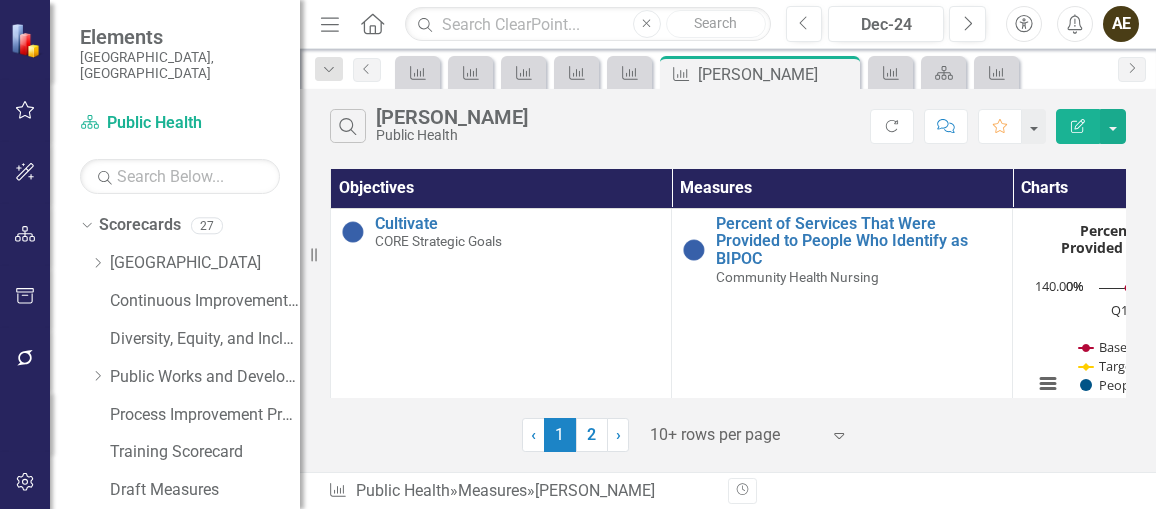 scroll, scrollTop: 0, scrollLeft: 0, axis: both 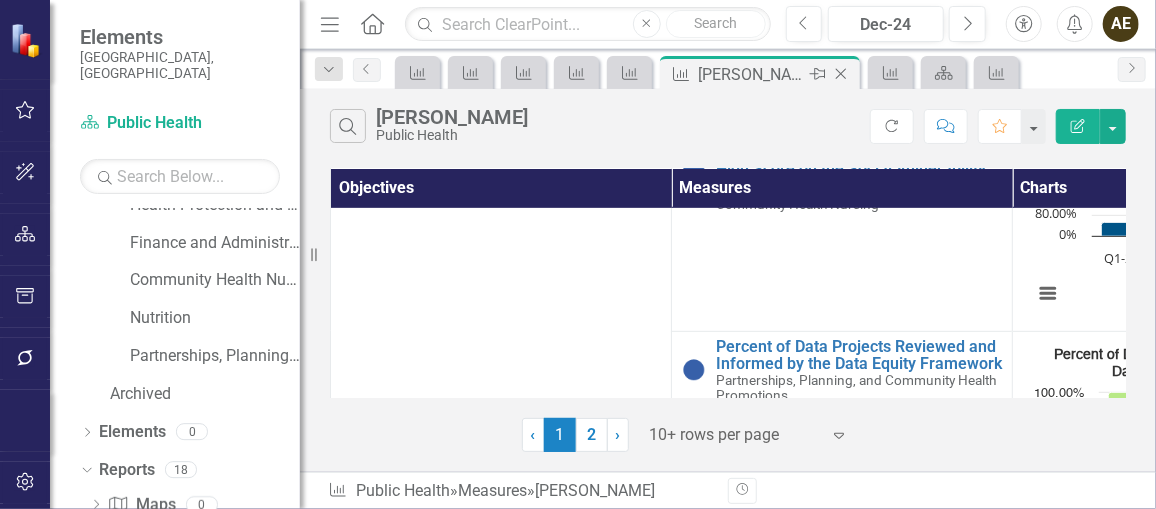 click on "Close" 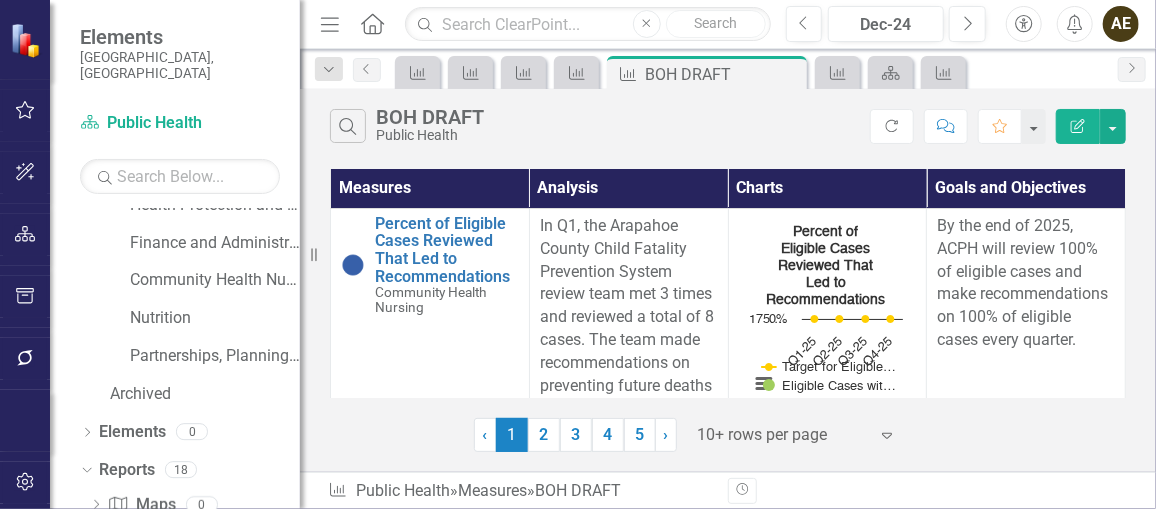 scroll, scrollTop: 690, scrollLeft: 0, axis: vertical 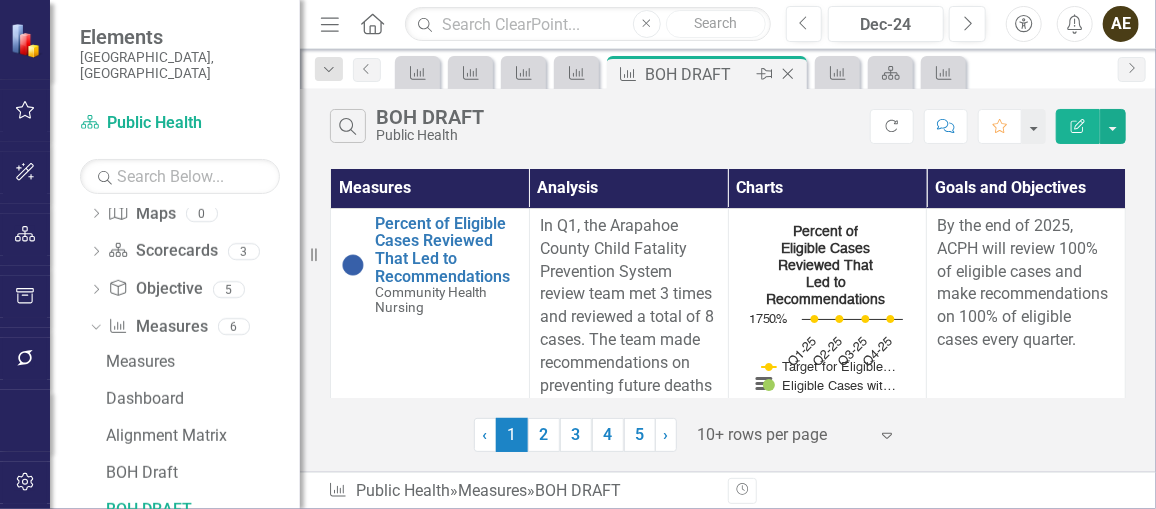 click on "Close" 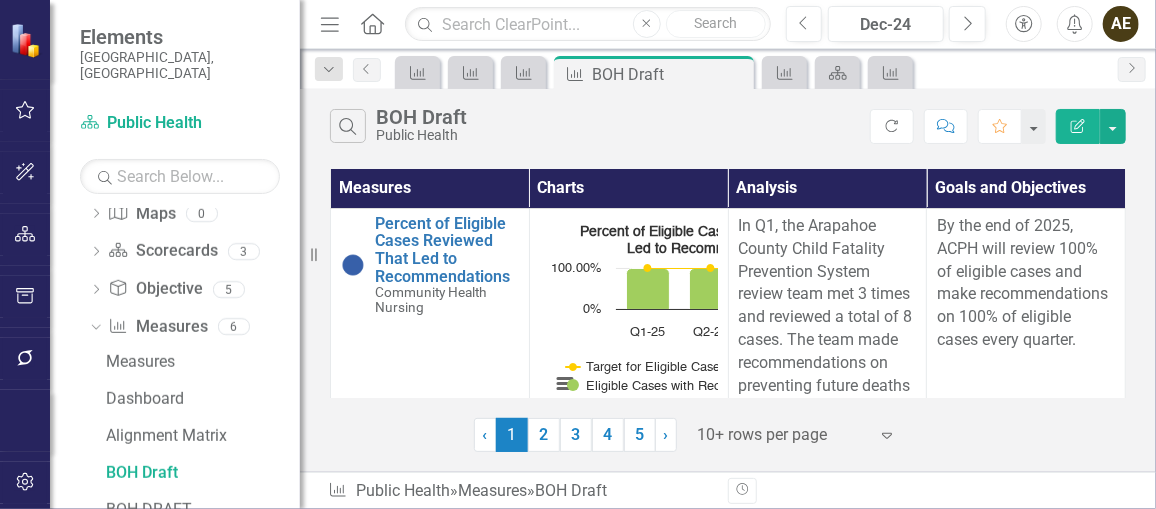 scroll, scrollTop: 653, scrollLeft: 0, axis: vertical 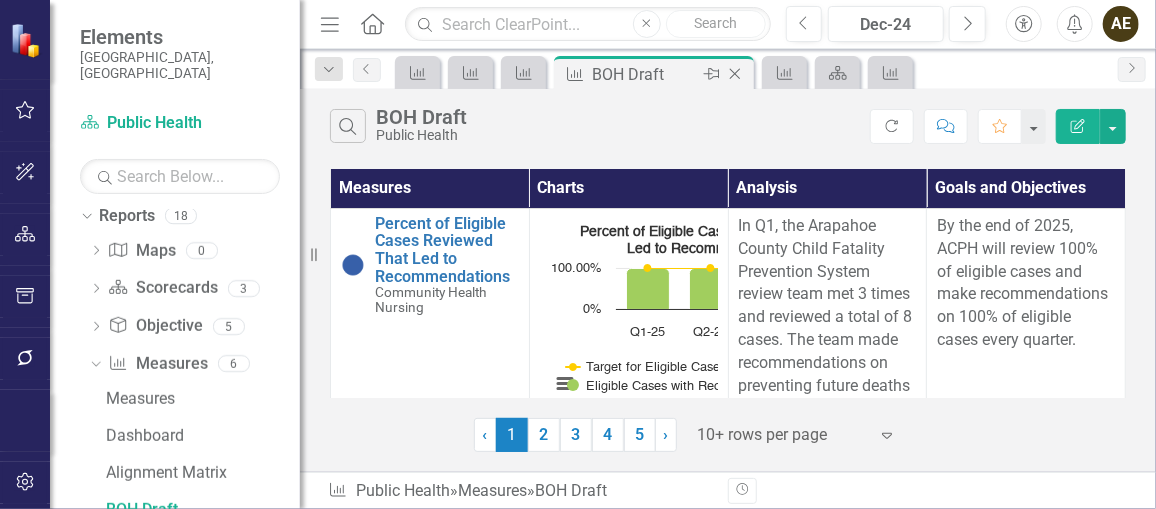 click 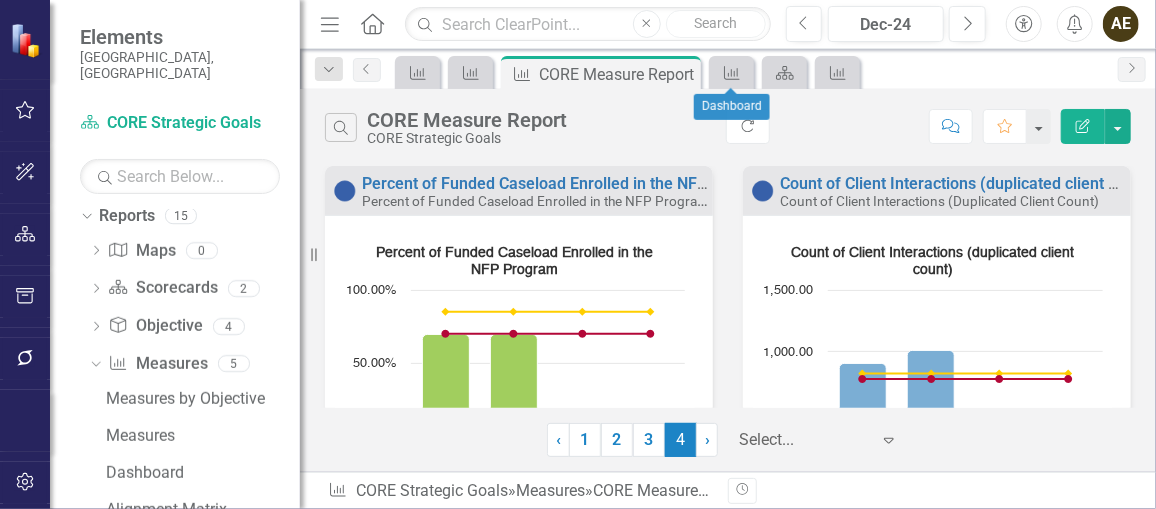 scroll, scrollTop: 690, scrollLeft: 0, axis: vertical 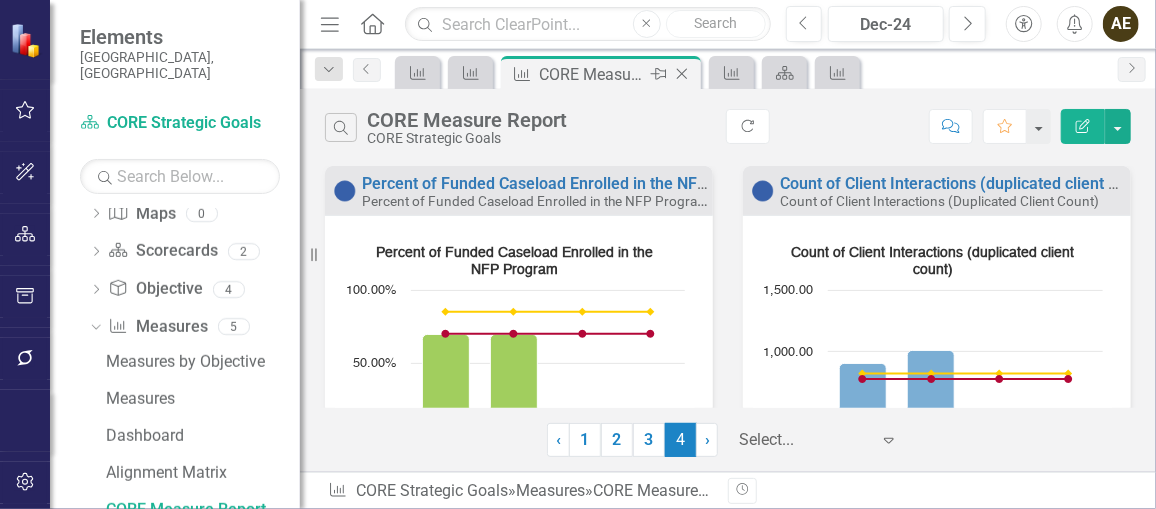 click on "Close" 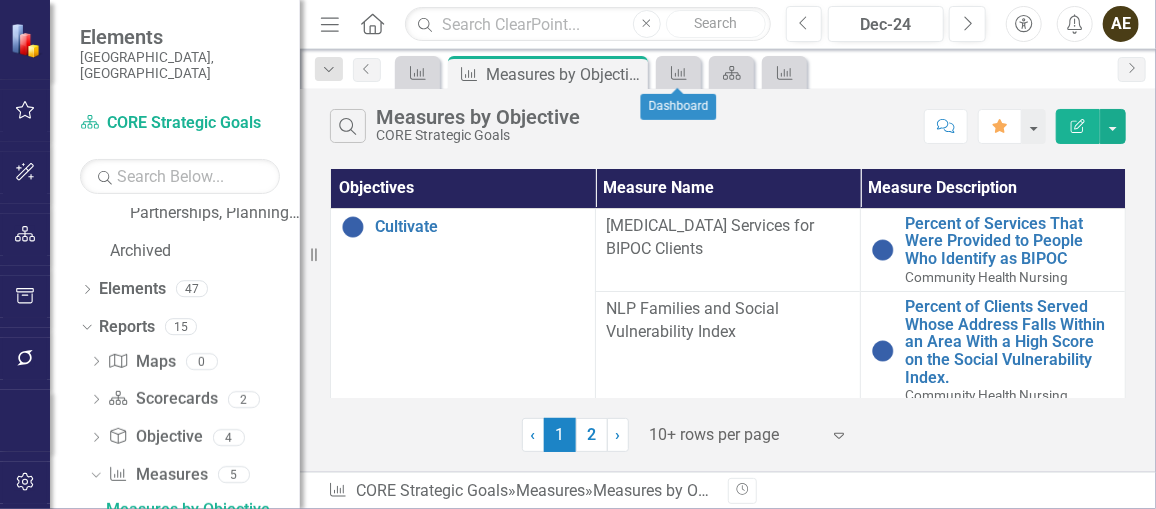 scroll, scrollTop: 541, scrollLeft: 0, axis: vertical 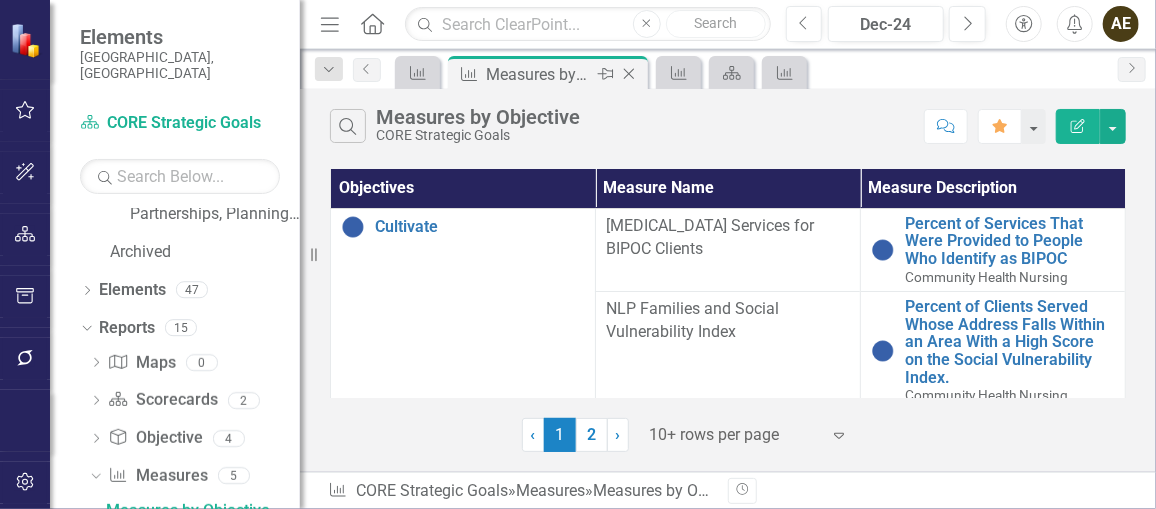 click on "Close" 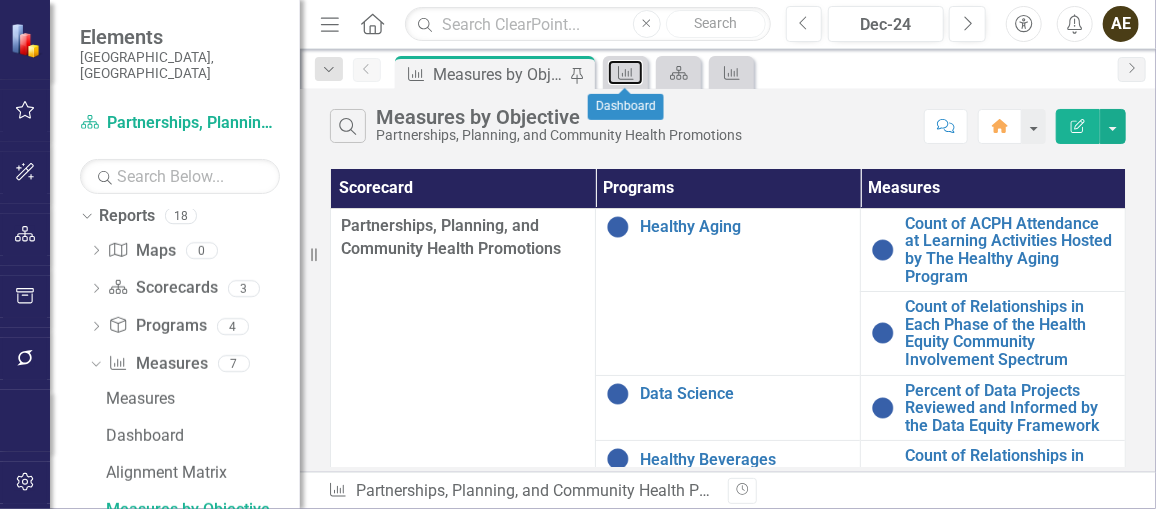 click on "Measure" 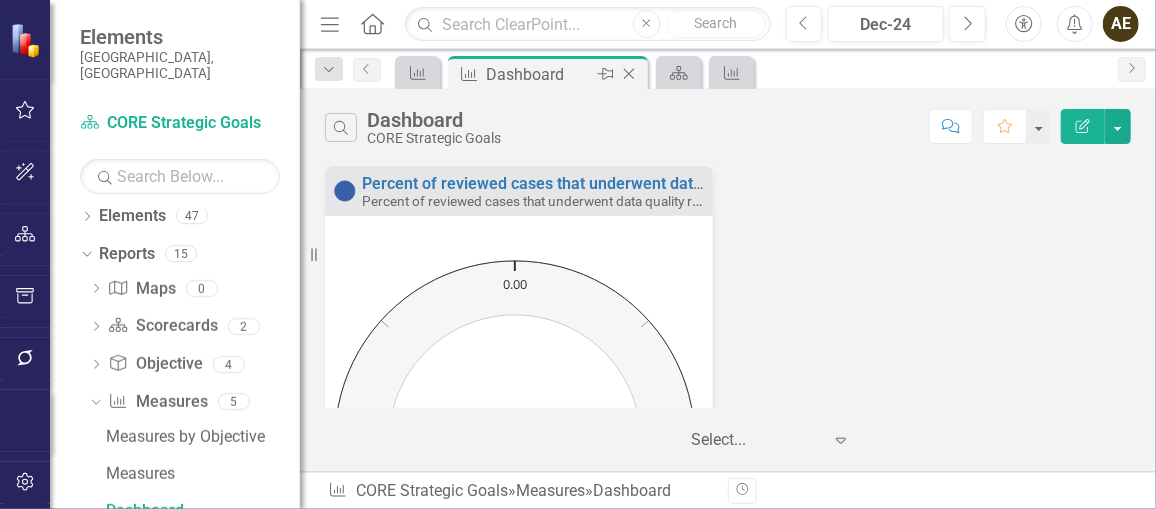 click on "Close" 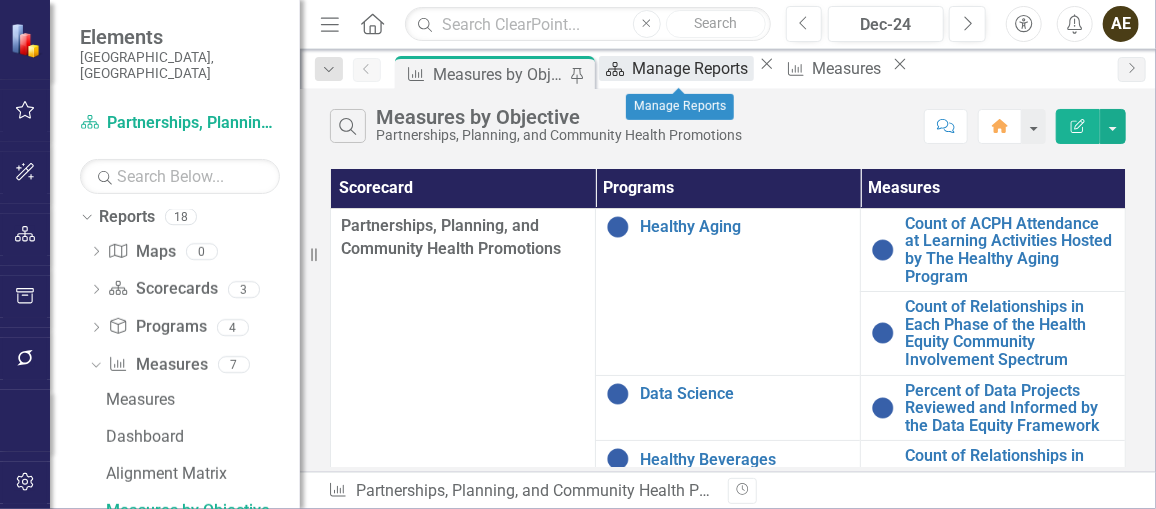 scroll, scrollTop: 653, scrollLeft: 0, axis: vertical 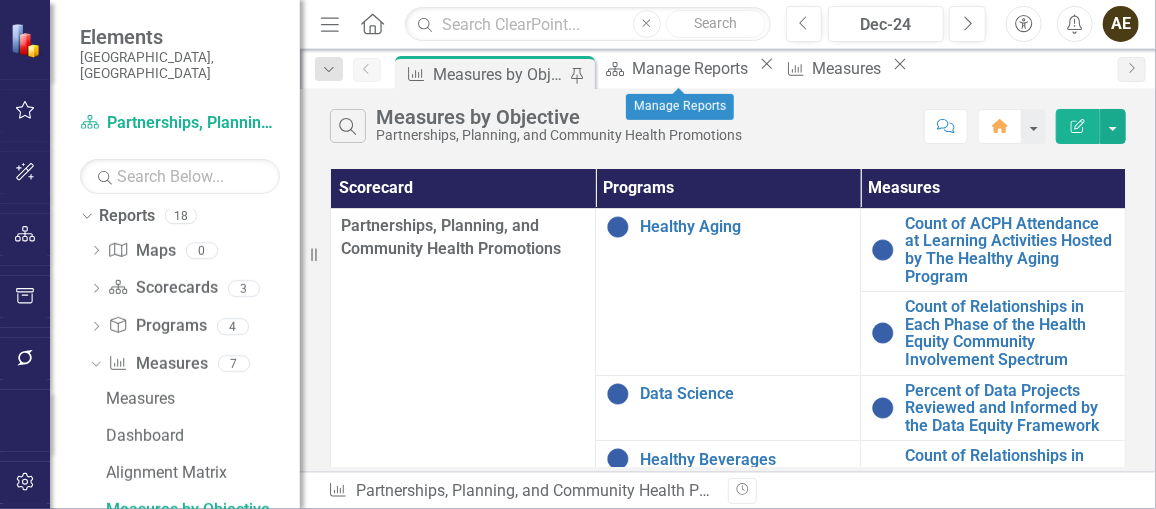 click 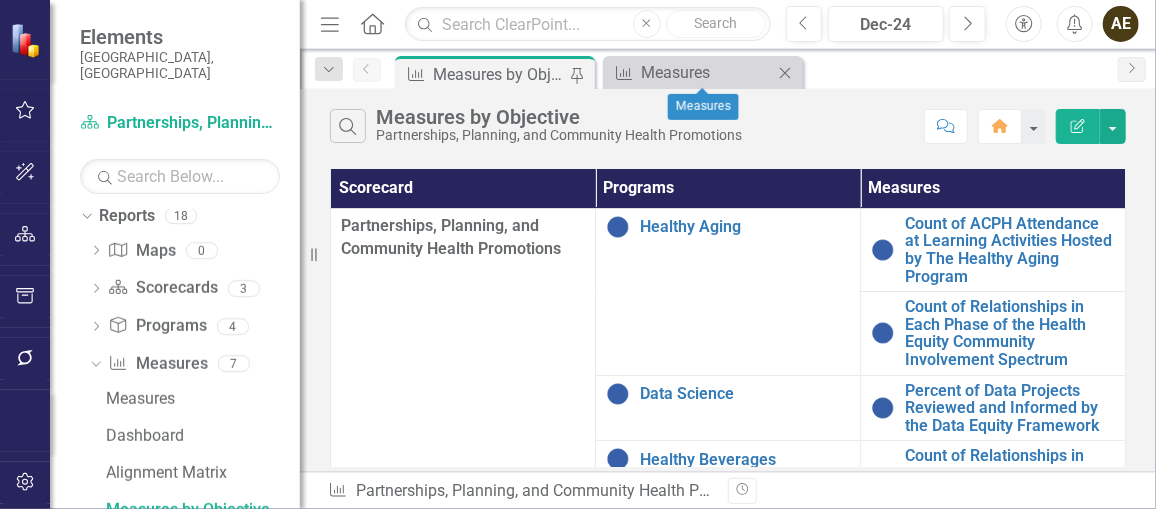 click on "Close" 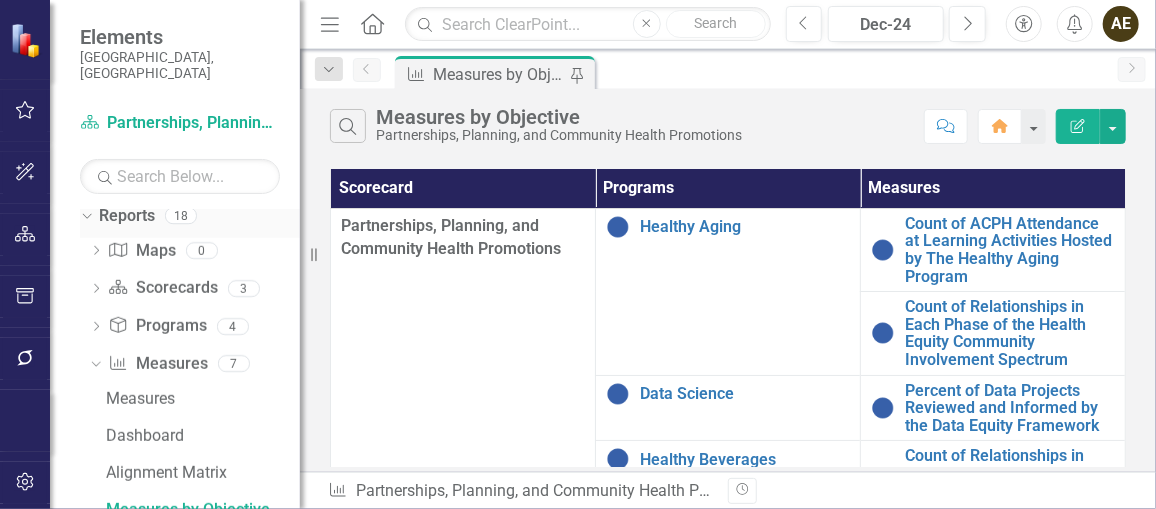 click on "Dropdown" 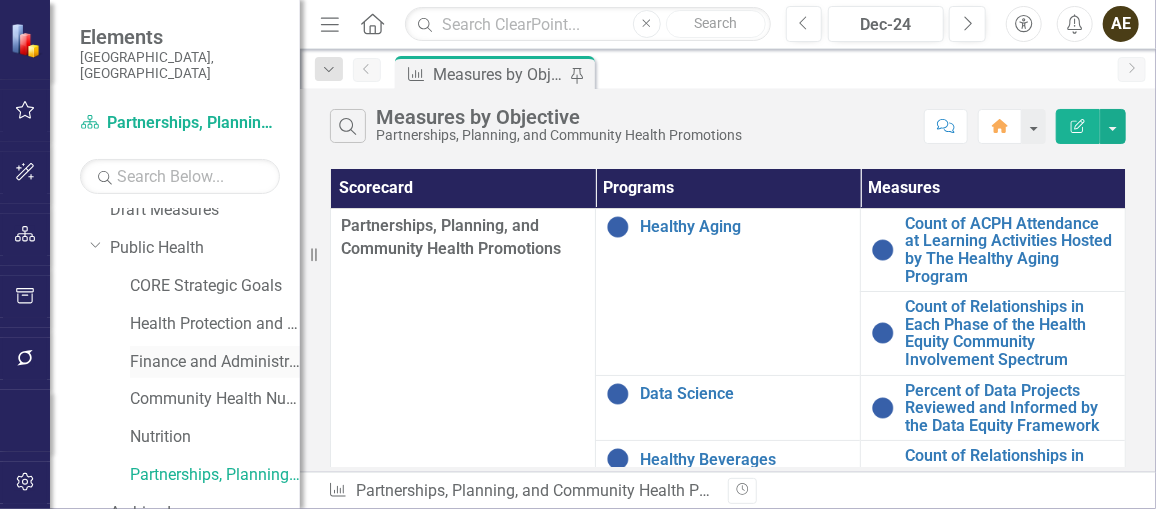 scroll, scrollTop: 364, scrollLeft: 0, axis: vertical 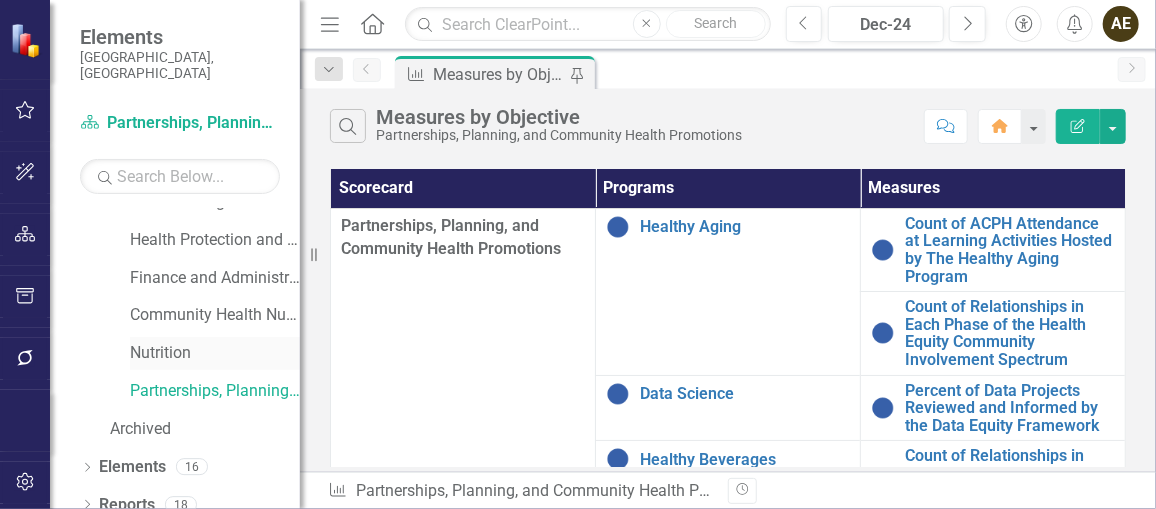 click on "Nutrition" at bounding box center [215, 353] 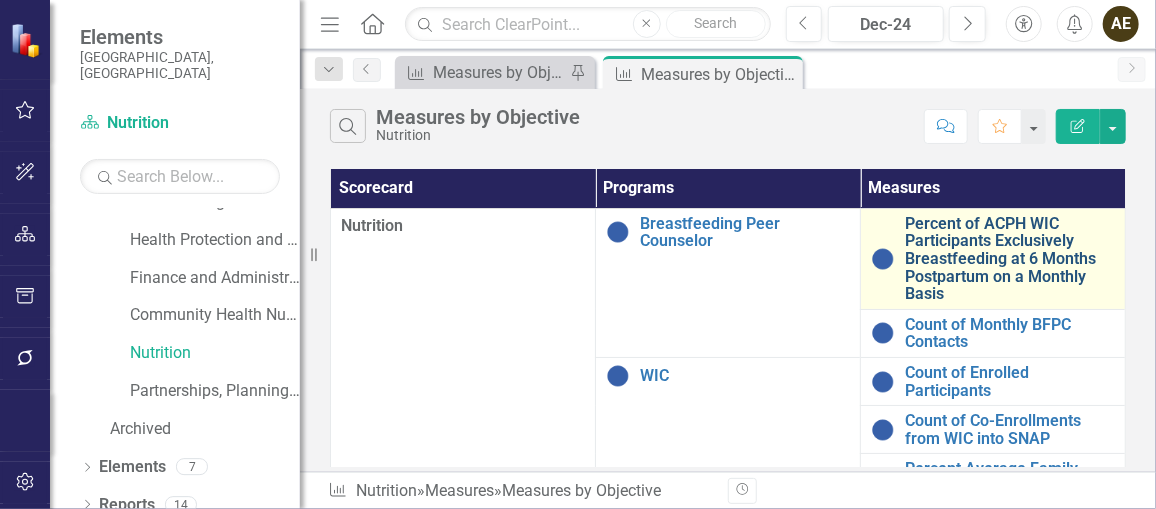 click on "Percent of ACPH WIC Participants Exclusively Breastfeeding at 6 Months Postpartum on a Monthly Basis" at bounding box center [1010, 259] 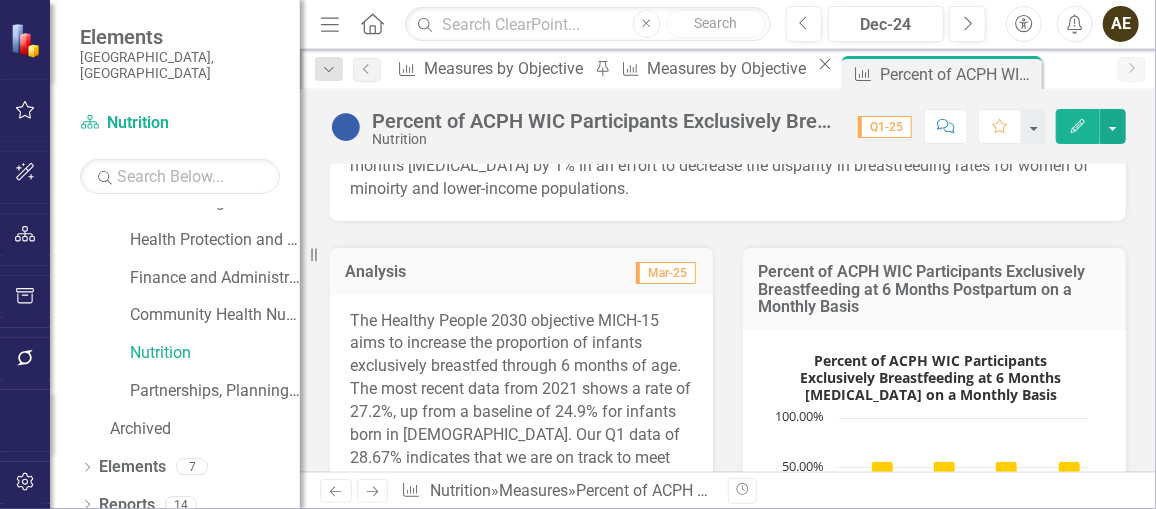 scroll, scrollTop: 341, scrollLeft: 0, axis: vertical 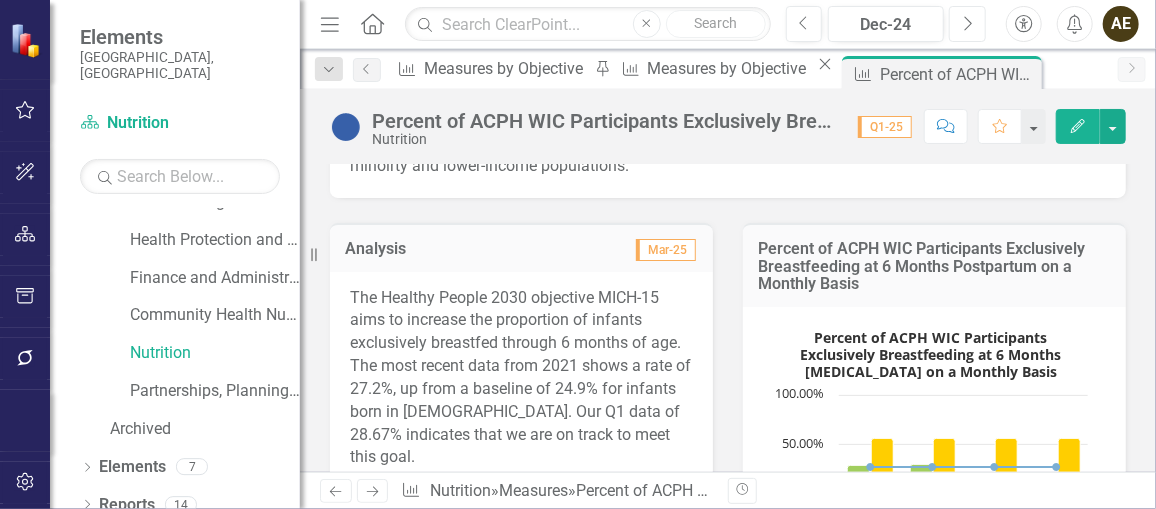 click on "Next" at bounding box center [967, 24] 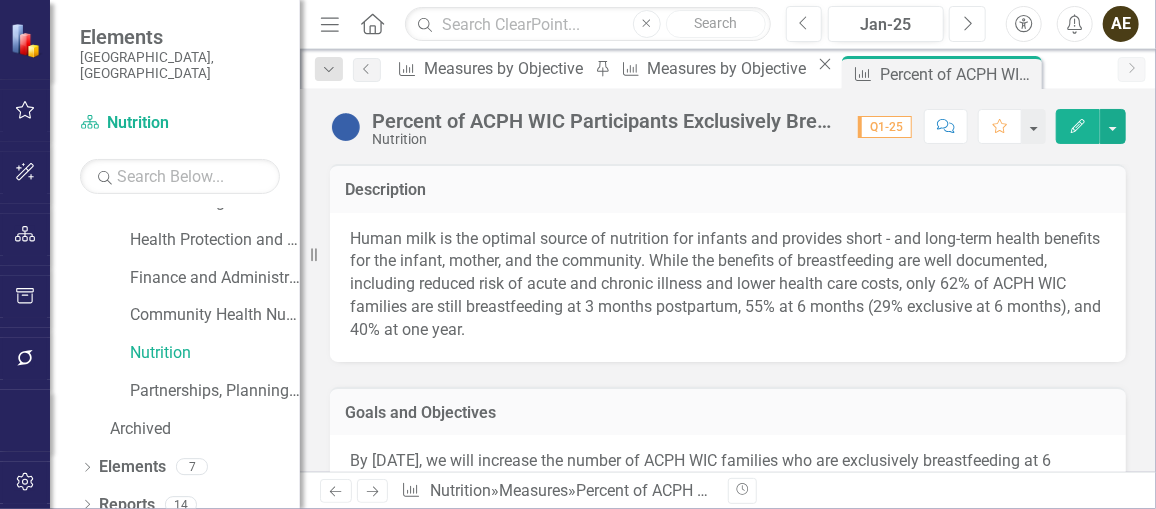click on "Next" at bounding box center (967, 24) 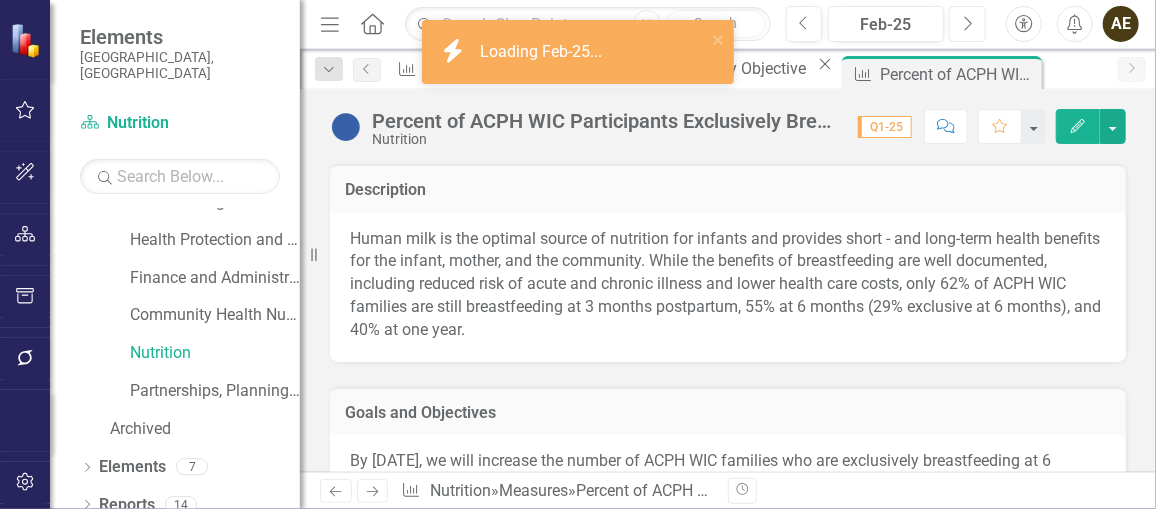 click on "Next" at bounding box center [967, 24] 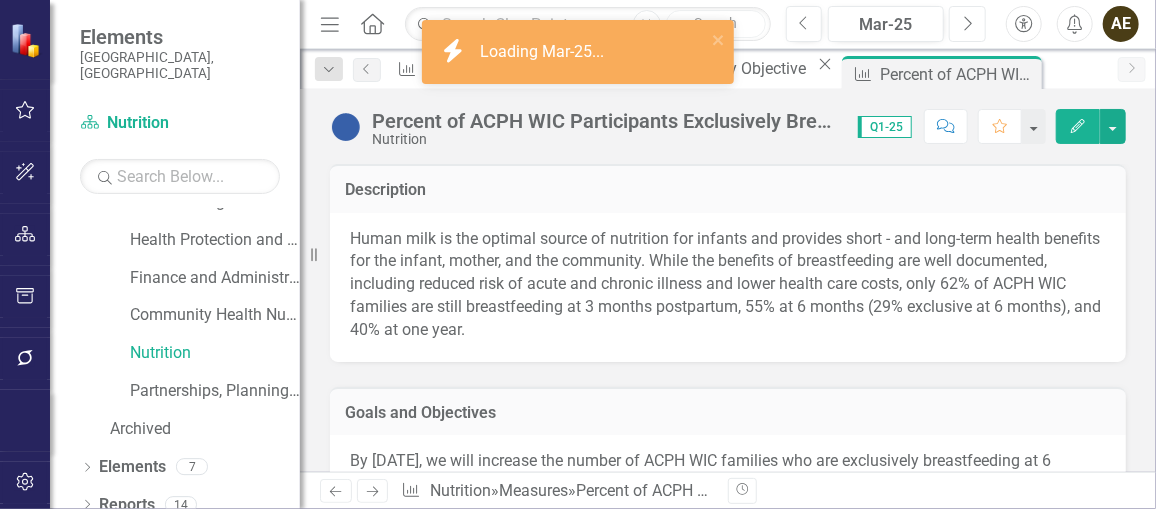 click on "Next" at bounding box center (967, 24) 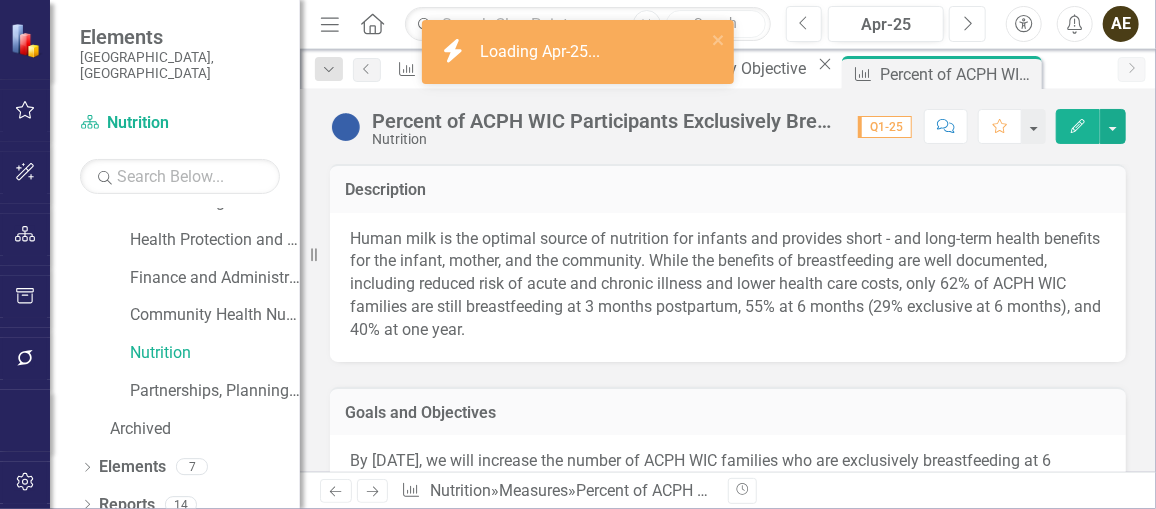 click on "Next" at bounding box center (967, 24) 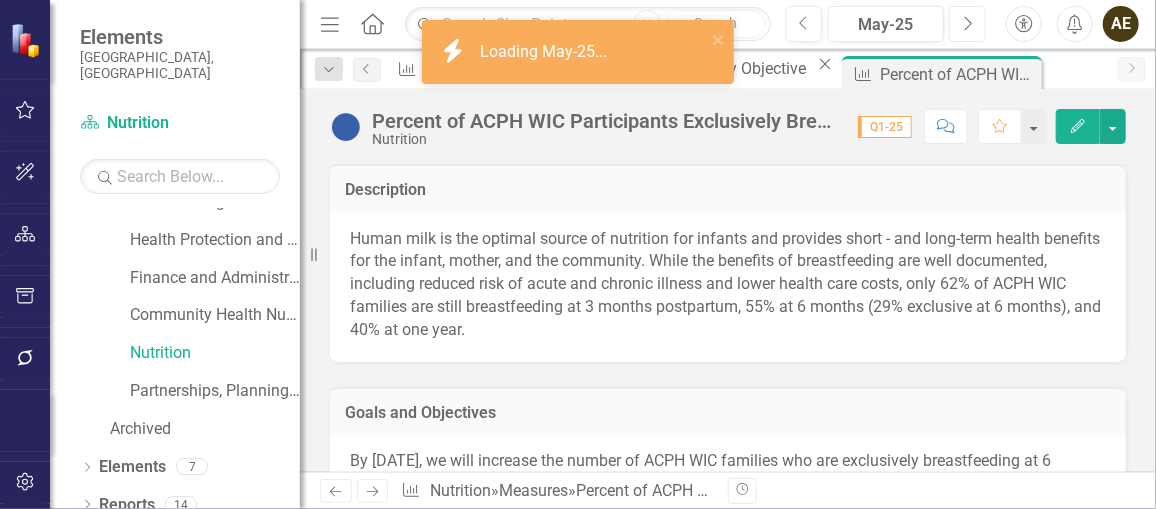click on "Next" at bounding box center [967, 24] 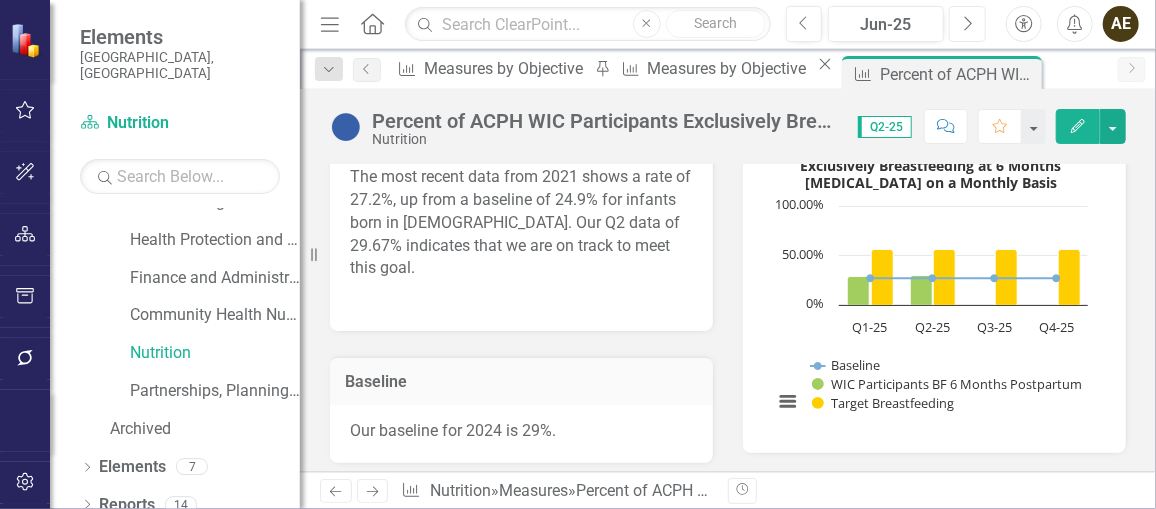 scroll, scrollTop: 527, scrollLeft: 0, axis: vertical 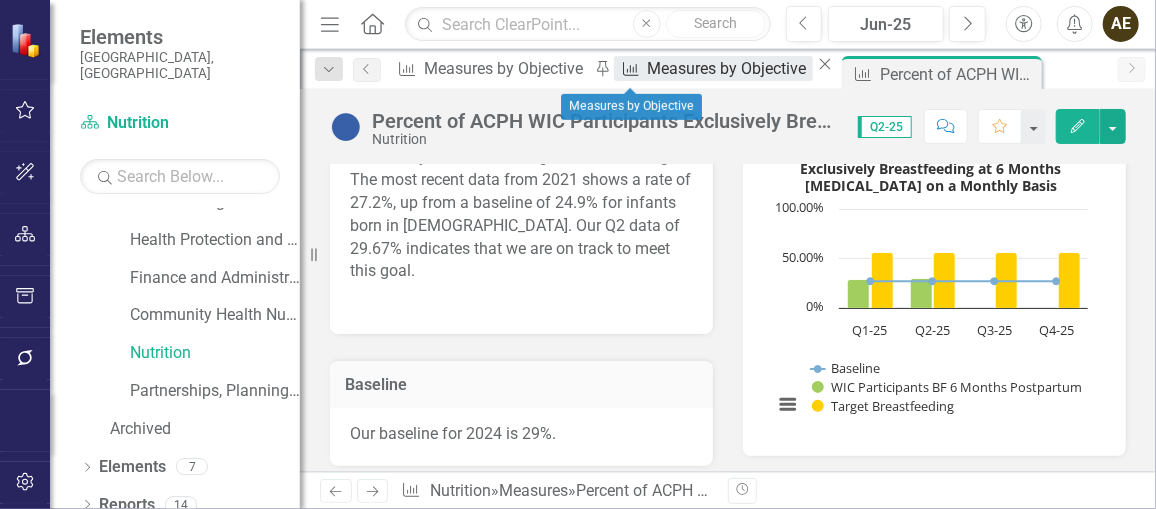 click on "Measures by Objective" at bounding box center [729, 68] 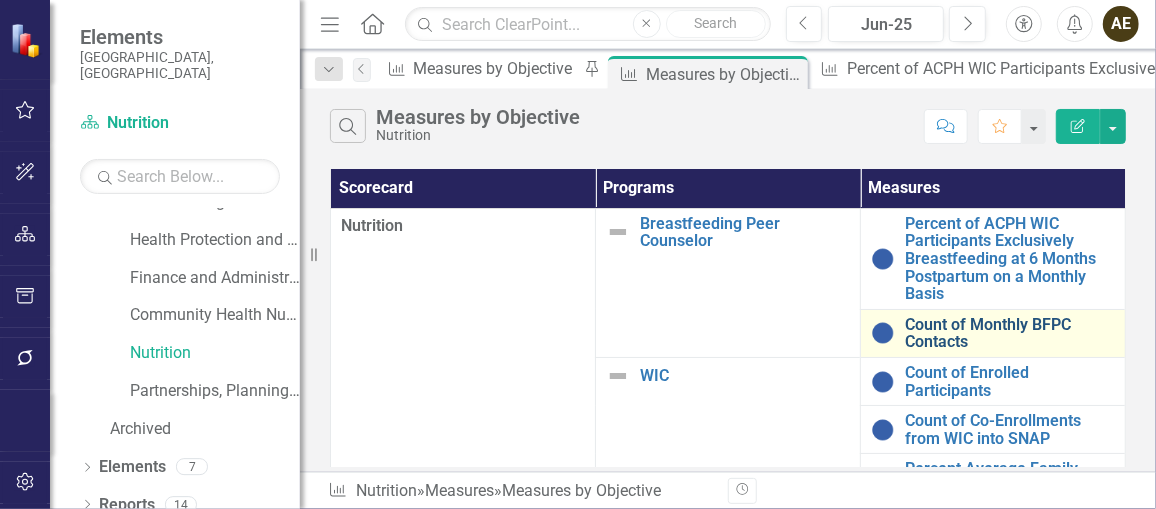 click on "Count of Monthly BFPC Contacts" at bounding box center (1010, 333) 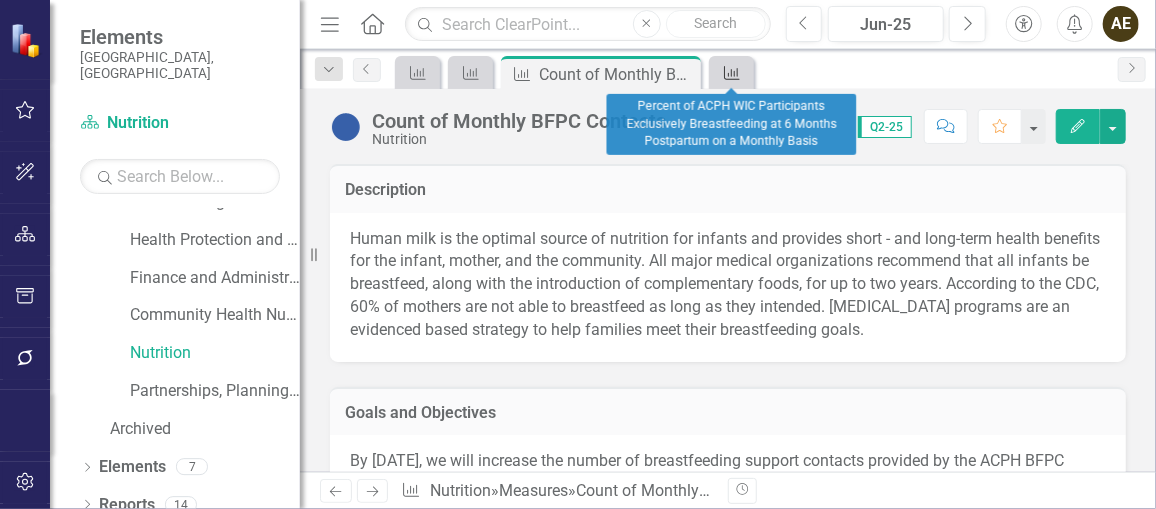 click on "Measure" at bounding box center [728, 72] 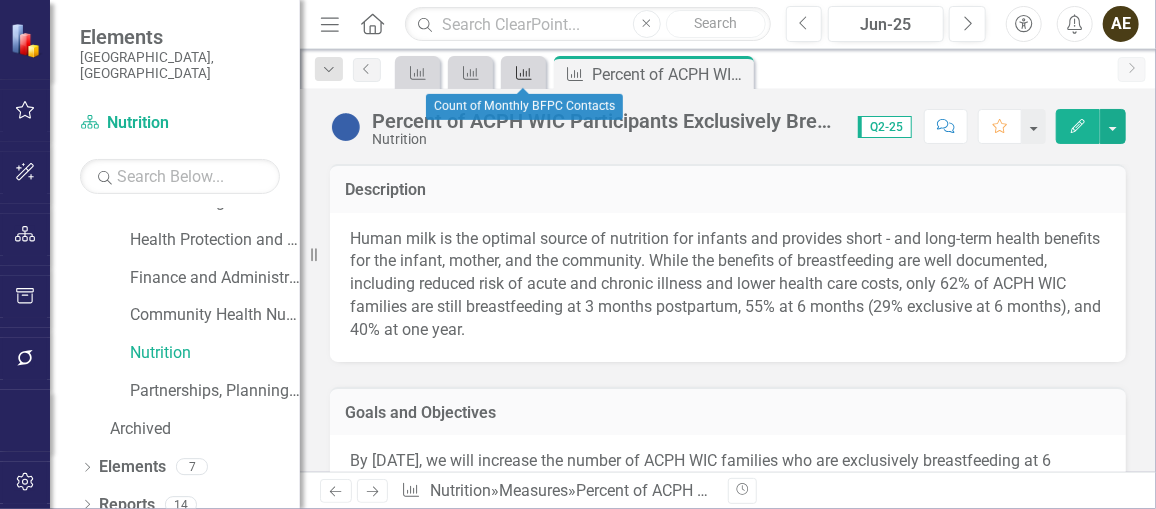 click 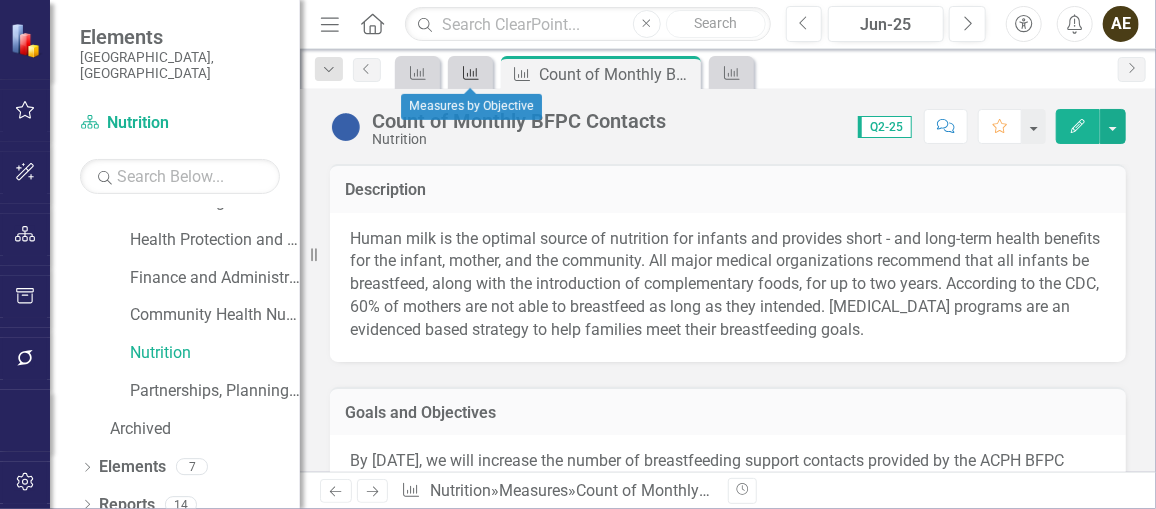 click on "Measure" 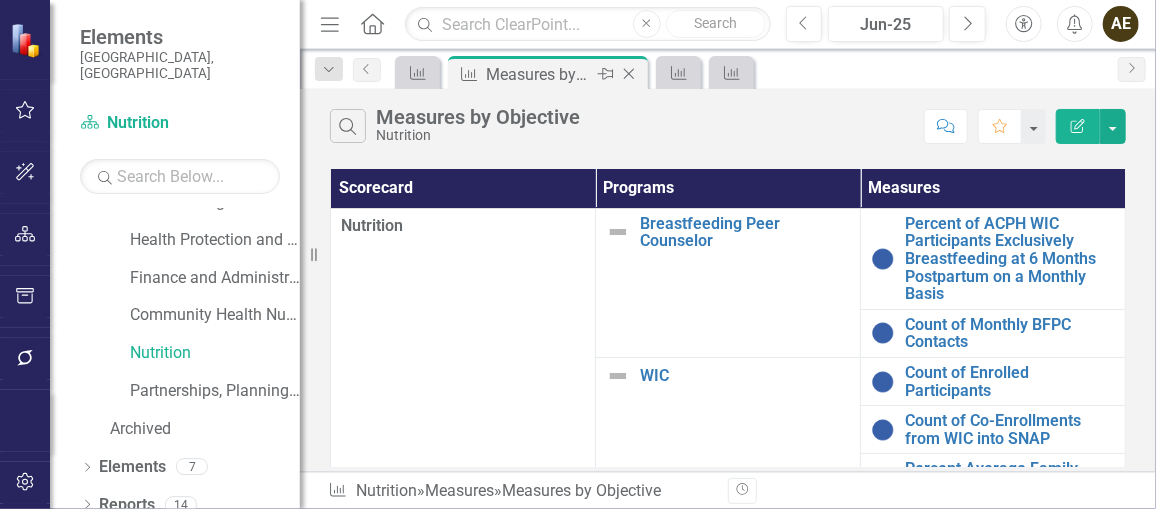 click on "Measures by Objective" at bounding box center [539, 74] 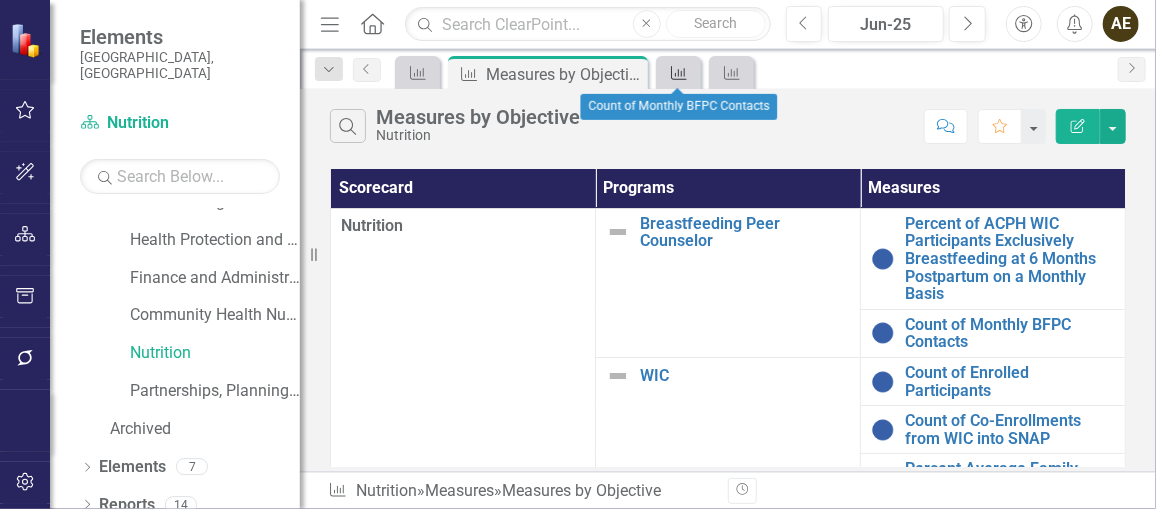 click 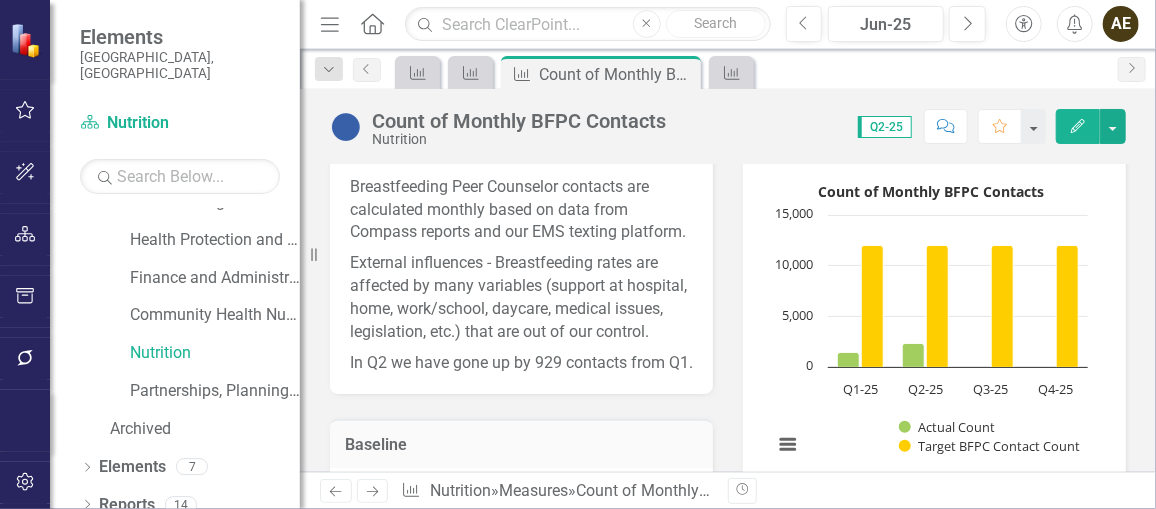 scroll, scrollTop: 430, scrollLeft: 0, axis: vertical 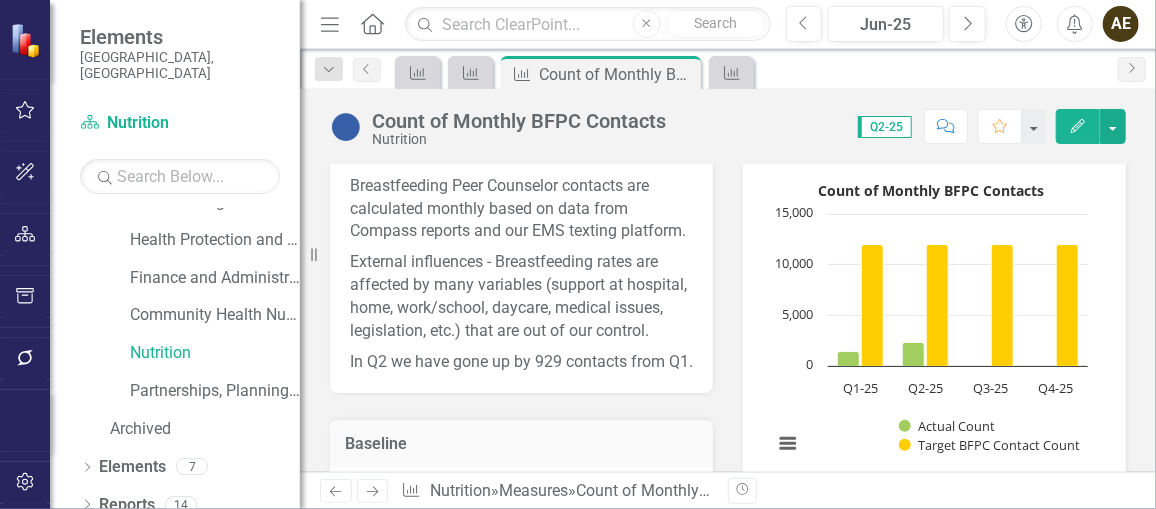 click on "In Q2 we have gone up by 929 contacts from Q1." at bounding box center [521, 360] 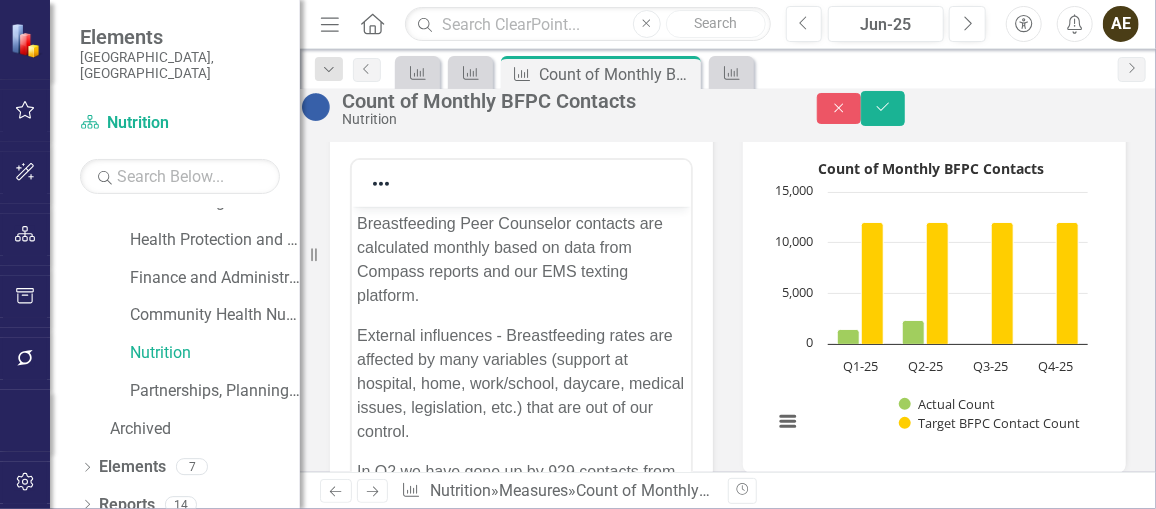 scroll, scrollTop: 0, scrollLeft: 0, axis: both 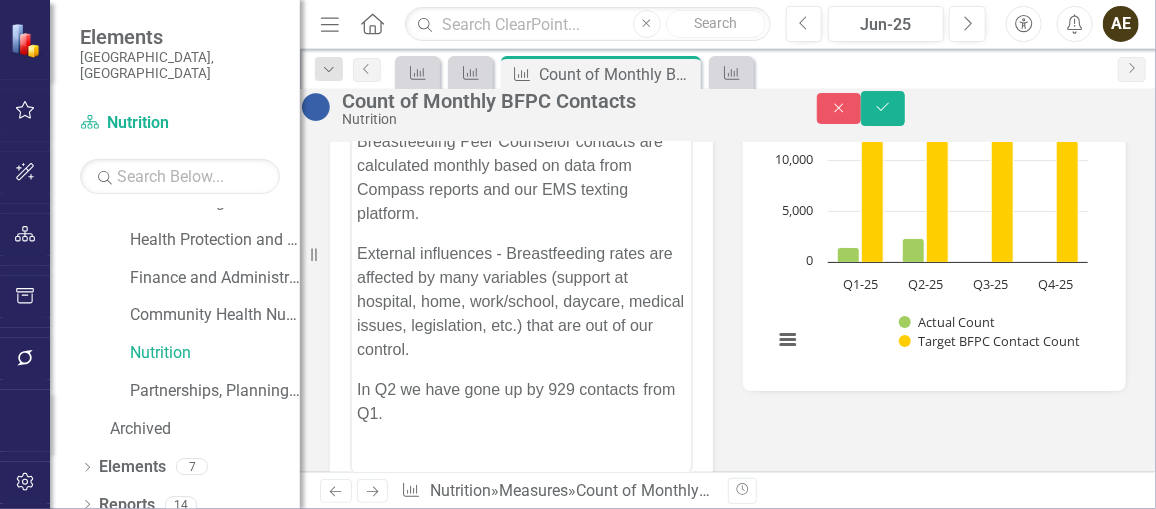 click on "In Q2 we have gone up by 929 contacts from Q1." at bounding box center [520, 402] 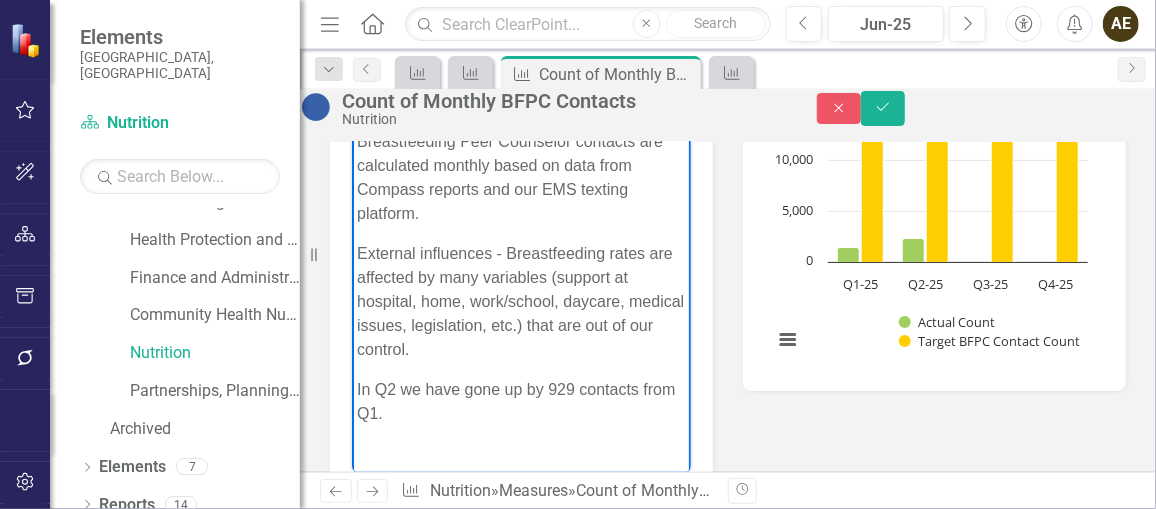 click on "In Q2 we have gone up by 929 contacts from Q1." at bounding box center [520, 402] 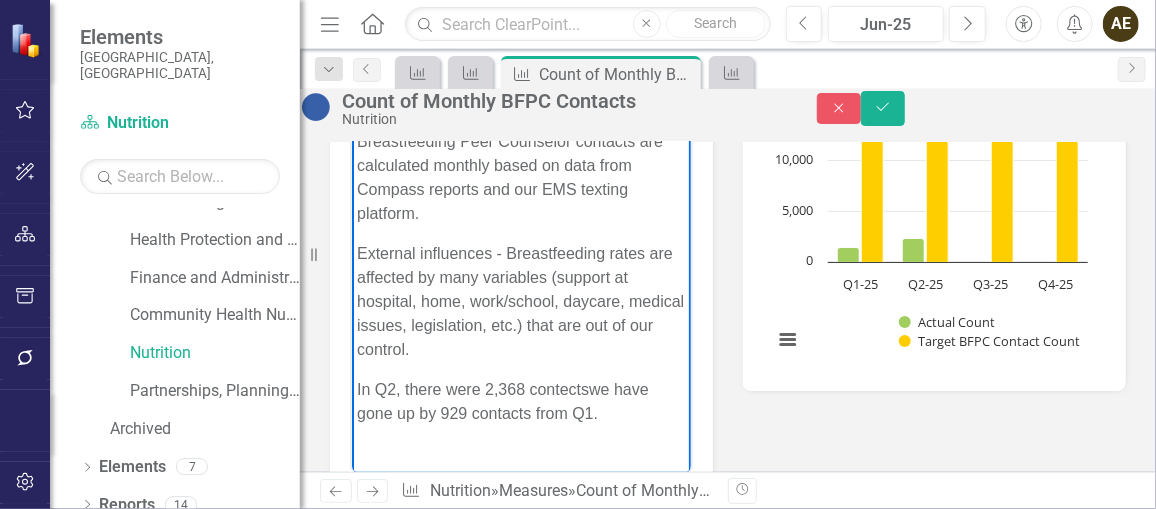 click on "In Q2, there were 2,368 contectswe have gone up by 929 contacts from Q1." at bounding box center (520, 402) 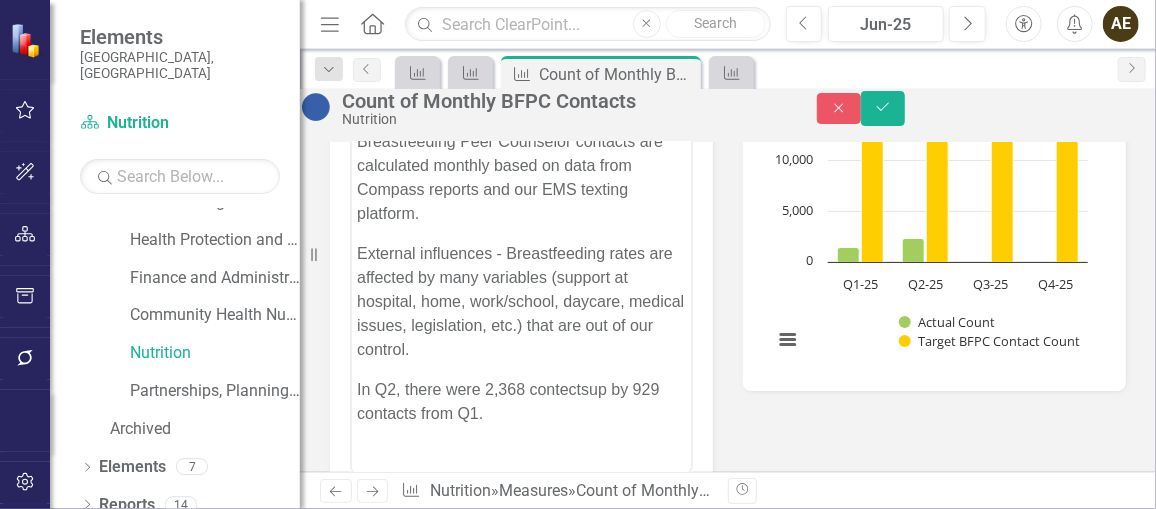 click on "Analysis Jun-25 Copy Forward  Copy Forward  ClearPoint AI  AI Assistant <p>Breastfeeding Peer Counselor contacts are calculated monthly based on data from Compass reports and our EMS texting platform.</p>
<p>External influences - Breastfeeding rates are affected by many variables (support at hospital, home, work/school, daycare, medical issues, legislation, etc.) that are out of our control.</p>
<p>In Q2 we have gone up by 929 contacts from Q1.</p> Switch to old editor Baseline Our baseline in [DATE] was 11,451 contacts. Target Our target is 12,023 (5% increase of the 2024 value) Measure Owner & Supportive Persons  [PERSON_NAME] (Public Health) HW [PERSON_NAME] (Public Health) Count of Monthly BFPC Contacts Count of Monthly BFPC Contacts Bar chart with 2 data series. The chart has 1 X axis displaying categories.  The chart has 1 Y axis displaying values. Data ranges from 1439 to 12023. Chart context menu Count of Monthly BFPC Contacts Actual Count Target BFPC Contact Count Q1-25 Q2-25 Q3-25 Q4-25 0 5,000" at bounding box center (728, 496) 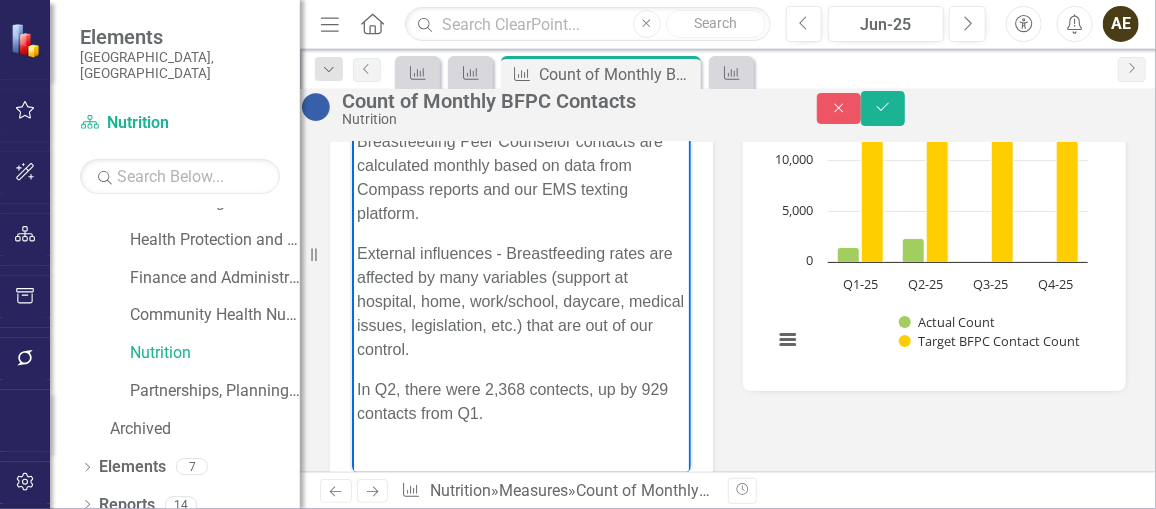 click on "In Q2, there were 2,368 contects, up by 929 contacts from Q1." at bounding box center [520, 402] 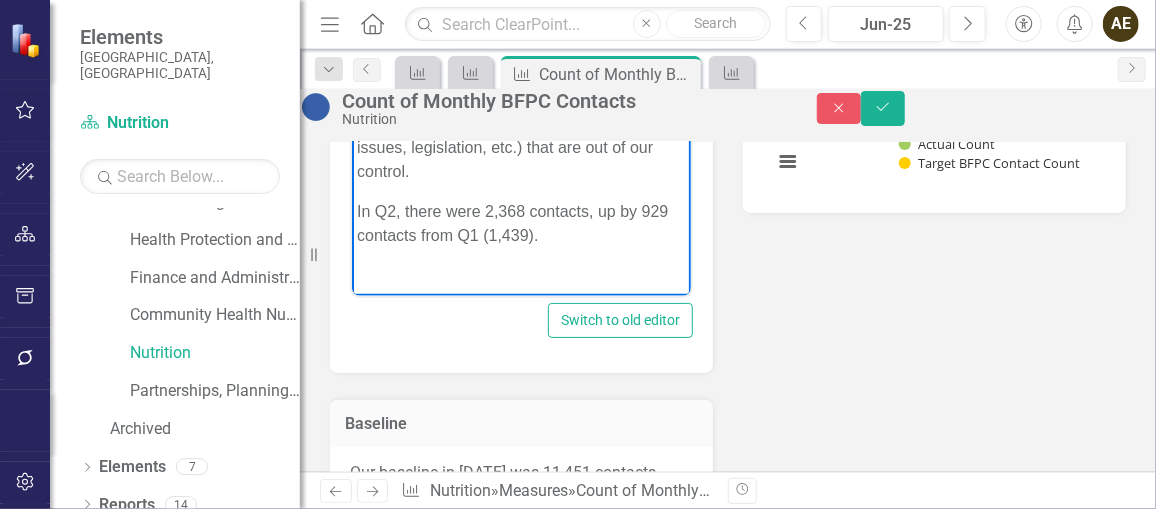 scroll, scrollTop: 496, scrollLeft: 0, axis: vertical 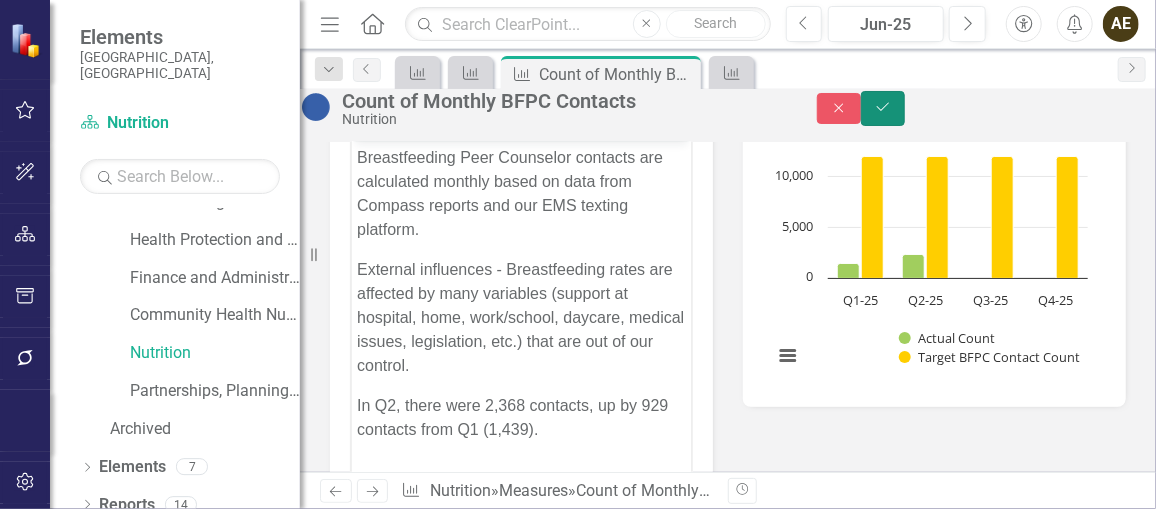 click on "Save" 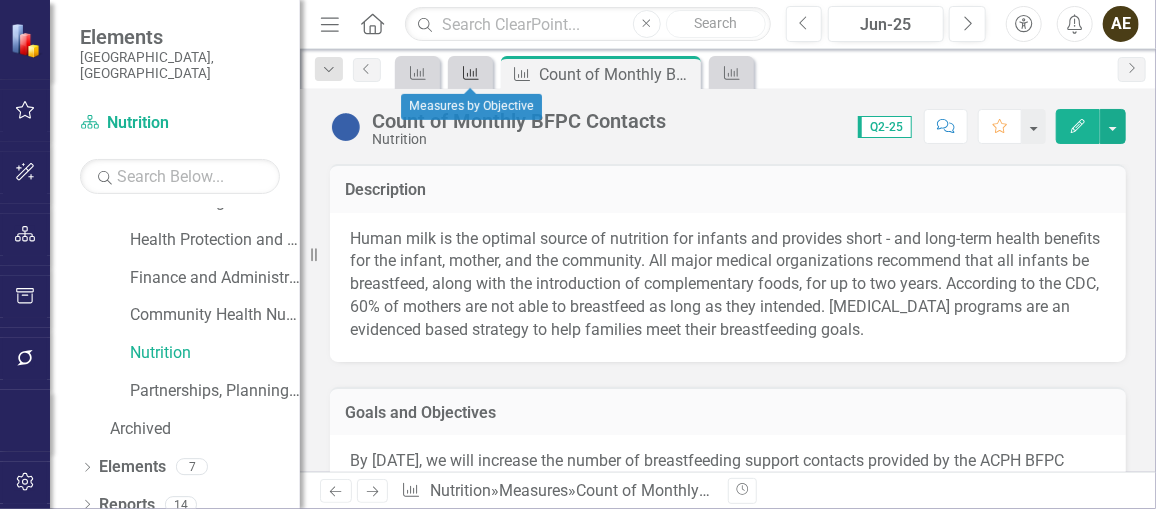 click on "Measure" 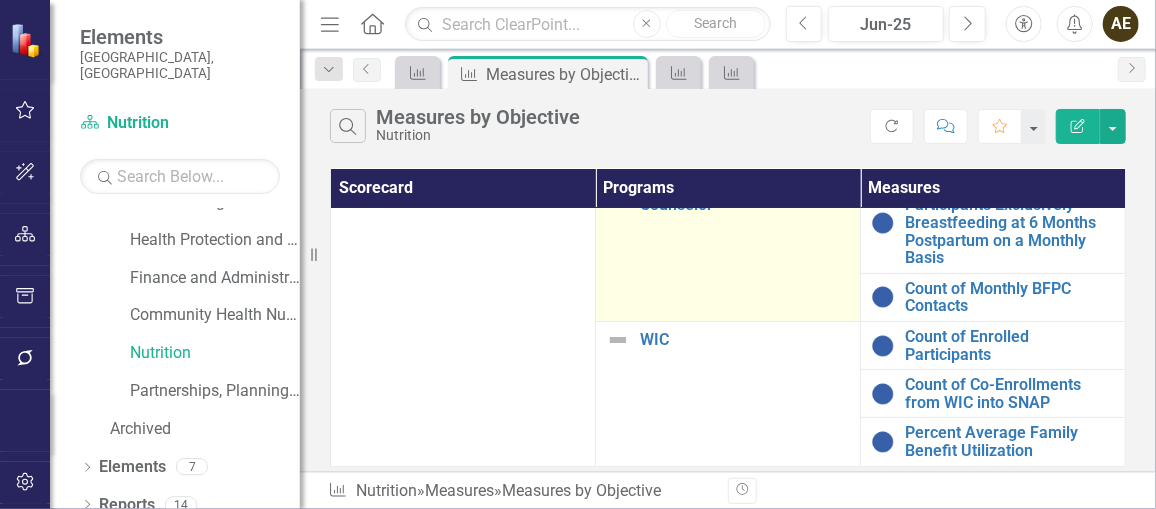 scroll, scrollTop: 44, scrollLeft: 0, axis: vertical 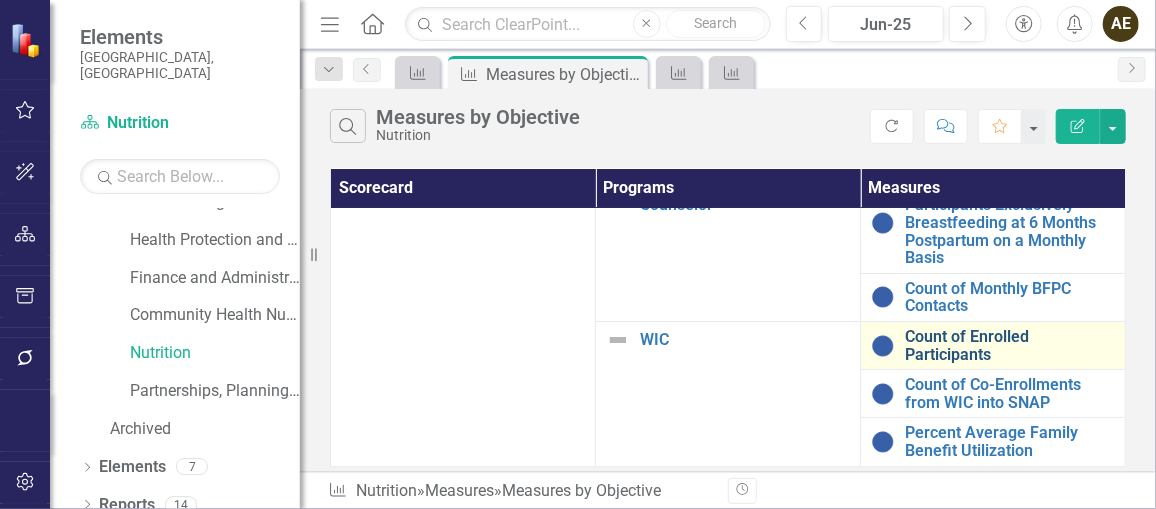click on "Count of Enrolled Participants" at bounding box center [1010, 345] 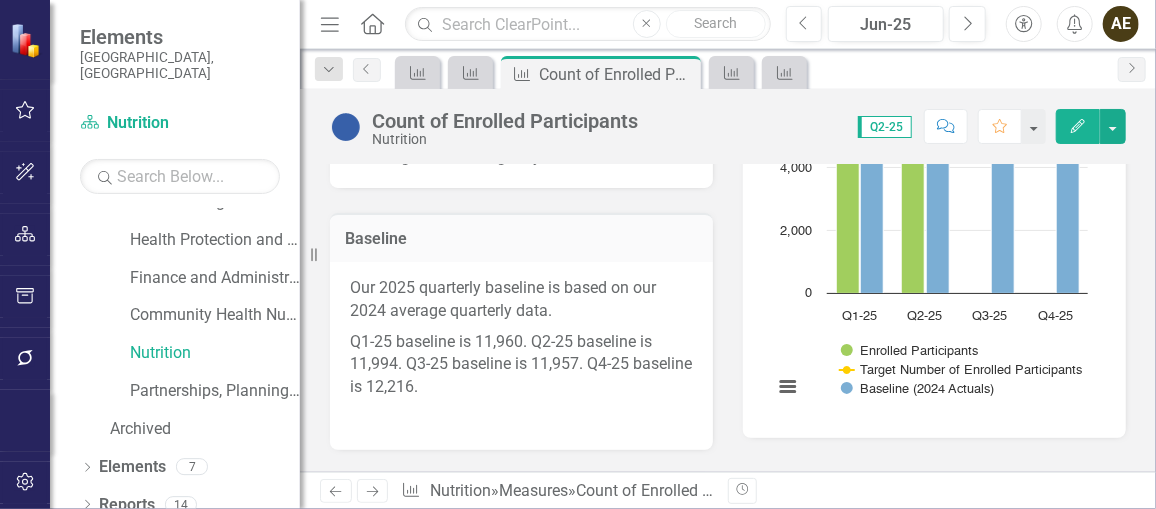 scroll, scrollTop: 786, scrollLeft: 0, axis: vertical 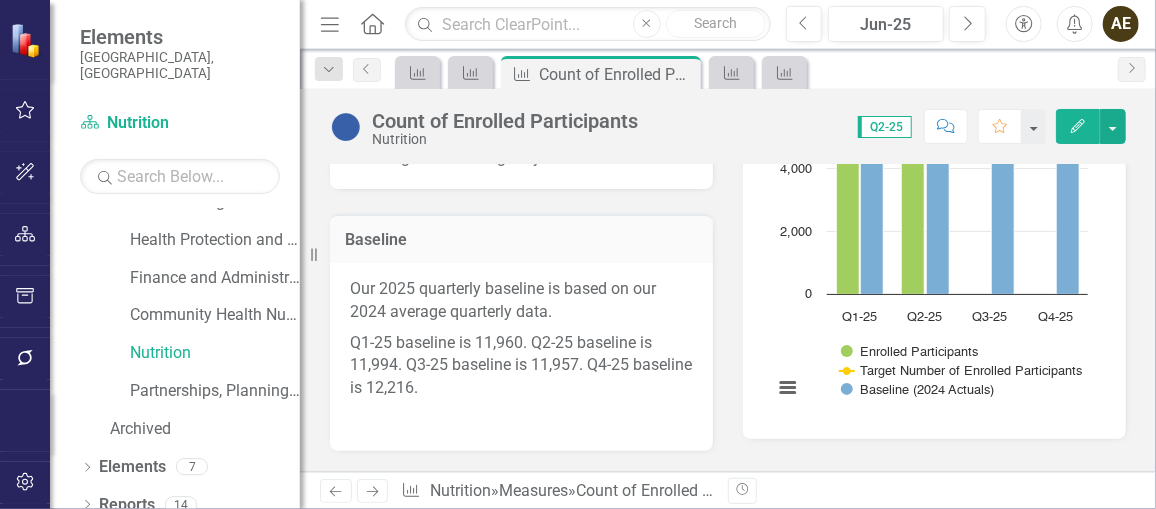 click on "Edit" 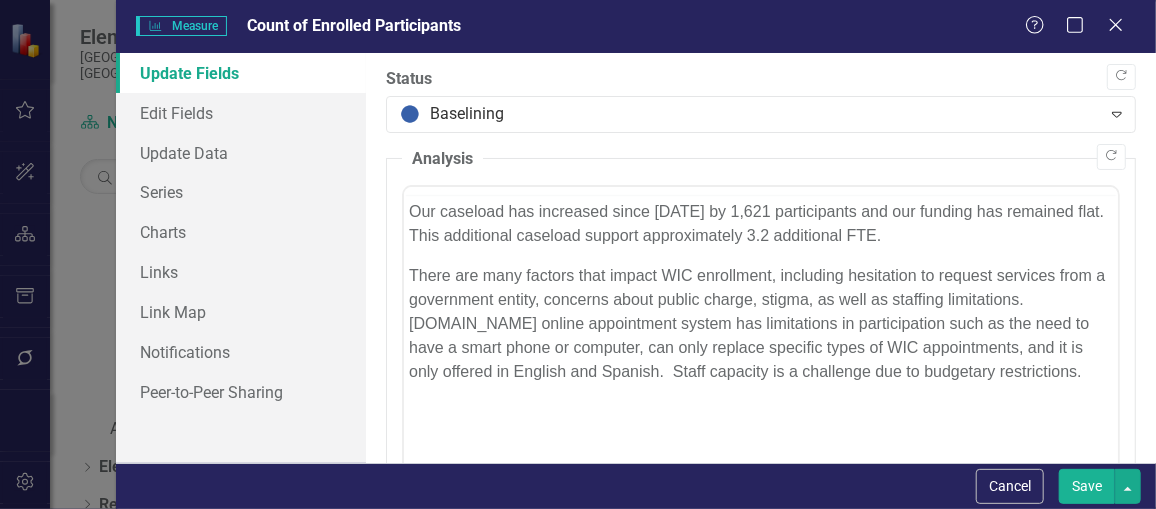 scroll, scrollTop: 0, scrollLeft: 0, axis: both 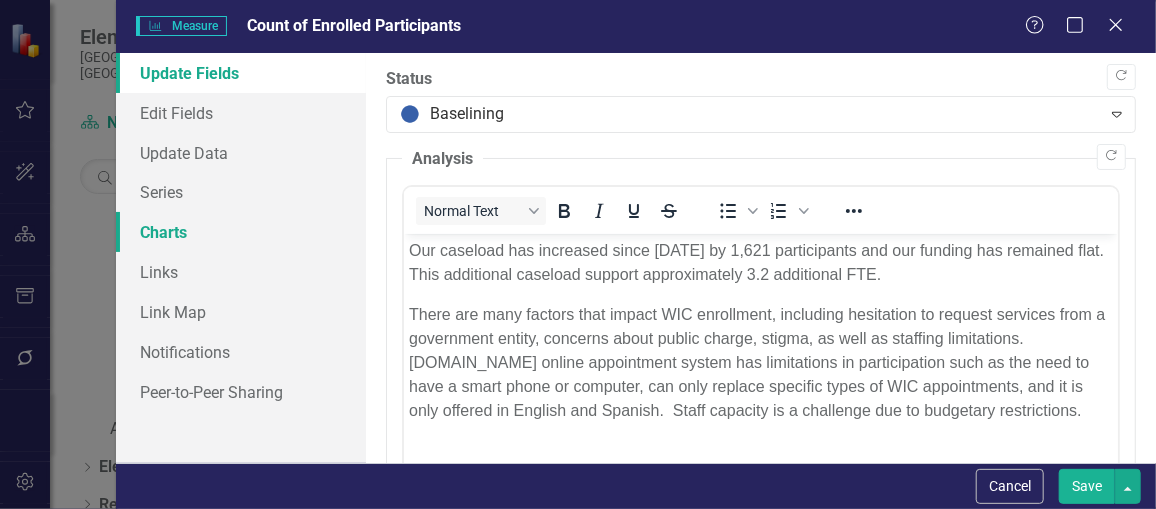 click on "Charts" at bounding box center (241, 232) 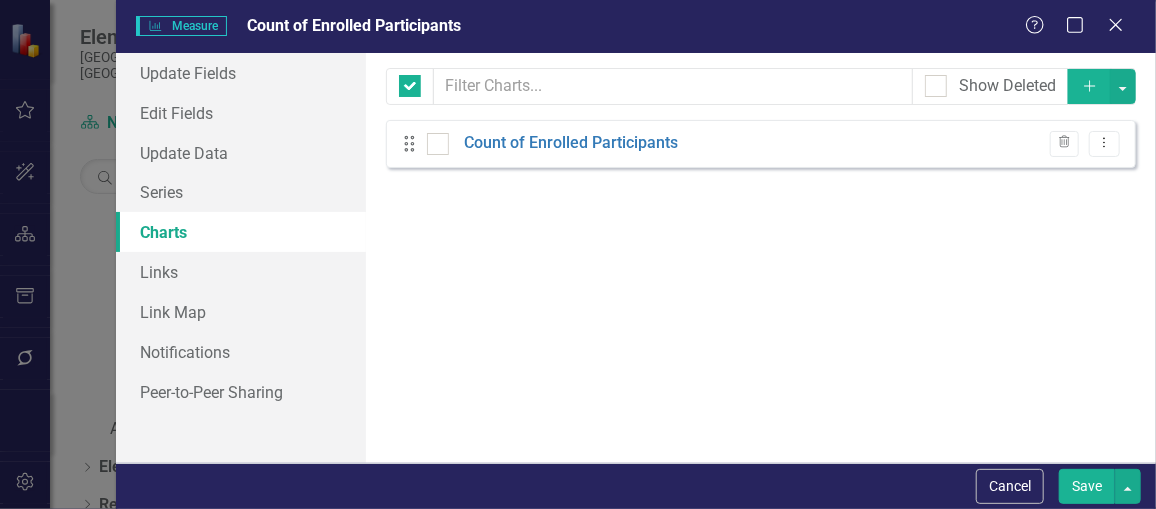 checkbox on "false" 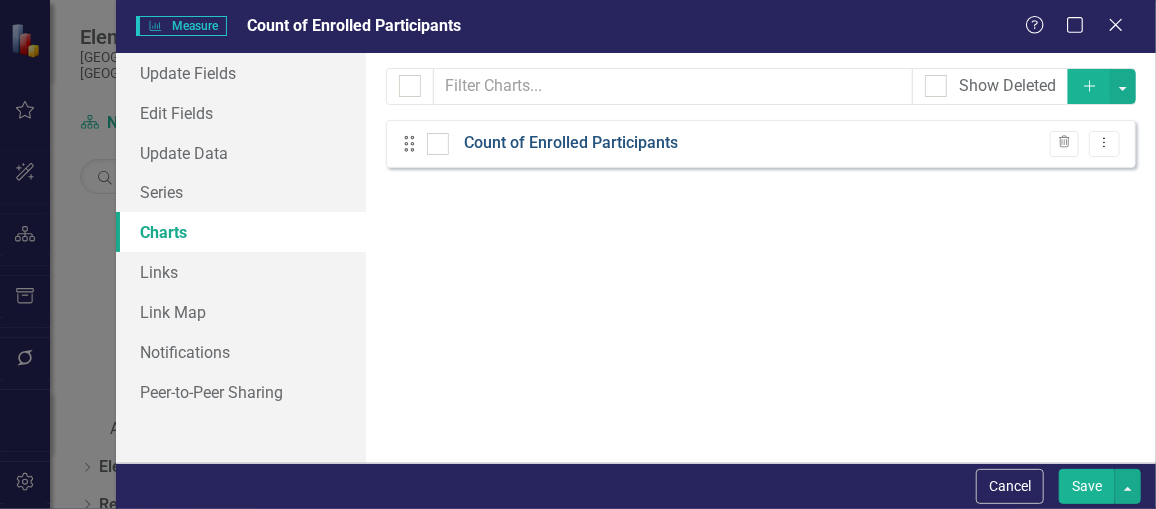 click on "Count of Enrolled Participants" at bounding box center [571, 143] 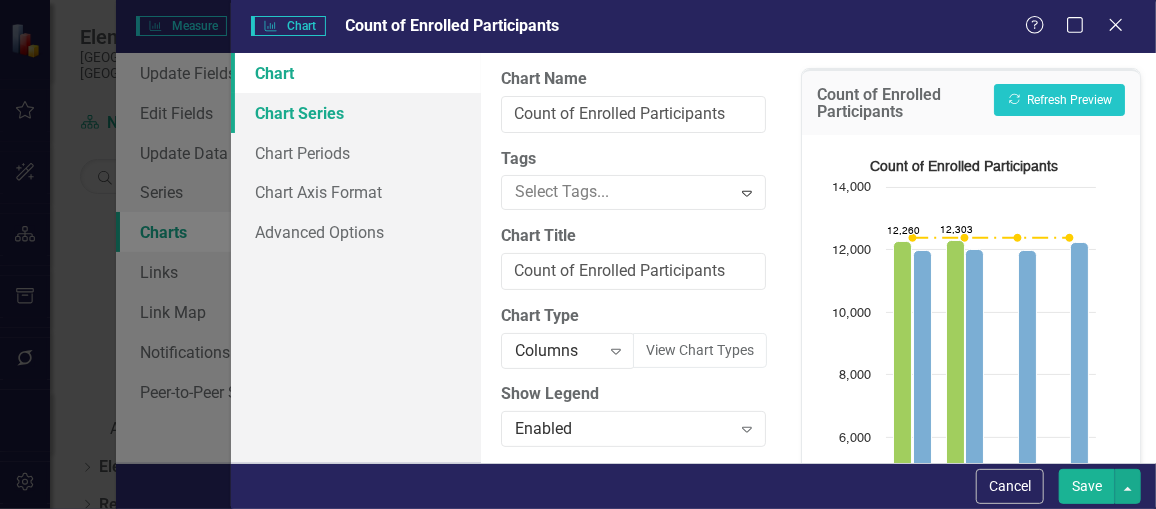 click on "Chart Series" at bounding box center (356, 113) 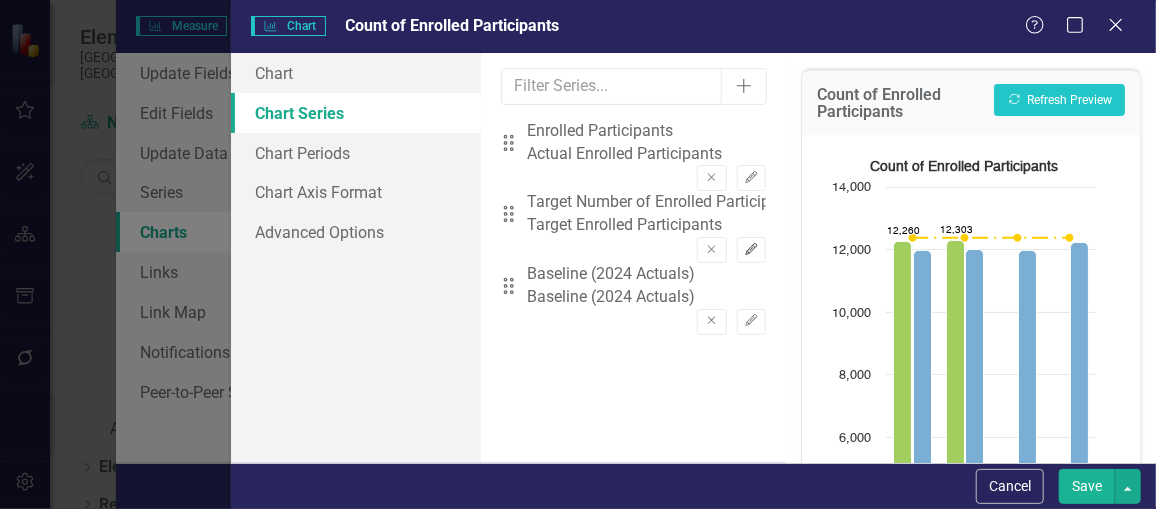 click on "Edit" 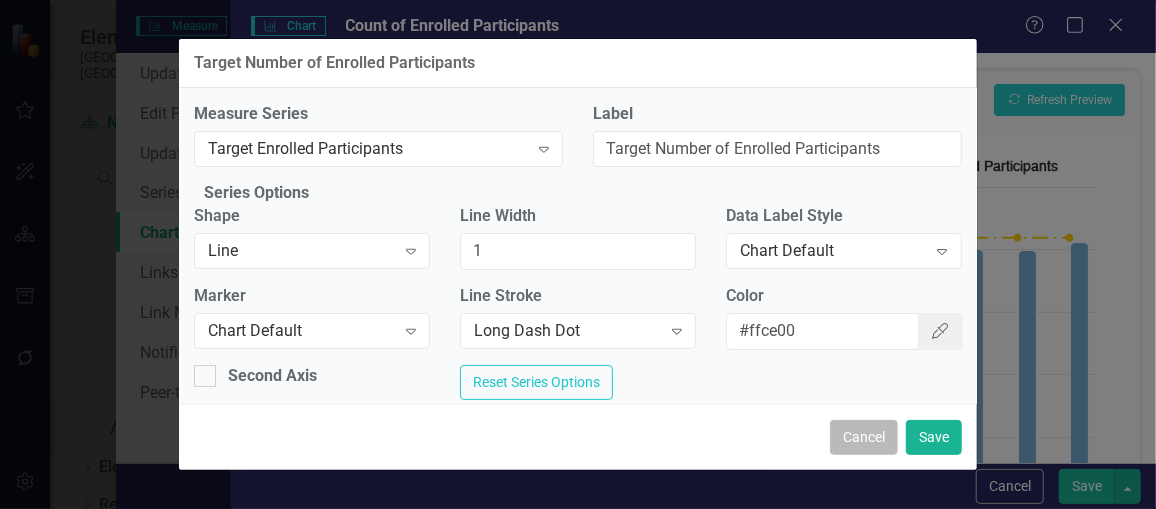 click on "Cancel" at bounding box center (864, 437) 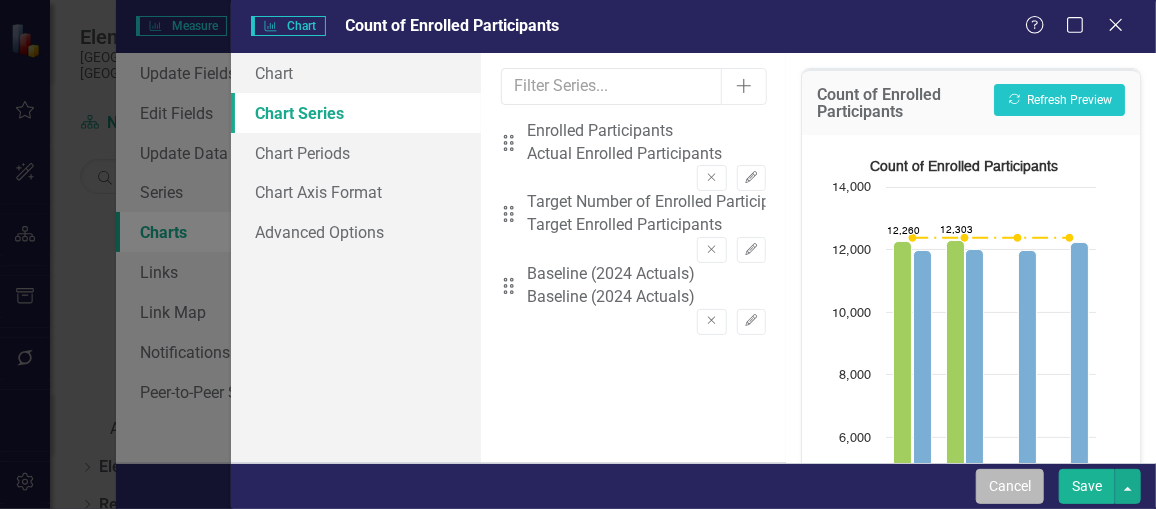 click on "Cancel" at bounding box center [1010, 486] 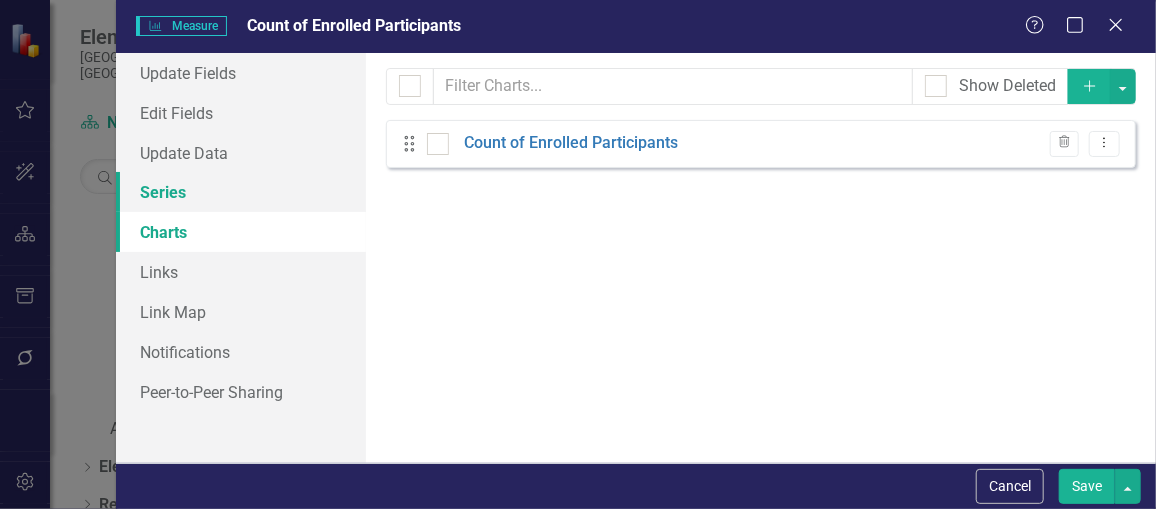 click on "Series" at bounding box center [241, 192] 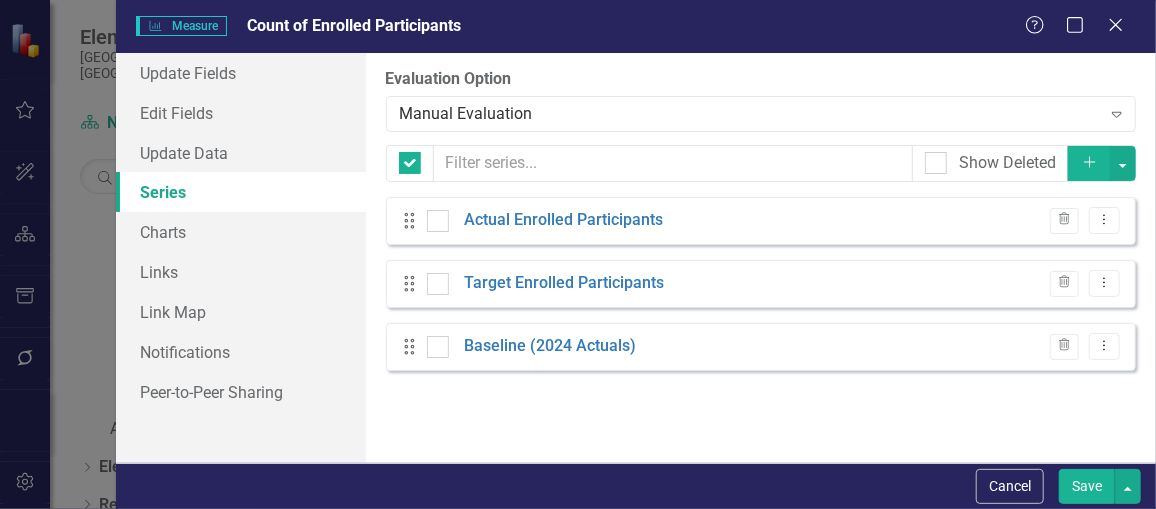 checkbox on "false" 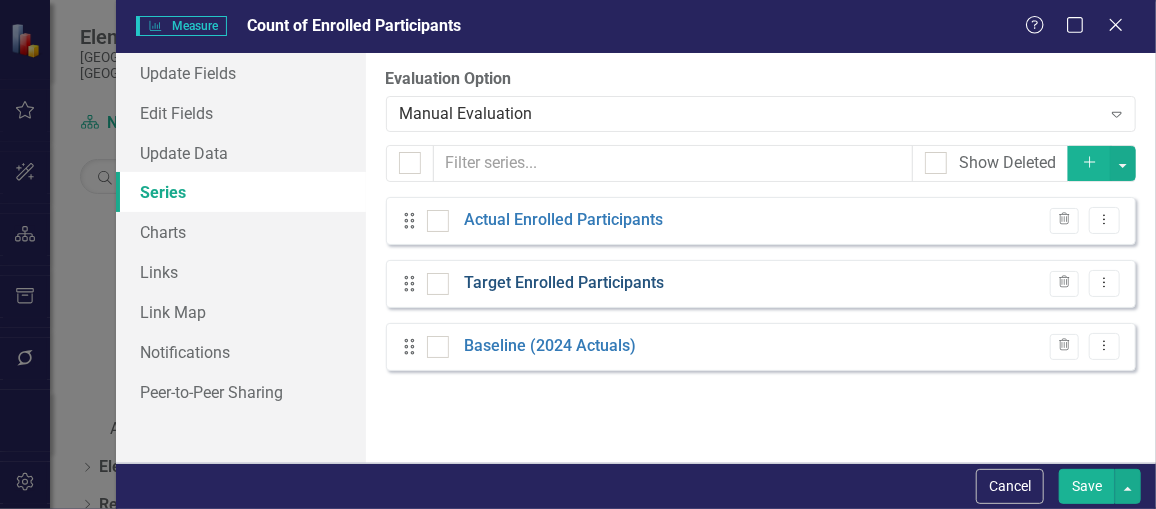 click on "Target Enrolled Participants" at bounding box center [564, 283] 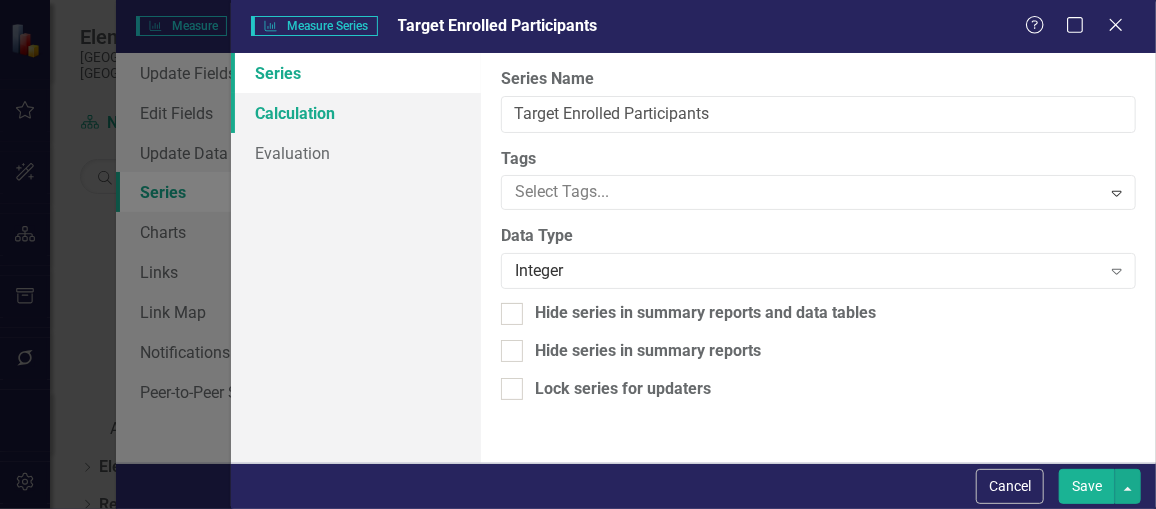 click on "Calculation" at bounding box center (356, 113) 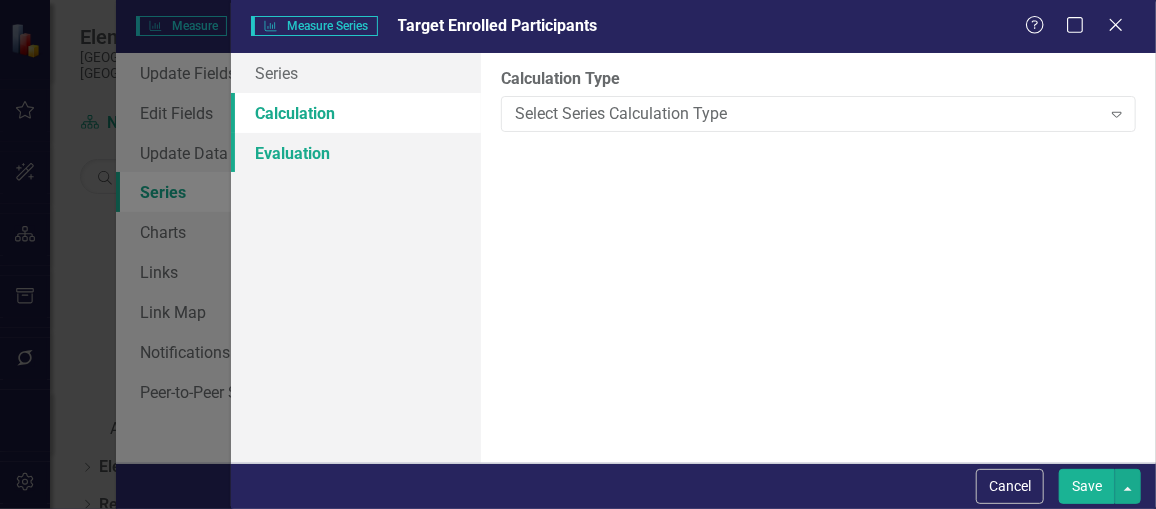 click on "Evaluation" at bounding box center (356, 153) 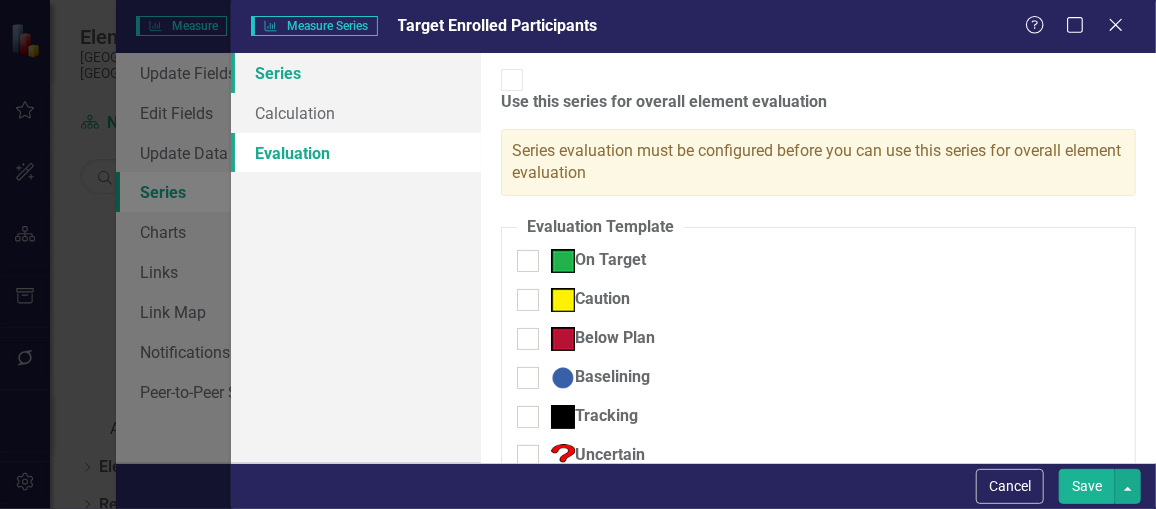 click on "Series" at bounding box center (356, 73) 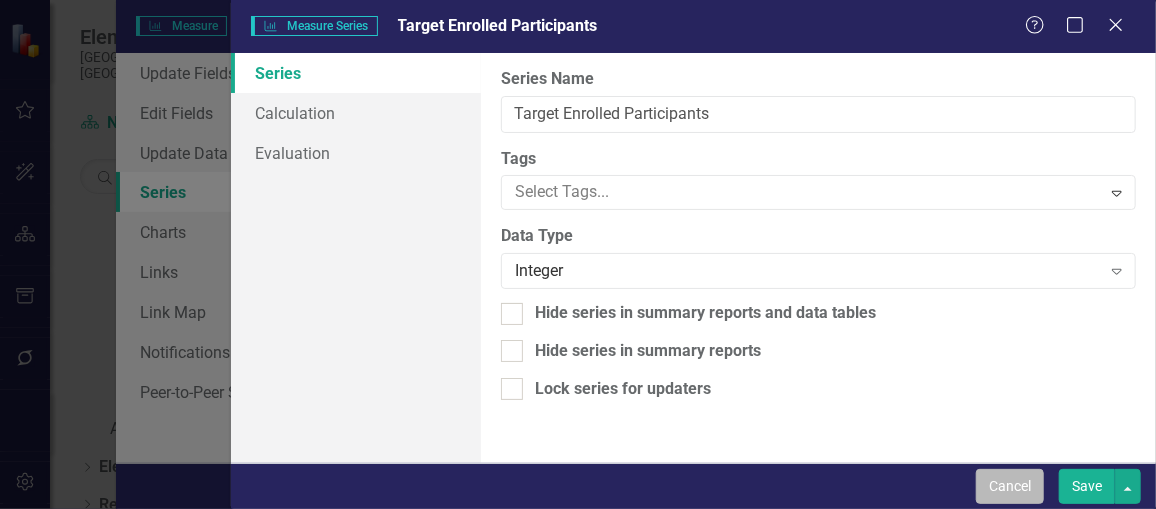 click on "Cancel" at bounding box center (1010, 486) 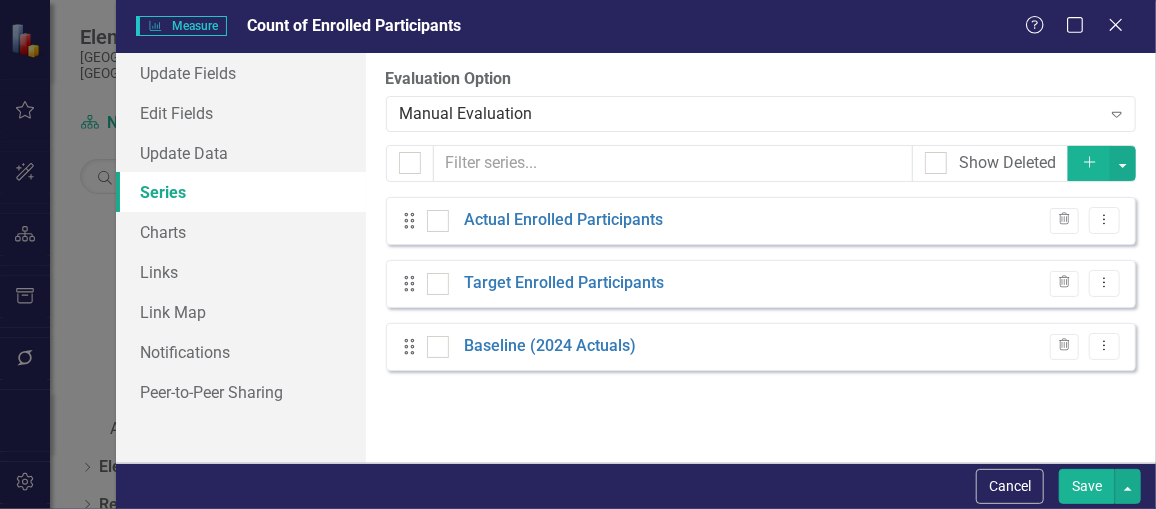 click on "Cancel" at bounding box center (1010, 486) 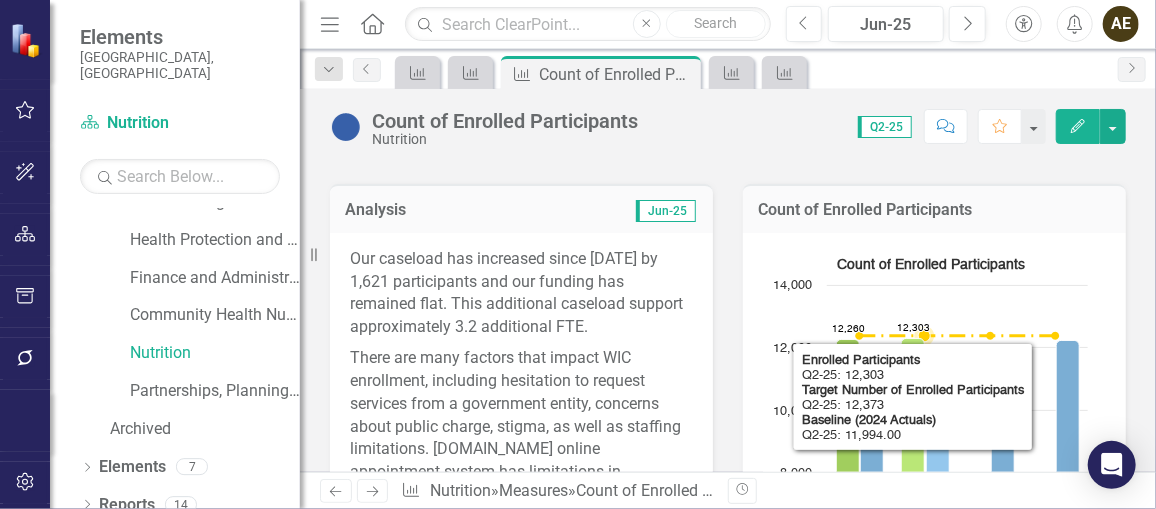 scroll, scrollTop: 357, scrollLeft: 0, axis: vertical 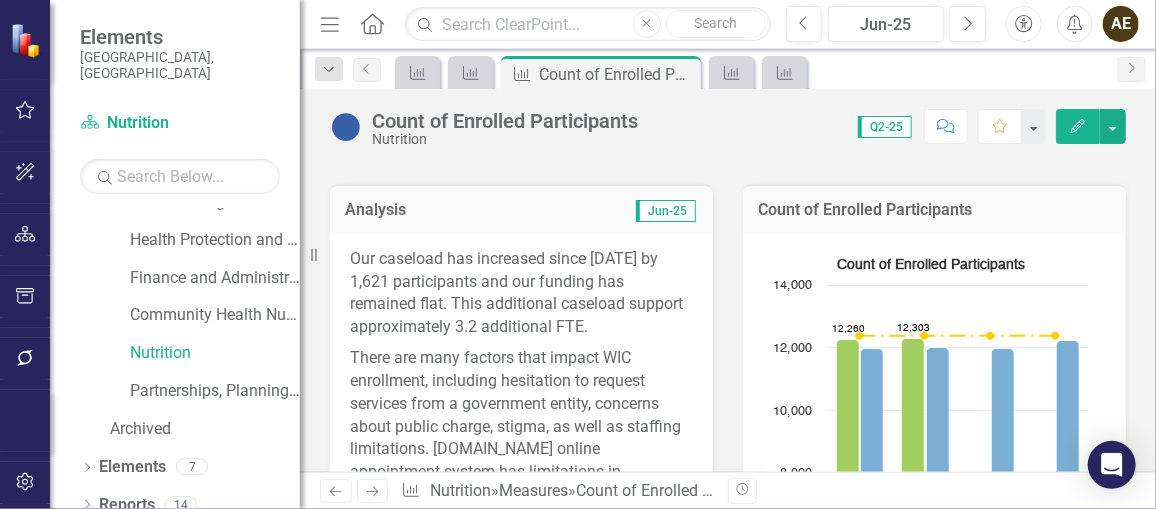 click on "Edit" 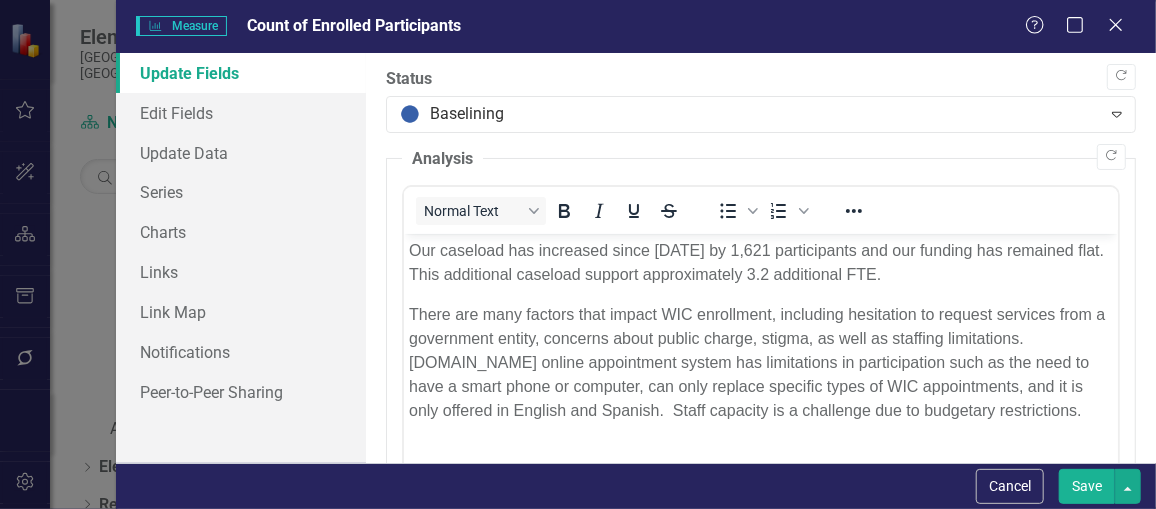 scroll, scrollTop: 0, scrollLeft: 0, axis: both 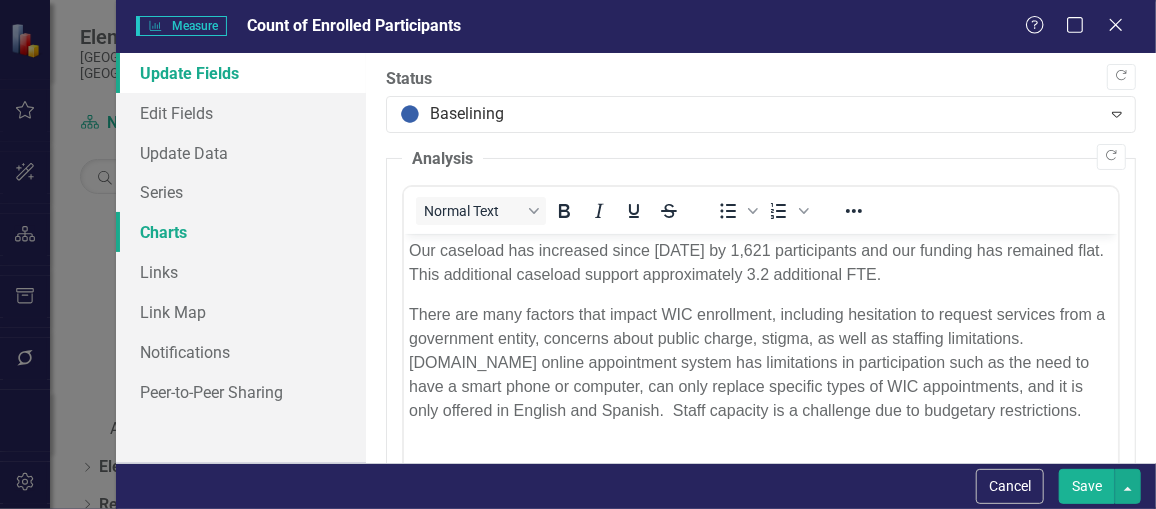 click on "Charts" at bounding box center [241, 232] 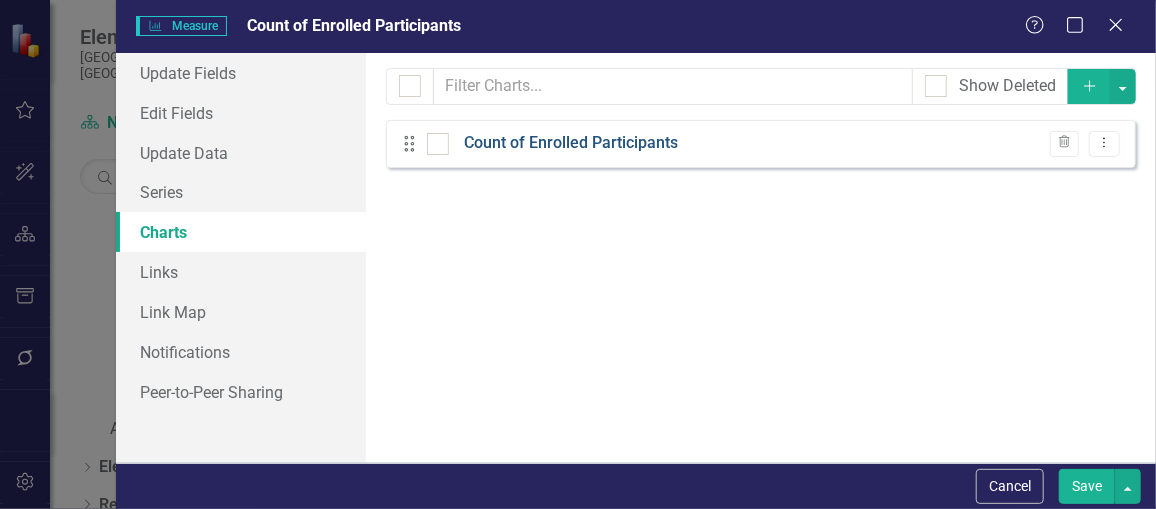 click on "Count of Enrolled Participants" at bounding box center [571, 143] 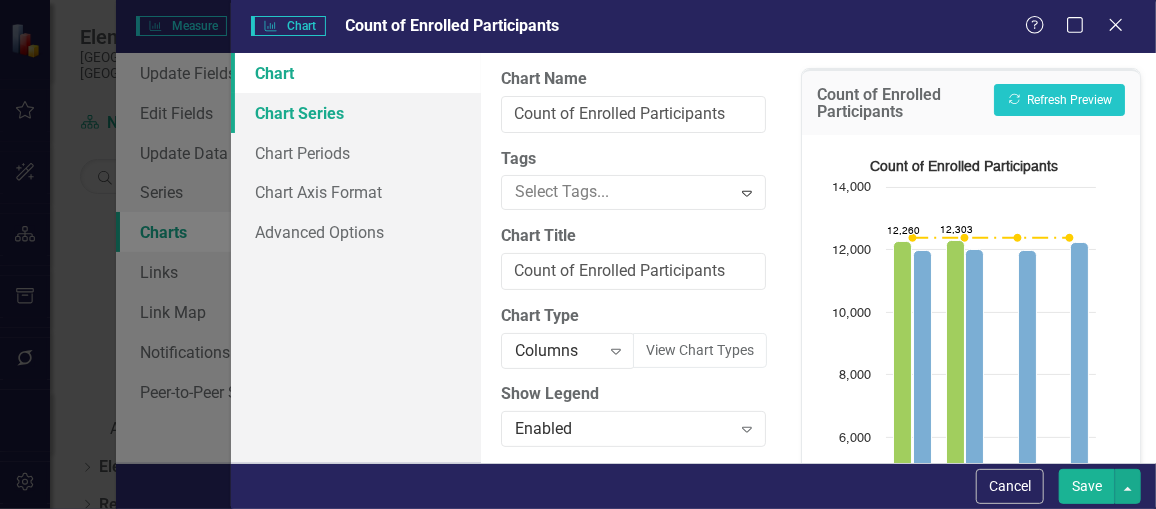 click on "Chart Series" at bounding box center [356, 113] 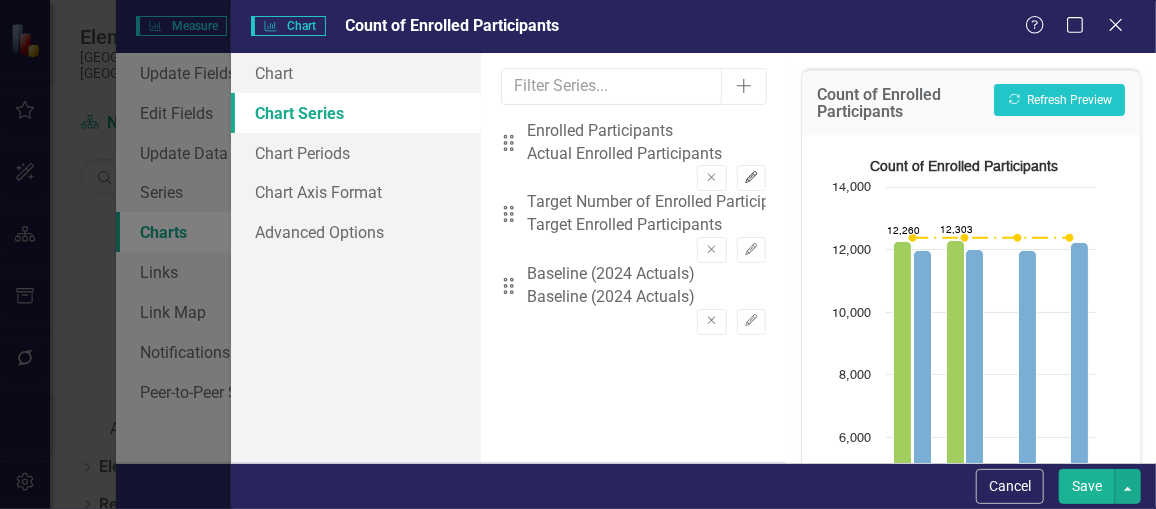 click 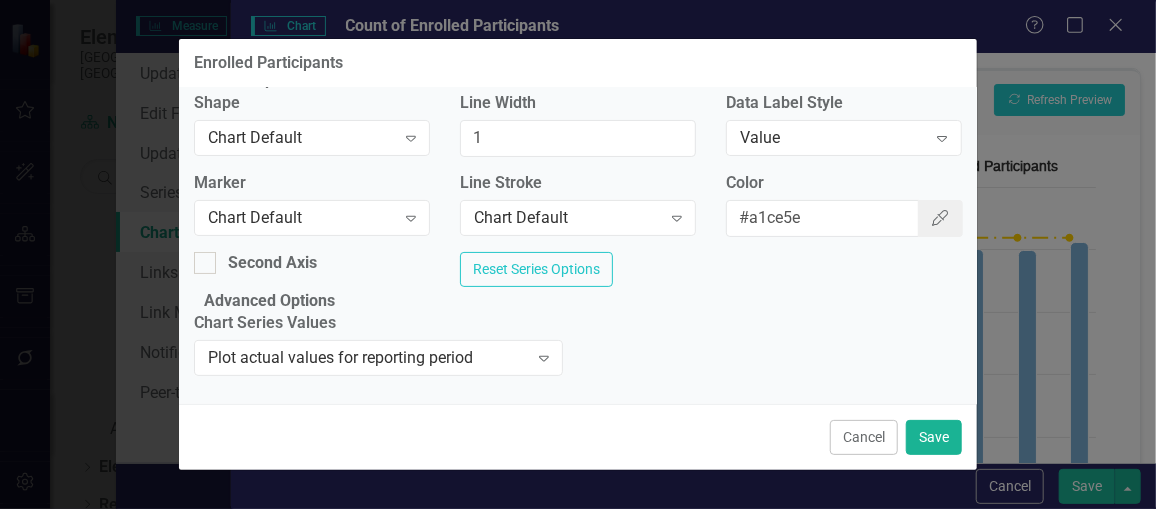 scroll, scrollTop: 180, scrollLeft: 0, axis: vertical 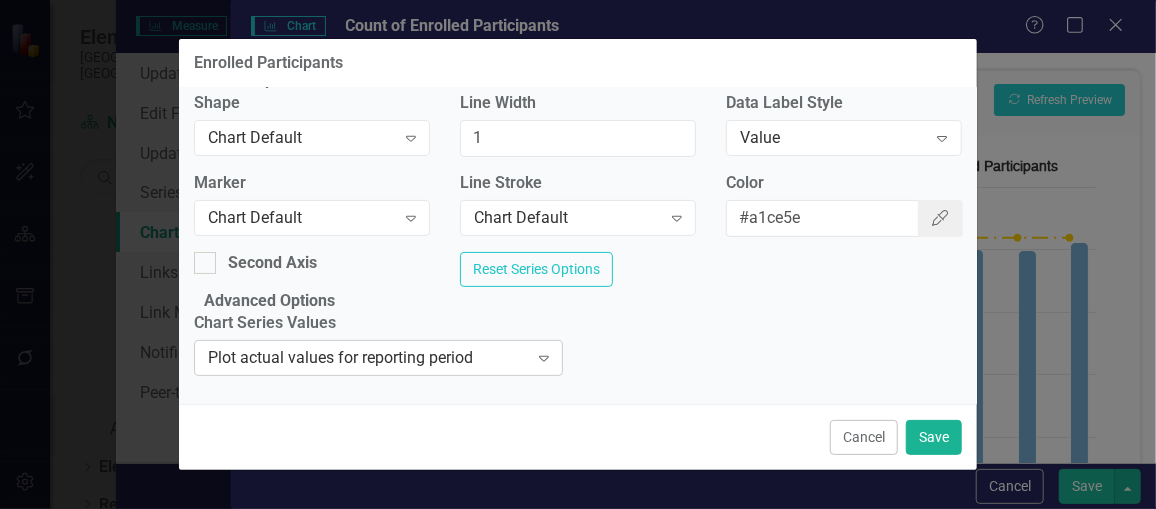 click on "Expand" 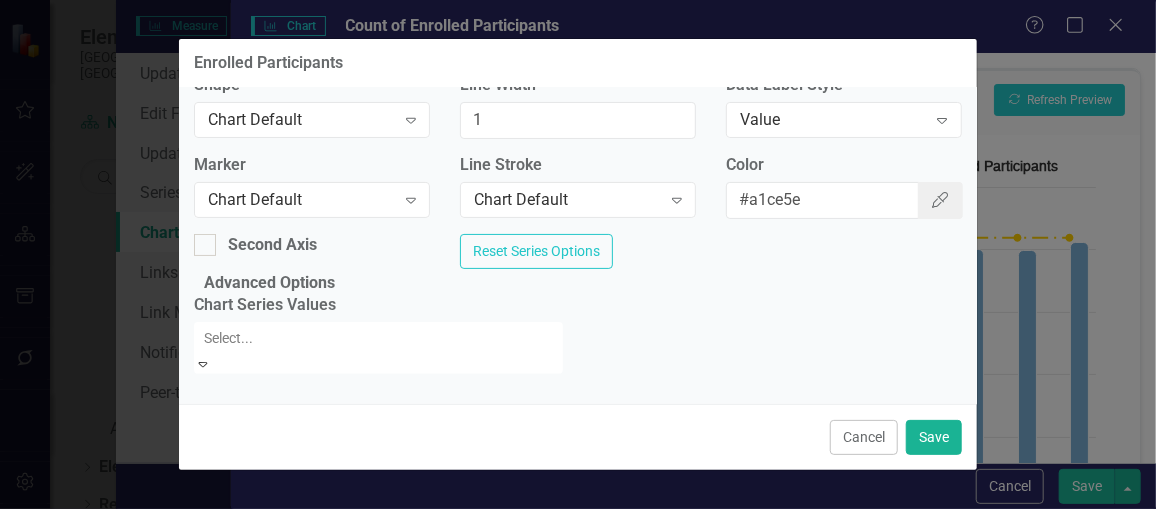 click on "Chart Series Values 3 results available. Use Up and Down to choose options, press Enter to select the currently focused option, press Escape to exit the menu, press Tab to select the option and exit the menu. Select... Expand" at bounding box center [578, 341] 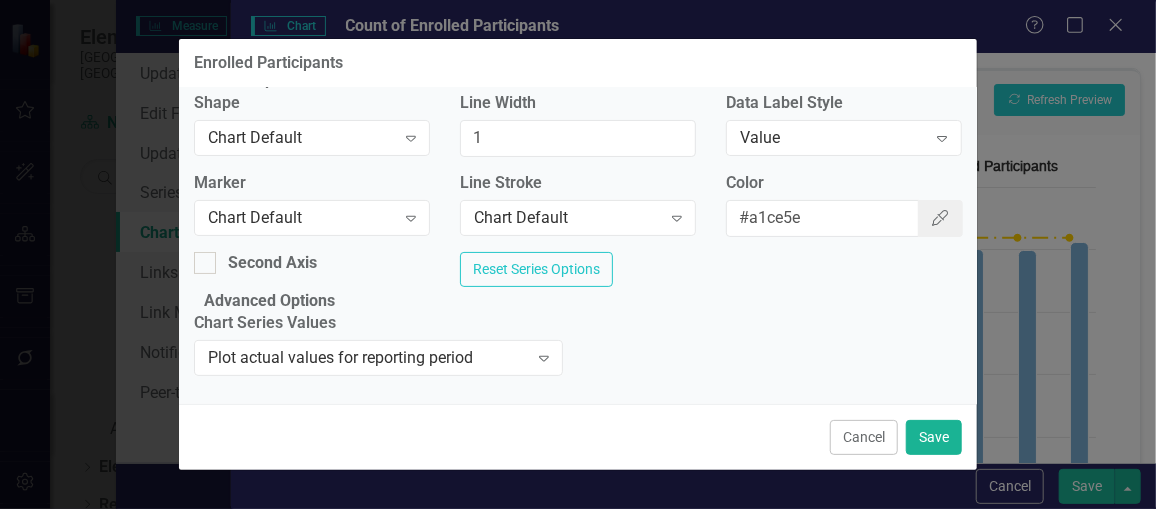 scroll, scrollTop: 0, scrollLeft: 0, axis: both 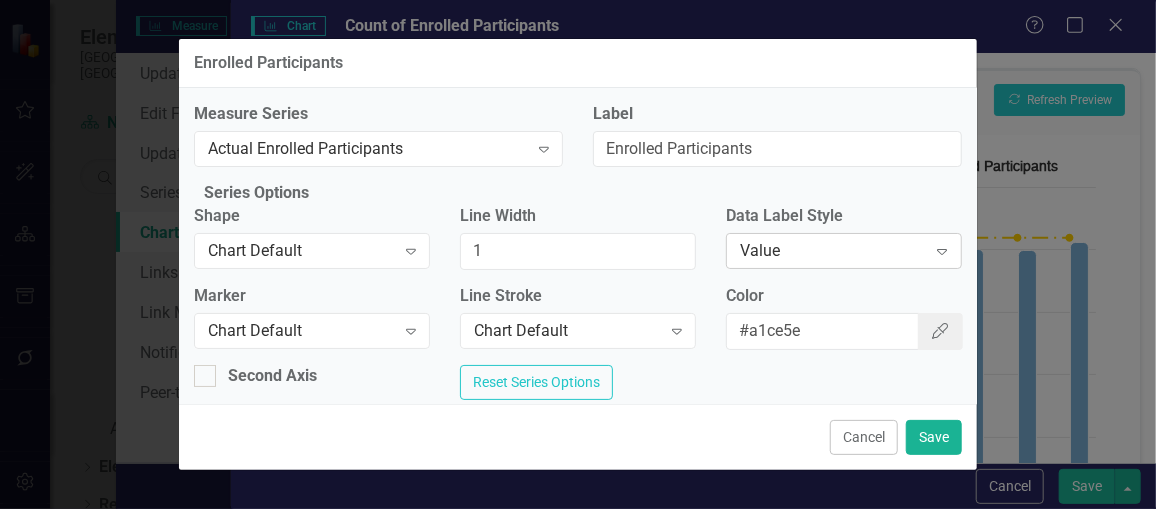 click on "Value" at bounding box center (833, 251) 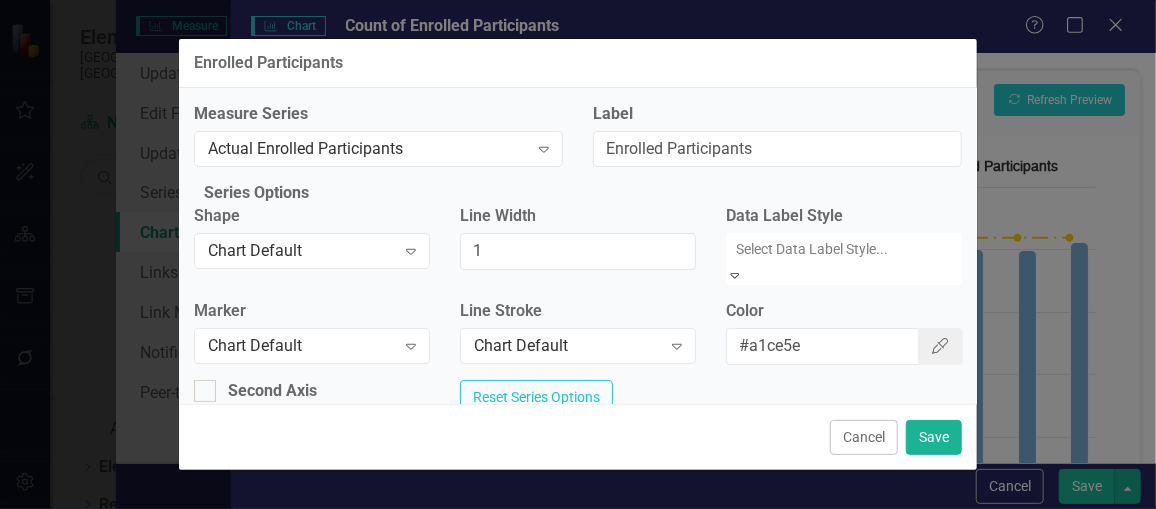 click on "Row Label" at bounding box center (578, 589) 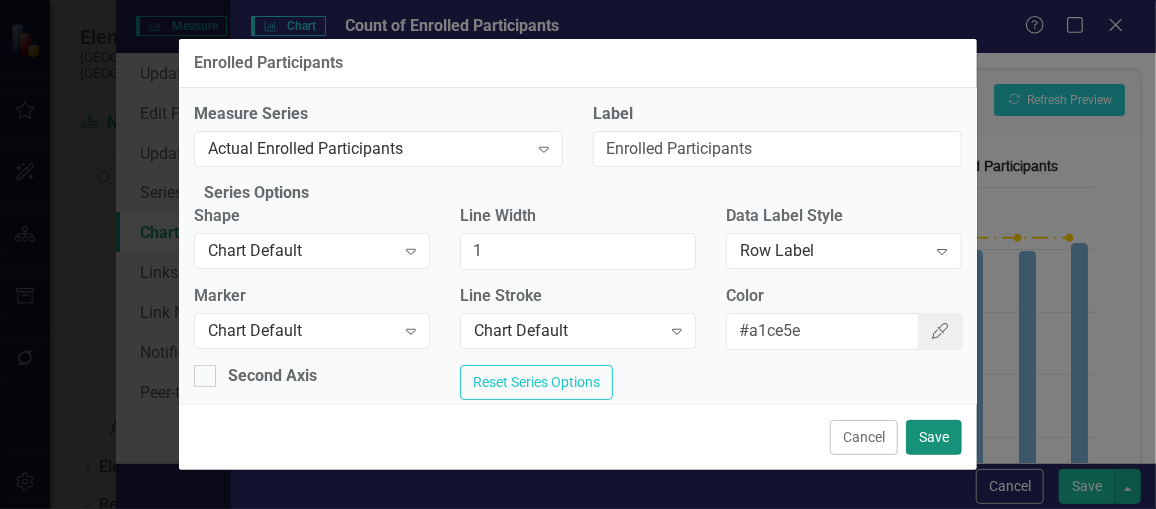 click on "Save" at bounding box center [934, 437] 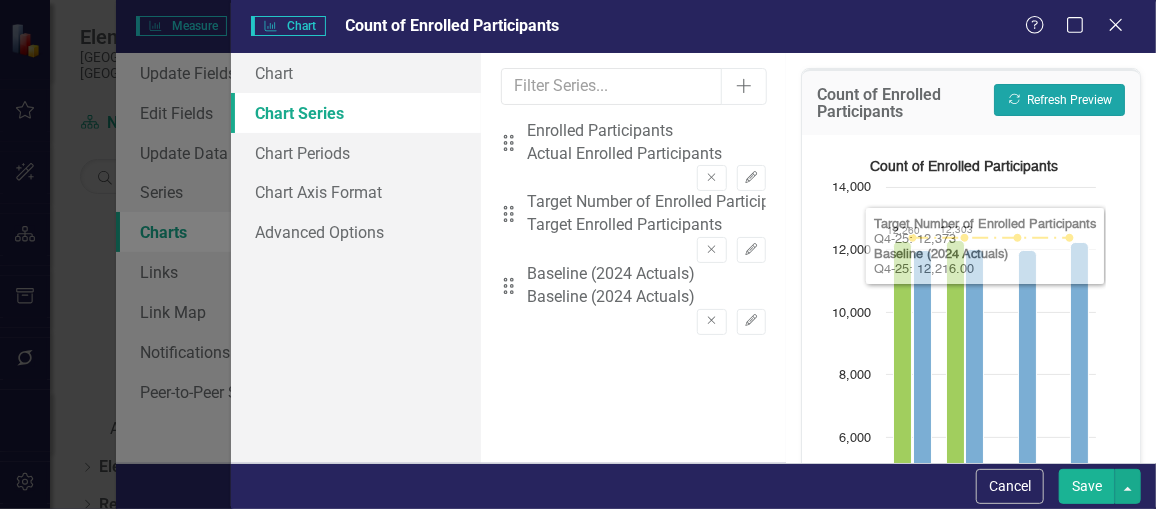 click on "Recalculate Refresh Preview" at bounding box center [1059, 100] 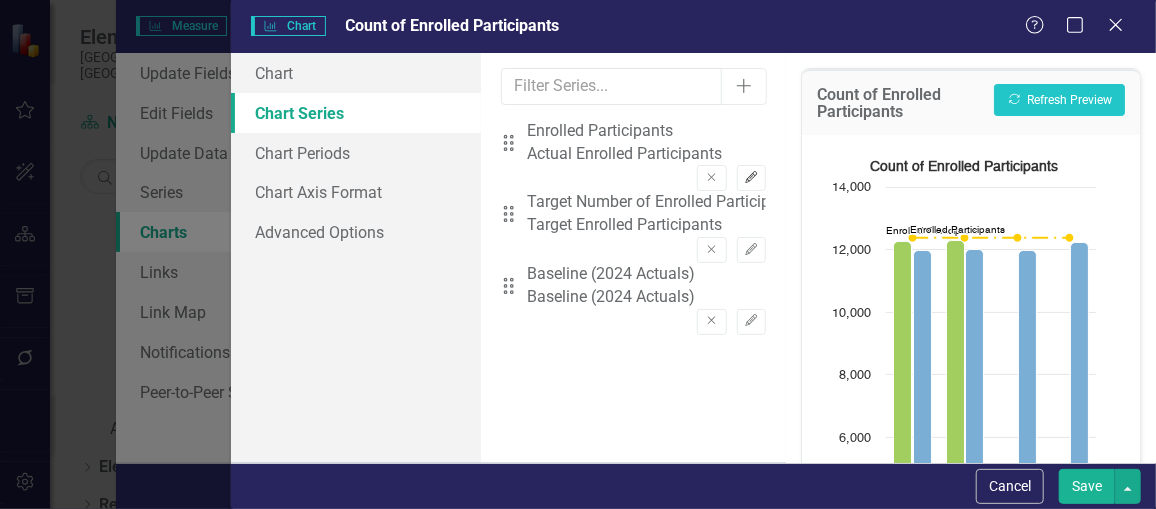 click on "Edit" at bounding box center [751, 178] 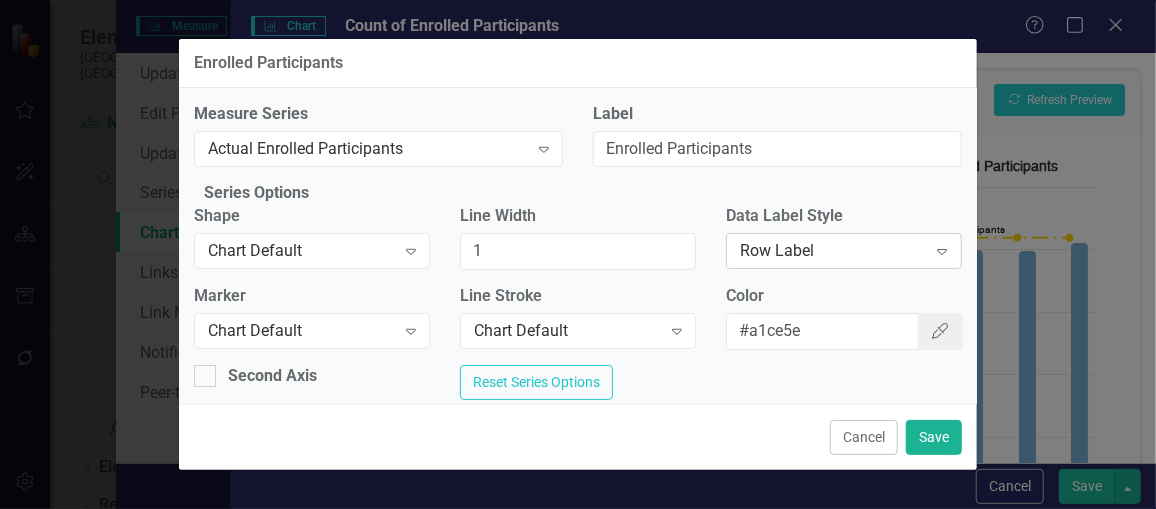 click on "Expand" 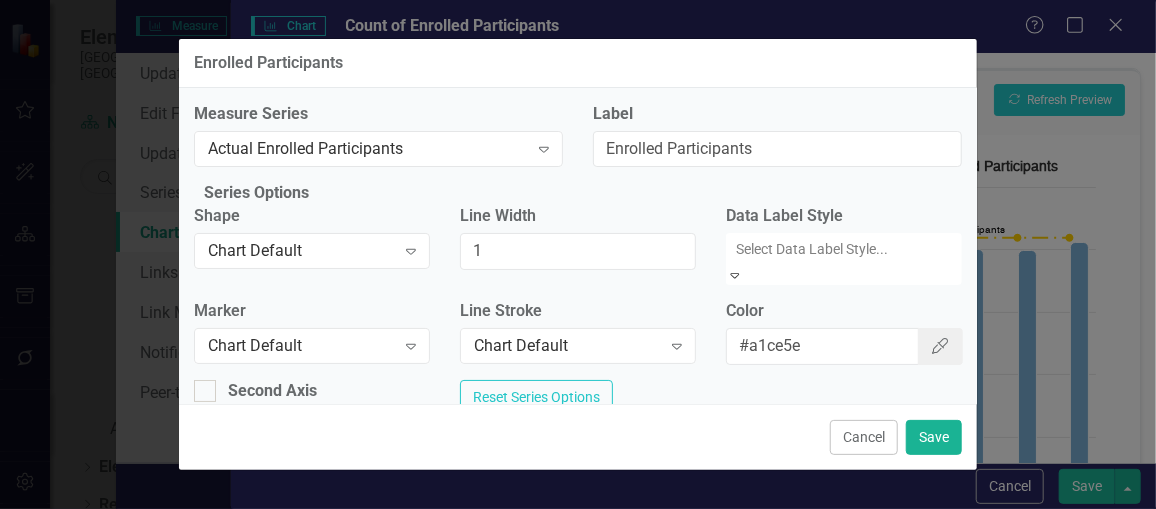 click on "Value" at bounding box center (578, 566) 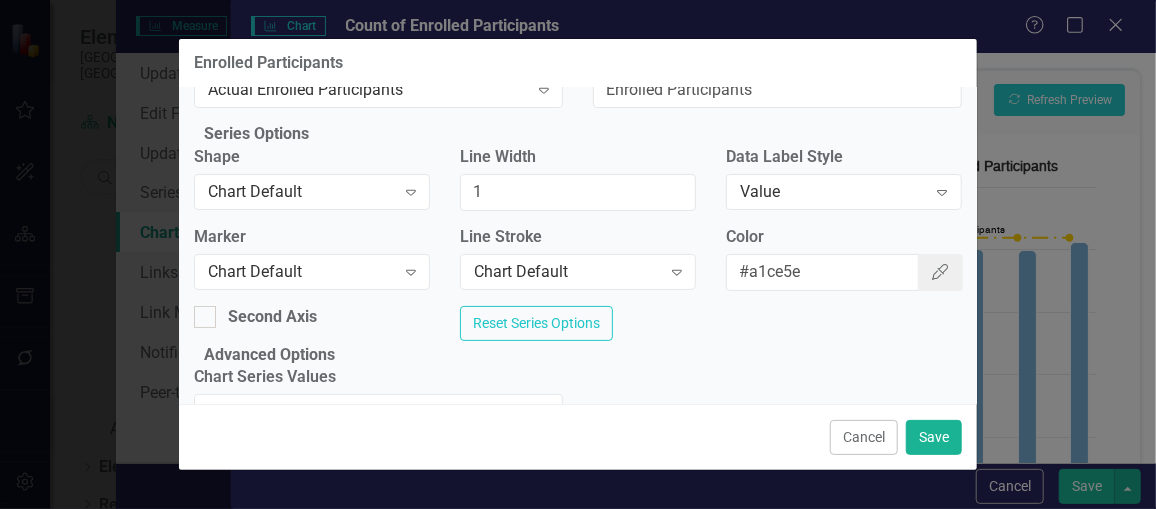 scroll, scrollTop: 89, scrollLeft: 0, axis: vertical 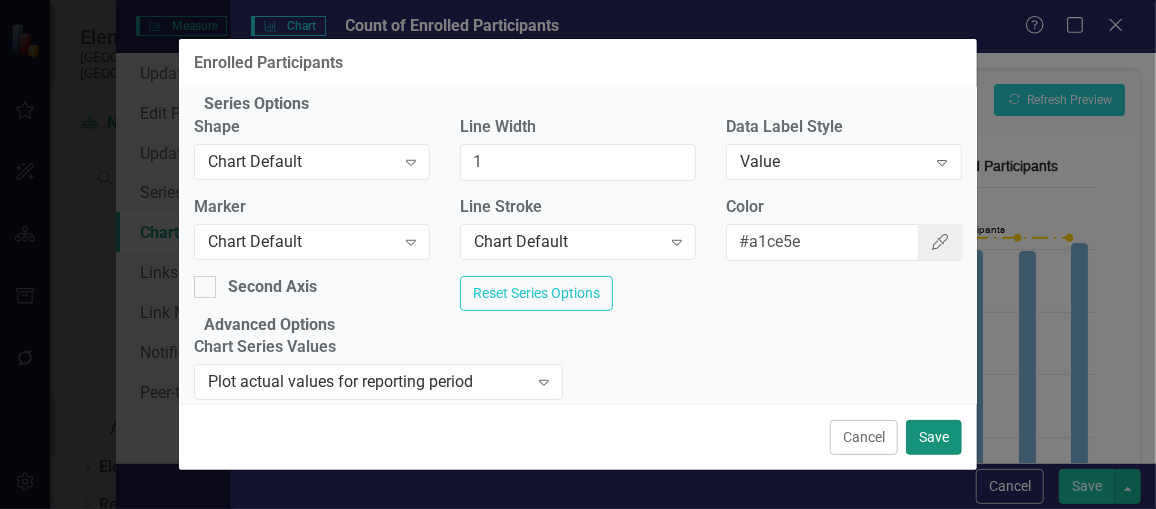 click on "Save" at bounding box center (934, 437) 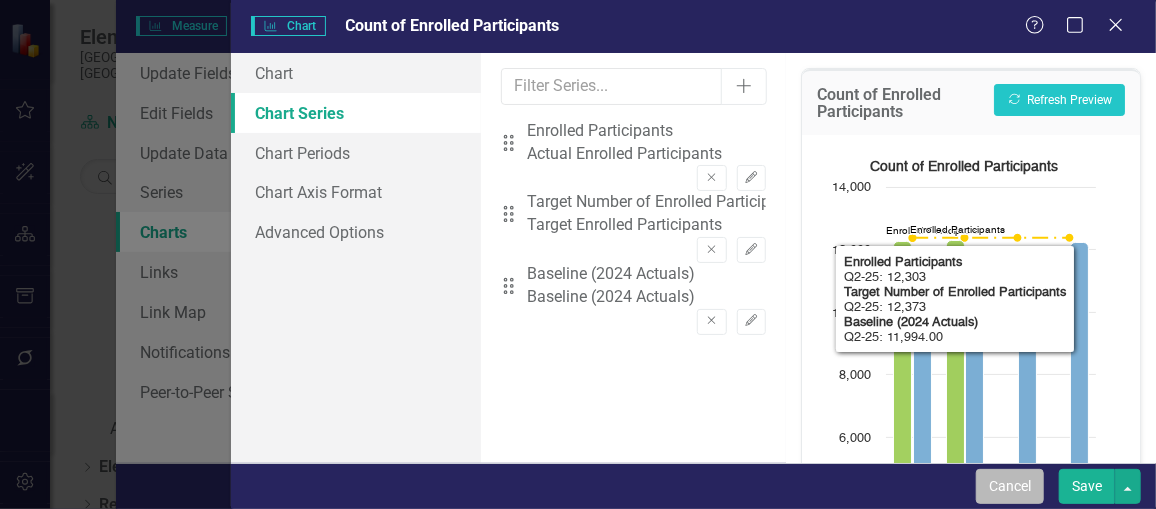 click on "Cancel" at bounding box center [1010, 486] 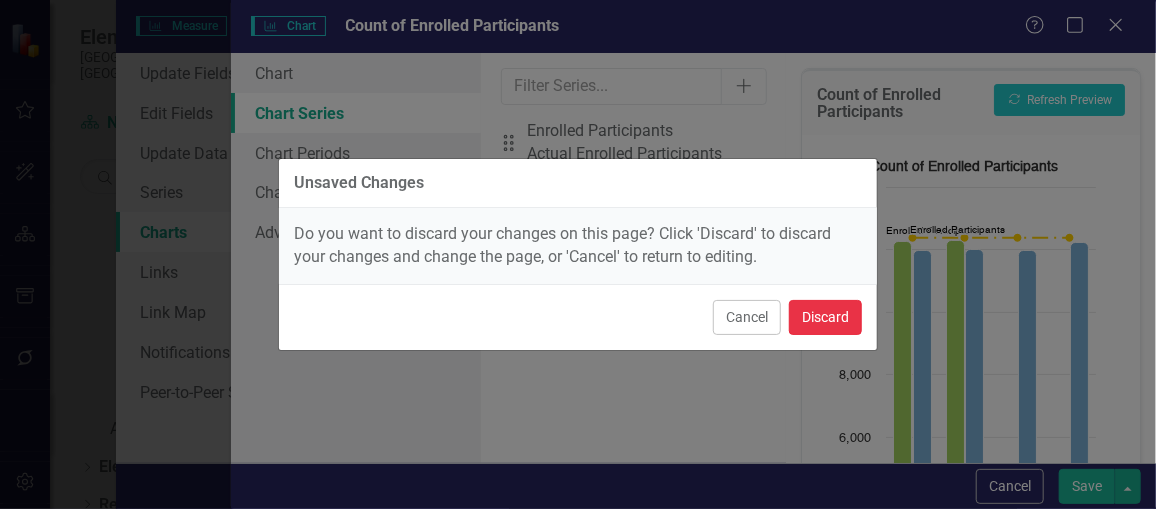 click on "Discard" at bounding box center (825, 317) 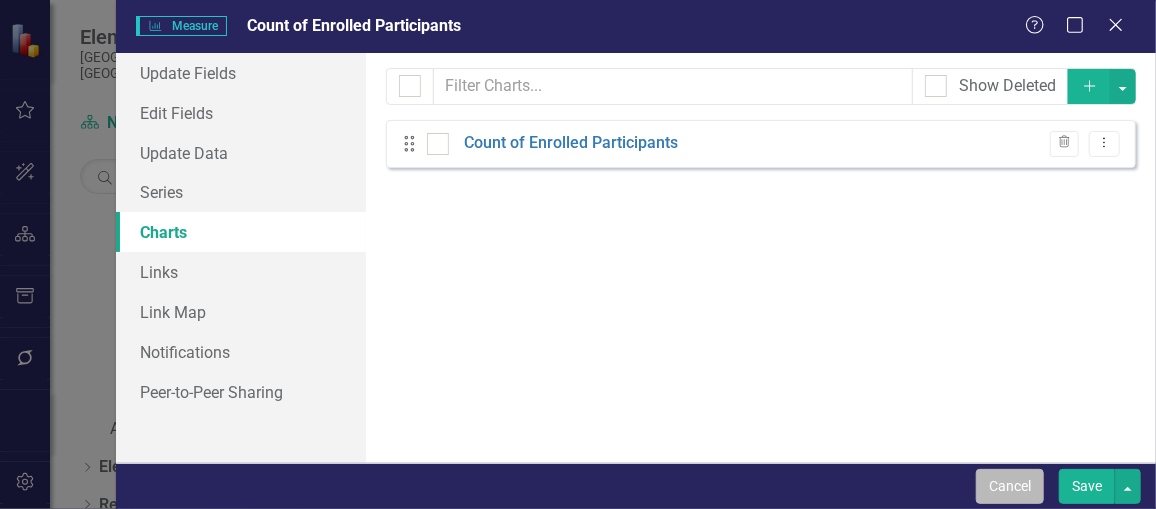 click on "Cancel" at bounding box center [1010, 486] 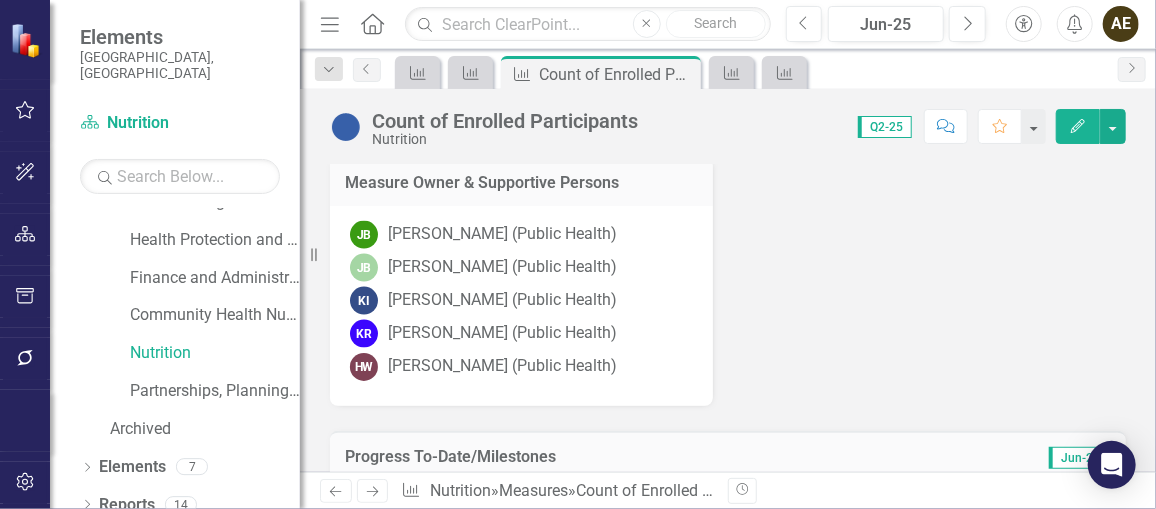scroll, scrollTop: 1259, scrollLeft: 0, axis: vertical 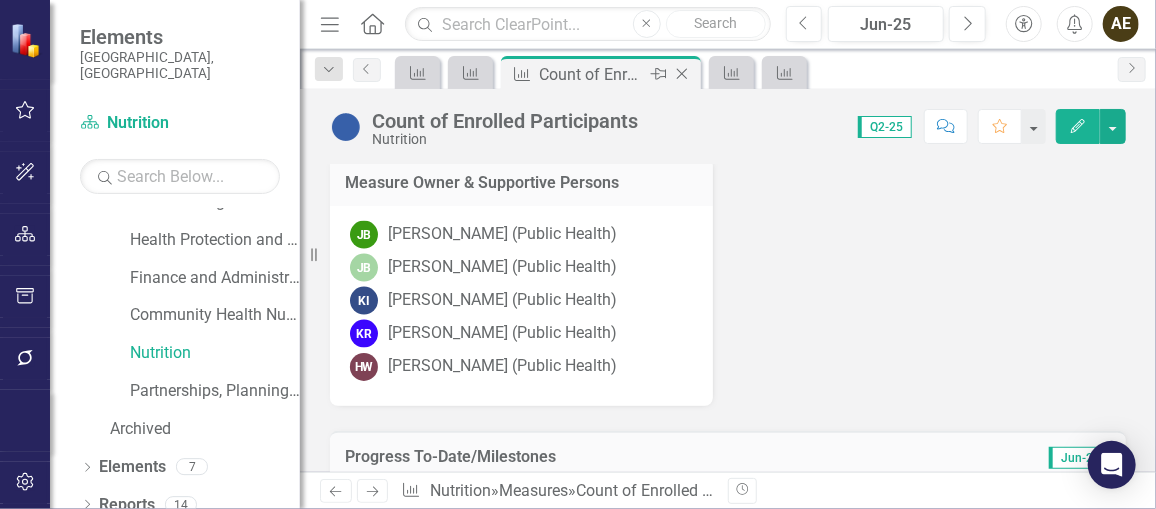 click on "Close" 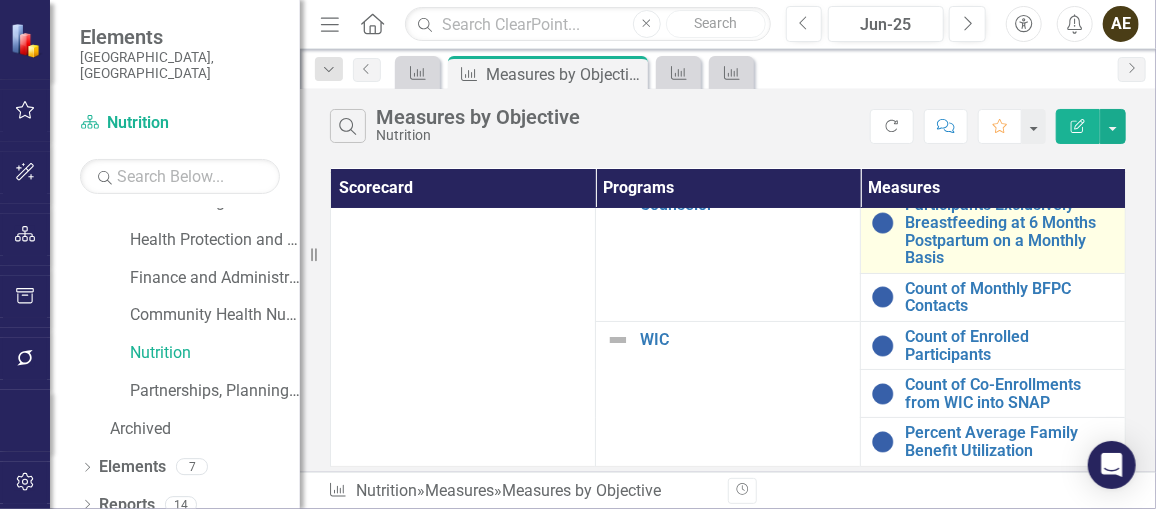 scroll, scrollTop: 44, scrollLeft: 0, axis: vertical 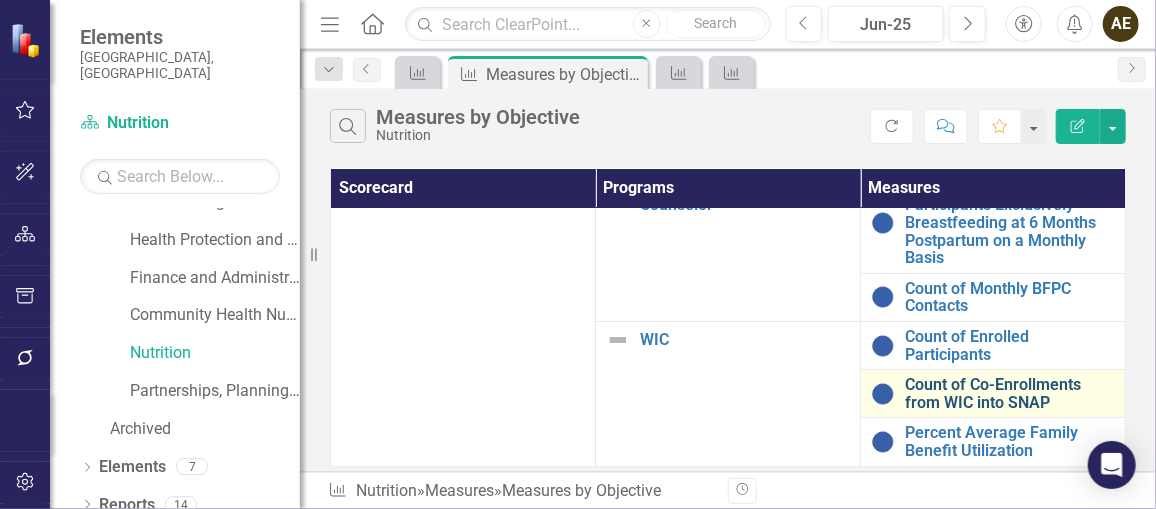 click on "Count of Co-Enrollments from WIC into SNAP" at bounding box center [1010, 393] 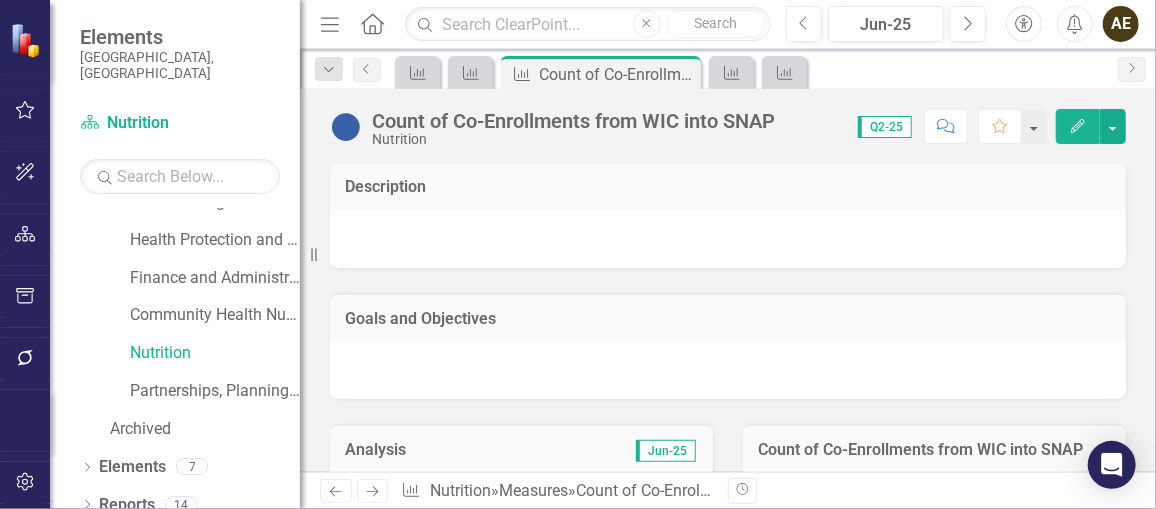 scroll, scrollTop: 0, scrollLeft: 0, axis: both 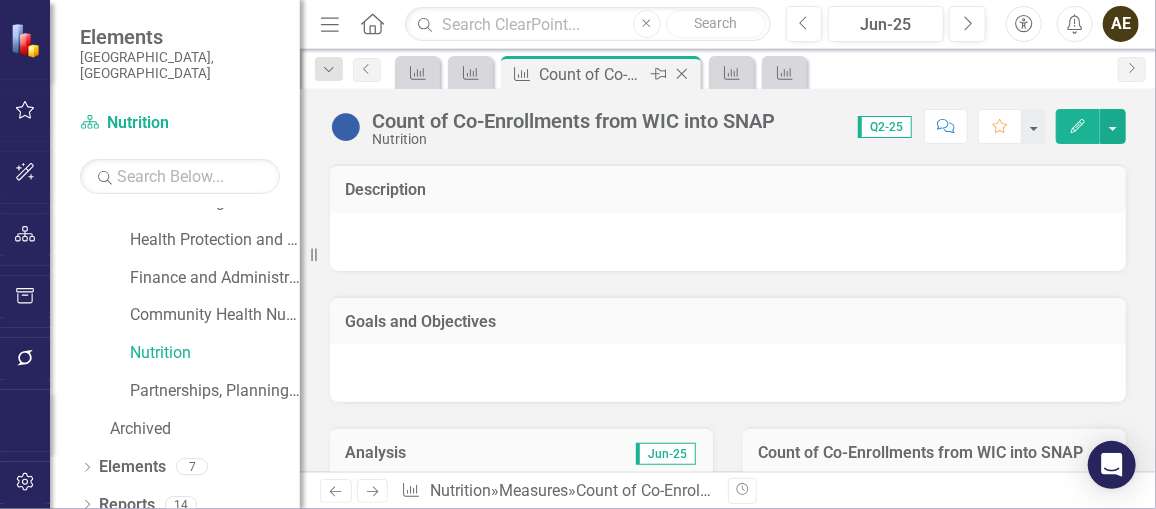 click on "Close" 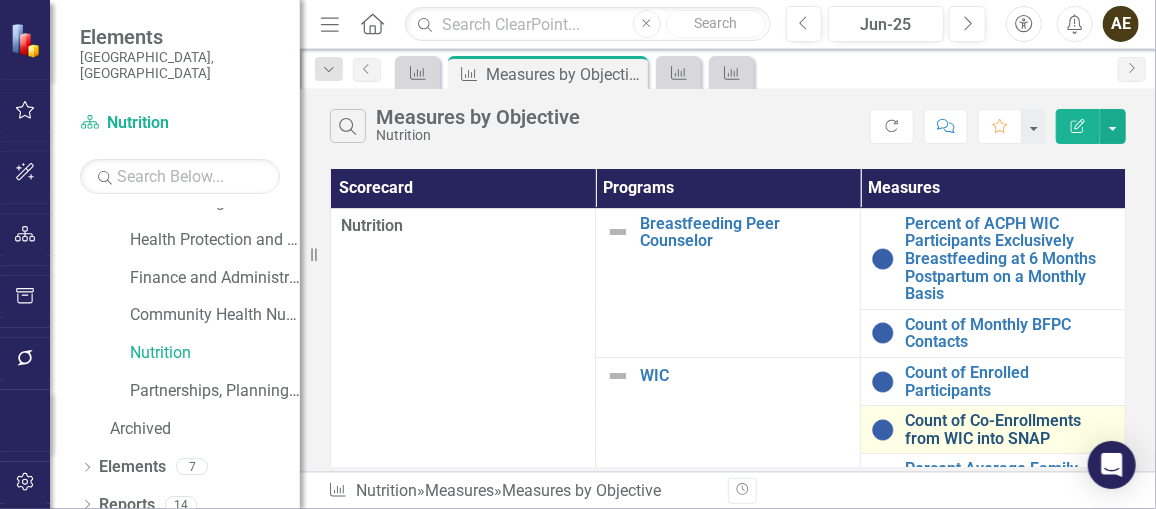 scroll, scrollTop: 45, scrollLeft: 0, axis: vertical 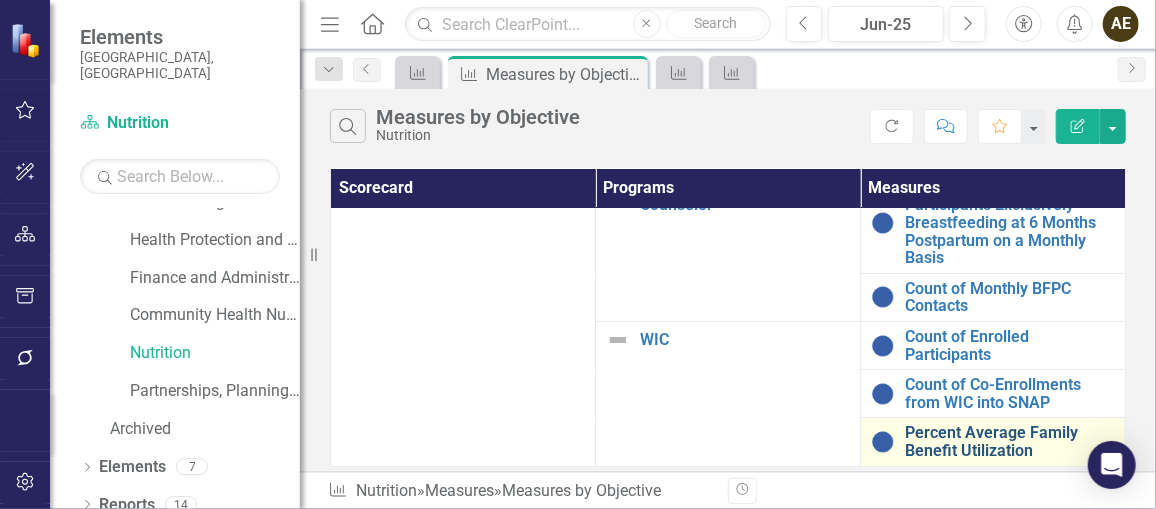 click on "Percent Average Family Benefit Utilization" at bounding box center [1010, 441] 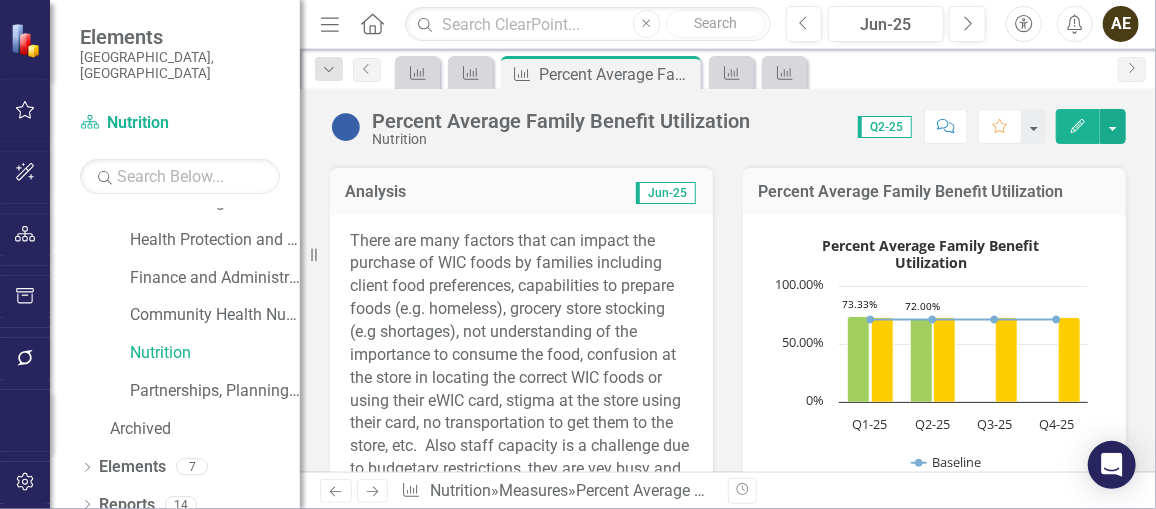 scroll, scrollTop: 369, scrollLeft: 0, axis: vertical 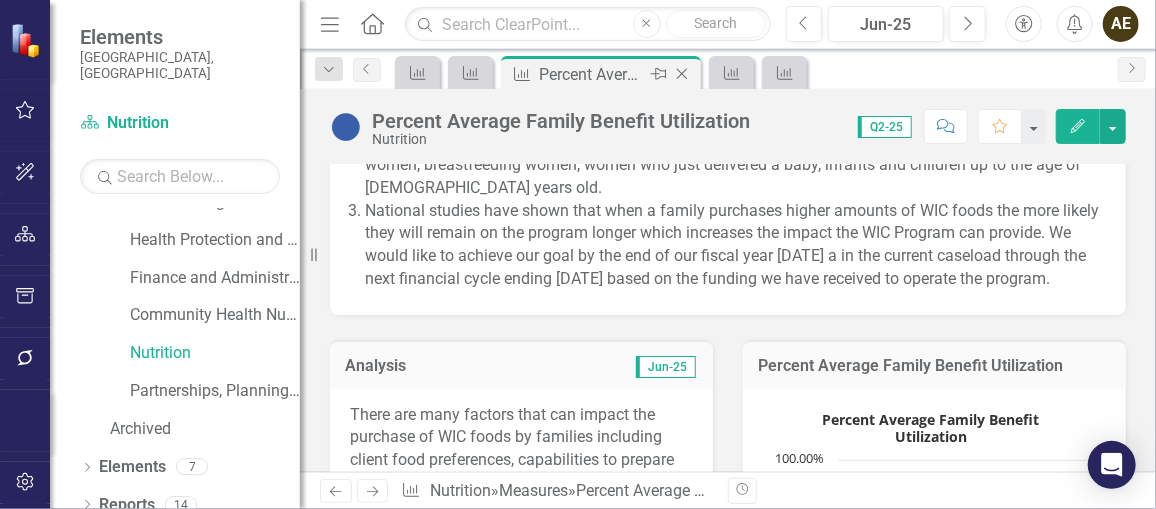 click on "Close" 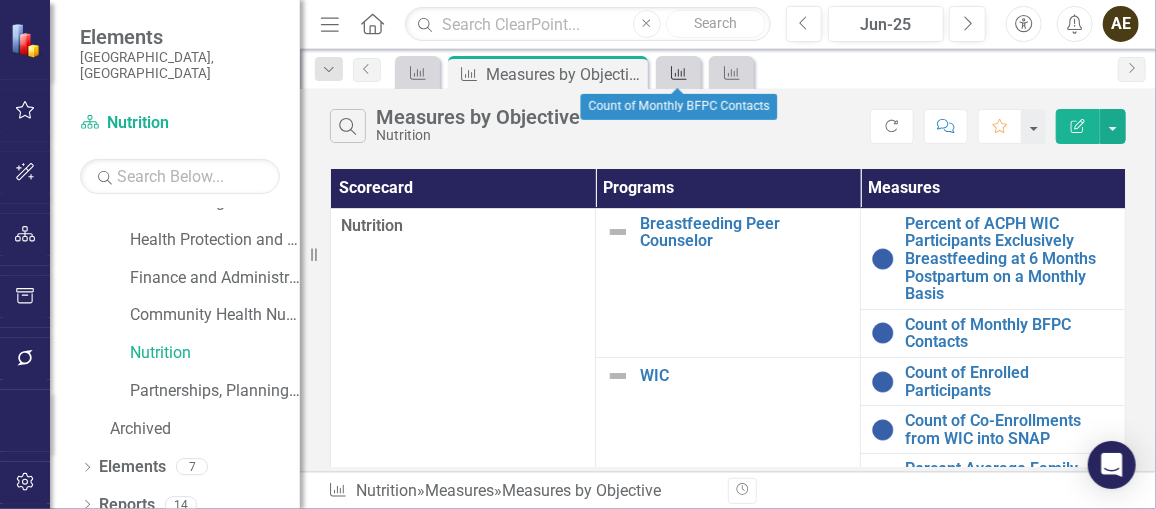 click on "Measure" at bounding box center (675, 72) 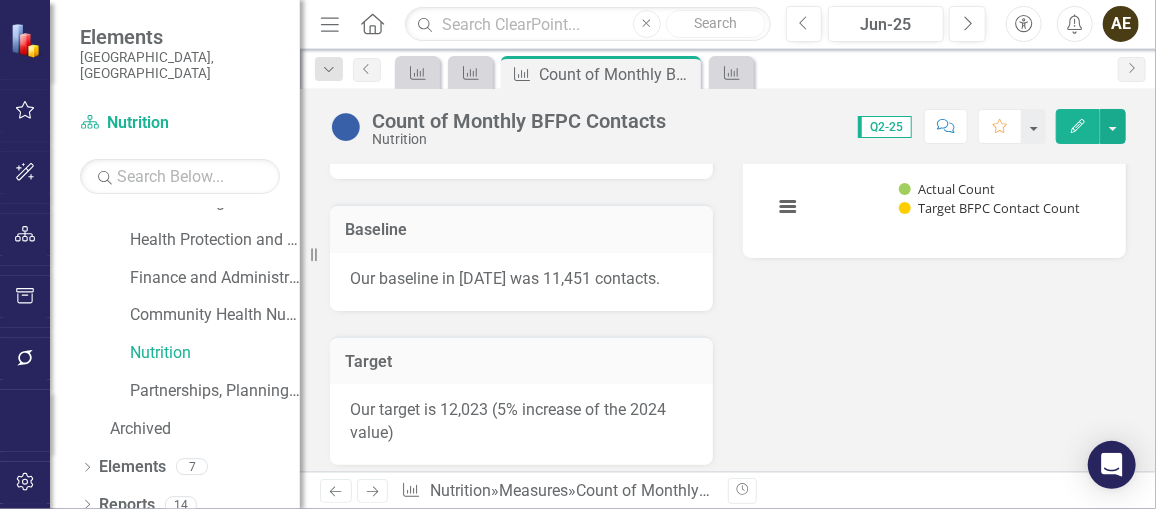 scroll, scrollTop: 675, scrollLeft: 0, axis: vertical 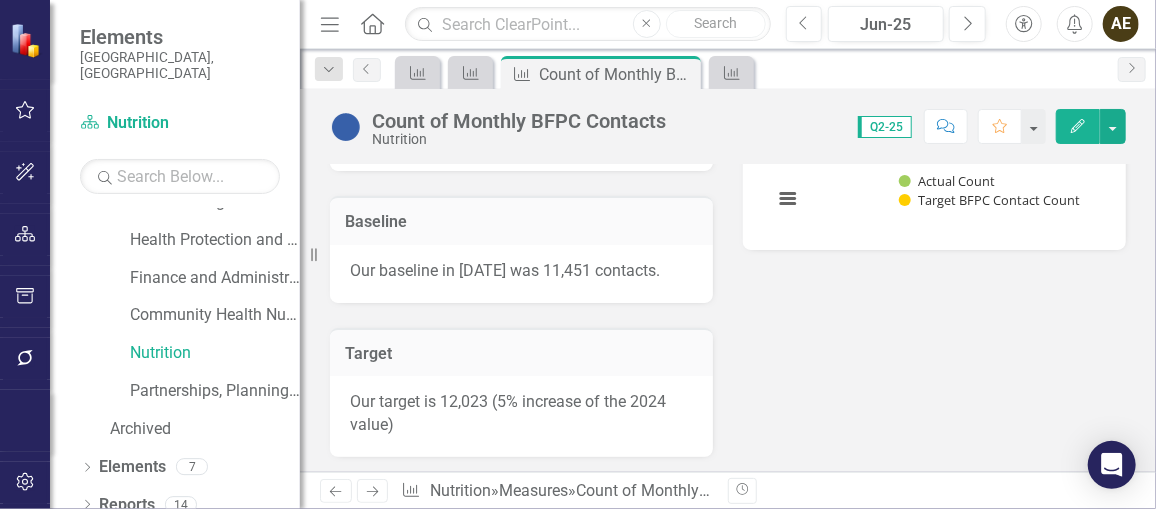 click on "Our baseline in [DATE] was 11,451 contacts." at bounding box center [521, 271] 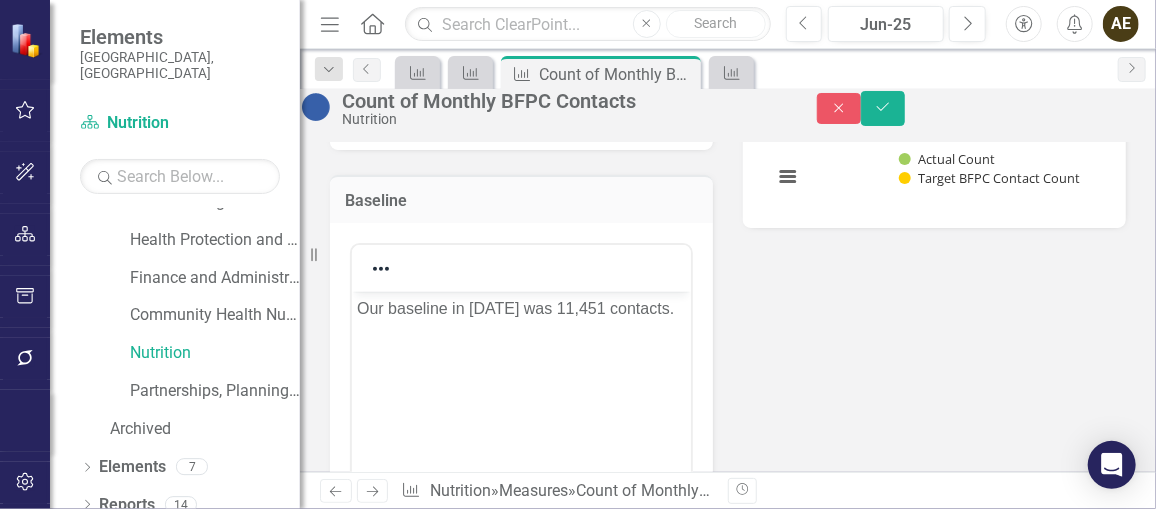scroll, scrollTop: 0, scrollLeft: 0, axis: both 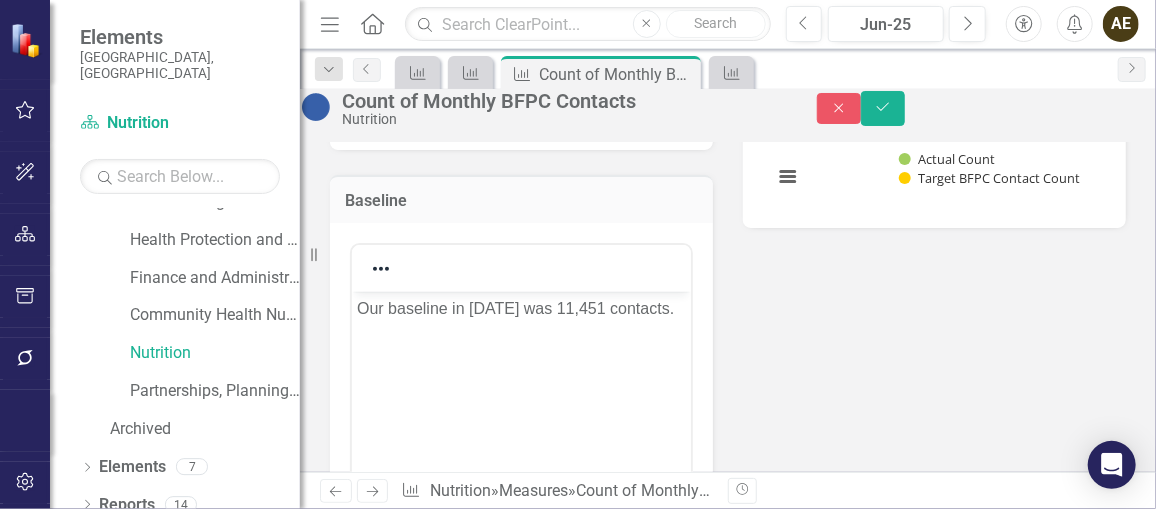 click on "Our baseline in [DATE] was 11,451 contacts." at bounding box center (520, 309) 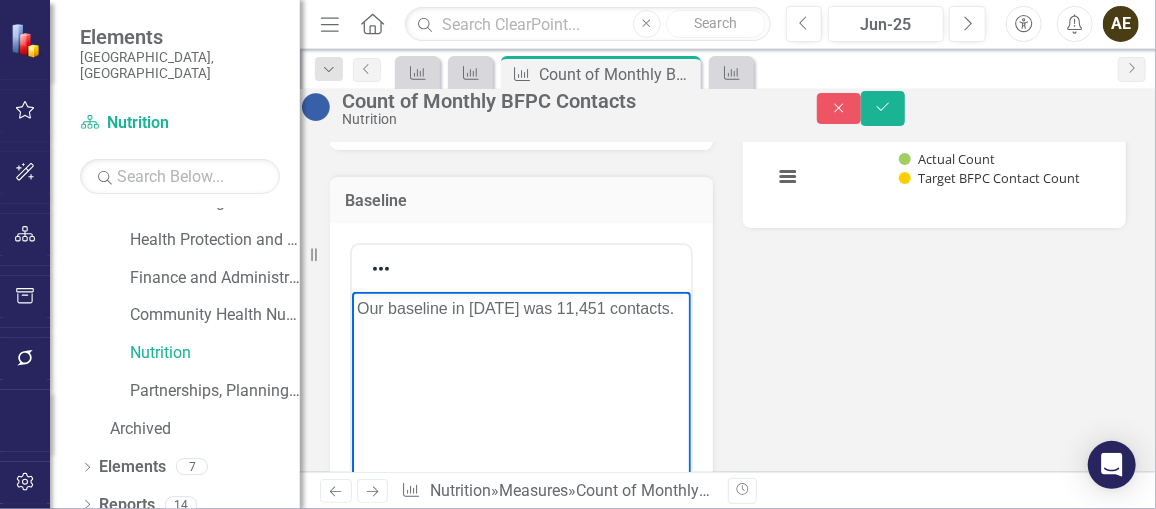 type 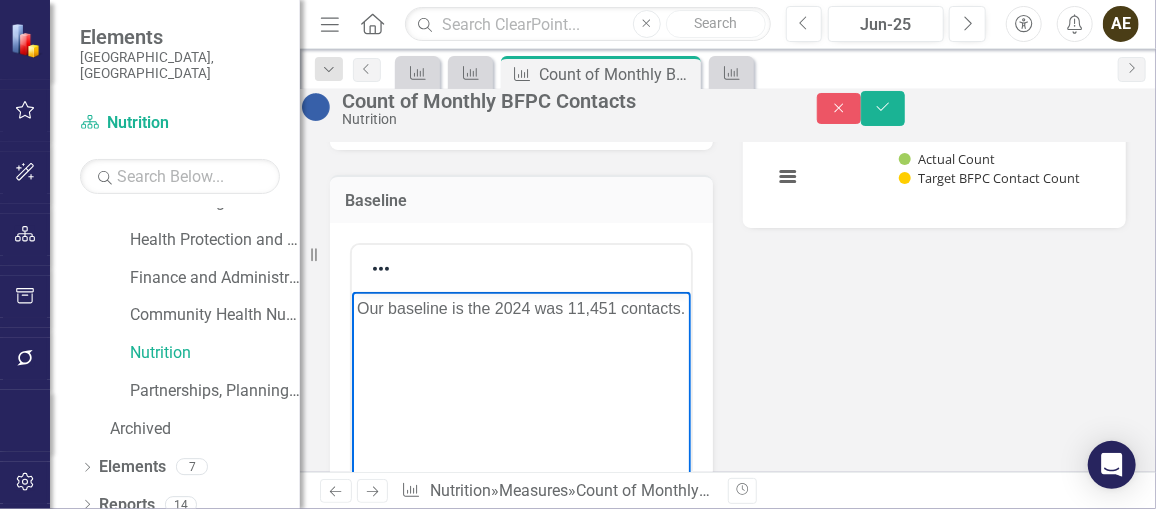 click on "Our baseline is the 2024 was 11,451 contacts." at bounding box center [520, 309] 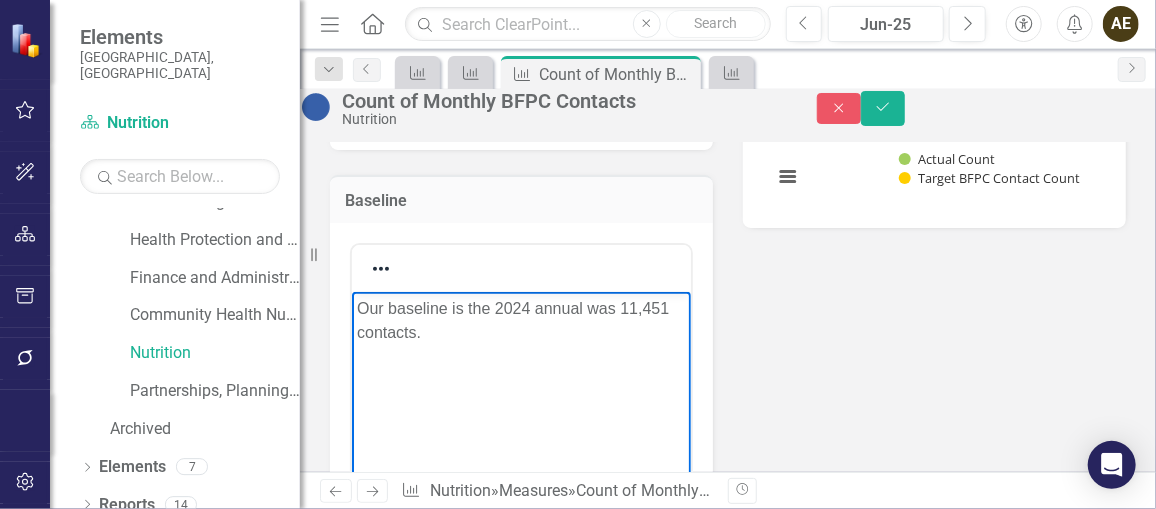 click on "Our baseline is the 2024 annual was 11,451 contacts." at bounding box center (520, 321) 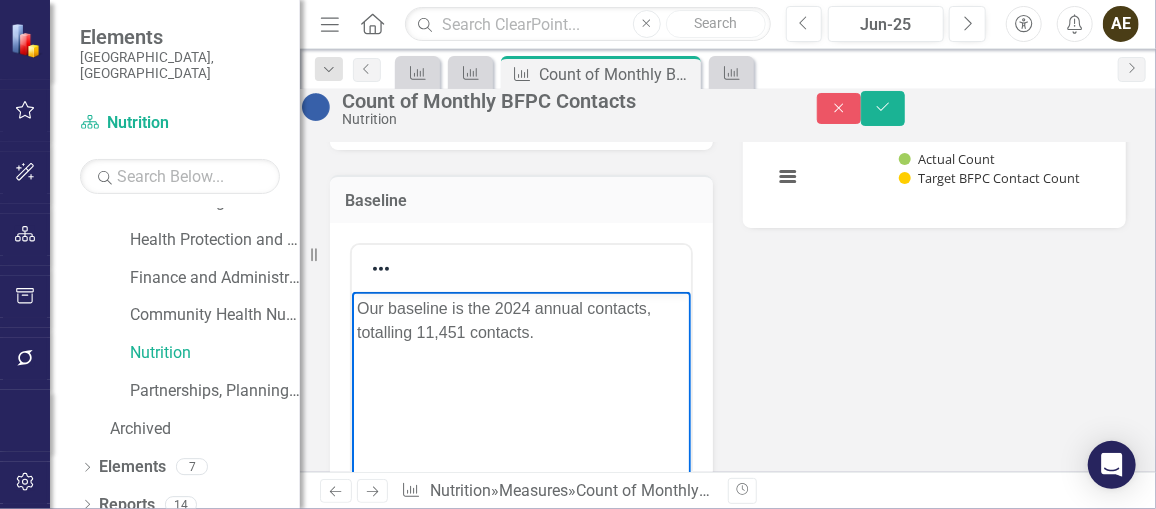 click on "Our baseline is the 2024 annual contacts, totalling 11,451 contacts." at bounding box center [520, 321] 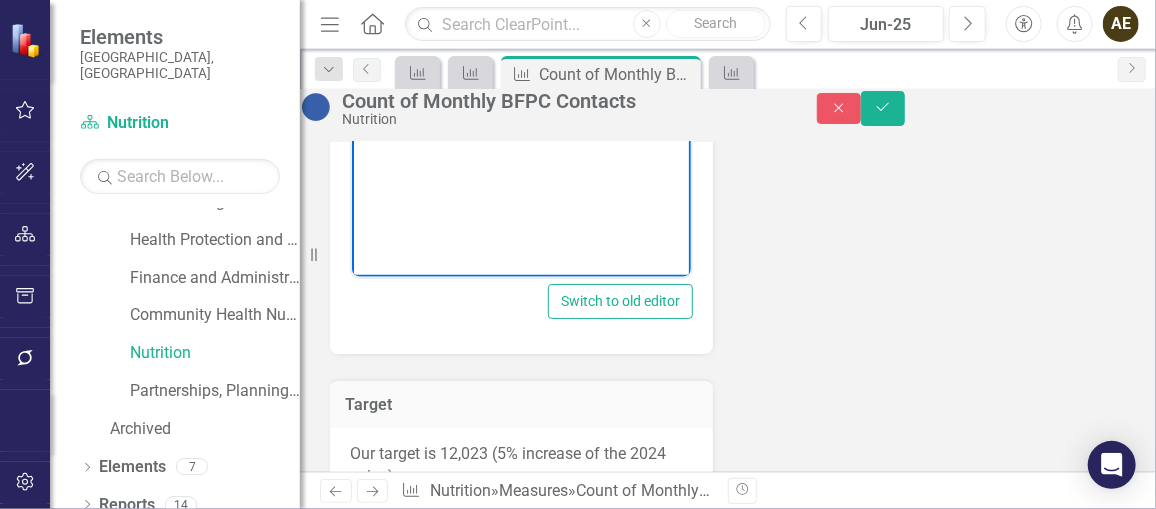 scroll, scrollTop: 1040, scrollLeft: 0, axis: vertical 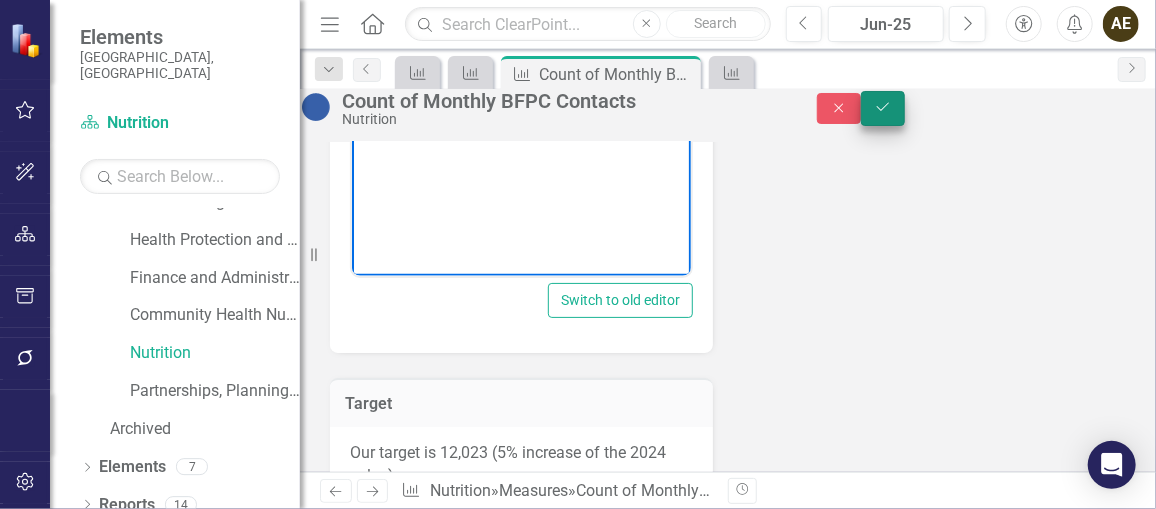 click on "Save" 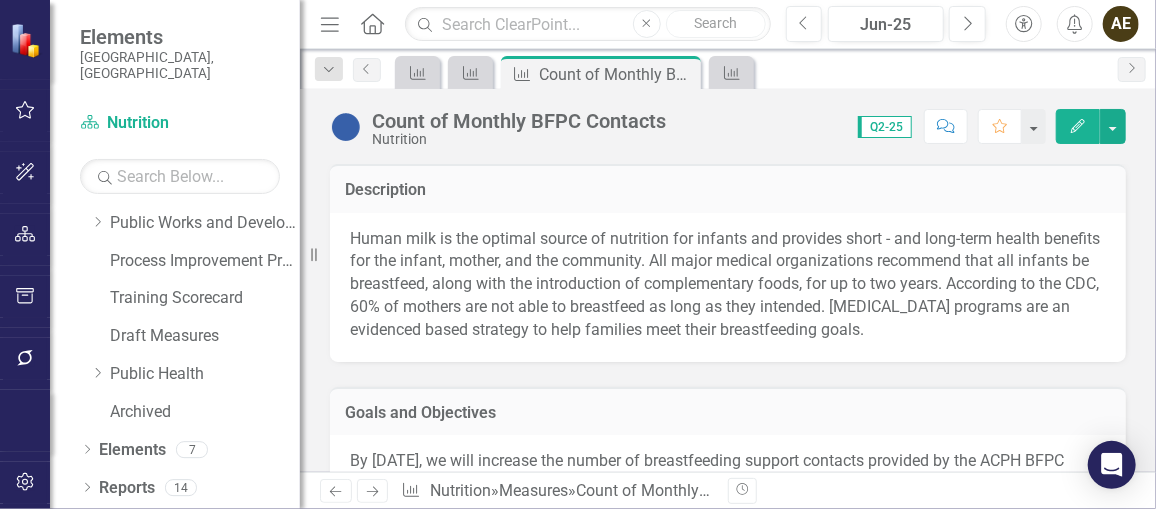 scroll, scrollTop: 137, scrollLeft: 0, axis: vertical 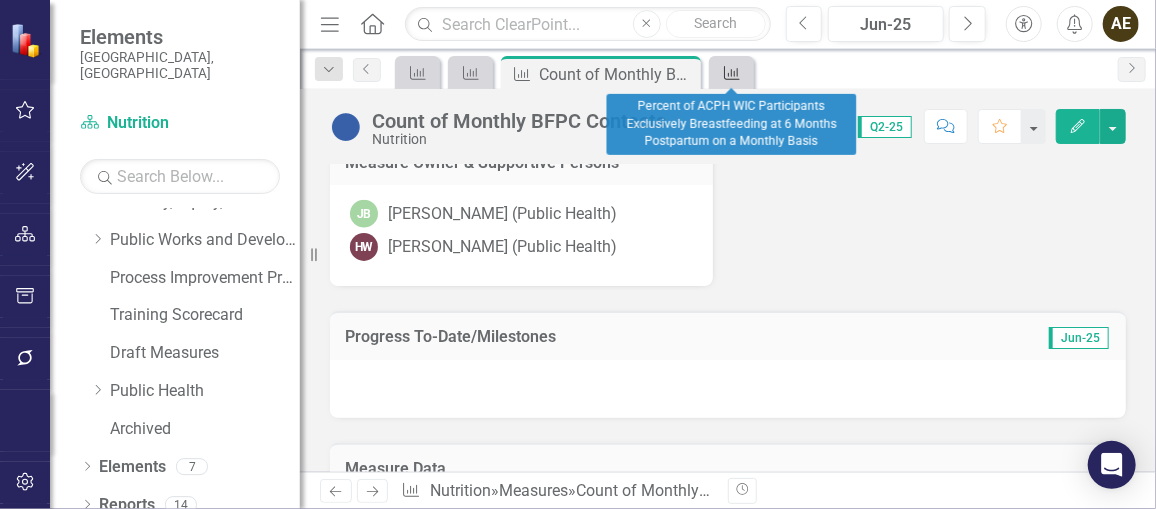 click on "Measure" 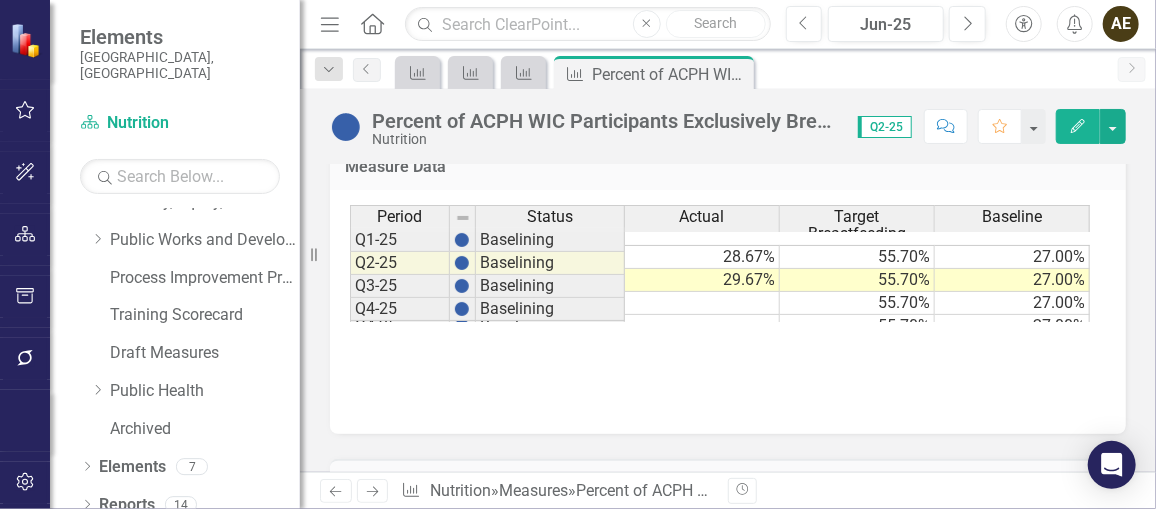 scroll, scrollTop: 1336, scrollLeft: 0, axis: vertical 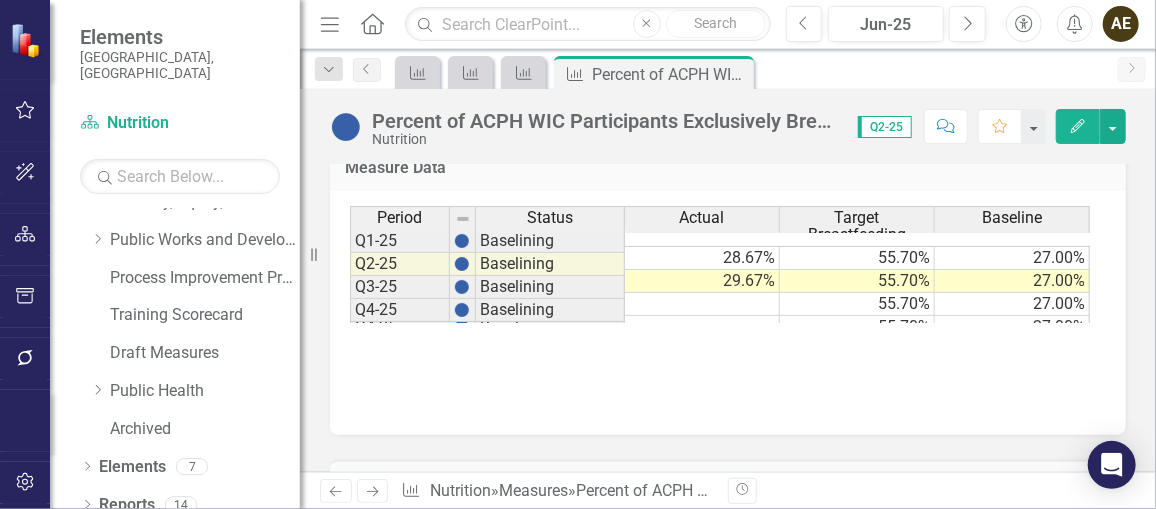 click on "27.00%" at bounding box center (1012, 258) 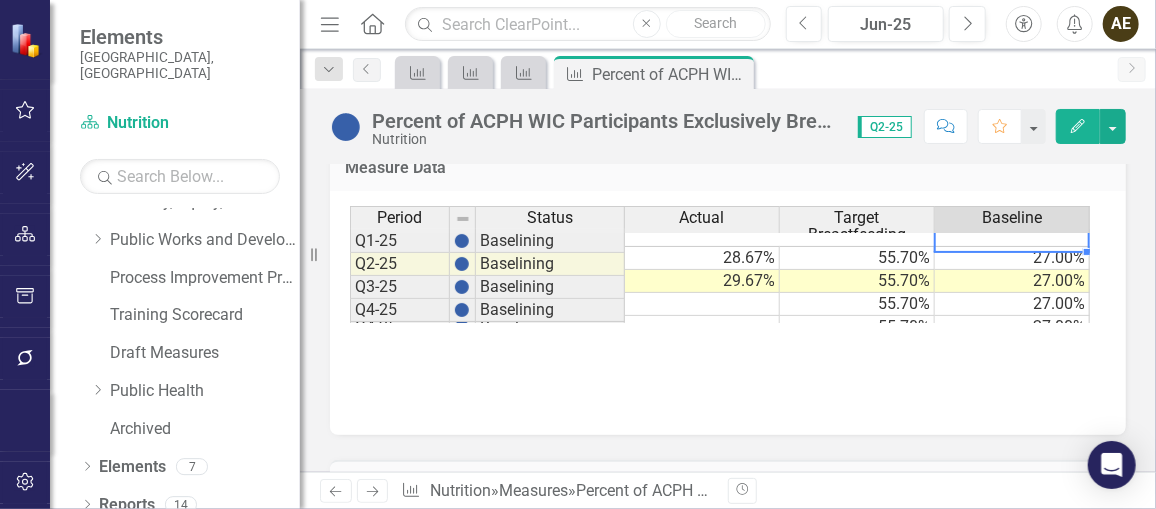 click on "27.00%" at bounding box center [1012, 258] 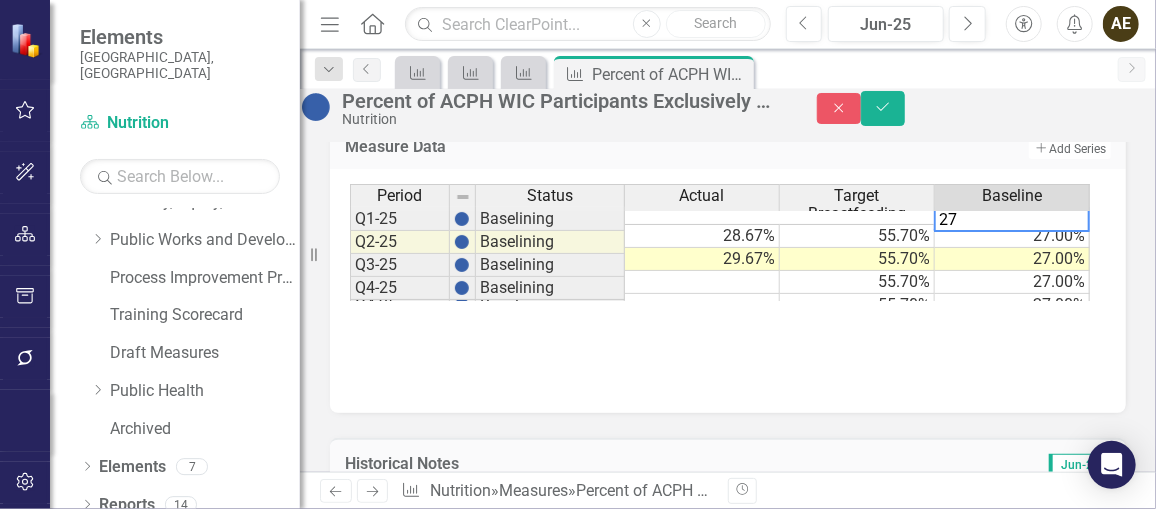 click on "27.00%" at bounding box center [1012, 259] 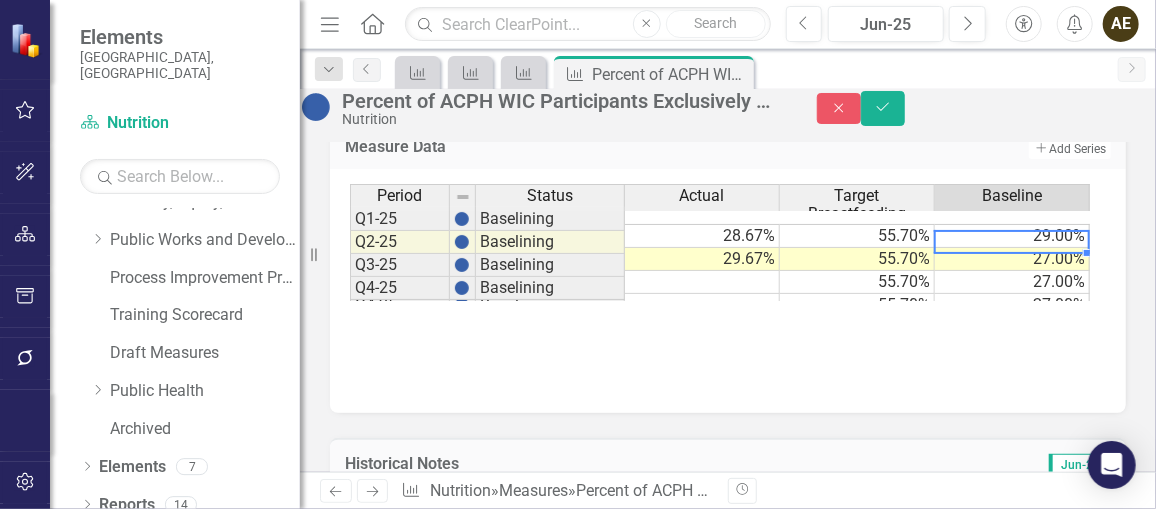 click on "27.00%" at bounding box center (1012, 259) 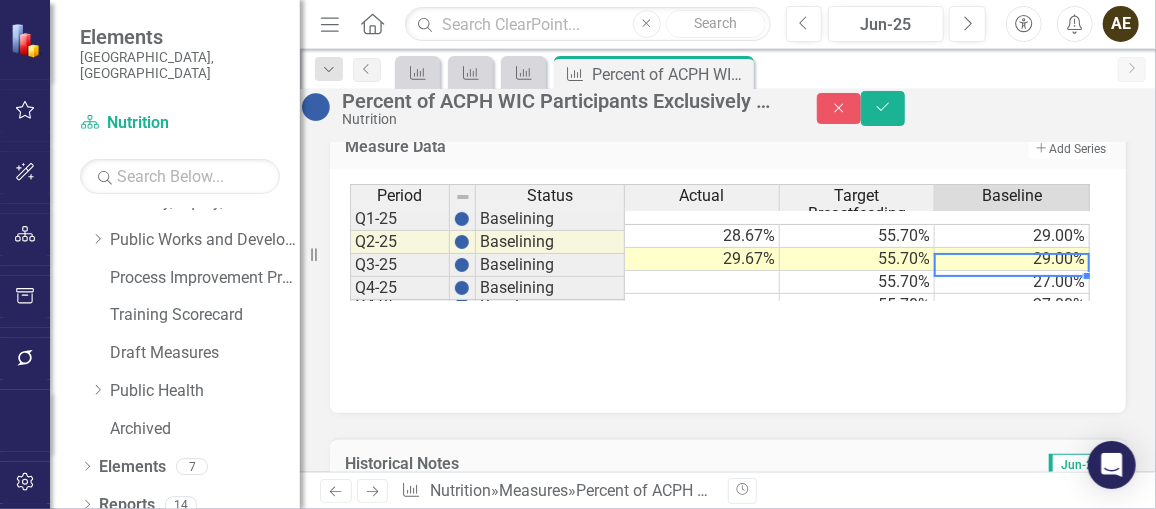 click on "27.00%" at bounding box center (1012, 282) 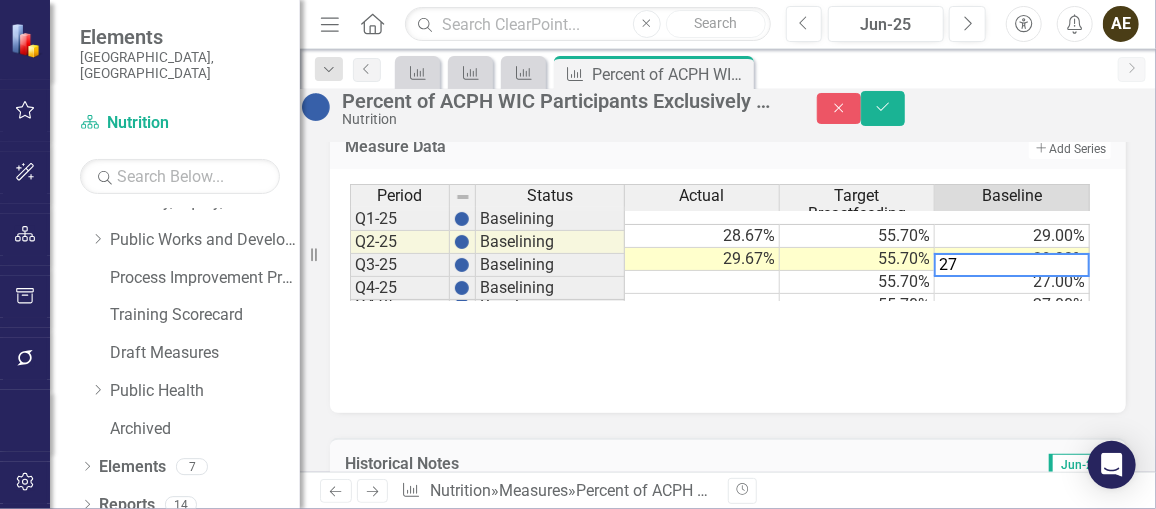 click on "27.00%" at bounding box center [1012, 305] 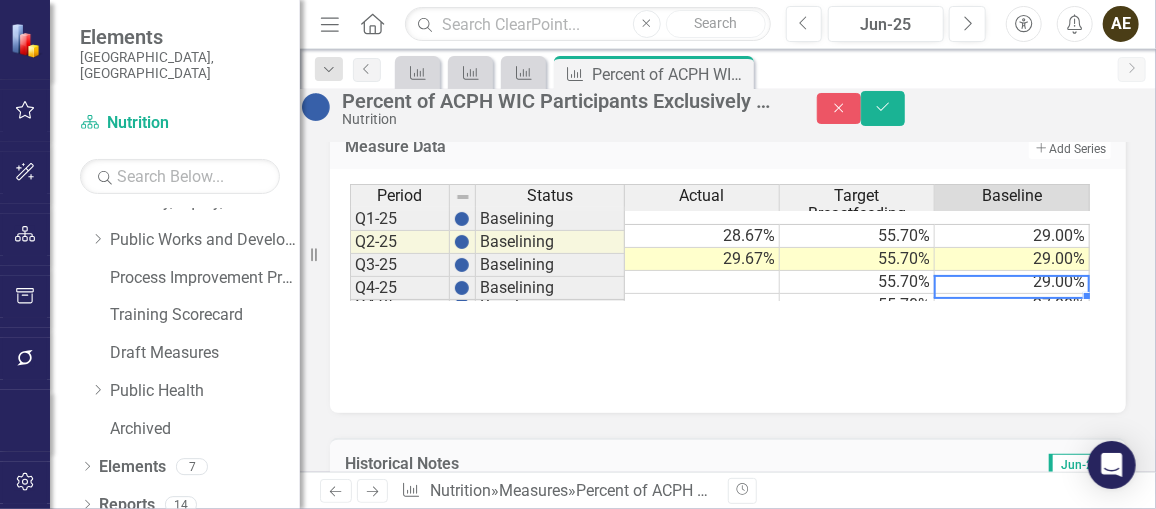 click on "27.00%" at bounding box center [1012, 305] 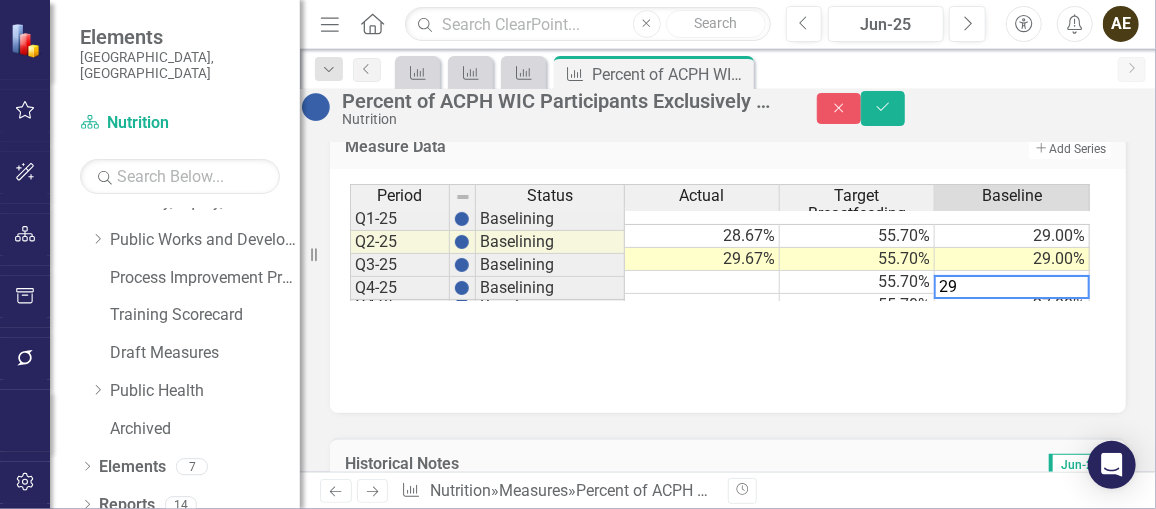 type on "29" 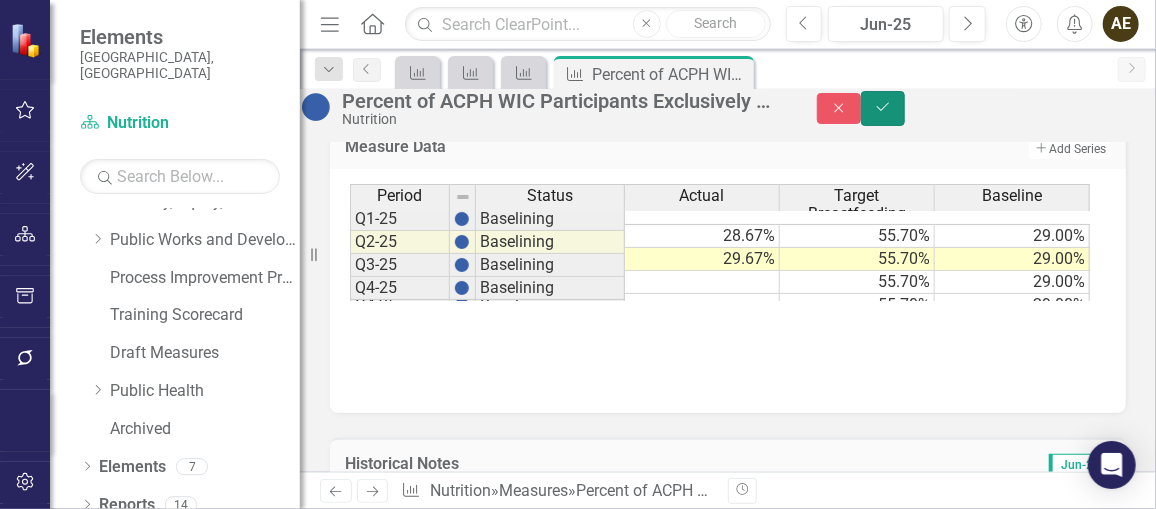 click on "Save" 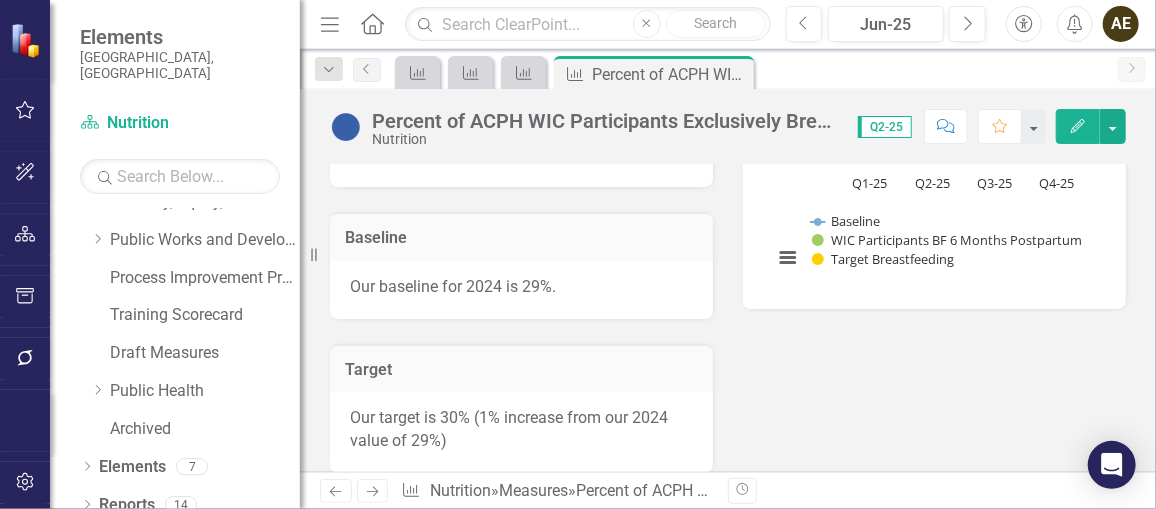 scroll, scrollTop: 675, scrollLeft: 0, axis: vertical 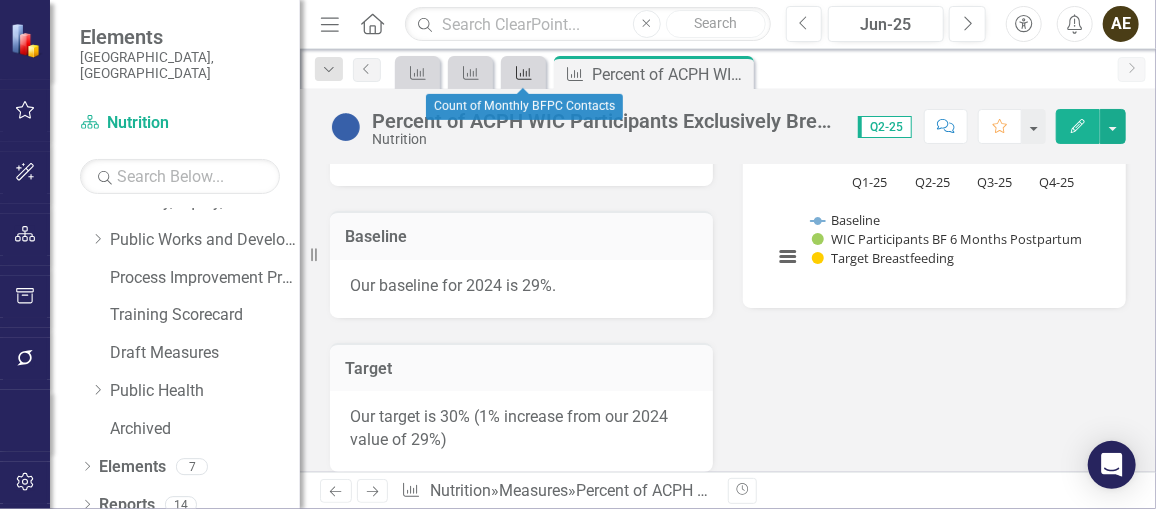 click on "Measure" 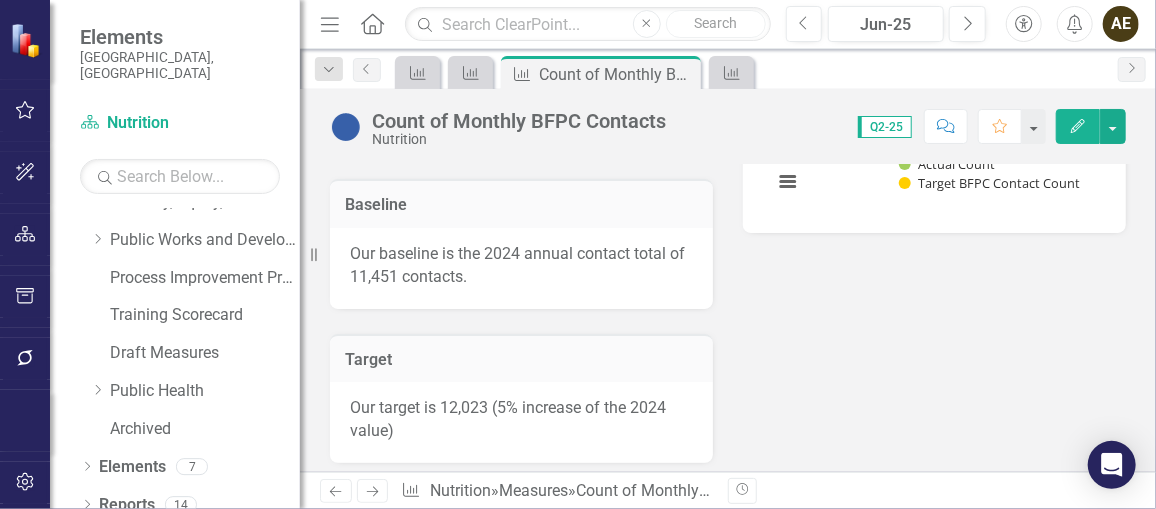 scroll, scrollTop: 690, scrollLeft: 0, axis: vertical 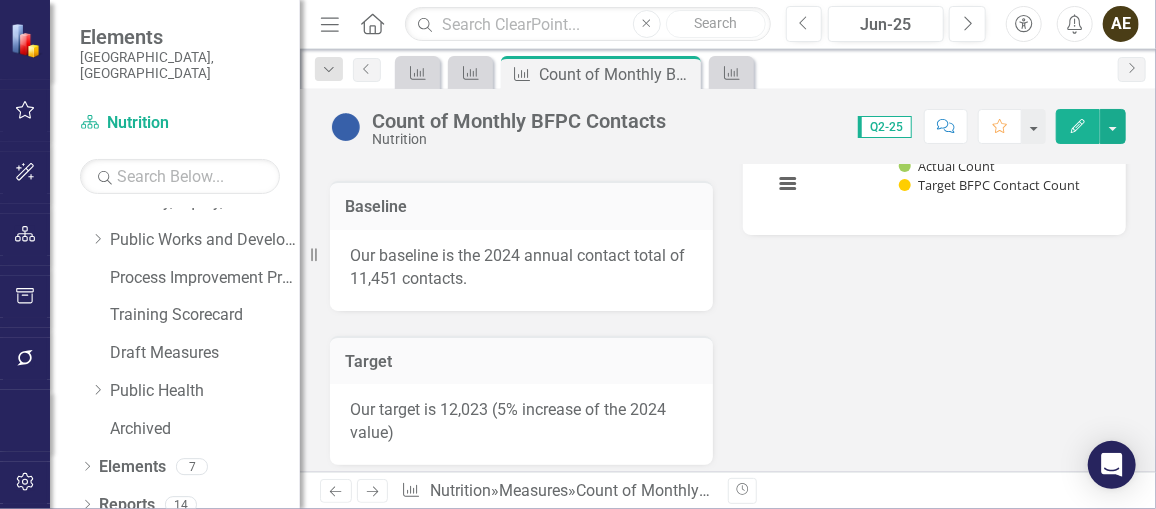 click on "Our baseline is the 2024 annual contact total of 11,451 contacts." at bounding box center [521, 268] 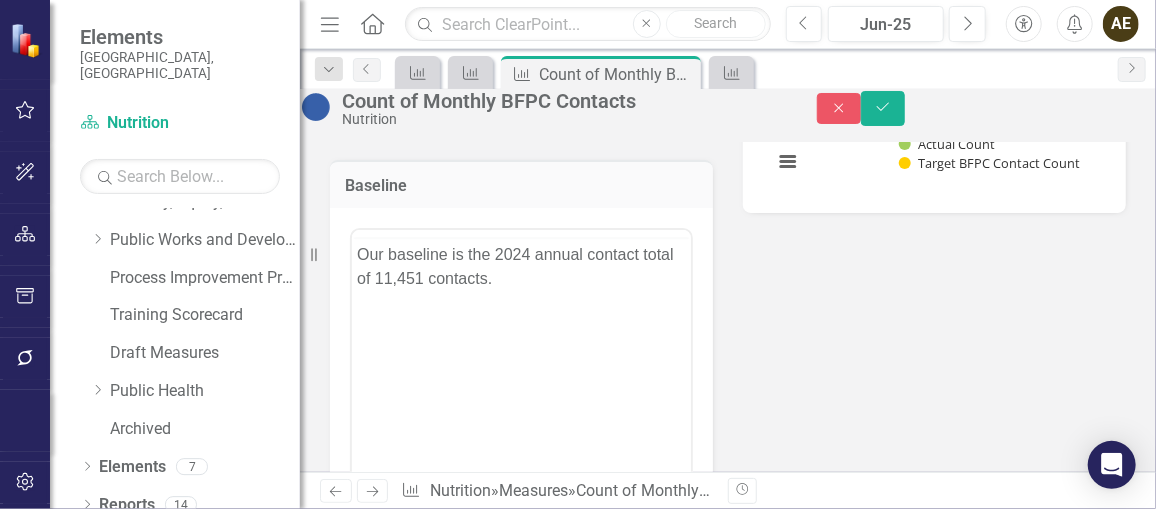 scroll, scrollTop: 0, scrollLeft: 0, axis: both 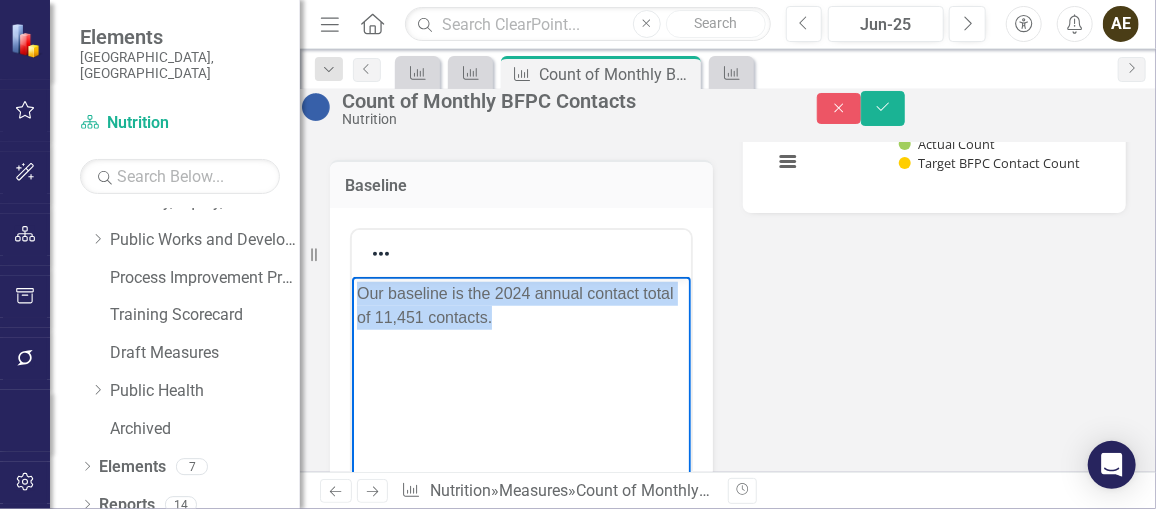 drag, startPoint x: 357, startPoint y: 294, endPoint x: 662, endPoint y: 307, distance: 305.27692 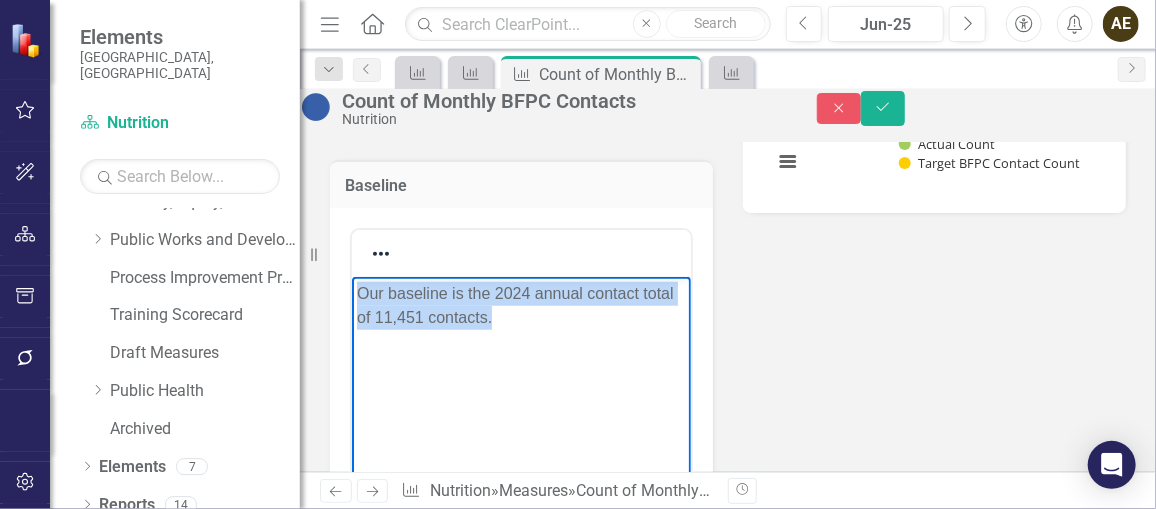 click on "Our baseline is the 2024 annual contact total of 11,451 contacts." at bounding box center [520, 306] 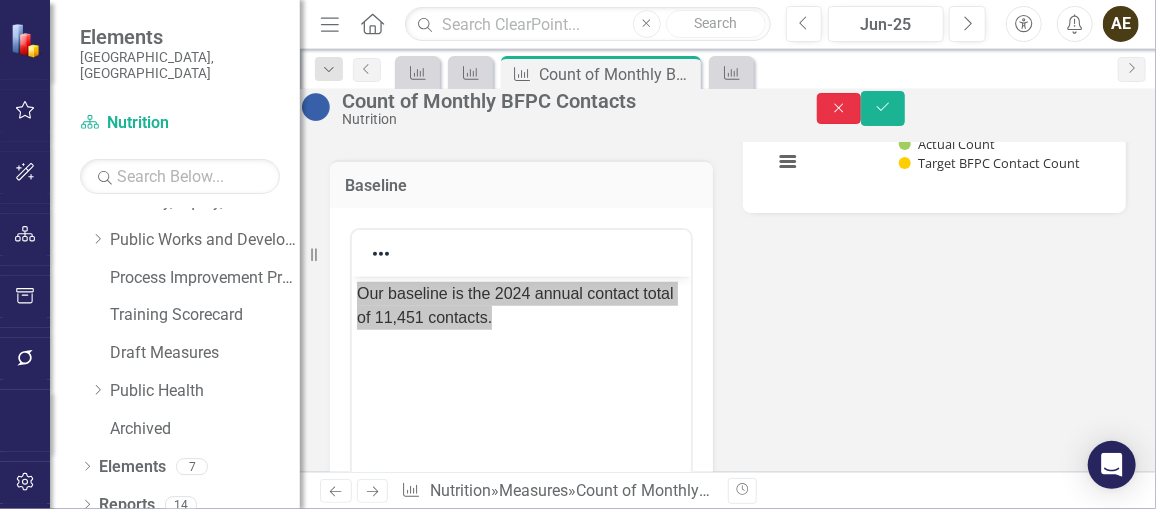 click on "Close" at bounding box center [839, 108] 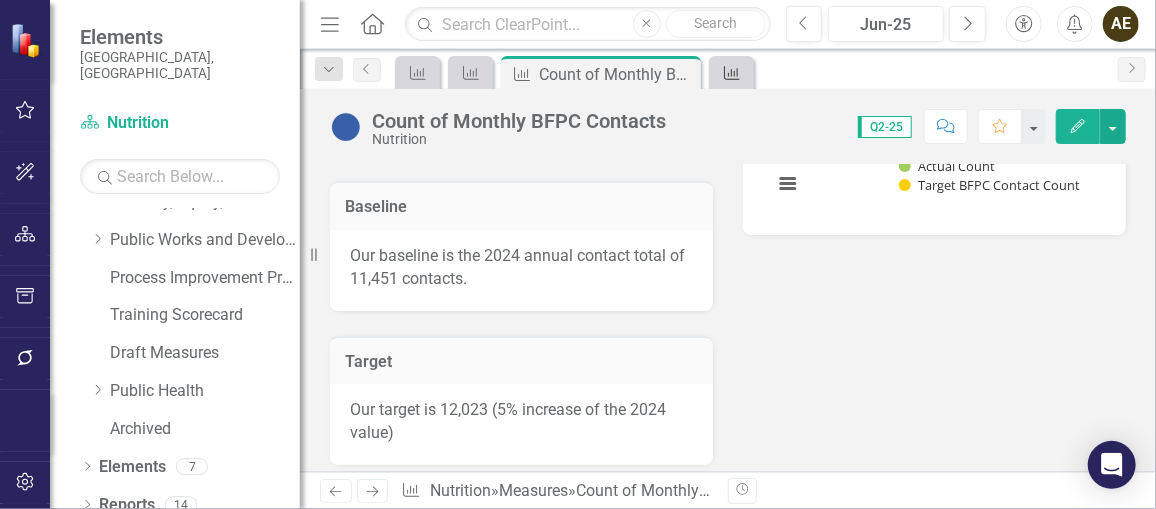 click on "Measure" at bounding box center [728, 72] 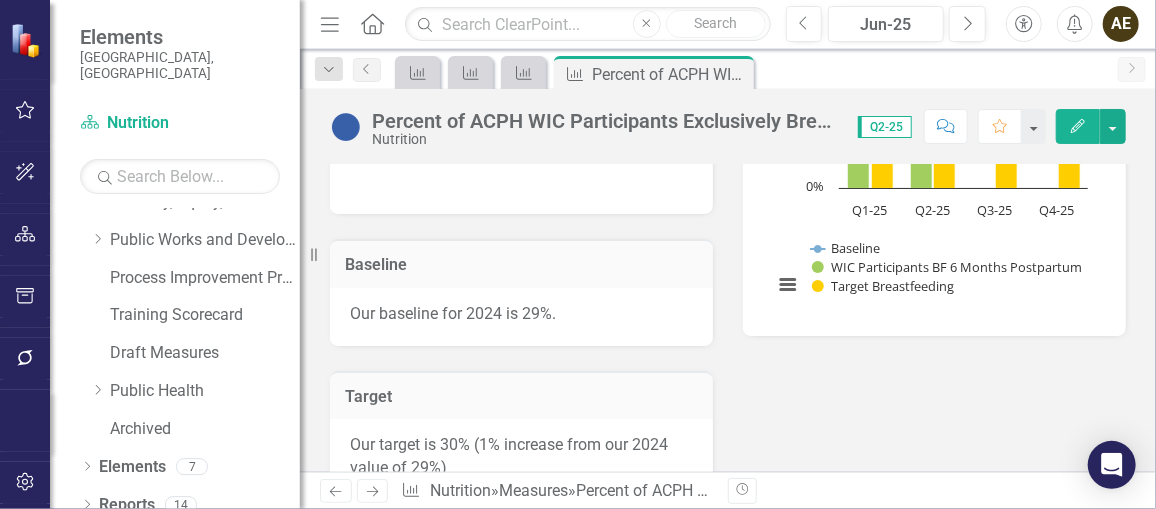 scroll, scrollTop: 650, scrollLeft: 0, axis: vertical 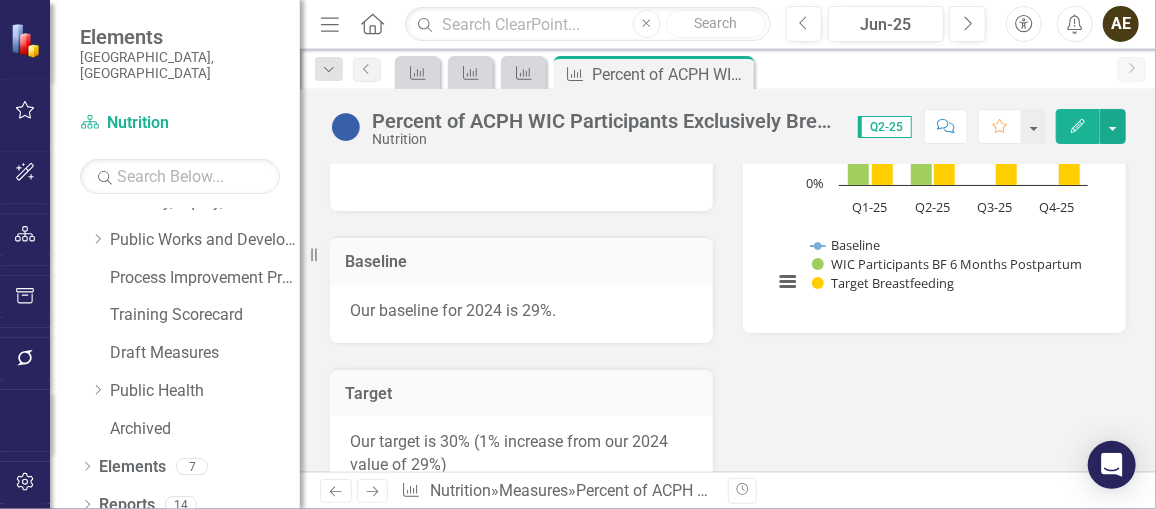 click on "Our baseline for 2024 is 29%." at bounding box center [521, 311] 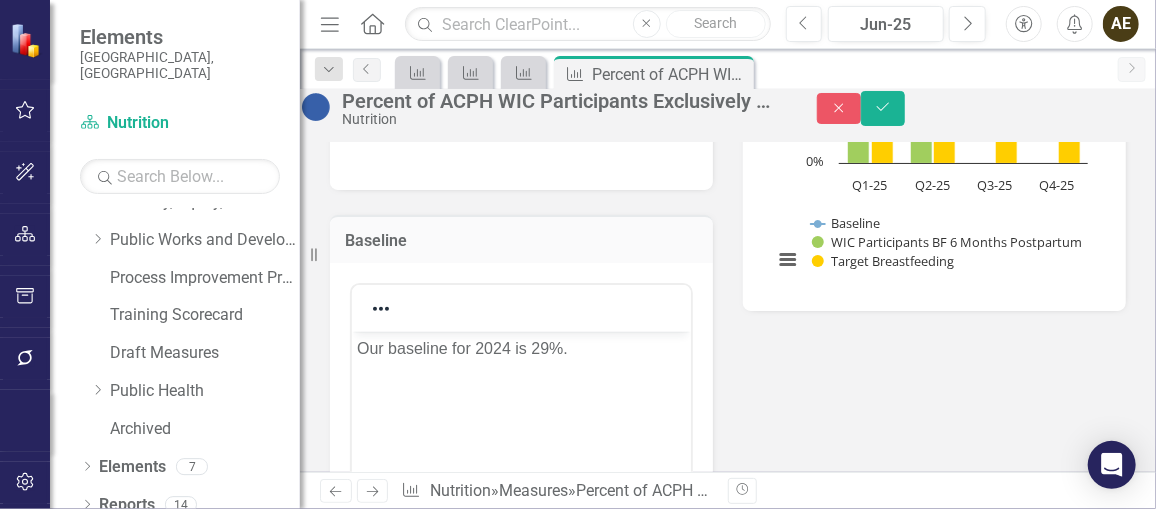 scroll, scrollTop: 0, scrollLeft: 0, axis: both 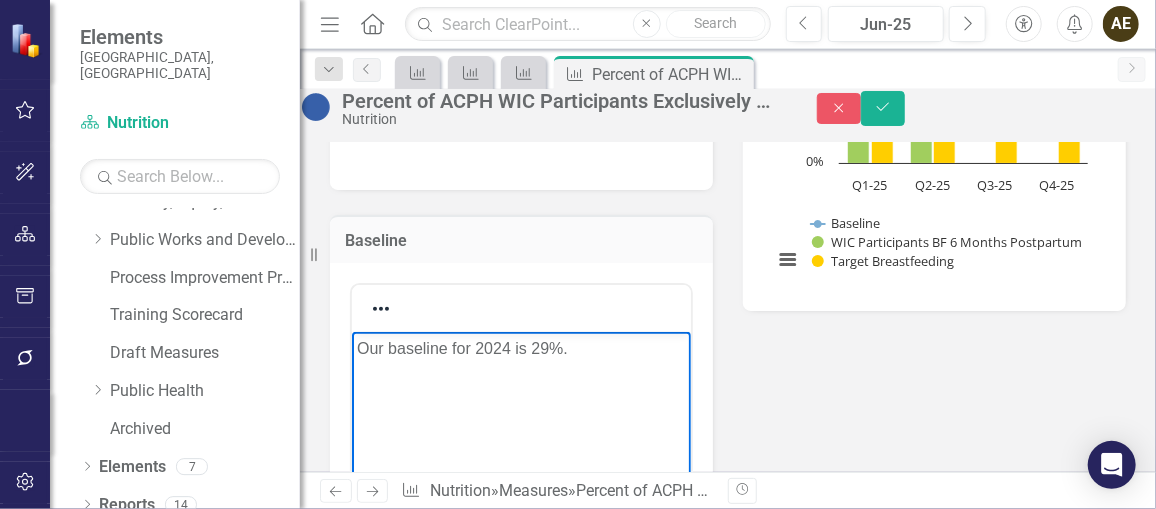 click on "Our baseline for 2024 is 29%." at bounding box center [520, 349] 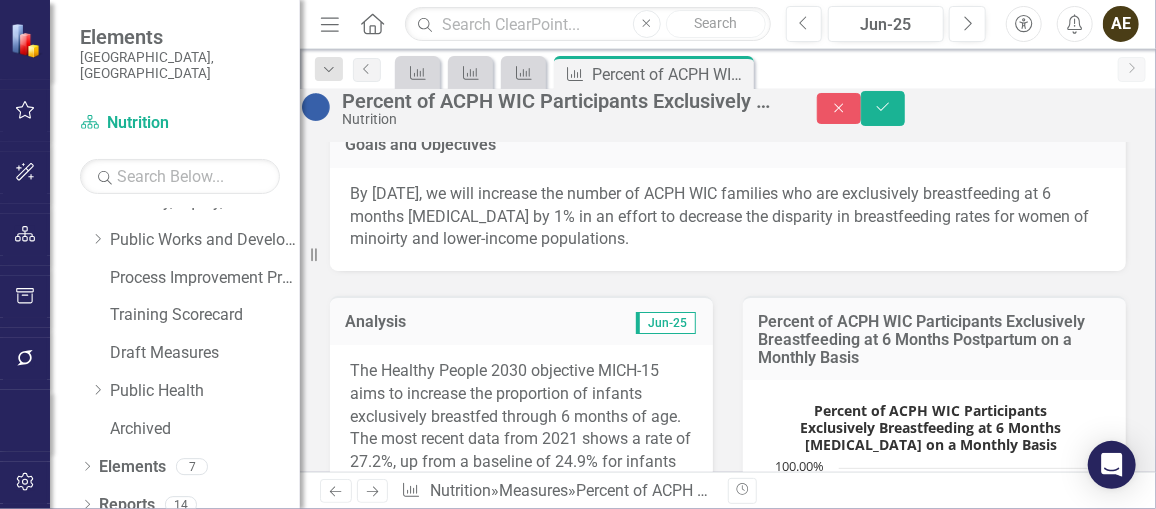 scroll, scrollTop: 252, scrollLeft: 0, axis: vertical 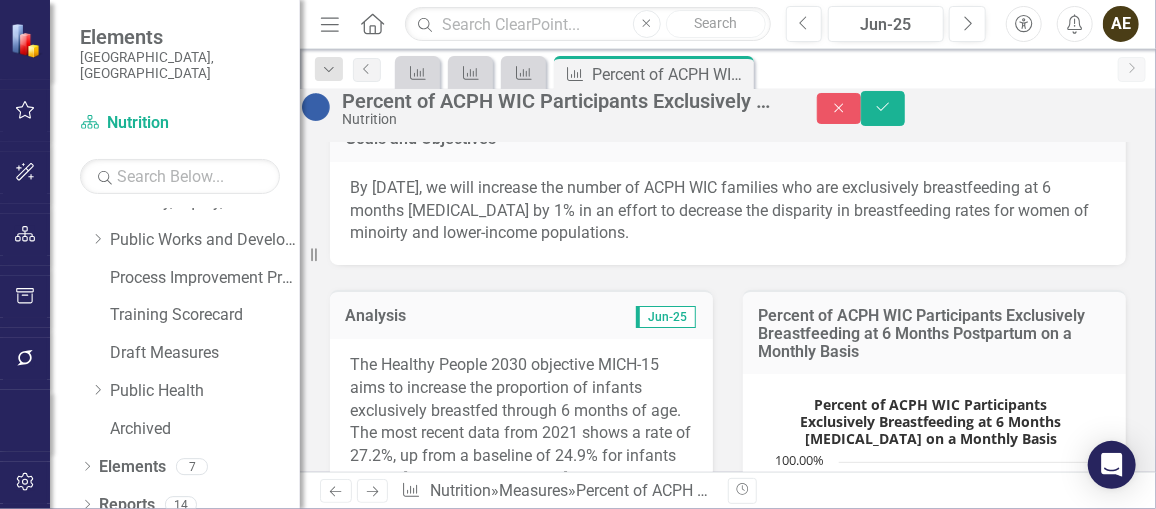 click on "By [DATE], we will increase the number of ACPH WIC families who are exclusively breastfeeding at 6 months [MEDICAL_DATA] by 1% in an effort to decrease the disparity in breastfeeding rates for women of minoirty and lower-income populations." at bounding box center [728, 211] 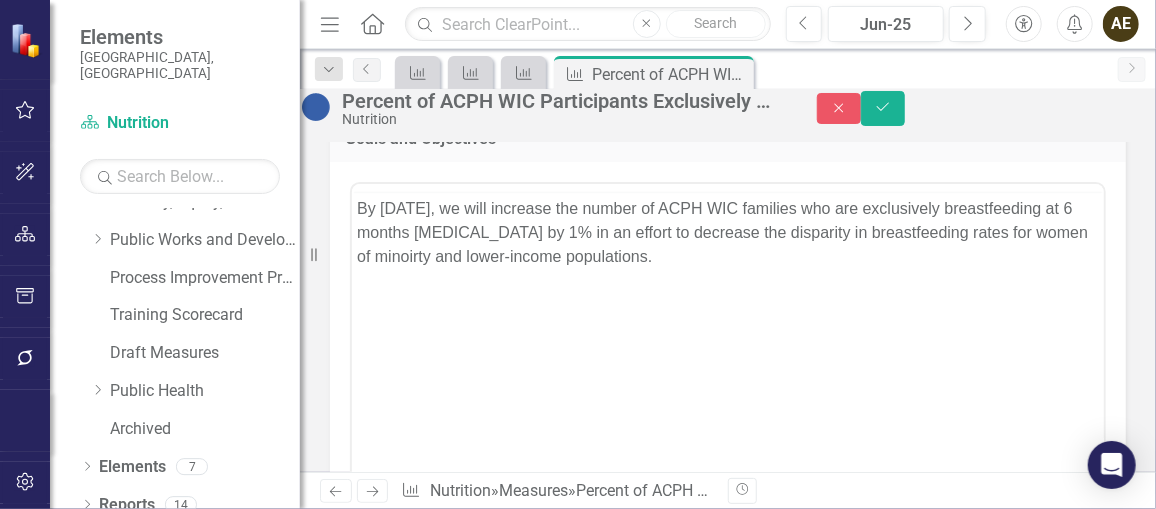 scroll, scrollTop: 0, scrollLeft: 0, axis: both 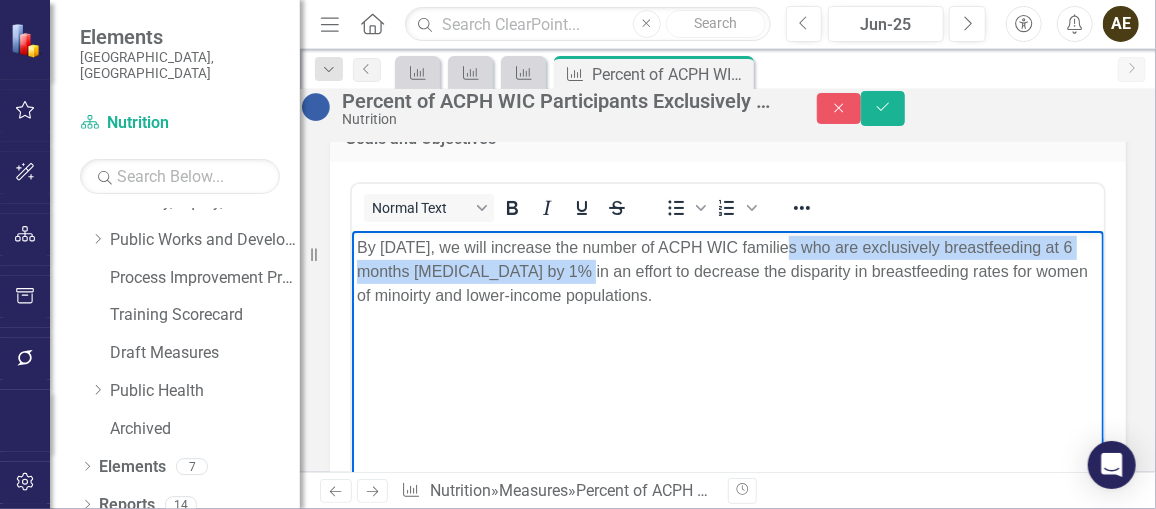drag, startPoint x: 800, startPoint y: 246, endPoint x: 623, endPoint y: 272, distance: 178.89941 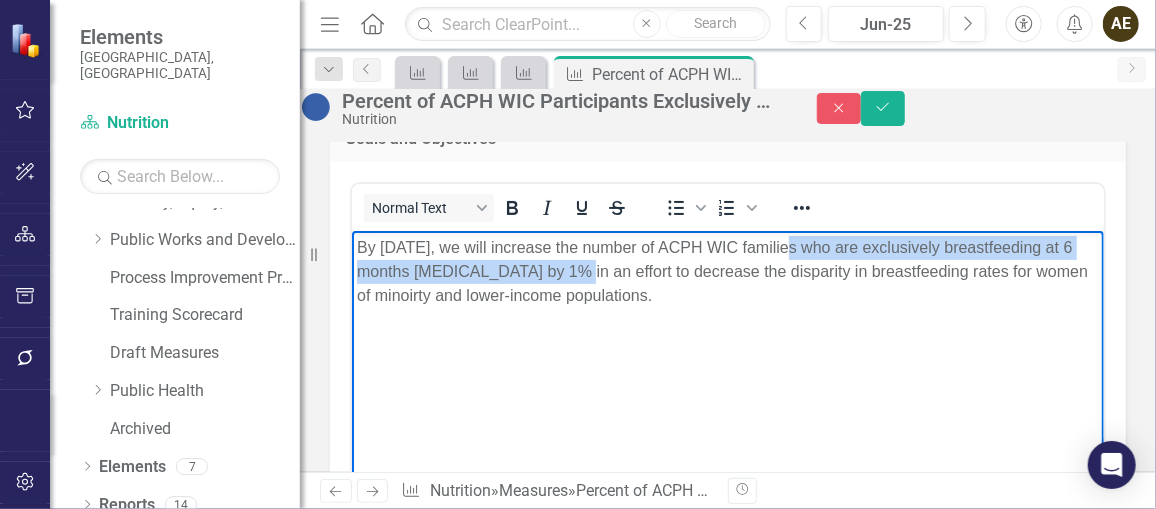 click on "By [DATE], we will increase the number of ACPH WIC families who are exclusively breastfeeding at 6 months [MEDICAL_DATA] by 1% in an effort to decrease the disparity in breastfeeding rates for women of minoirty and lower-income populations." at bounding box center [727, 271] 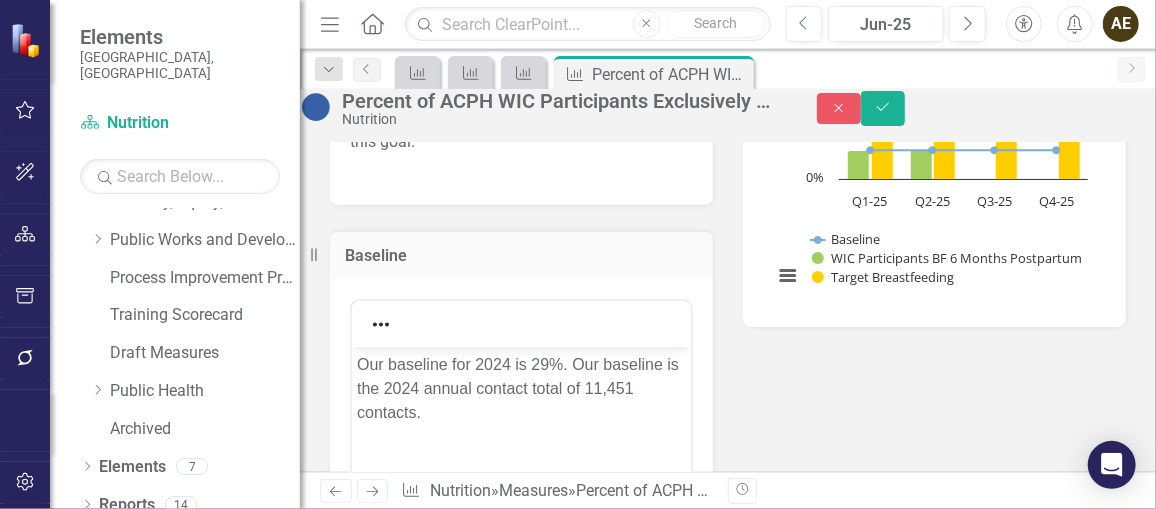 scroll, scrollTop: 1037, scrollLeft: 0, axis: vertical 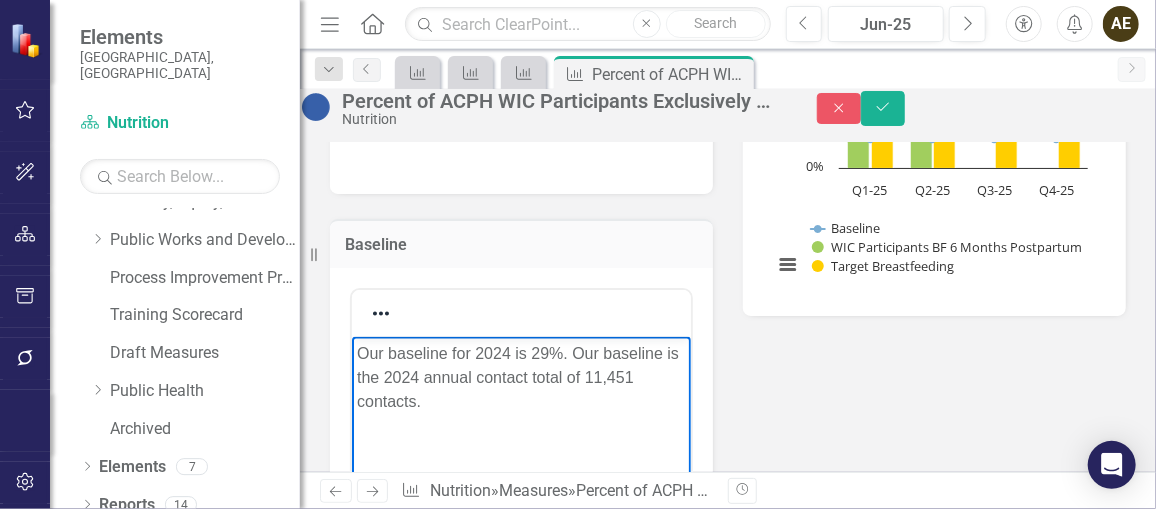 click on "Our baseline for 2024 is 29%. Our baseline is the 2024 annual contact total of 11,451 contacts." at bounding box center (520, 377) 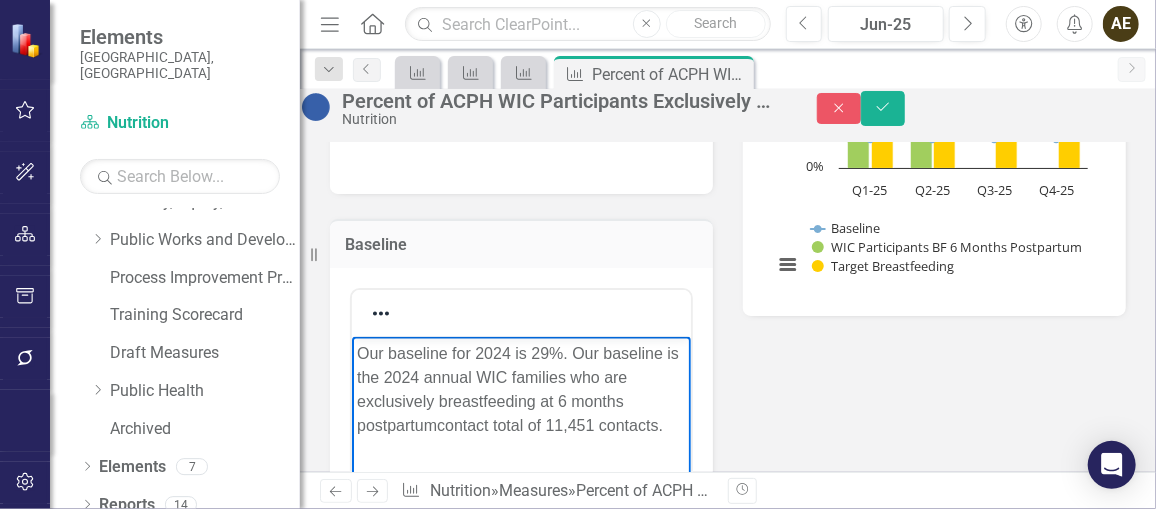 type 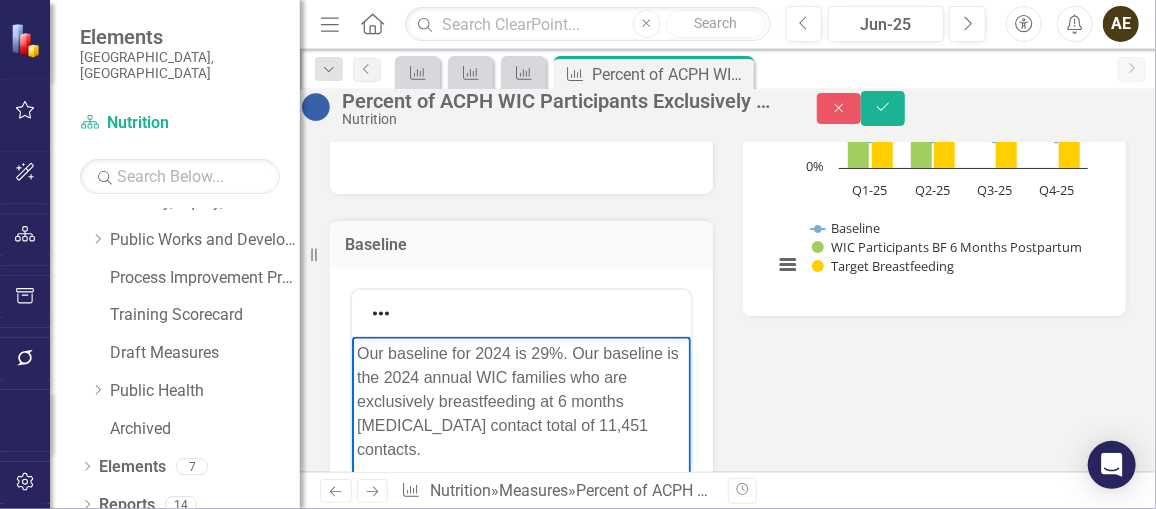click on "Our baseline for 2024 is 29%. Our baseline is the 2024 annual WIC families who are exclusively breastfeeding at 6 months [MEDICAL_DATA] contact total of 11,451 contacts." at bounding box center (520, 401) 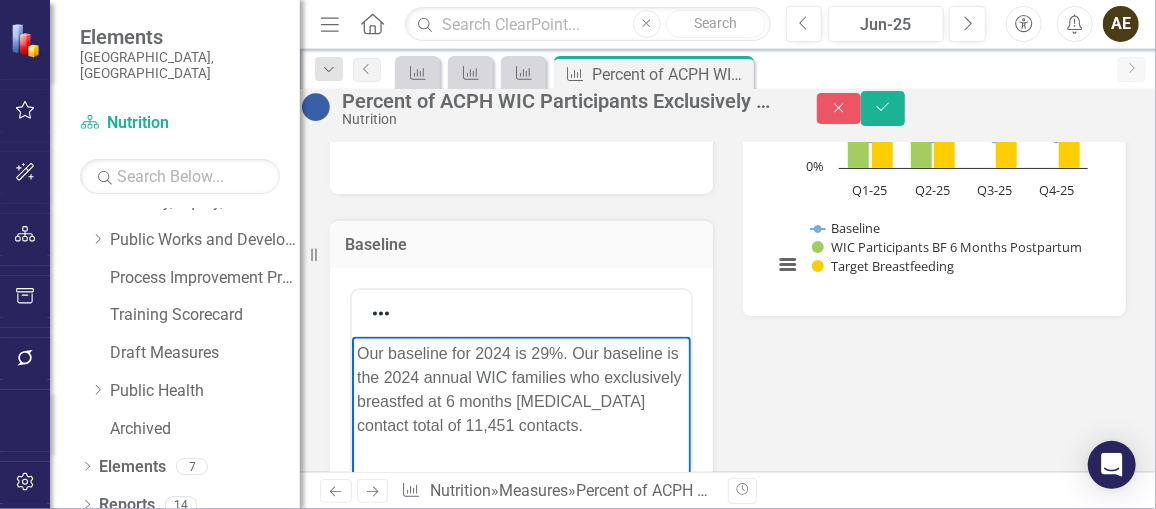 click on "Our baseline for 2024 is 29%. Our baseline is the 2024 annual WIC families who exclusively breastfed at 6 months [MEDICAL_DATA] contact total of 11,451 contacts." at bounding box center [520, 389] 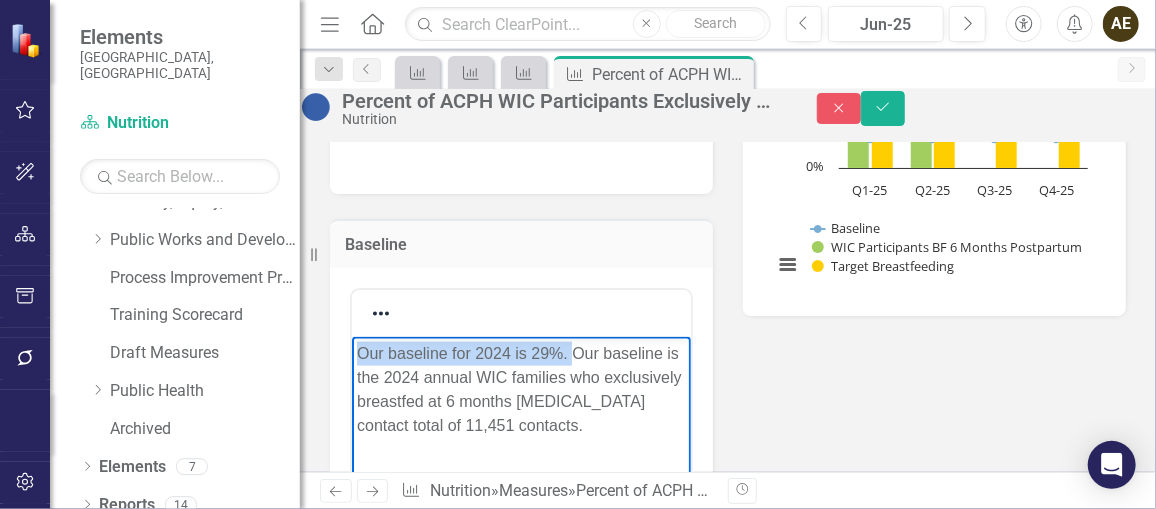 drag, startPoint x: 572, startPoint y: 351, endPoint x: 358, endPoint y: 351, distance: 214 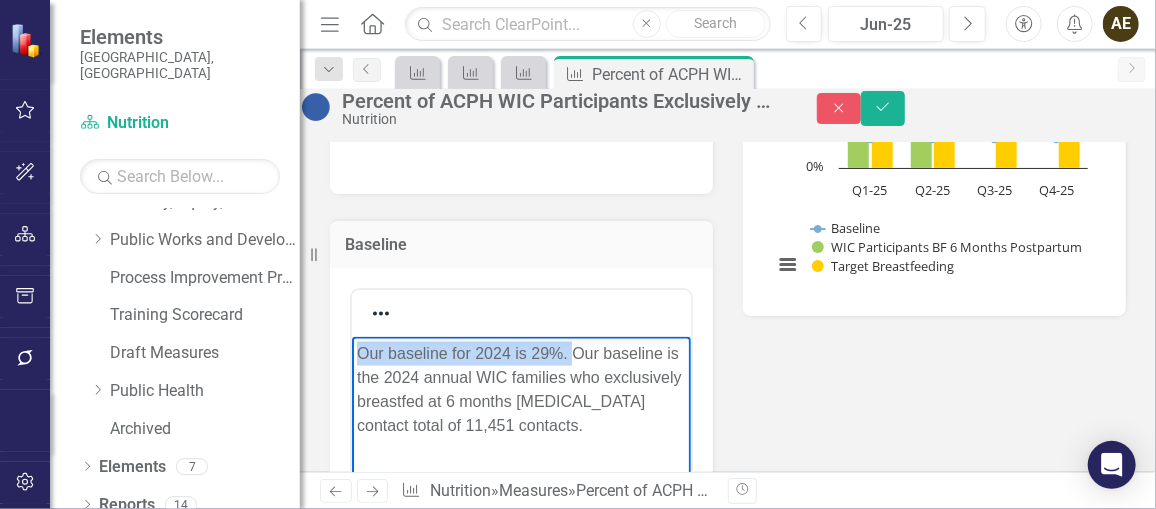 click on "Our baseline for 2024 is 29%. Our baseline is the 2024 annual WIC families who exclusively breastfed at 6 months [MEDICAL_DATA] contact total of 11,451 contacts." at bounding box center [520, 389] 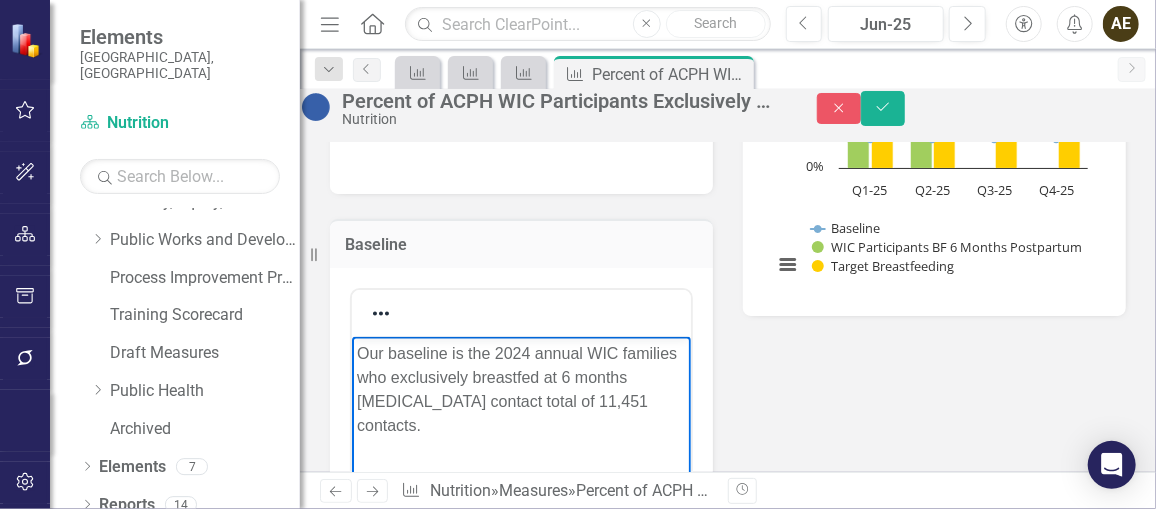 click on "Our baseline is the 2024 annual WIC families who exclusively breastfed at 6 months [MEDICAL_DATA] contact total of 11,451 contacts." at bounding box center [520, 389] 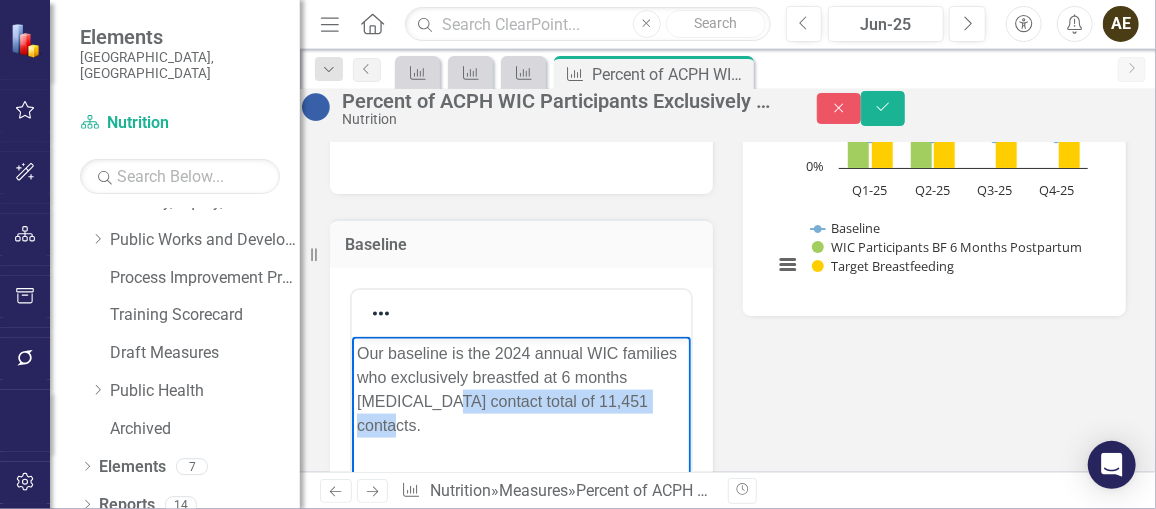 drag, startPoint x: 669, startPoint y: 404, endPoint x: 442, endPoint y: 408, distance: 227.03523 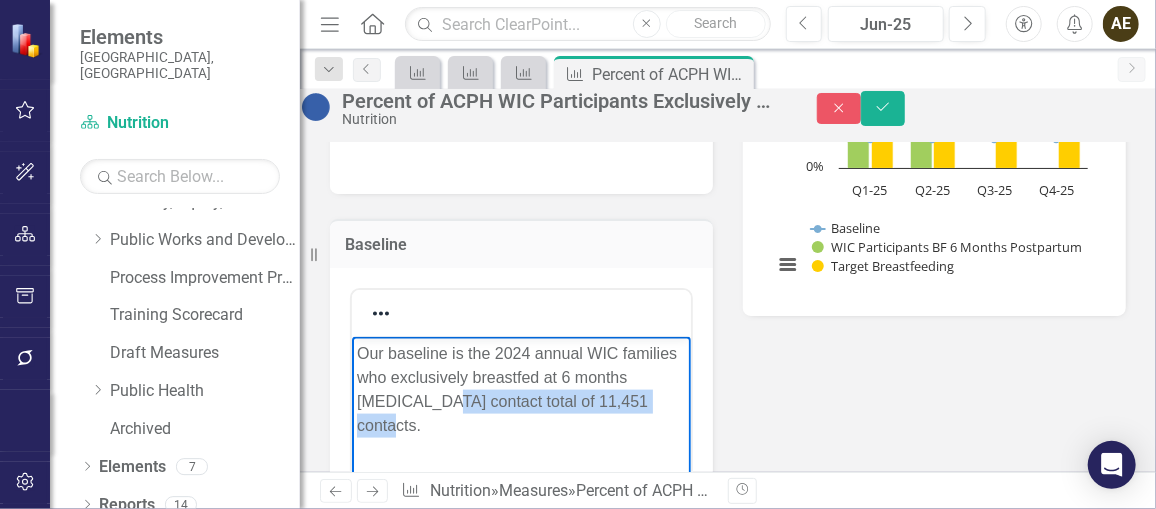 click on "Our baseline is the 2024 annual WIC families who exclusively breastfed at 6 months [MEDICAL_DATA] contact total of 11,451 contacts." at bounding box center [520, 389] 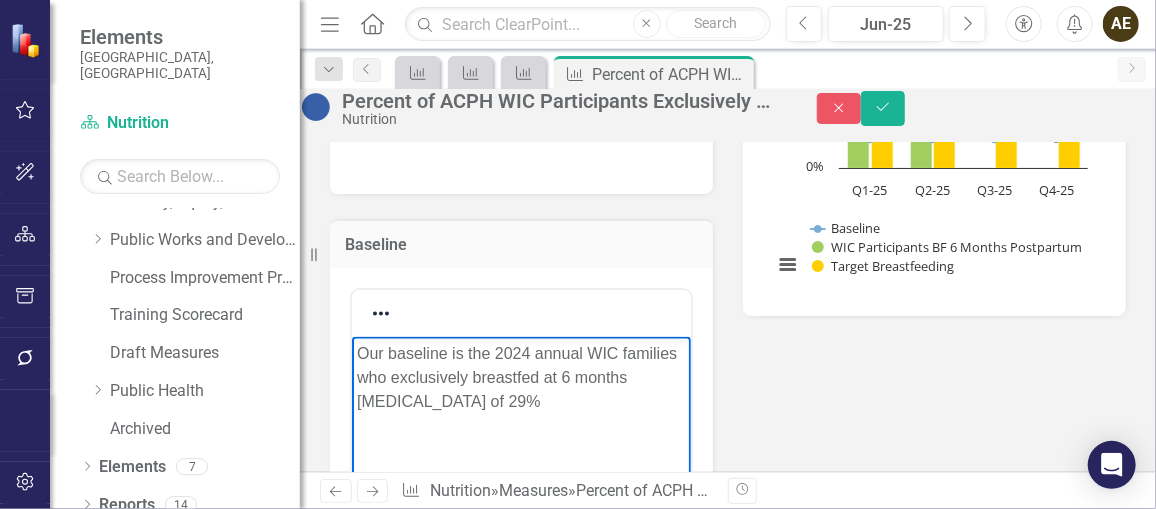 click on "Analysis Jun-25 The Healthy People 2030 objective MICH-15 aims to increase the proportion of infants exclusively breastfed through 6 months of age. The most recent data from 2021 shows a rate of 27.2%, up from a baseline of 24.9% for infants born in [DEMOGRAPHIC_DATA]. Our Q2 data of 29.67% indicates that we are on track to meet this goal.
Baseline <p>Our baseline for 2024 is 29%.&nbsp;</p> Switch to old editor Target Our target is 30% (1% increase from our 2024 value of 29%) Measure Owner & Supportive Persons  [PERSON_NAME] (Public Health) HW [PERSON_NAME] (Public Health) Percent of ACPH WIC Participants Exclusively Breastfeeding at 6 Months [MEDICAL_DATA] on a Monthly Basis Percent of ACPH WIC Participants Exclusively Breastfeeding at 6 Months [MEDICAL_DATA] on a Monthly Basis Combination chart with 3 data series. The chart has 1 X axis displaying categories.  The chart has 1 Y axis displaying values. Data ranges from 28.67 to 55.7. Chart context menu Percent of ACPH WIC Participants ​ ​ Baseline Q1-25 Q2-25 Q3-25" at bounding box center (728, 482) 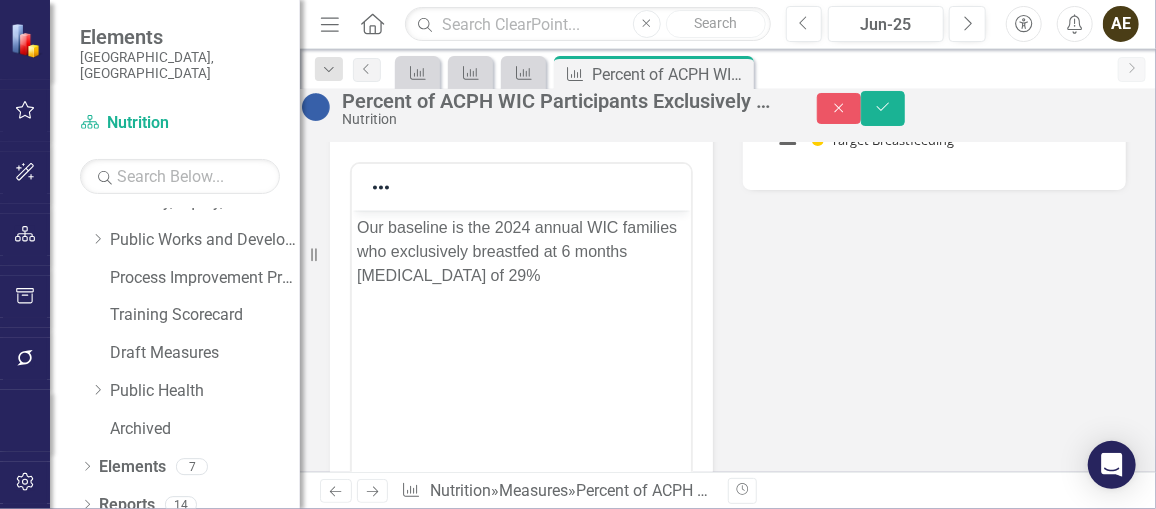 scroll, scrollTop: 1161, scrollLeft: 0, axis: vertical 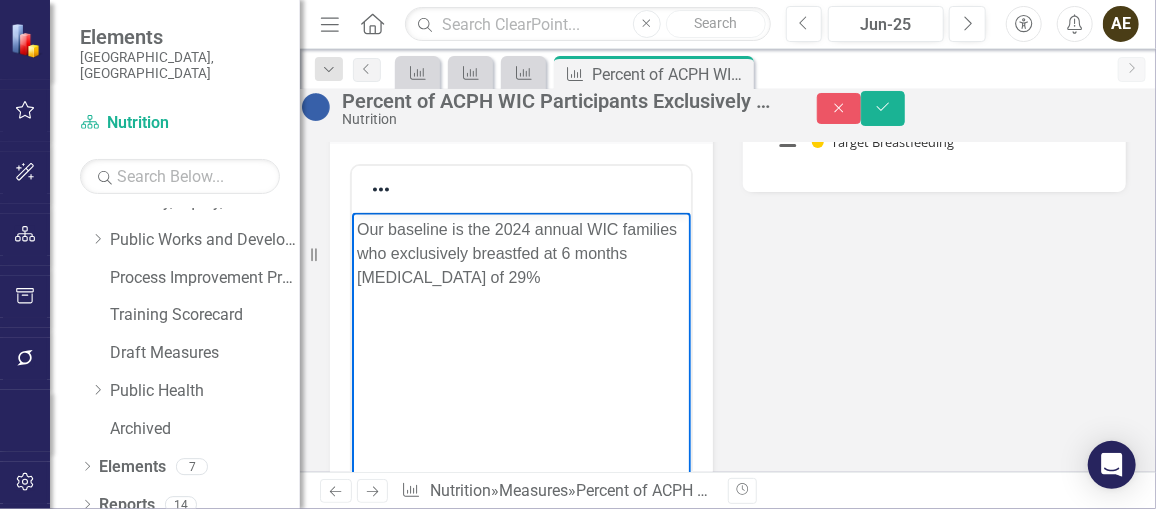 click on "Our baseline is the 2024 annual WIC families who exclusively breastfed at 6 months [MEDICAL_DATA] of 29%" at bounding box center (520, 253) 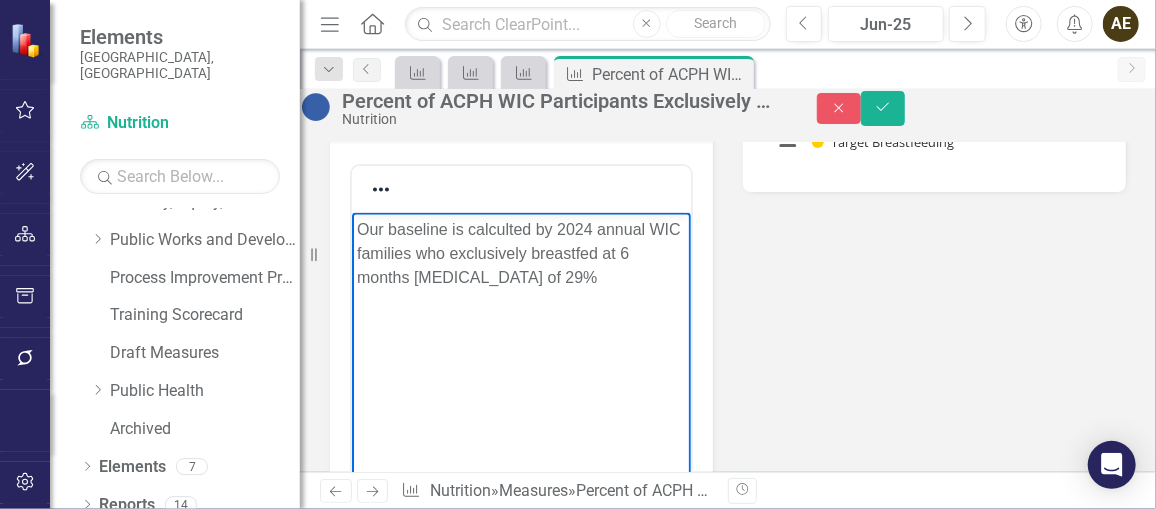 click on "Our baseline is calculted by 2024 annual WIC families who exclusively breastfed at 6 months [MEDICAL_DATA] of 29%" at bounding box center (520, 253) 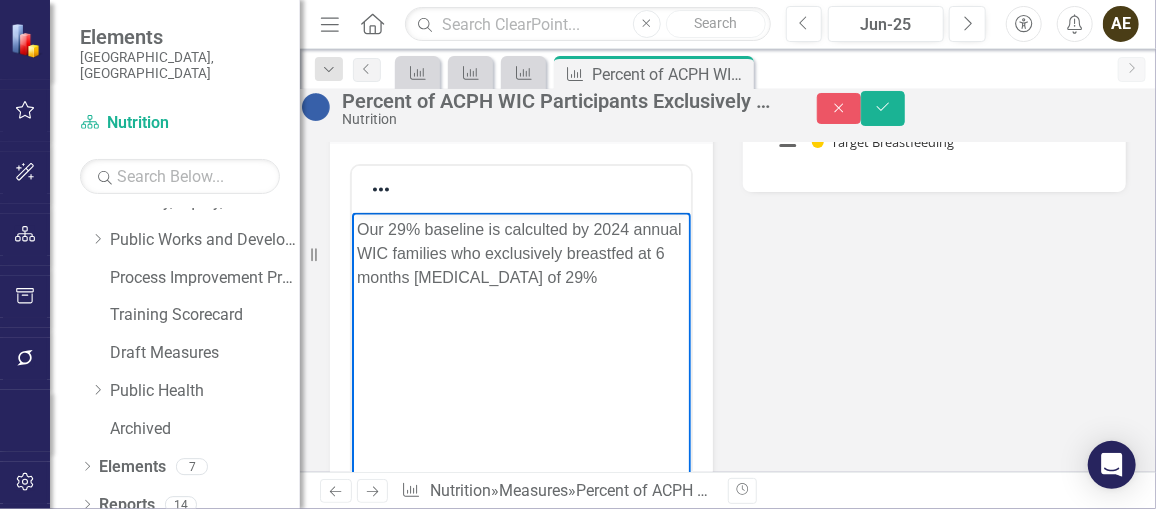 click on "Our 29% baseline is calculted by 2024 annual WIC families who exclusively breastfed at 6 months [MEDICAL_DATA] of 29%" at bounding box center (520, 253) 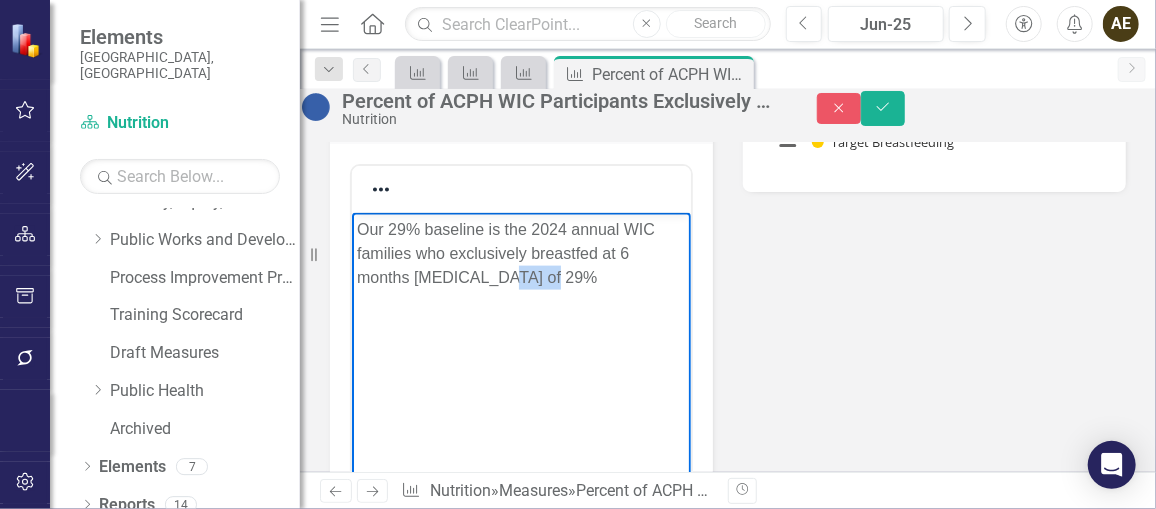drag, startPoint x: 559, startPoint y: 271, endPoint x: 500, endPoint y: 273, distance: 59.03389 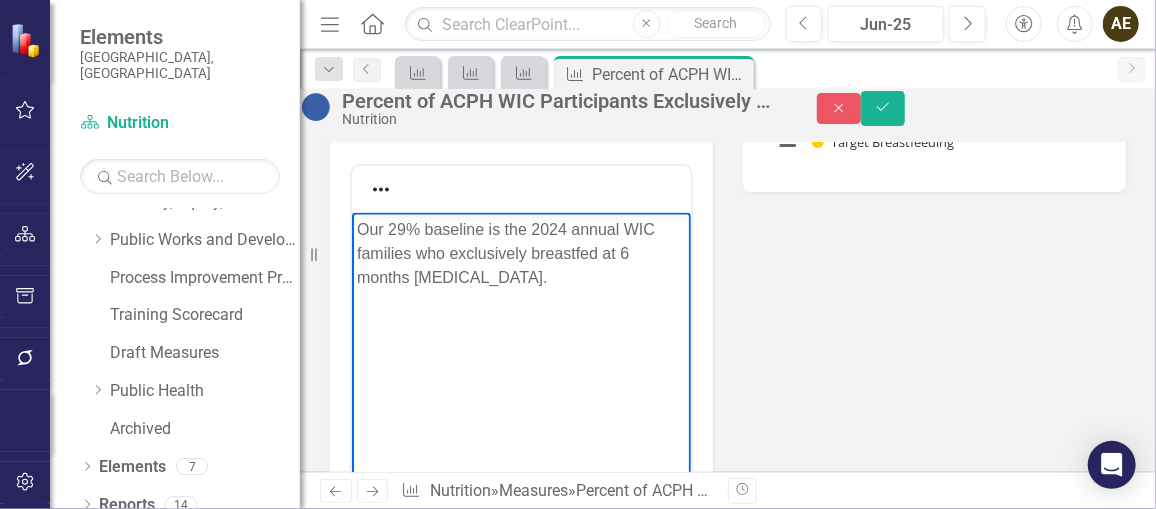 click on "Our 29% baseline is the 2024 annual WIC families who exclusively breastfed at 6 months [MEDICAL_DATA]." at bounding box center (520, 253) 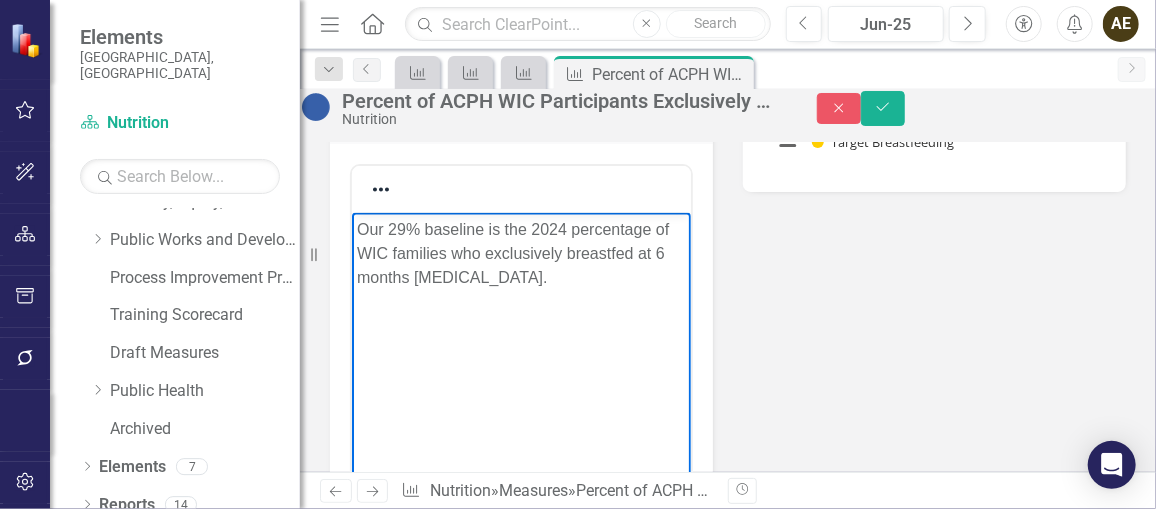 click on "Our 29% baseline is the 2024 percentage of WIC families who exclusively breastfed at 6 months [MEDICAL_DATA]." at bounding box center [520, 253] 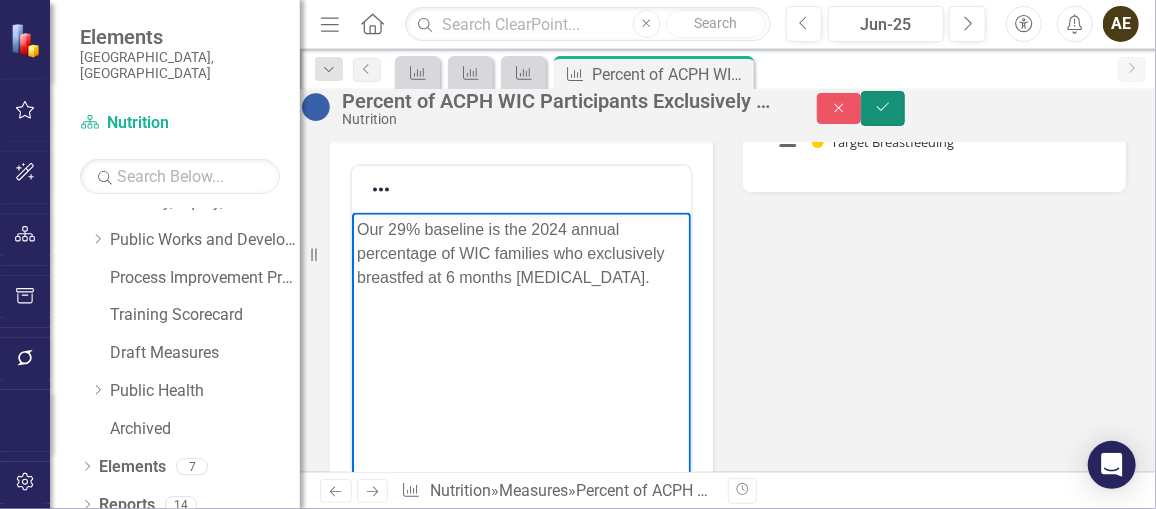 click on "Save" at bounding box center [883, 108] 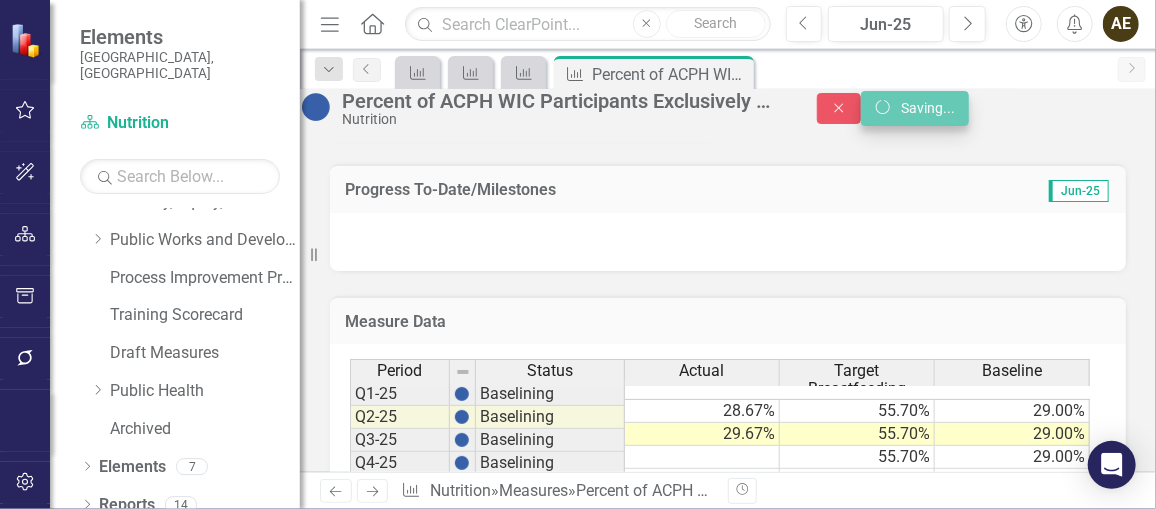 scroll, scrollTop: 771, scrollLeft: 0, axis: vertical 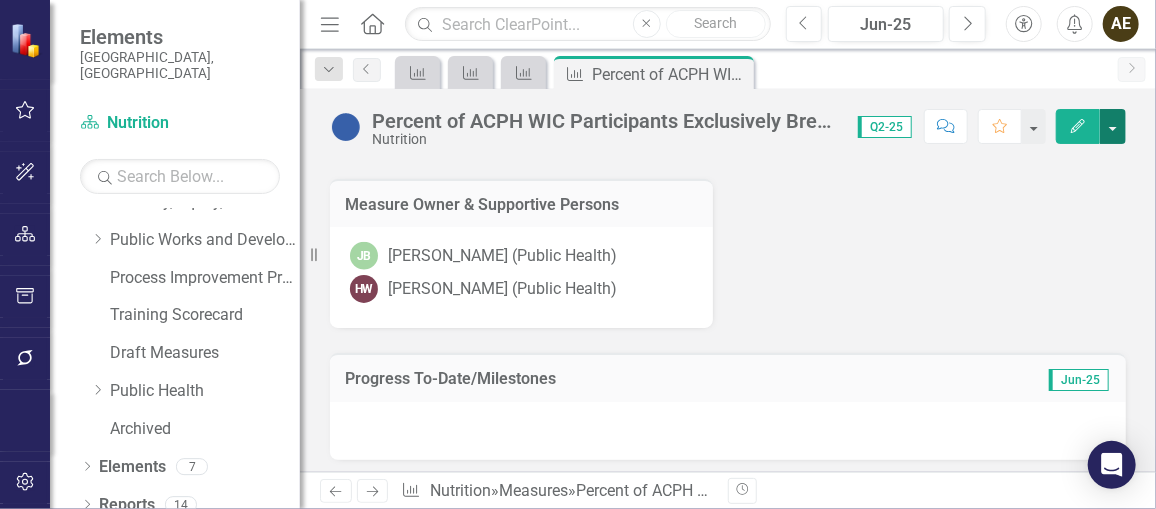 click at bounding box center (1113, 126) 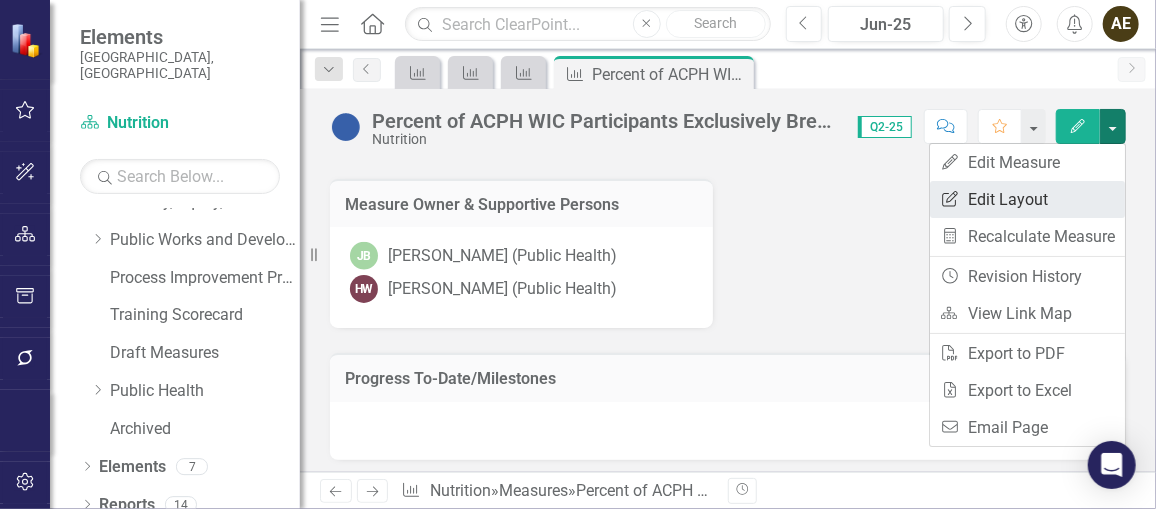 click on "Edit Report Edit Layout" at bounding box center (1027, 199) 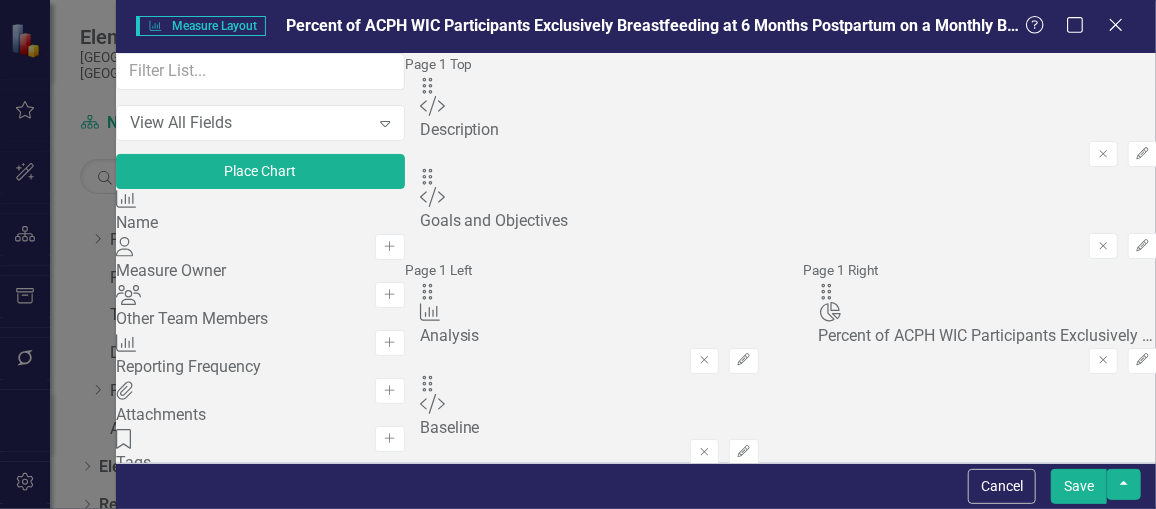 scroll, scrollTop: 297, scrollLeft: 0, axis: vertical 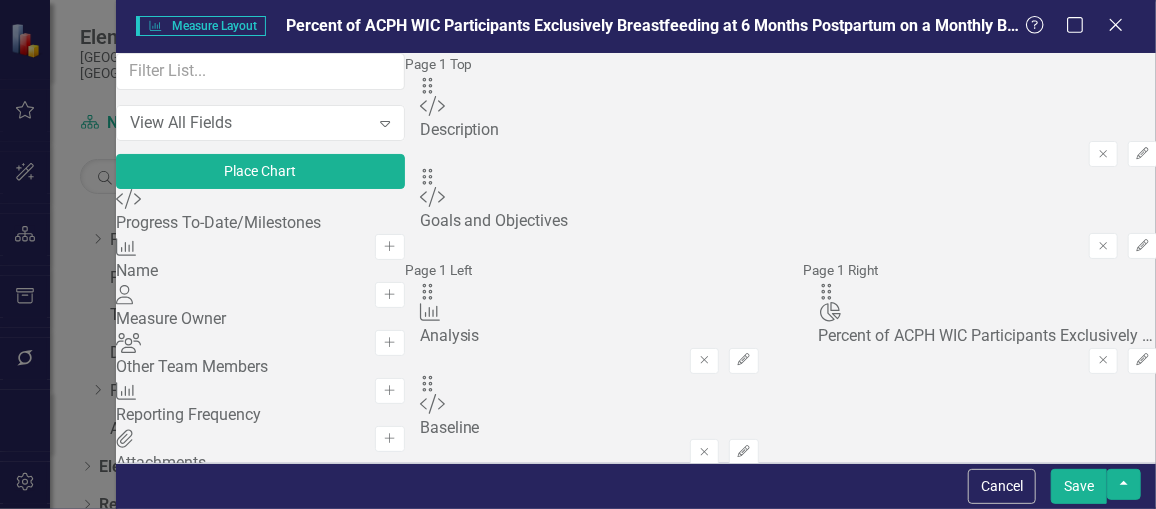 click on "Save" at bounding box center [1079, 486] 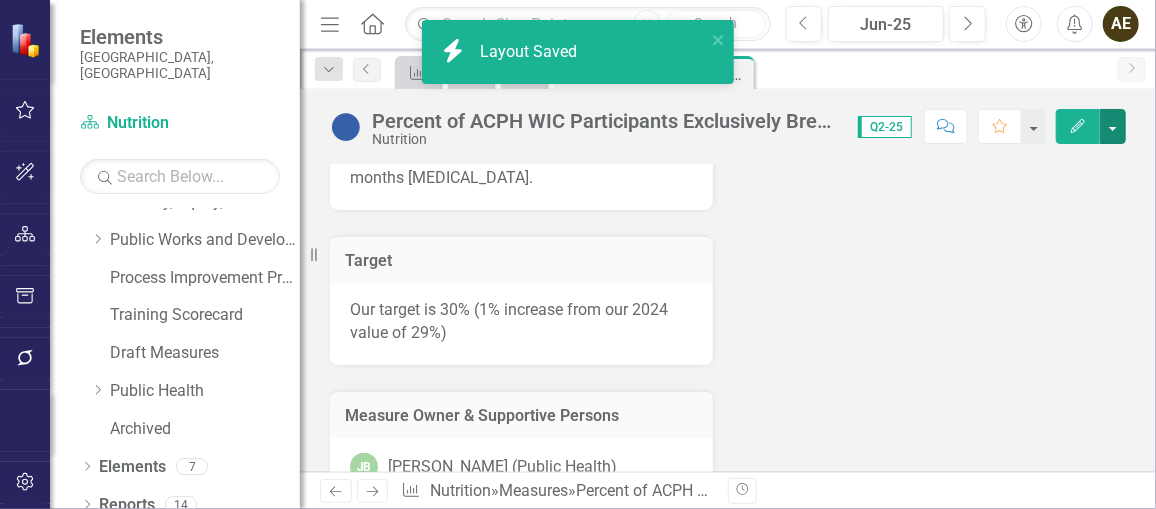 scroll, scrollTop: 810, scrollLeft: 0, axis: vertical 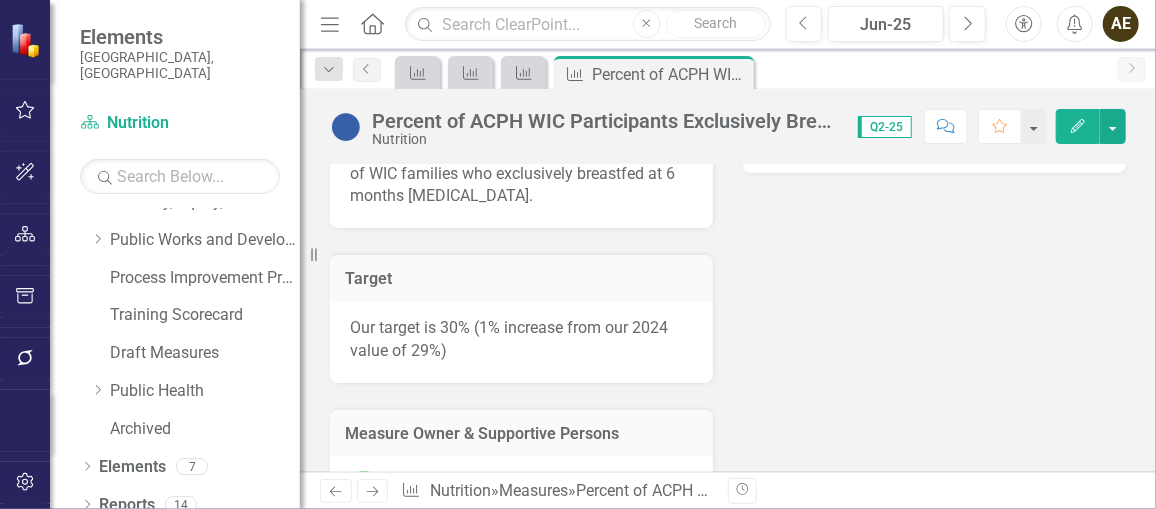 click on "Percent of ACPH WIC Participants Exclusively Breastfeeding at 6 Months [MEDICAL_DATA] on a Monthly Basis Nutrition Score: 0.00 Q2-25 Completed  Comment Favorite Edit" at bounding box center (728, 119) 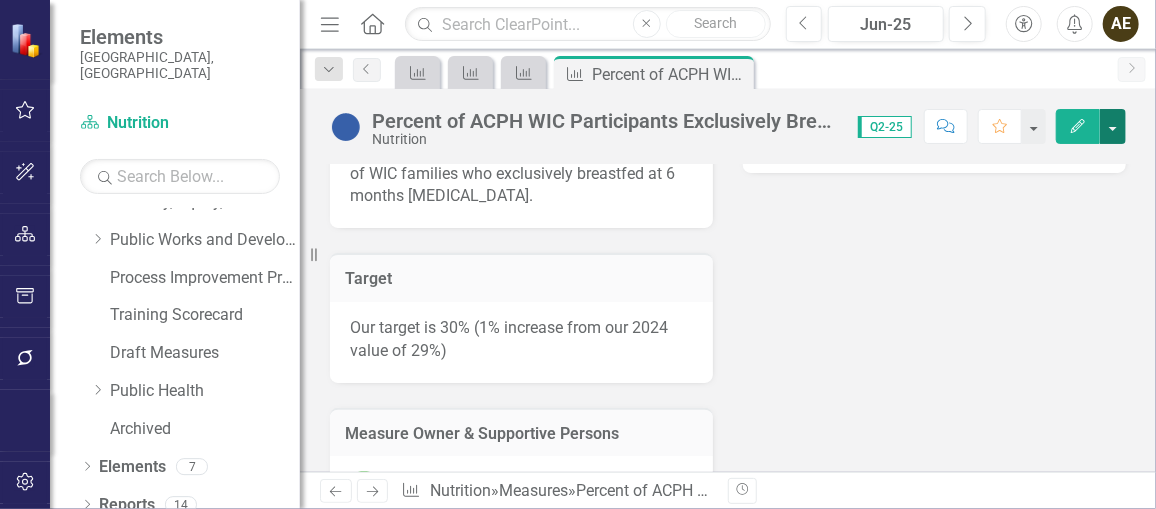 click at bounding box center [1113, 126] 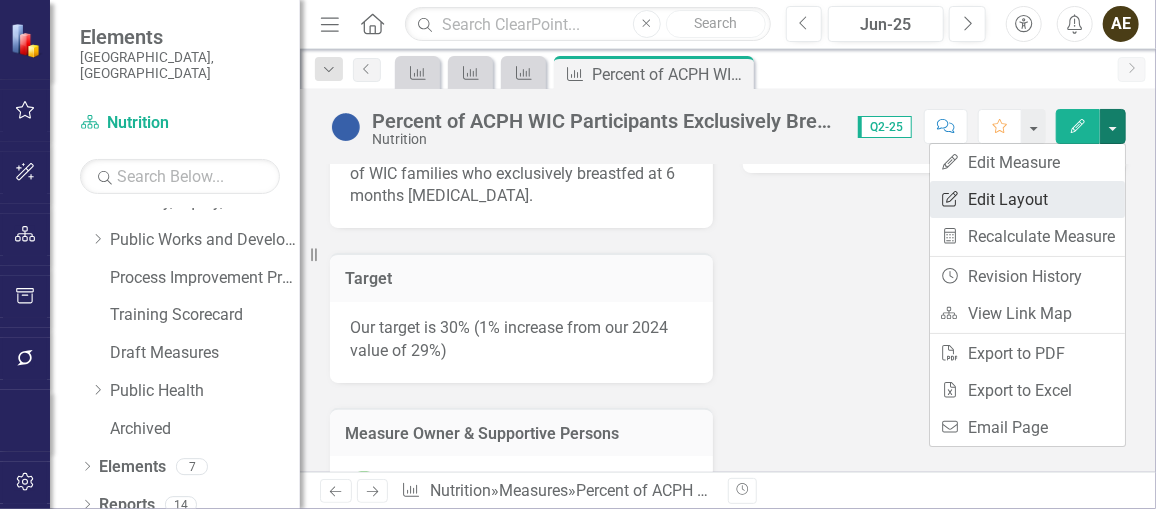 click on "Edit Report Edit Layout" at bounding box center (1027, 199) 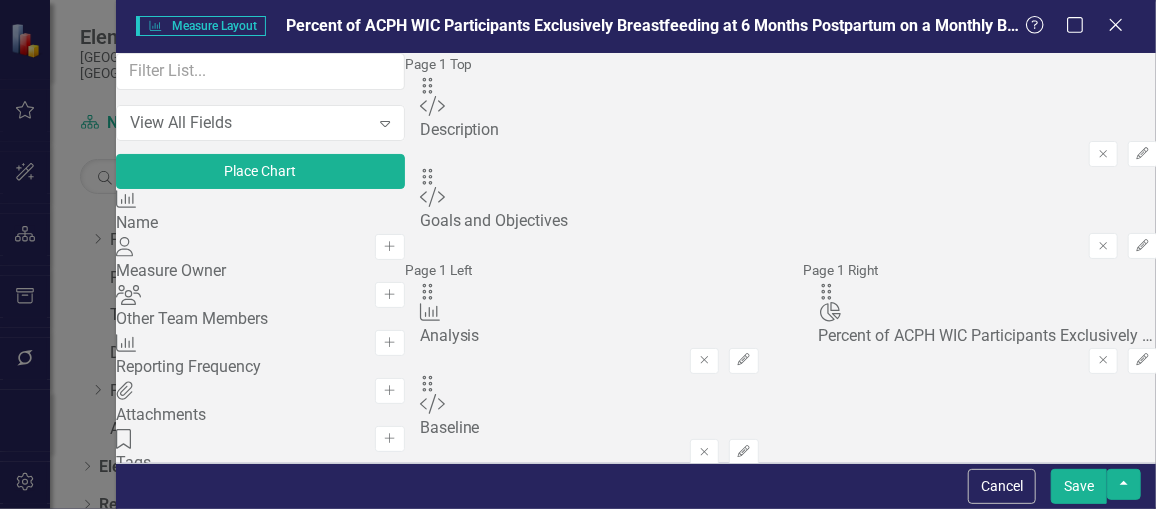 scroll, scrollTop: 112, scrollLeft: 0, axis: vertical 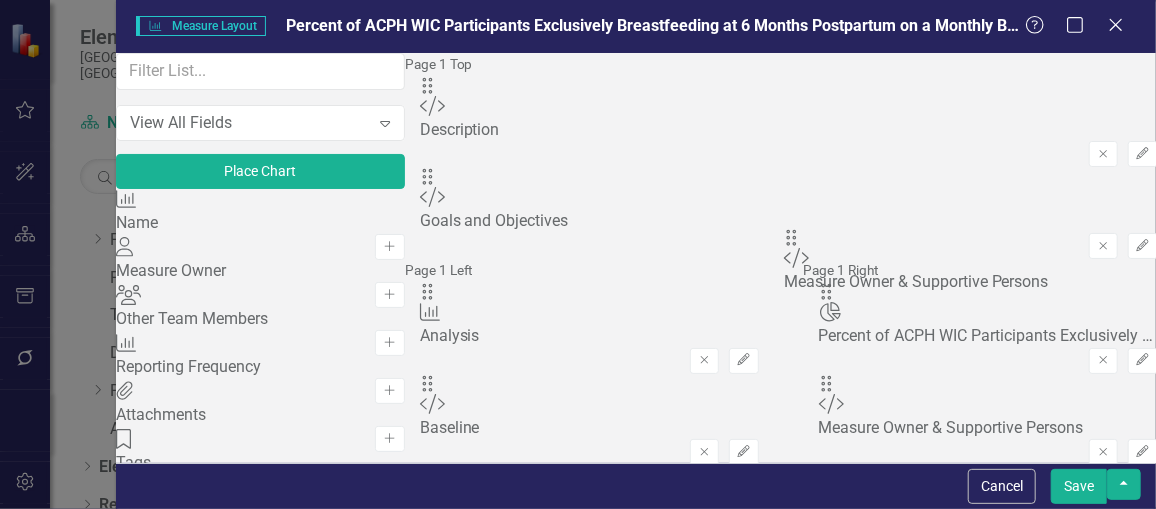 drag, startPoint x: 438, startPoint y: 392, endPoint x: 821, endPoint y: 252, distance: 407.7855 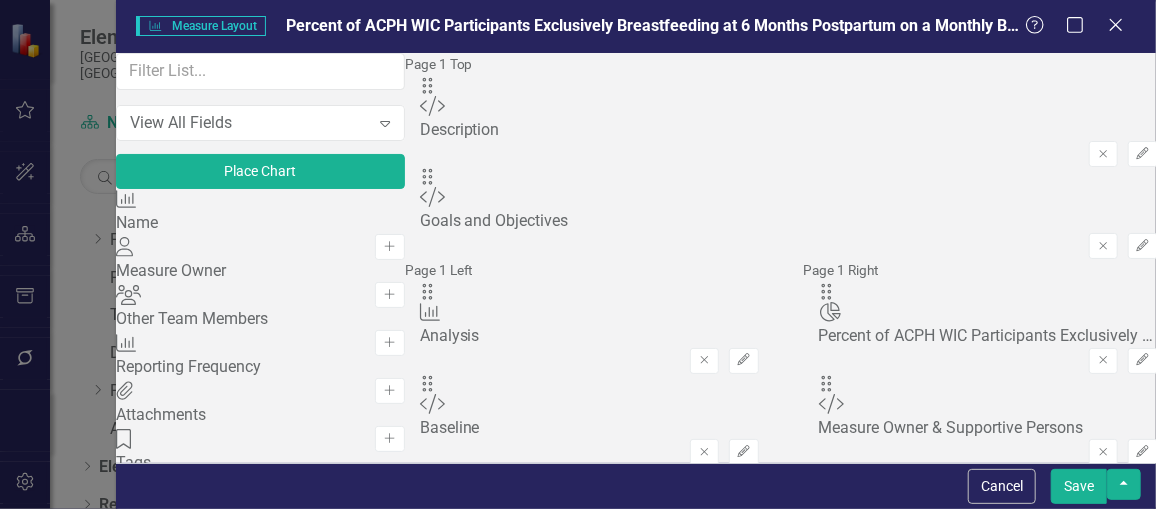 click on "Save" at bounding box center (1079, 486) 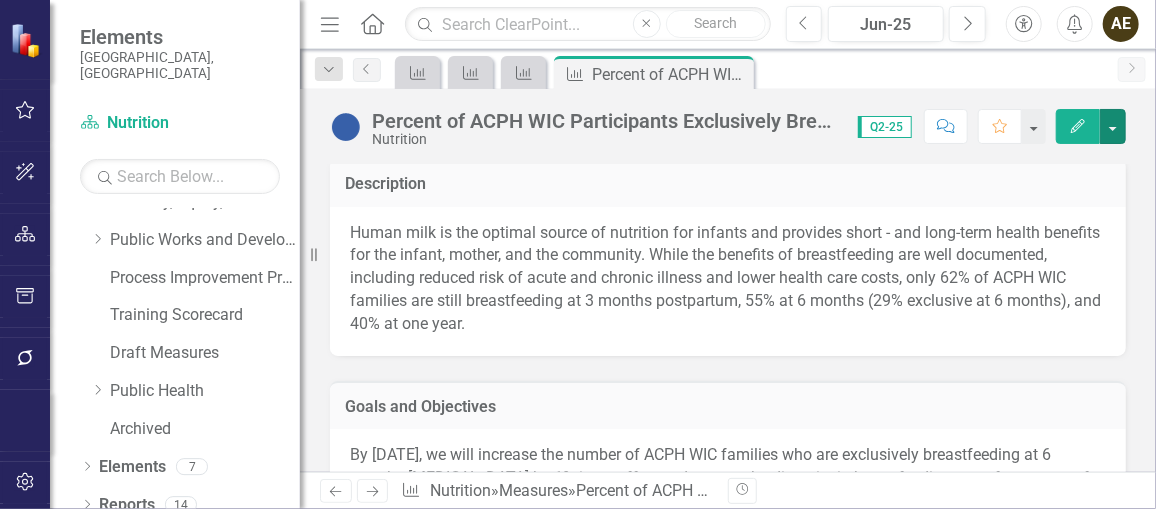 scroll, scrollTop: 0, scrollLeft: 0, axis: both 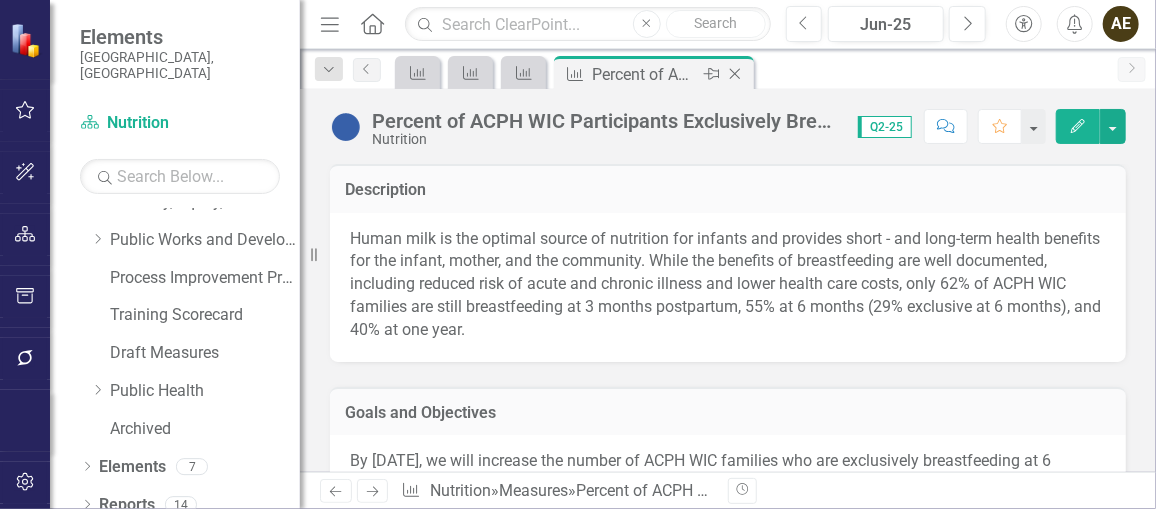 click 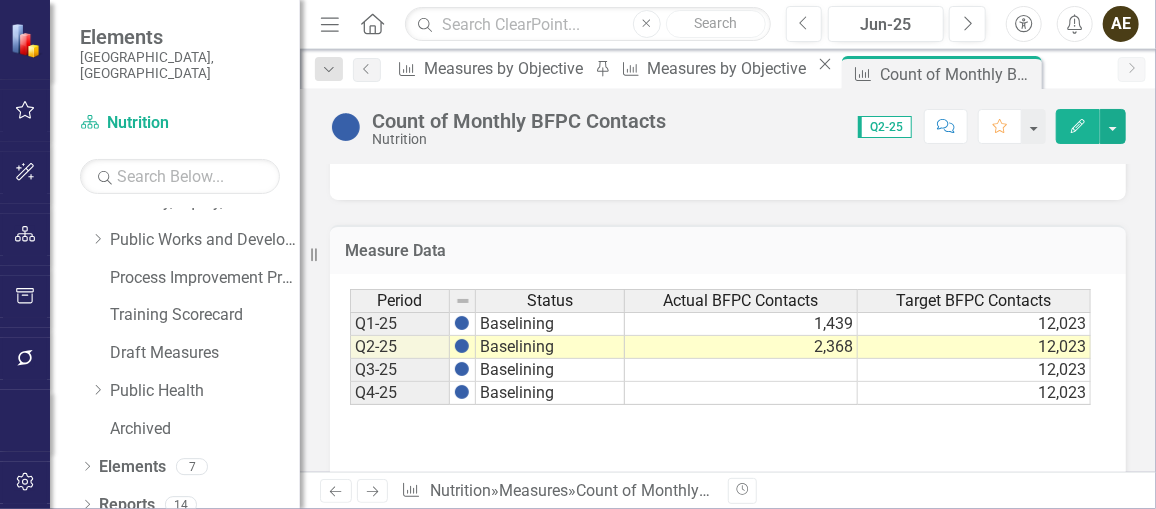scroll, scrollTop: 1263, scrollLeft: 0, axis: vertical 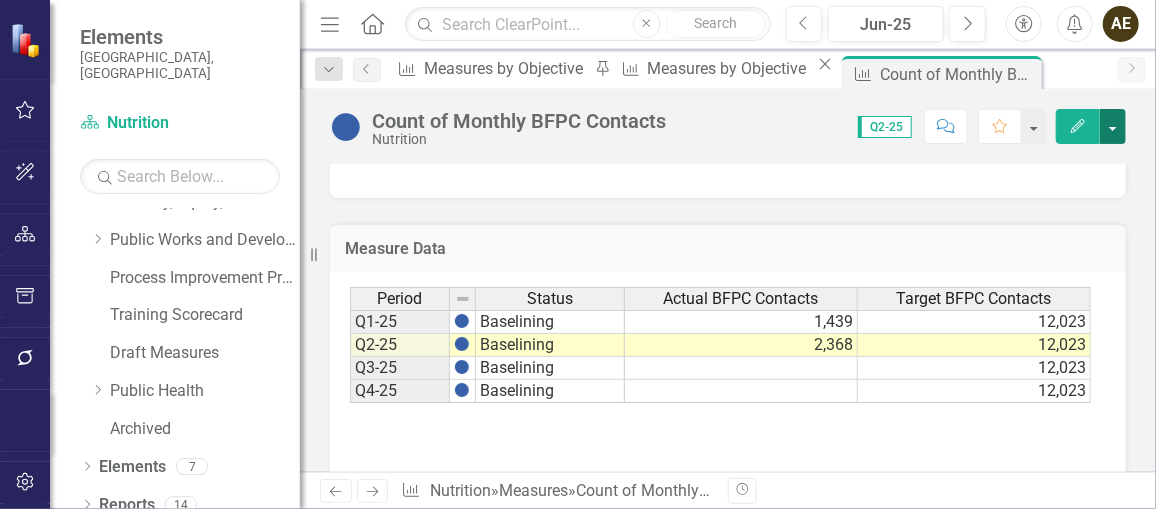 click at bounding box center [1113, 126] 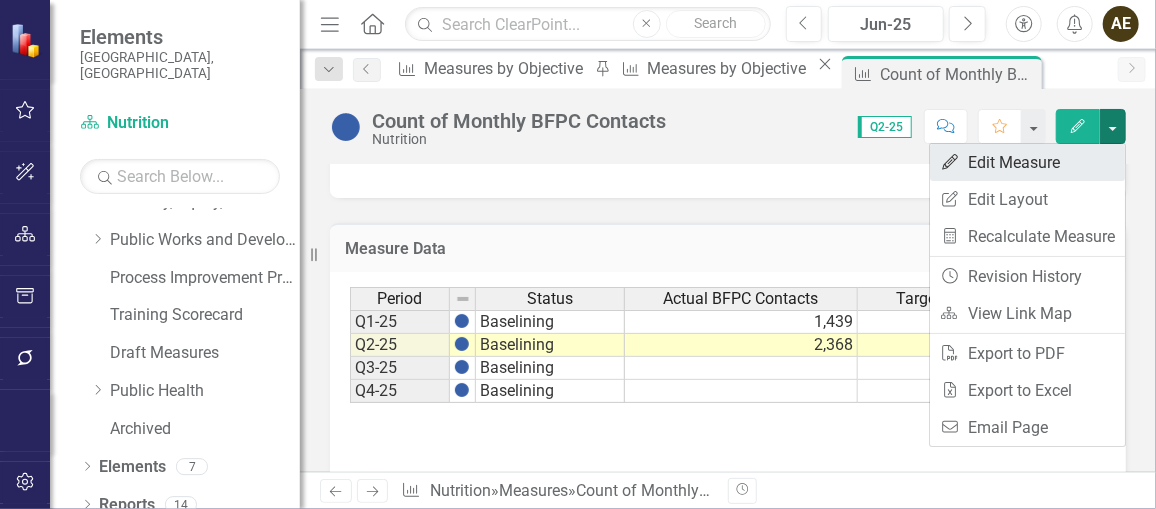 click on "Edit Edit Measure" at bounding box center (1027, 162) 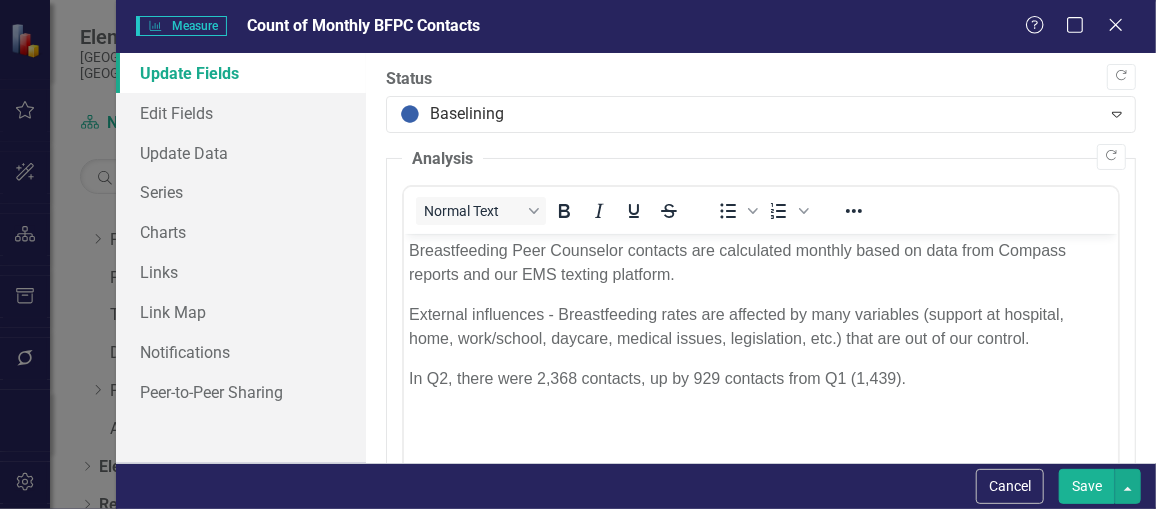 scroll, scrollTop: 0, scrollLeft: 0, axis: both 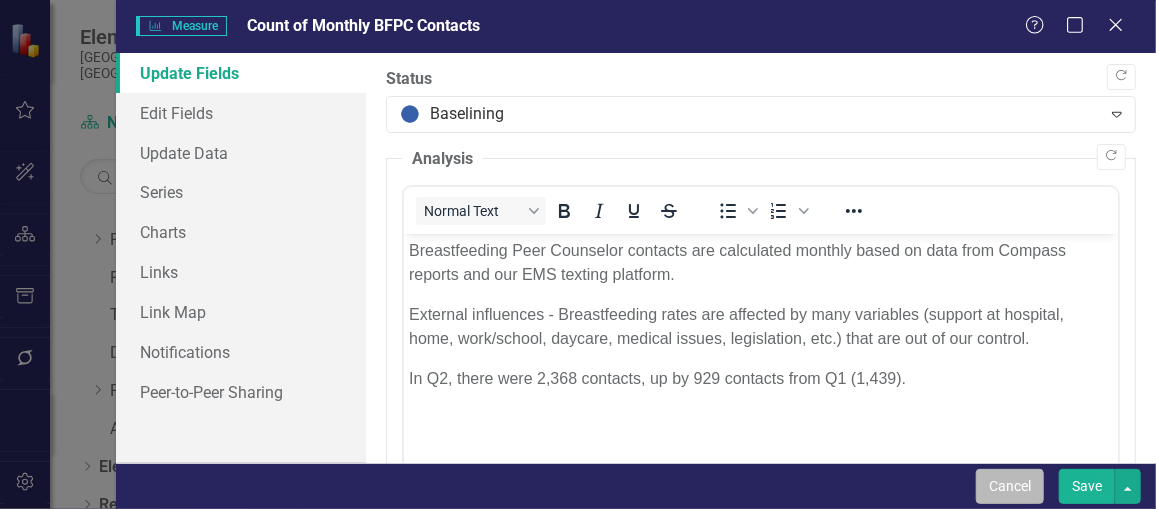 click on "Cancel" at bounding box center (1010, 486) 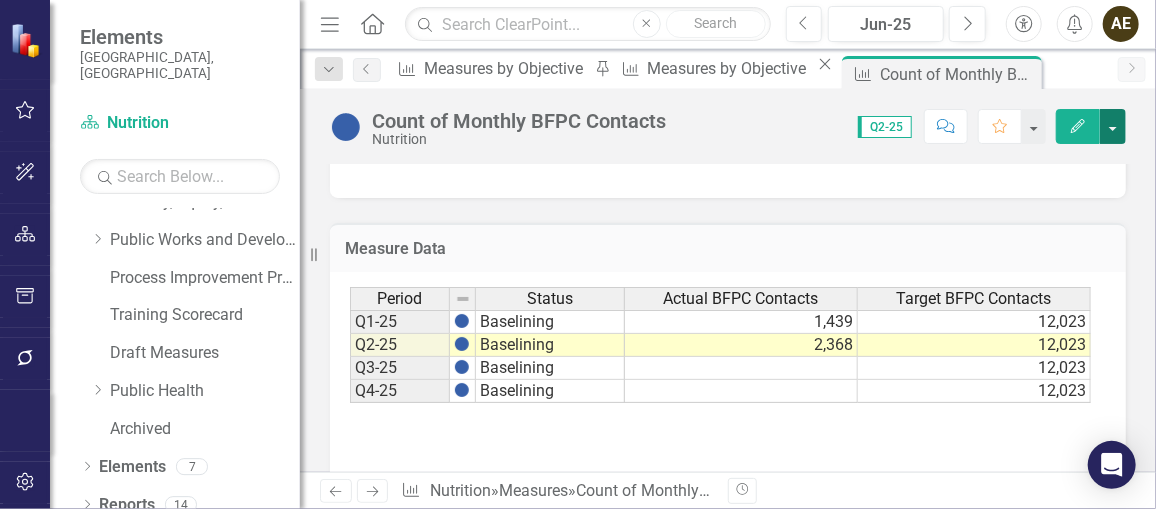 click at bounding box center (1113, 126) 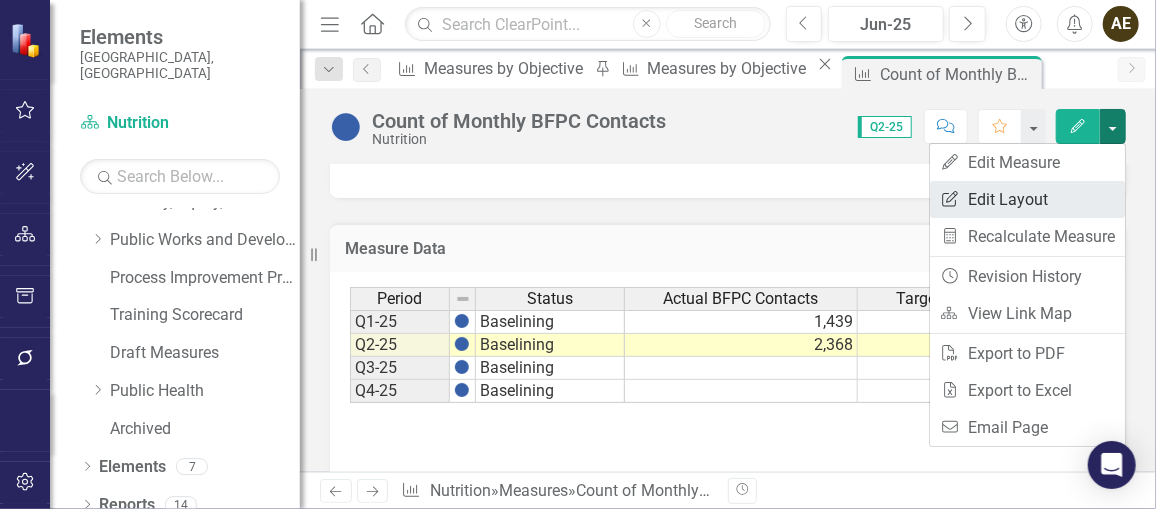 click on "Edit Report Edit Layout" at bounding box center [1027, 199] 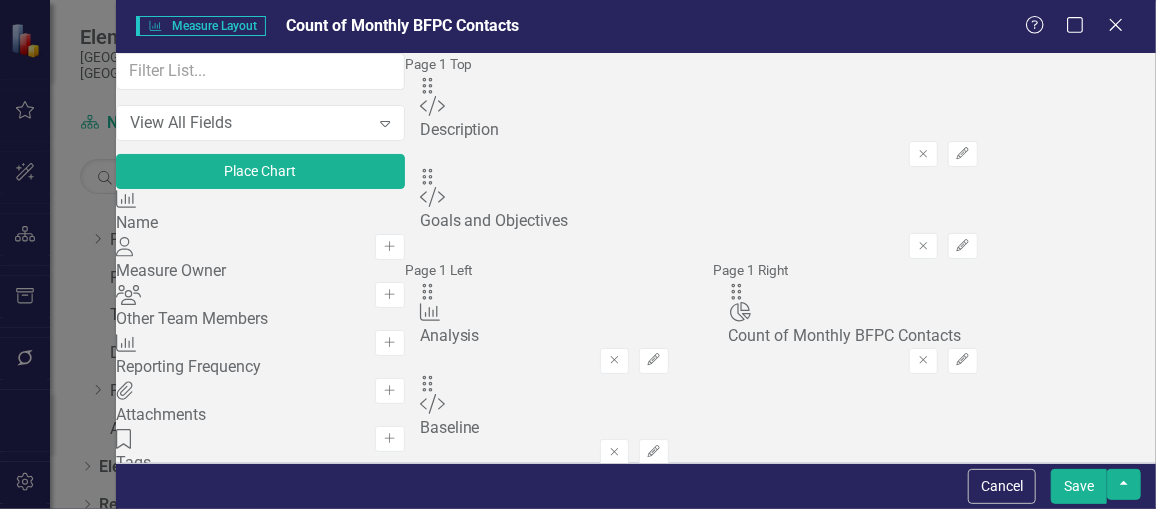 scroll, scrollTop: 356, scrollLeft: 0, axis: vertical 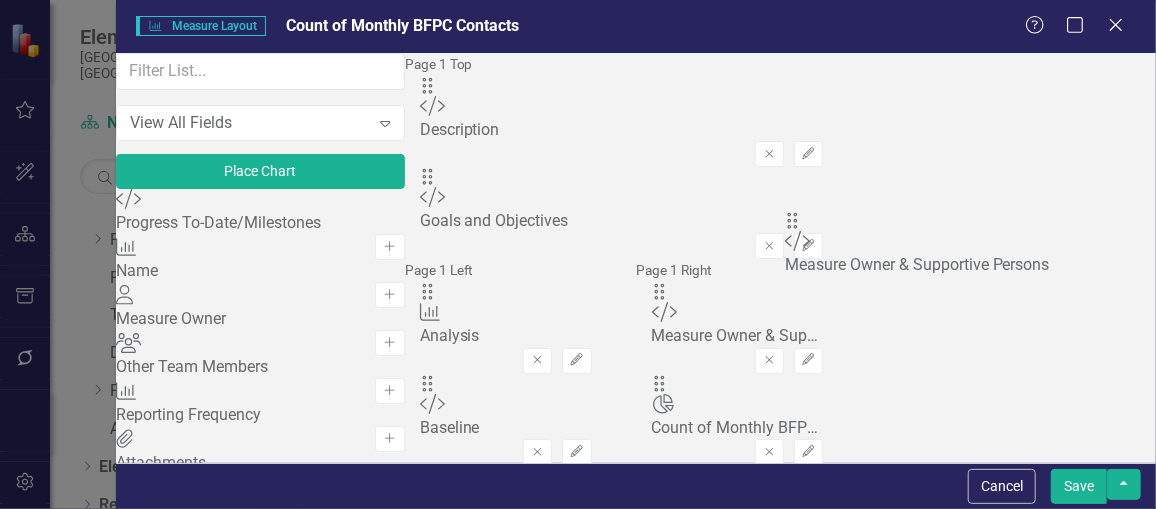 drag, startPoint x: 434, startPoint y: 390, endPoint x: 819, endPoint y: 239, distance: 413.5529 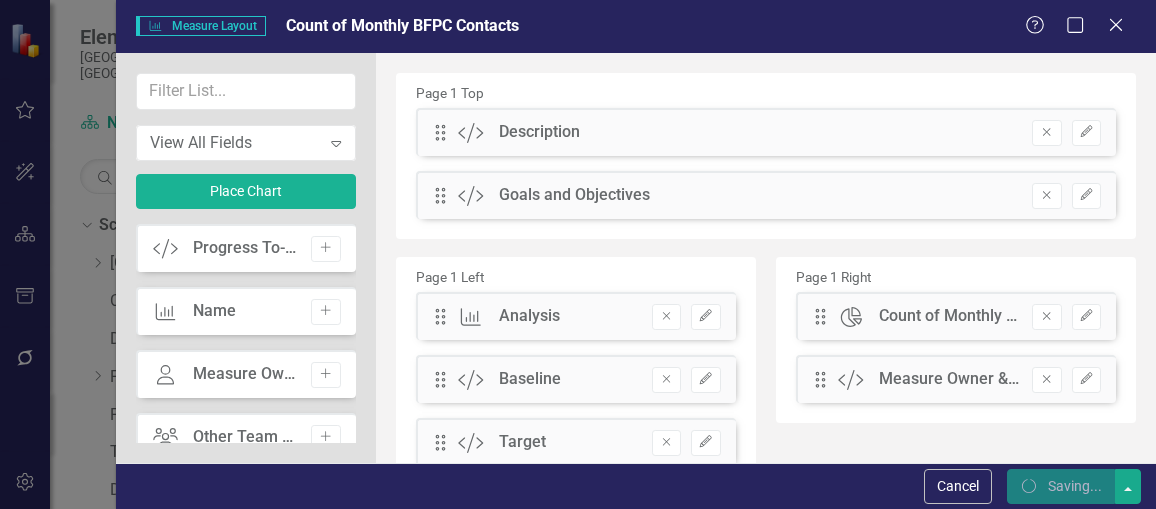 scroll, scrollTop: 0, scrollLeft: 0, axis: both 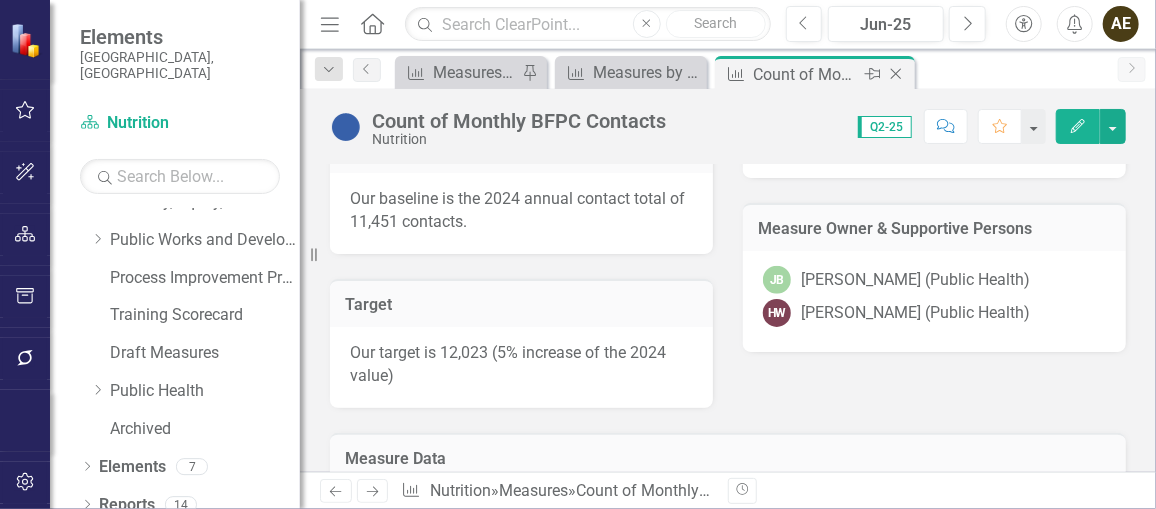 click 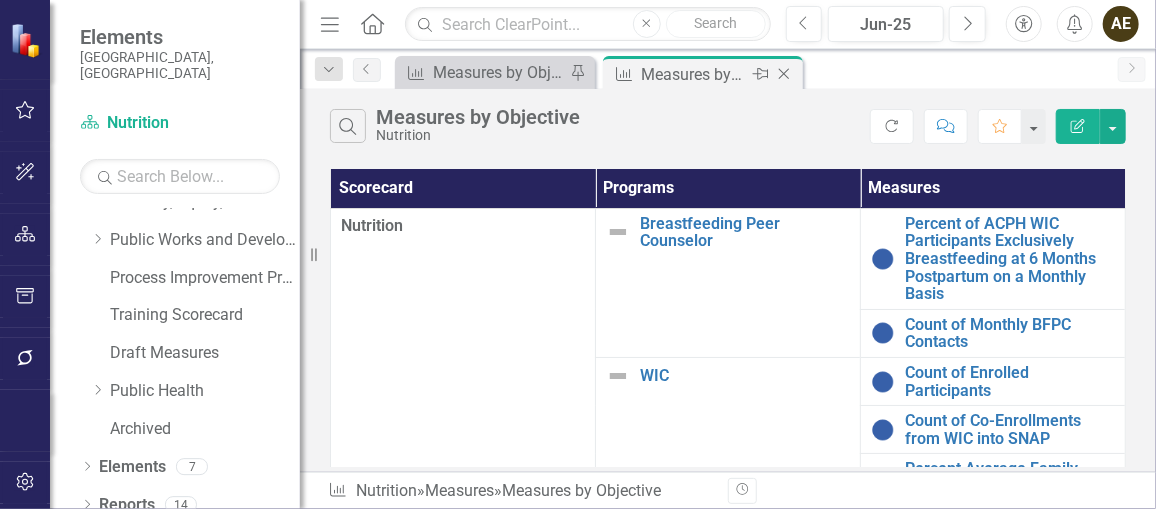 click on "Close" 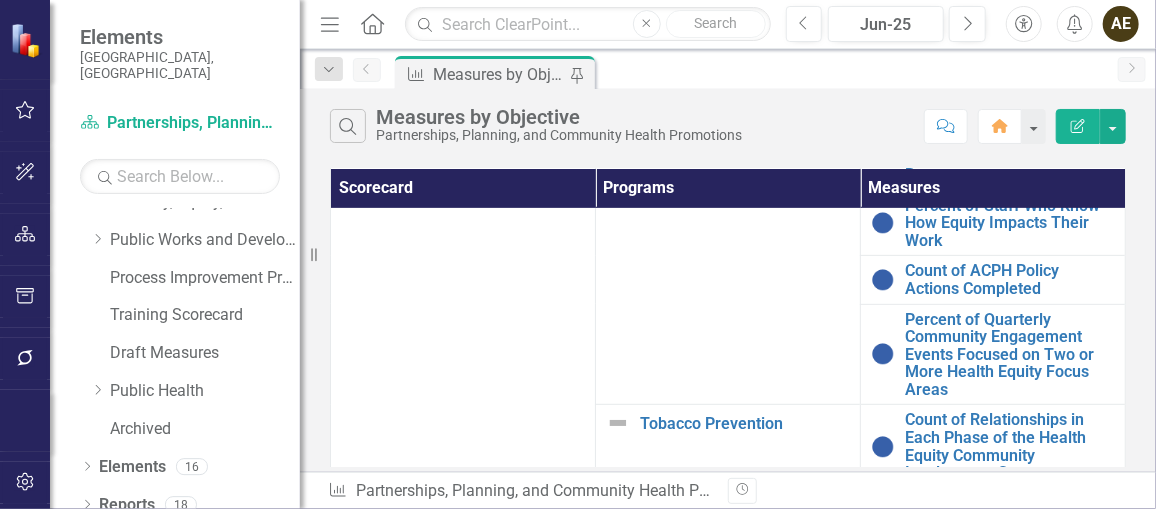 scroll, scrollTop: 415, scrollLeft: 0, axis: vertical 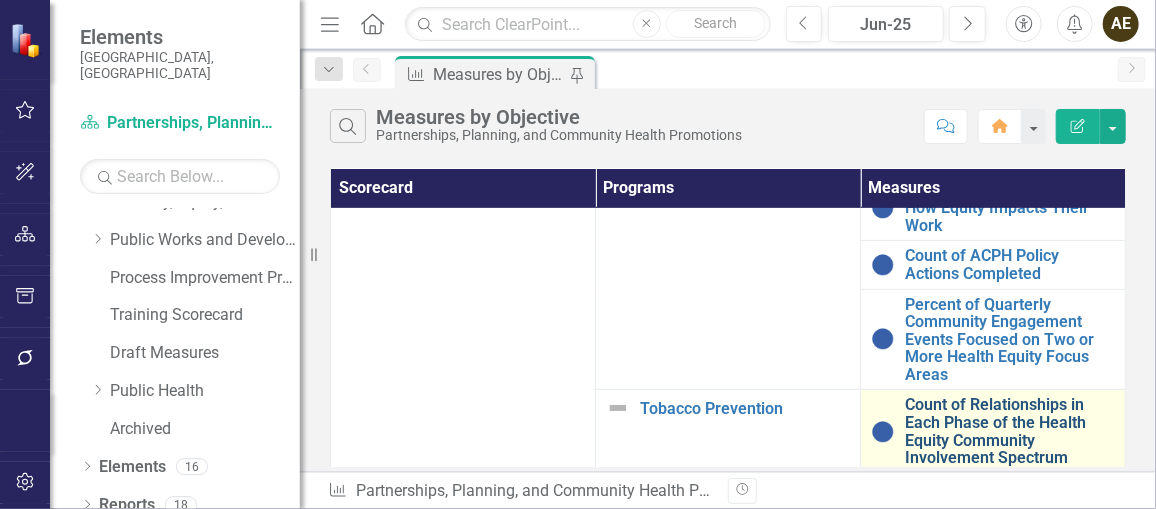 click on "Count of Relationships in Each Phase of the Health Equity Community Involvement Spectrum" at bounding box center (1010, 431) 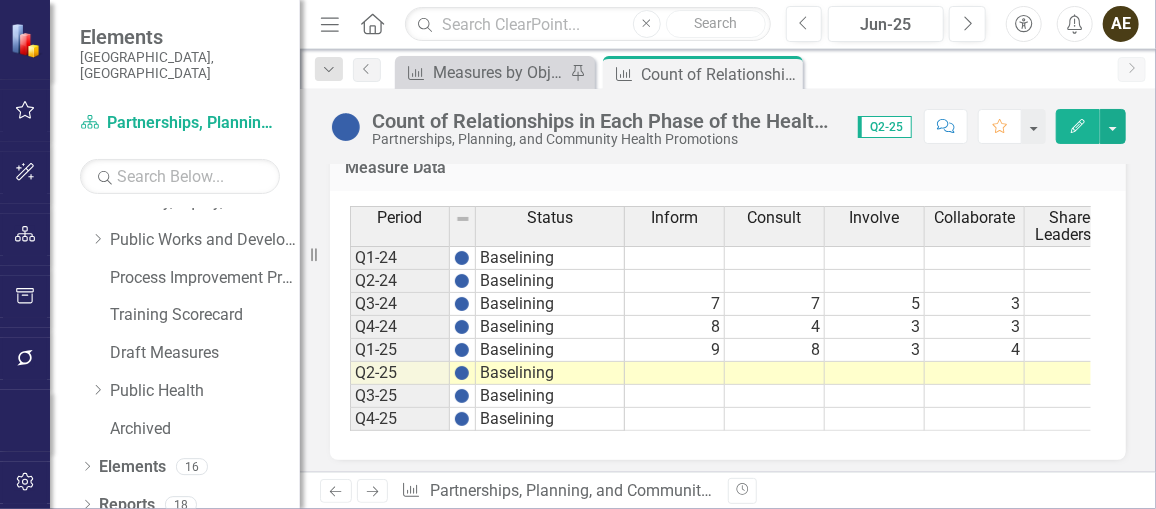 scroll, scrollTop: 1132, scrollLeft: 0, axis: vertical 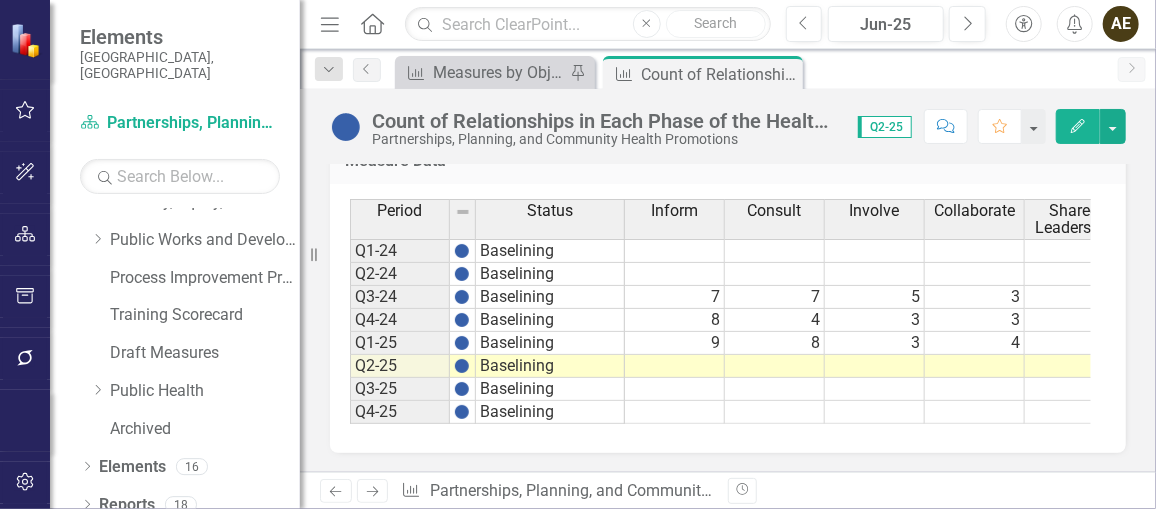 click at bounding box center (675, 366) 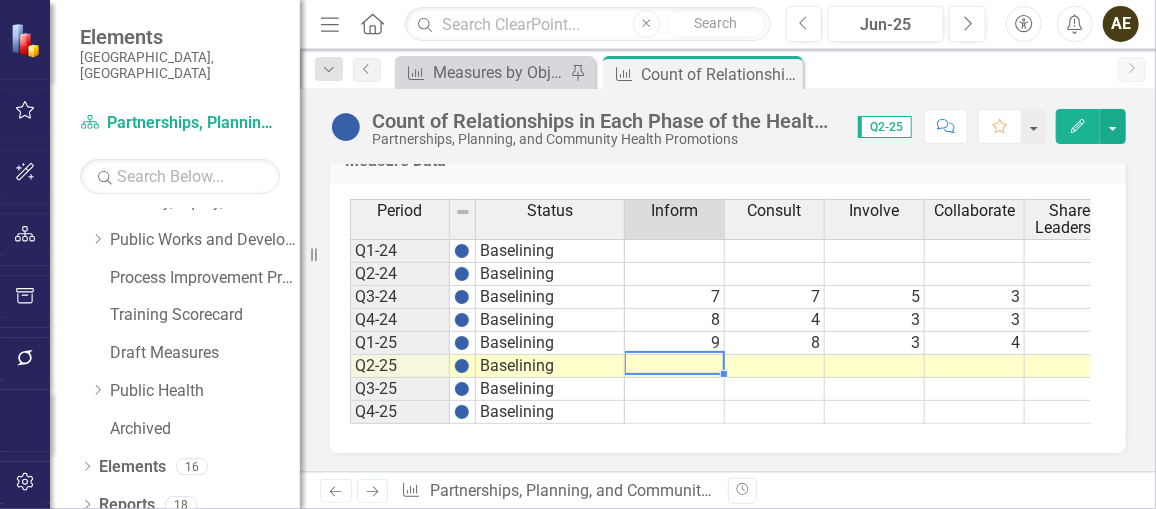 click at bounding box center (675, 366) 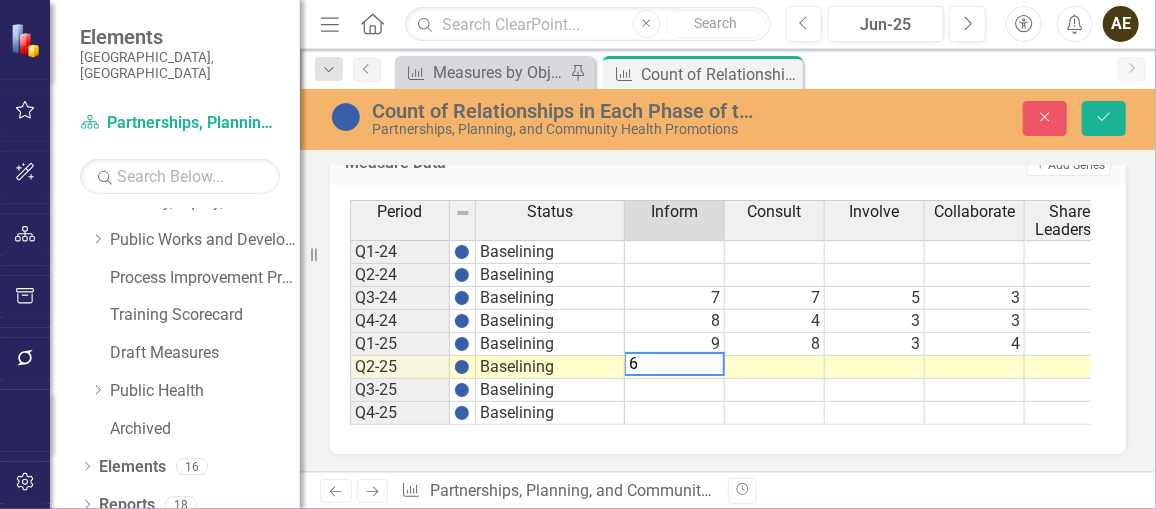 type on "6" 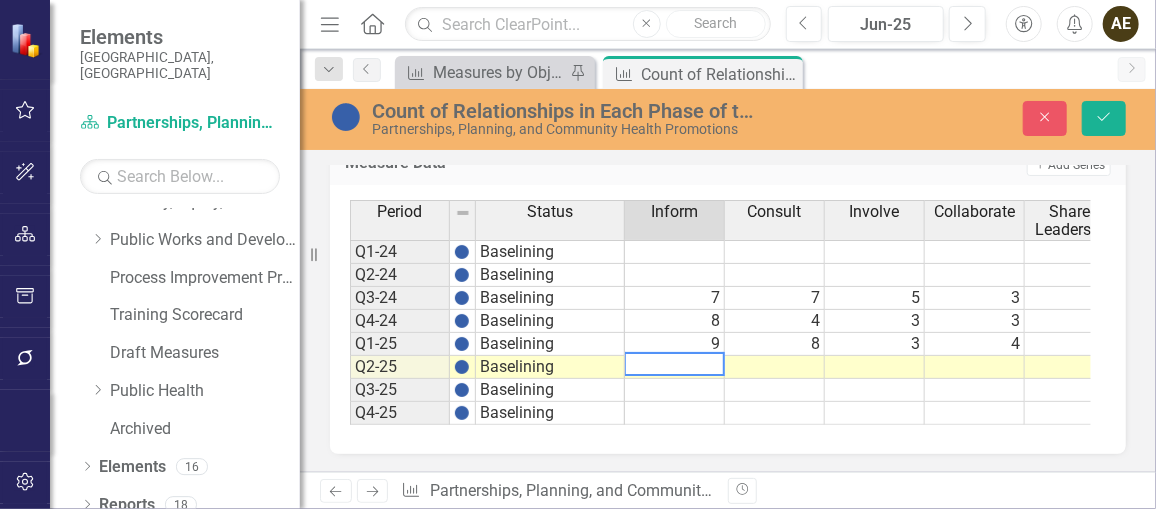 click at bounding box center [775, 367] 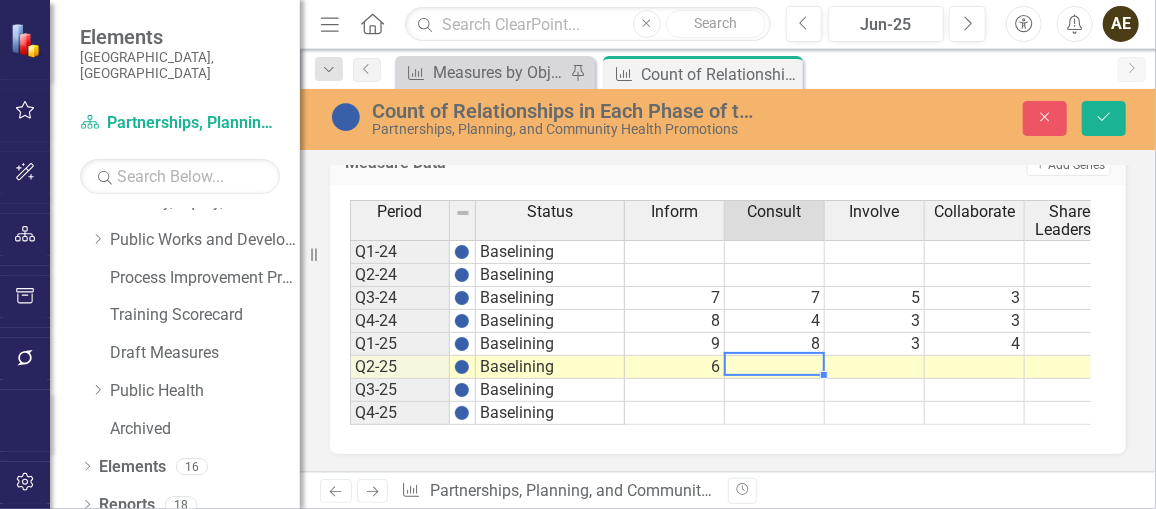 click at bounding box center (775, 367) 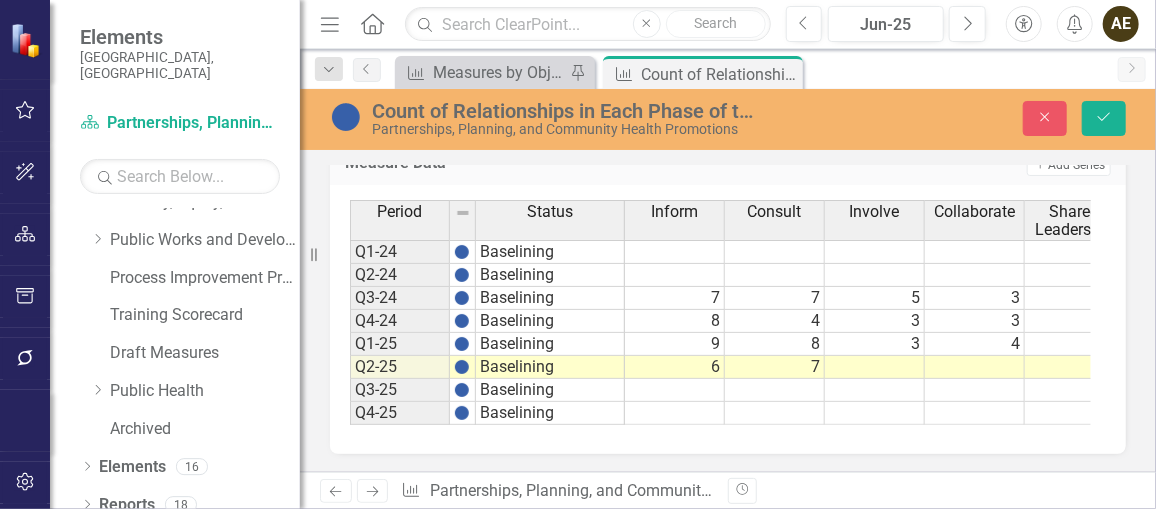 click on "Measure Data Add  Add Series Period Status Inform Consult Involve Collaborate Shared Leadership Q1-24 Baselining Q2-24 Baselining Q3-24 Baselining 7 7 5 3 1 Q4-24 Baselining 8 4 3 3 1 Q1-25 Baselining 9 8 3 4 1 Q2-25 Baselining 6 7 Q3-25 Baselining Q4-25 Baselining Period Status Inform Consult Involve Collaborate Shared Leadership Period Status Q1-24 Baselining Q2-24 Baselining Q3-24 Baselining Q4-24 Baselining Q1-25 Baselining Q2-25 Baselining Q3-25 Baselining Q4-25 Baselining Period Status 7" at bounding box center [728, 283] 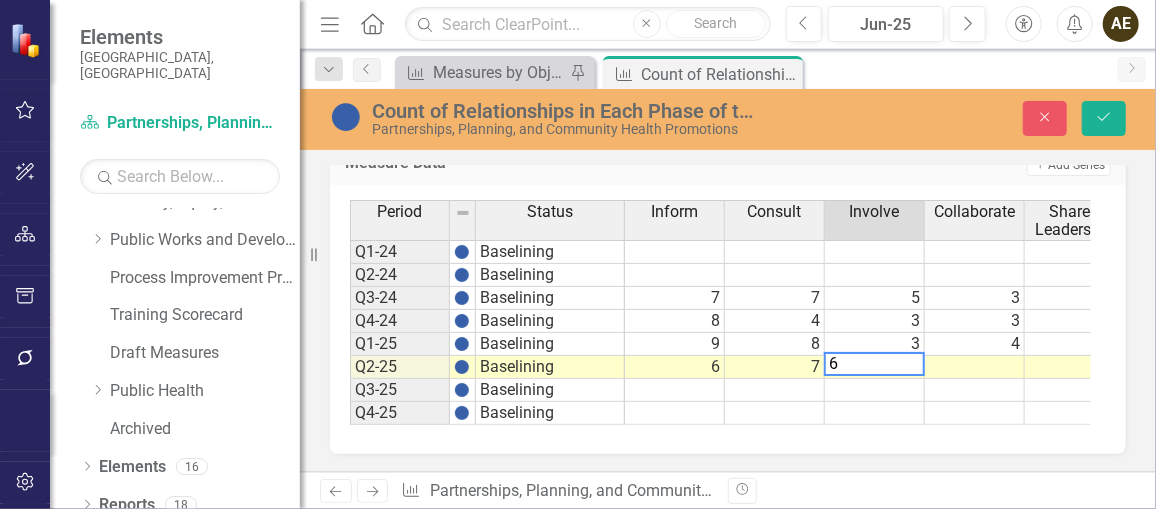 type on "6" 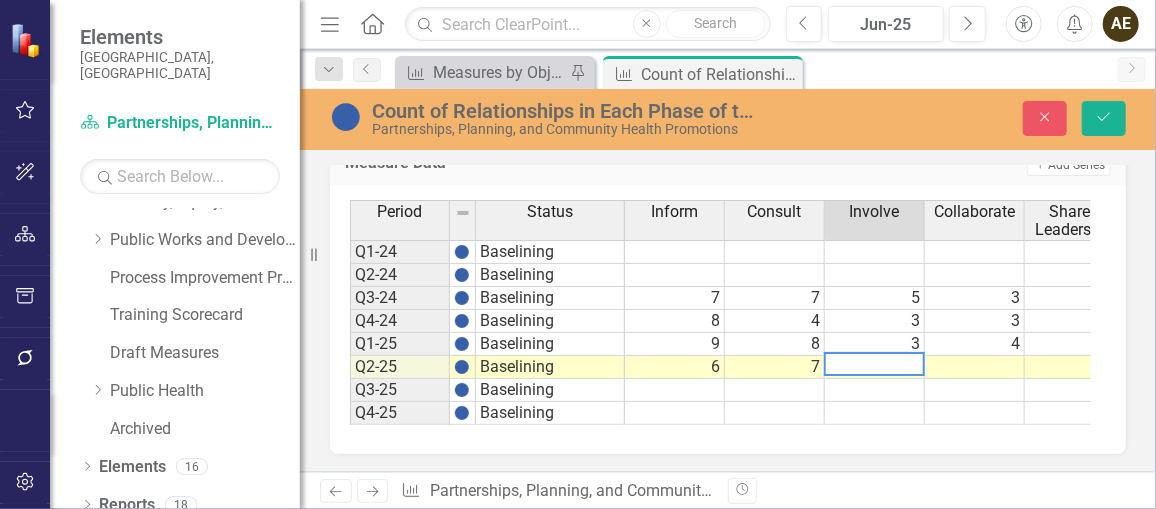 click at bounding box center [975, 367] 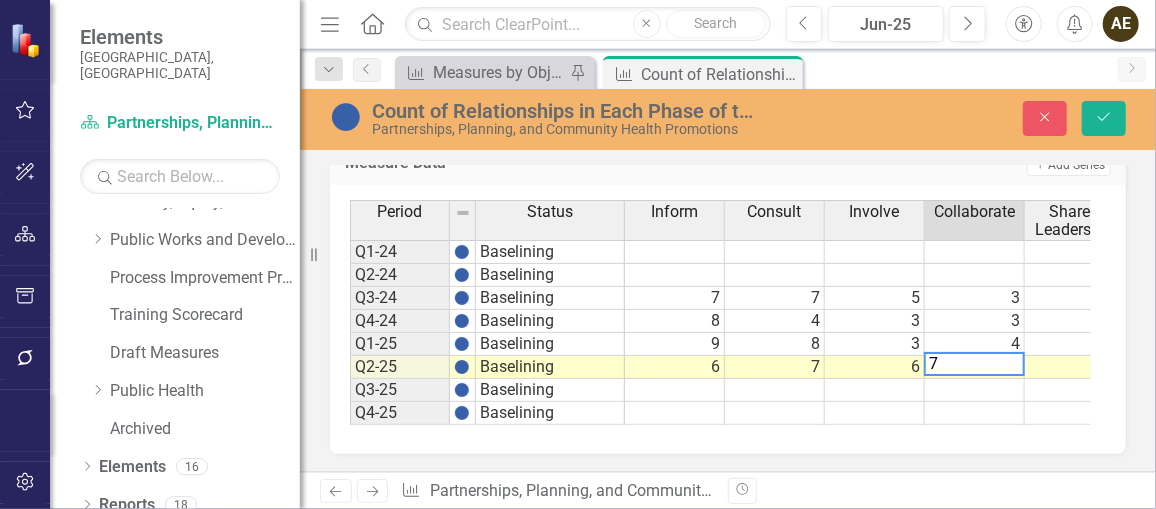 type on "7" 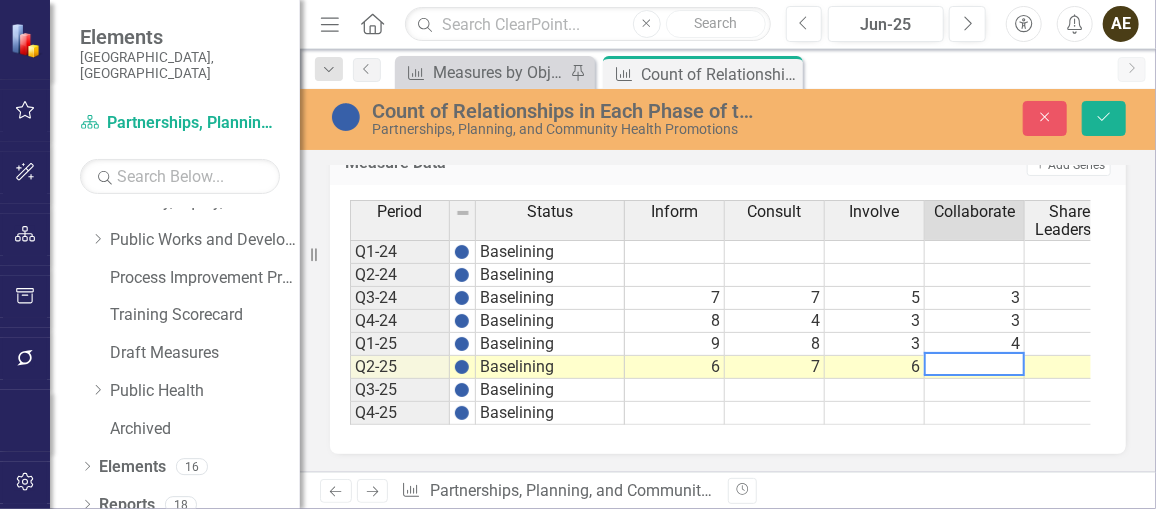click at bounding box center (1075, 367) 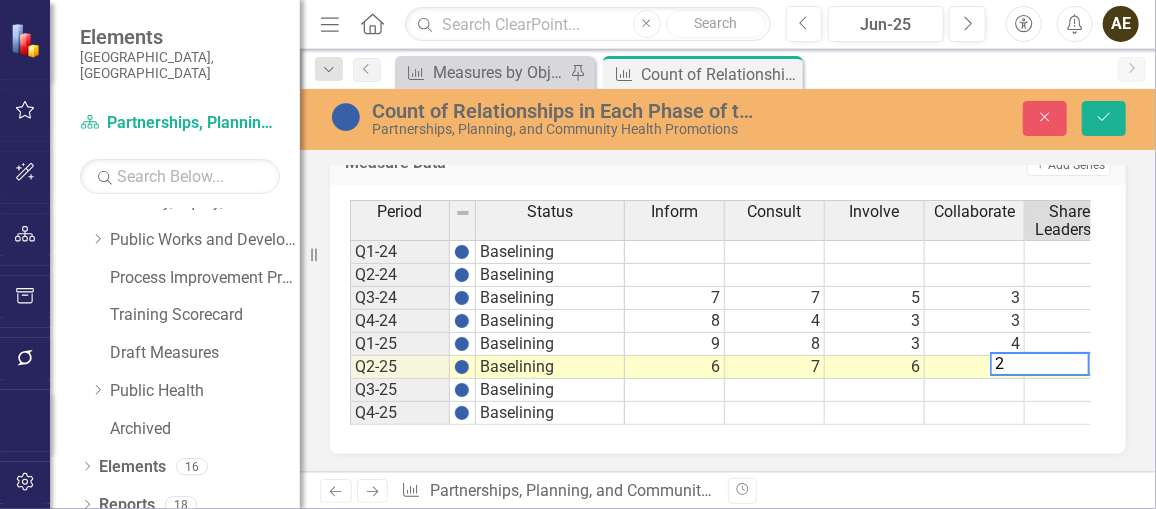 scroll, scrollTop: 0, scrollLeft: 33, axis: horizontal 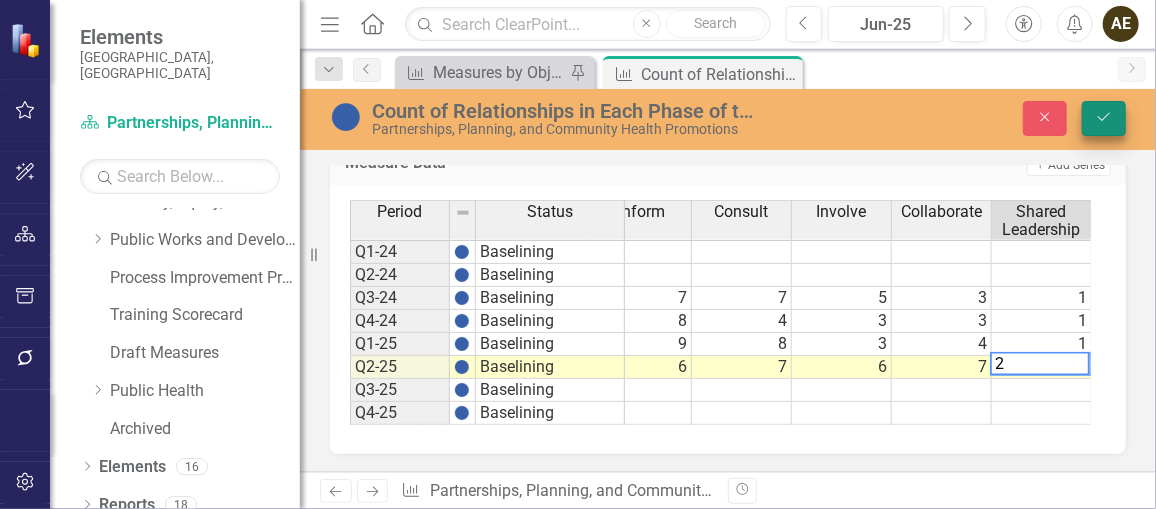 type on "2" 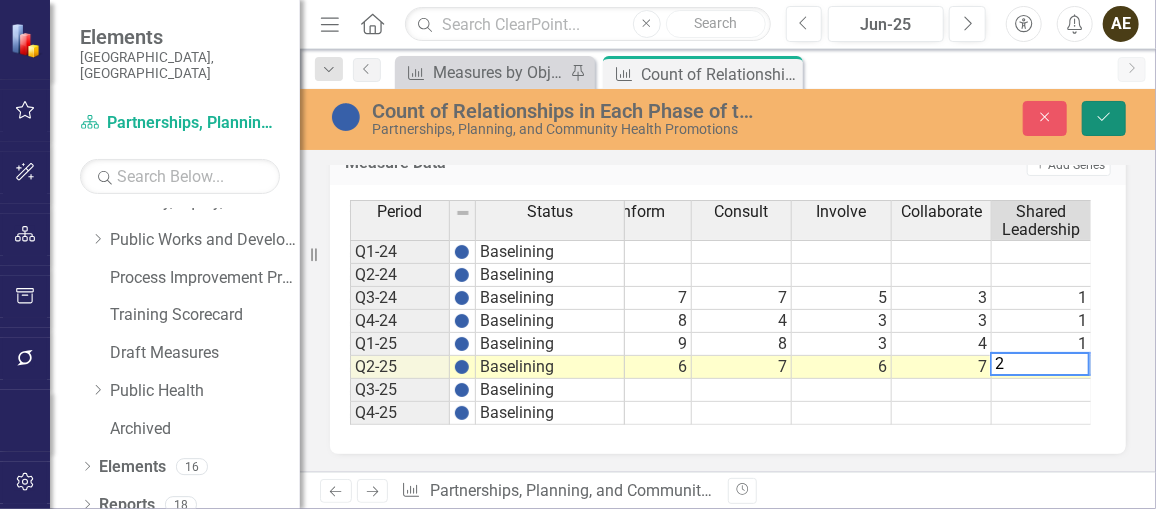 click on "Save" 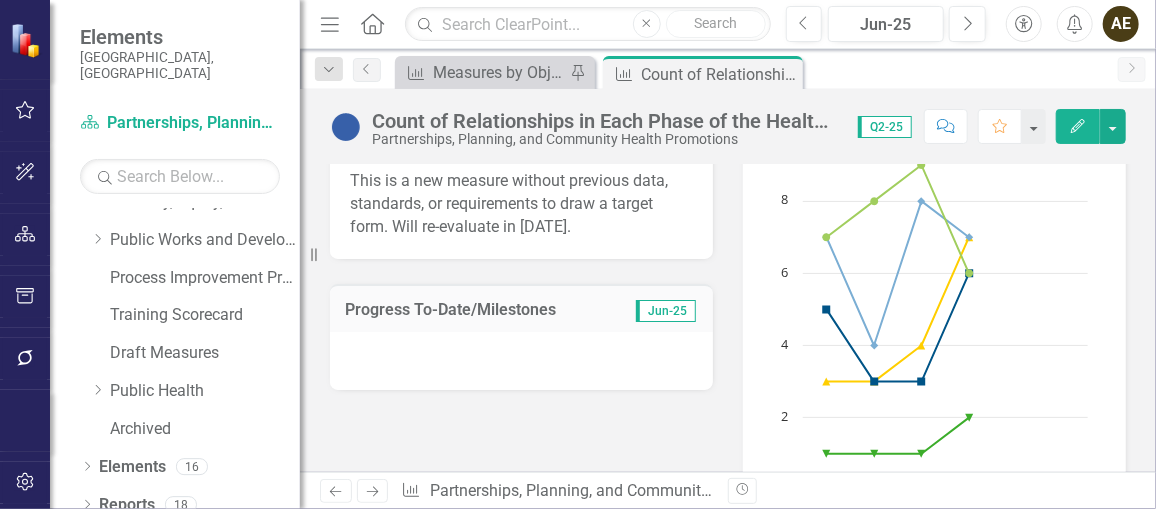 scroll, scrollTop: 565, scrollLeft: 0, axis: vertical 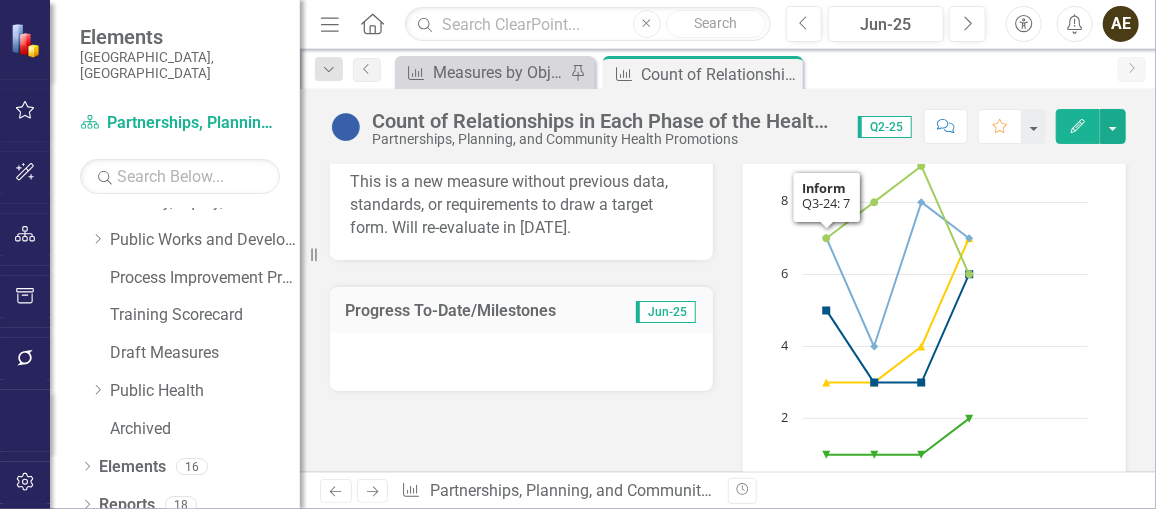 click at bounding box center (521, 362) 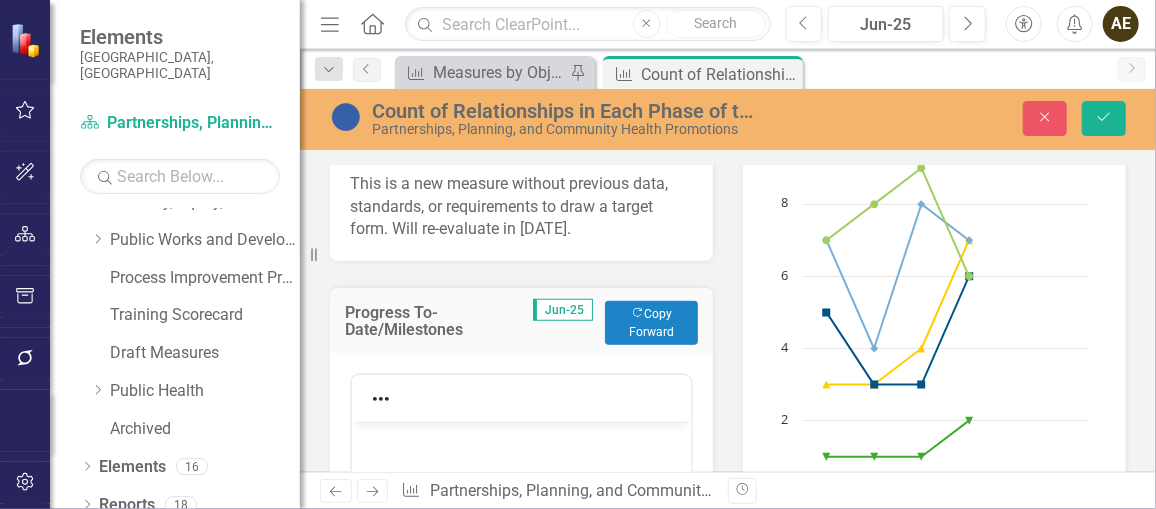 scroll, scrollTop: 0, scrollLeft: 0, axis: both 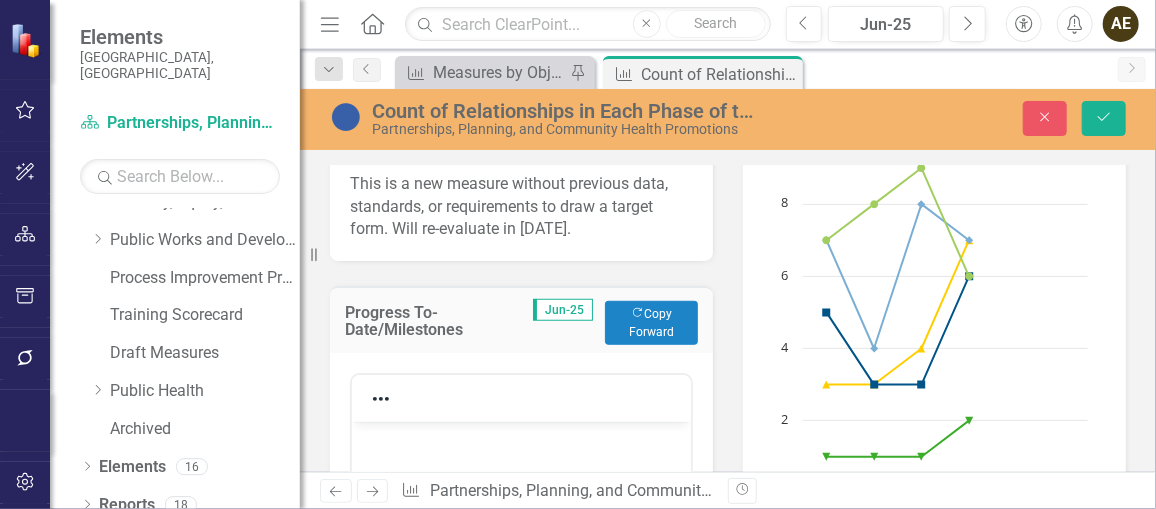click at bounding box center [520, 439] 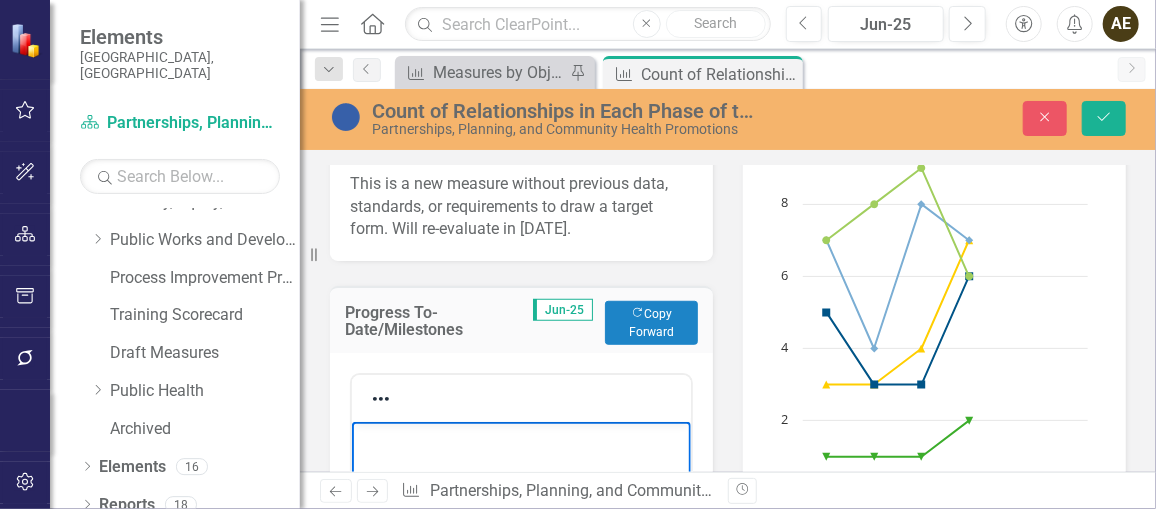 paste 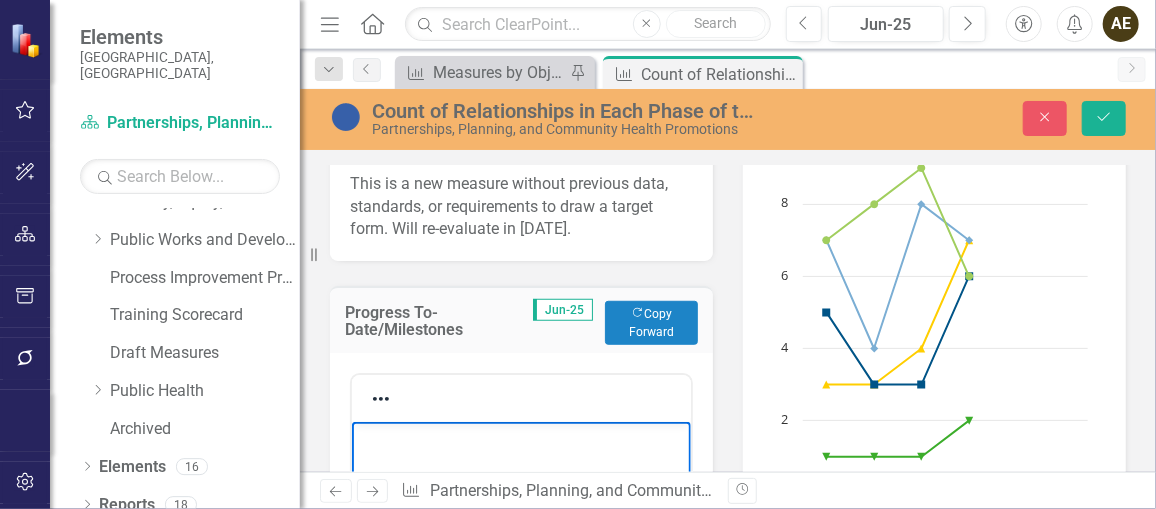 type 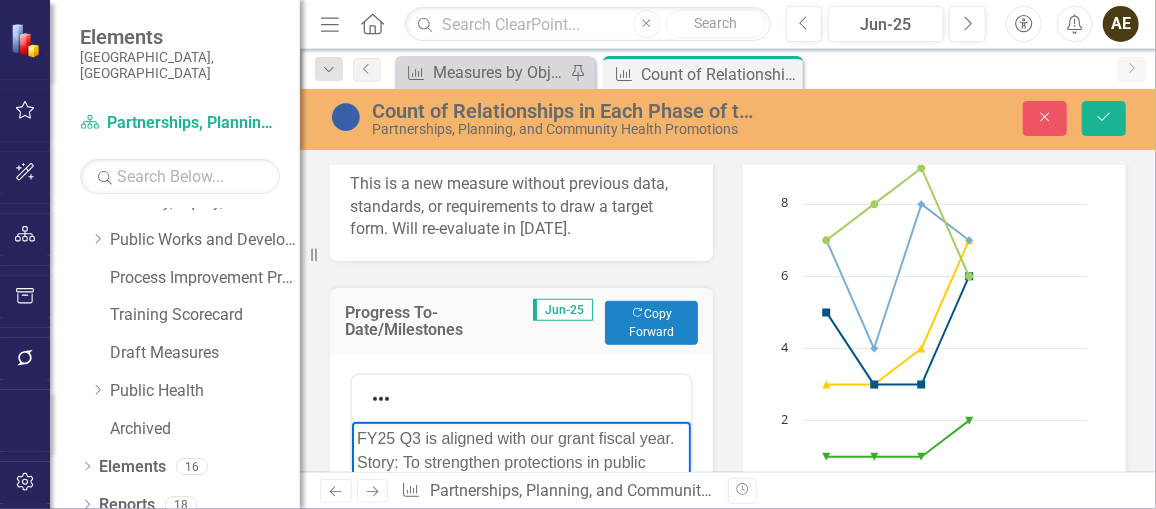 scroll, scrollTop: 861, scrollLeft: 0, axis: vertical 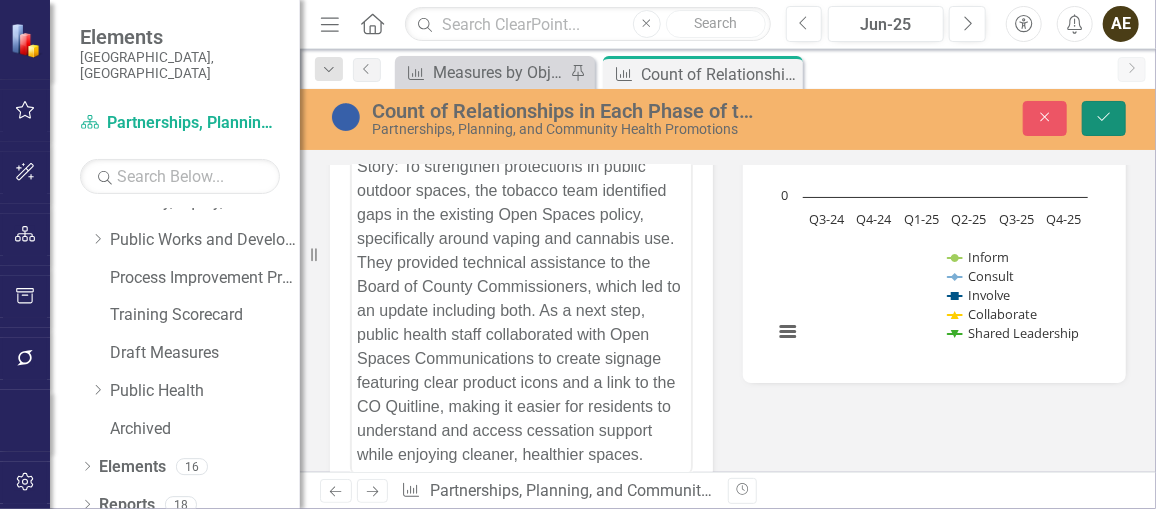 click on "Save" at bounding box center [1104, 118] 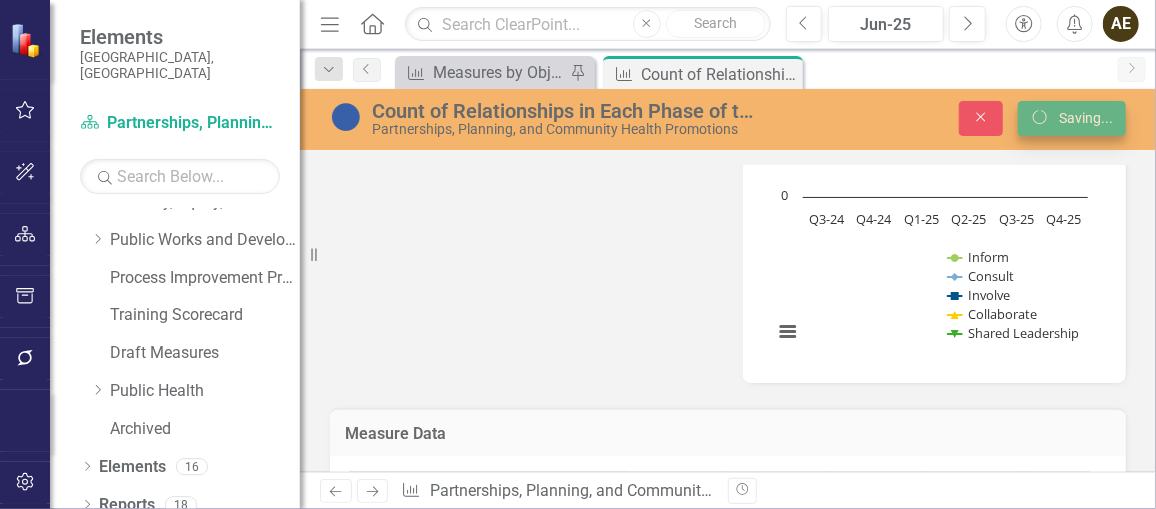 scroll, scrollTop: 843, scrollLeft: 0, axis: vertical 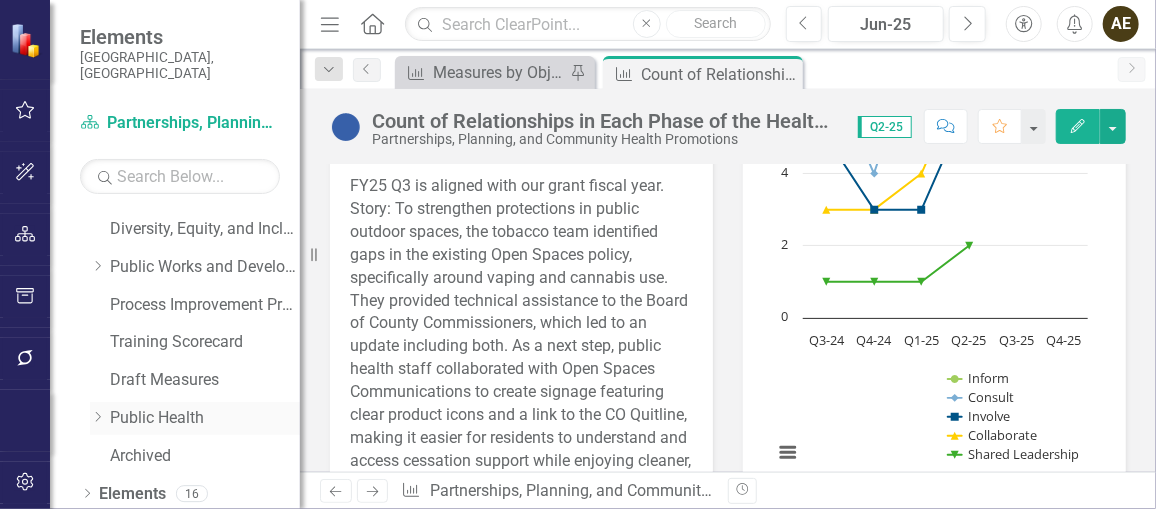 click on "Dropdown" 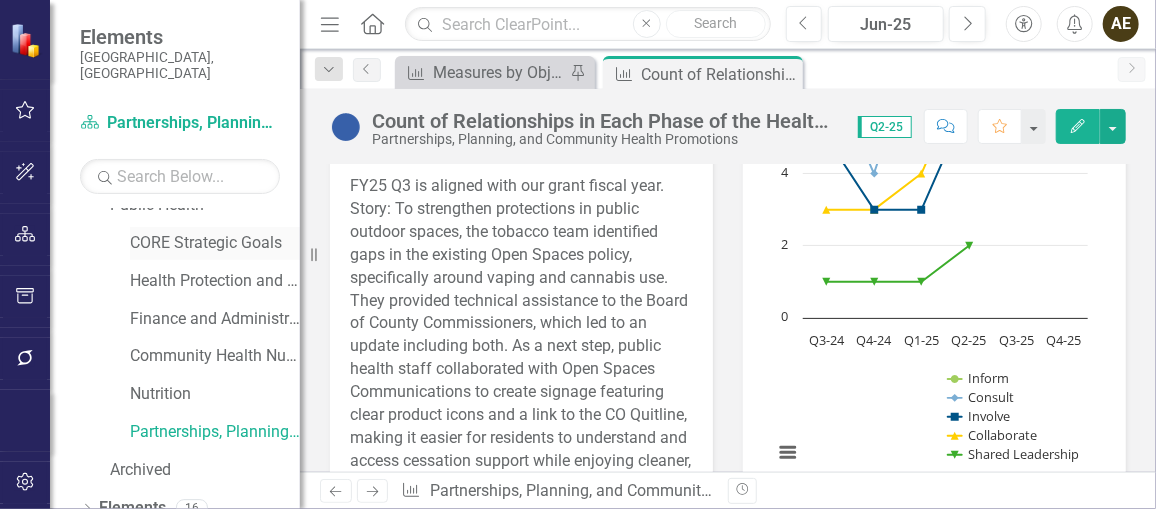 scroll, scrollTop: 322, scrollLeft: 0, axis: vertical 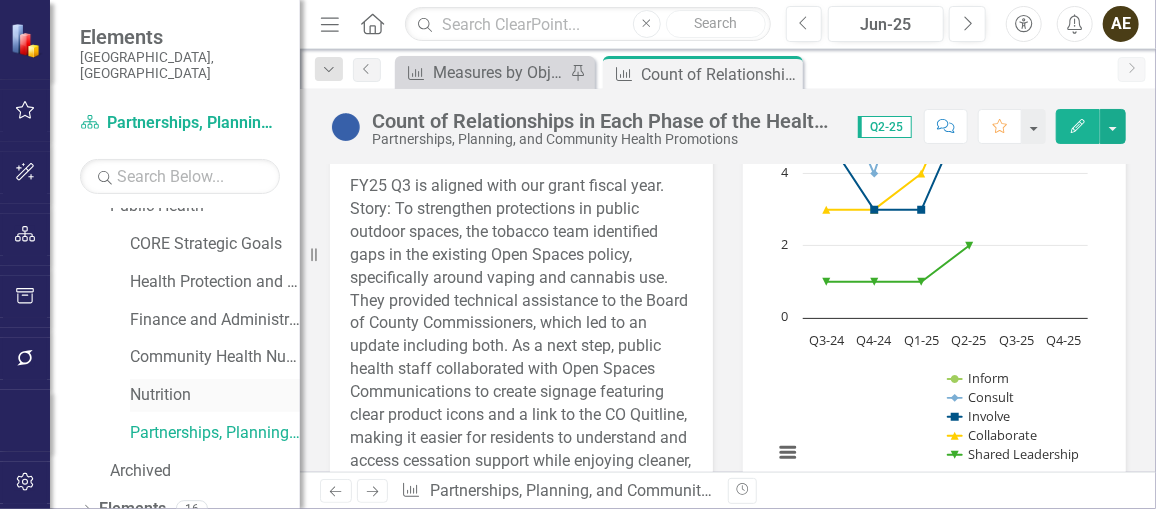 click on "Nutrition" at bounding box center (215, 395) 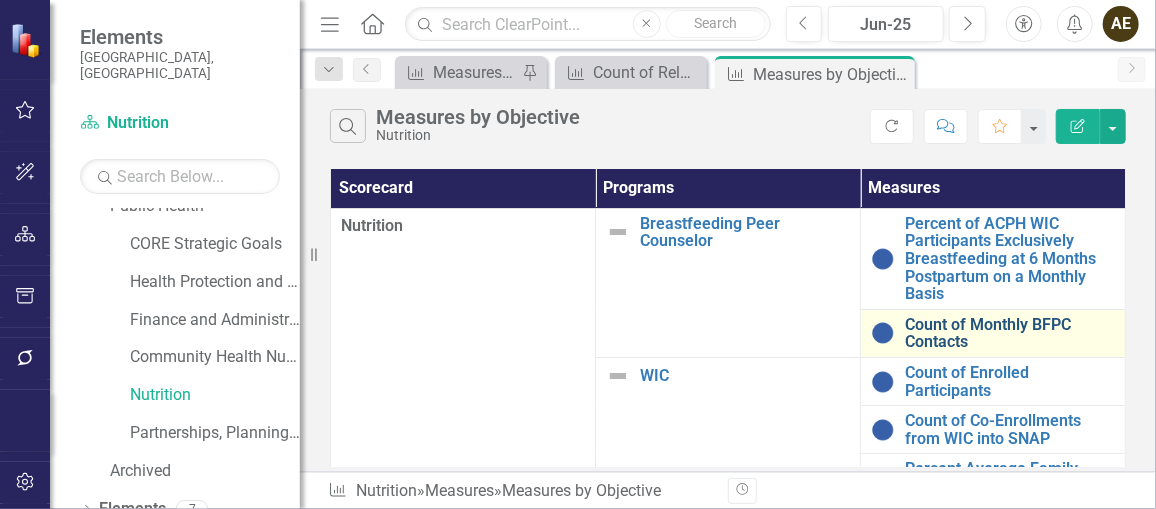 click on "Count of Monthly BFPC Contacts" at bounding box center [1010, 333] 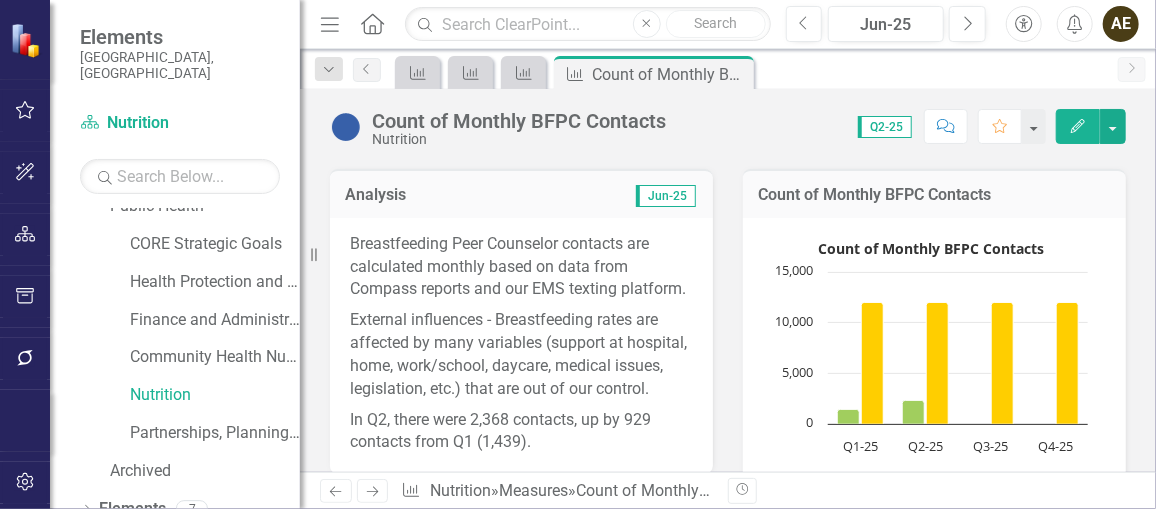scroll, scrollTop: 372, scrollLeft: 0, axis: vertical 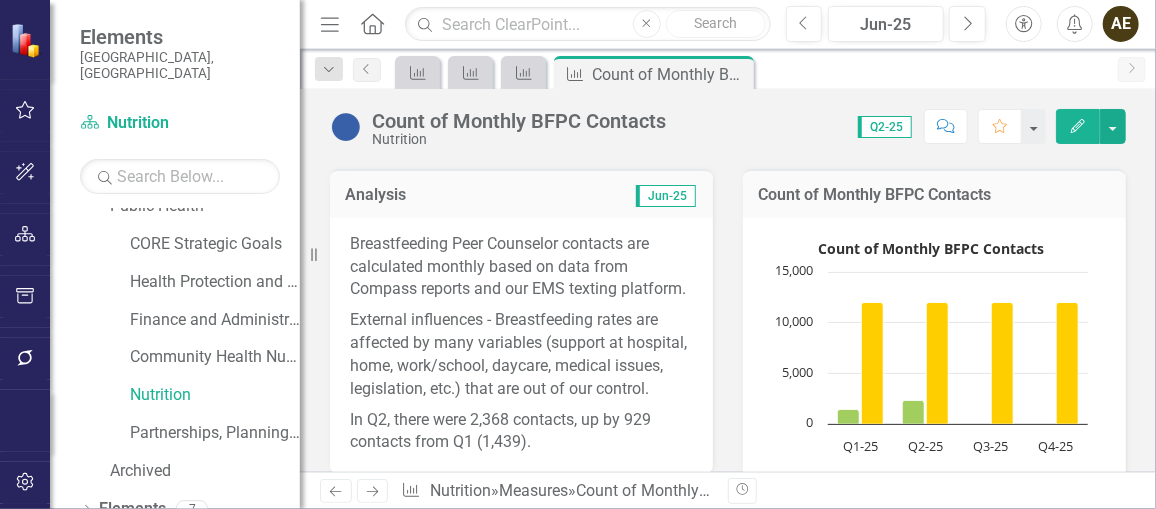 click on "Edit" 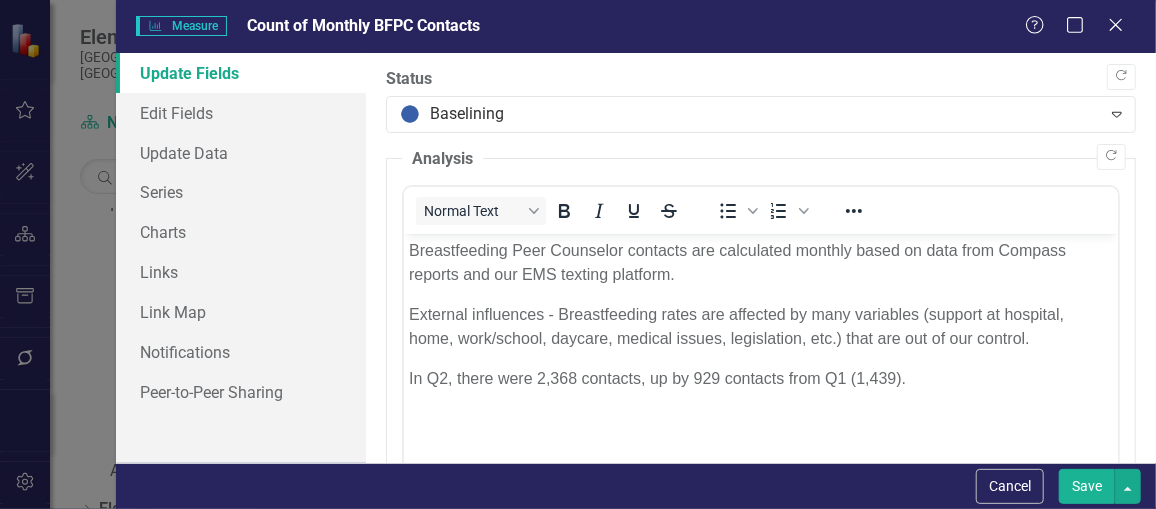scroll, scrollTop: 0, scrollLeft: 0, axis: both 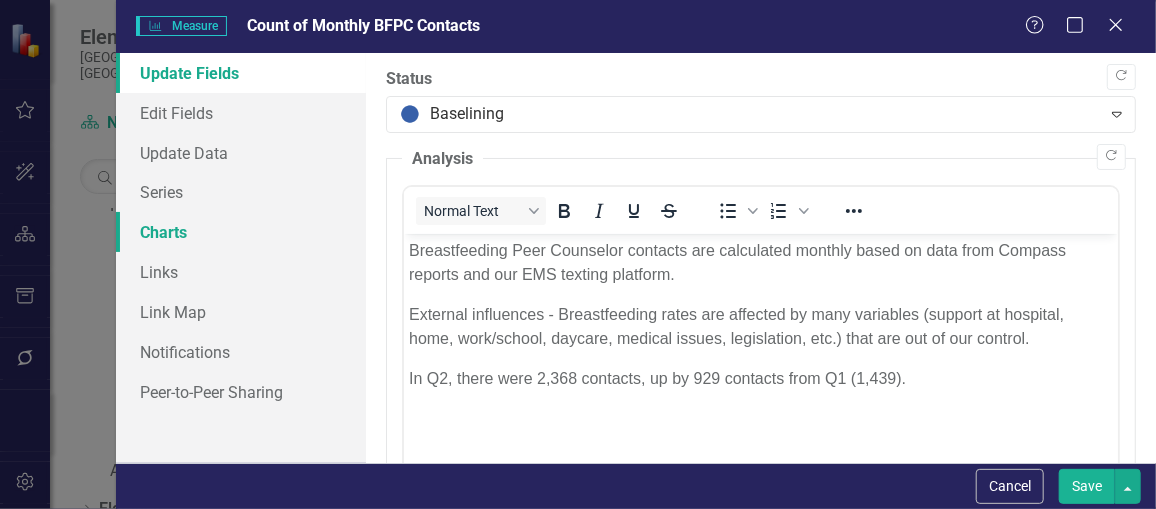 click on "Charts" at bounding box center (241, 232) 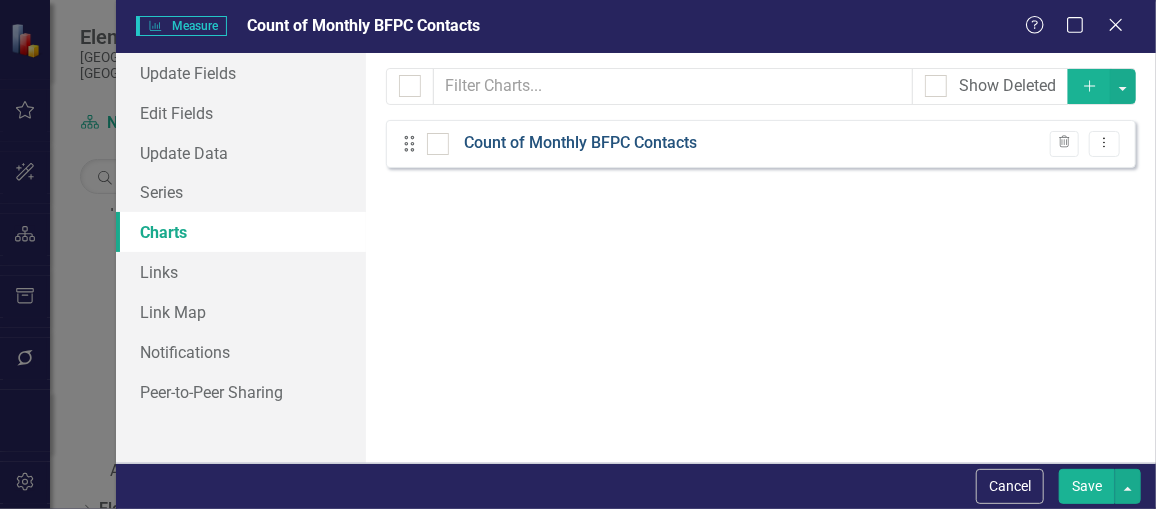 click on "Count of Monthly BFPC Contacts" at bounding box center (580, 143) 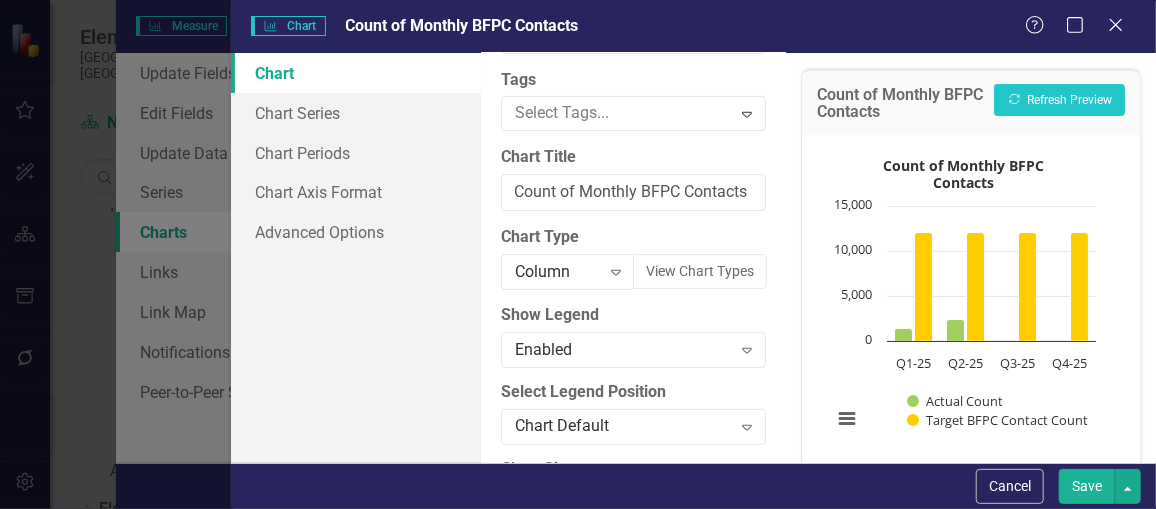 scroll, scrollTop: 83, scrollLeft: 0, axis: vertical 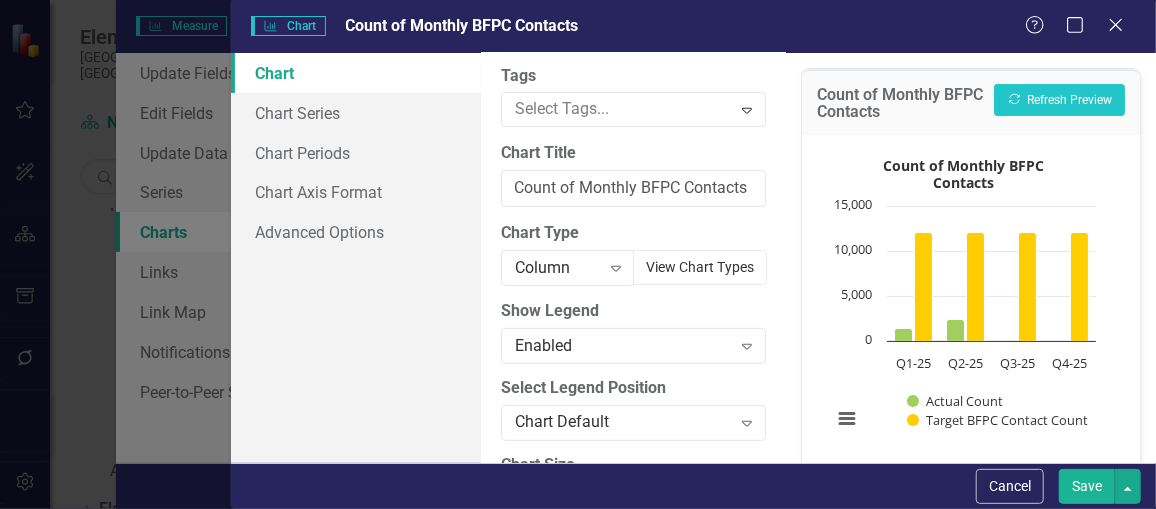 click on "View Chart Types" at bounding box center (700, 267) 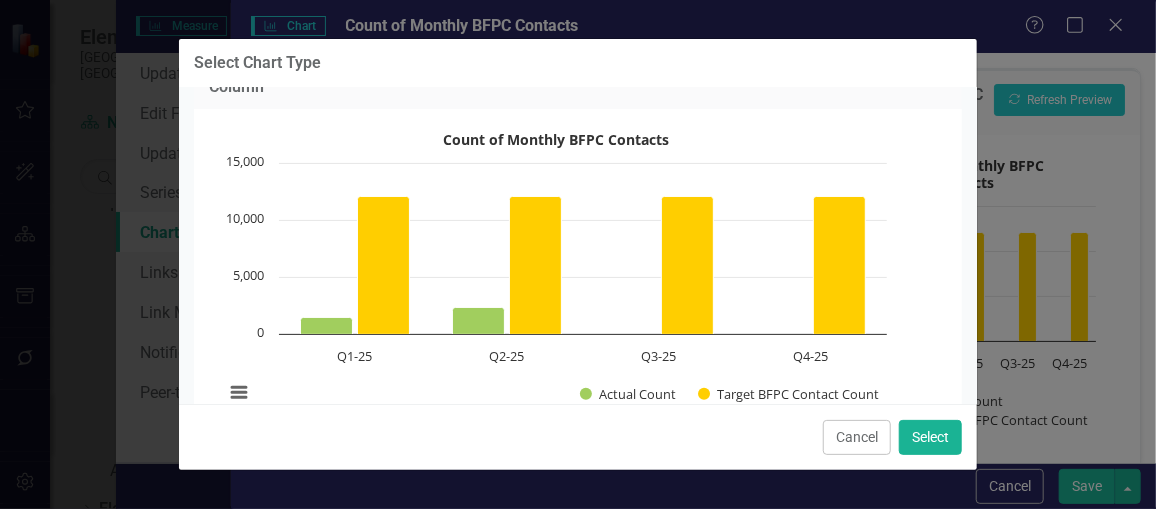scroll, scrollTop: 0, scrollLeft: 0, axis: both 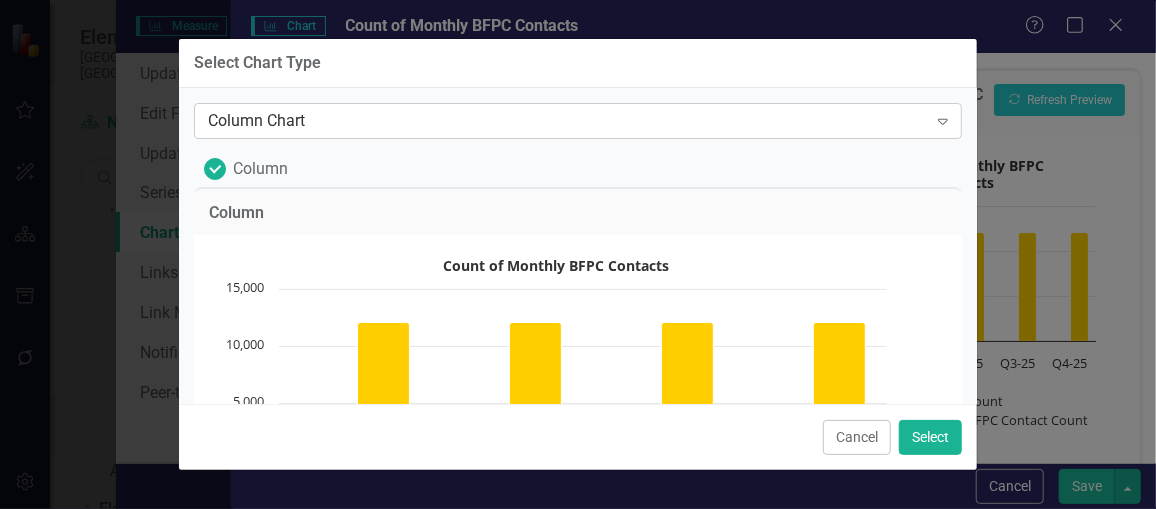 click on "Column Chart" at bounding box center [567, 120] 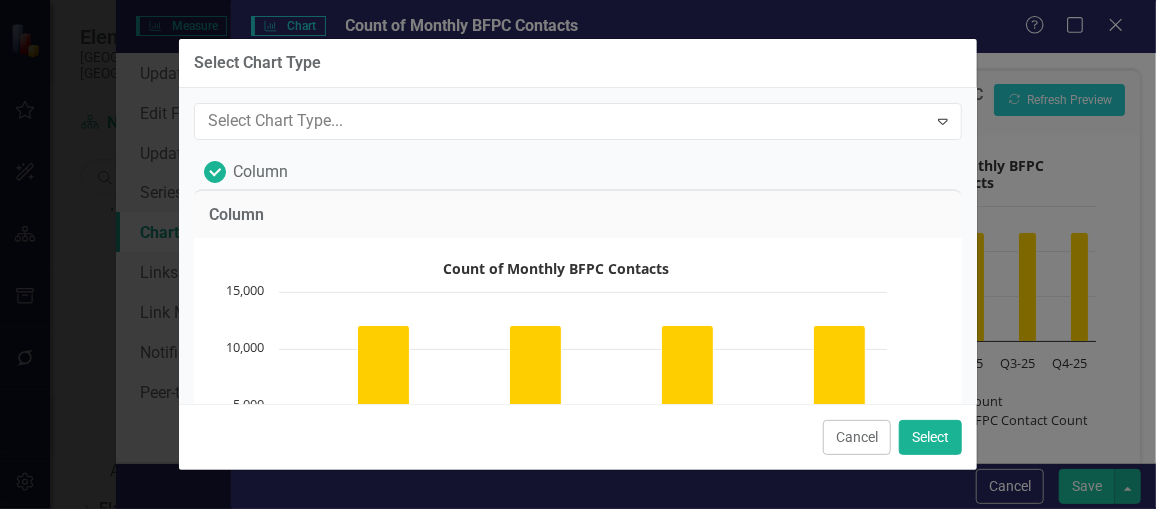 scroll, scrollTop: 61, scrollLeft: 0, axis: vertical 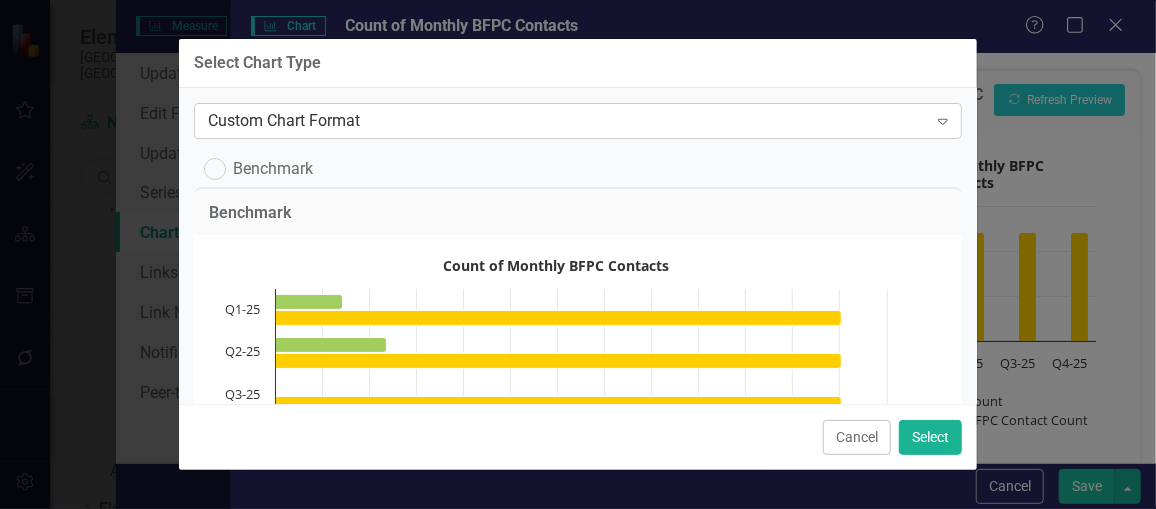 click on "Custom Chart Format" at bounding box center [567, 120] 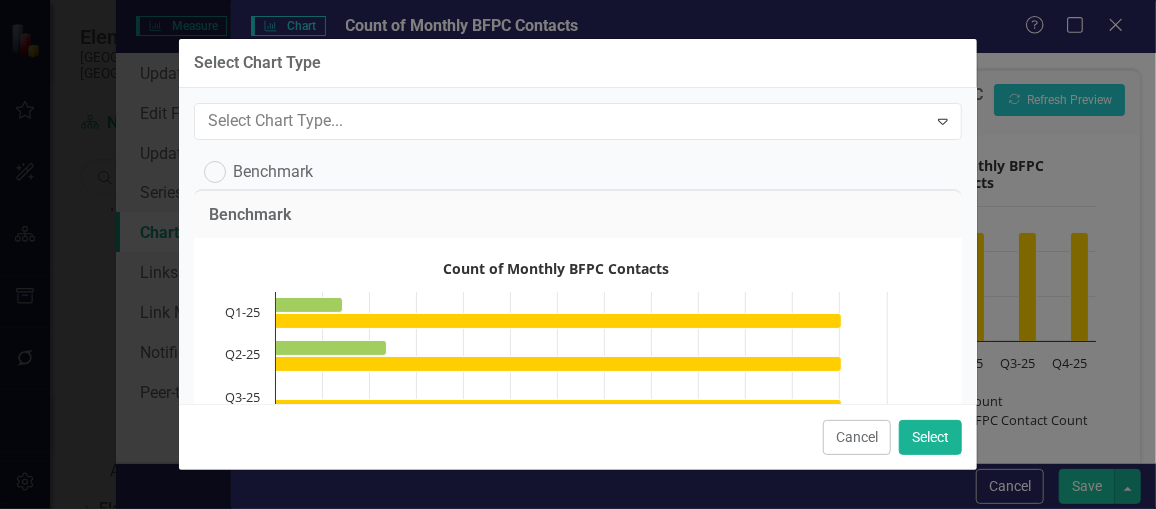scroll, scrollTop: 0, scrollLeft: 0, axis: both 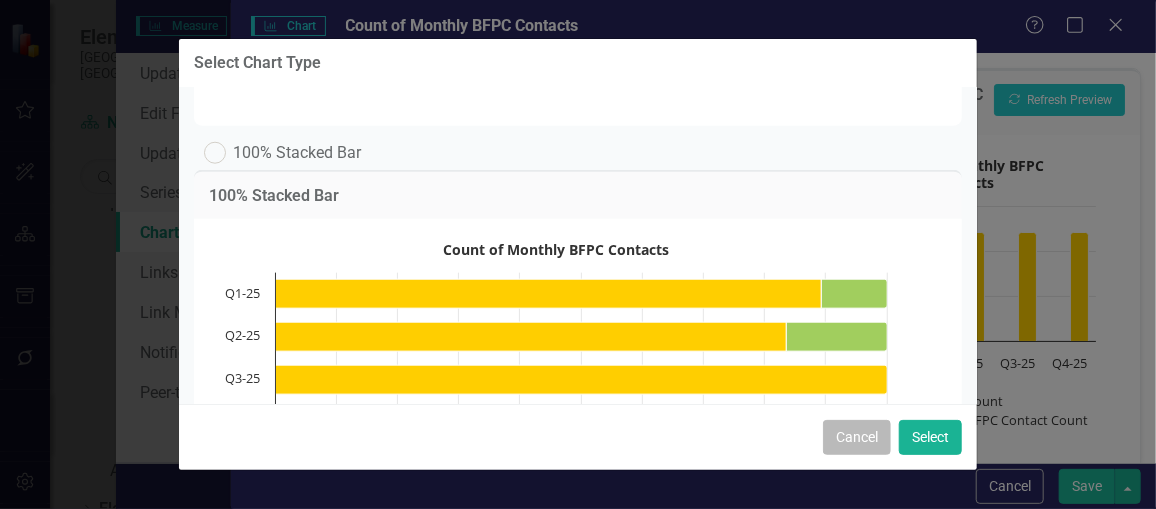 click on "Cancel" at bounding box center [857, 437] 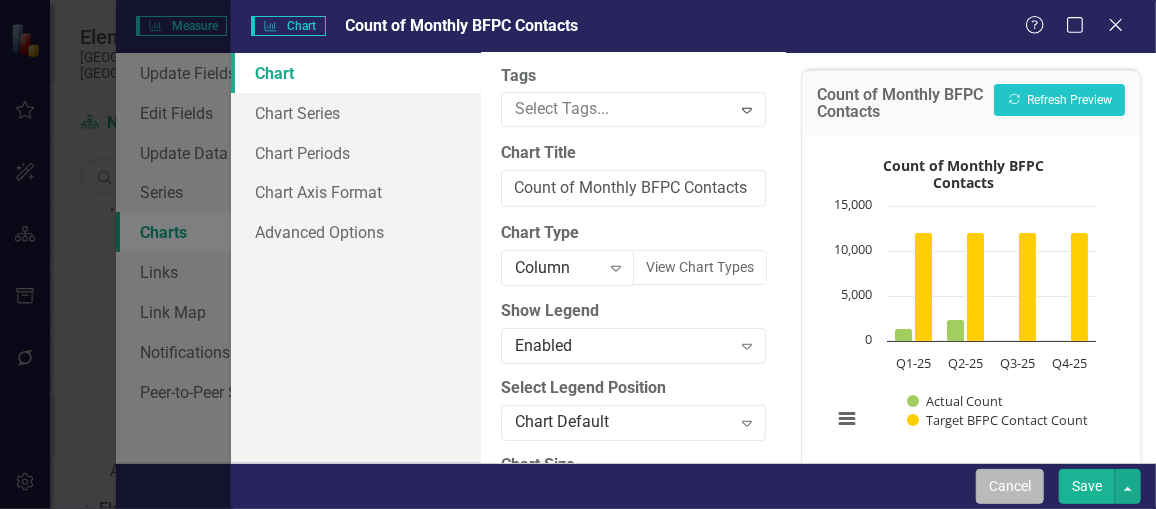 click on "Cancel" at bounding box center [1010, 486] 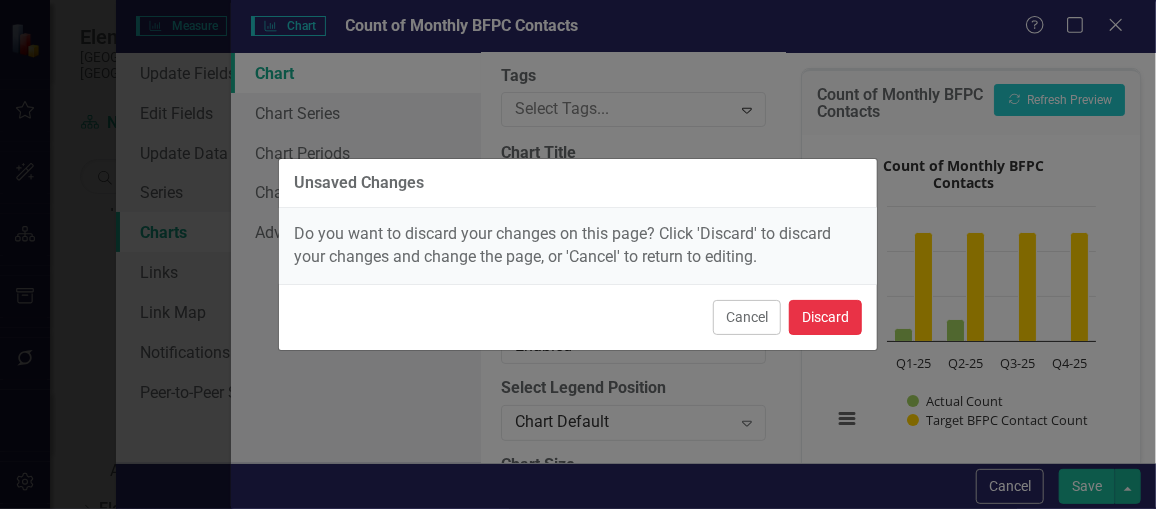 click on "Discard" at bounding box center [825, 317] 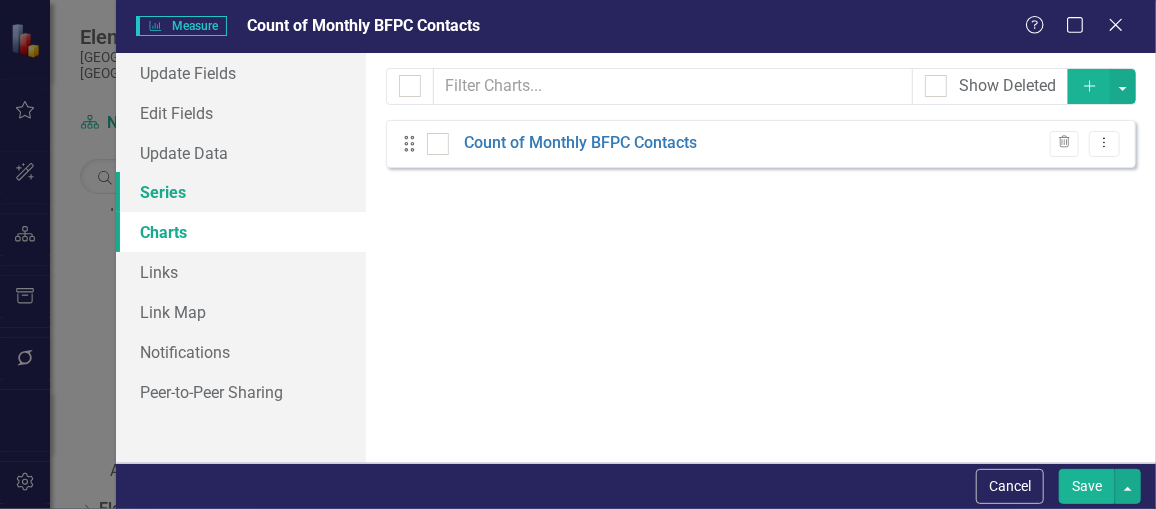 click on "Series" at bounding box center (241, 192) 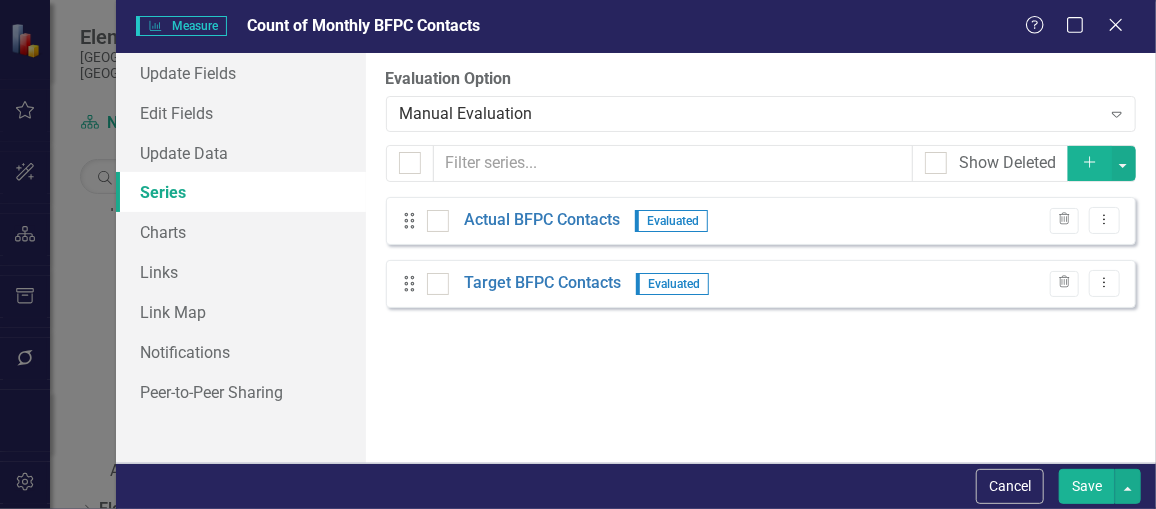 click on "Add" at bounding box center (1090, 163) 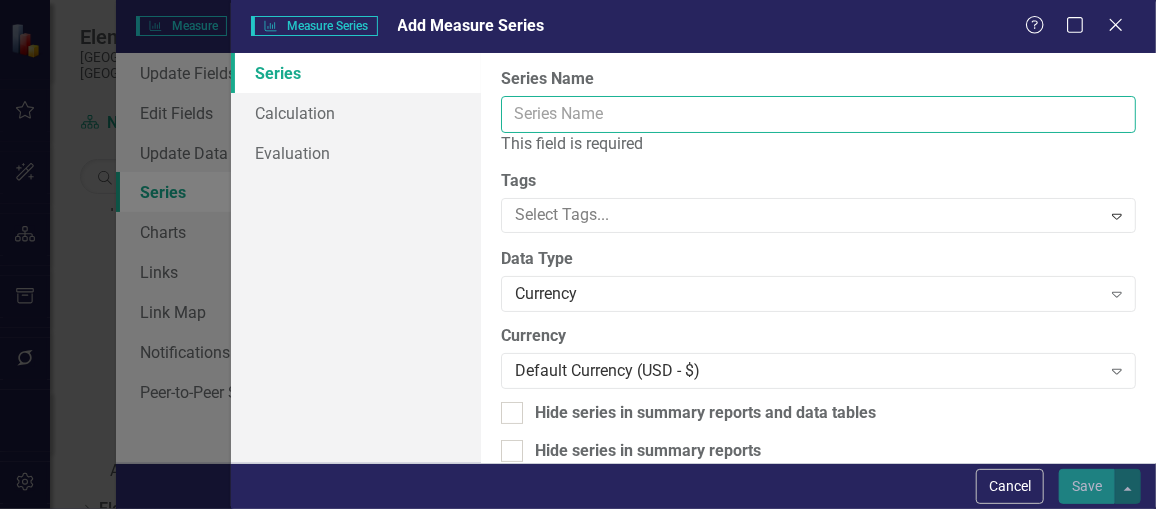 click on "Series Name" at bounding box center (818, 114) 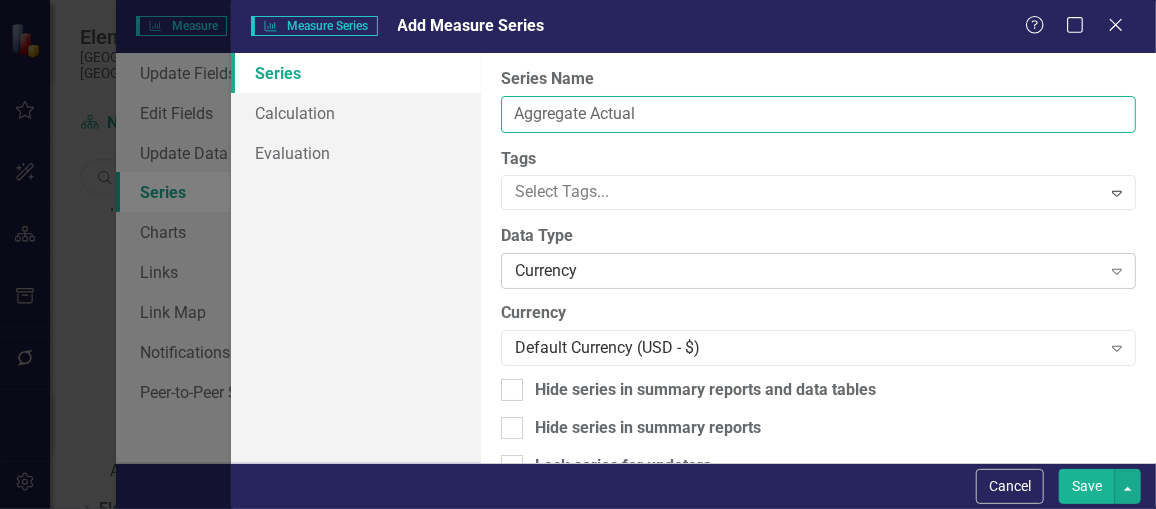 type on "Aggregate Actual" 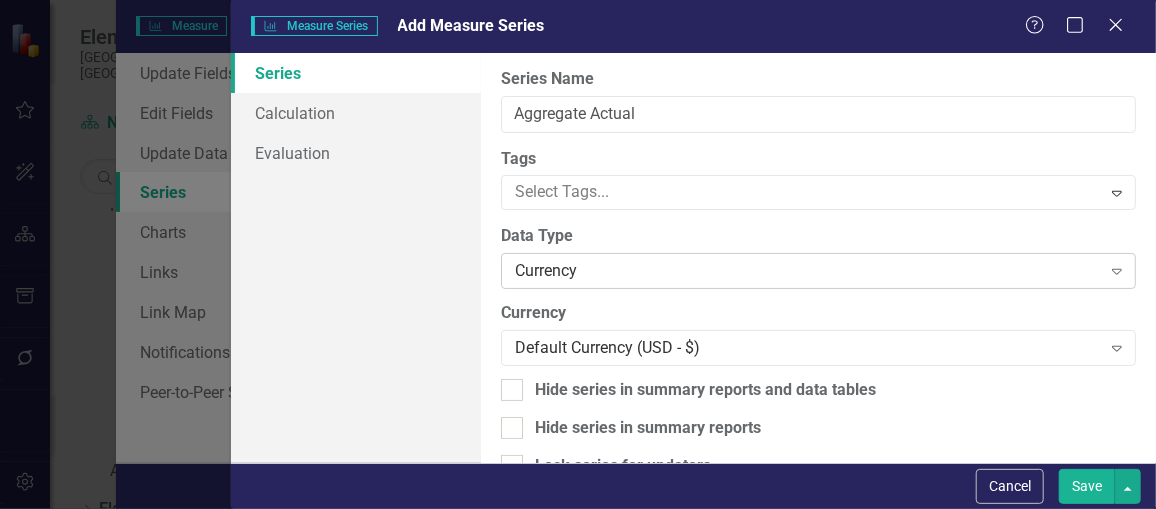 click on "Currency" at bounding box center (807, 271) 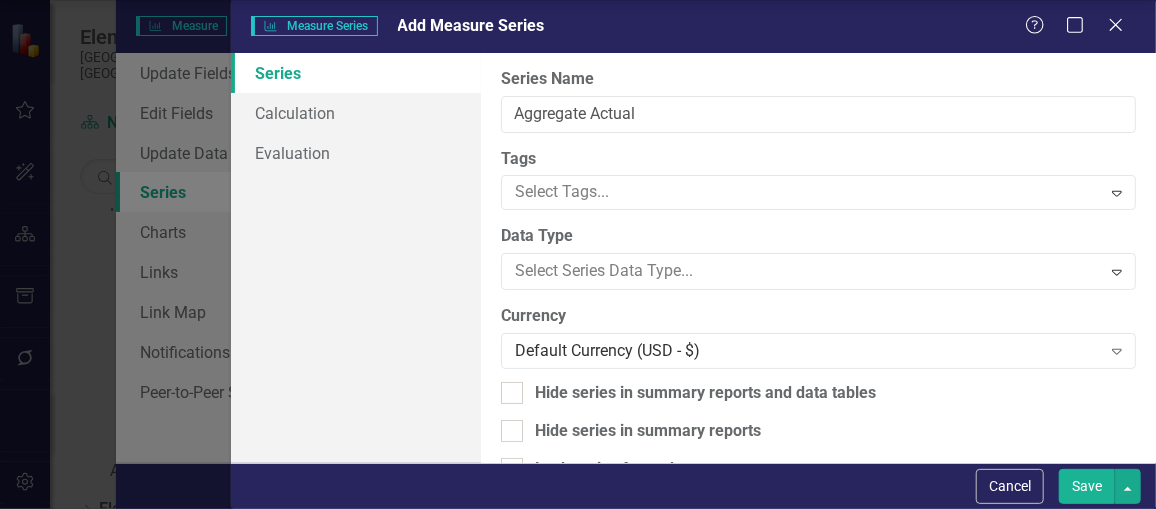 click on "Integer" at bounding box center (582, -83) 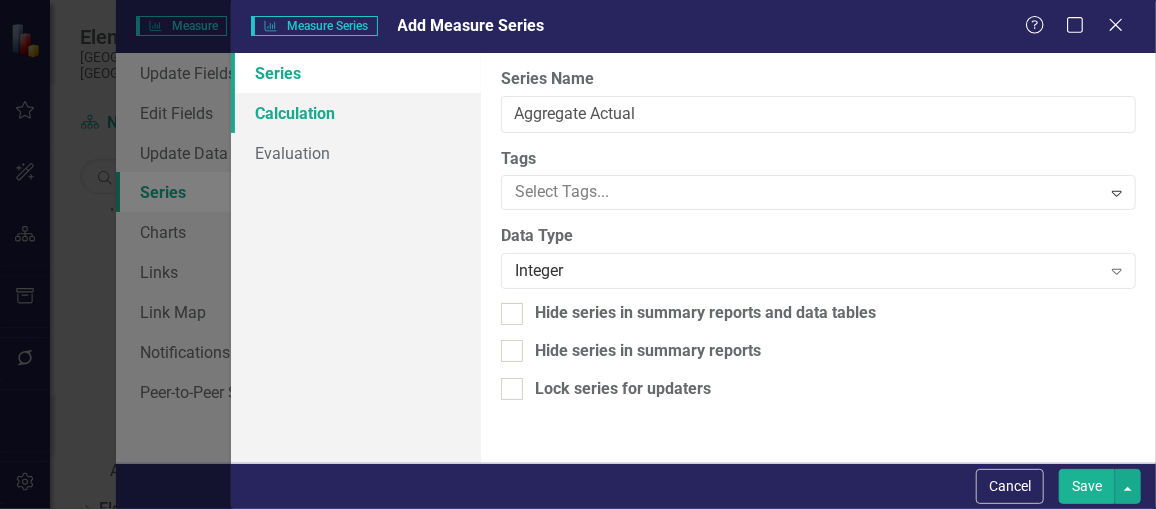 click on "Calculation" at bounding box center [356, 113] 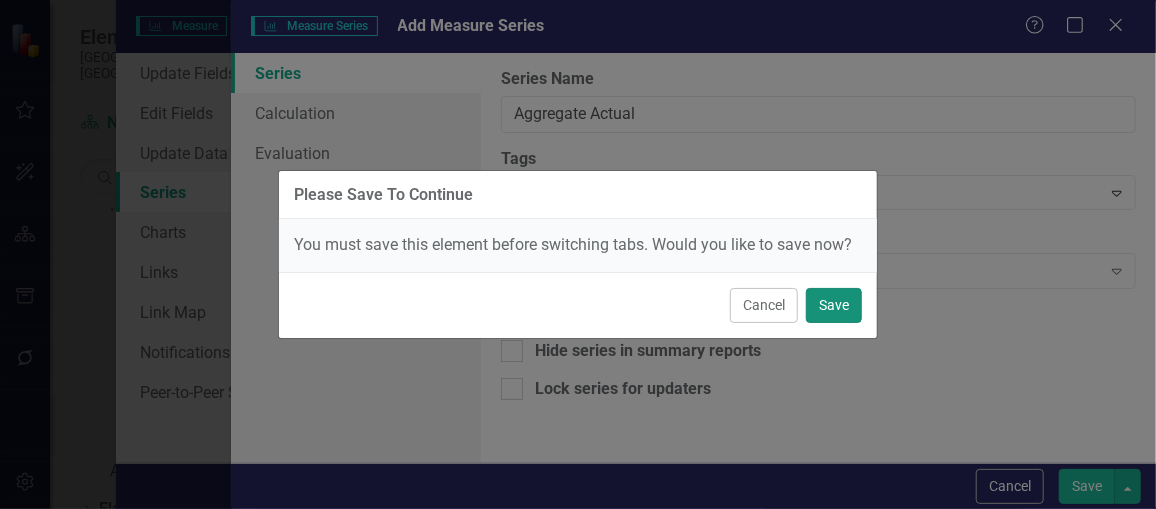 click on "Save" at bounding box center [834, 305] 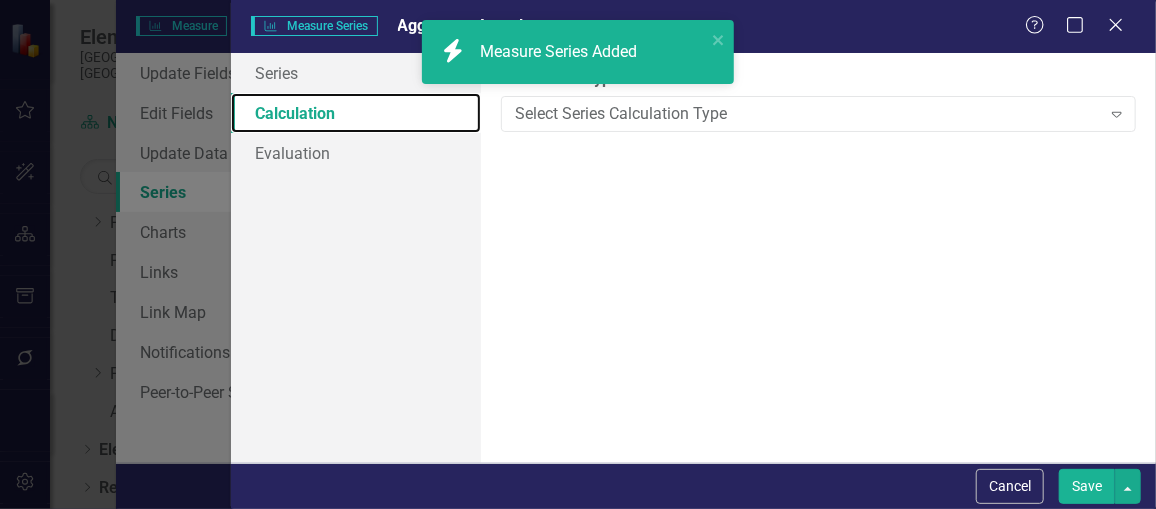 scroll, scrollTop: 137, scrollLeft: 0, axis: vertical 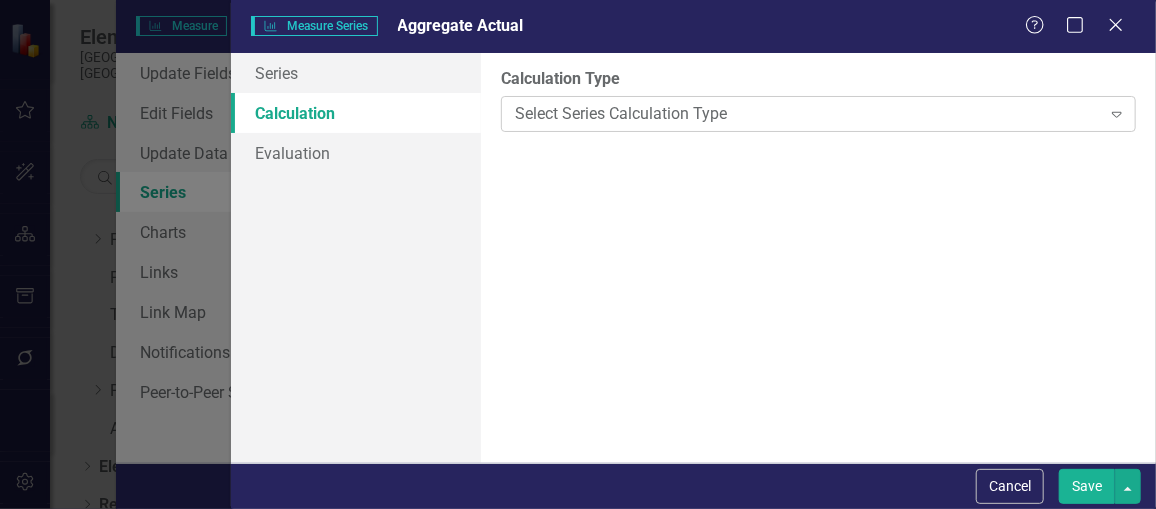 click on "Select Series Calculation Type" at bounding box center (807, 113) 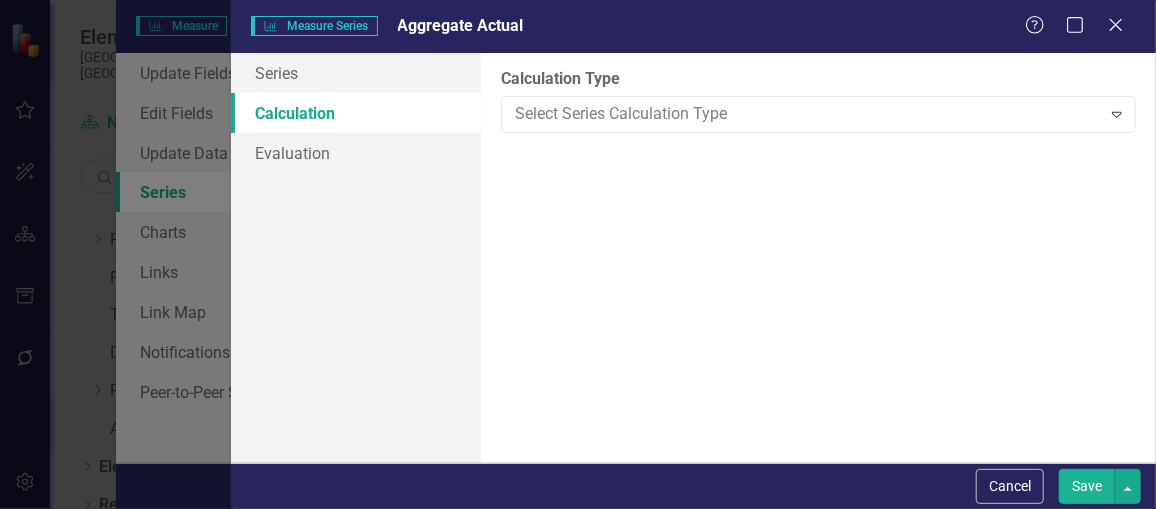 click on "Calculated Series" at bounding box center (582, 558) 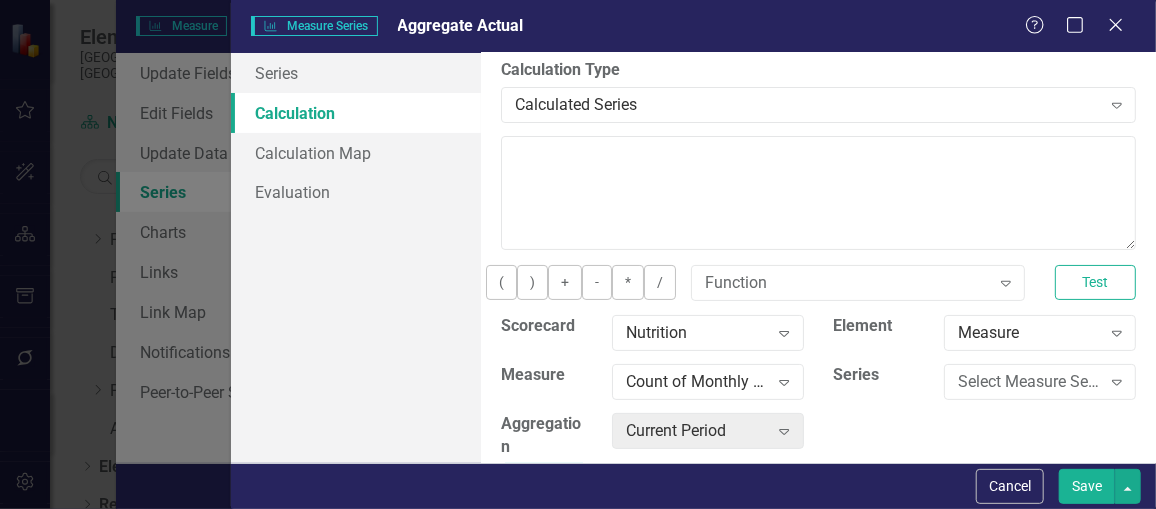 scroll, scrollTop: 0, scrollLeft: 0, axis: both 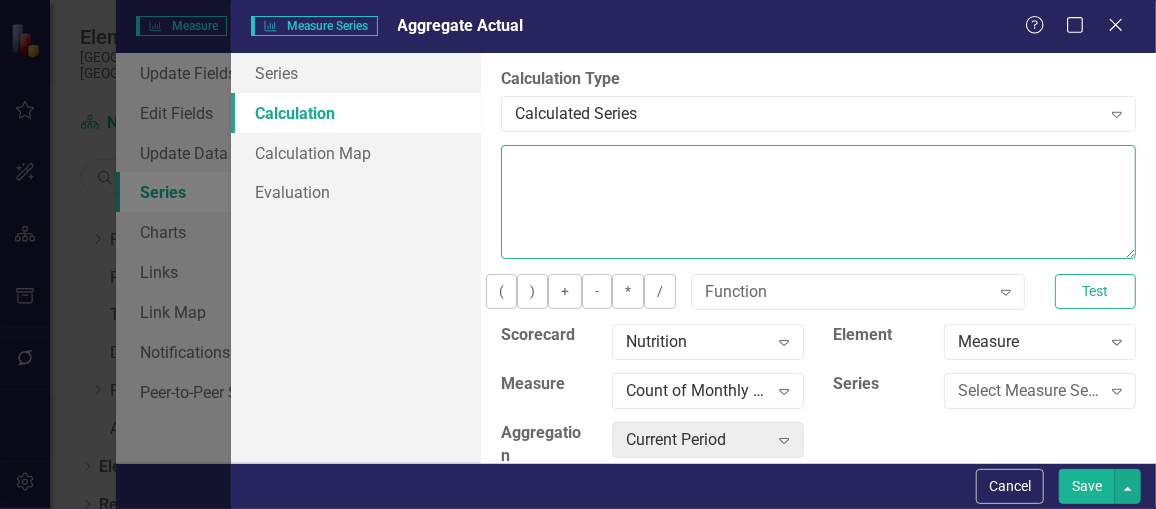 click at bounding box center [818, 202] 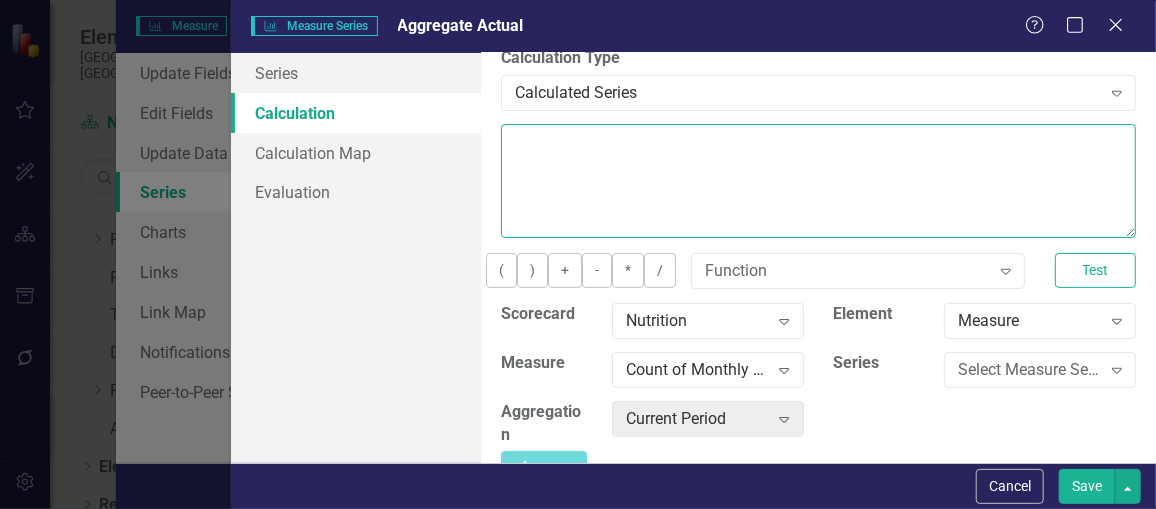 scroll, scrollTop: 9, scrollLeft: 0, axis: vertical 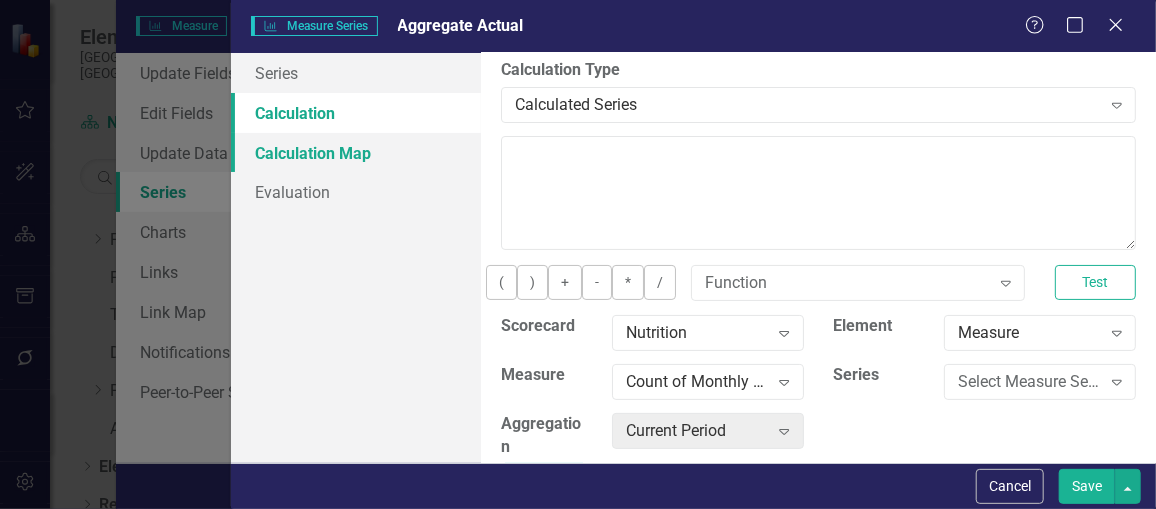 click on "Calculation Map" at bounding box center [356, 153] 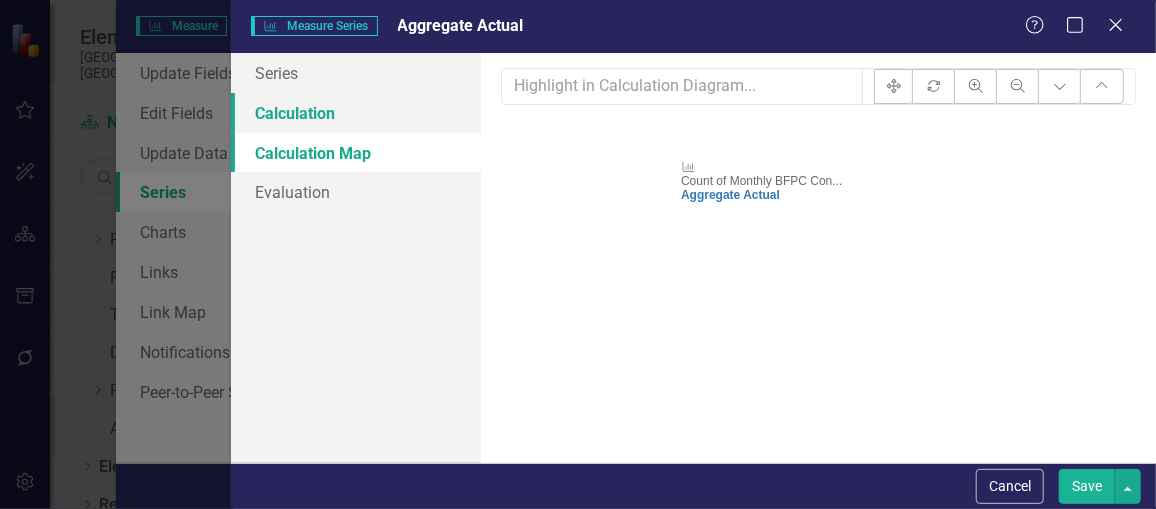 click on "Calculation" at bounding box center (356, 113) 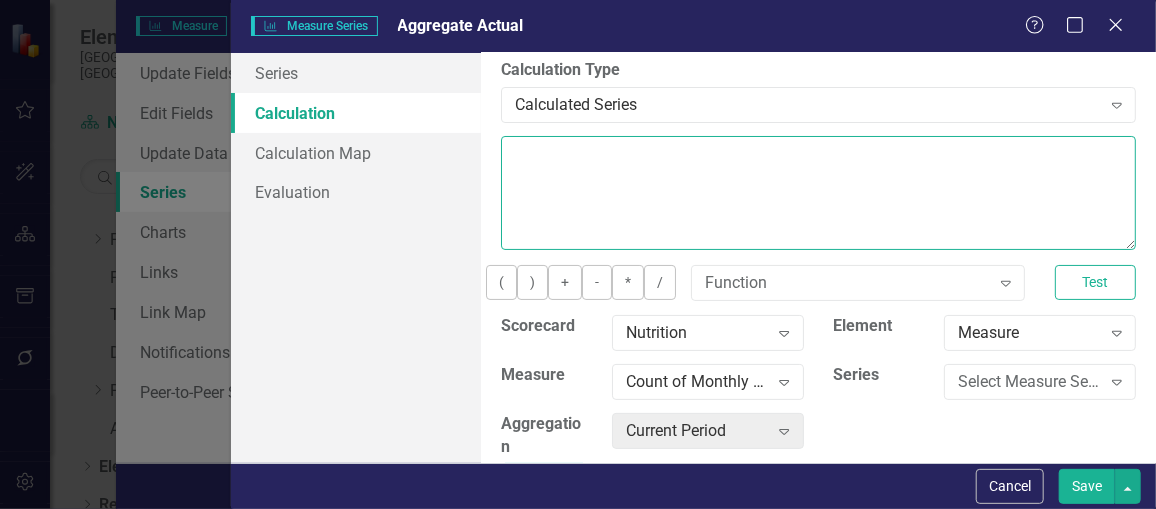 click at bounding box center (818, 193) 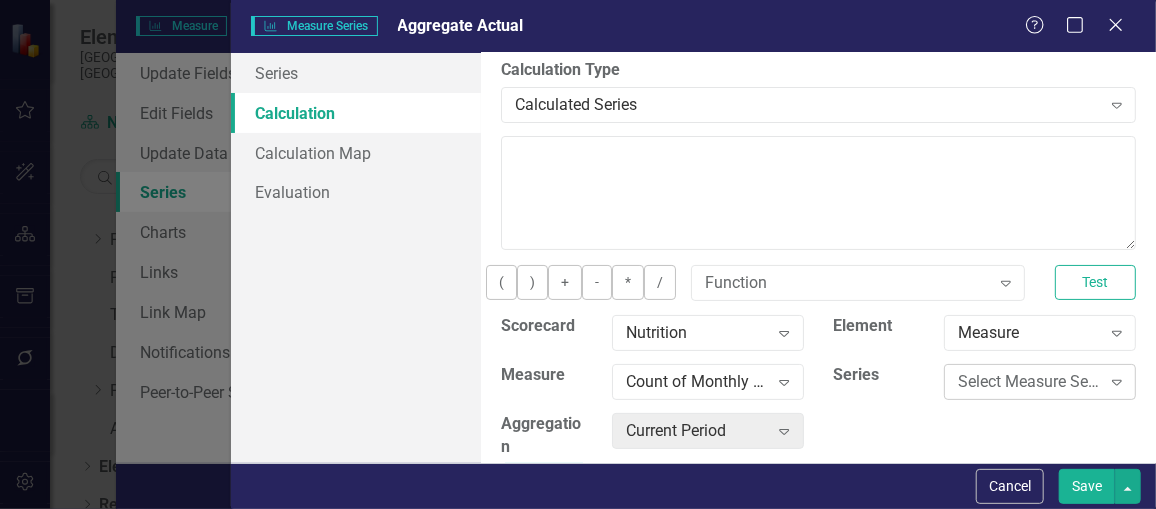 click on "Select Measure Series... Expand" at bounding box center [1040, 382] 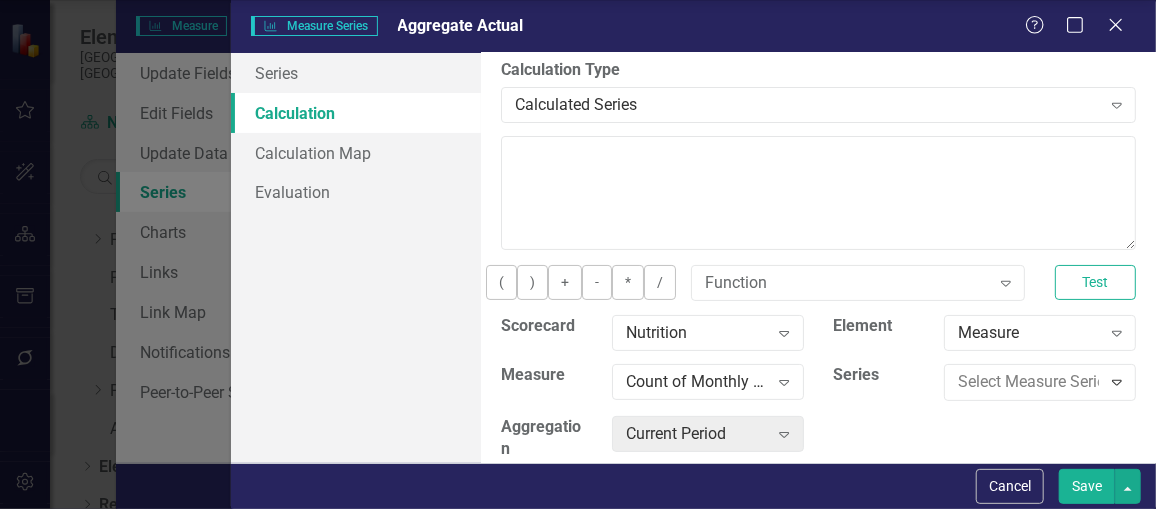 click on "Actual BFPC Contacts" at bounding box center [582, -83] 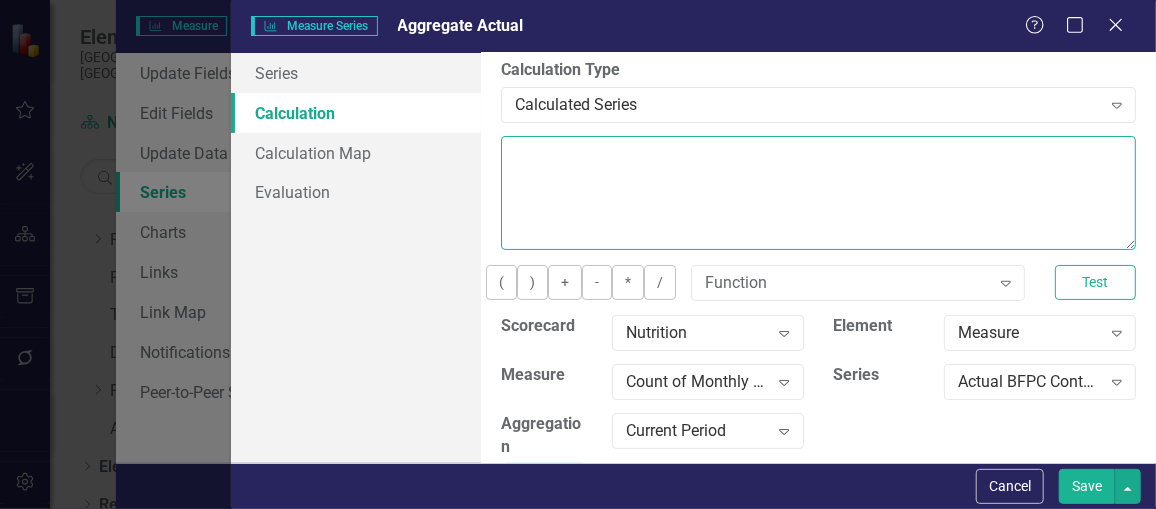 click at bounding box center [818, 193] 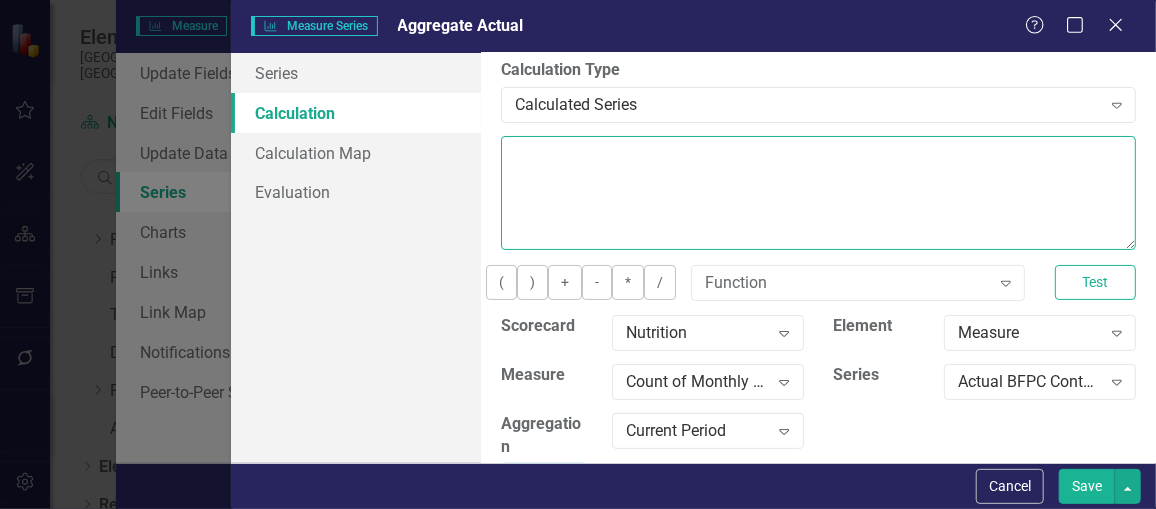 scroll, scrollTop: 69, scrollLeft: 0, axis: vertical 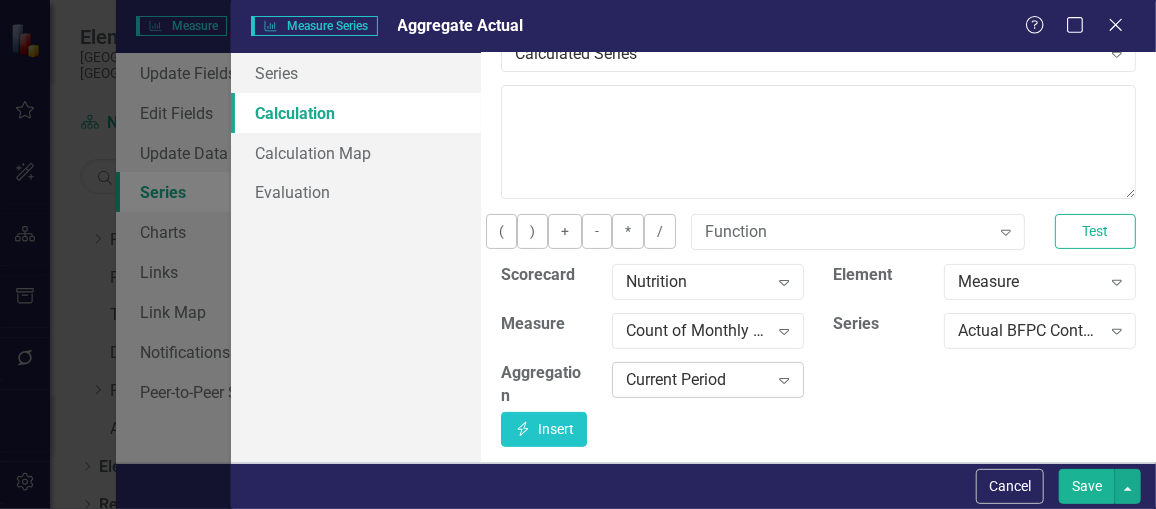 click 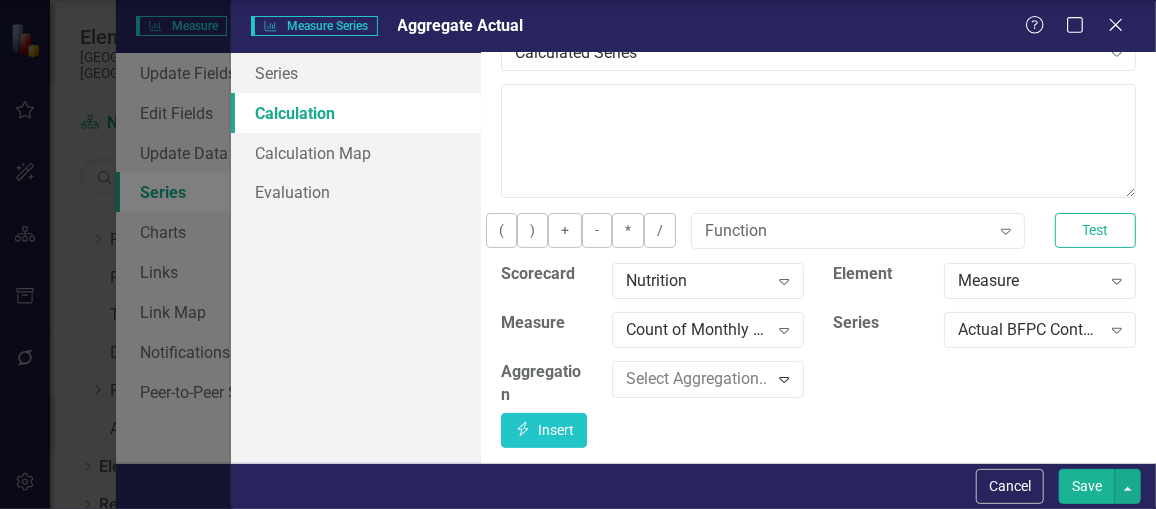 scroll, scrollTop: 476, scrollLeft: 0, axis: vertical 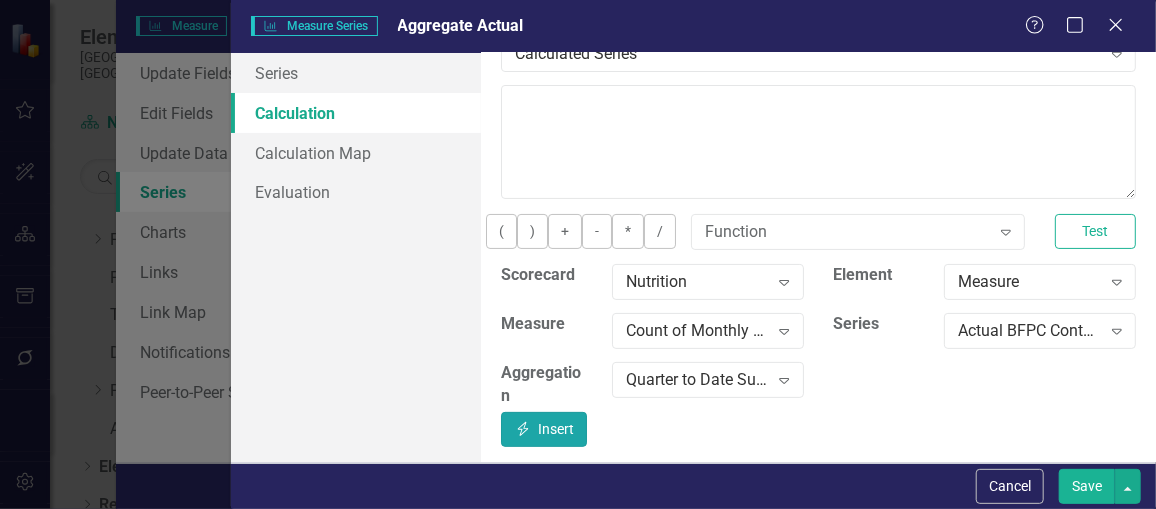 click on "Insert    Insert" at bounding box center (544, 429) 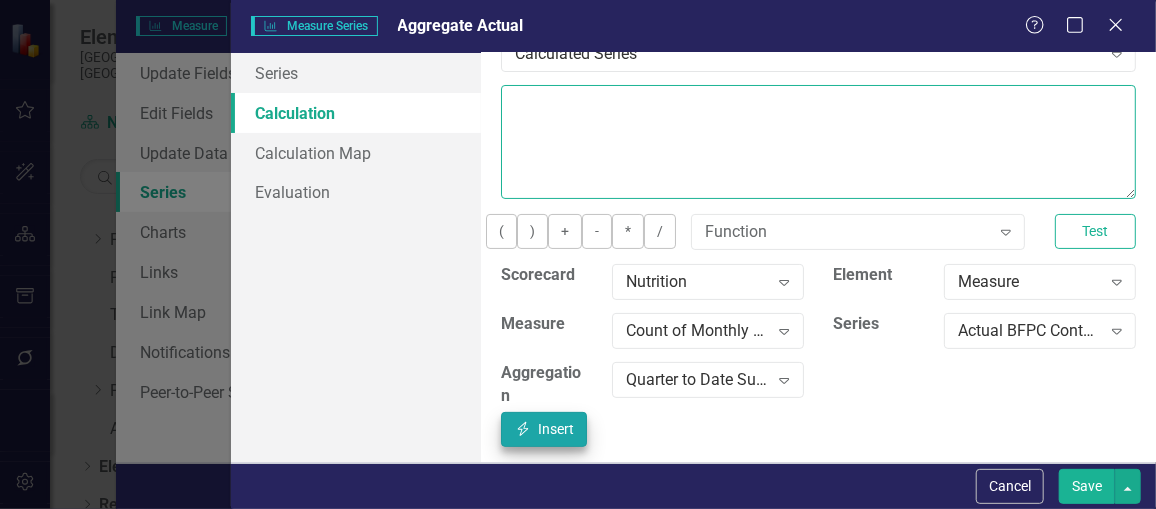 type on "[m1916957][Actual BFPC Contacts][QuarterToDateSum]" 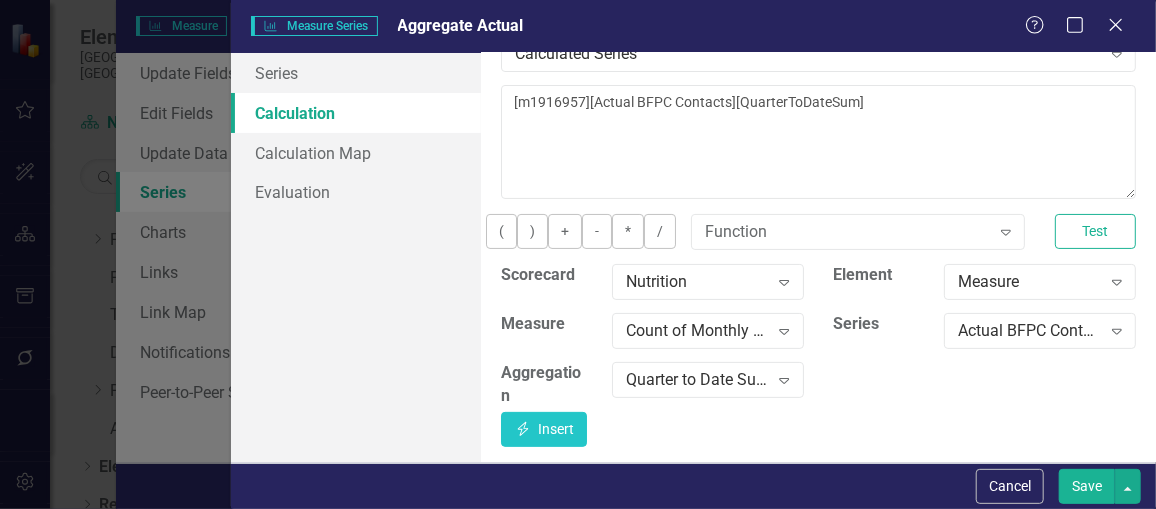 click on "Save" at bounding box center (1087, 486) 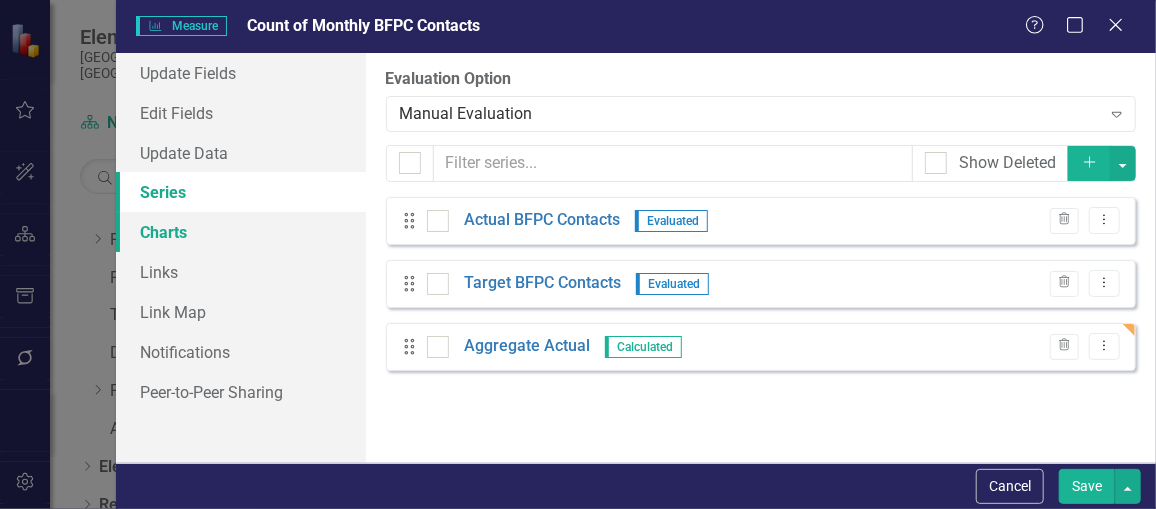 click on "Charts" at bounding box center [241, 232] 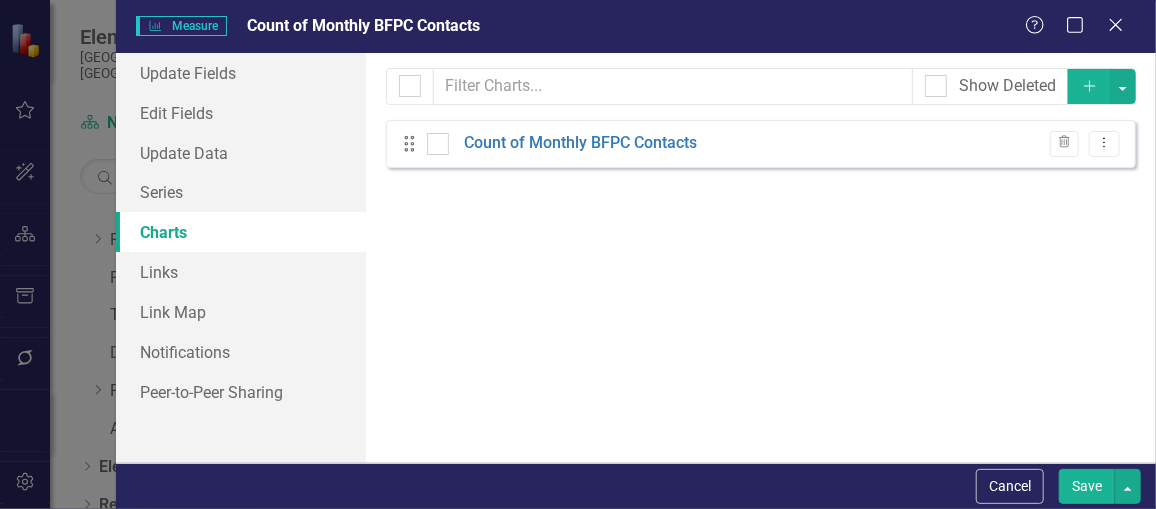 click on "Save" at bounding box center [1087, 486] 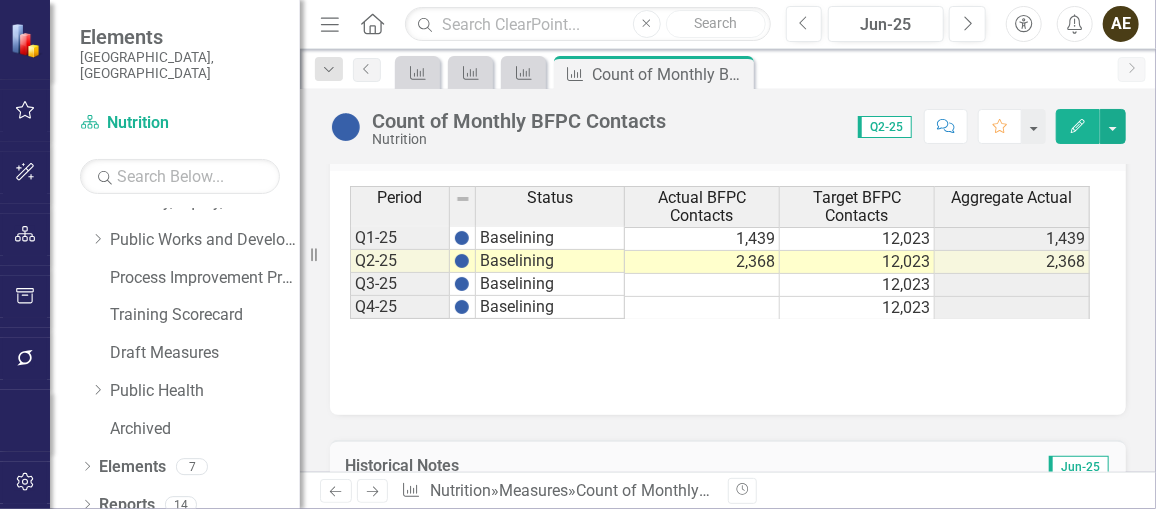 scroll, scrollTop: 1063, scrollLeft: 0, axis: vertical 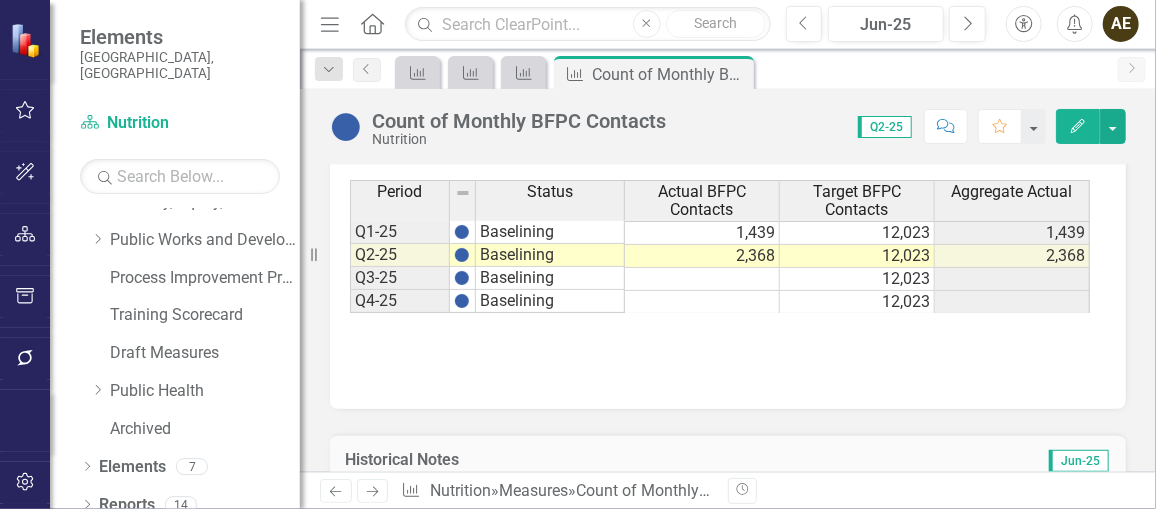 click on "Edit" at bounding box center (1078, 126) 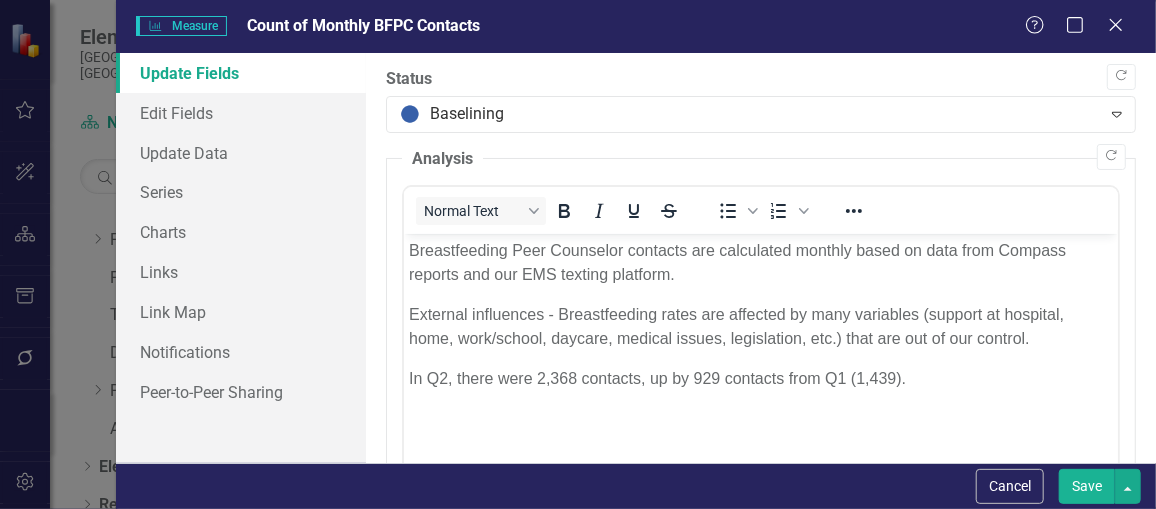 scroll, scrollTop: 0, scrollLeft: 0, axis: both 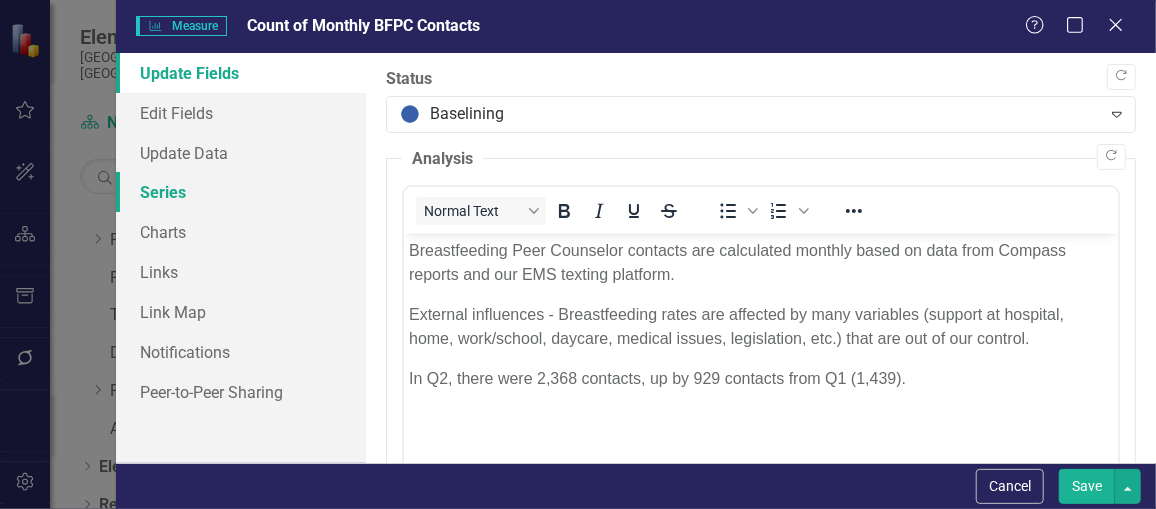 click on "Series" at bounding box center (241, 192) 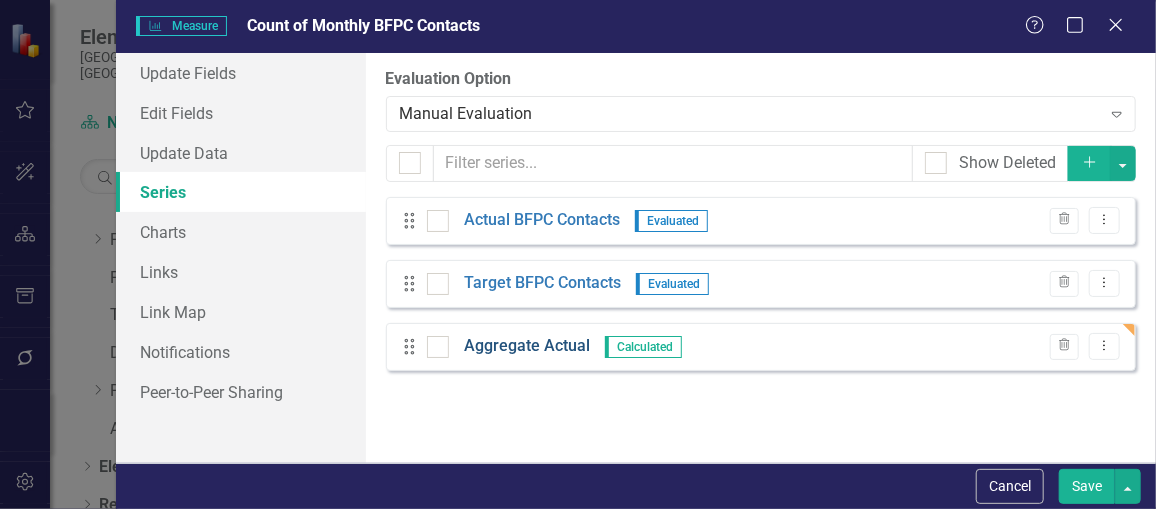 click on "Aggregate Actual" at bounding box center (527, 346) 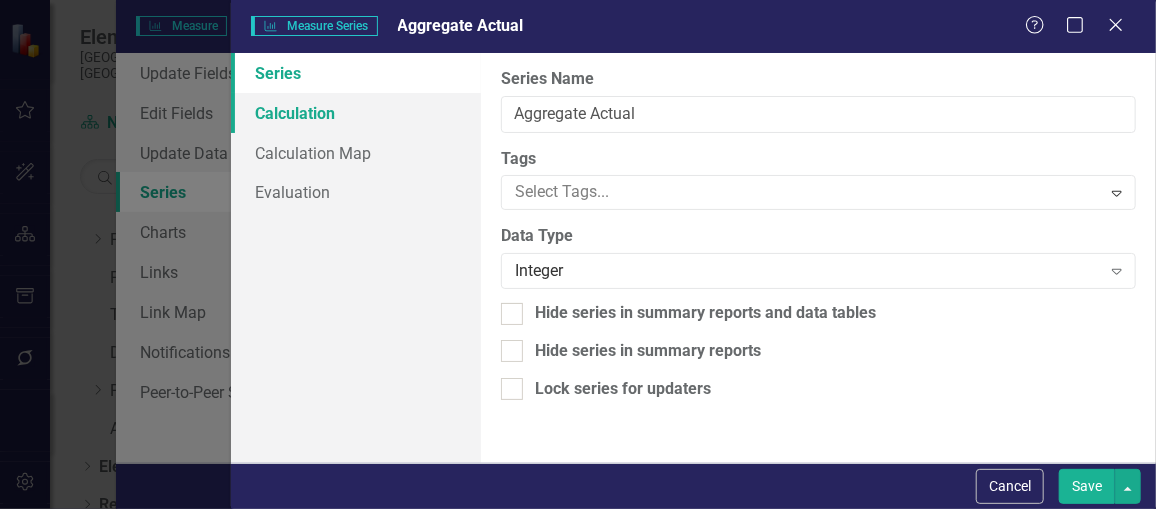 click on "Calculation" at bounding box center (356, 113) 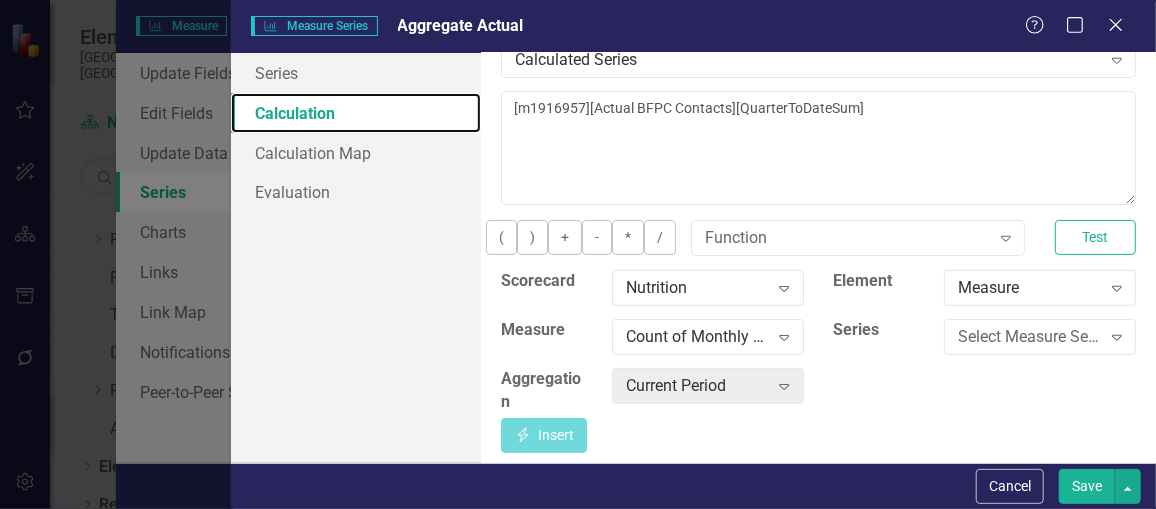 scroll, scrollTop: 69, scrollLeft: 0, axis: vertical 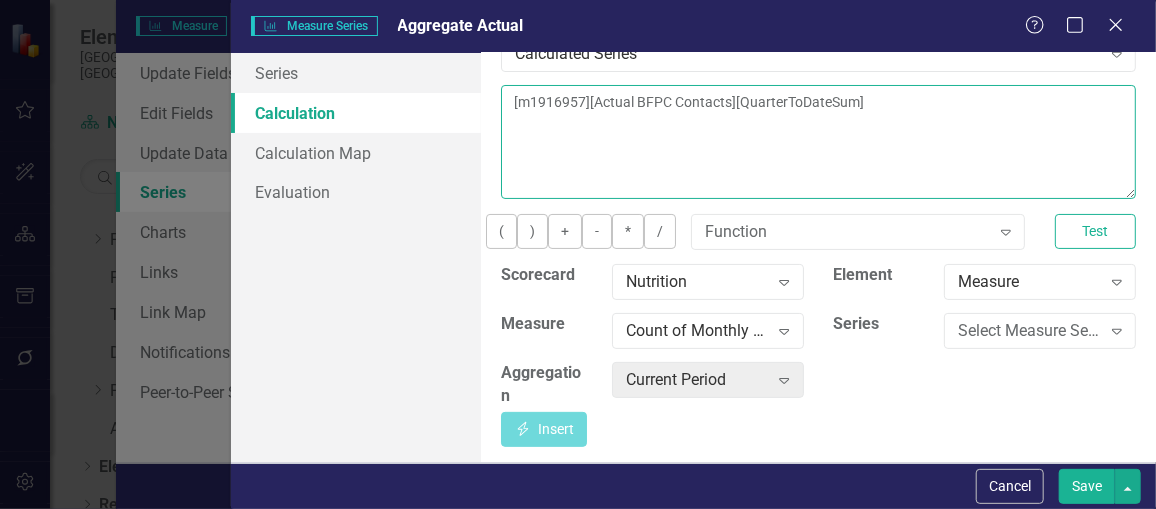click on "[m1916957][Actual BFPC Contacts][QuarterToDateSum]" at bounding box center [818, 142] 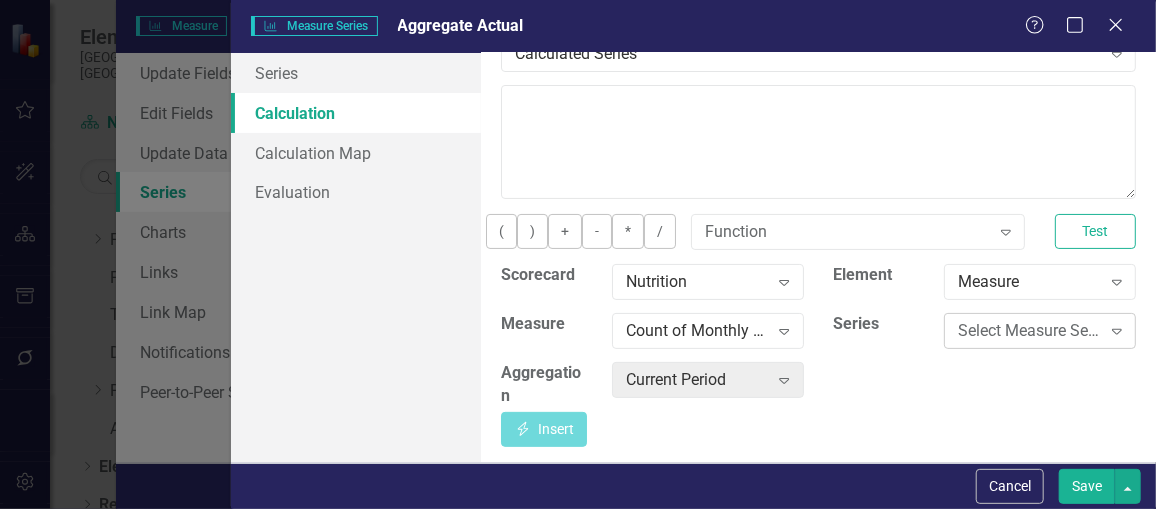 click on "Select Measure Series... Expand" at bounding box center [1040, 331] 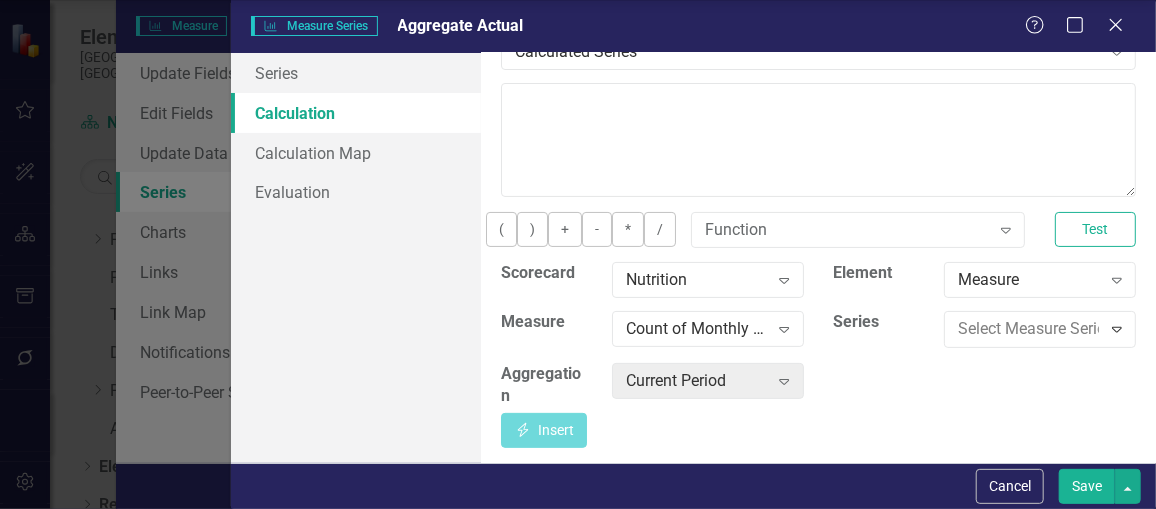 click on "Actual BFPC Contacts" at bounding box center [582, -83] 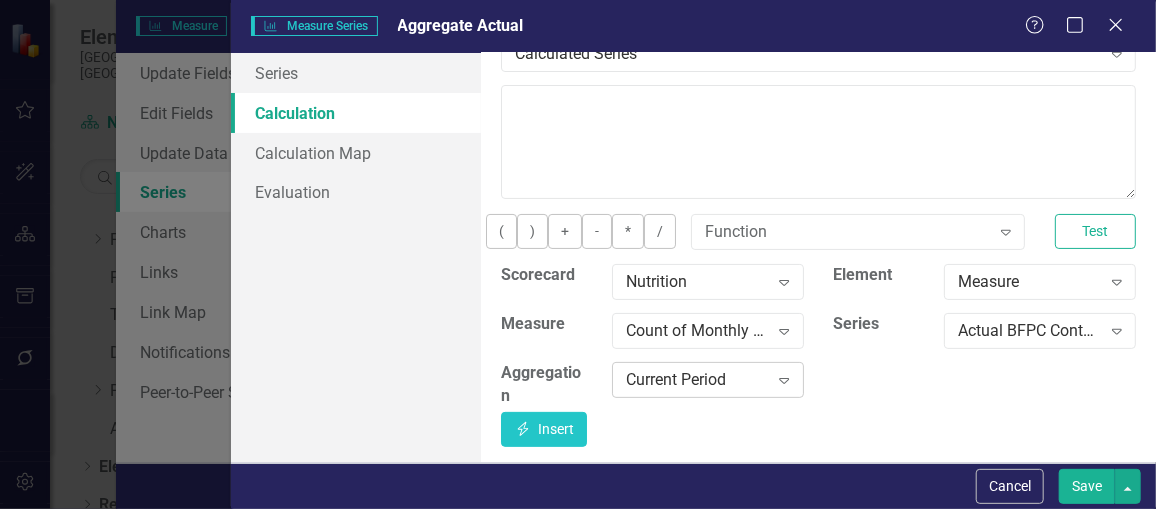 click on "Expand" 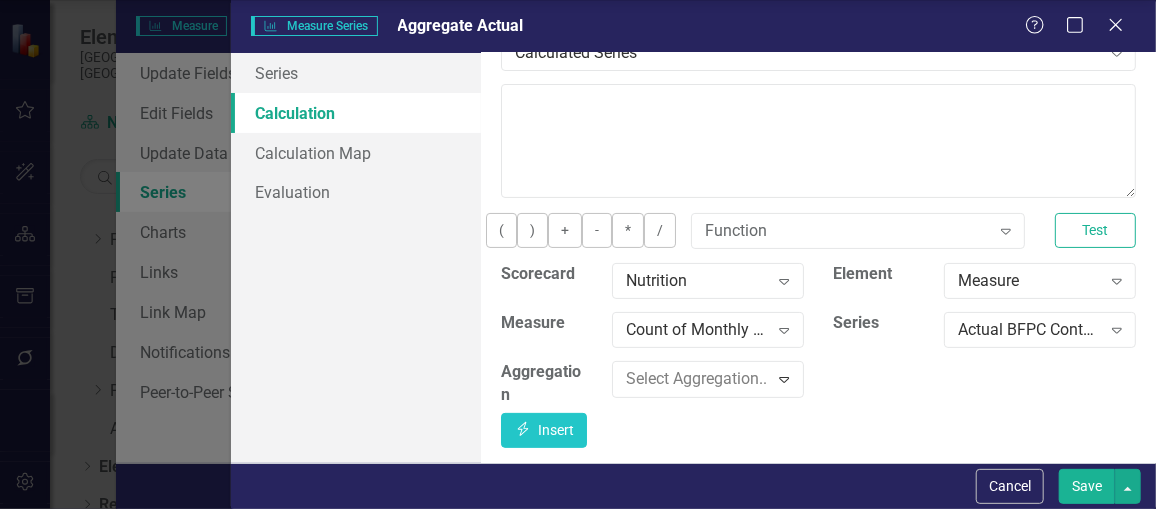 scroll, scrollTop: 416, scrollLeft: 0, axis: vertical 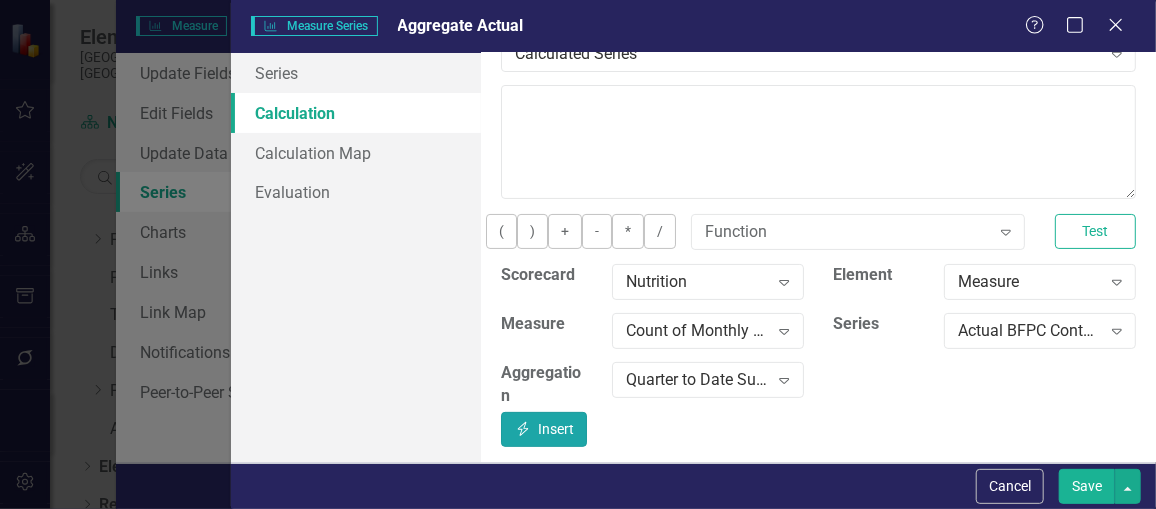 click on "Insert    Insert" at bounding box center [544, 429] 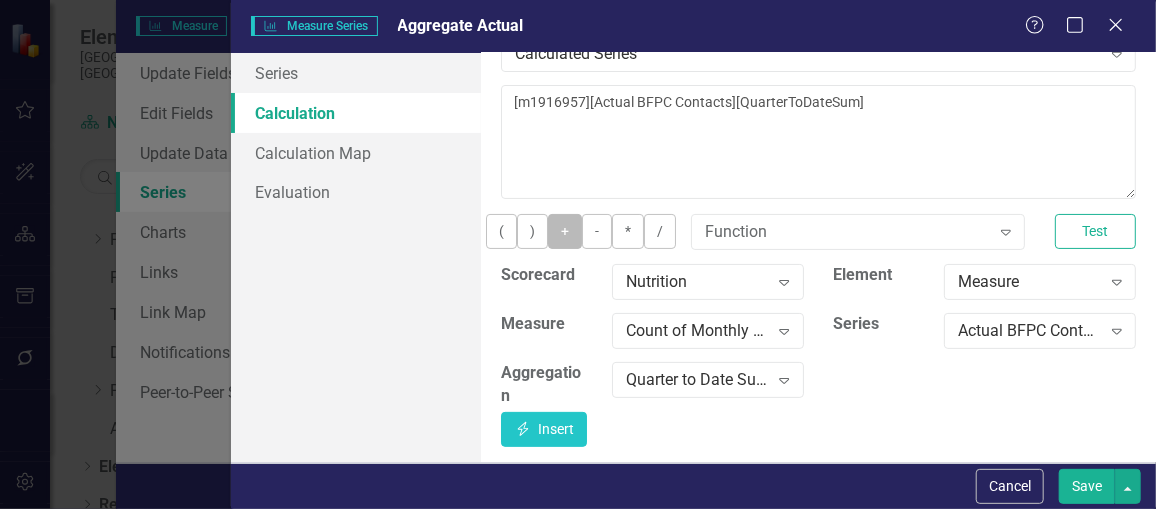 click on "+" at bounding box center [565, 231] 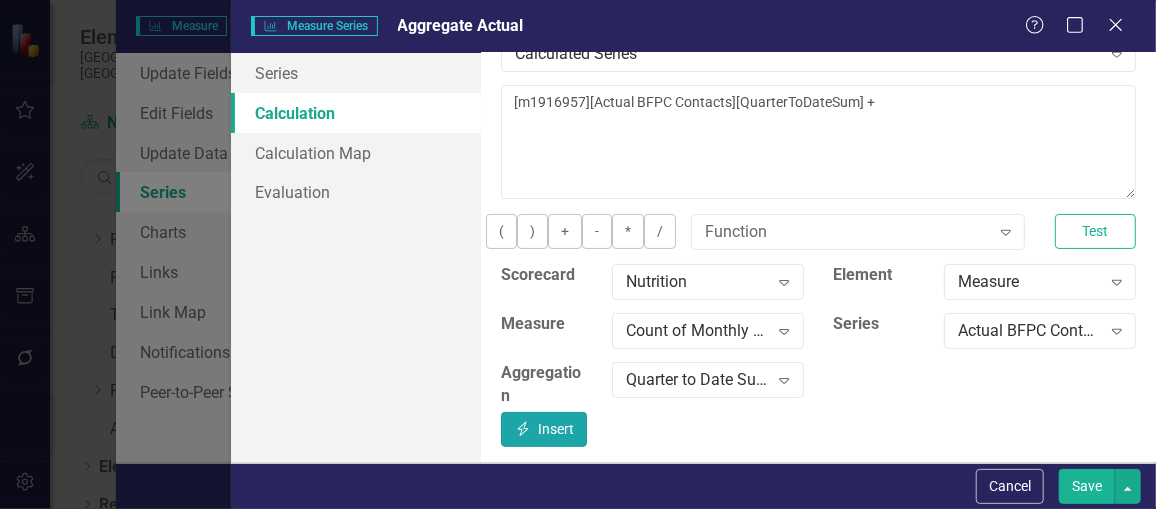 click on "Insert    Insert" at bounding box center [544, 429] 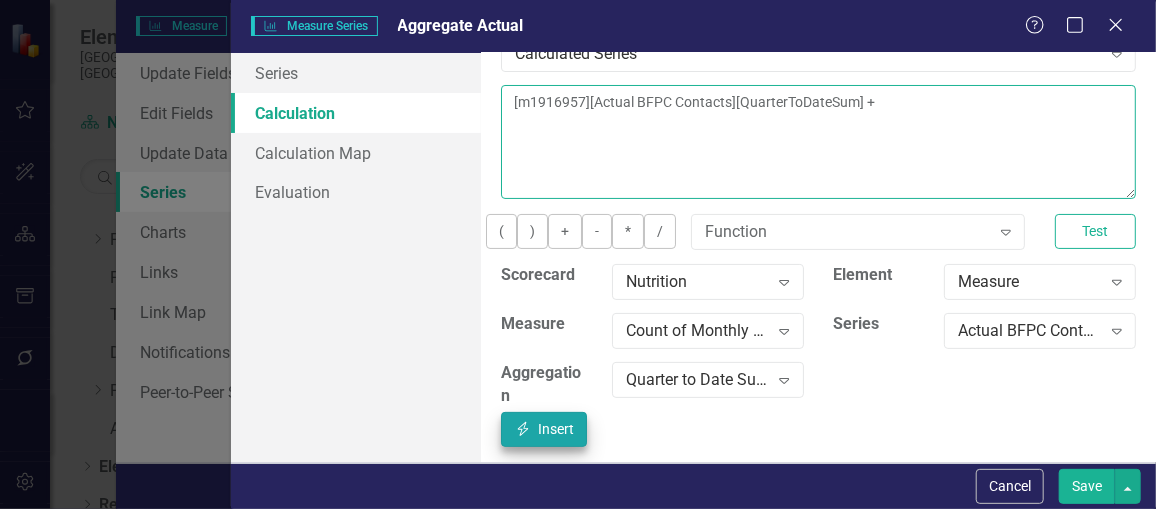 type on "[m1916957][Actual BFPC Contacts][QuarterToDateSum] + [m1916957][Actual BFPC Contacts][QuarterToDateSum]" 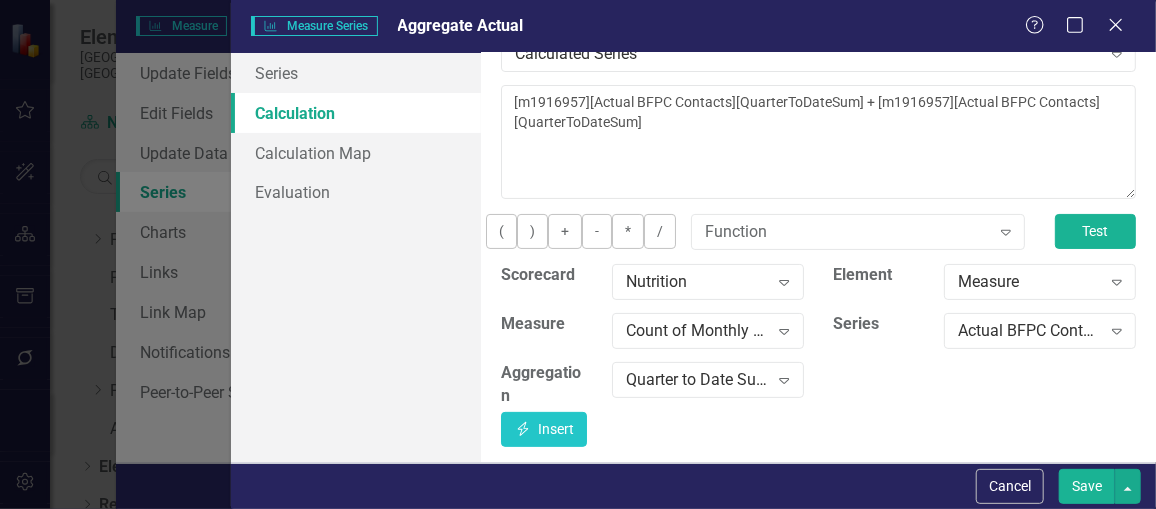 click on "Test" at bounding box center [1095, 231] 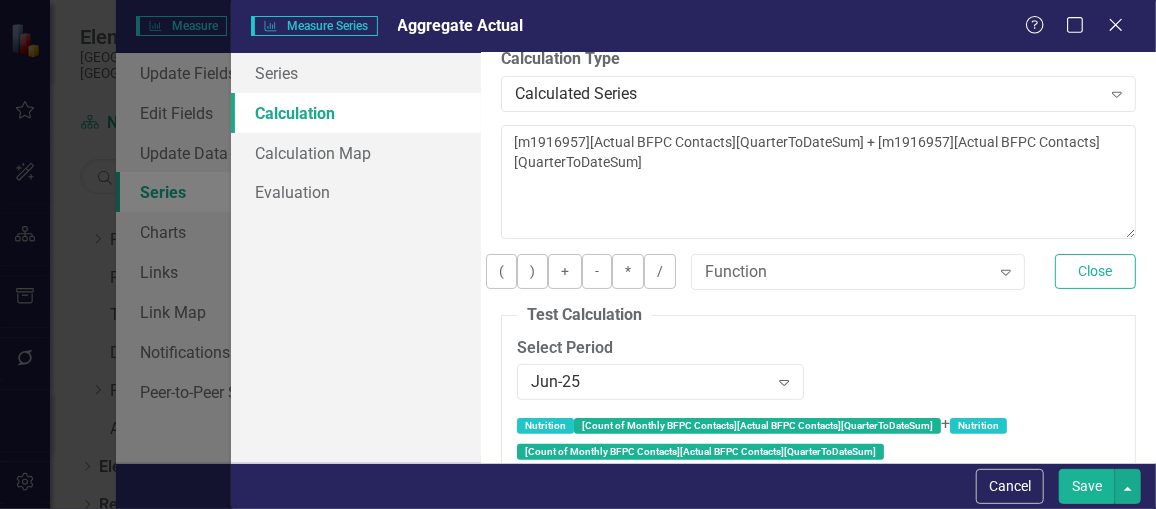 scroll, scrollTop: 0, scrollLeft: 0, axis: both 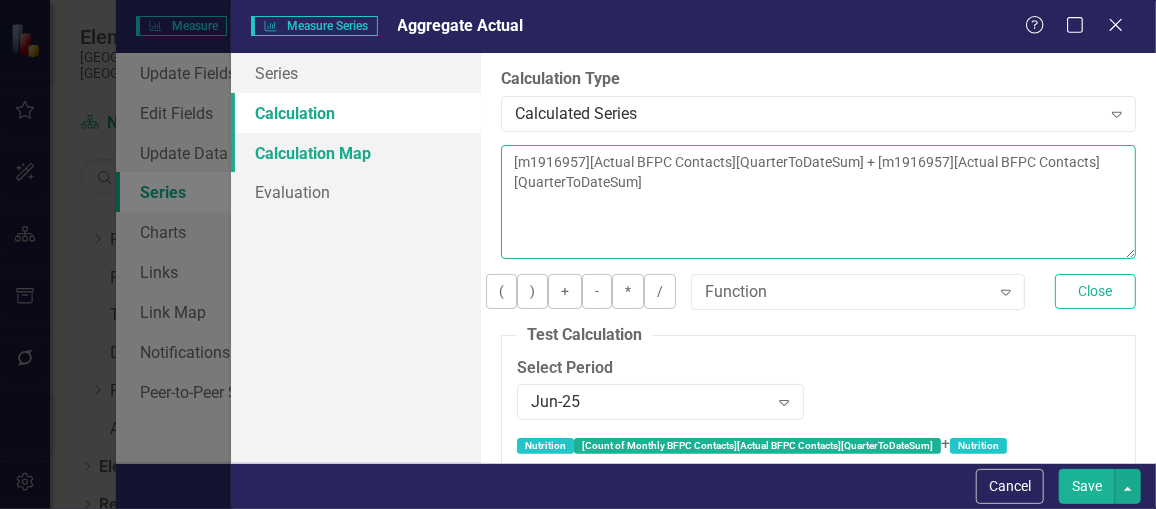 drag, startPoint x: 903, startPoint y: 192, endPoint x: 418, endPoint y: 168, distance: 485.59344 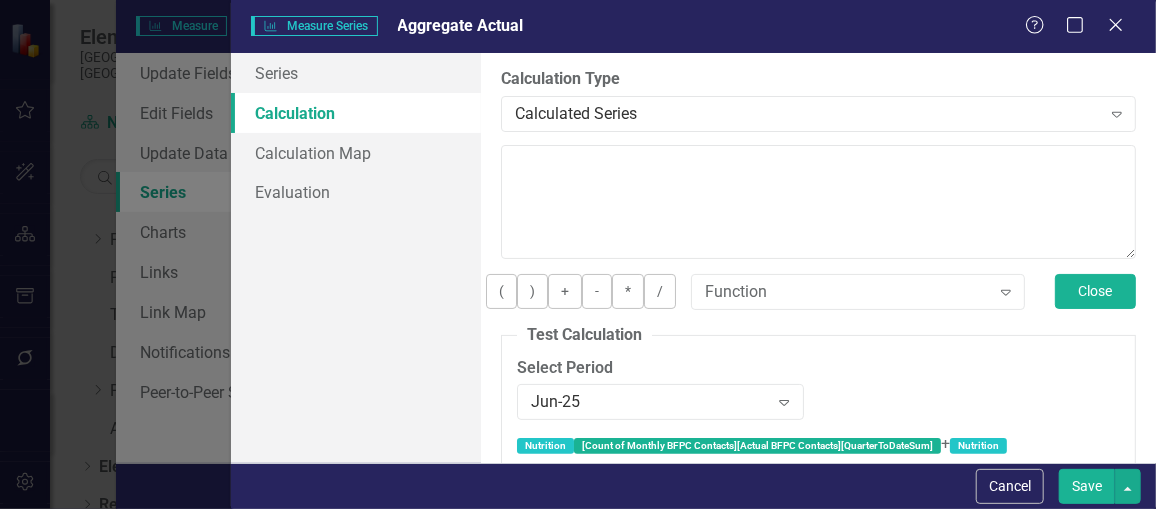 click on "Close" at bounding box center [1095, 291] 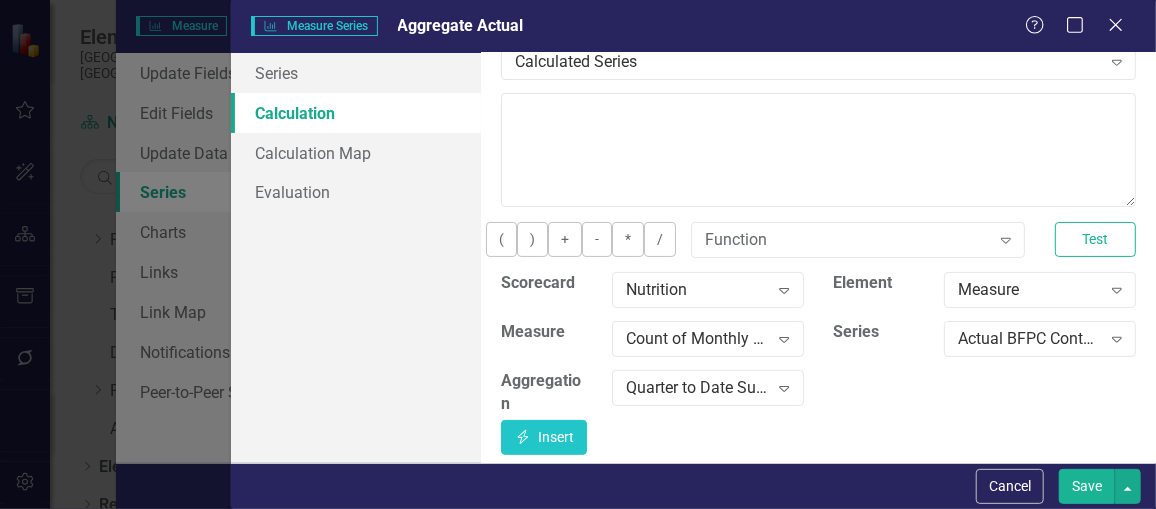 scroll, scrollTop: 69, scrollLeft: 0, axis: vertical 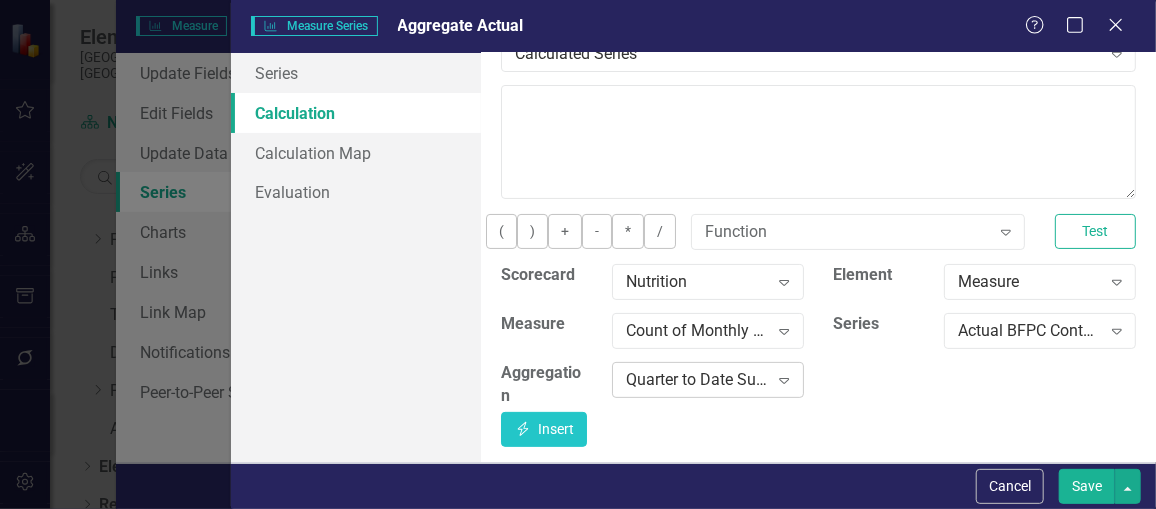 click on "Expand" 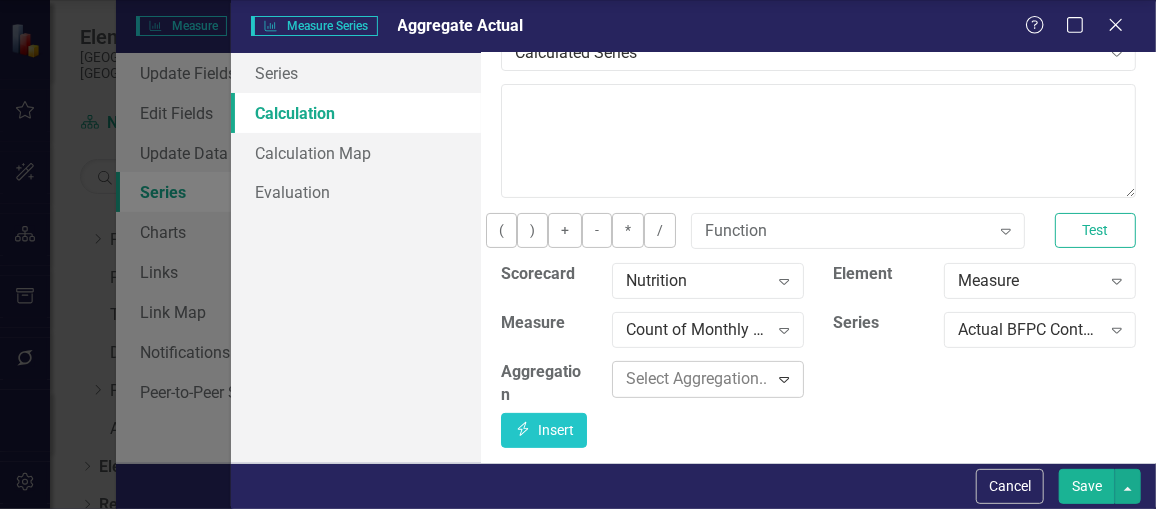 scroll, scrollTop: 574, scrollLeft: 0, axis: vertical 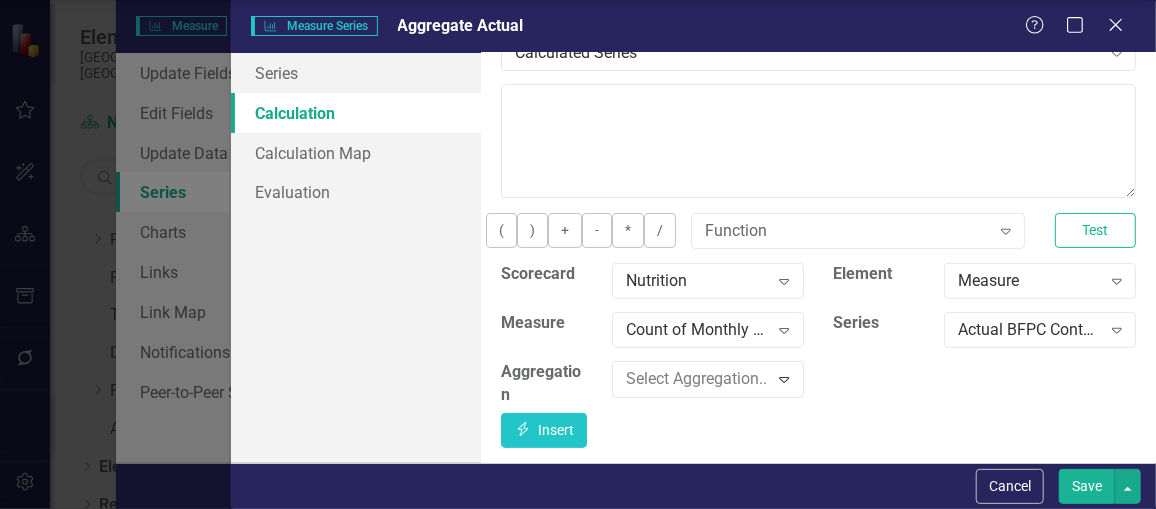 click on "Previous Period" at bounding box center [582, -251] 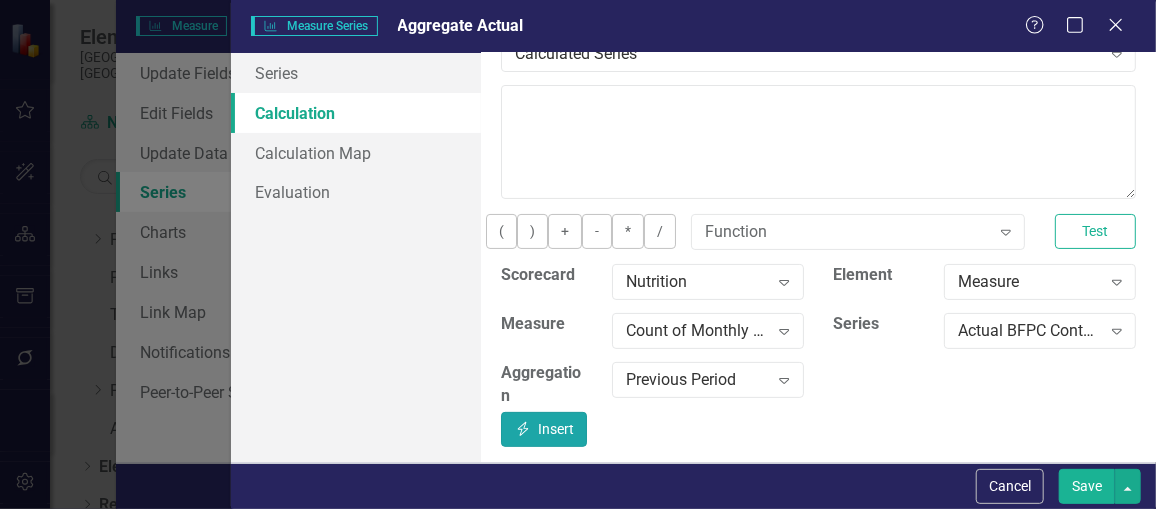 click on "Insert    Insert" at bounding box center (544, 429) 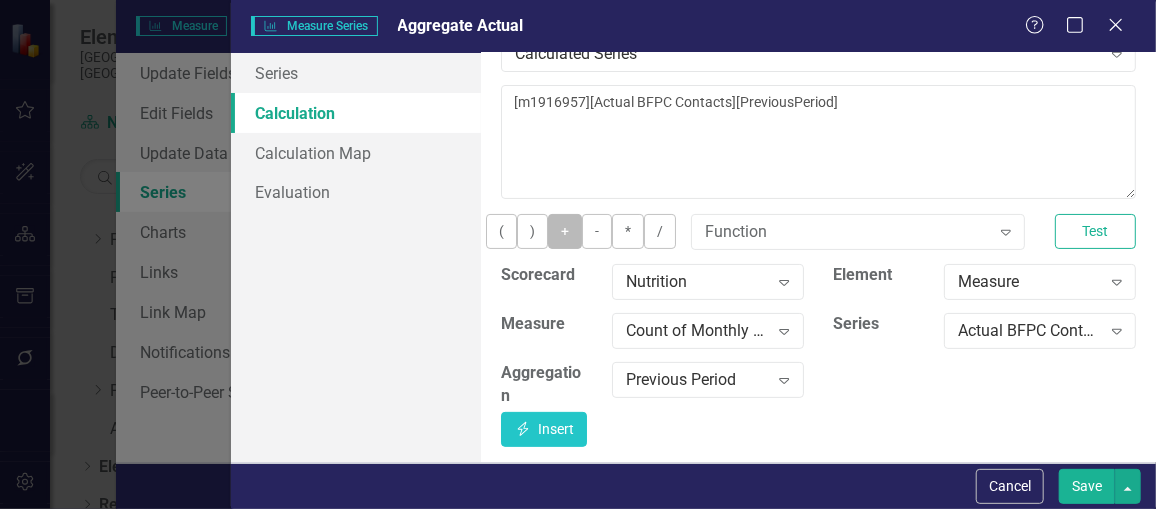 click on "+" at bounding box center [565, 231] 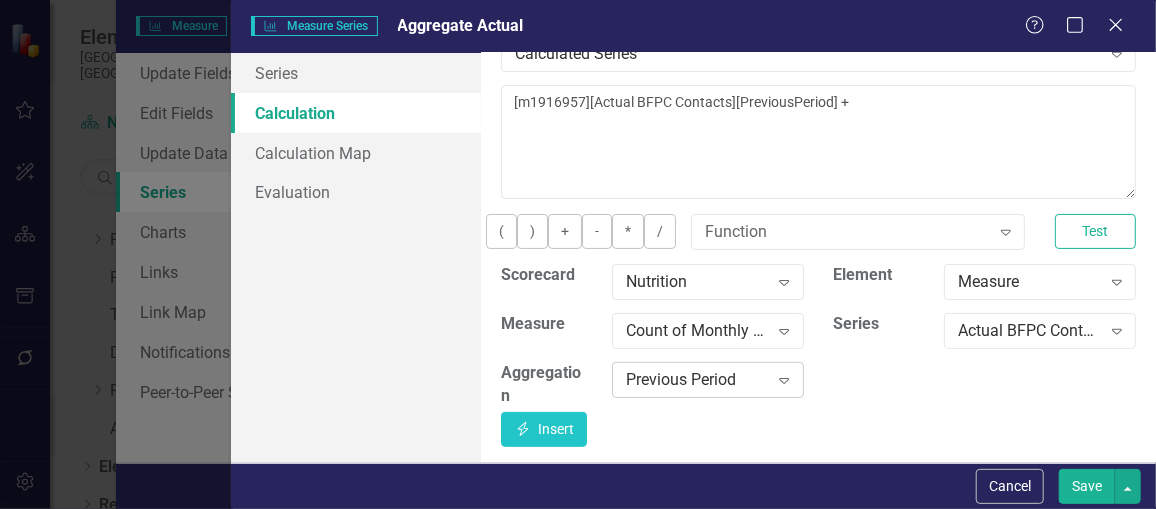 click on "Expand" 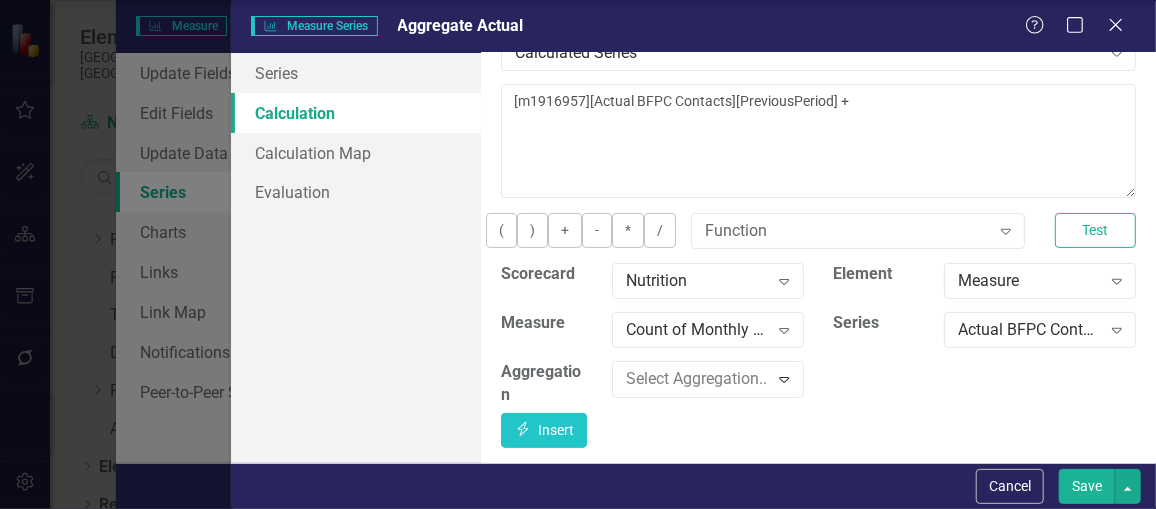 scroll, scrollTop: 437, scrollLeft: 0, axis: vertical 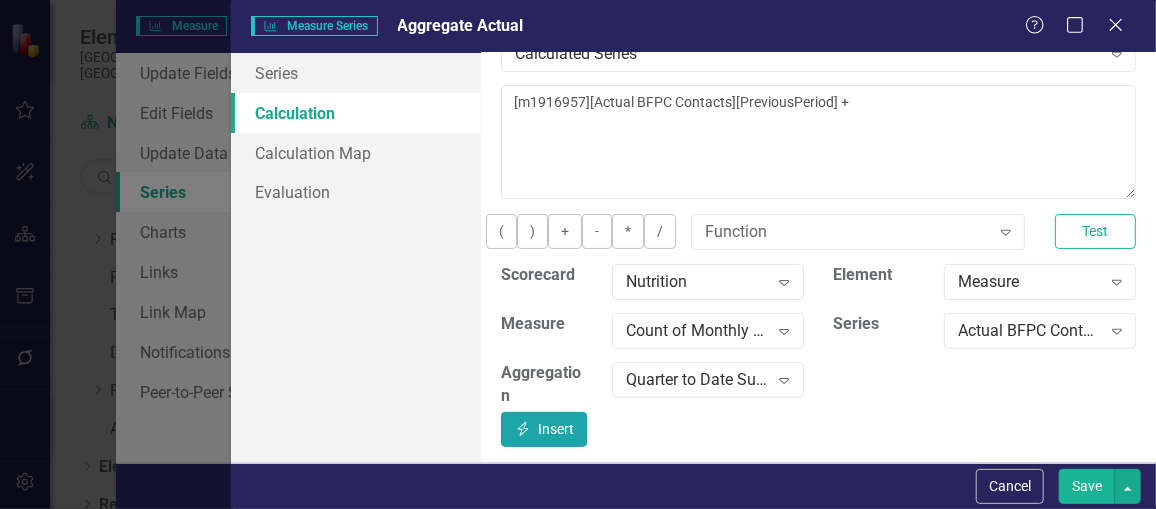 click on "Insert    Insert" at bounding box center (544, 429) 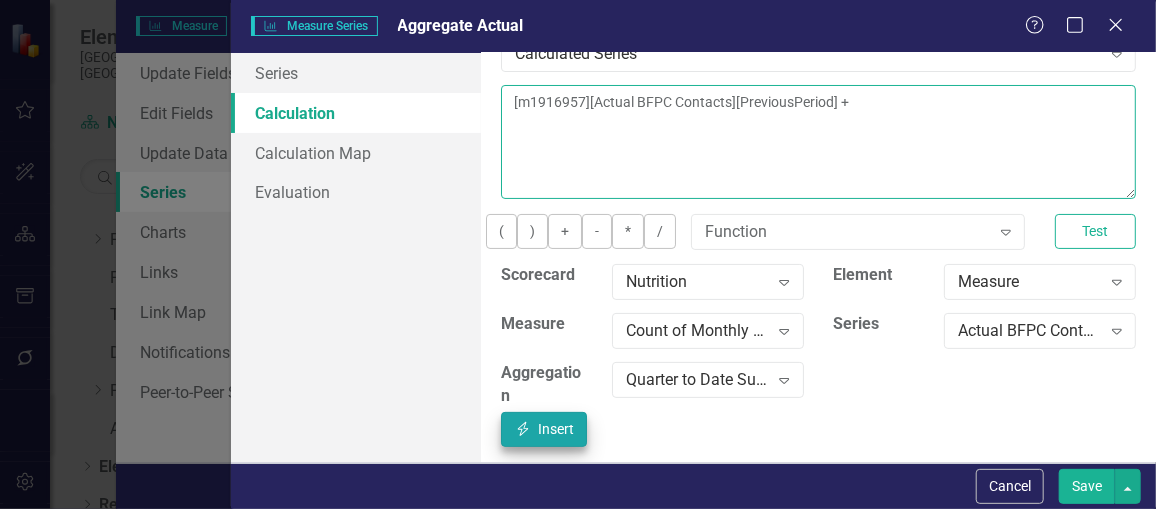 type on "[m1916957][Actual BFPC Contacts][PreviousPeriod] + [m1916957][Actual BFPC Contacts][QuarterToDateSum]" 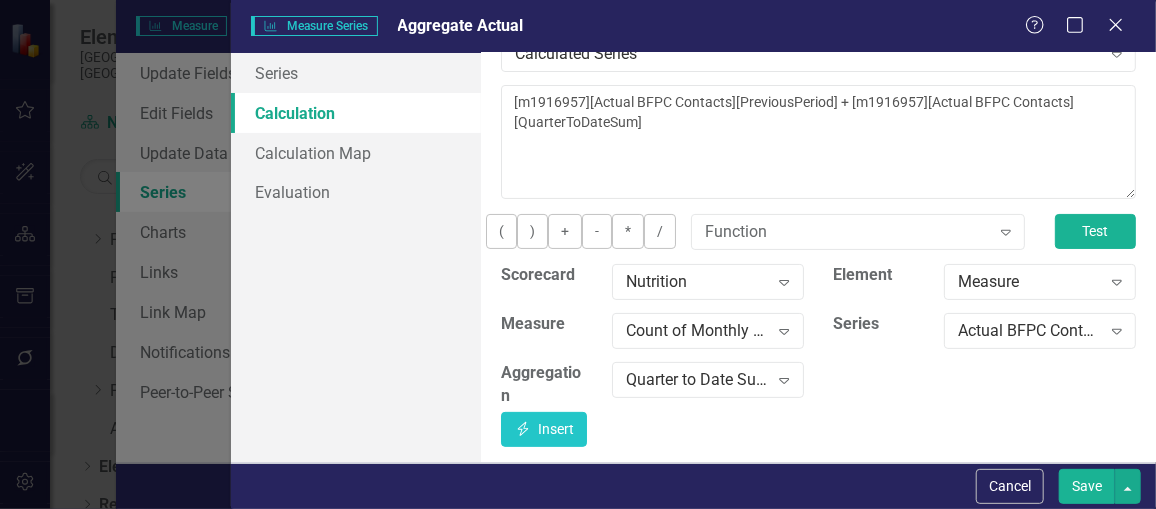 click on "Test" at bounding box center (1095, 231) 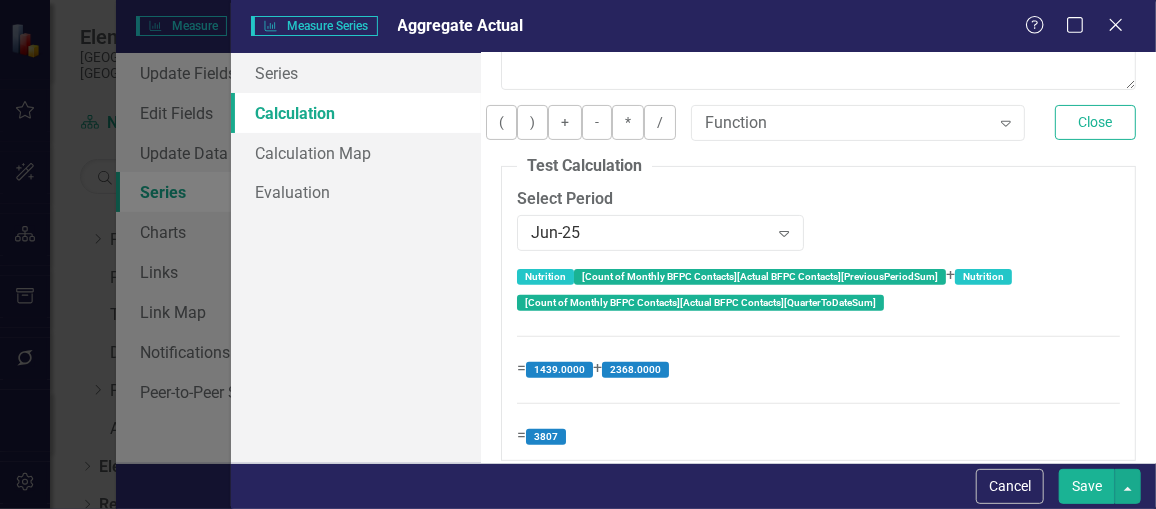 scroll, scrollTop: 193, scrollLeft: 0, axis: vertical 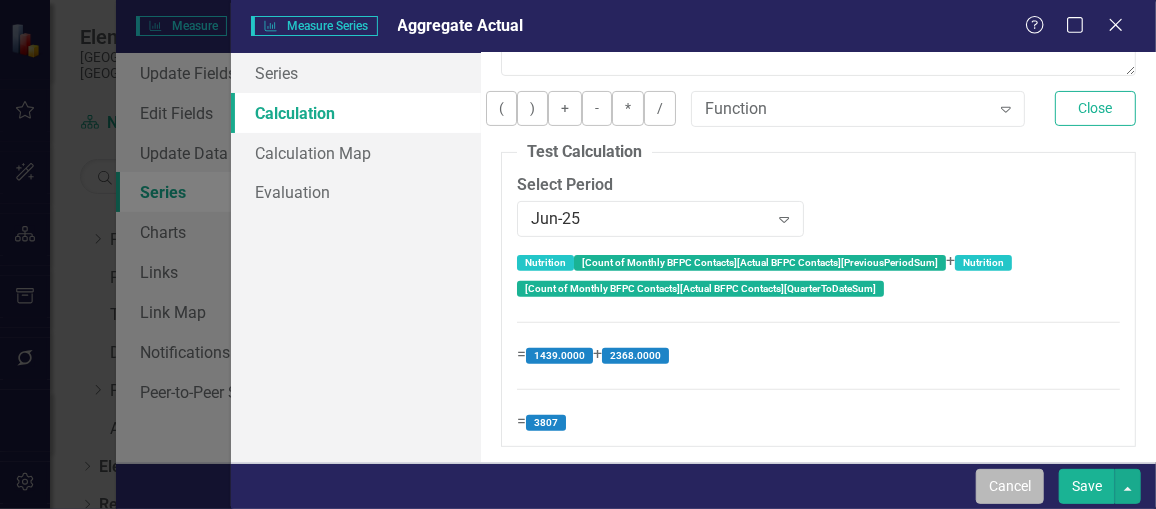 click on "Cancel" at bounding box center (1010, 486) 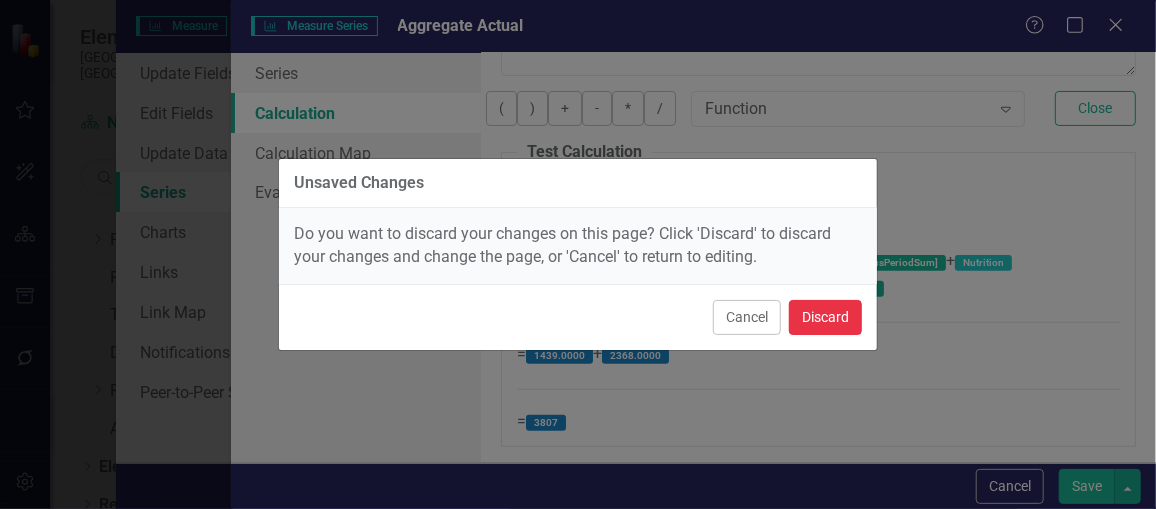 click on "Discard" at bounding box center (825, 317) 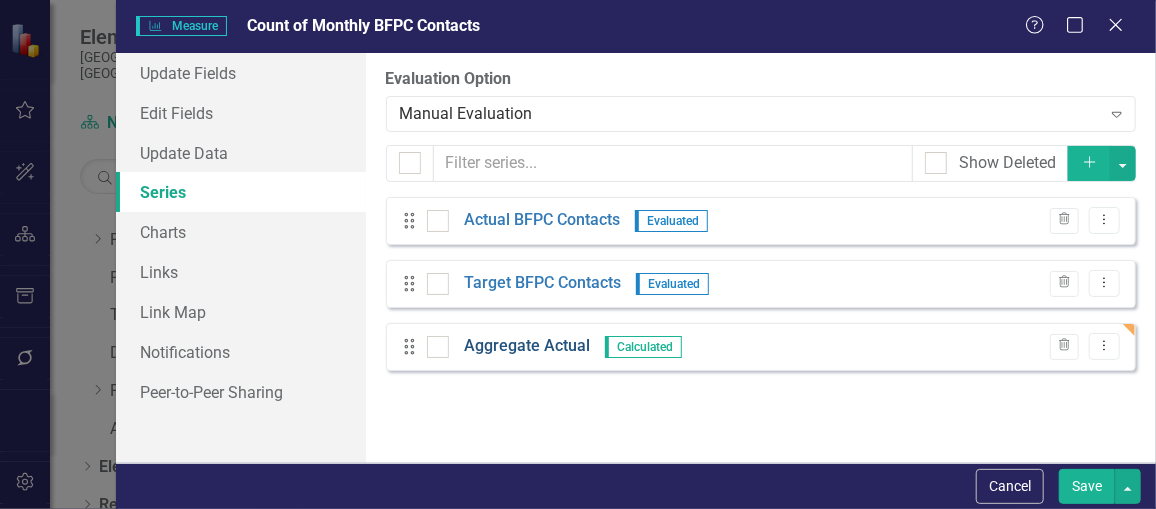 click on "Aggregate Actual" at bounding box center (527, 346) 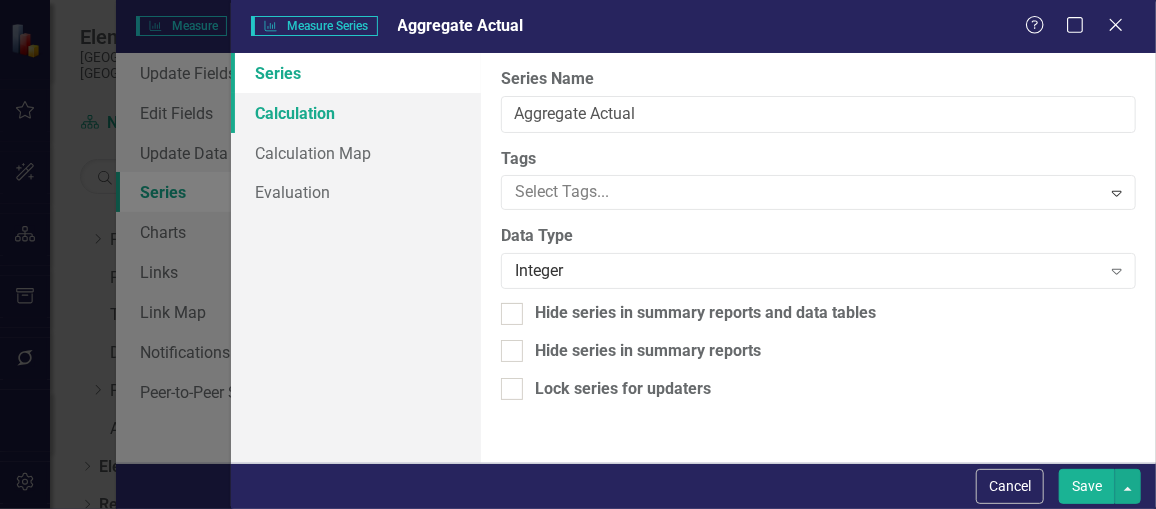 click on "Calculation" at bounding box center (356, 113) 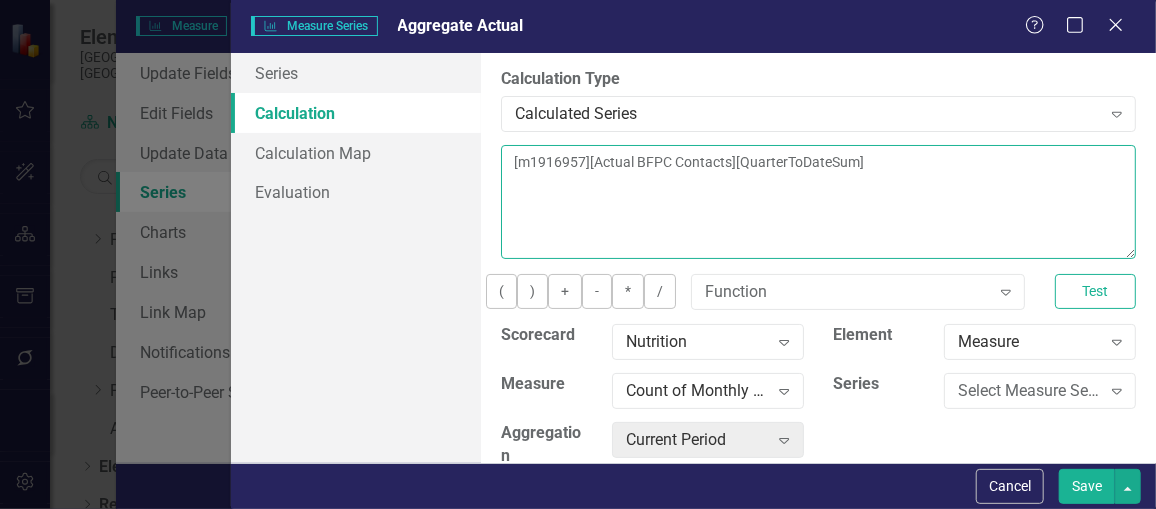 click on "[m1916957][Actual BFPC Contacts][QuarterToDateSum]" at bounding box center (818, 202) 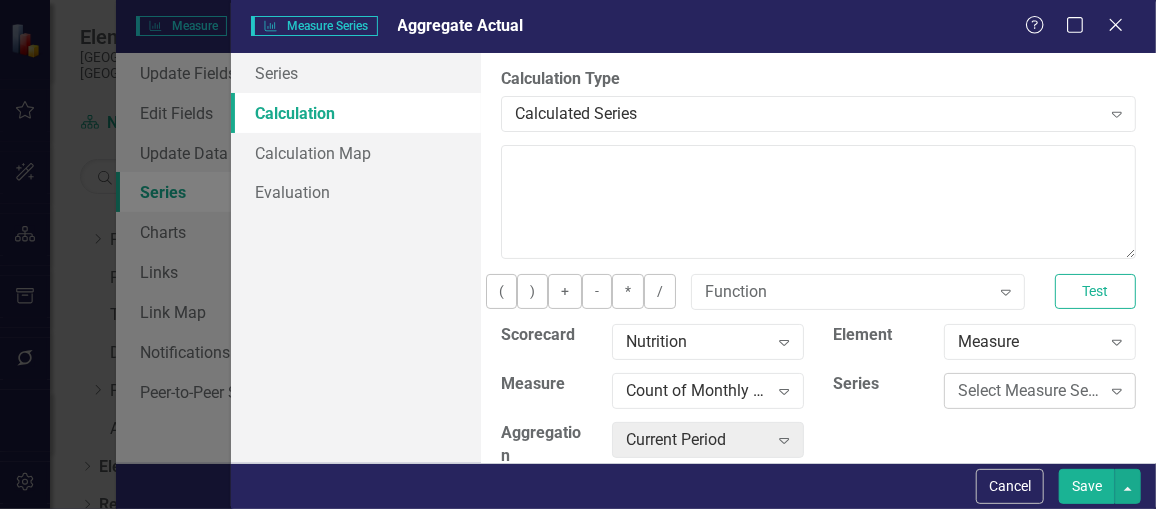 click on "Select Measure Series... Expand" at bounding box center [1040, 391] 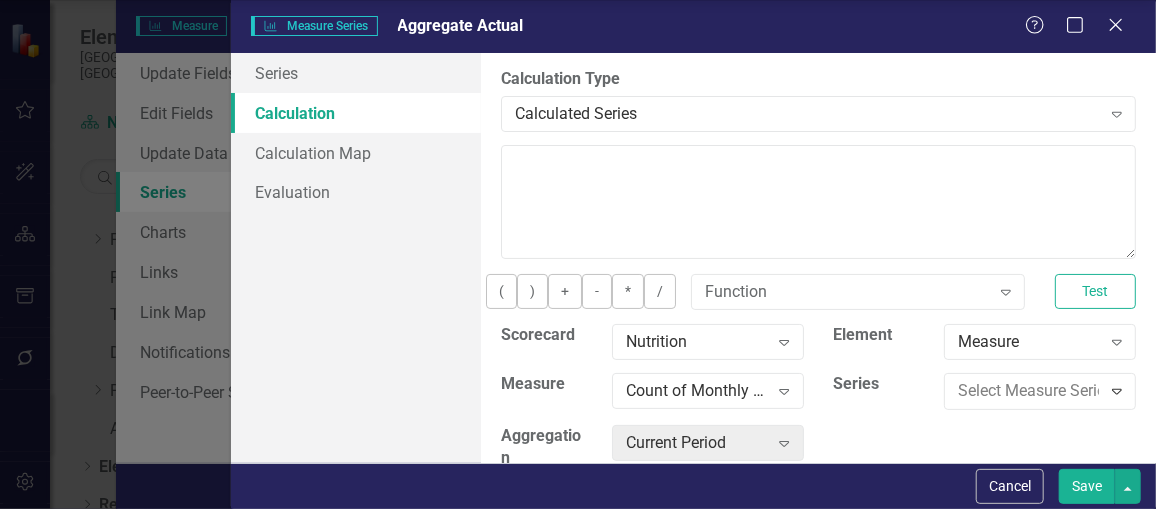 click on "Actual BFPC Contacts" at bounding box center (582, -83) 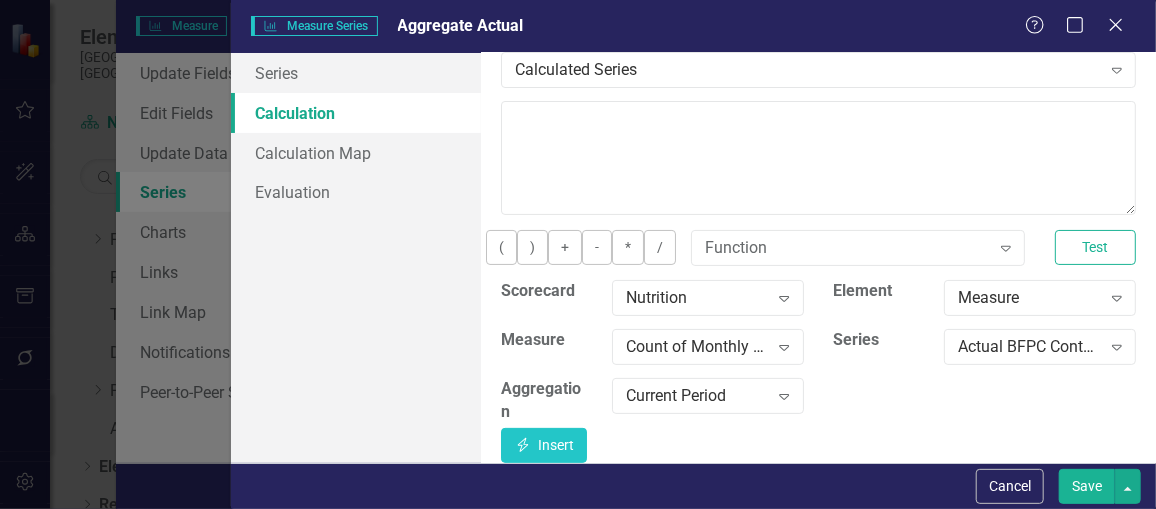 scroll, scrollTop: 69, scrollLeft: 0, axis: vertical 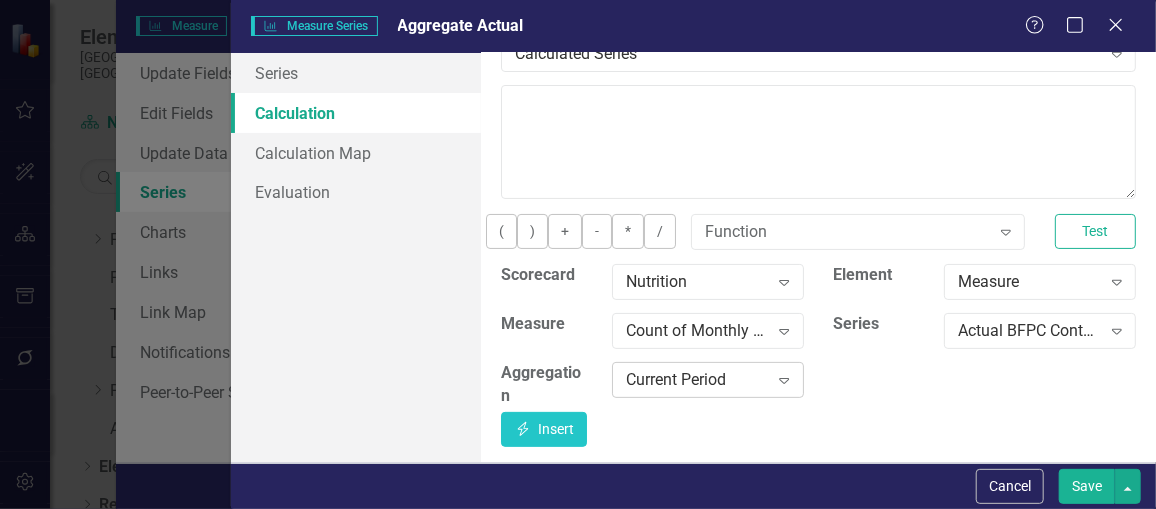click on "Expand" 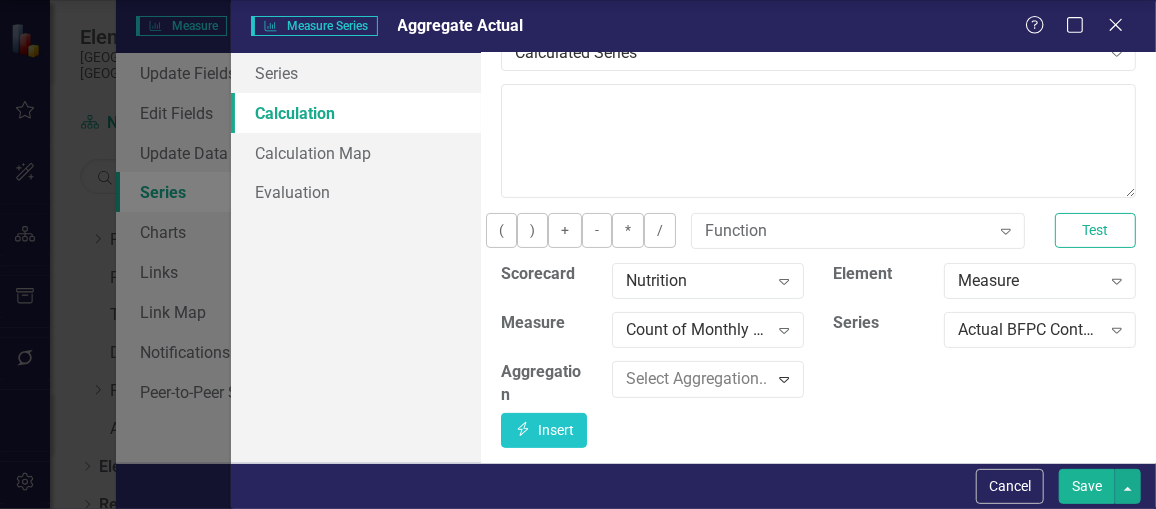 scroll, scrollTop: 544, scrollLeft: 0, axis: vertical 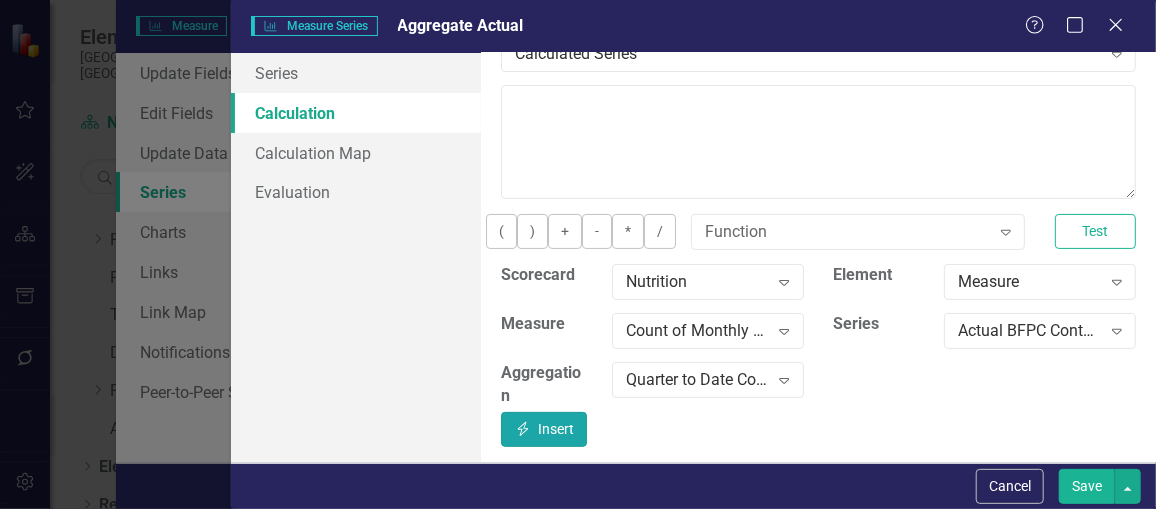 click on "Insert    Insert" at bounding box center [544, 429] 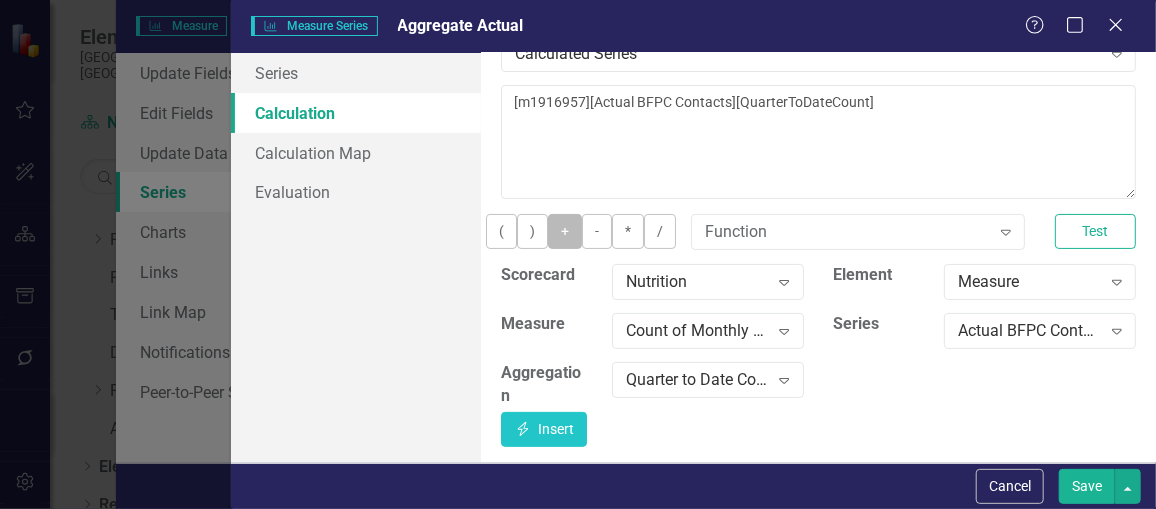 click on "+" at bounding box center (565, 231) 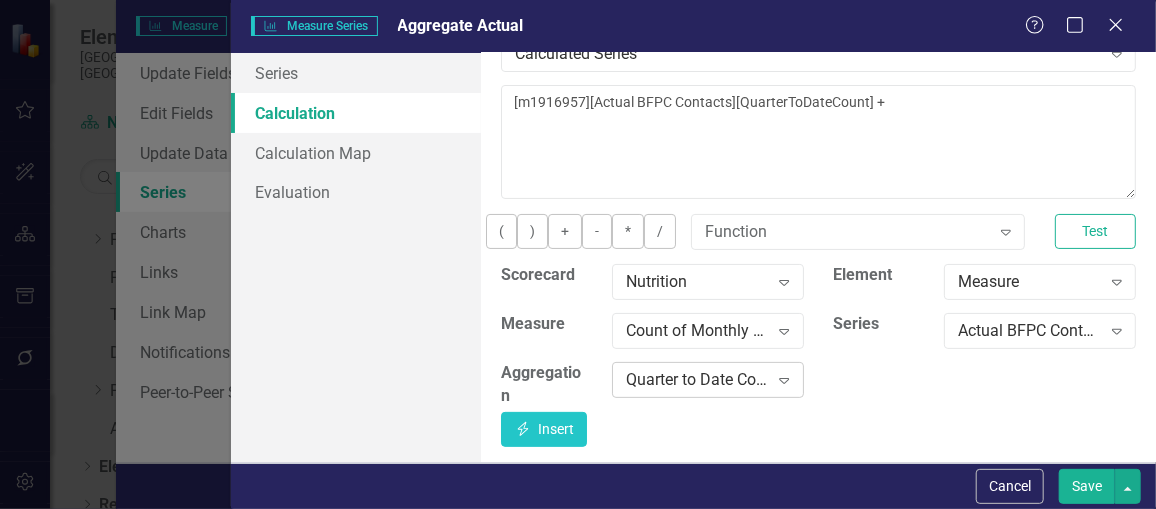 click on "Quarter to Date Count" at bounding box center [697, 379] 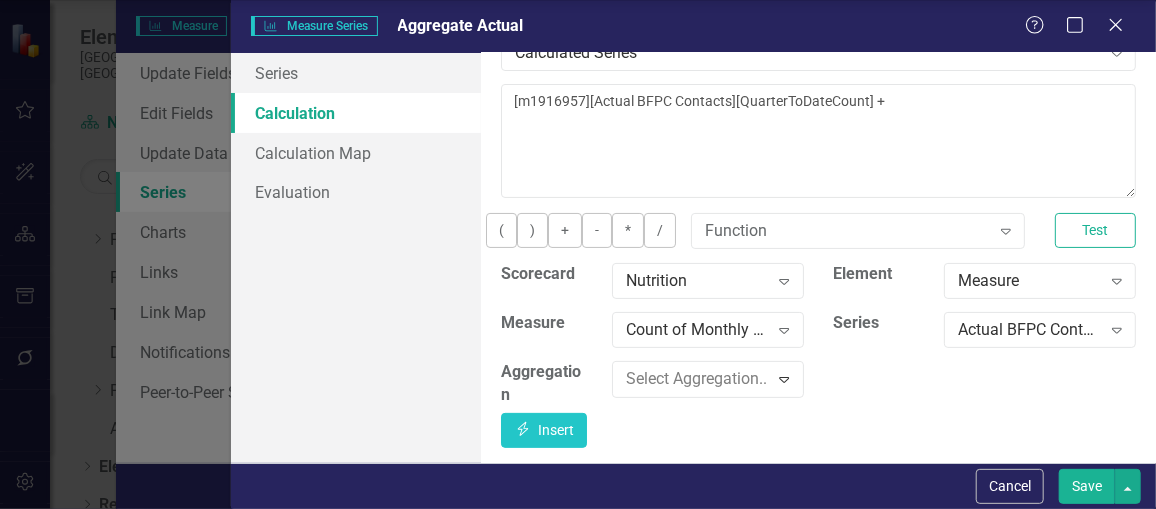 scroll, scrollTop: 0, scrollLeft: 0, axis: both 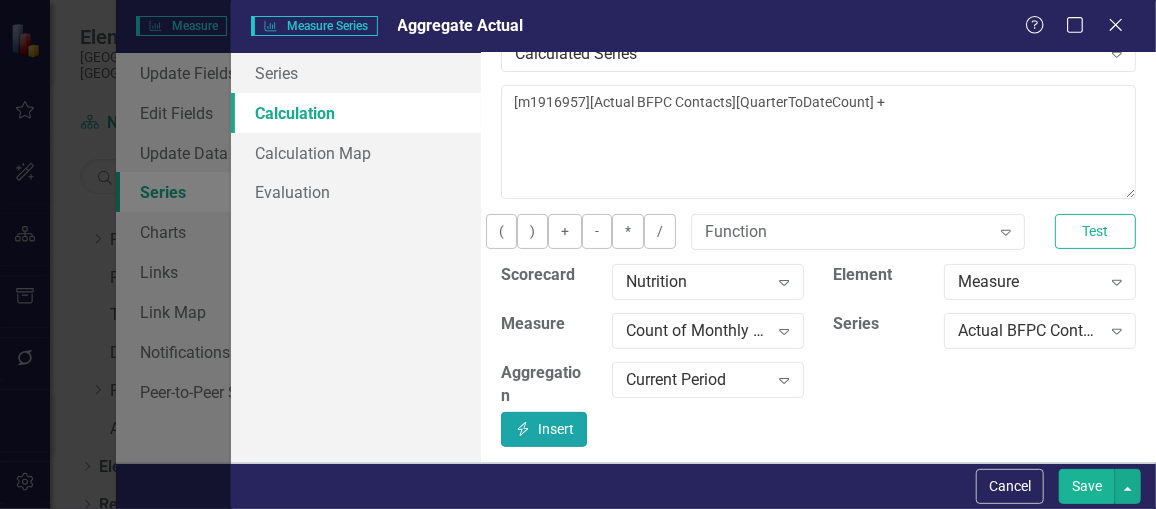 click on "Insert    Insert" at bounding box center (544, 429) 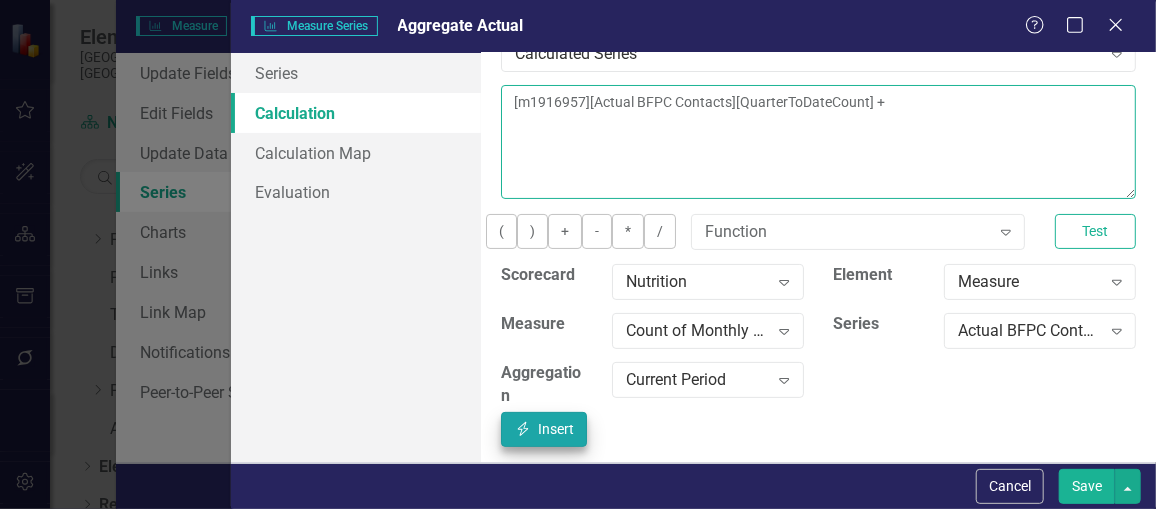 type on "[m1916957][Actual BFPC Contacts][QuarterToDateCount] + [m1916957][Actual BFPC Contacts][CurrentPeriod]" 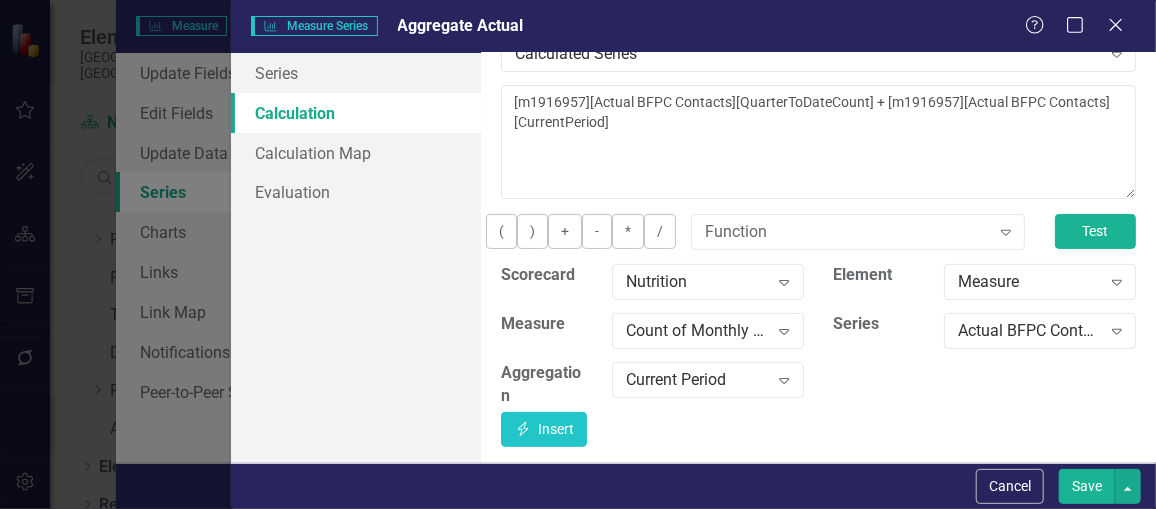 click on "Test" at bounding box center (1095, 231) 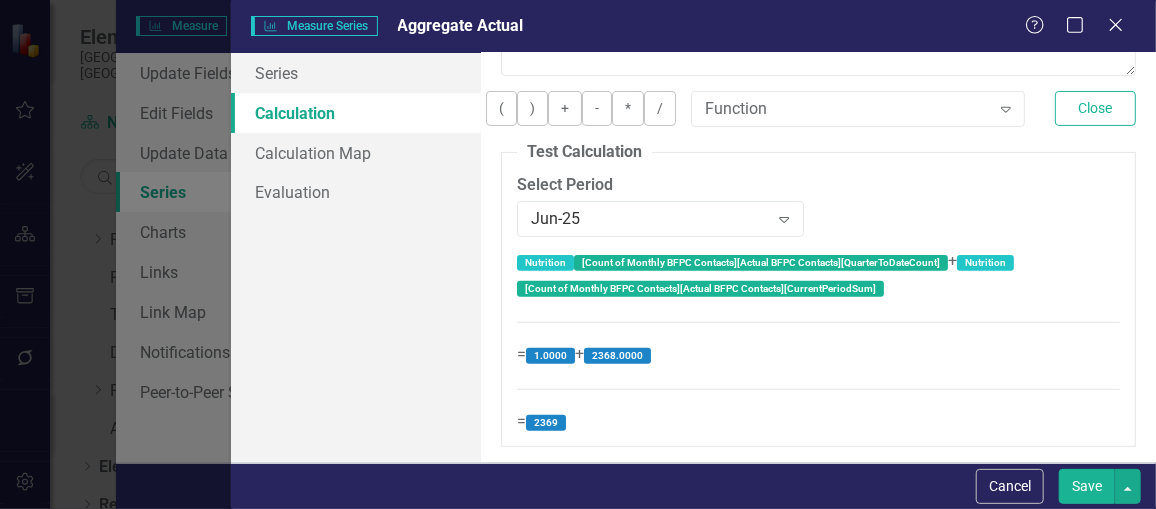 scroll, scrollTop: 0, scrollLeft: 0, axis: both 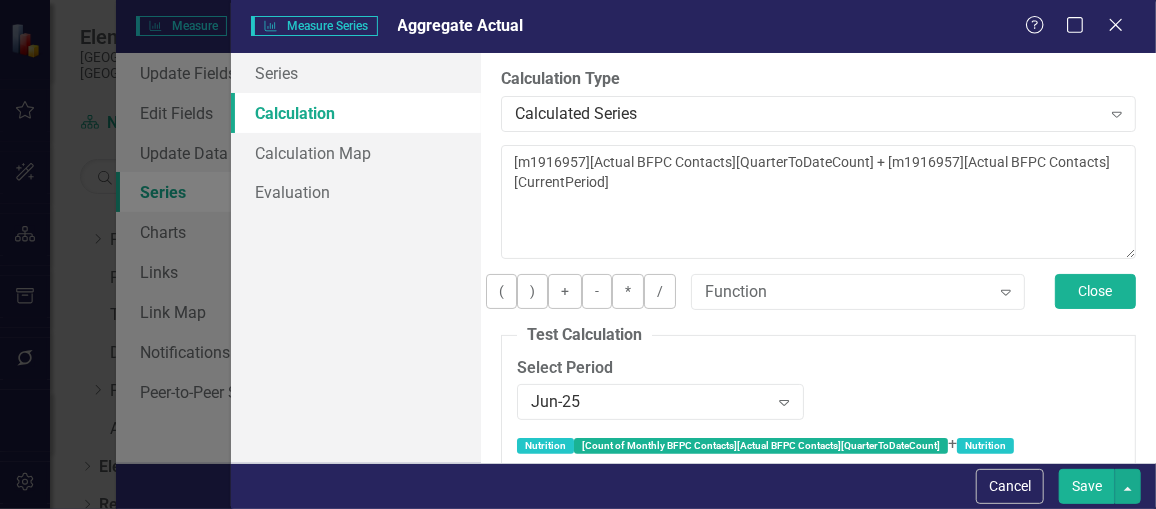 click on "Close" at bounding box center [1095, 291] 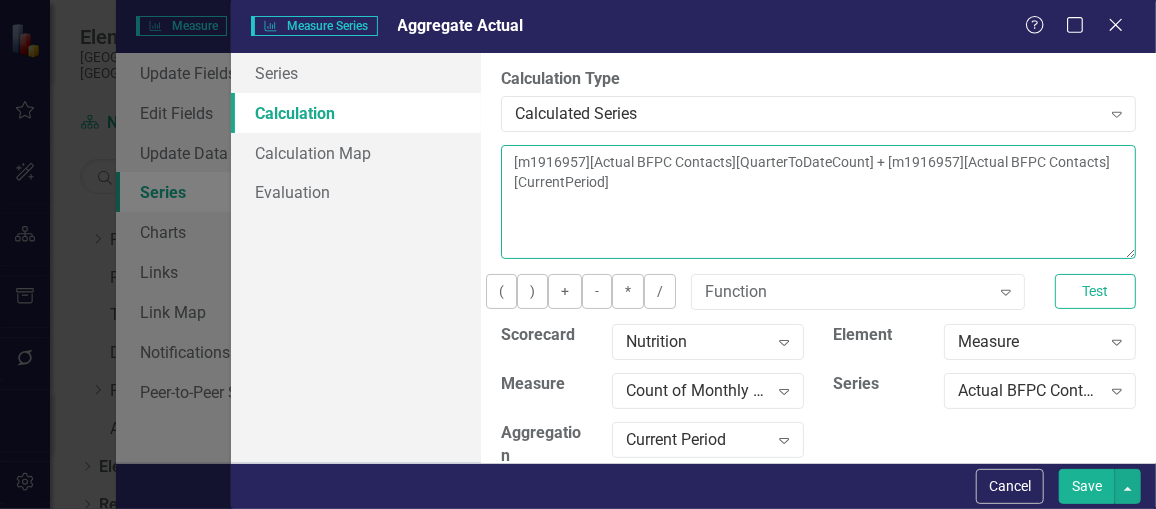 click on "[m1916957][Actual BFPC Contacts][QuarterToDateCount] + [m1916957][Actual BFPC Contacts][CurrentPeriod]" at bounding box center (818, 202) 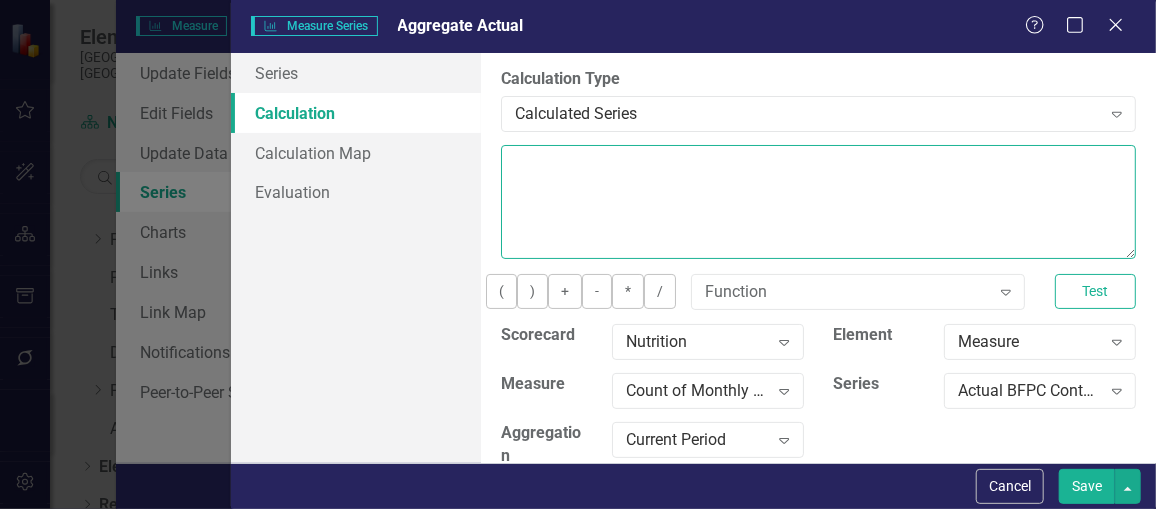 scroll, scrollTop: 69, scrollLeft: 0, axis: vertical 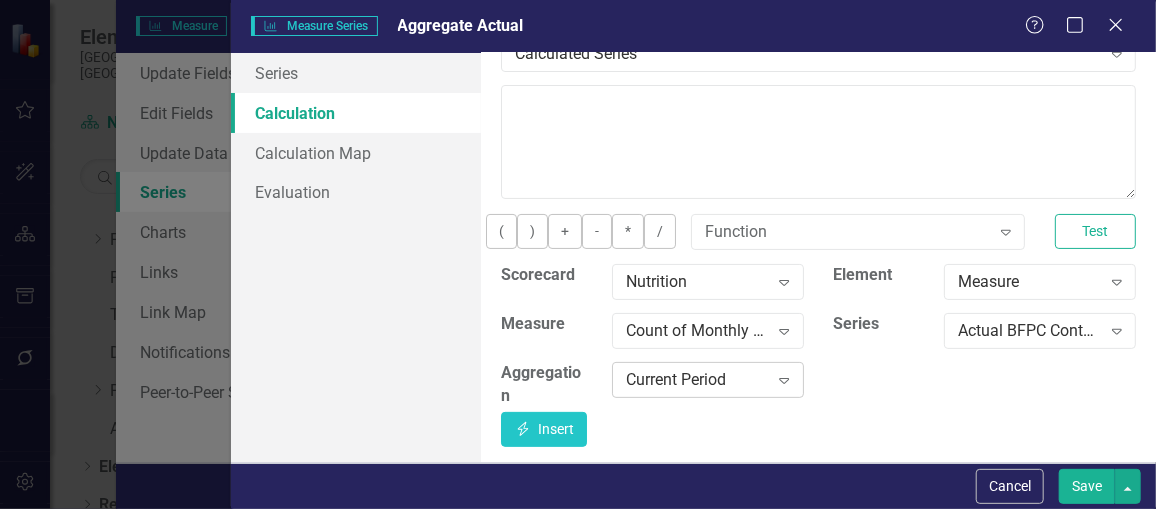 click on "Expand" 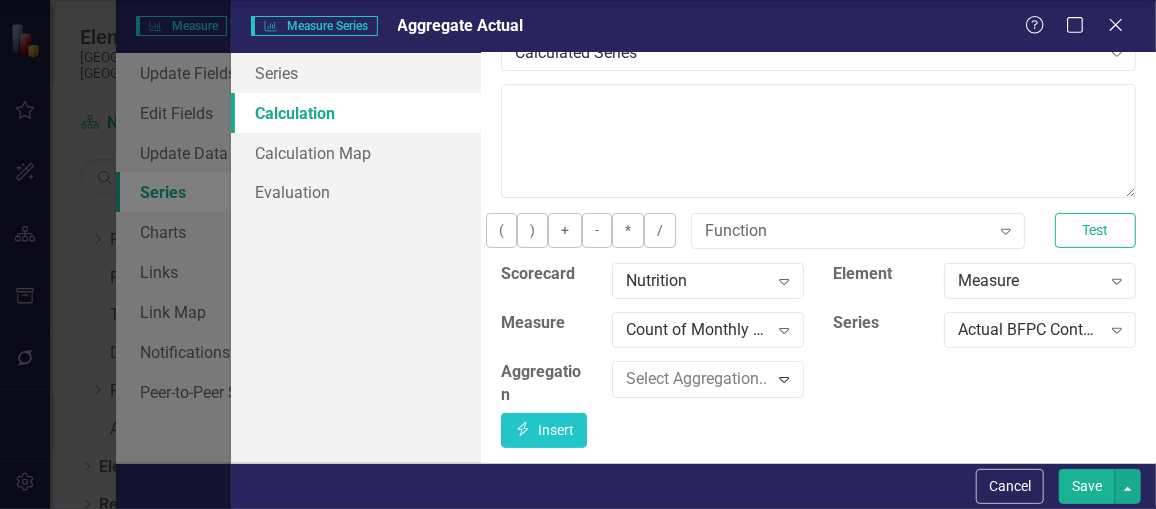 scroll, scrollTop: 79, scrollLeft: 0, axis: vertical 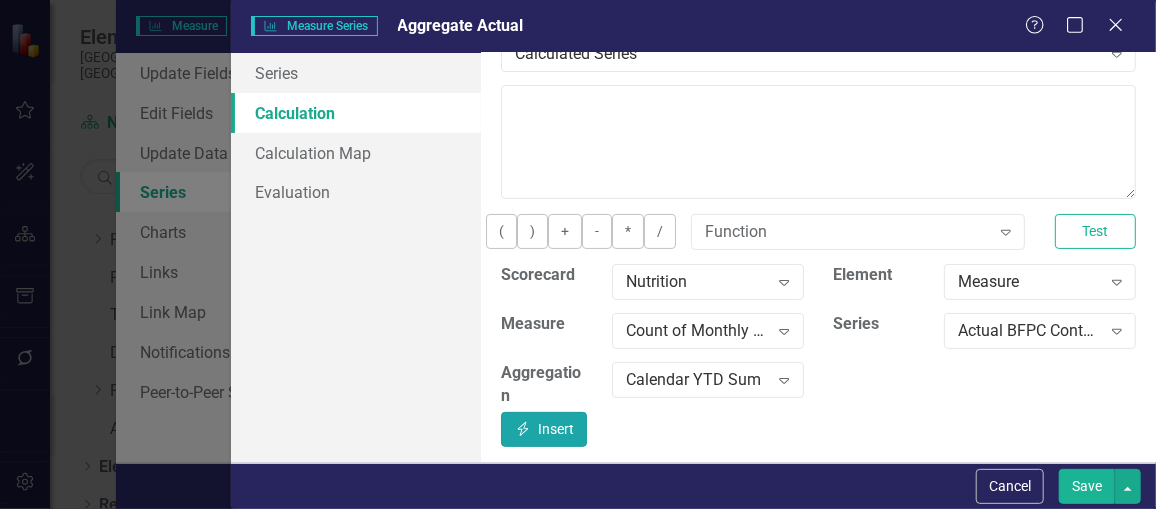 click on "Insert    Insert" at bounding box center (544, 429) 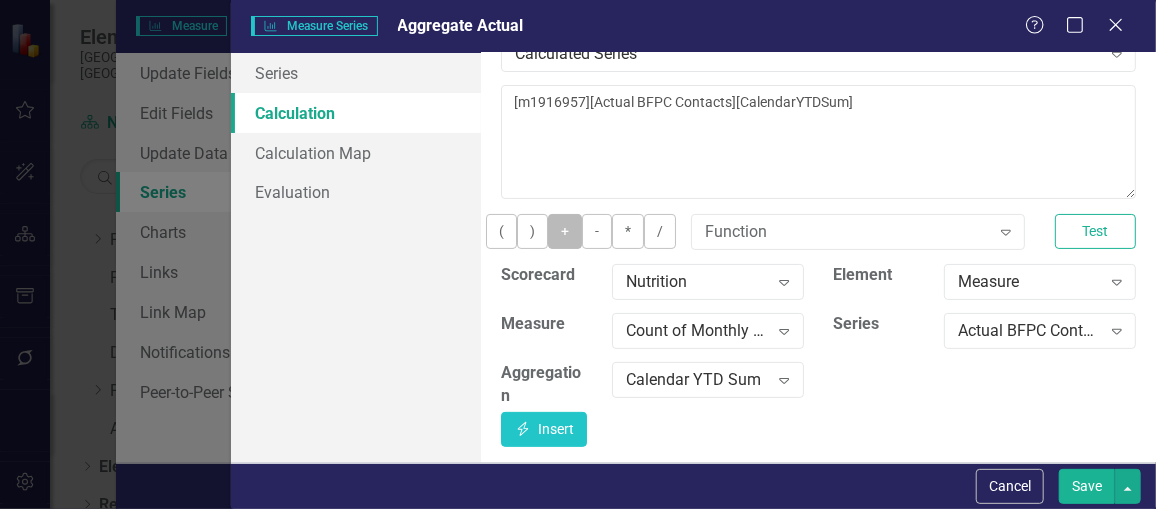 click on "+" at bounding box center (565, 231) 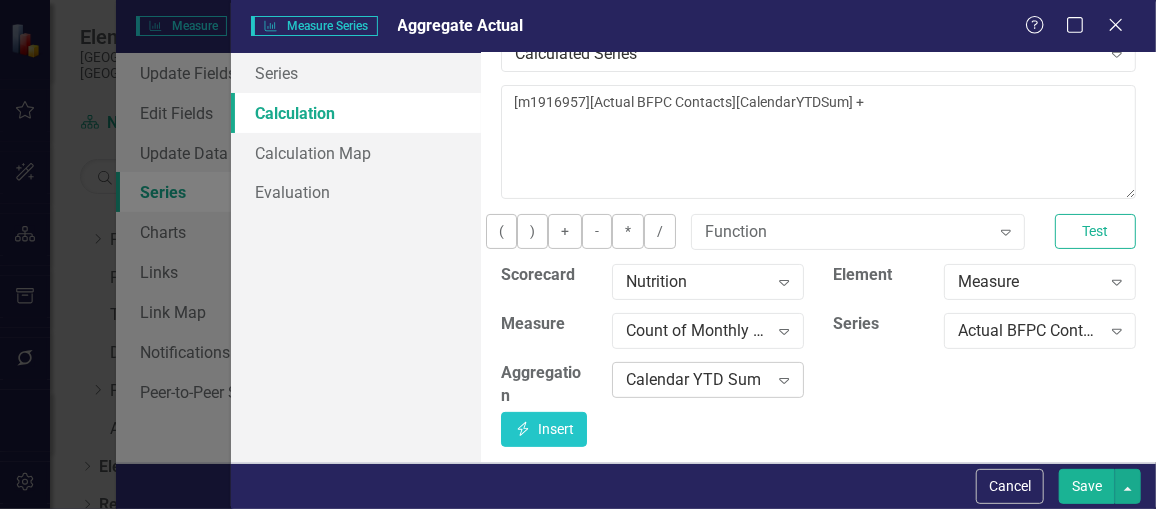 click on "Expand" at bounding box center (784, 380) 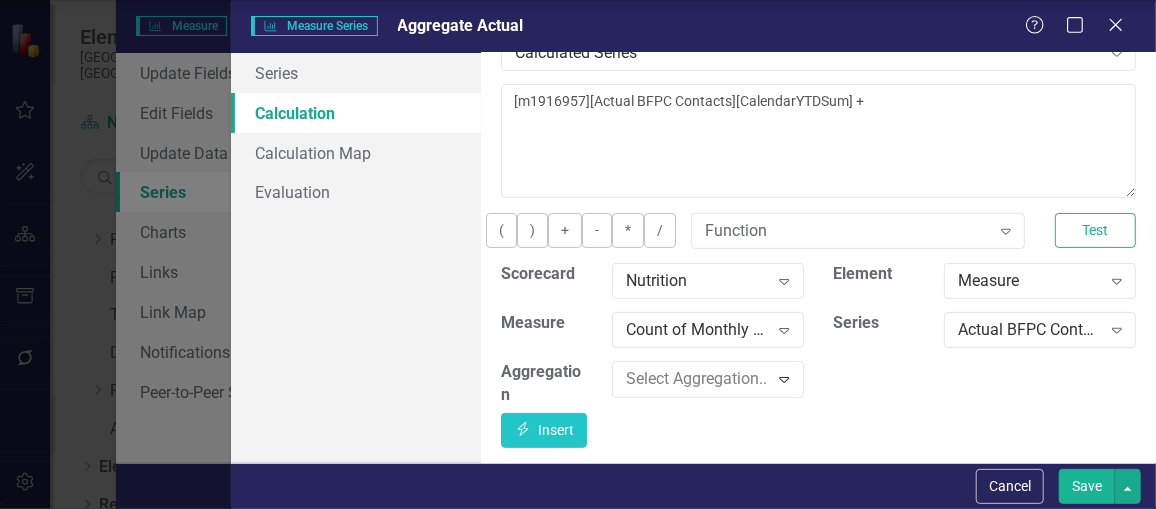 scroll, scrollTop: 0, scrollLeft: 0, axis: both 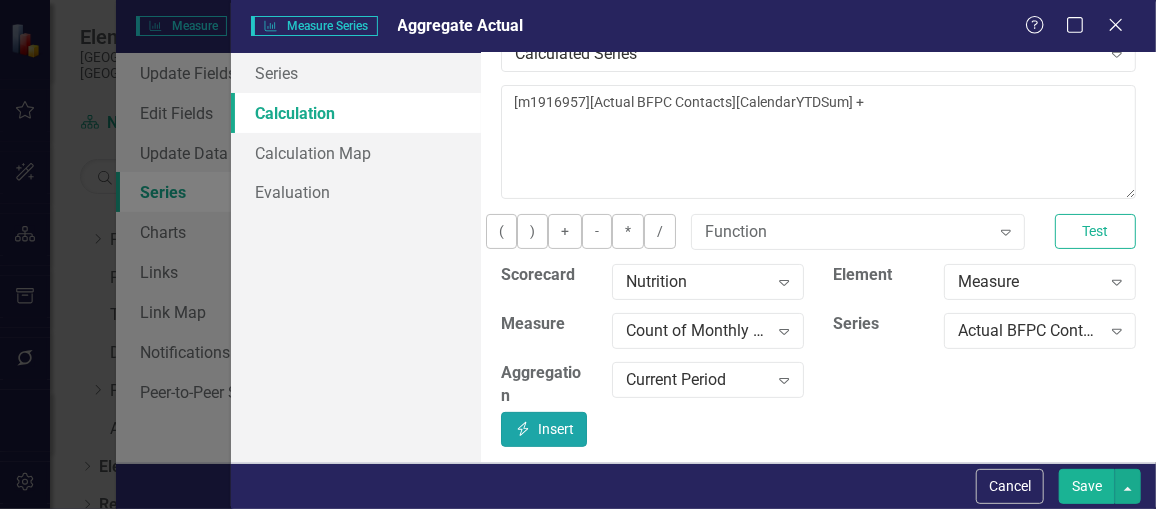 click on "Insert    Insert" at bounding box center [544, 429] 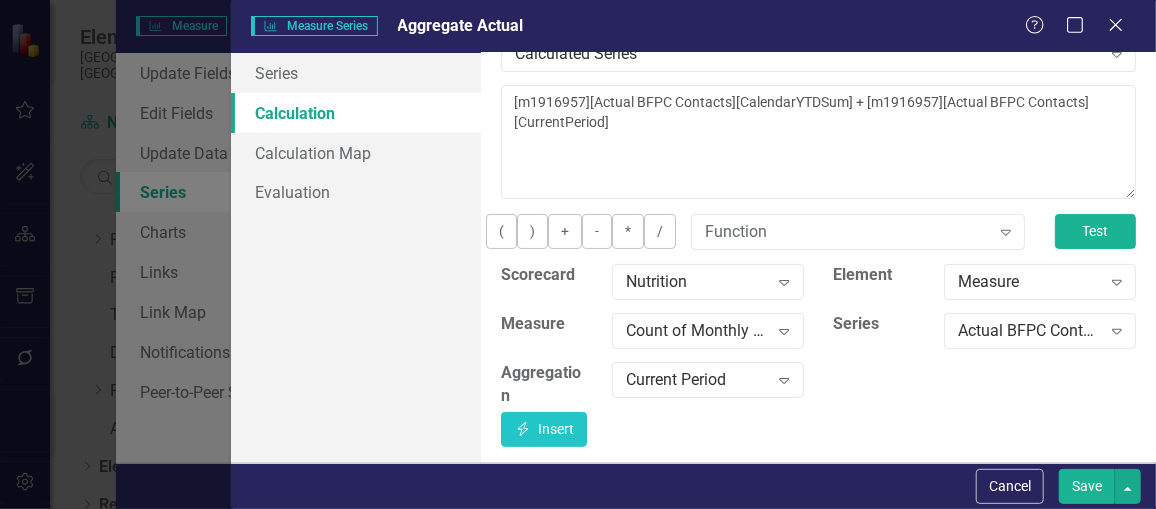click on "Test" at bounding box center (1095, 231) 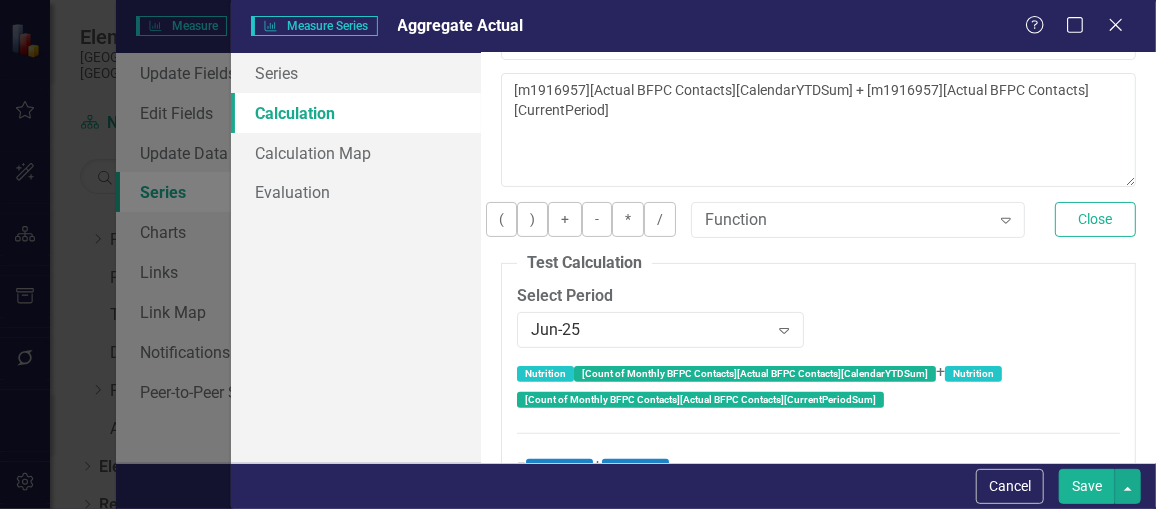 scroll, scrollTop: 0, scrollLeft: 0, axis: both 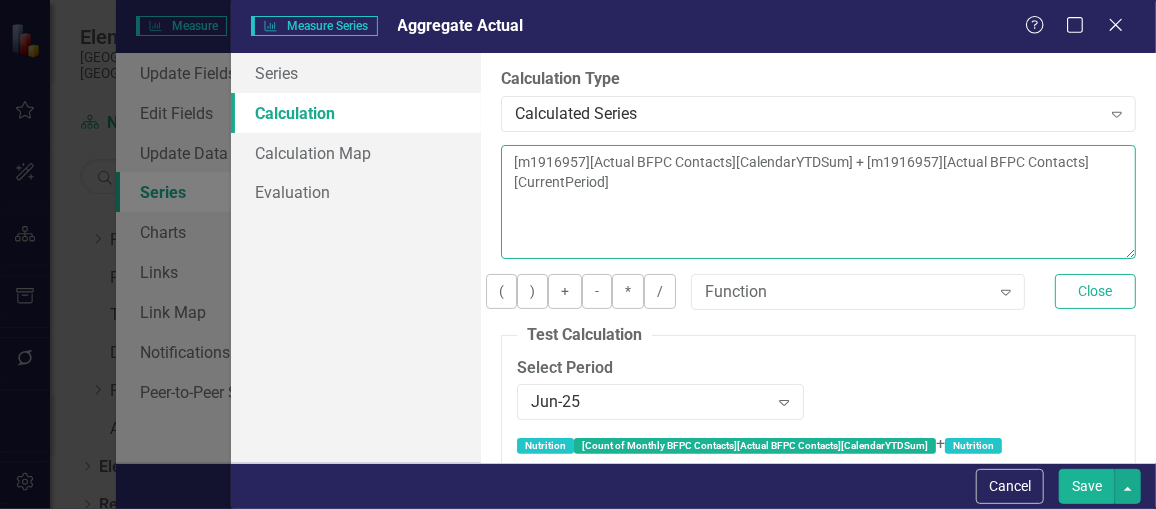 drag, startPoint x: 946, startPoint y: 164, endPoint x: 977, endPoint y: 189, distance: 39.824615 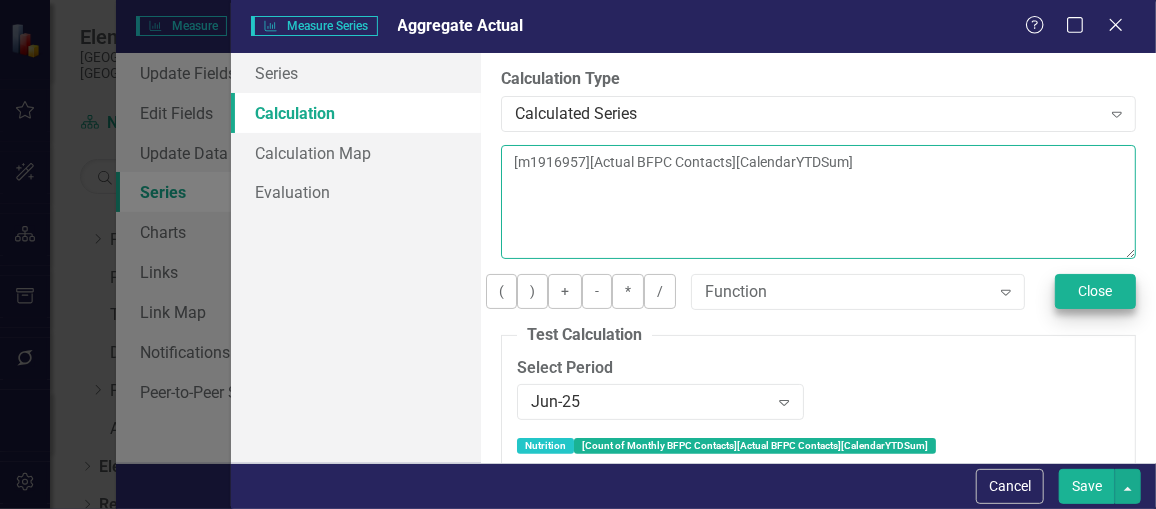 type on "[m1916957][Actual BFPC Contacts][CalendarYTDSum]" 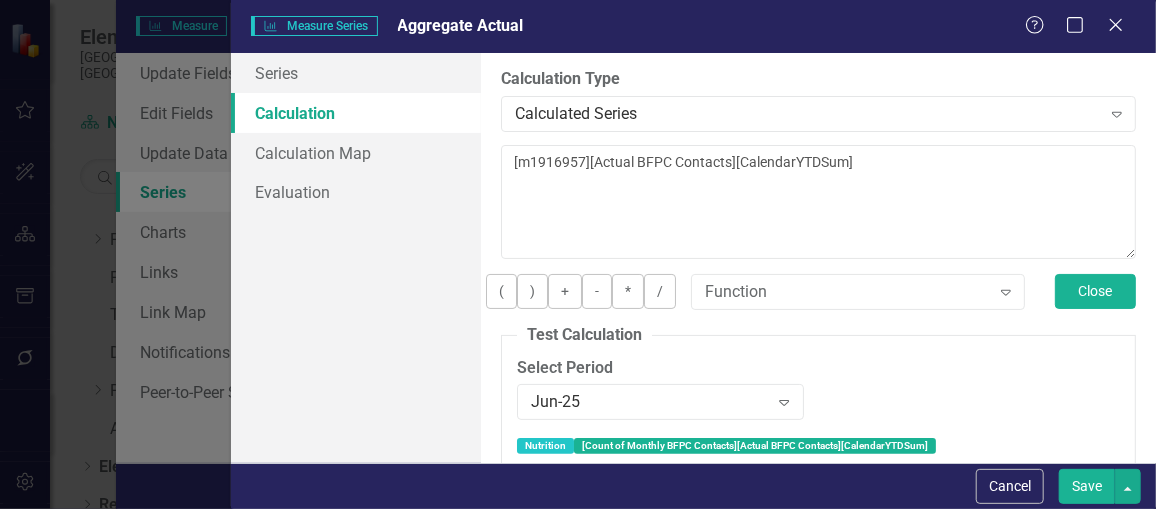 click on "Close" at bounding box center (1095, 291) 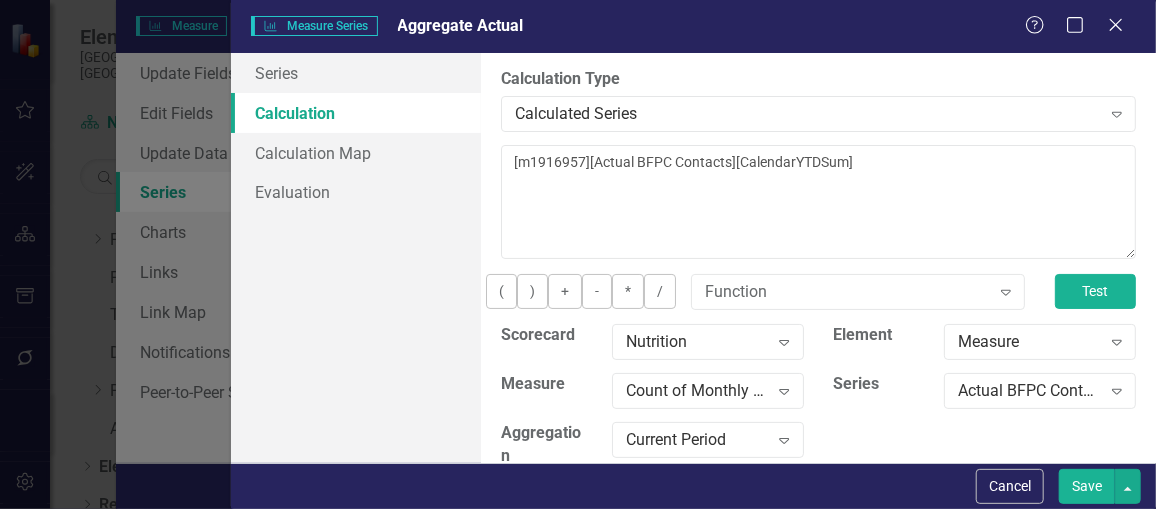 click on "Test" at bounding box center [1095, 291] 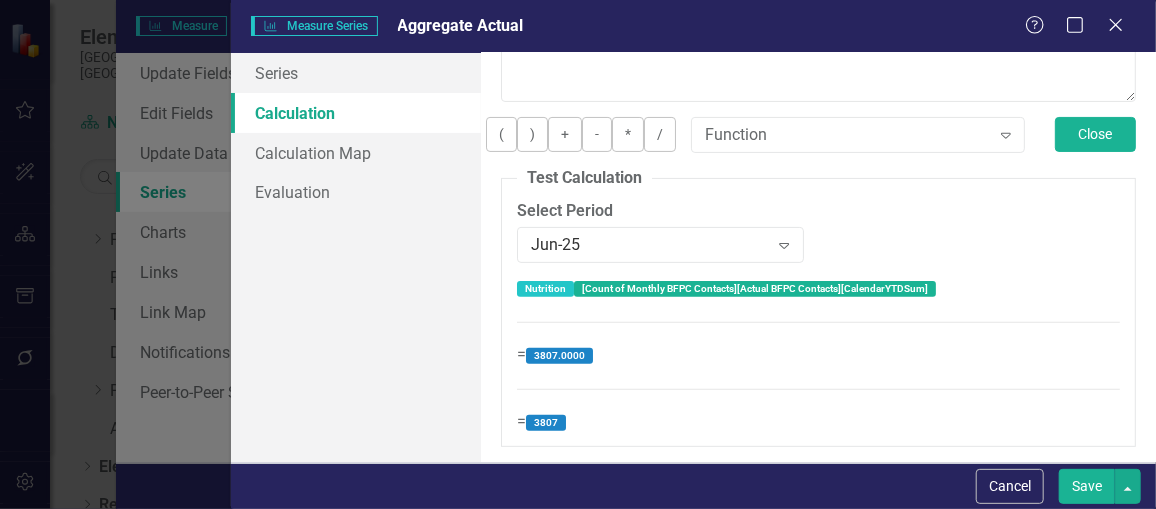 scroll, scrollTop: 167, scrollLeft: 0, axis: vertical 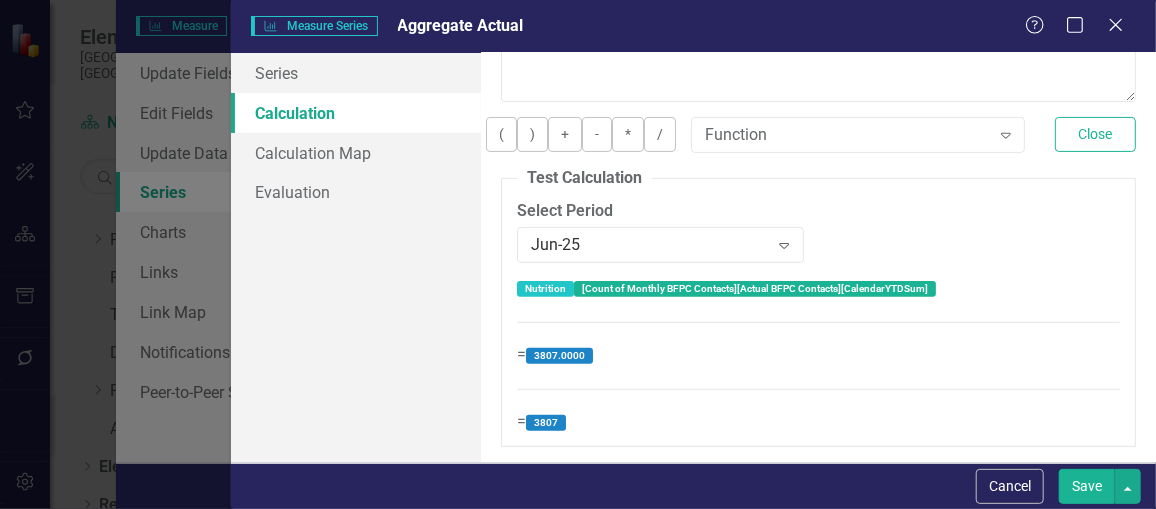 click on "Save" at bounding box center [1087, 486] 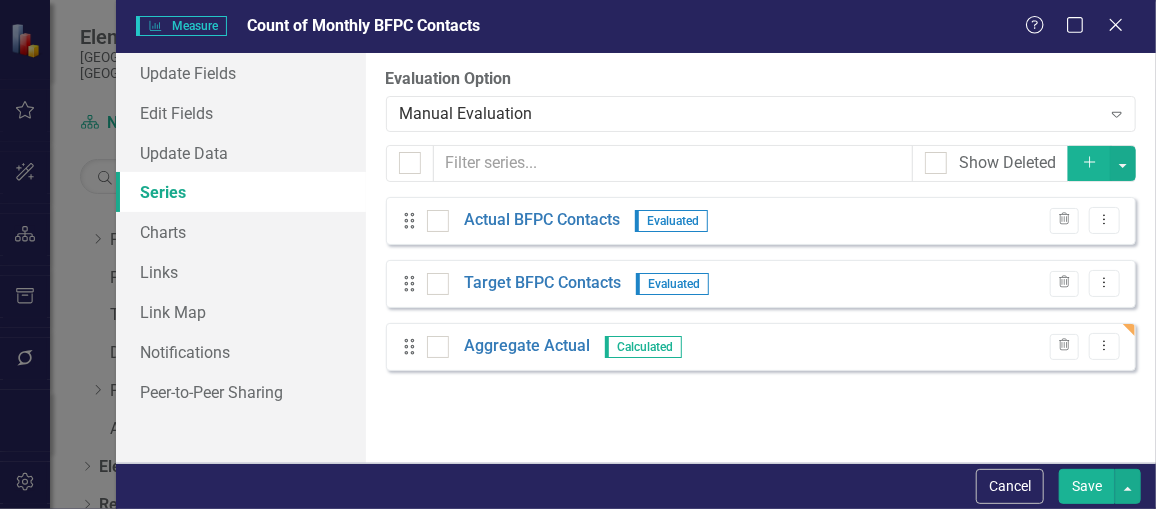 click on "Save" at bounding box center (1087, 486) 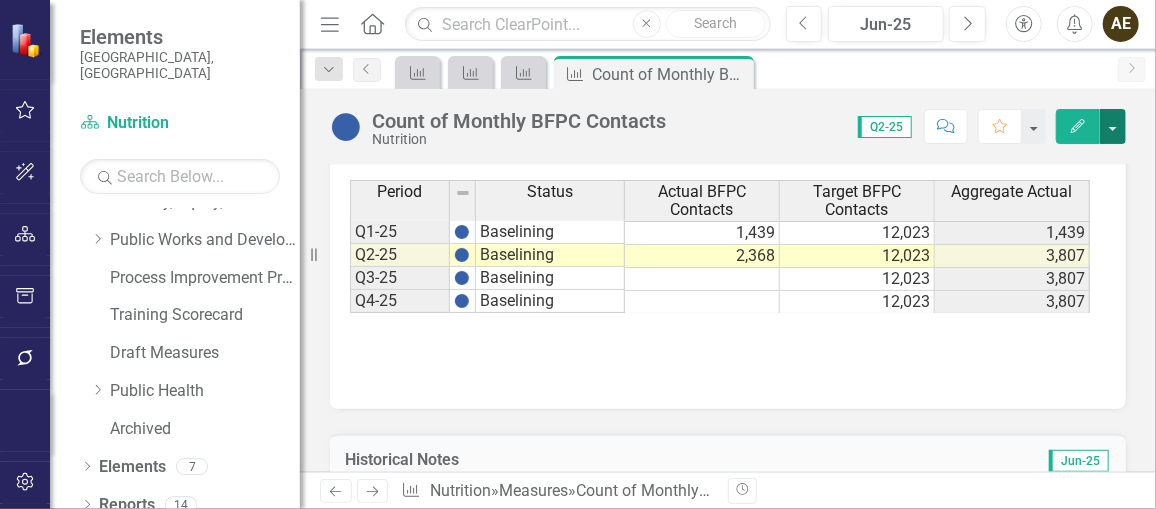 click at bounding box center [1113, 126] 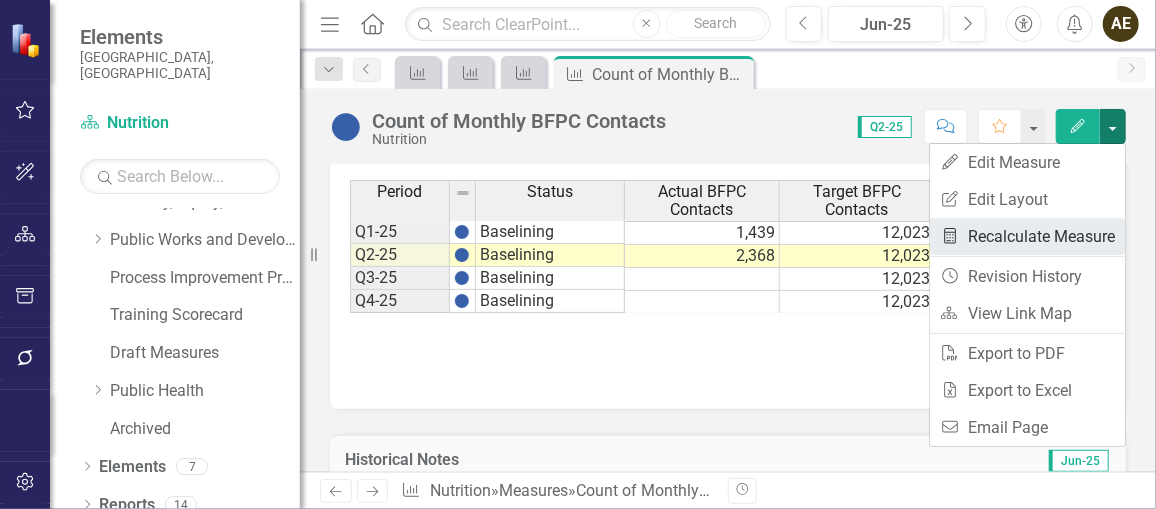 click on "Recalculate Measure Recalculate Measure" at bounding box center [1027, 236] 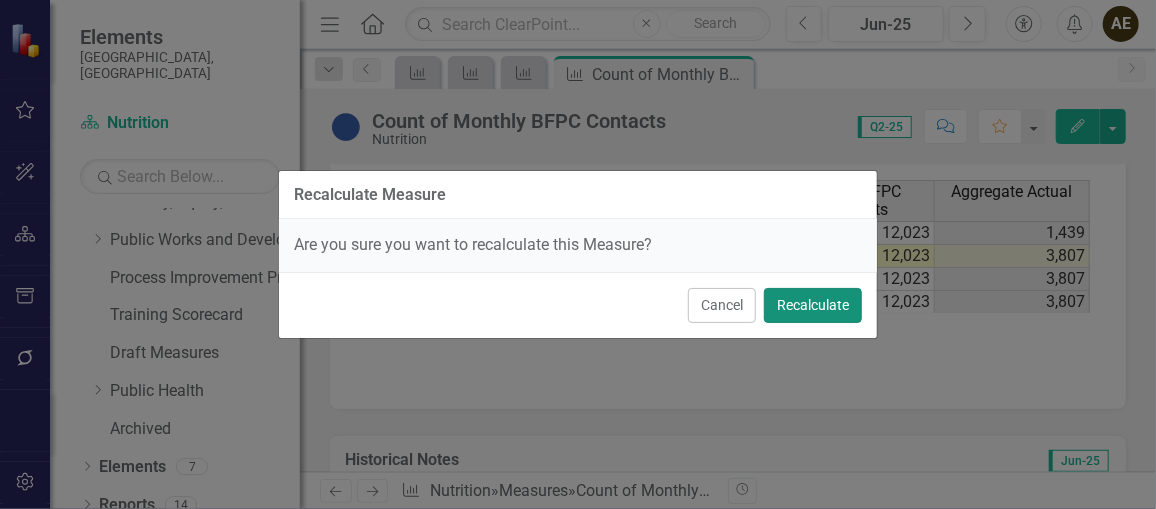 click on "Recalculate" at bounding box center (813, 305) 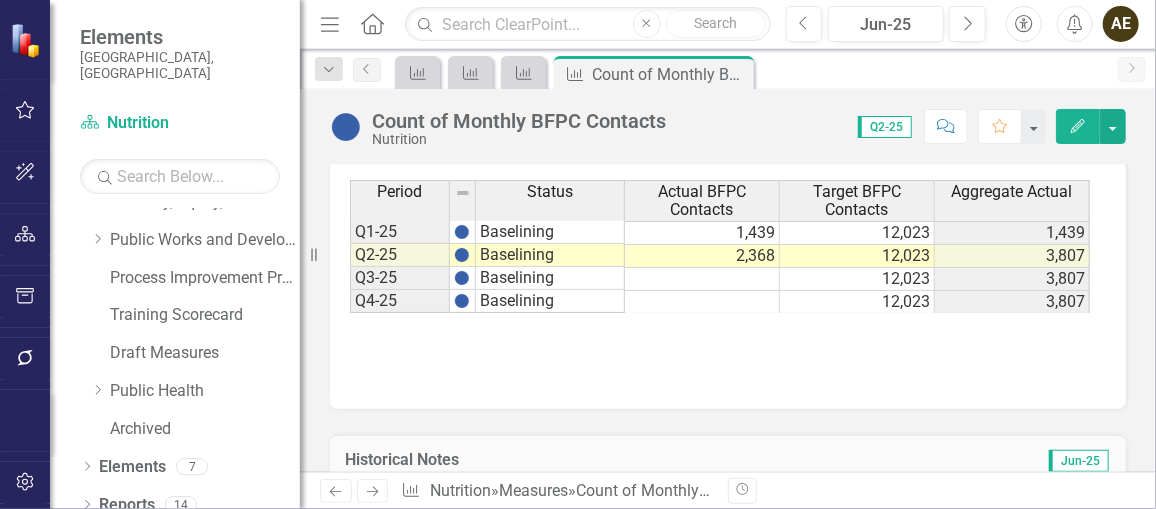 click on "Edit" 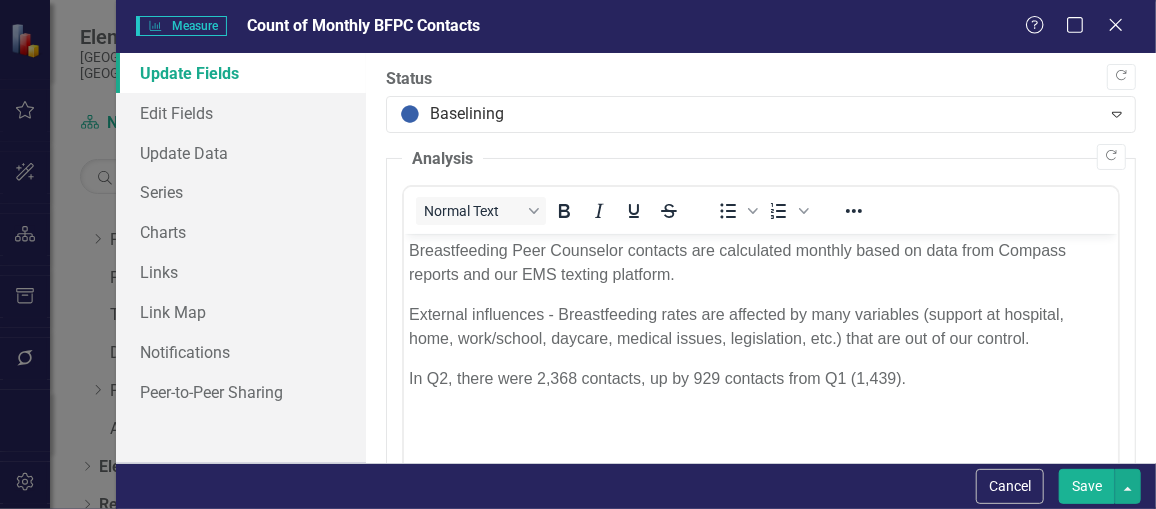 scroll, scrollTop: 0, scrollLeft: 0, axis: both 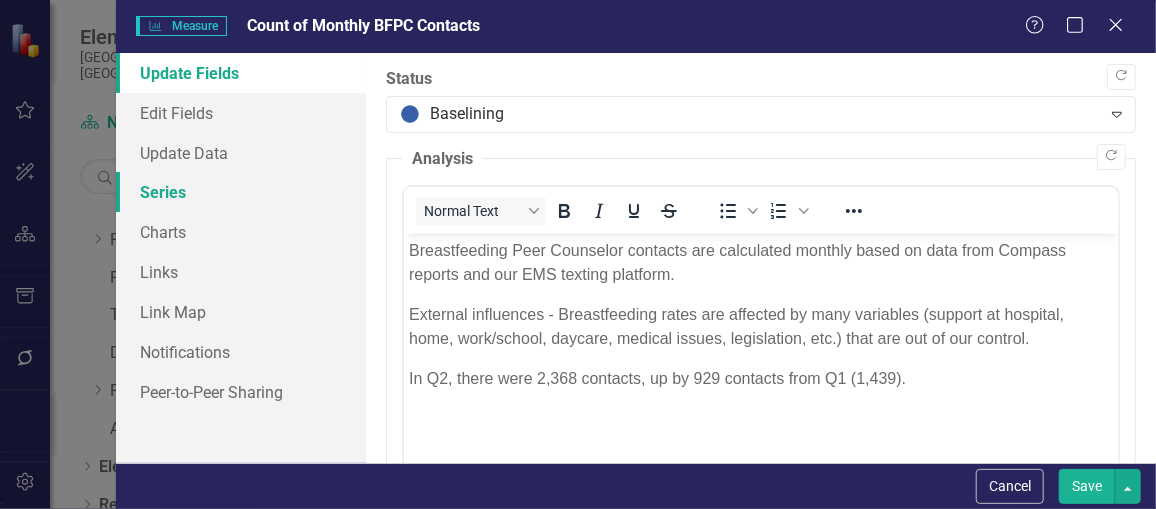 click on "Series" at bounding box center (241, 192) 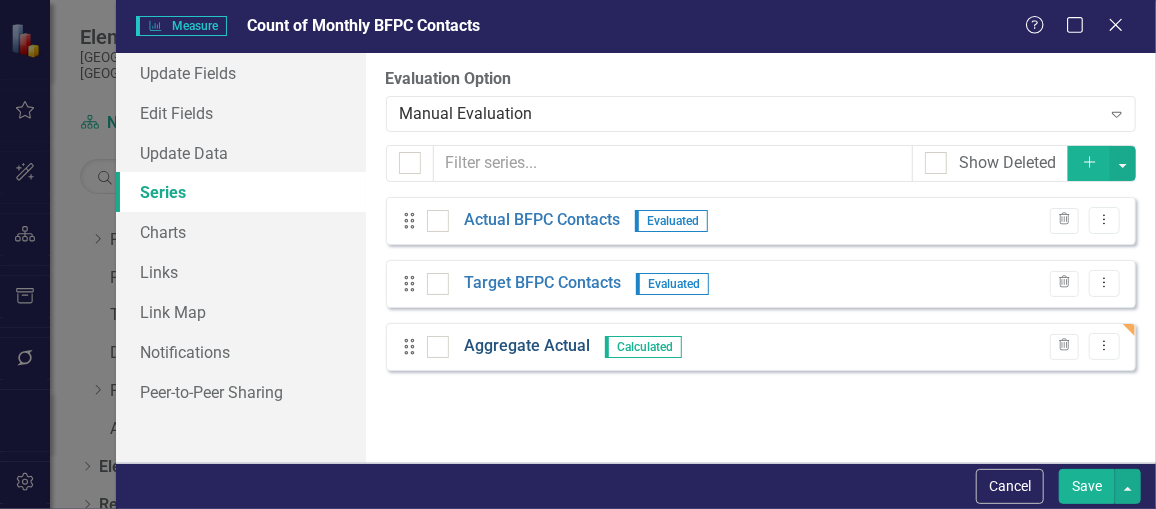 click on "Aggregate Actual" at bounding box center [527, 346] 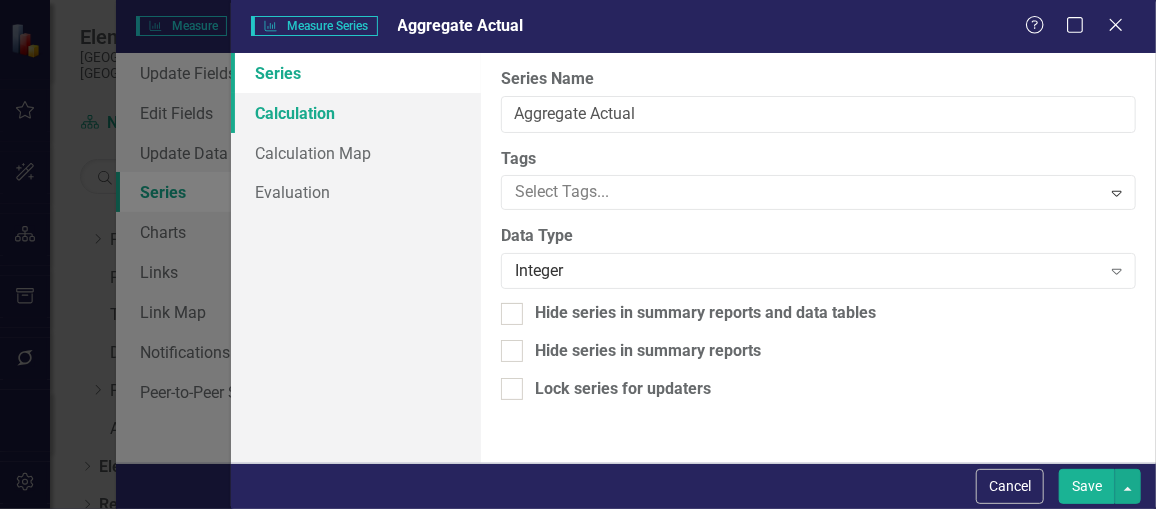 click on "Calculation" at bounding box center [356, 113] 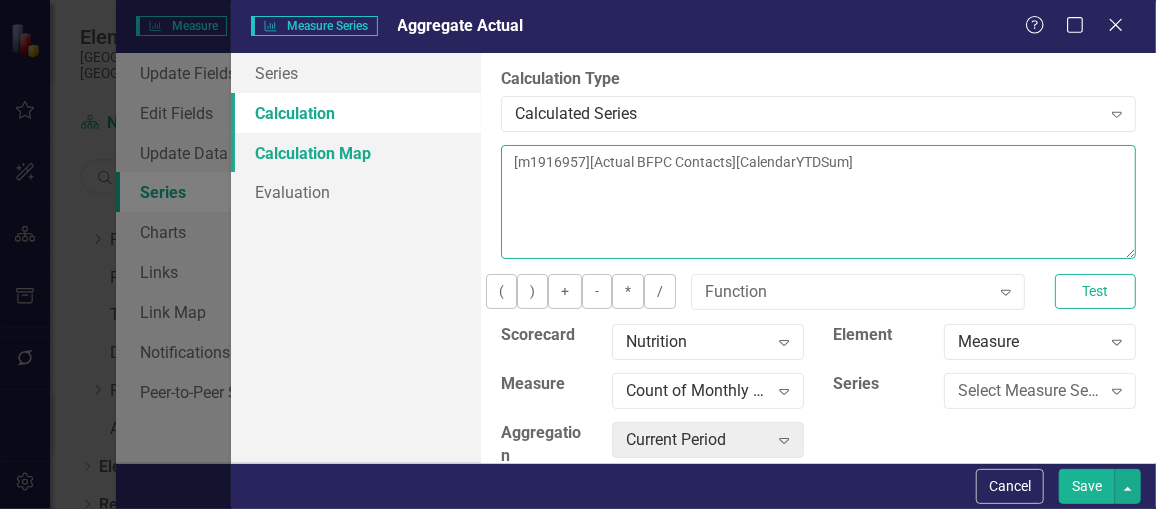 drag, startPoint x: 943, startPoint y: 161, endPoint x: 467, endPoint y: 132, distance: 476.8826 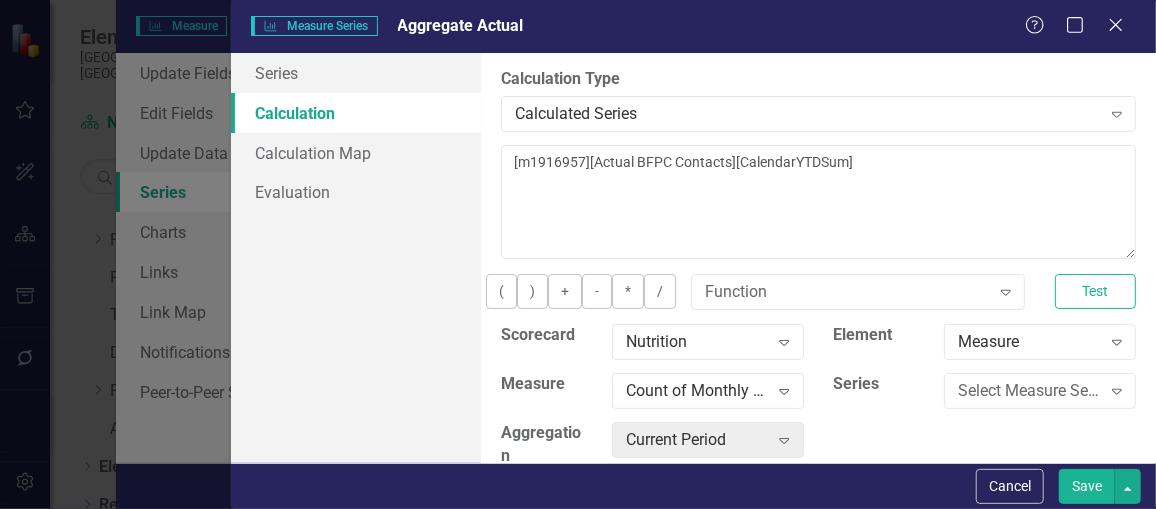 drag, startPoint x: 467, startPoint y: 132, endPoint x: 950, endPoint y: 142, distance: 483.10352 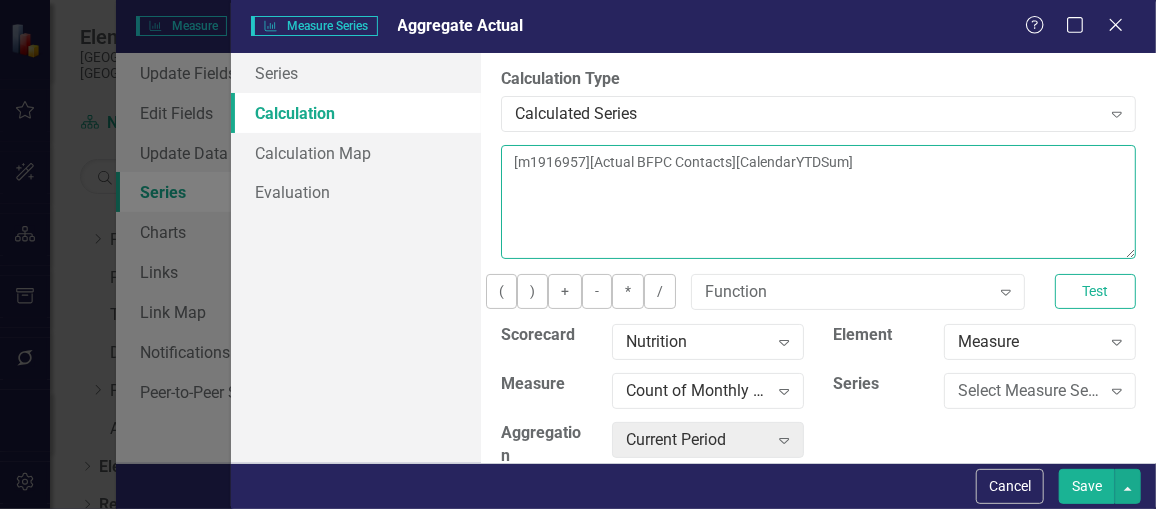 click on "[m1916957][Actual BFPC Contacts][CalendarYTDSum]" at bounding box center [818, 202] 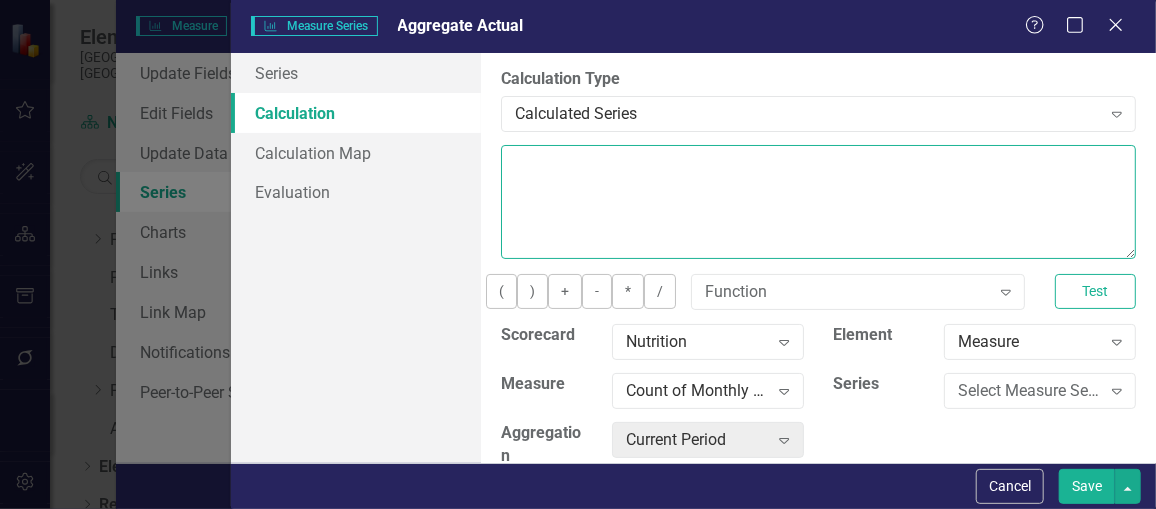 type 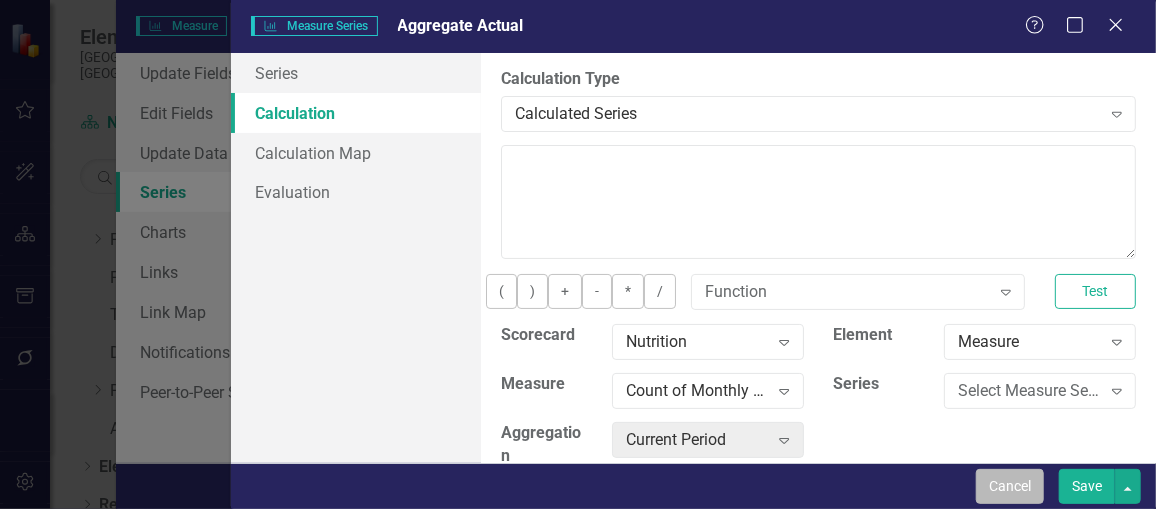 click on "Cancel" at bounding box center (1010, 486) 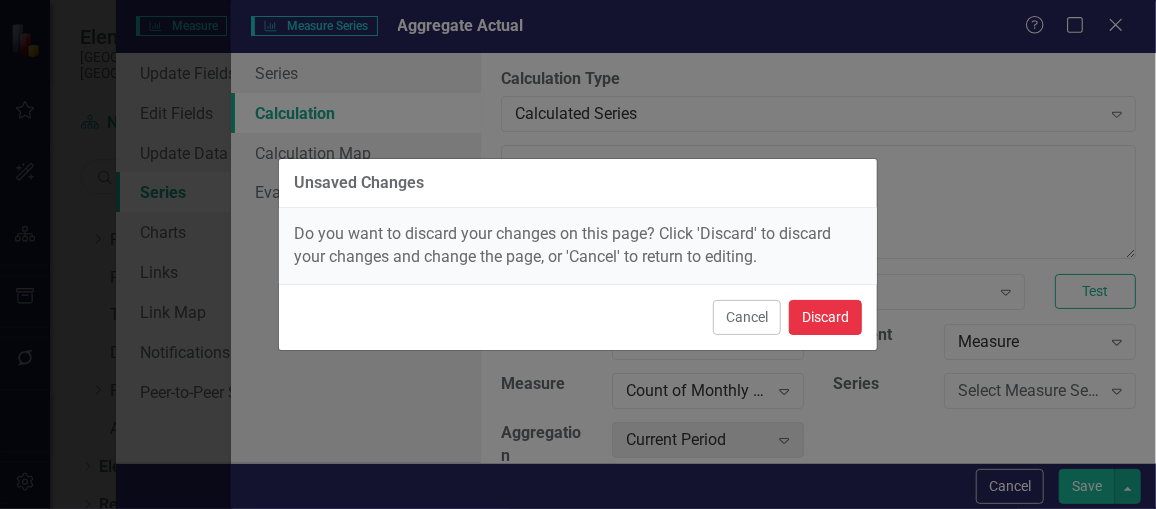 click on "Discard" at bounding box center (825, 317) 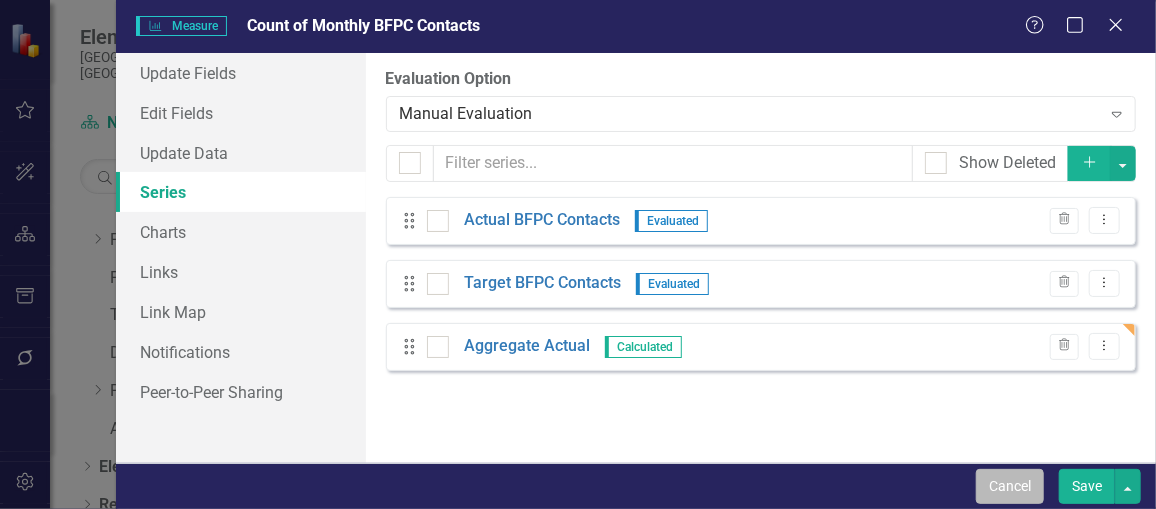 click on "Cancel" at bounding box center (1010, 486) 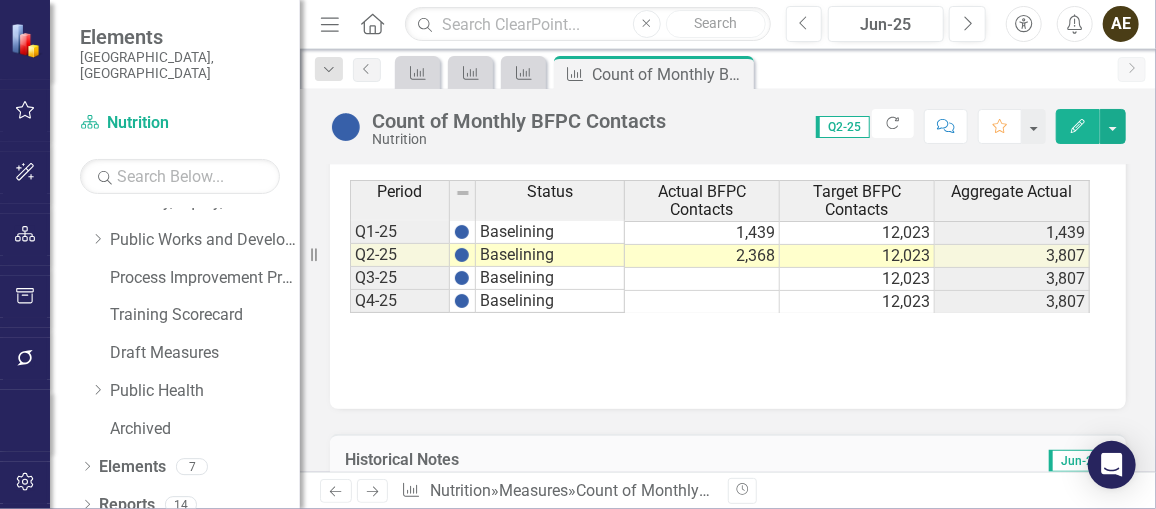click on "Measure Measure Measure Measure Count of Monthly BFPC Contacts Pin Close" at bounding box center (749, 72) 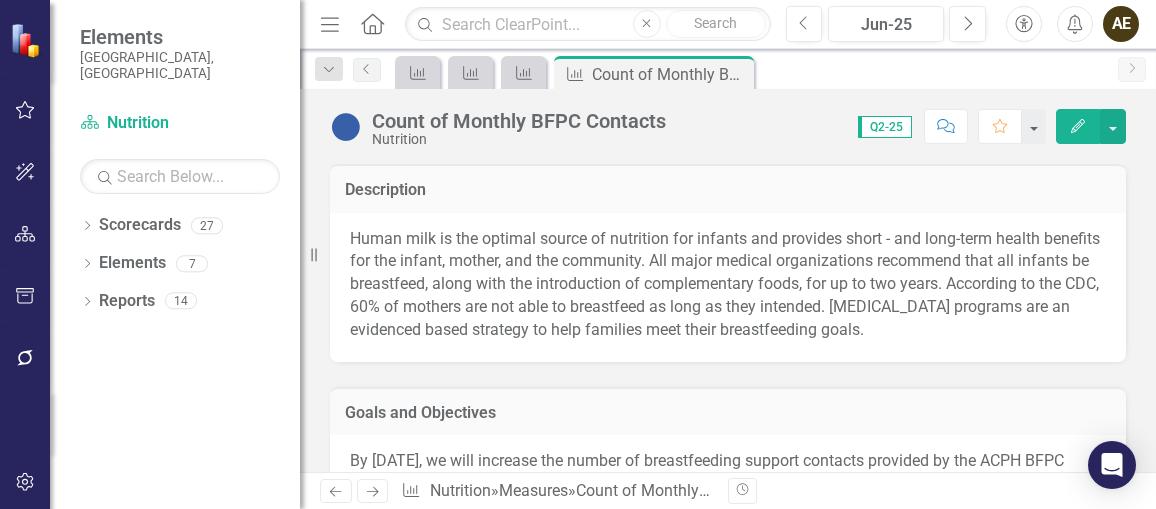 scroll, scrollTop: 0, scrollLeft: 0, axis: both 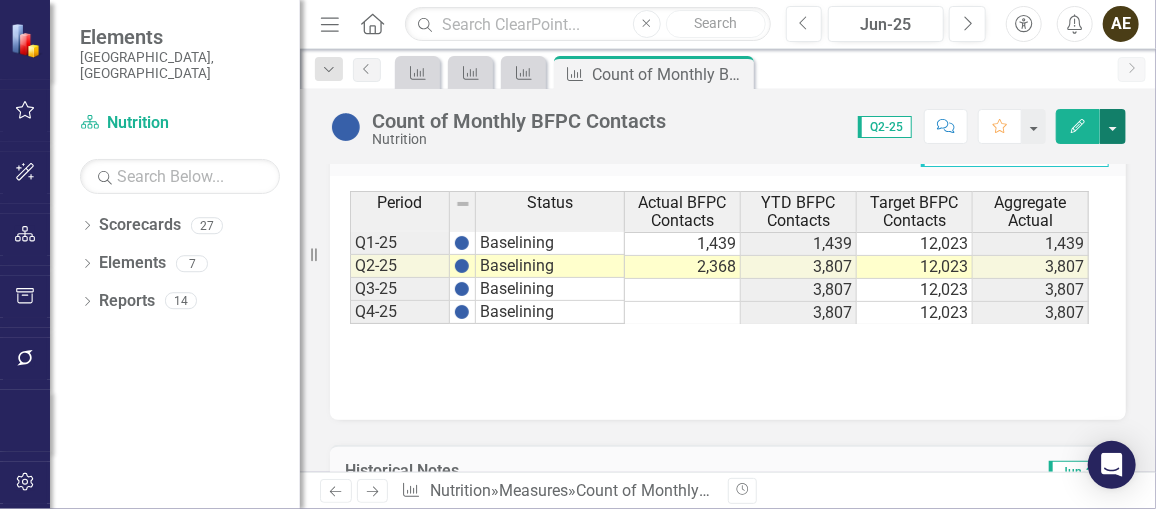 click at bounding box center (1113, 126) 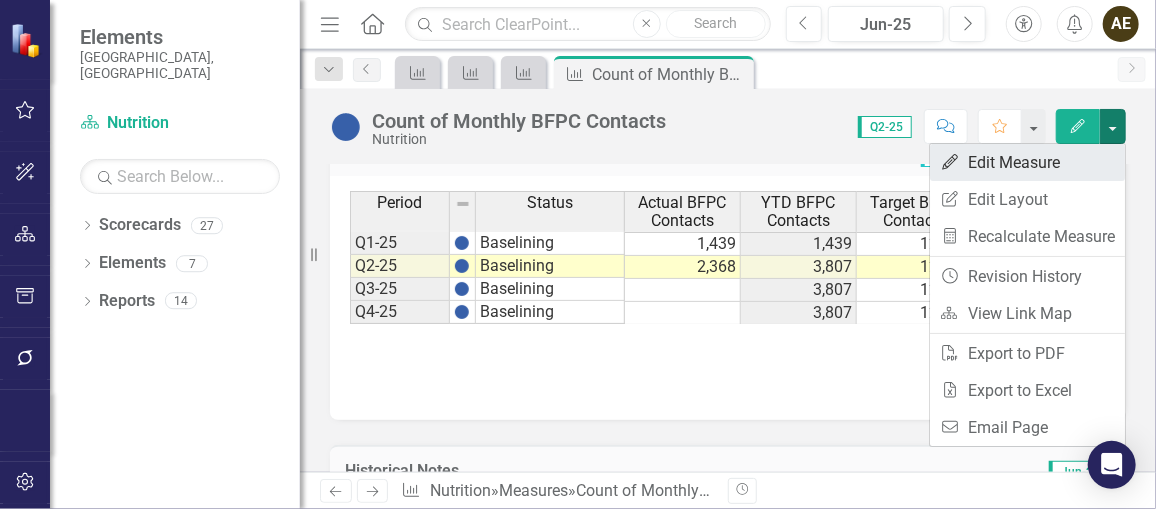 click on "Edit Edit Measure" at bounding box center [1027, 162] 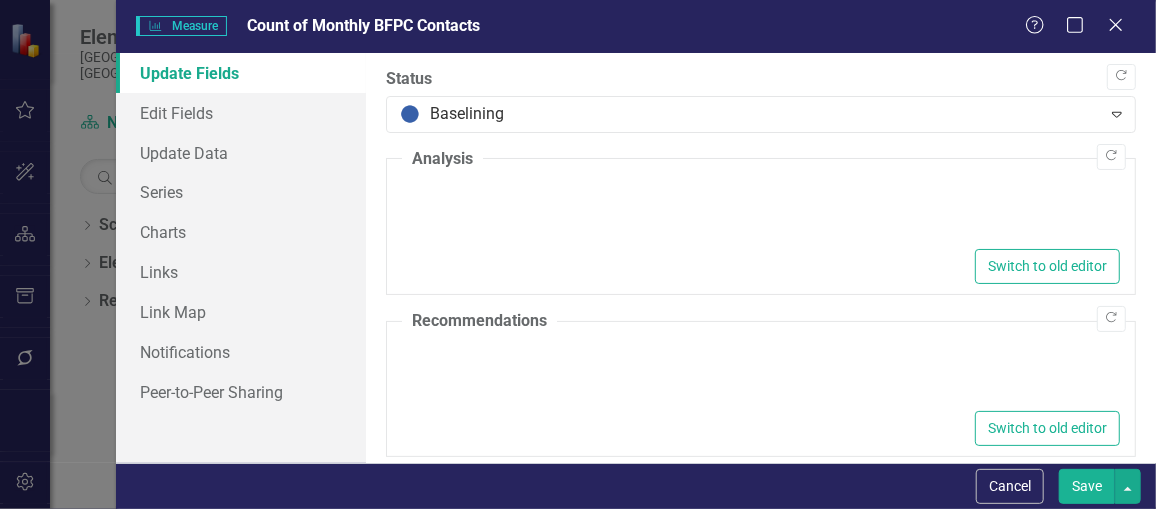 type on "<p>Breastfeeding Peer Counselor contacts are calculated monthly based on data from Compass reports and our EMS texting platform.</p>
<p>External influences - Breastfeeding rates are affected by many variables (support at hospital, home, work/school, daycare, medical issues, legislation, etc.) that are out of our control.</p>
<p>In Q2, there were 2,368 contacts, up by 929 contacts from Q1 (1,439).</p>" 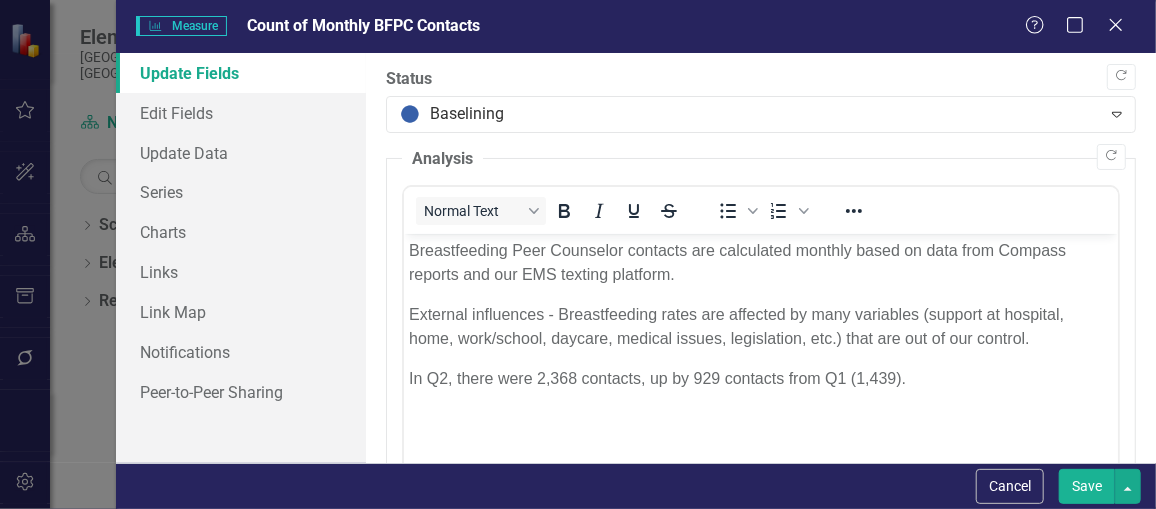 scroll, scrollTop: 0, scrollLeft: 0, axis: both 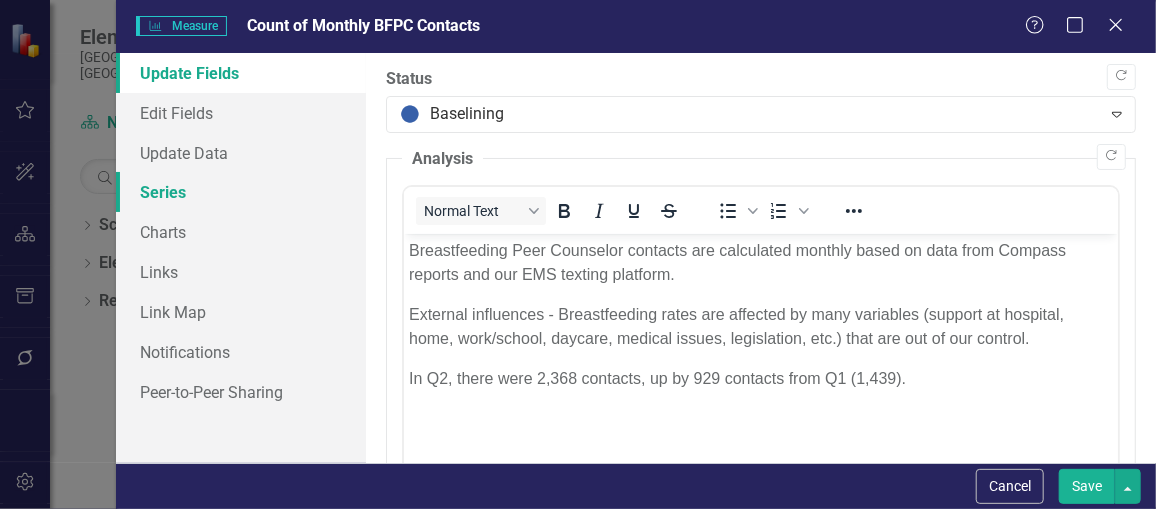 click on "Series" at bounding box center [241, 192] 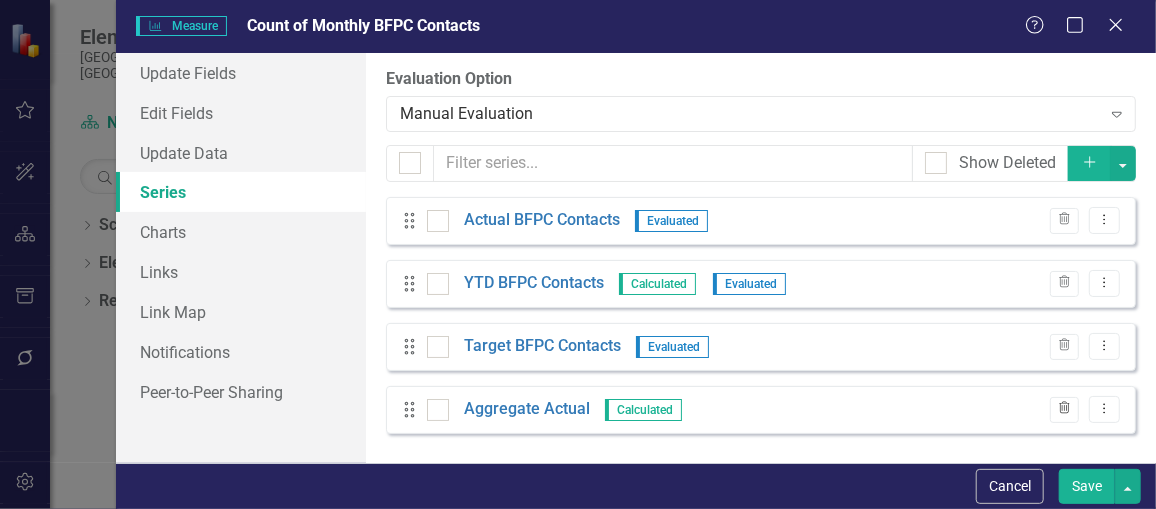 click on "Trash" 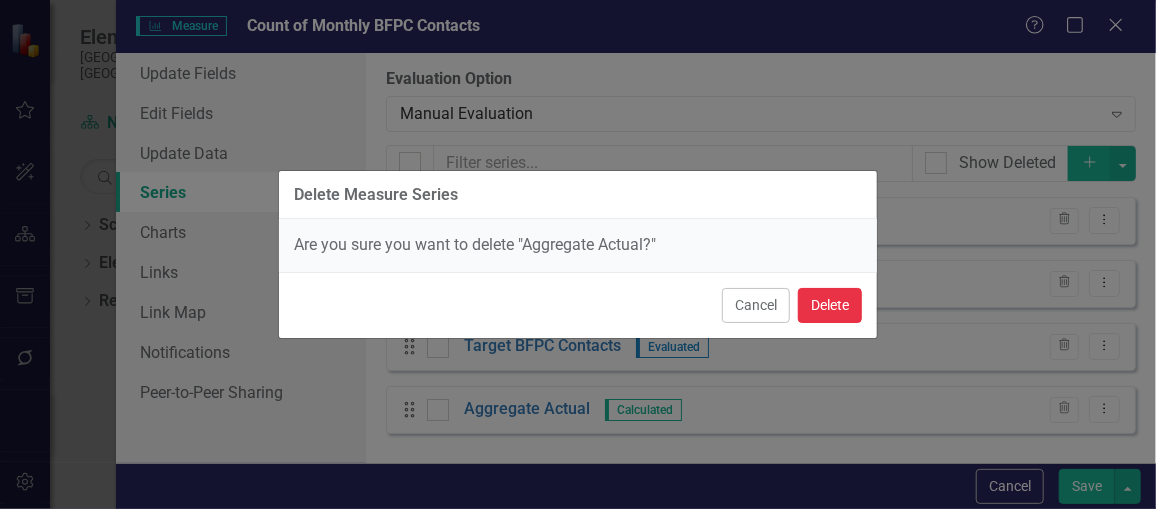 click on "Delete" at bounding box center (830, 305) 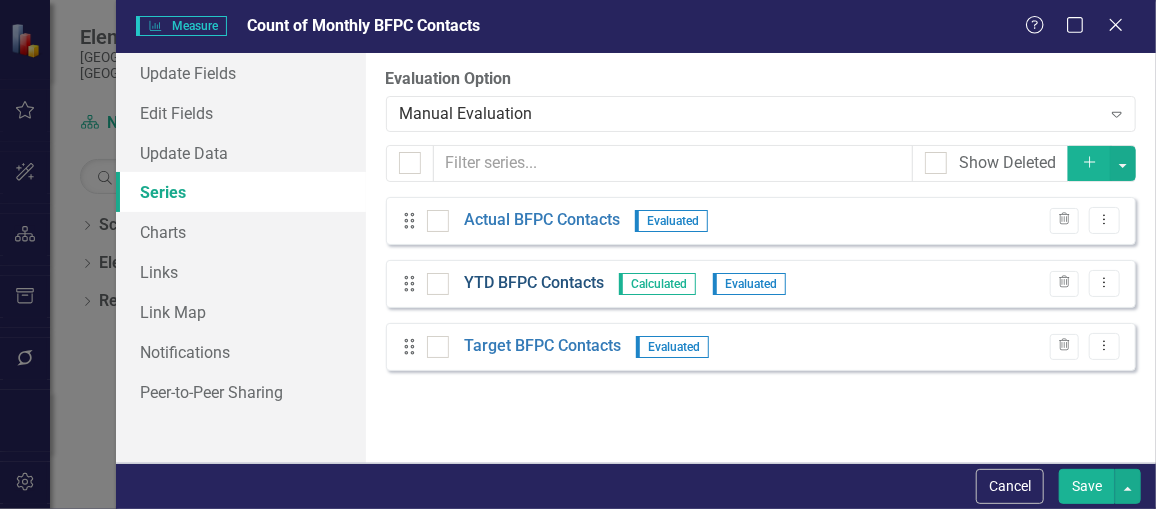click on "YTD BFPC Contacts" at bounding box center [534, 283] 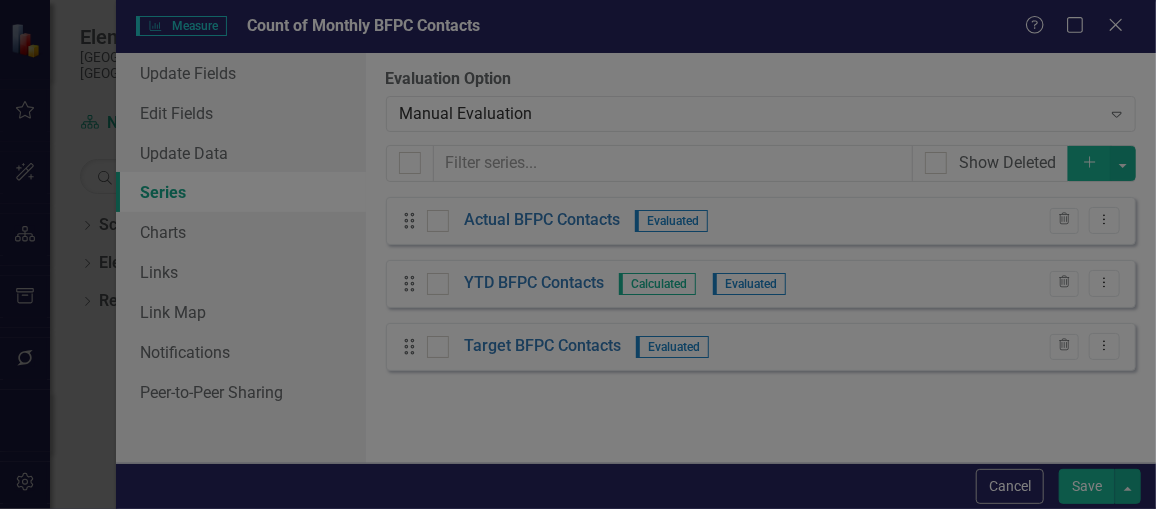 click on "Calculation" at bounding box center [356, 113] 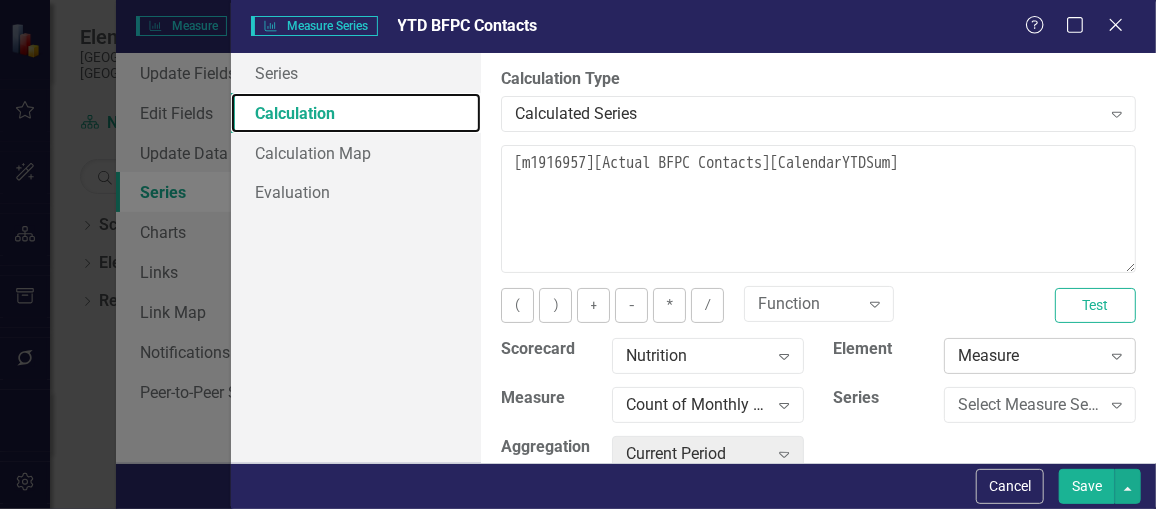 scroll, scrollTop: 69, scrollLeft: 0, axis: vertical 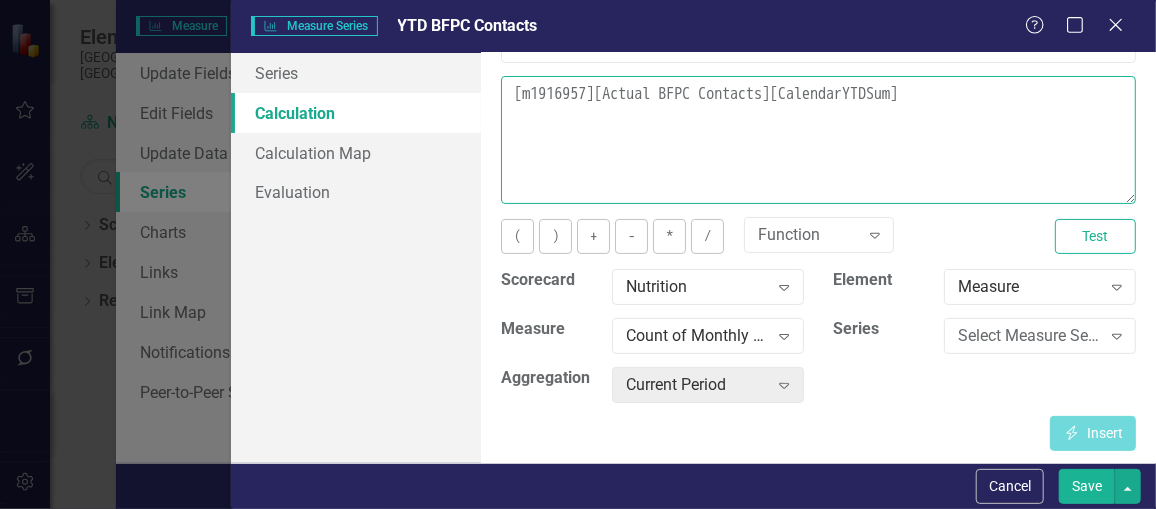click on "[m1916957][Actual BFPC Contacts][CalendarYTDSum]" at bounding box center (818, 140) 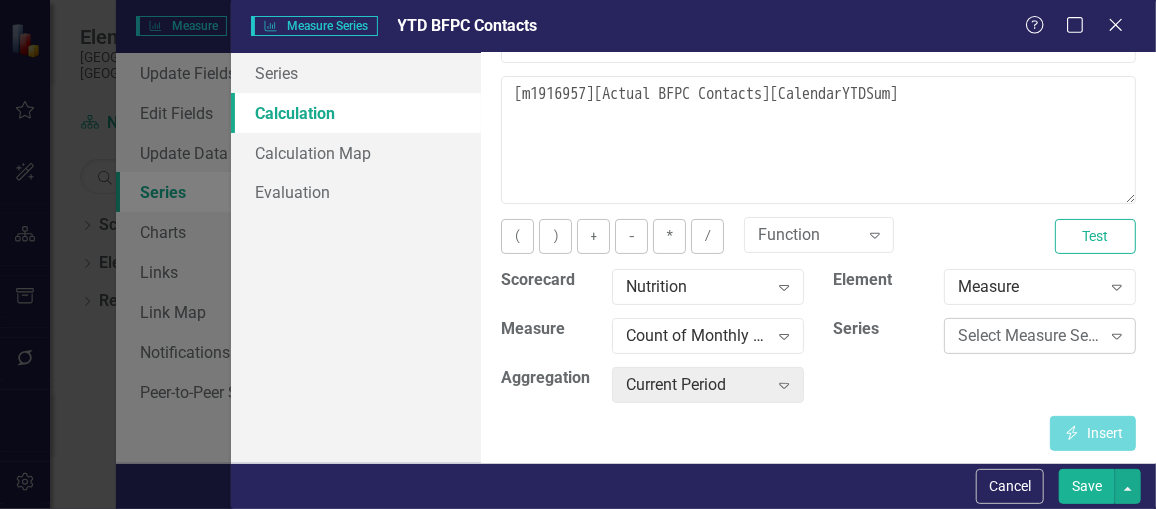 click on "Select Measure Series..." at bounding box center [1029, 336] 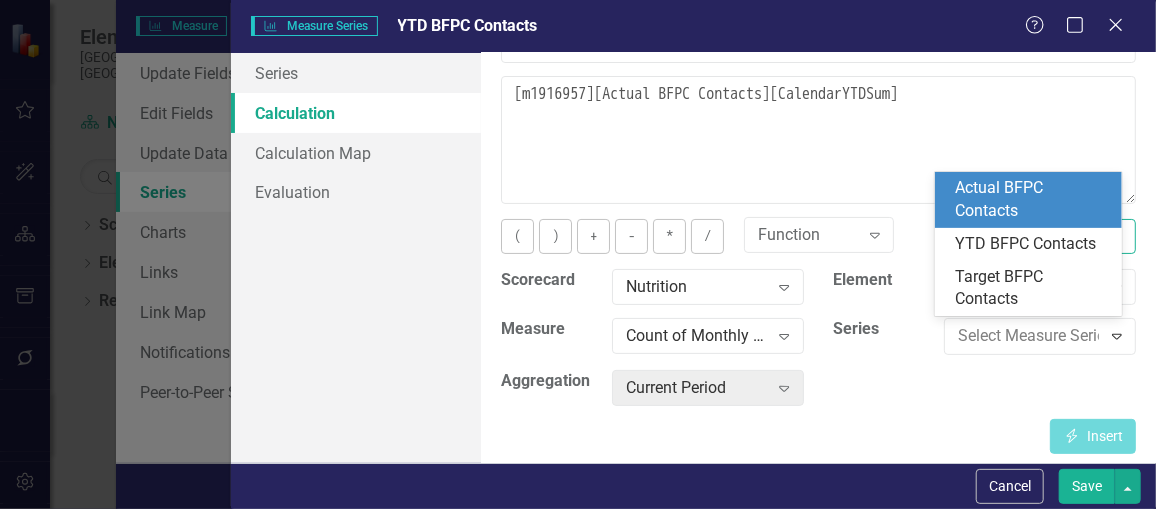 click on "Actual BFPC Contacts" at bounding box center [1032, 200] 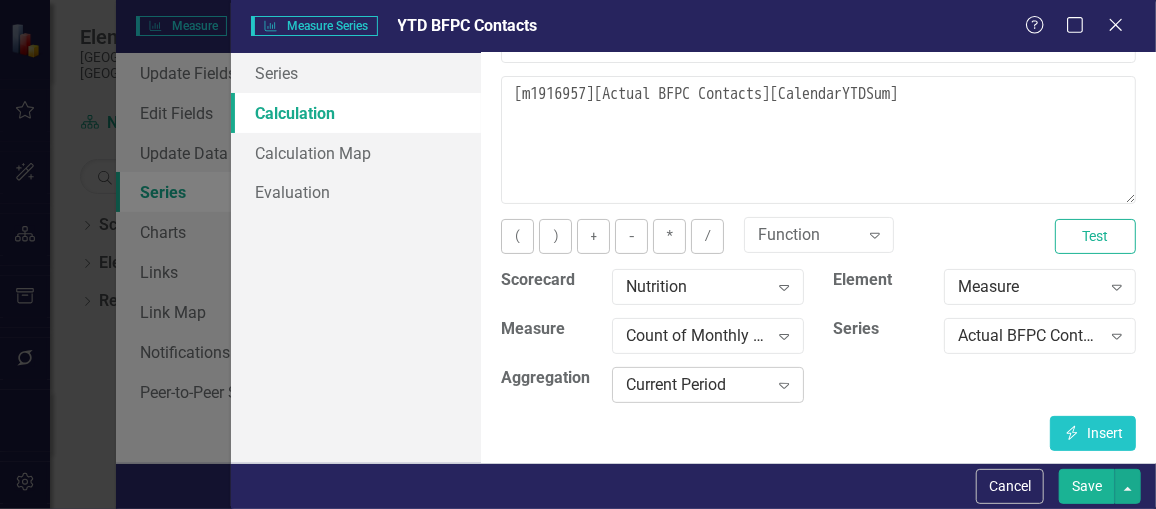 click on "Expand" 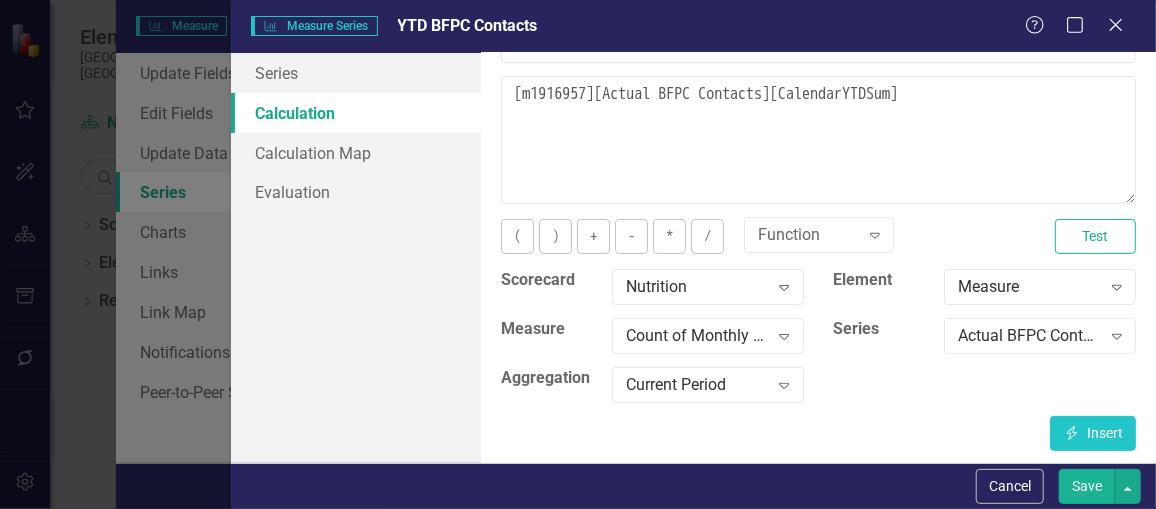 click on "Scorecard Nutrition Expand Element Measure Expand Measure Count of Monthly BFPC Contacts Expand Series Actual BFPC Contacts Expand Aggregation Current Period Expand" at bounding box center (818, 342) 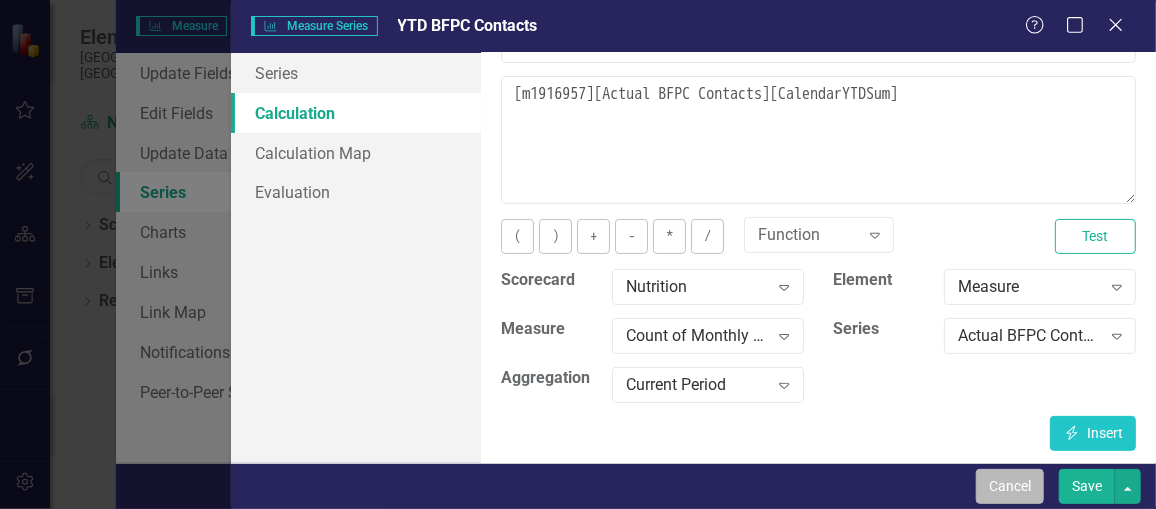 click on "Cancel" at bounding box center [1010, 486] 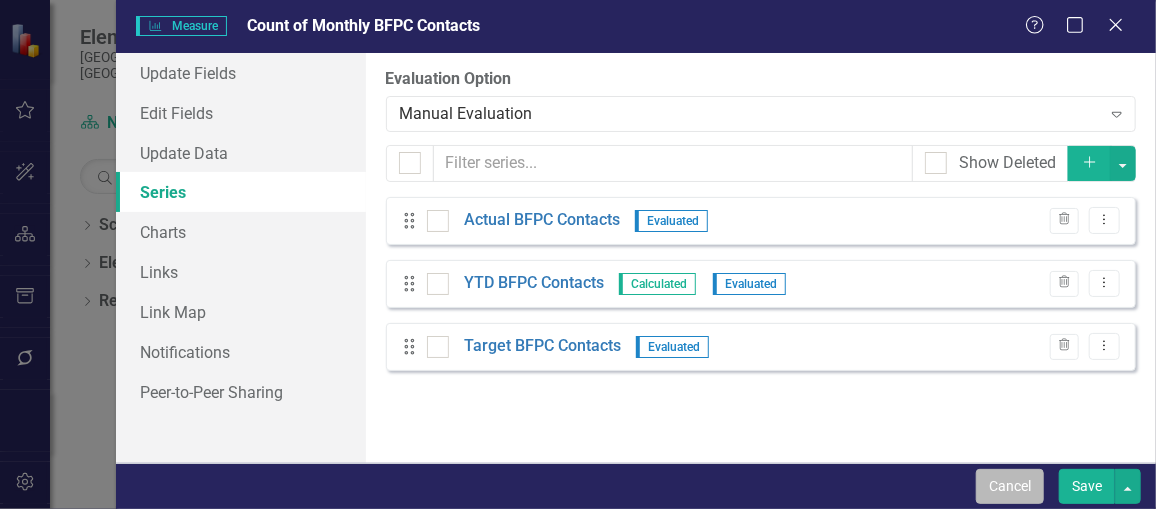 click on "Cancel" at bounding box center (1010, 486) 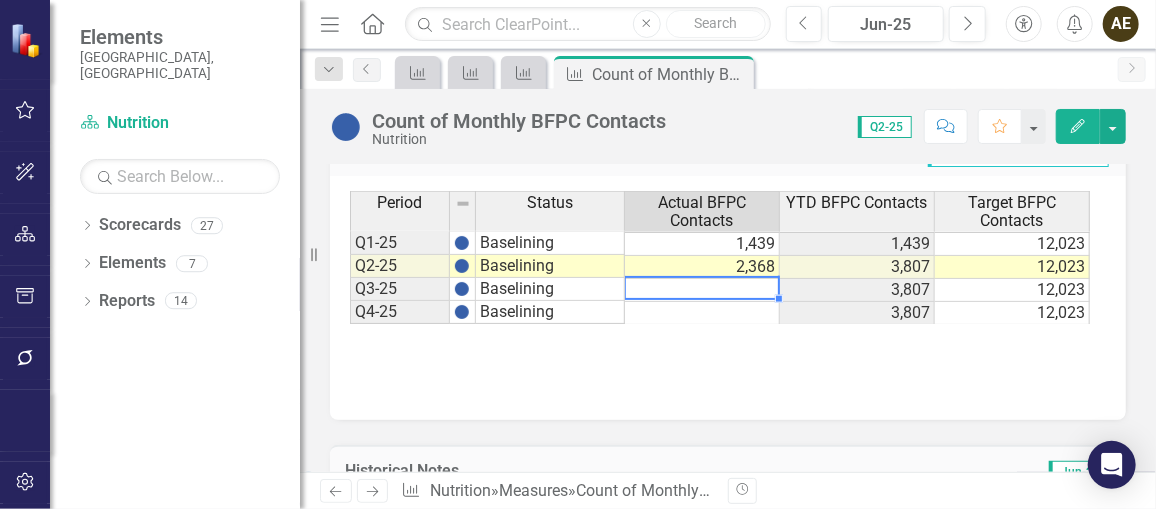click at bounding box center (702, 290) 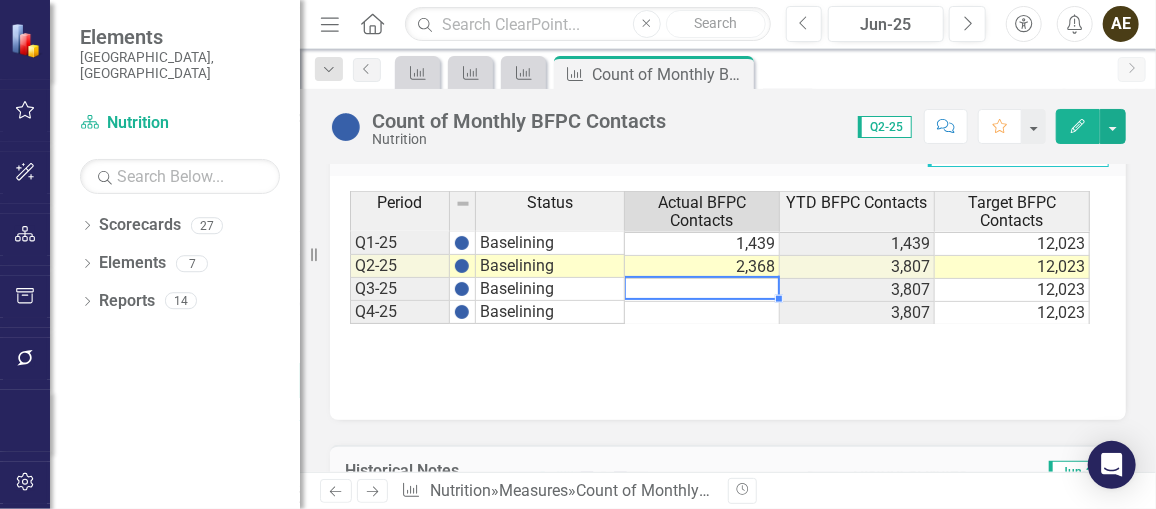 click at bounding box center [702, 290] 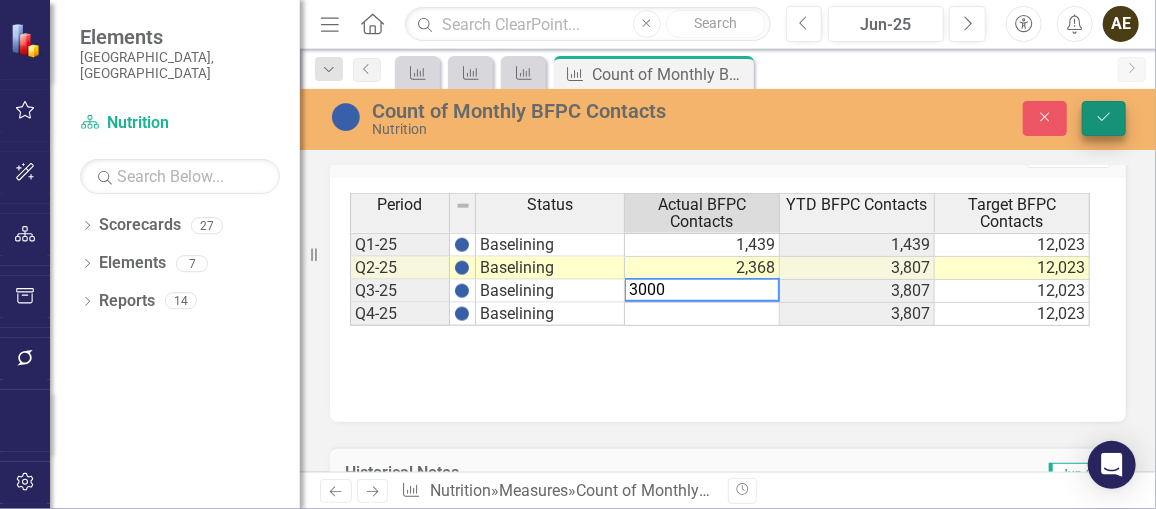 type on "3000" 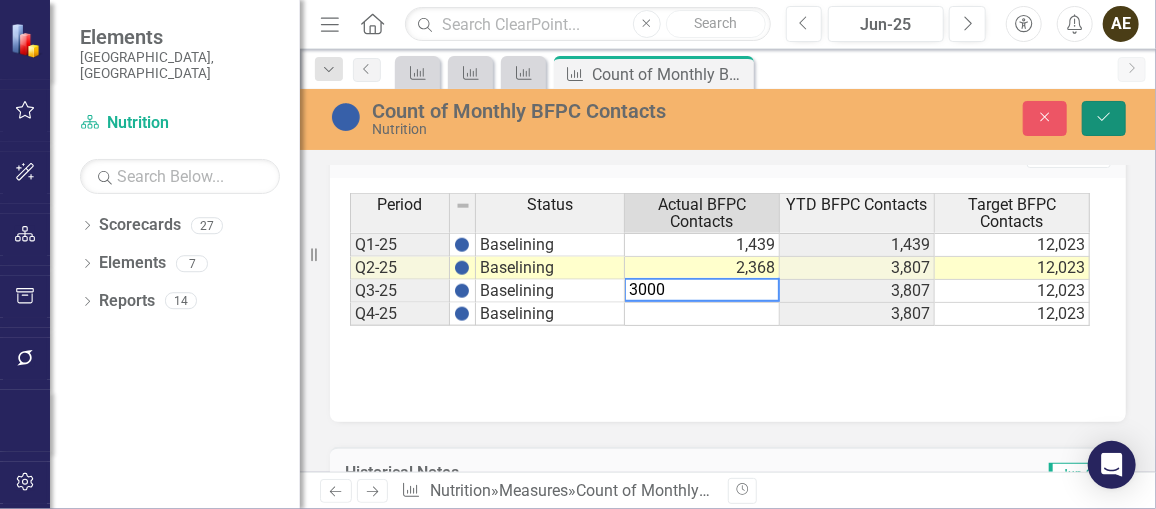 click on "Save" 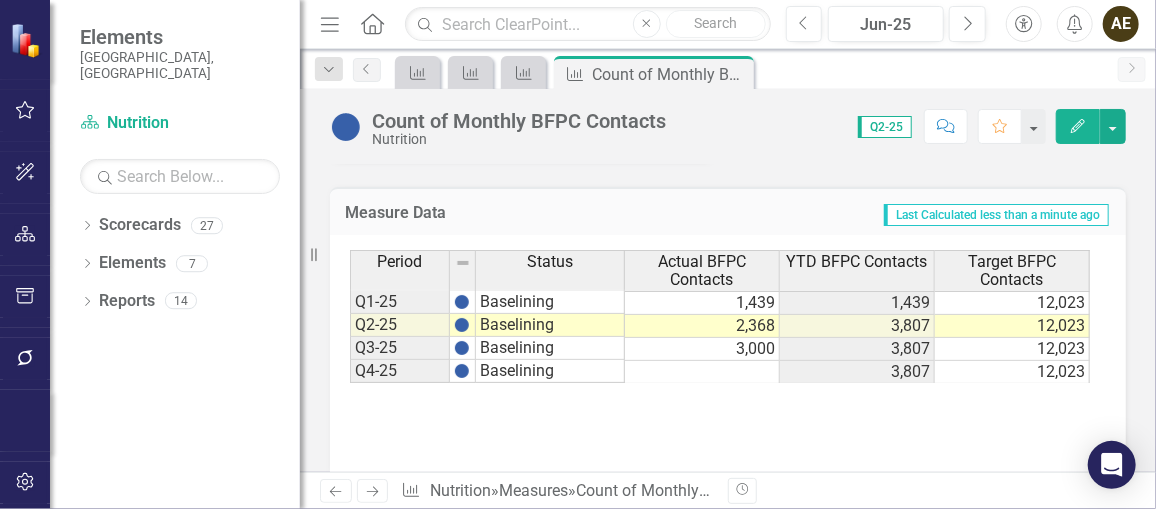 scroll, scrollTop: 994, scrollLeft: 0, axis: vertical 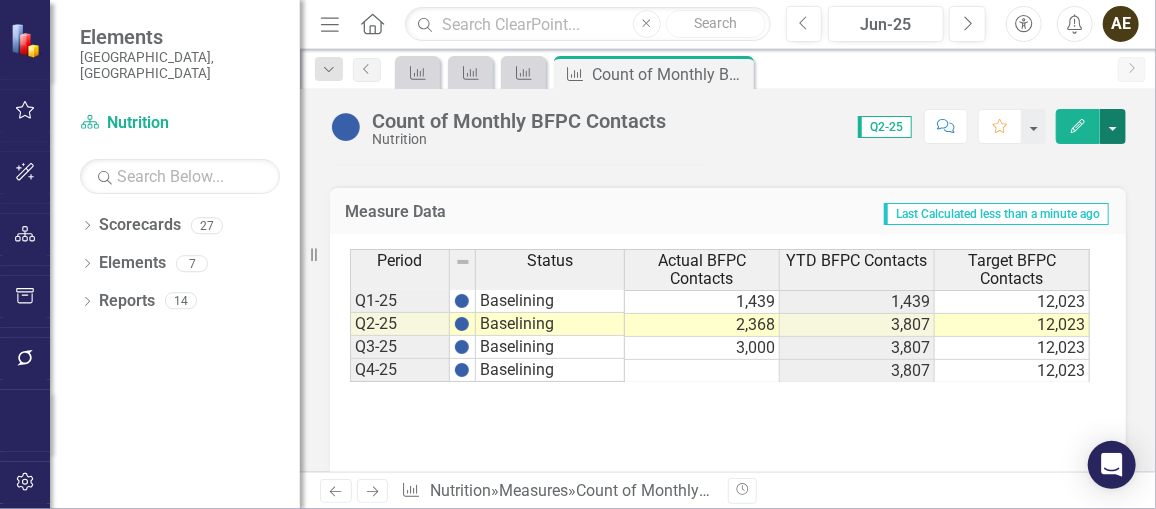 click at bounding box center [1113, 126] 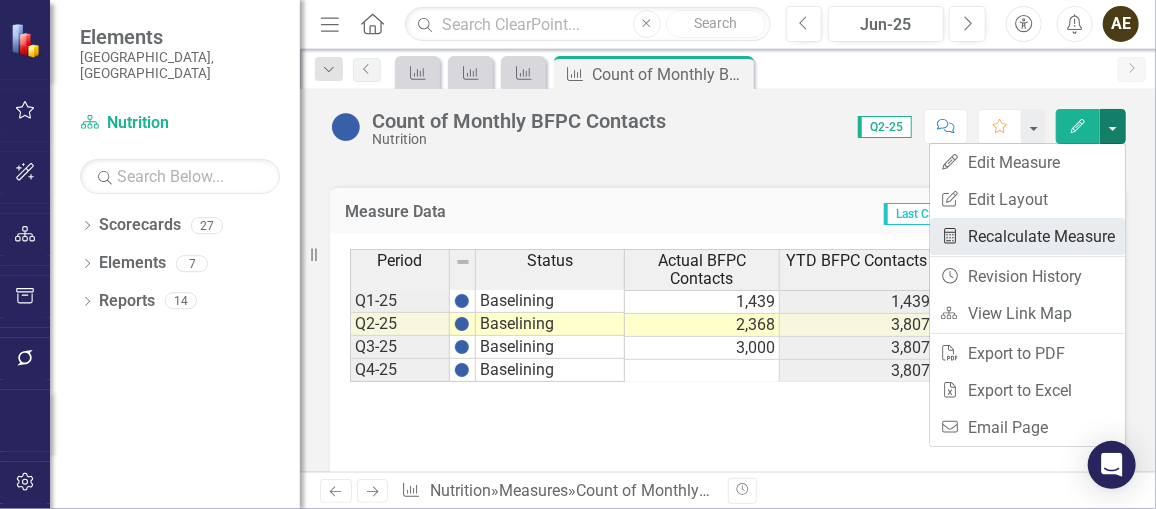 click on "Recalculate Measure Recalculate Measure" at bounding box center [1027, 236] 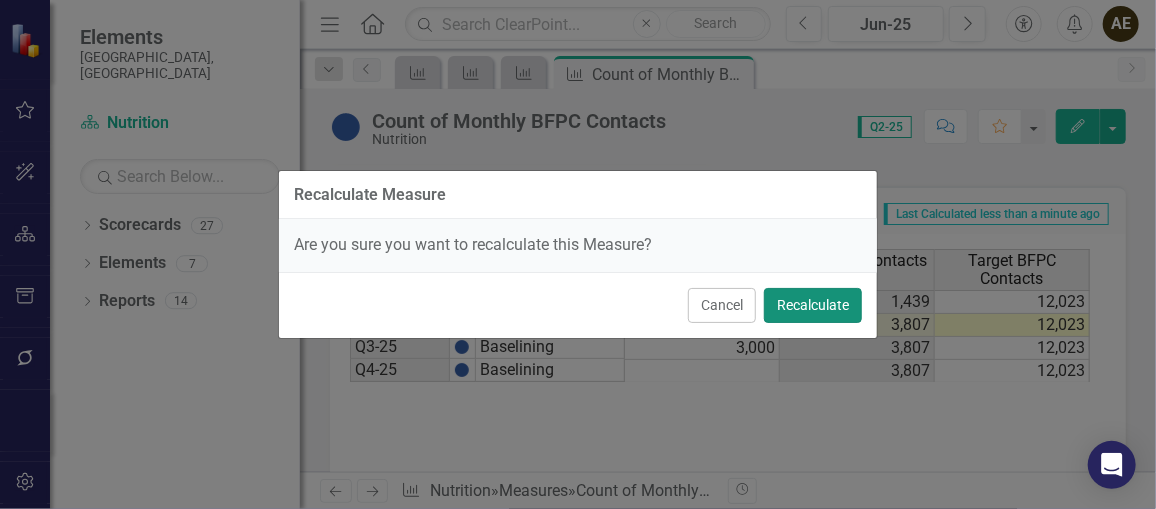 click on "Recalculate" at bounding box center [813, 305] 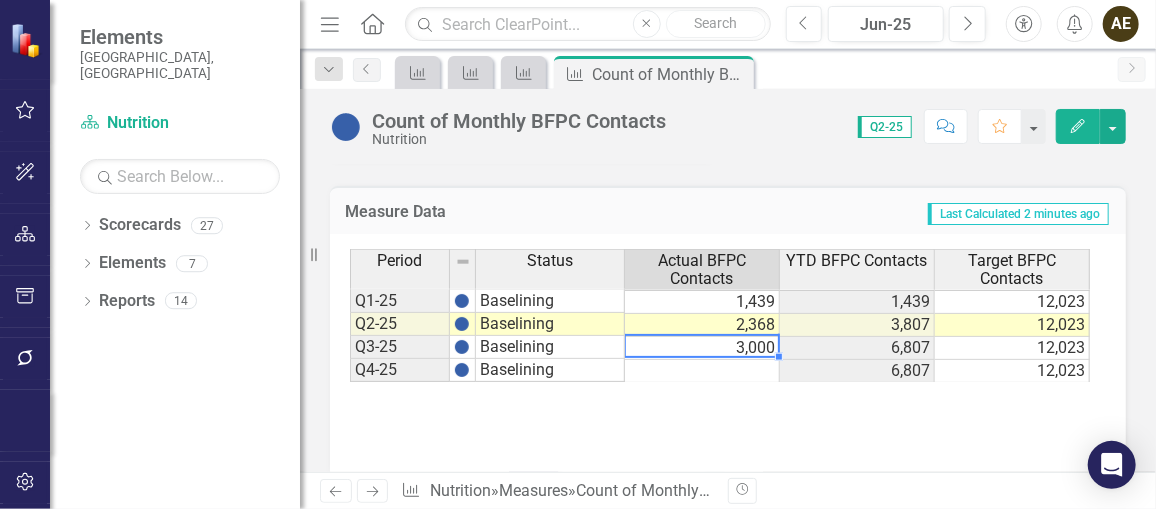 click on "3,000" at bounding box center (702, 348) 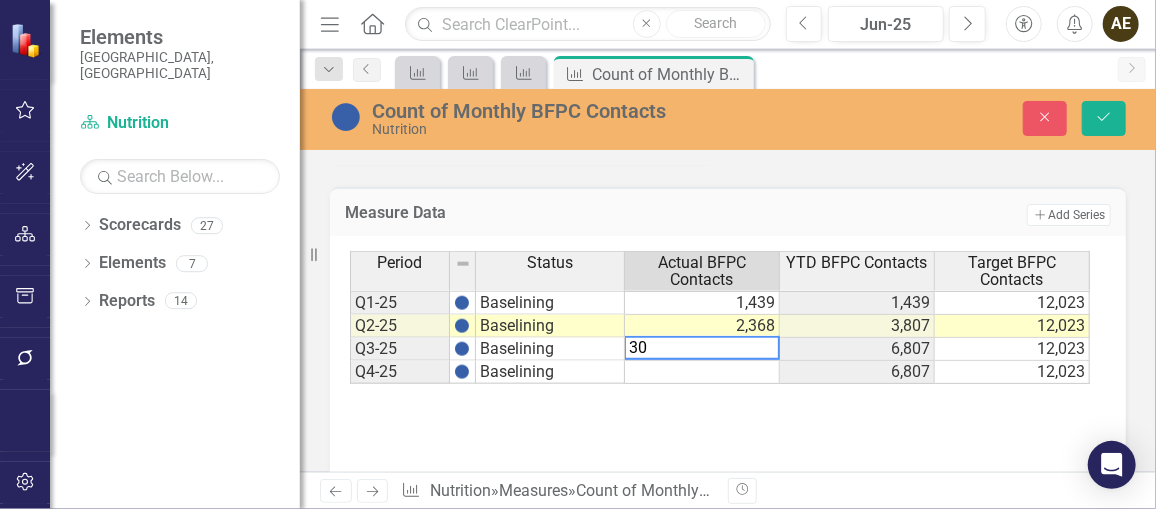 type on "3" 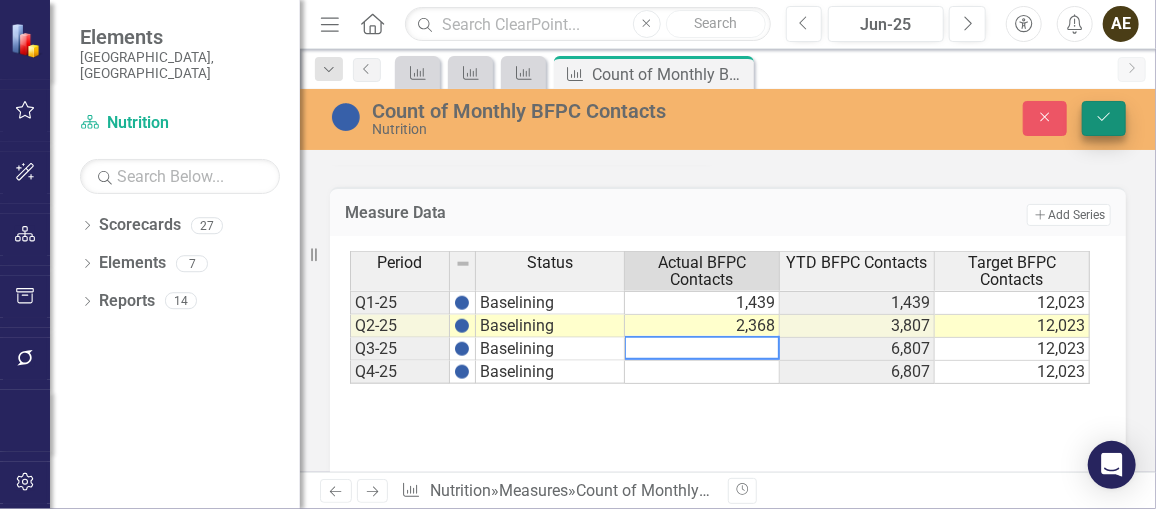type 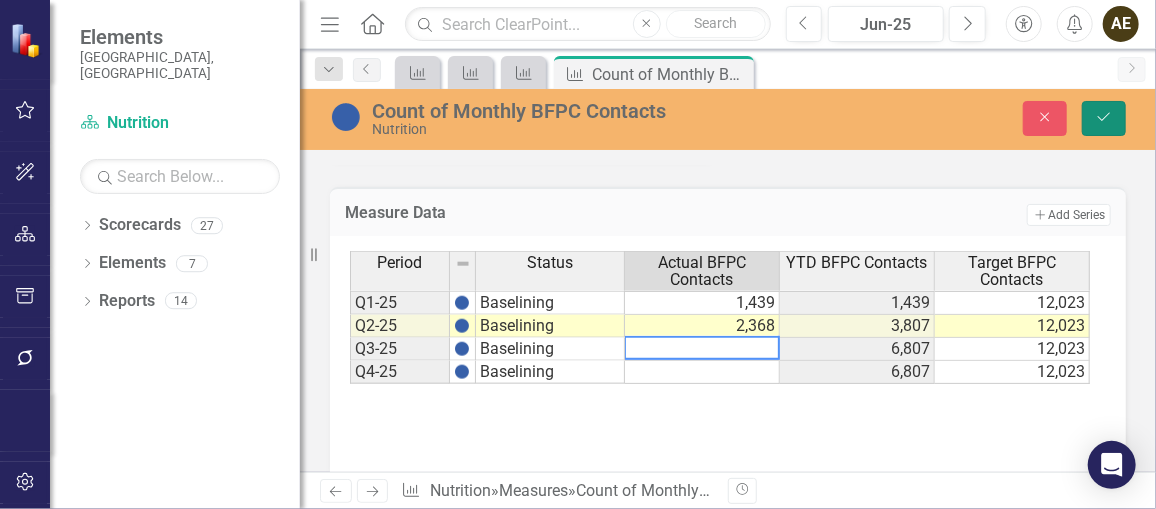 click on "Save" at bounding box center [1104, 118] 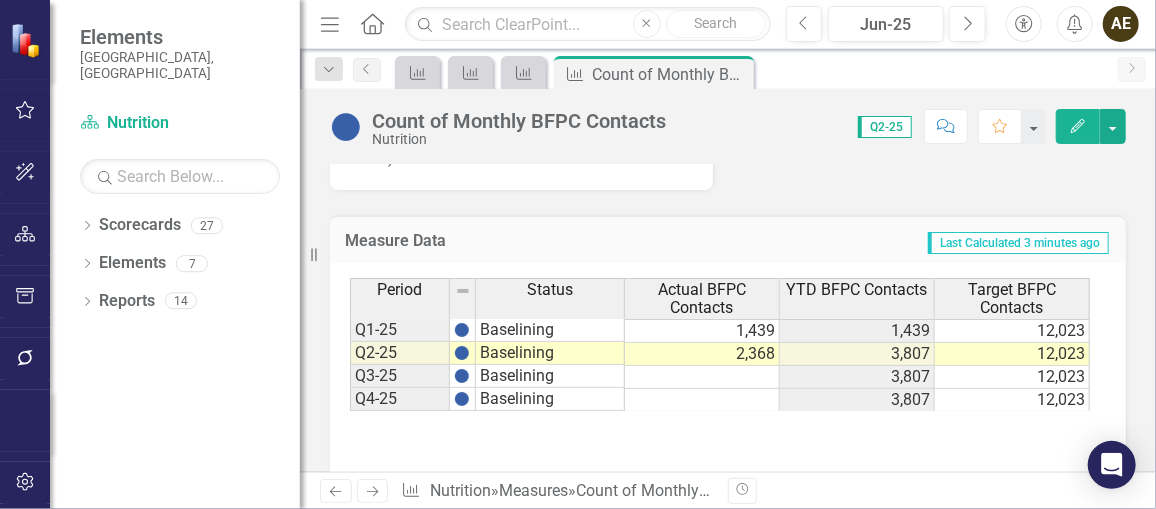 scroll, scrollTop: 972, scrollLeft: 0, axis: vertical 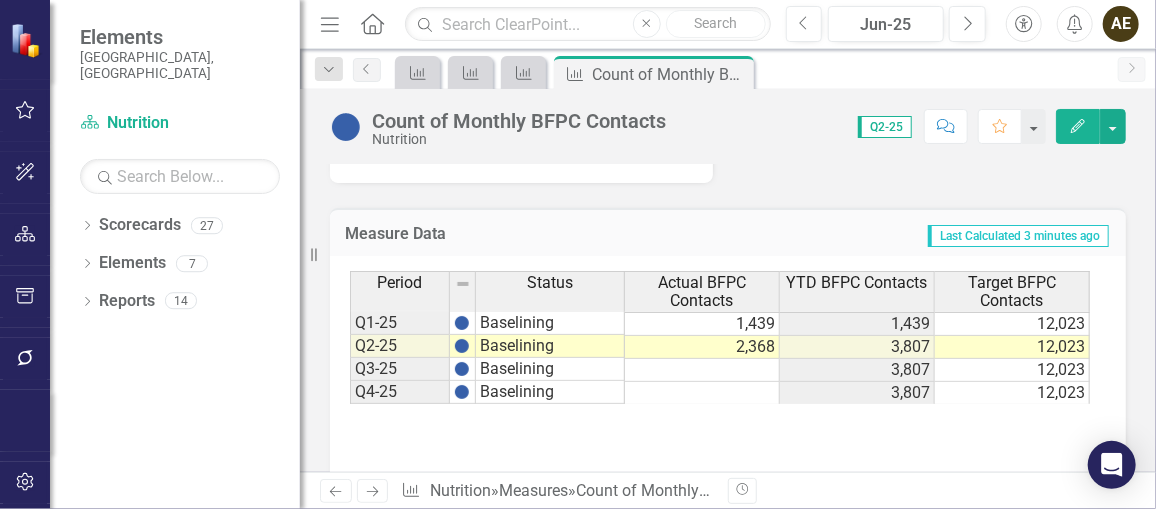 click on "Edit" 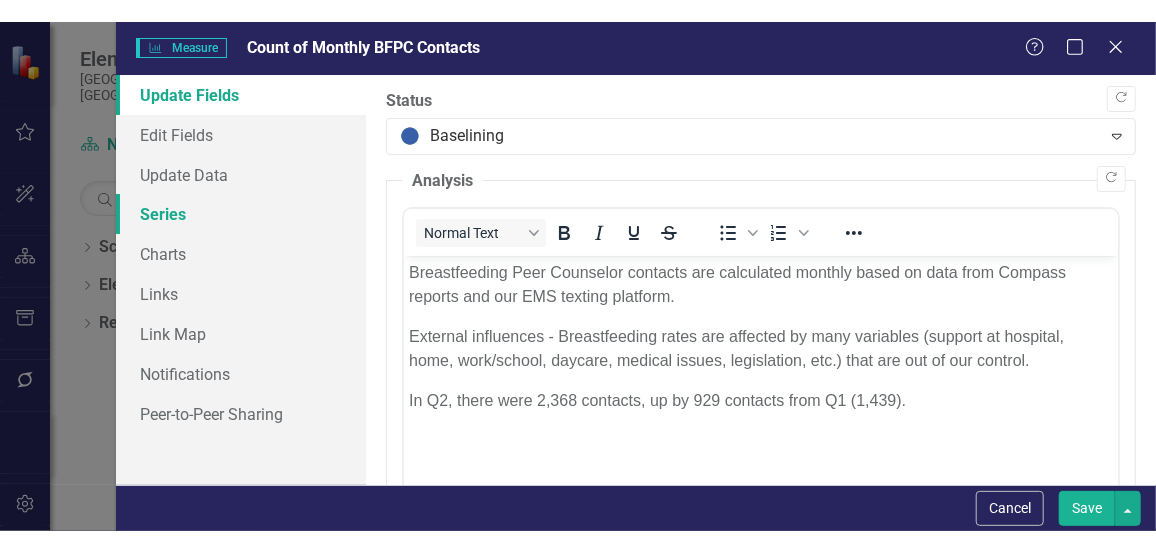 scroll, scrollTop: 0, scrollLeft: 0, axis: both 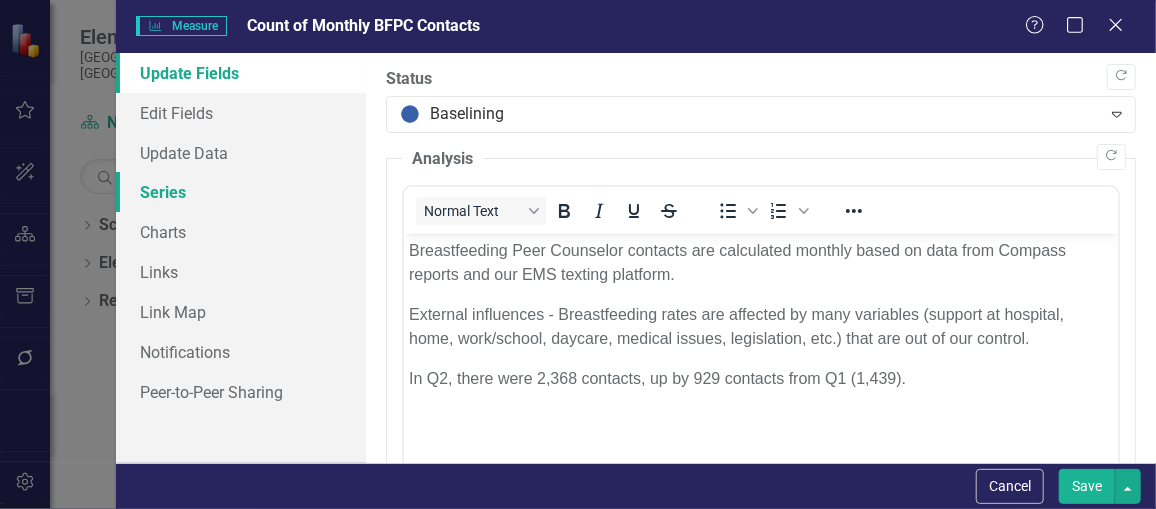 click on "Series" at bounding box center (241, 192) 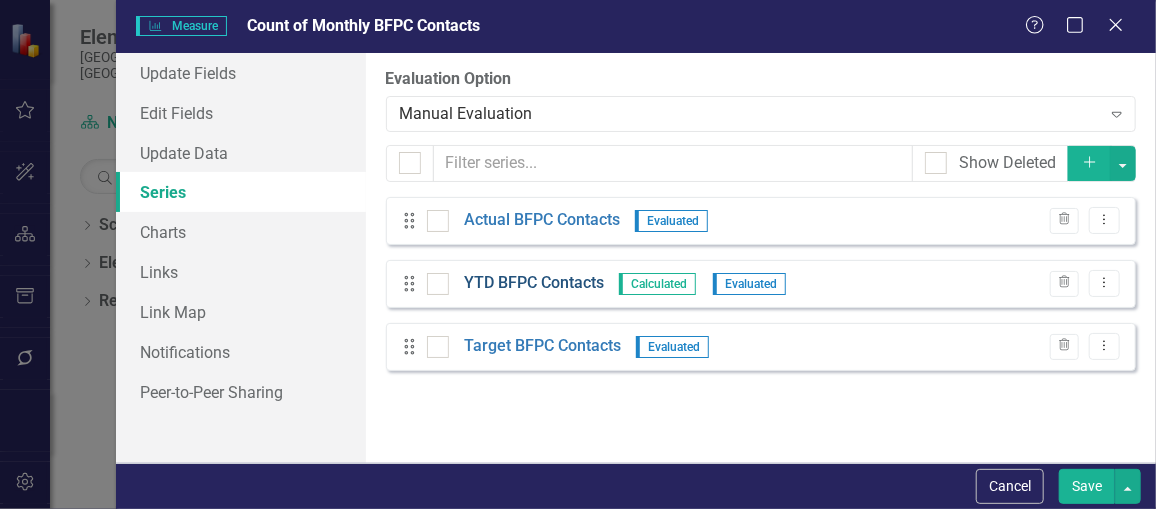 click on "YTD BFPC Contacts" at bounding box center [534, 283] 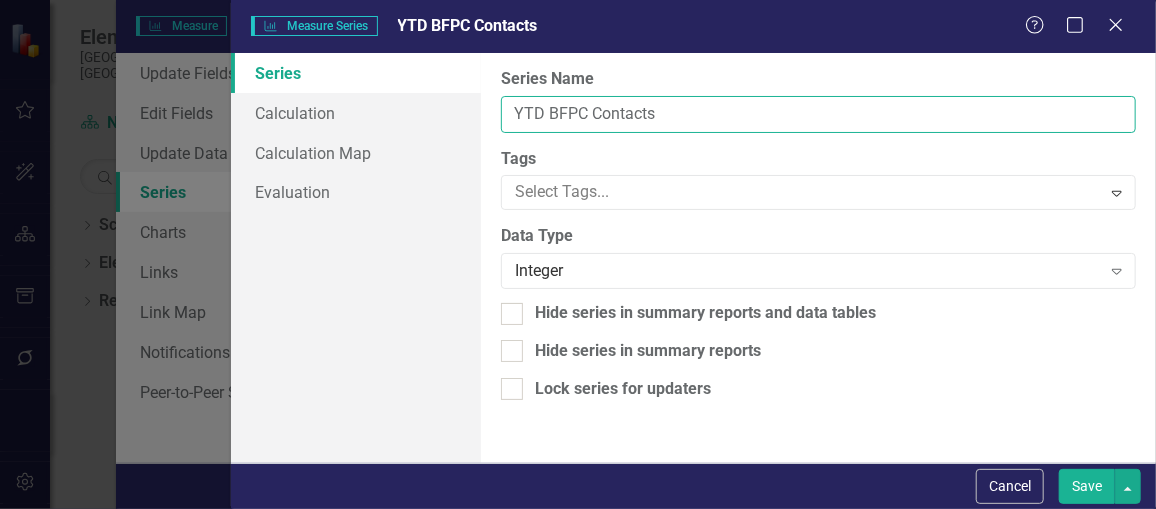 click on "YTD BFPC Contacts" at bounding box center (818, 114) 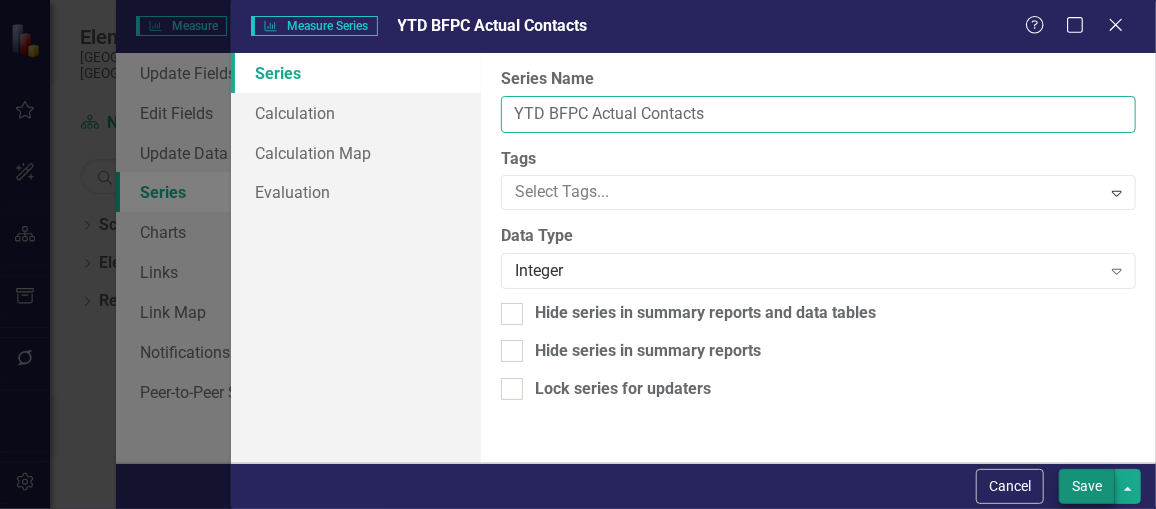 type on "YTD BFPC Actual Contacts" 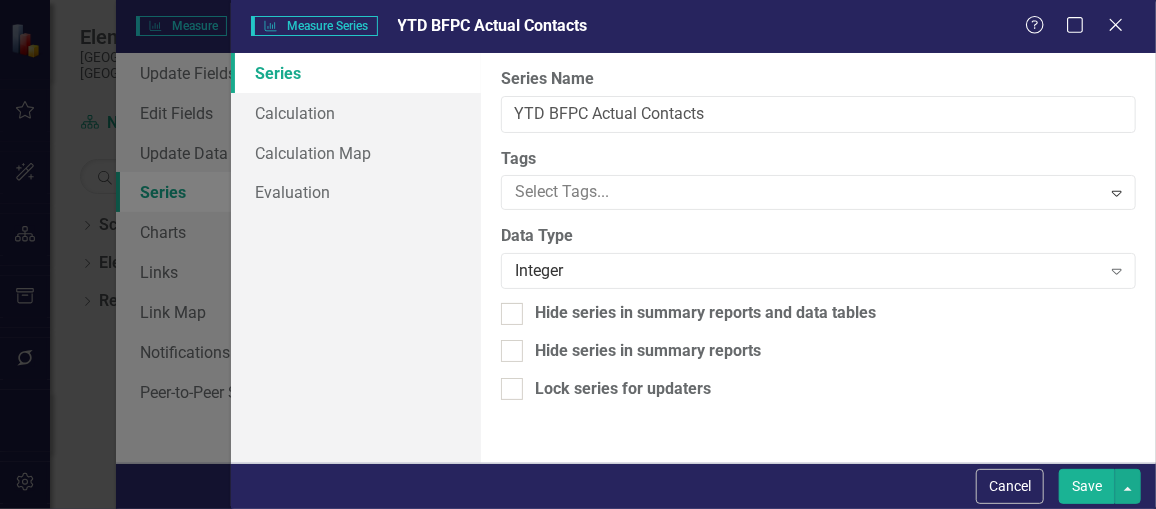 click on "Save" at bounding box center [1087, 486] 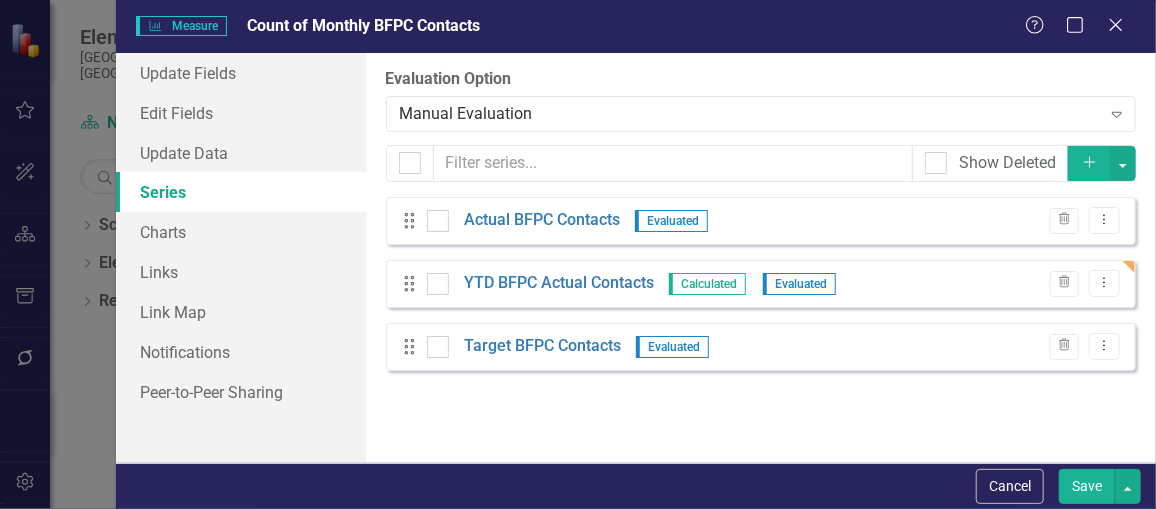 click on "Save" at bounding box center [1087, 486] 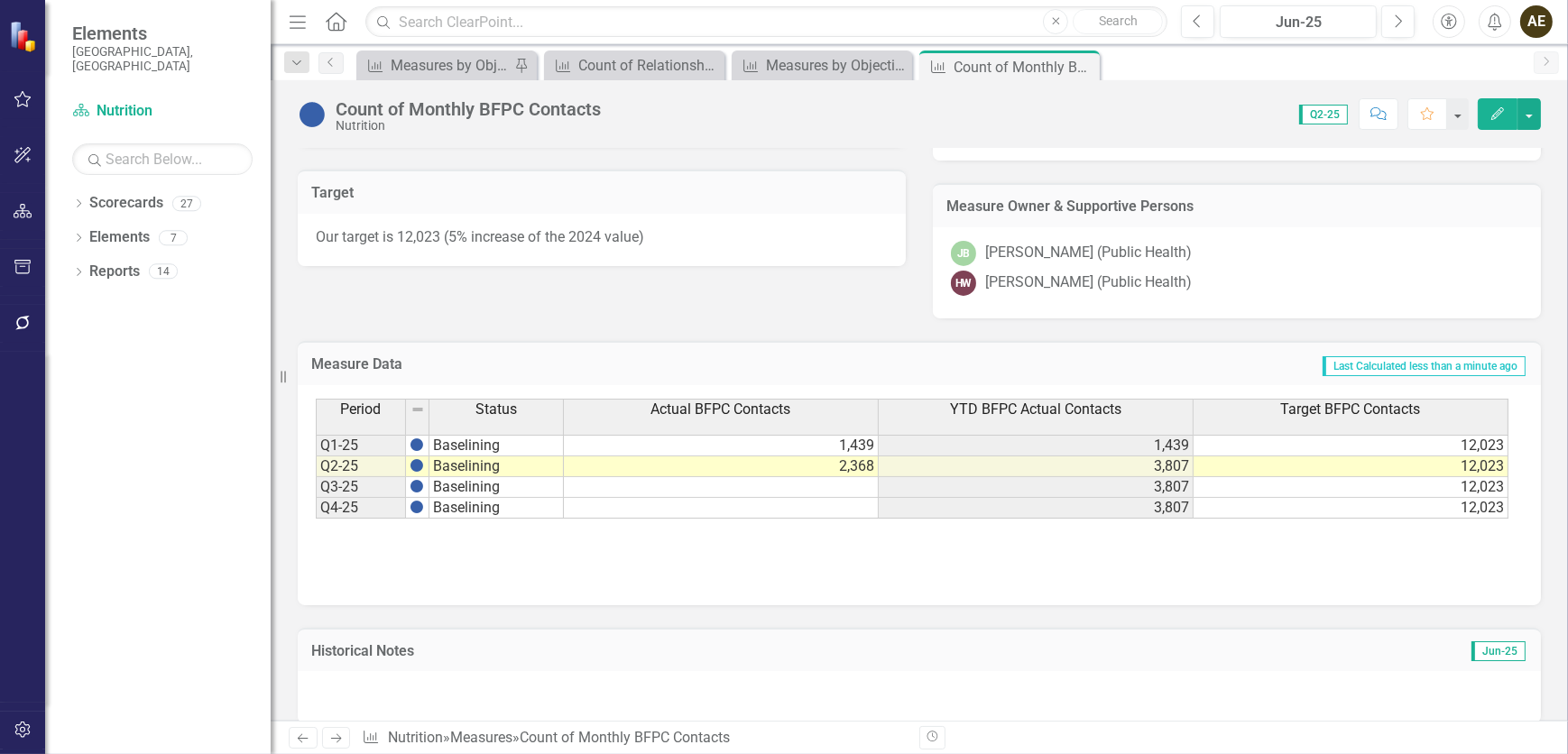 scroll, scrollTop: 650, scrollLeft: 0, axis: vertical 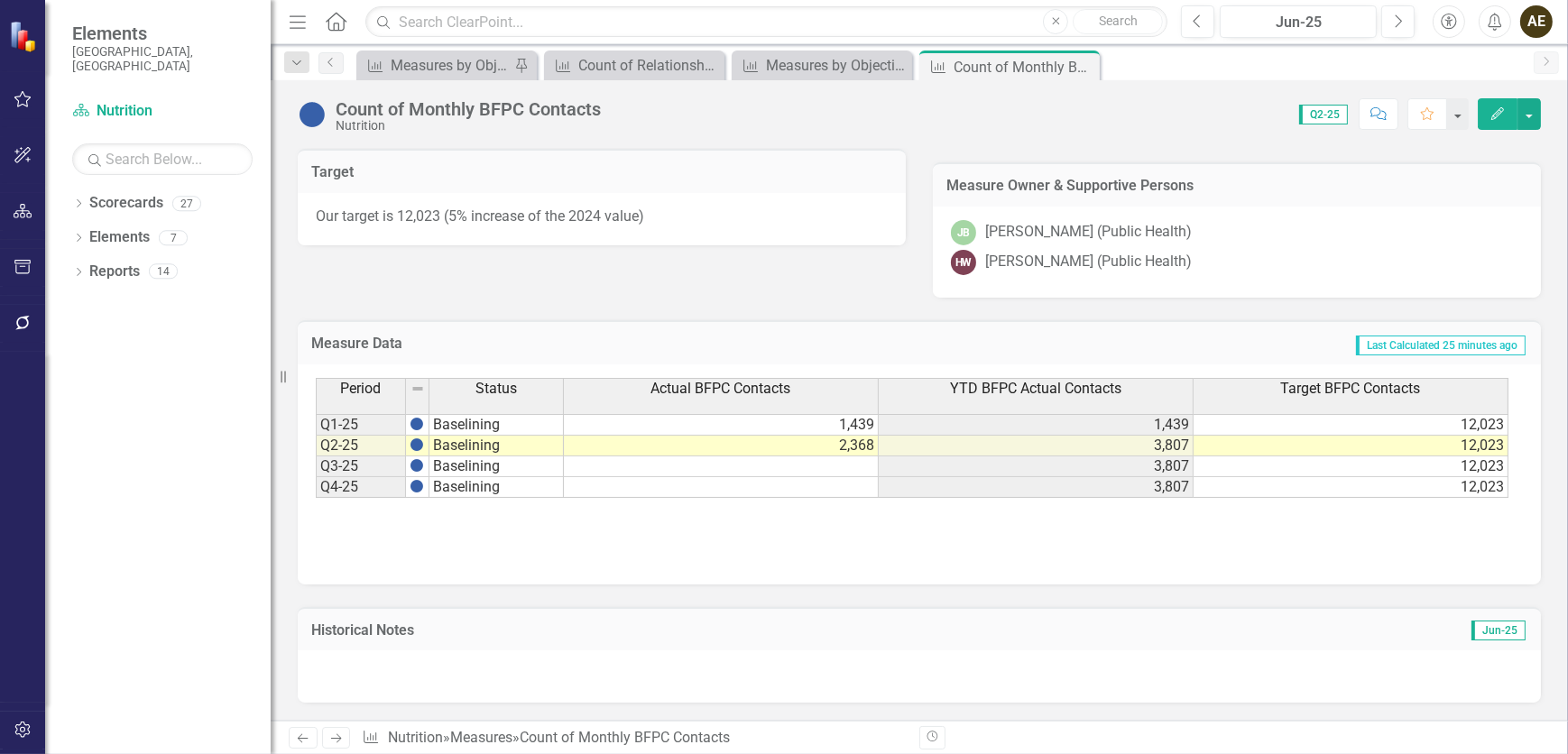 click on "Edit" 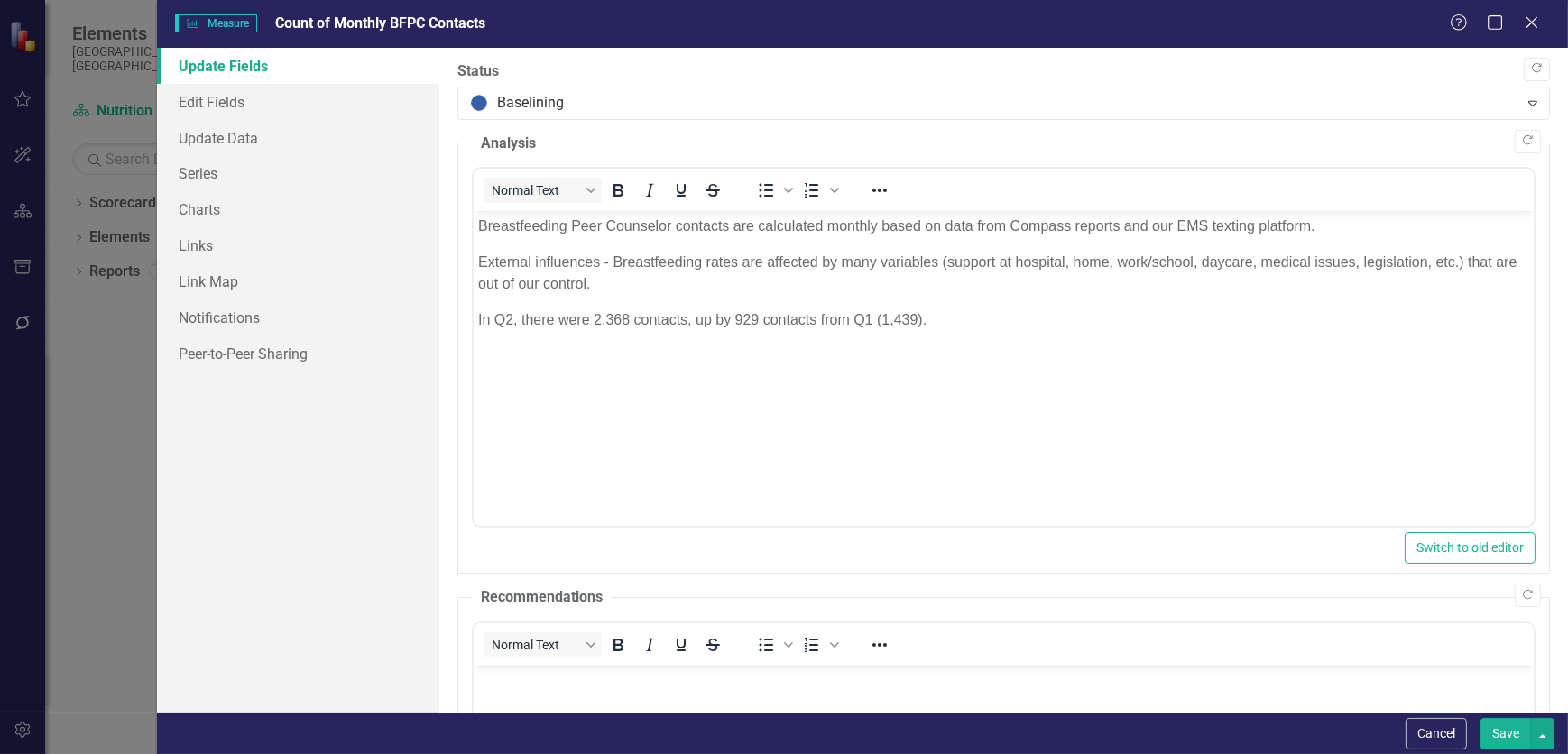 scroll, scrollTop: 0, scrollLeft: 0, axis: both 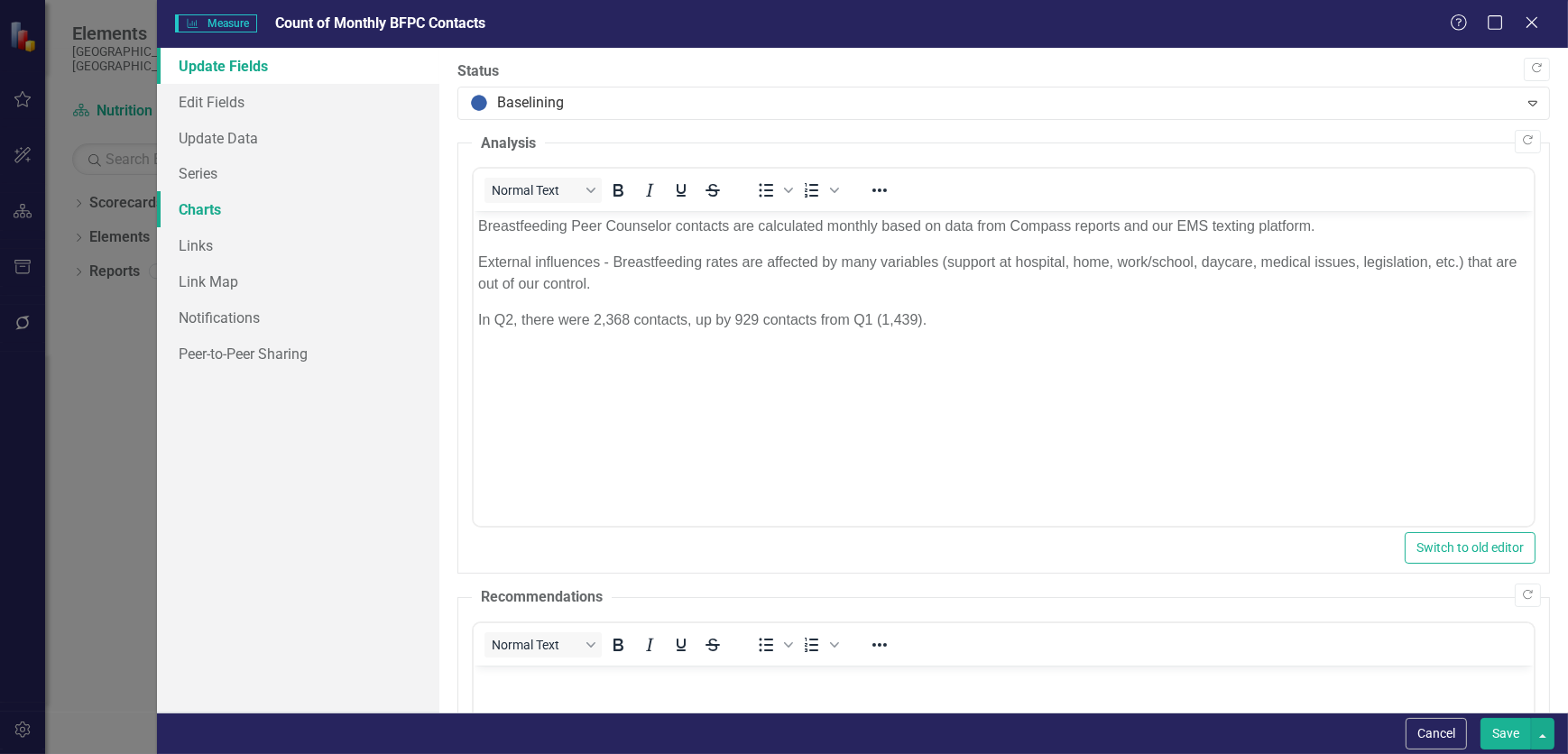 click on "Charts" at bounding box center (298, 209) 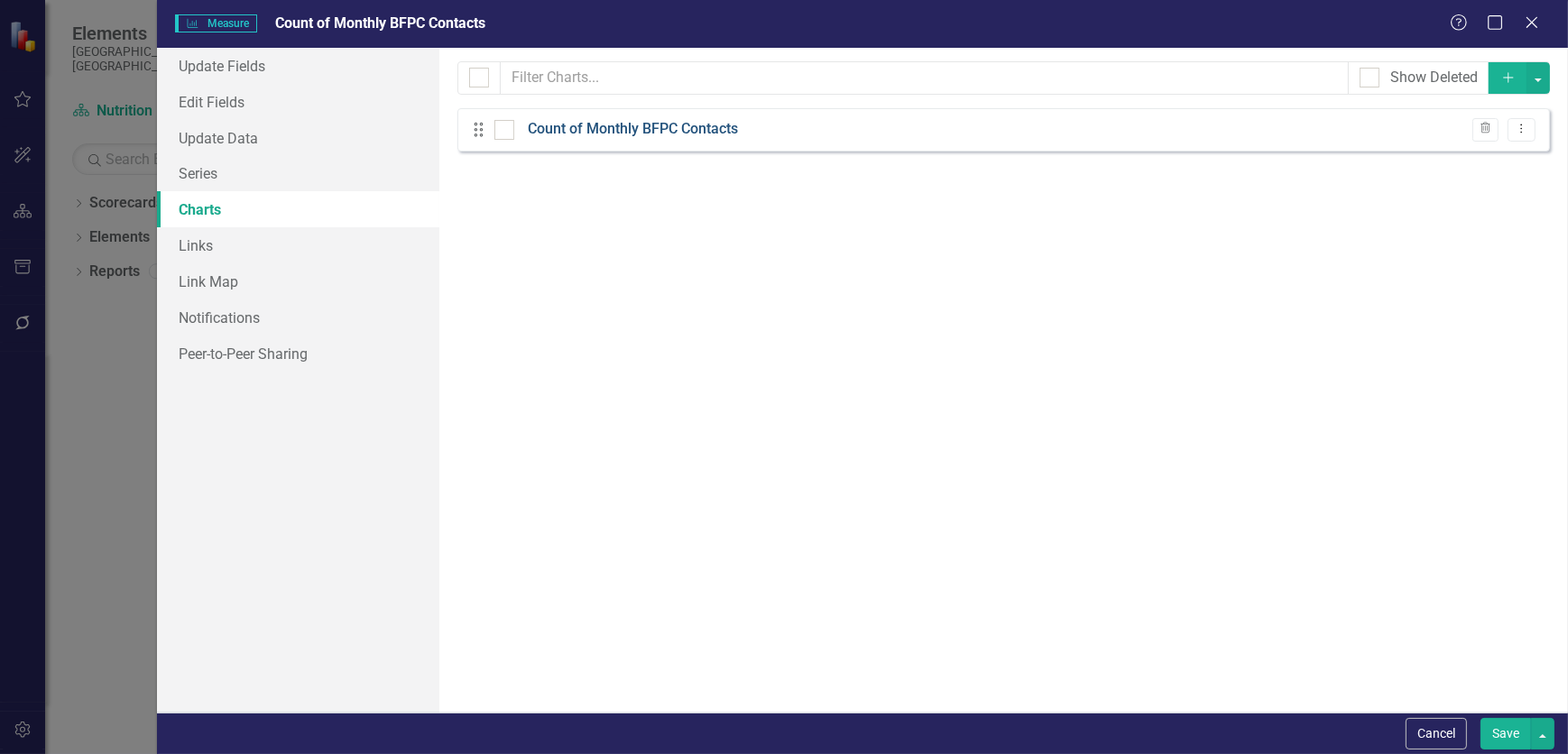 click on "Count of Monthly BFPC Contacts" at bounding box center (632, 129) 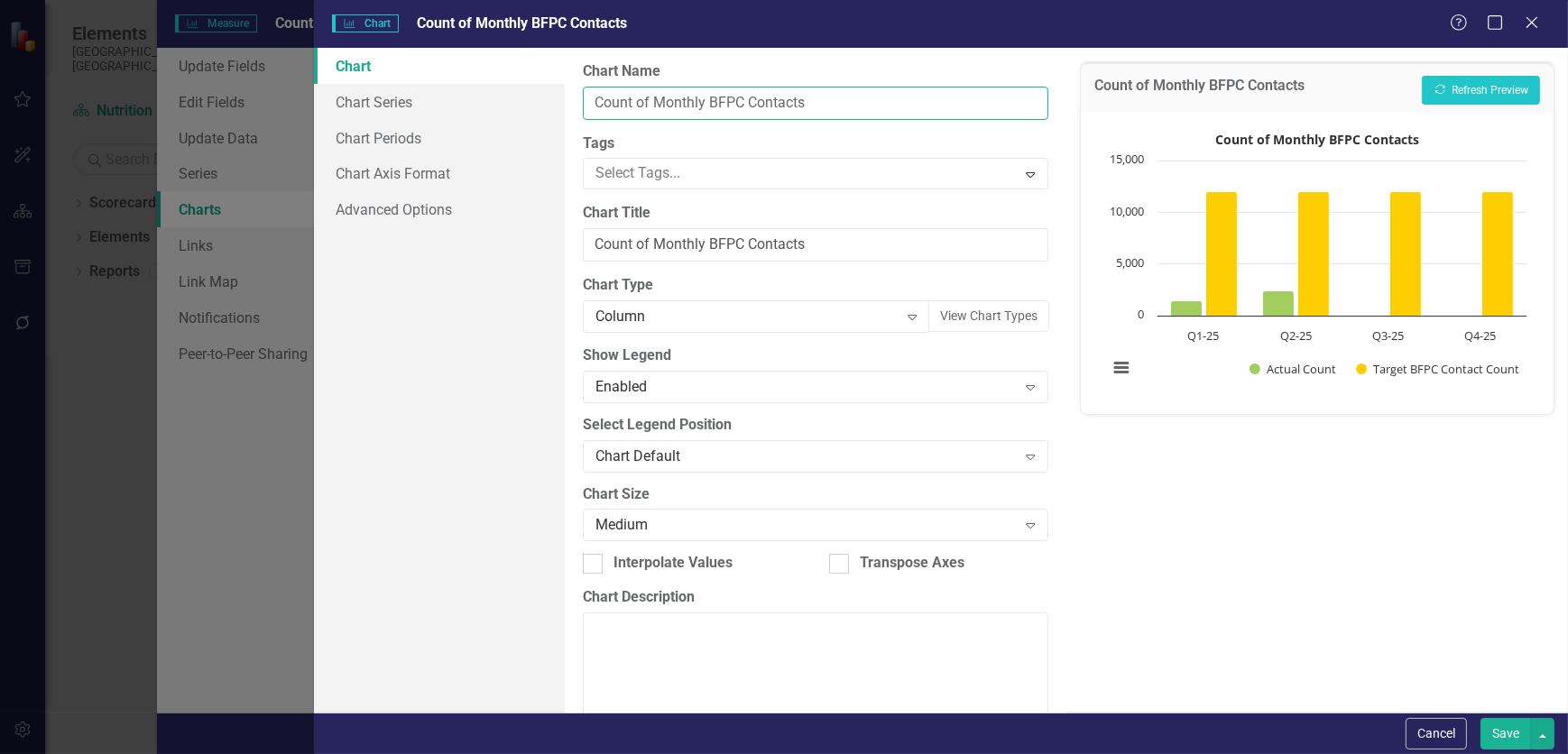 click on "Count of Monthly BFPC Contacts" at bounding box center (816, 103) 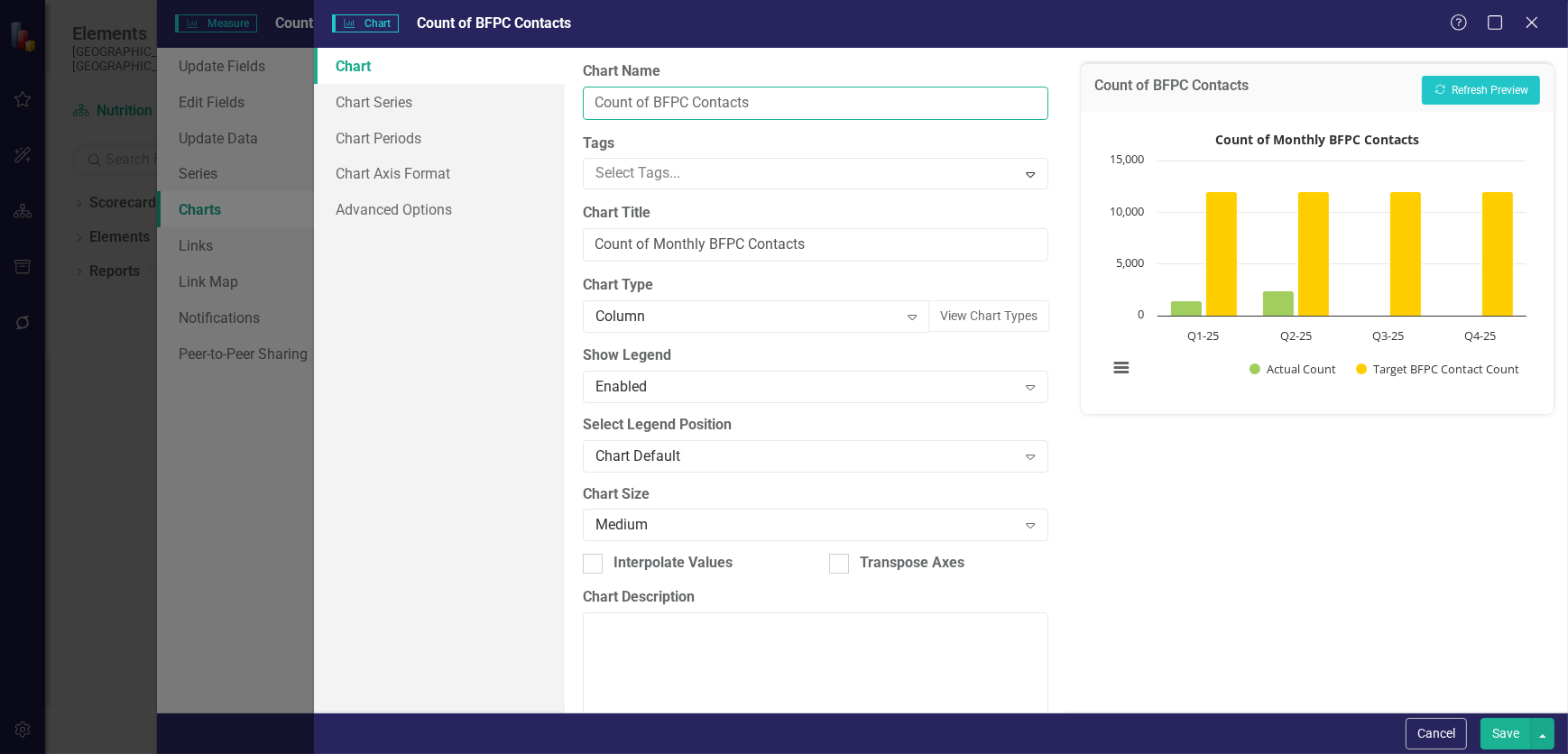 type on "Count of BFPC Contacts" 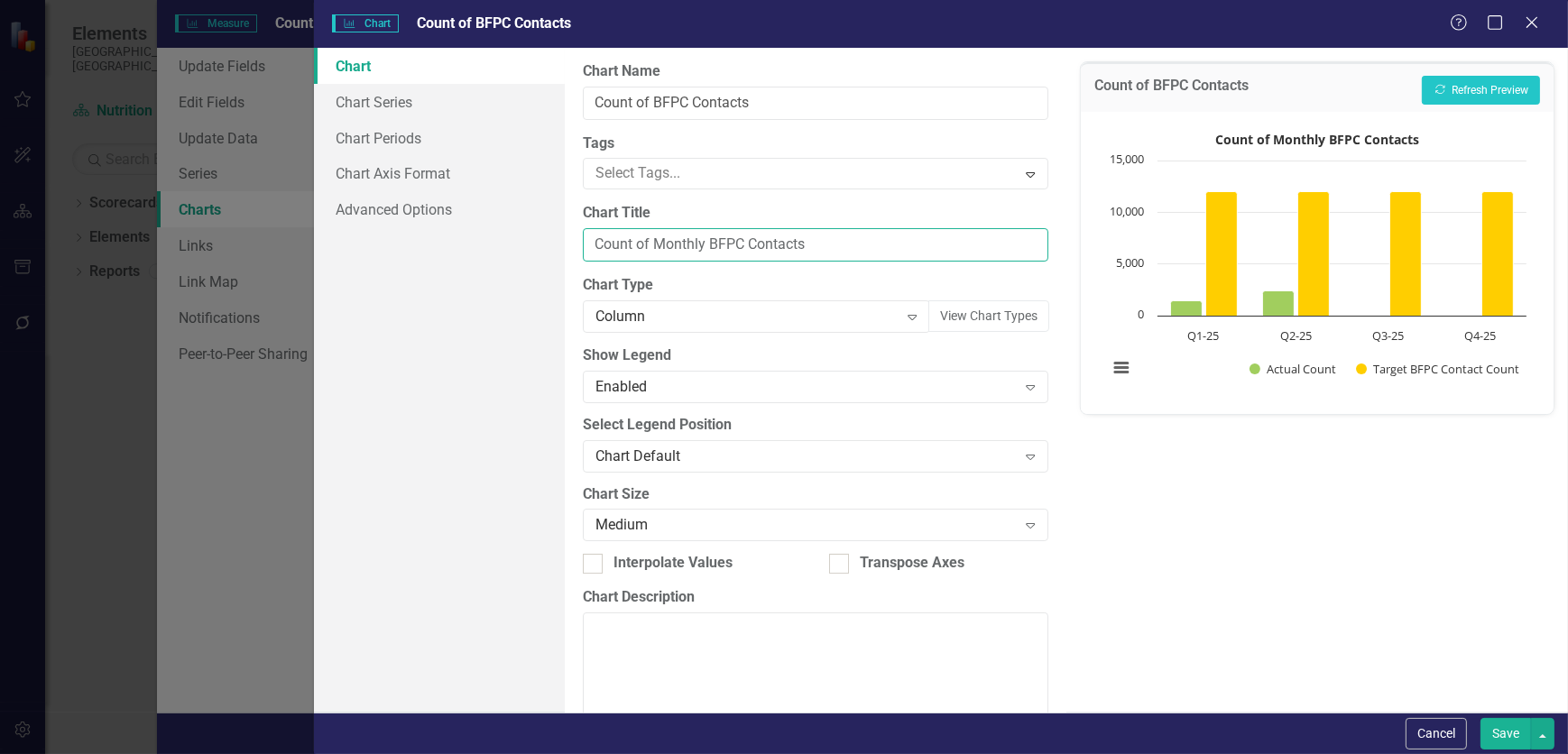 click on "Count of Monthly BFPC Contacts" at bounding box center (816, 244) 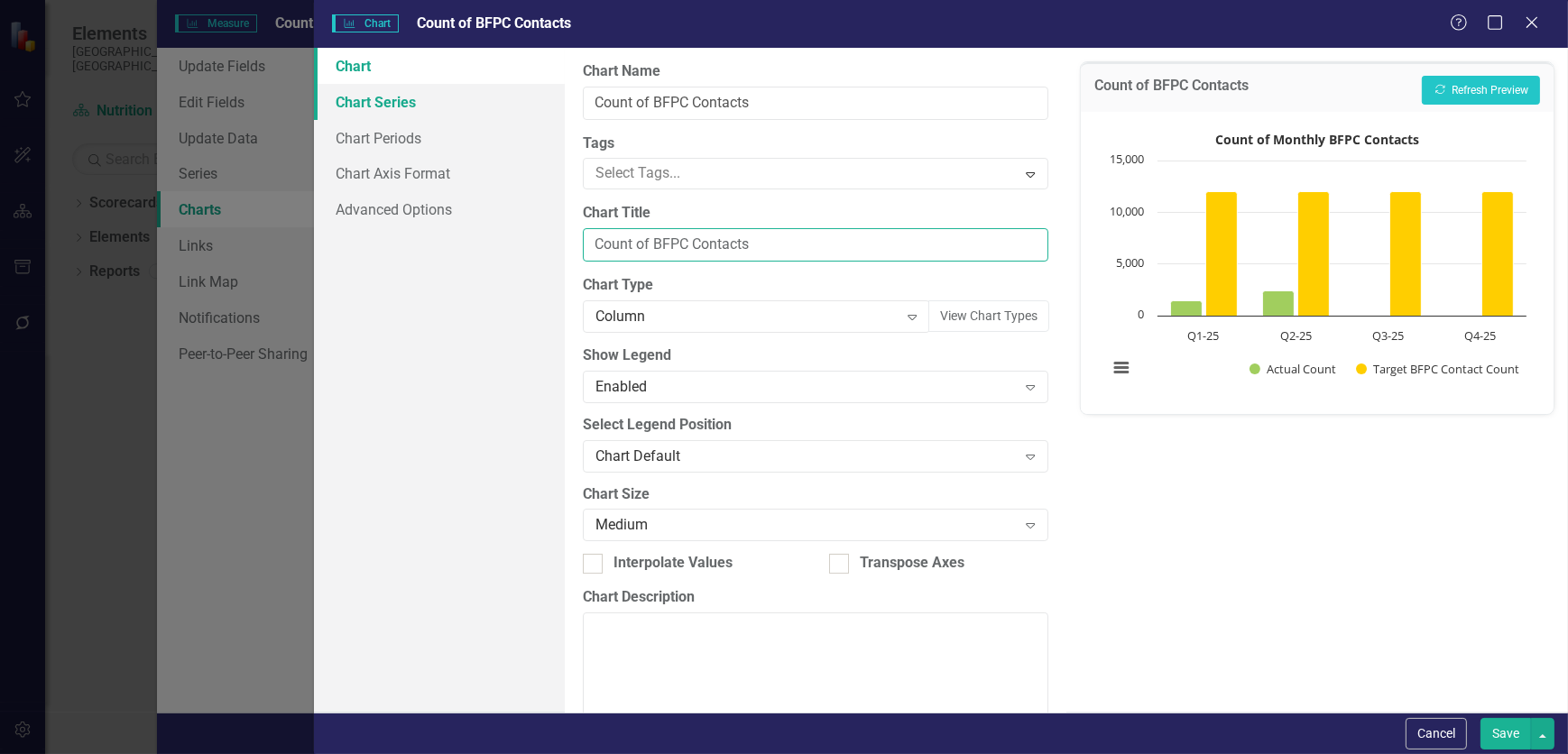 type on "Count of BFPC Contacts" 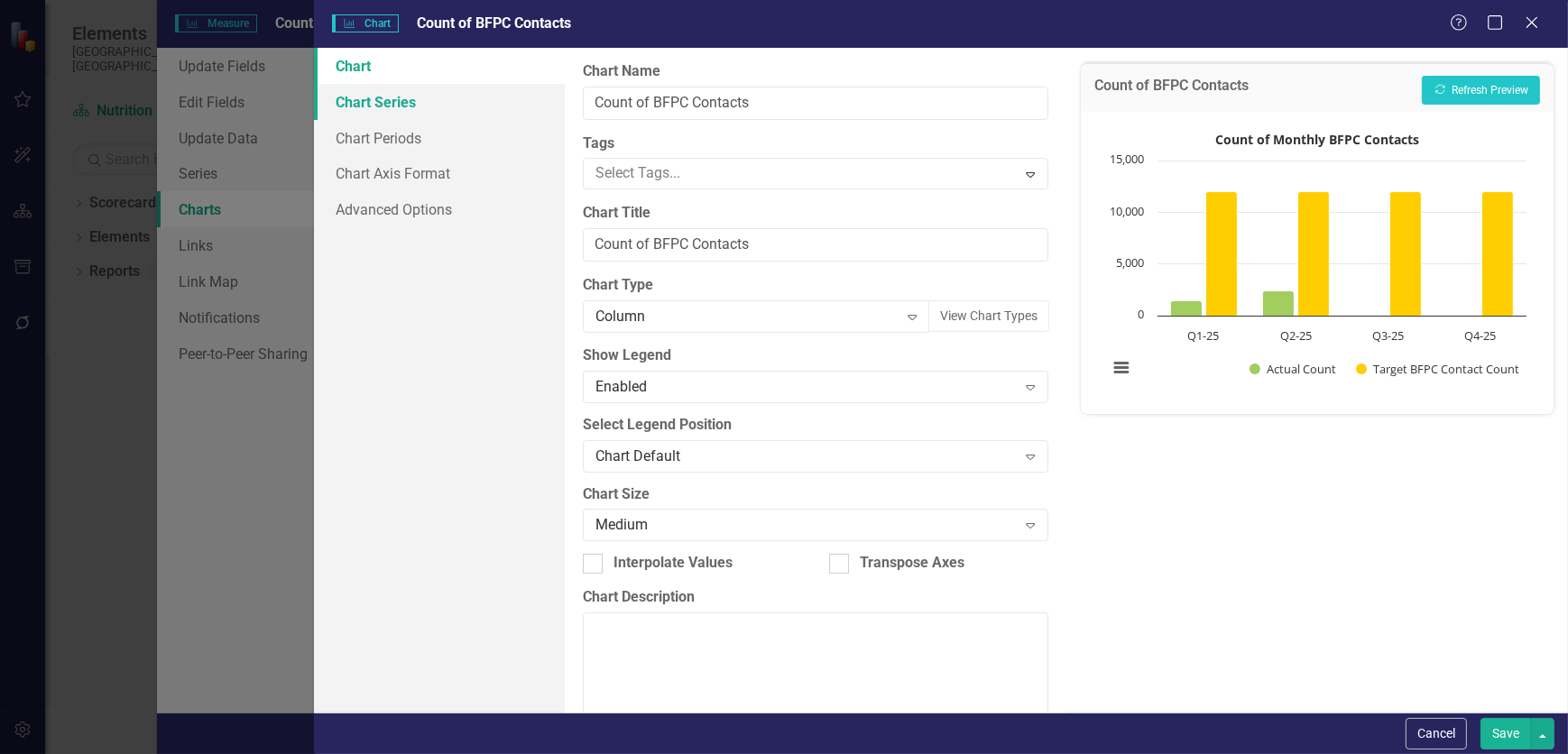 click on "Chart Series" at bounding box center [439, 102] 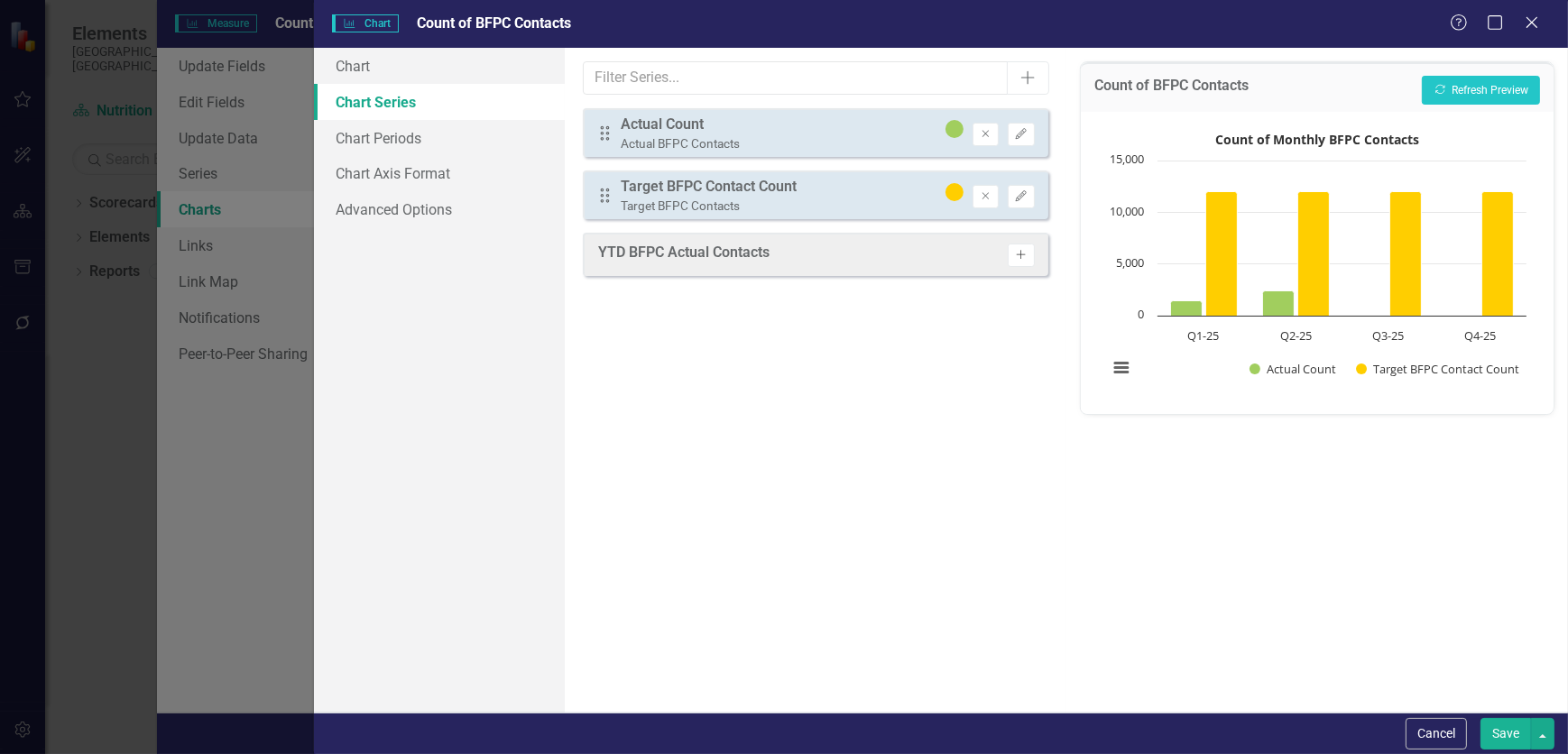 click on "Activate" 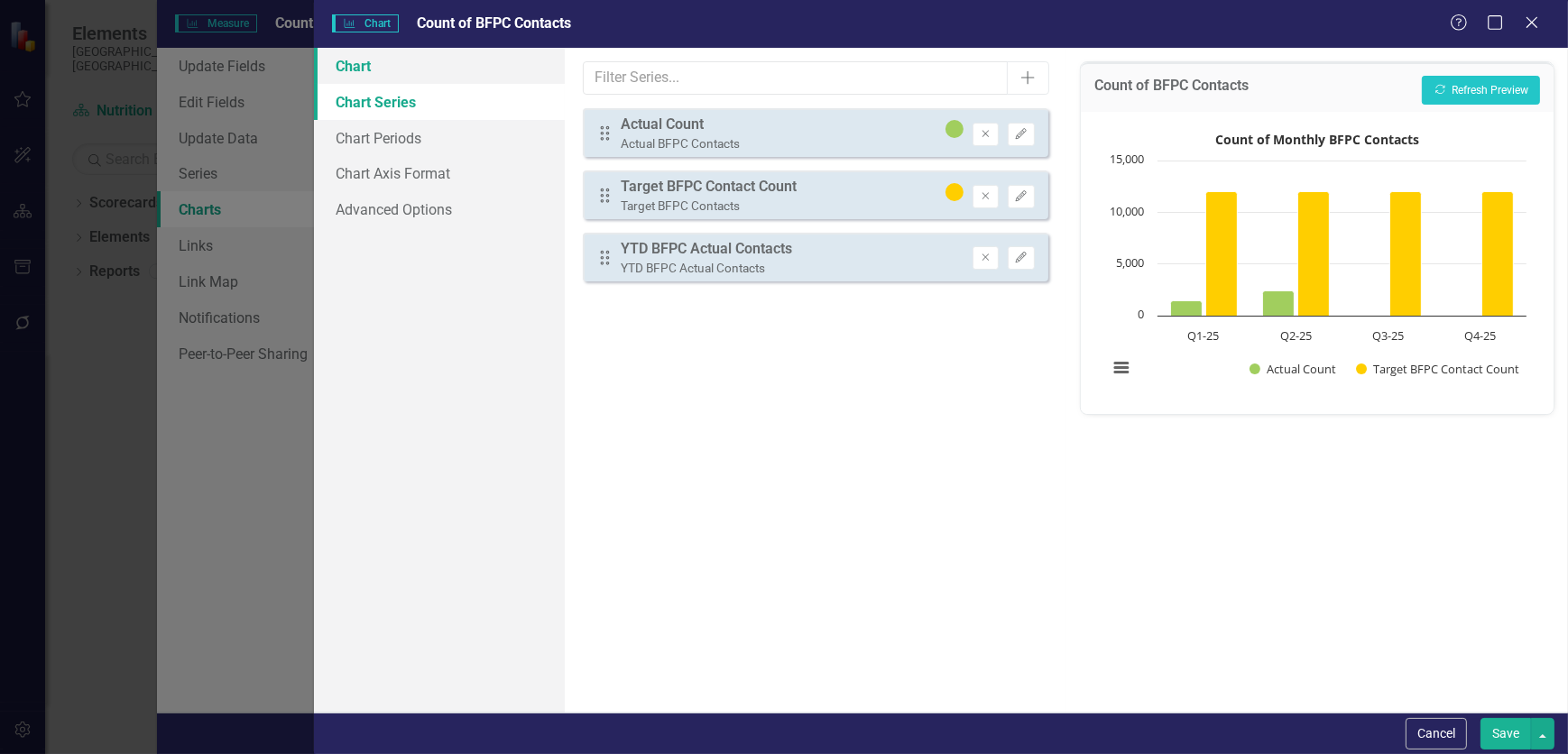 click on "Chart" at bounding box center [439, 66] 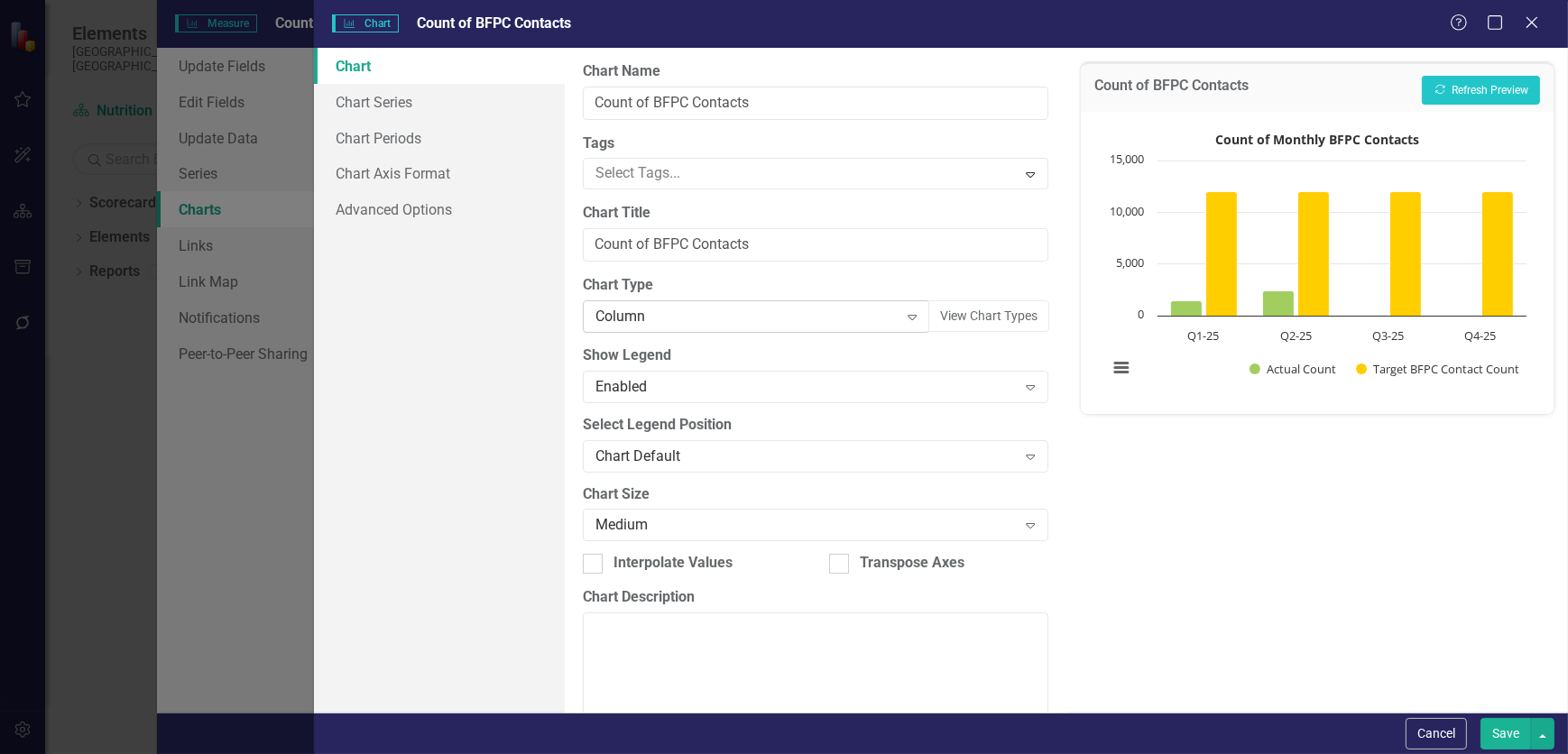 click on "Column" at bounding box center (747, 317) 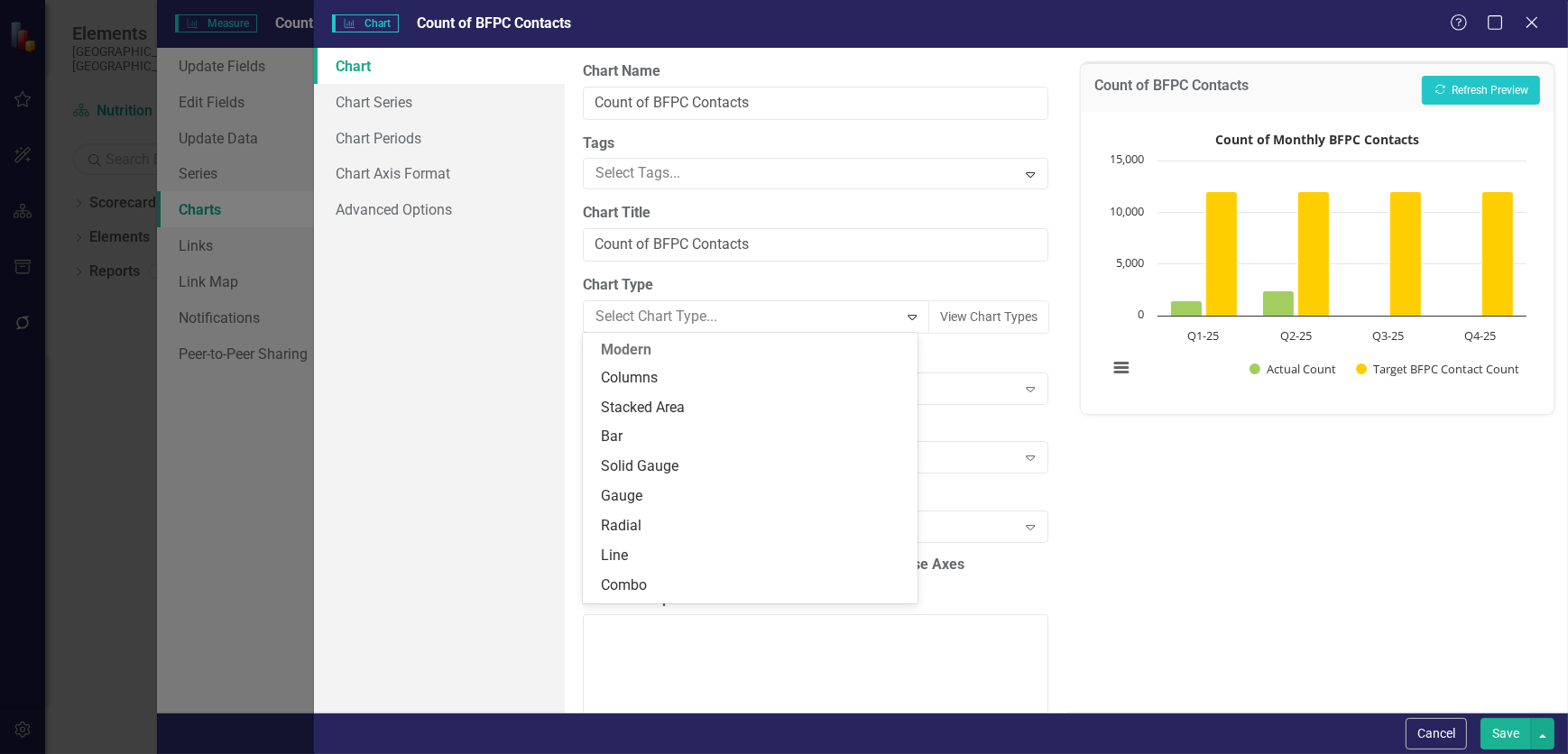 scroll, scrollTop: 397, scrollLeft: 0, axis: vertical 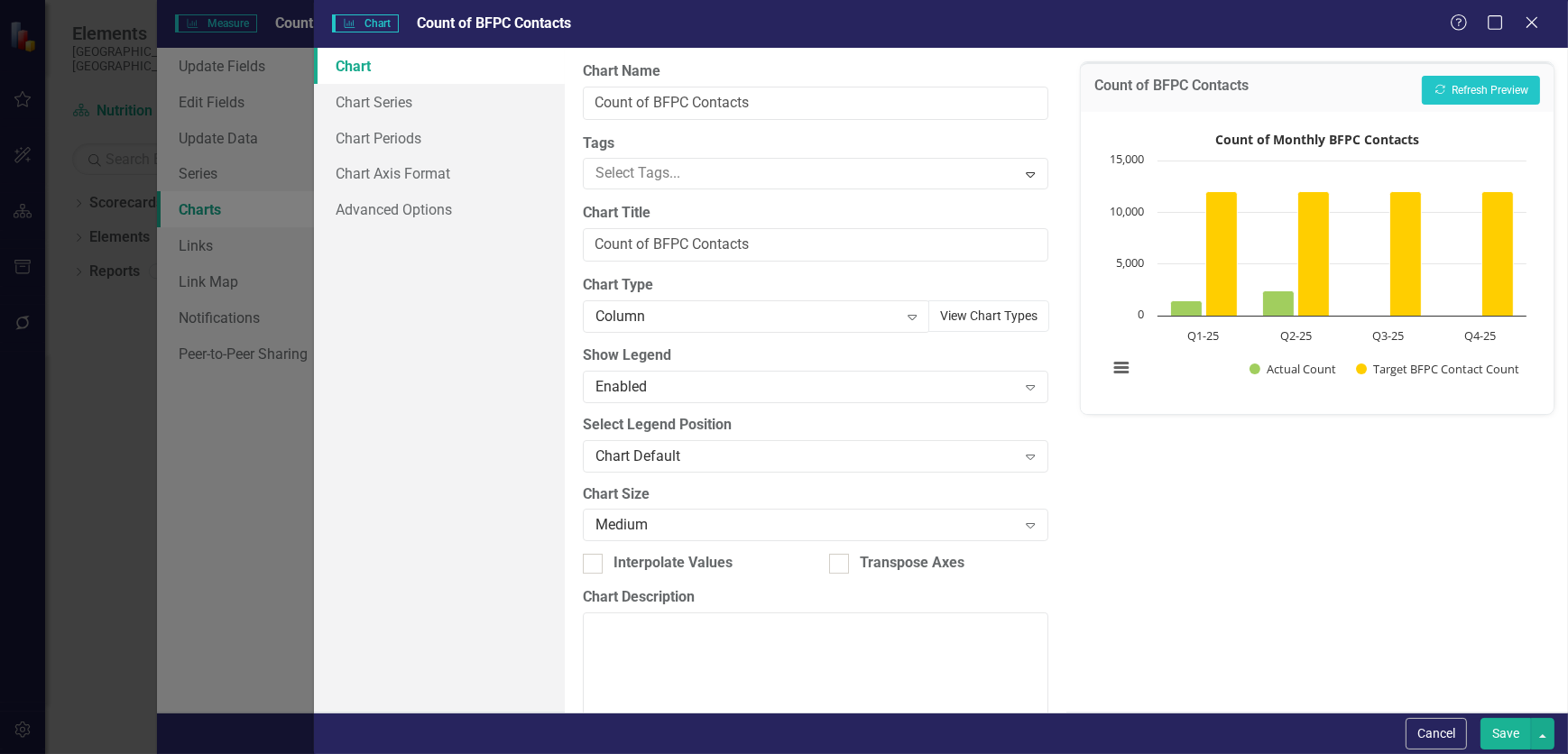 click on "View Chart Types" at bounding box center [989, 316] 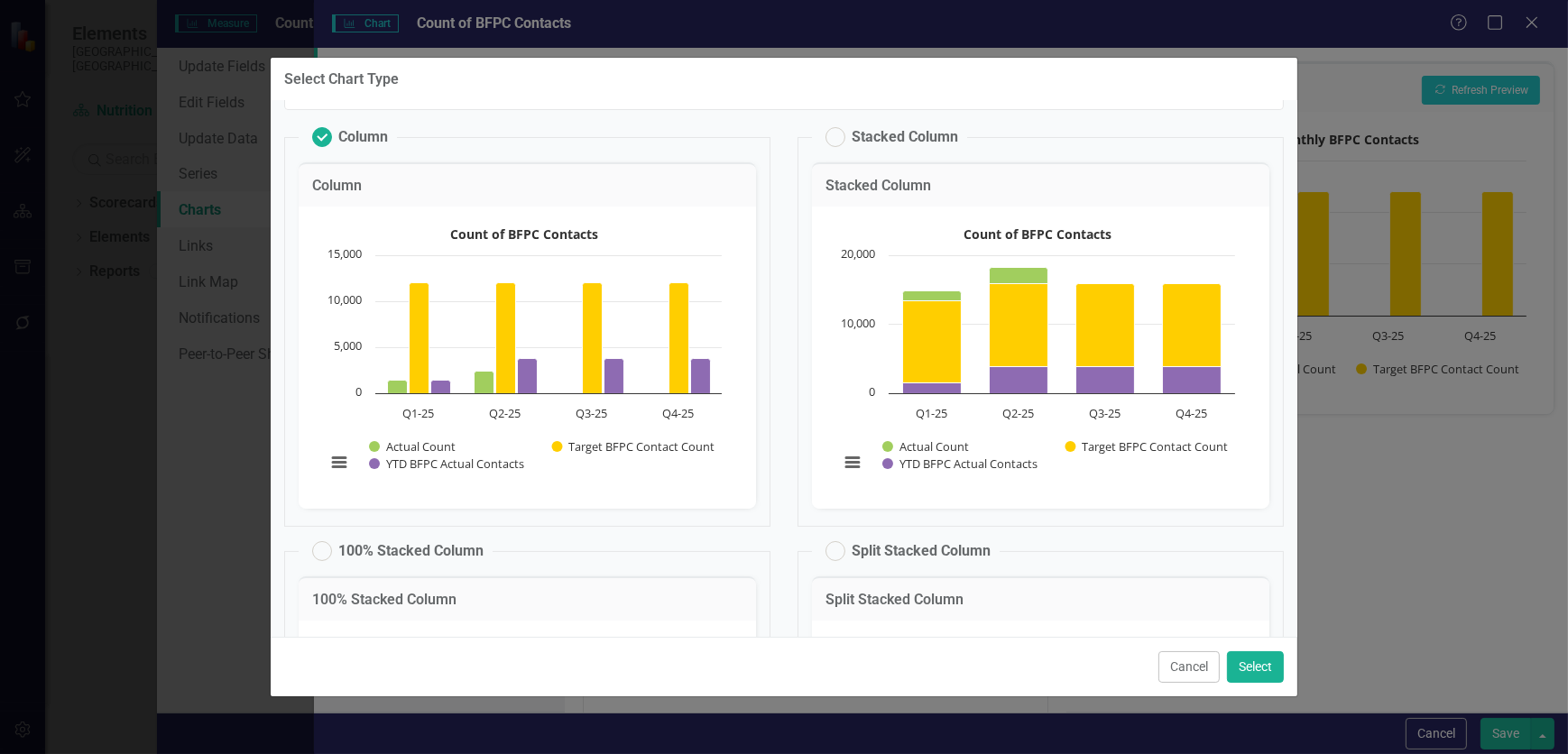 scroll, scrollTop: 0, scrollLeft: 0, axis: both 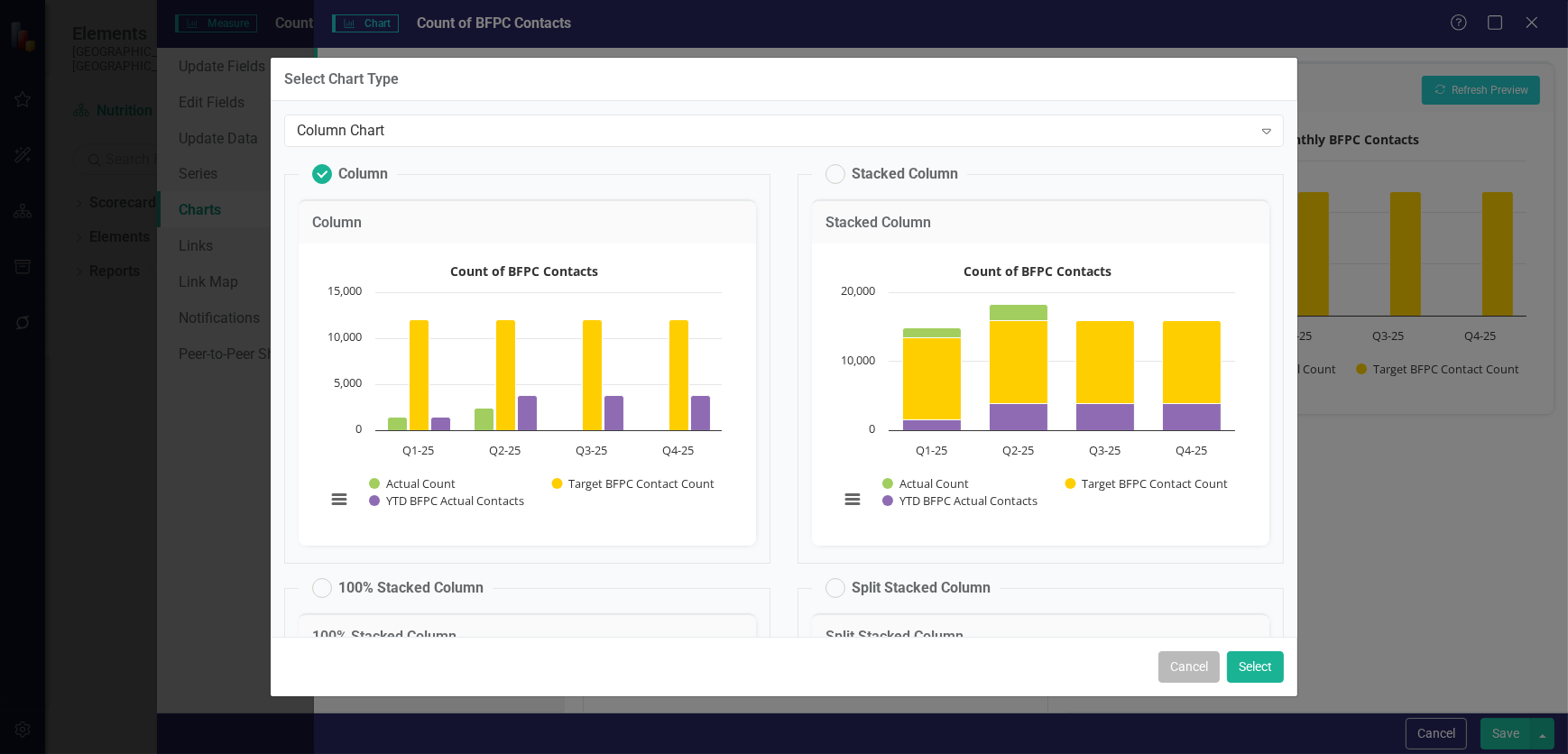click on "Cancel" at bounding box center (1189, 667) 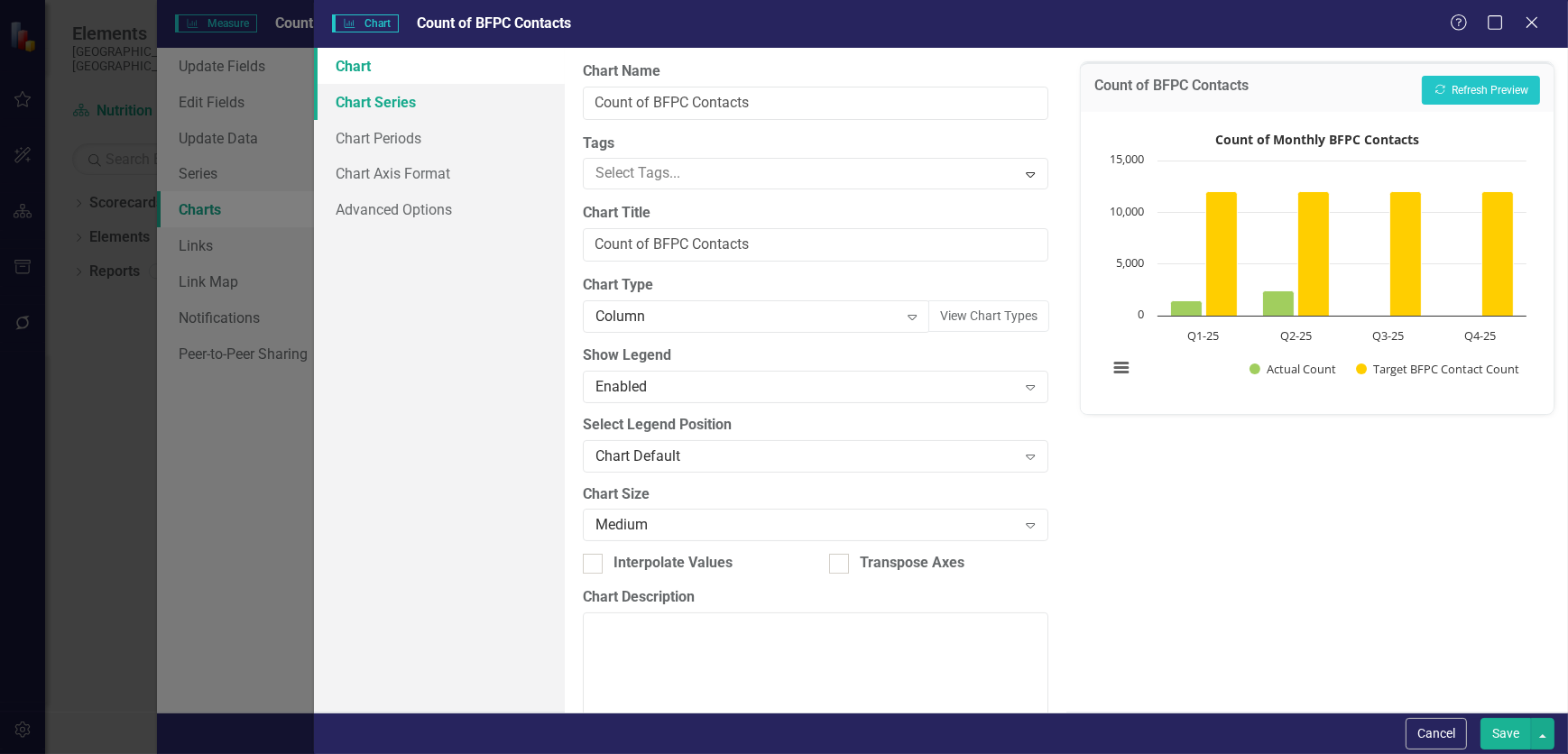 click on "Chart Series" at bounding box center (439, 102) 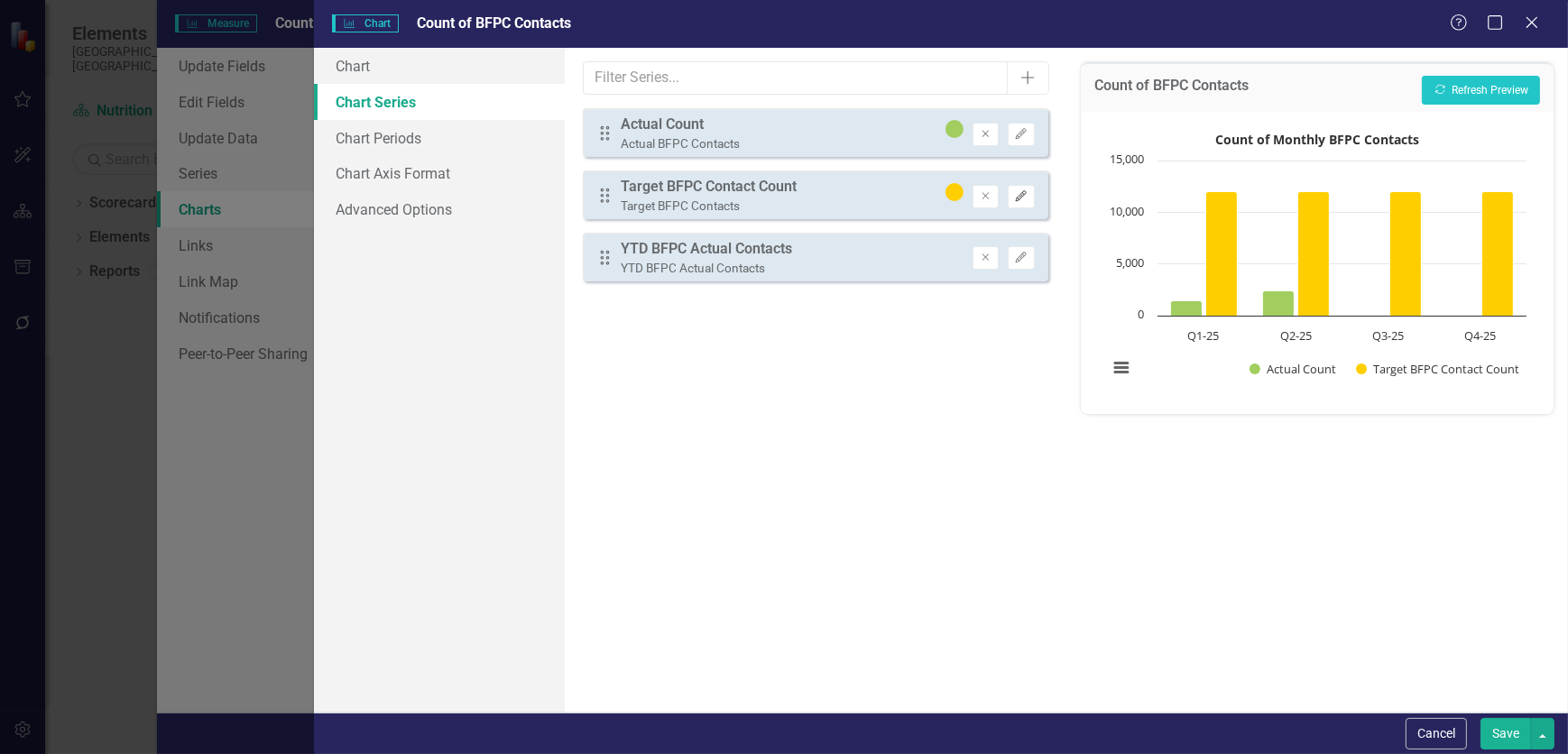 click on "Edit" at bounding box center [1020, 197] 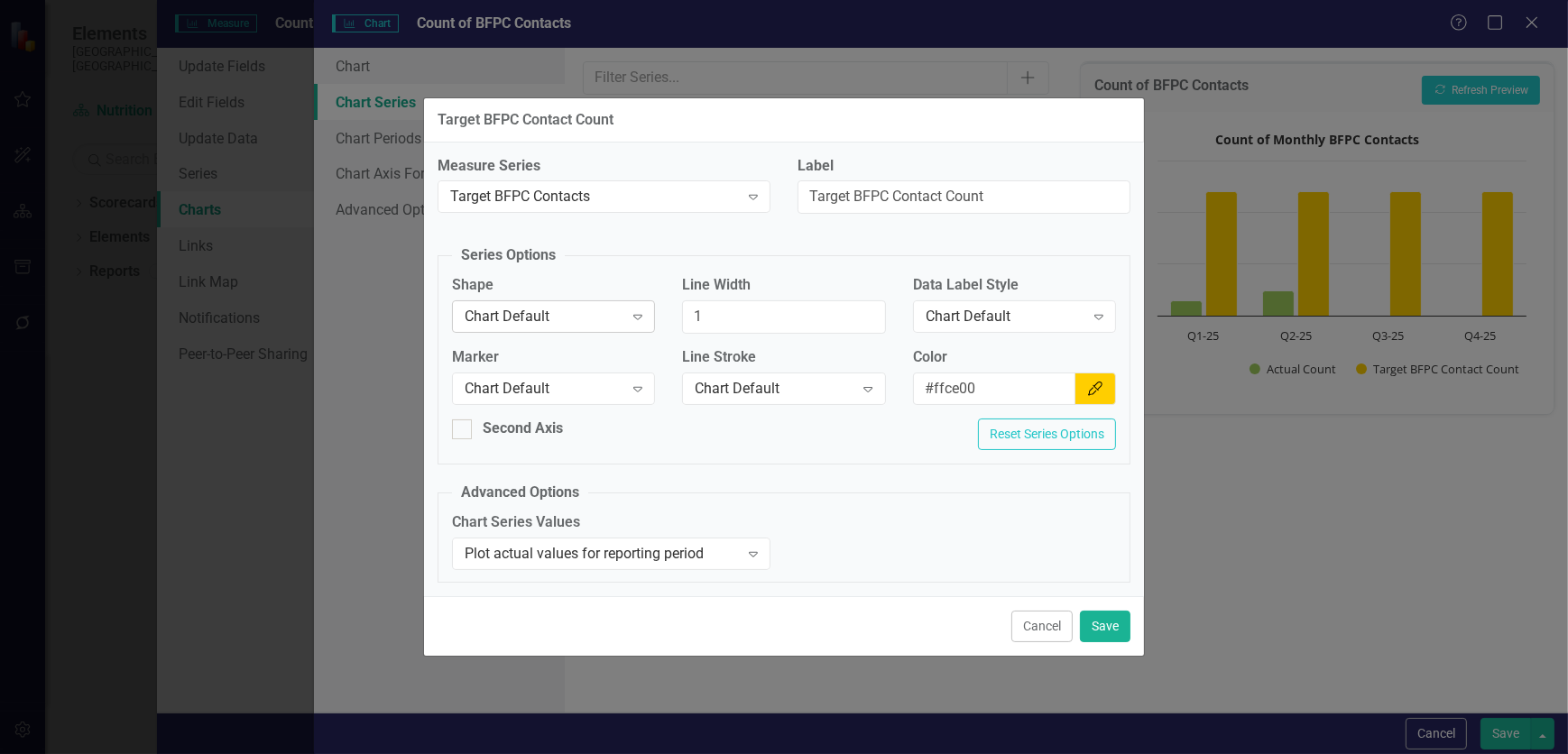 click on "Chart Default" at bounding box center (544, 317) 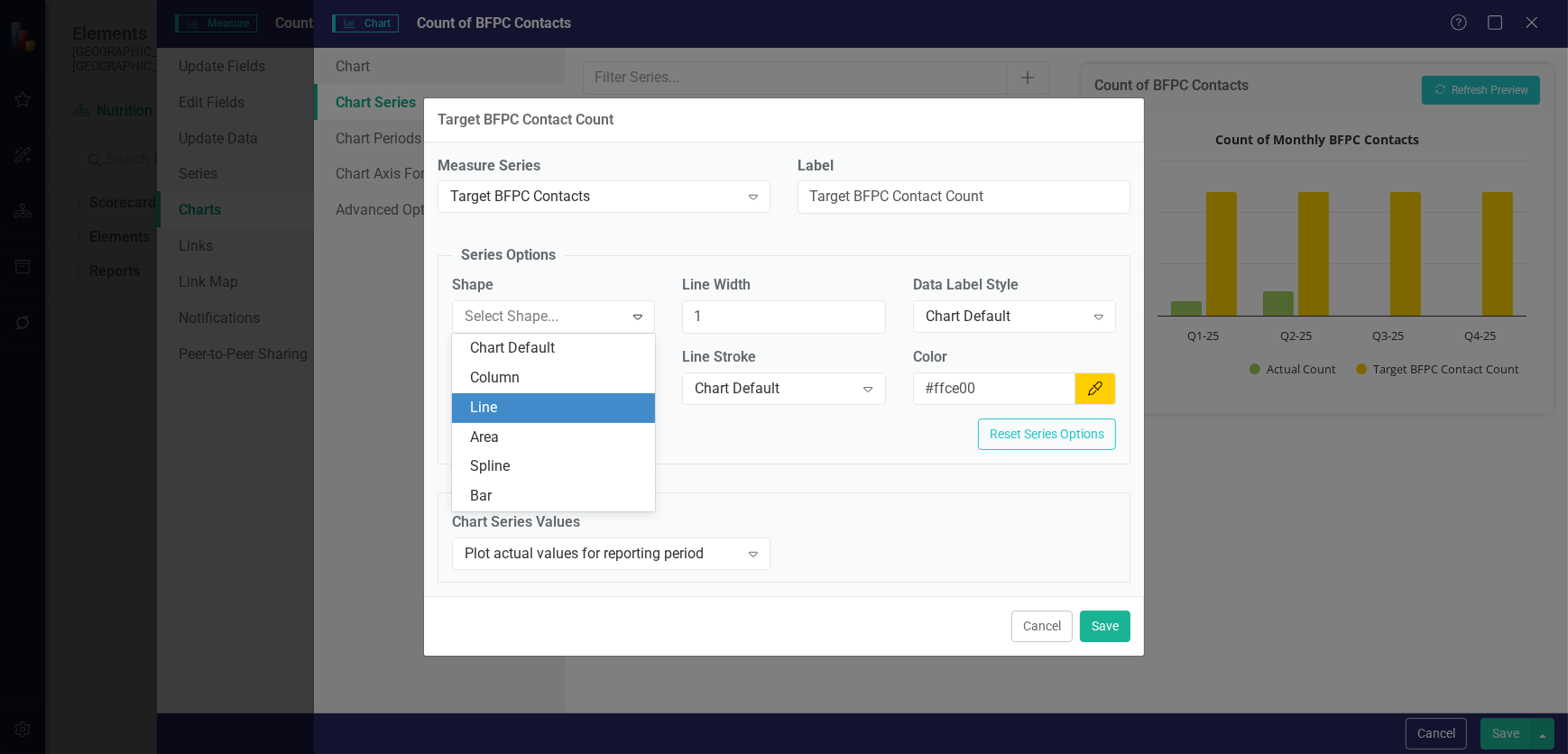 click on "Line" at bounding box center (557, 408) 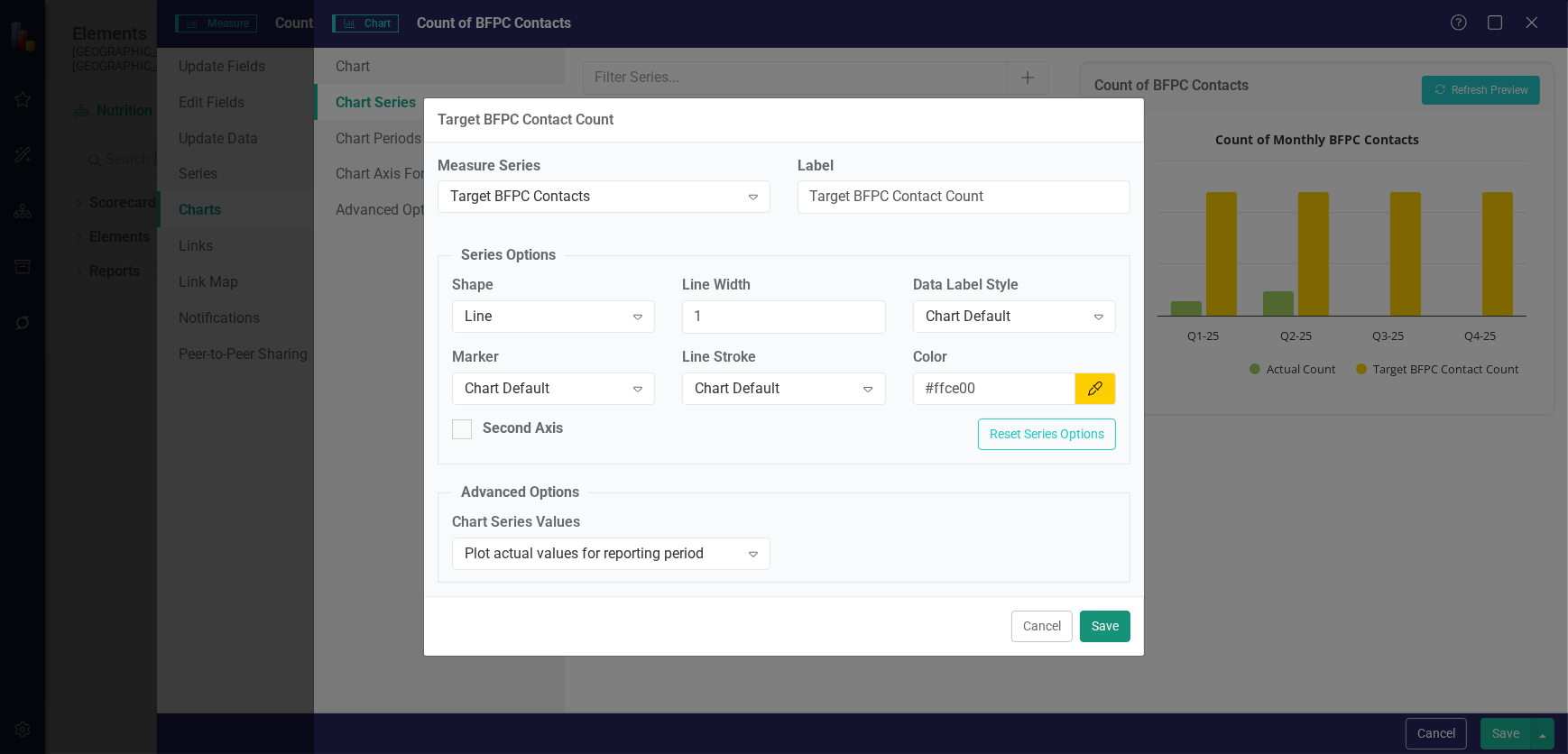 click on "Save" at bounding box center (1105, 626) 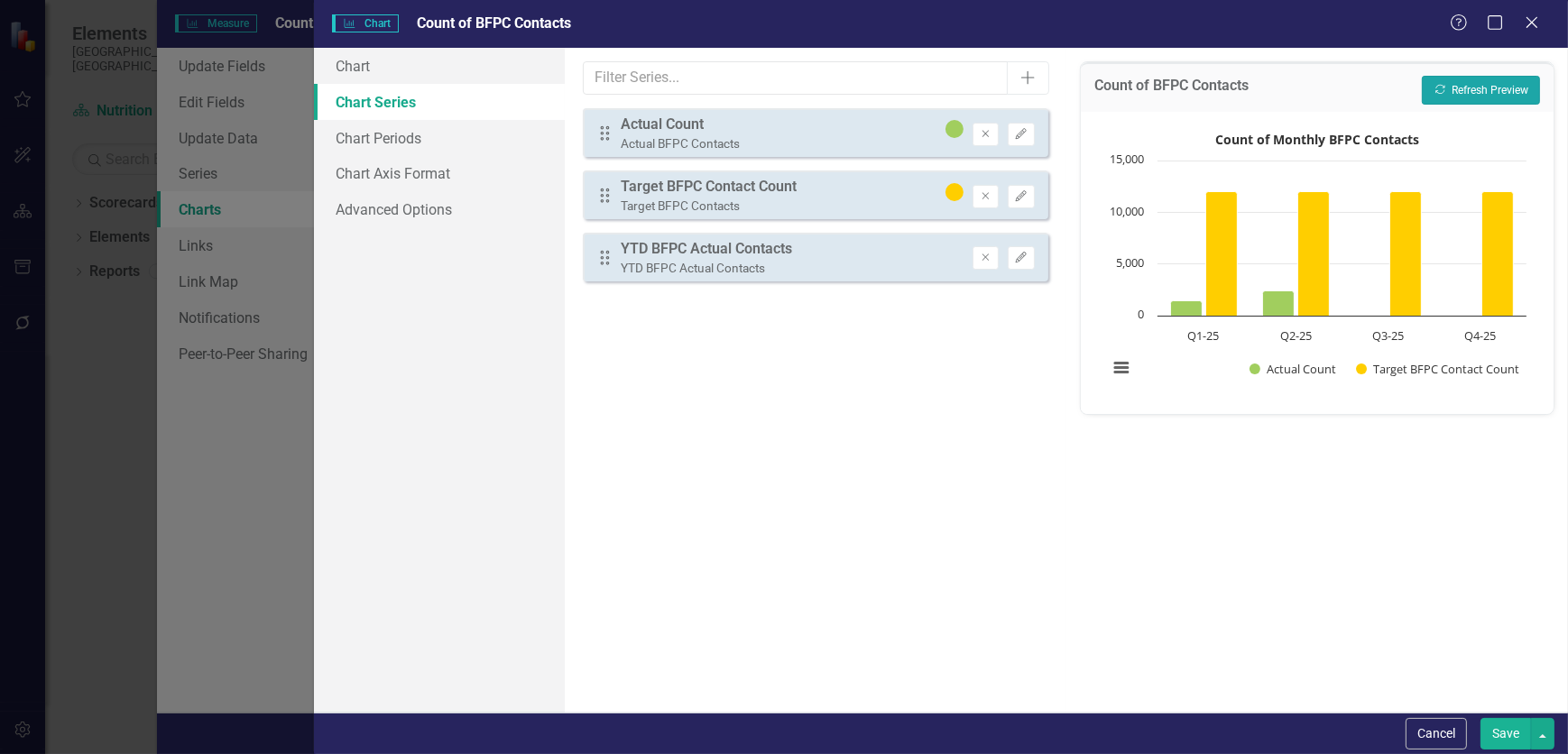 click on "Recalculate Refresh Preview" at bounding box center [1480, 90] 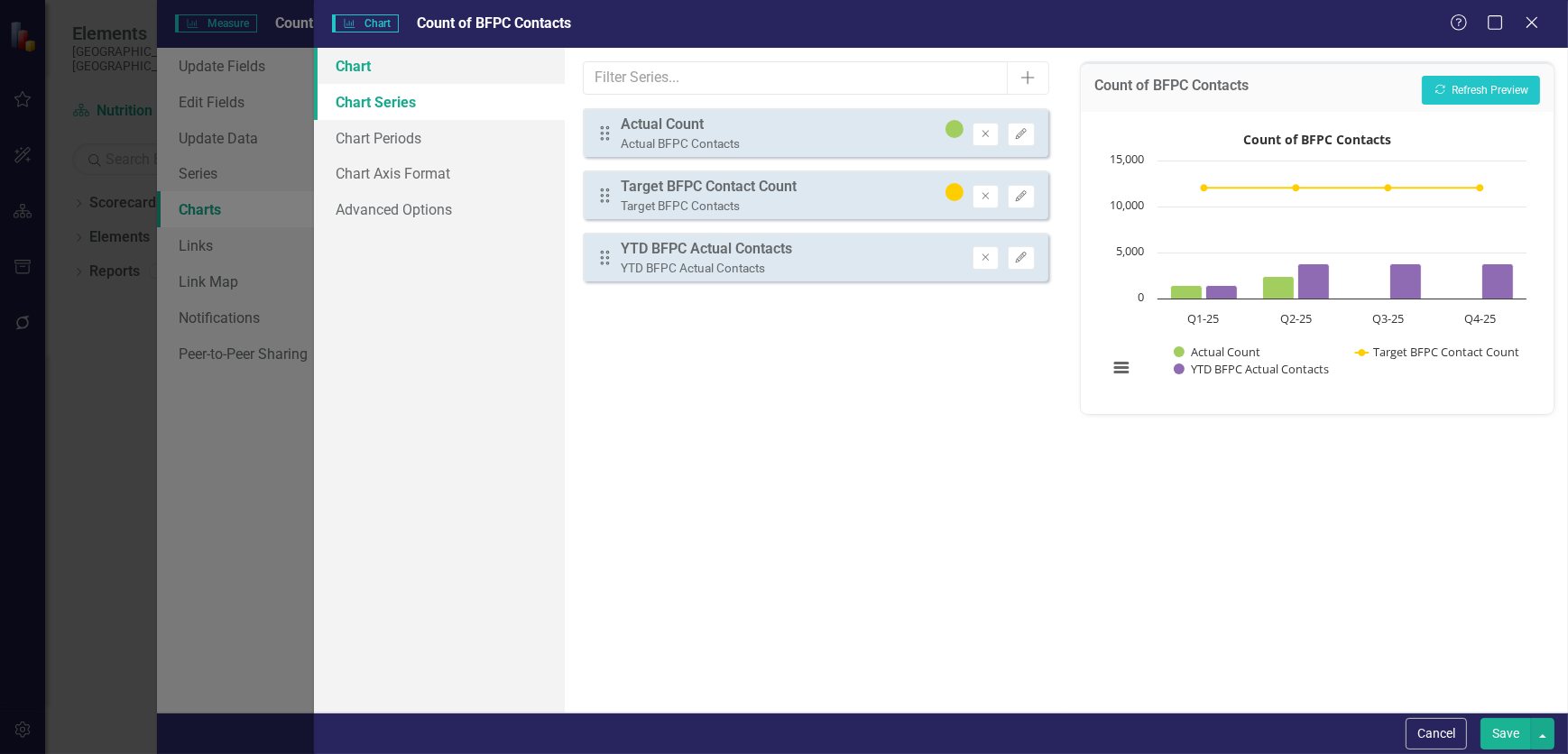 click on "Chart" at bounding box center [439, 66] 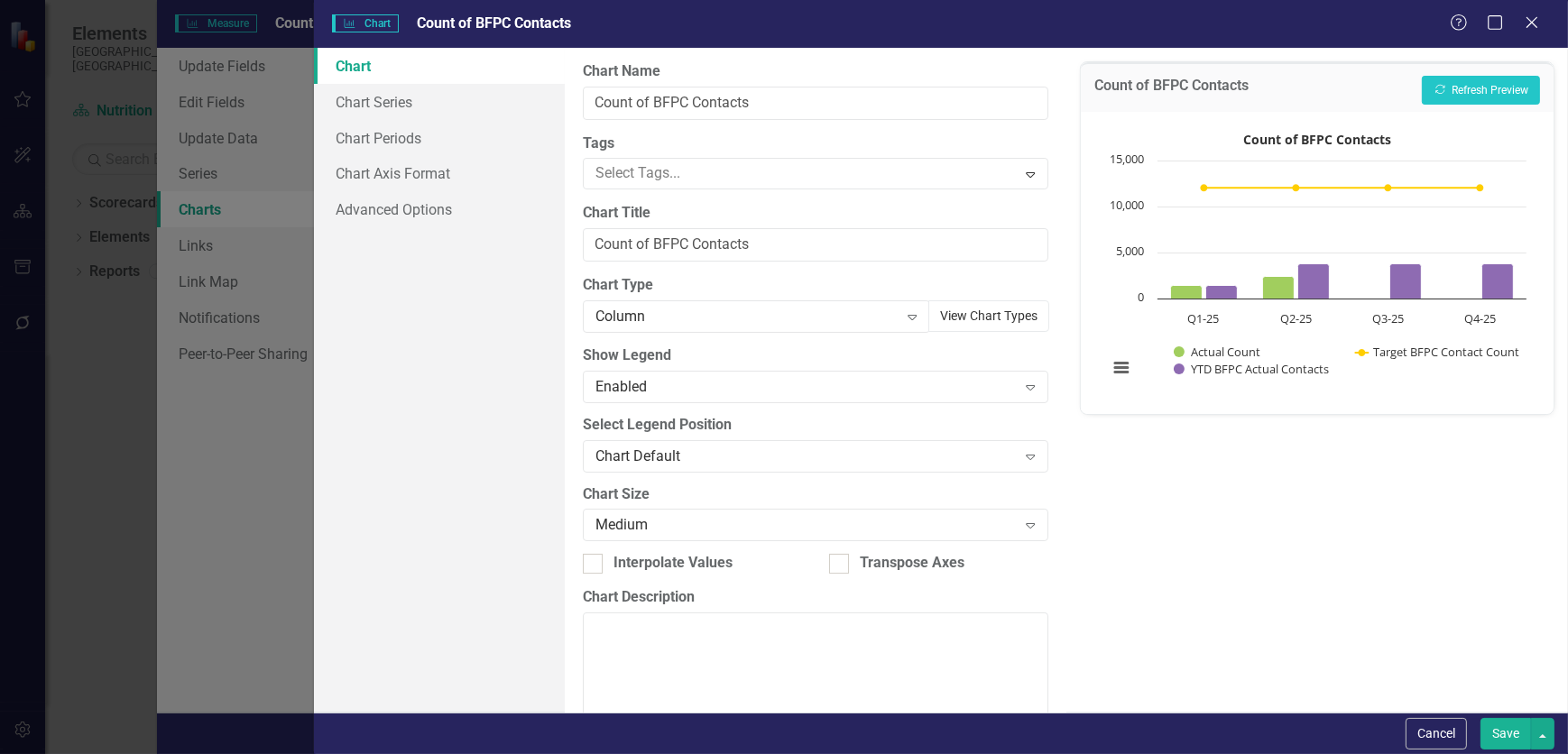 click on "View Chart Types" at bounding box center (989, 316) 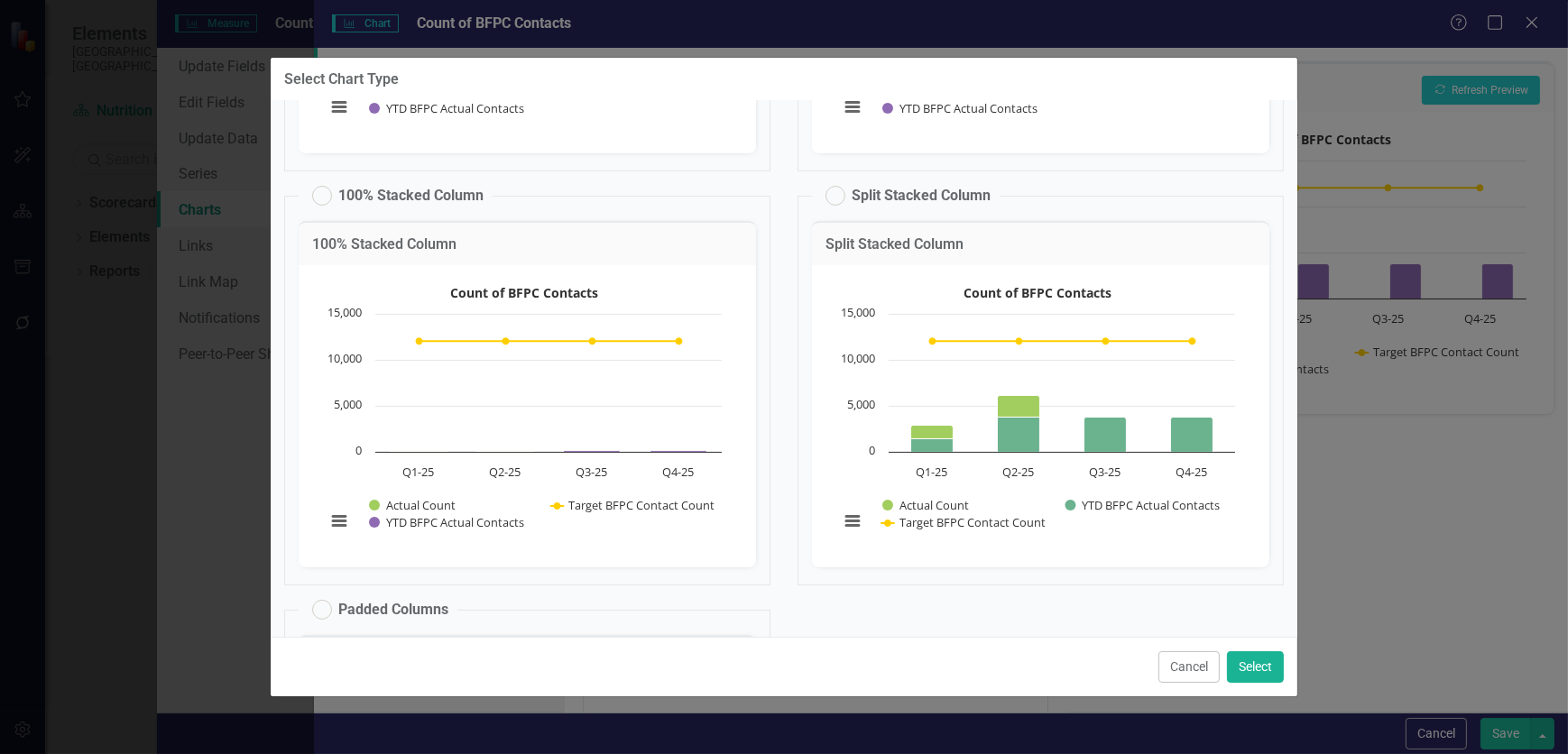 scroll, scrollTop: 409, scrollLeft: 0, axis: vertical 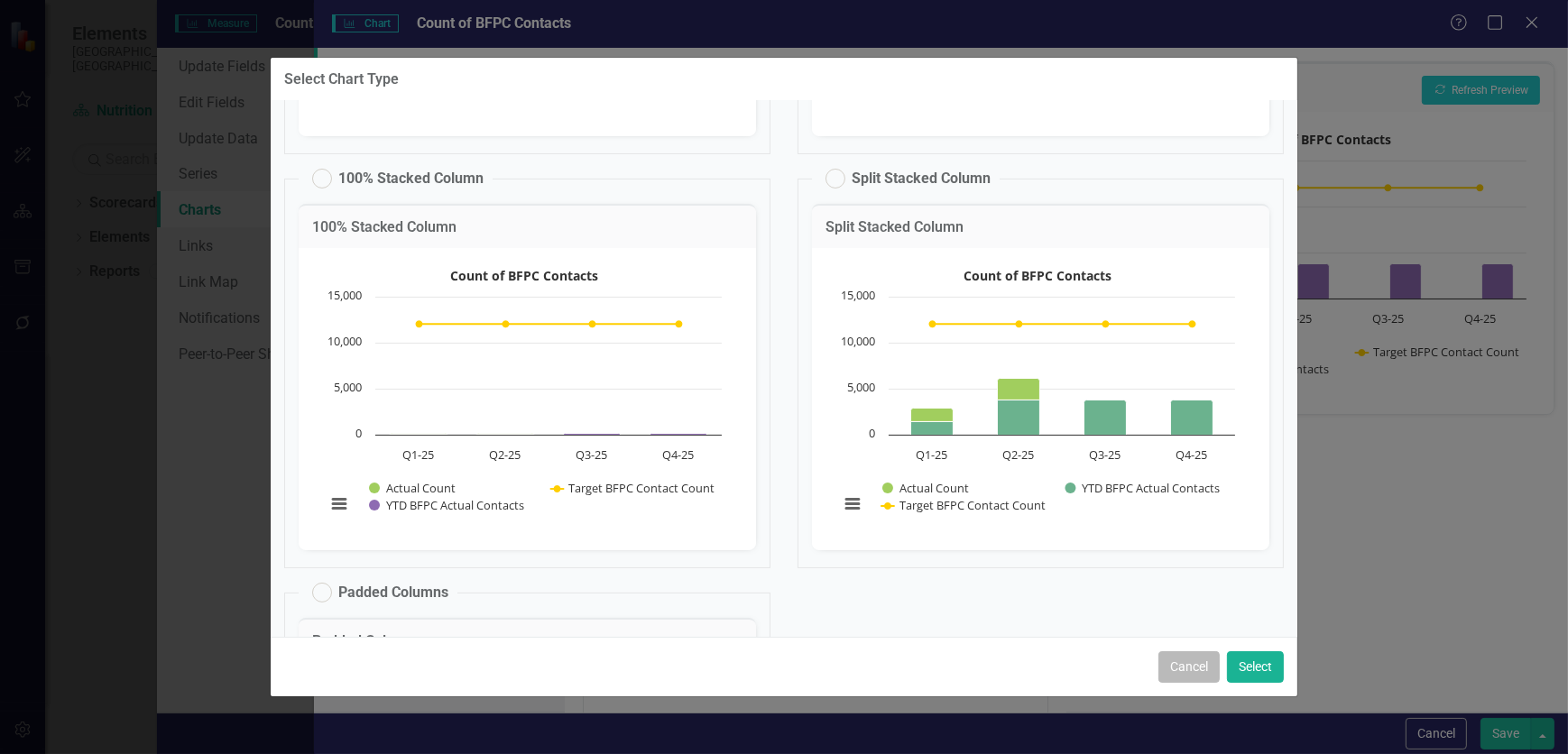 click on "Cancel" at bounding box center [1189, 667] 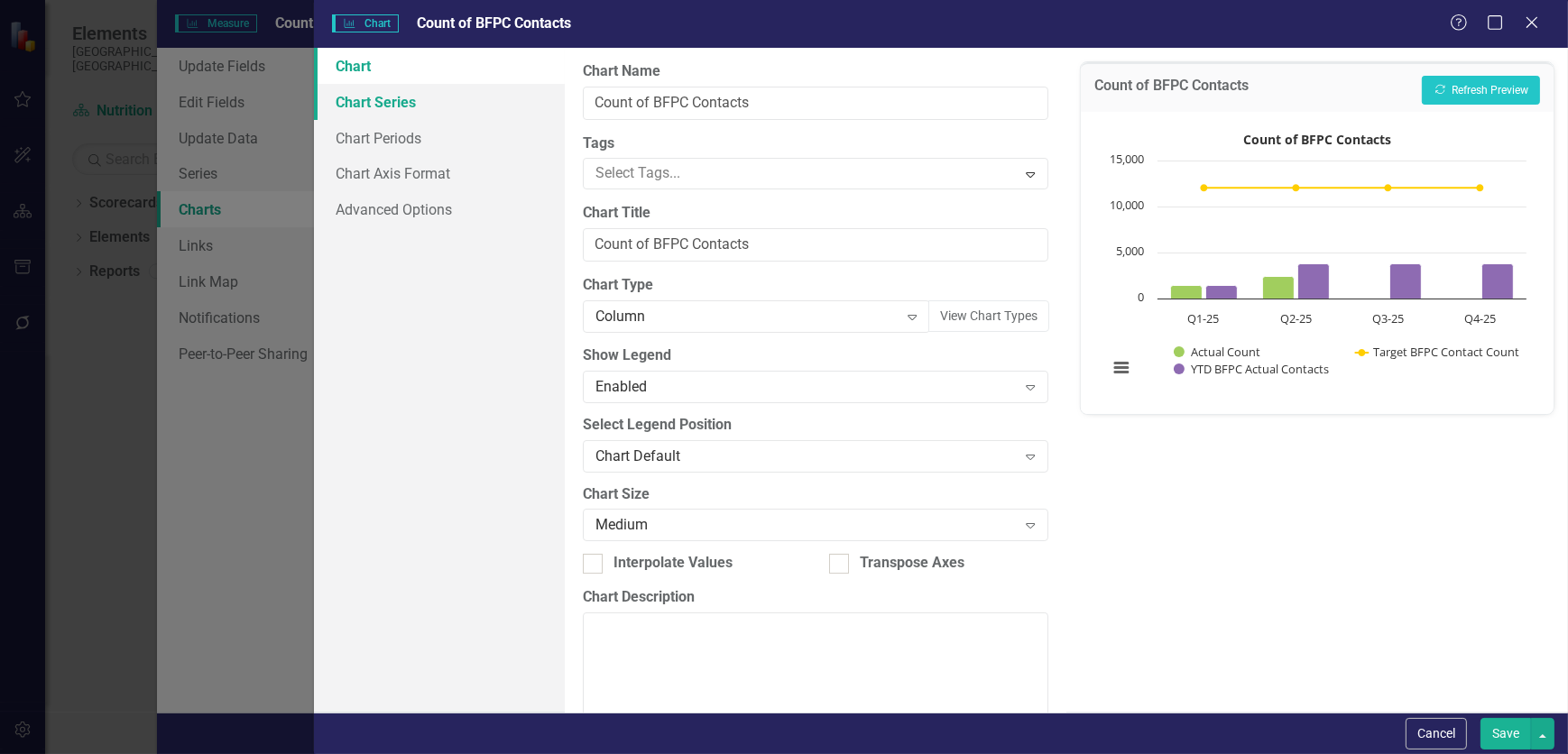 click on "Chart Series" at bounding box center (439, 102) 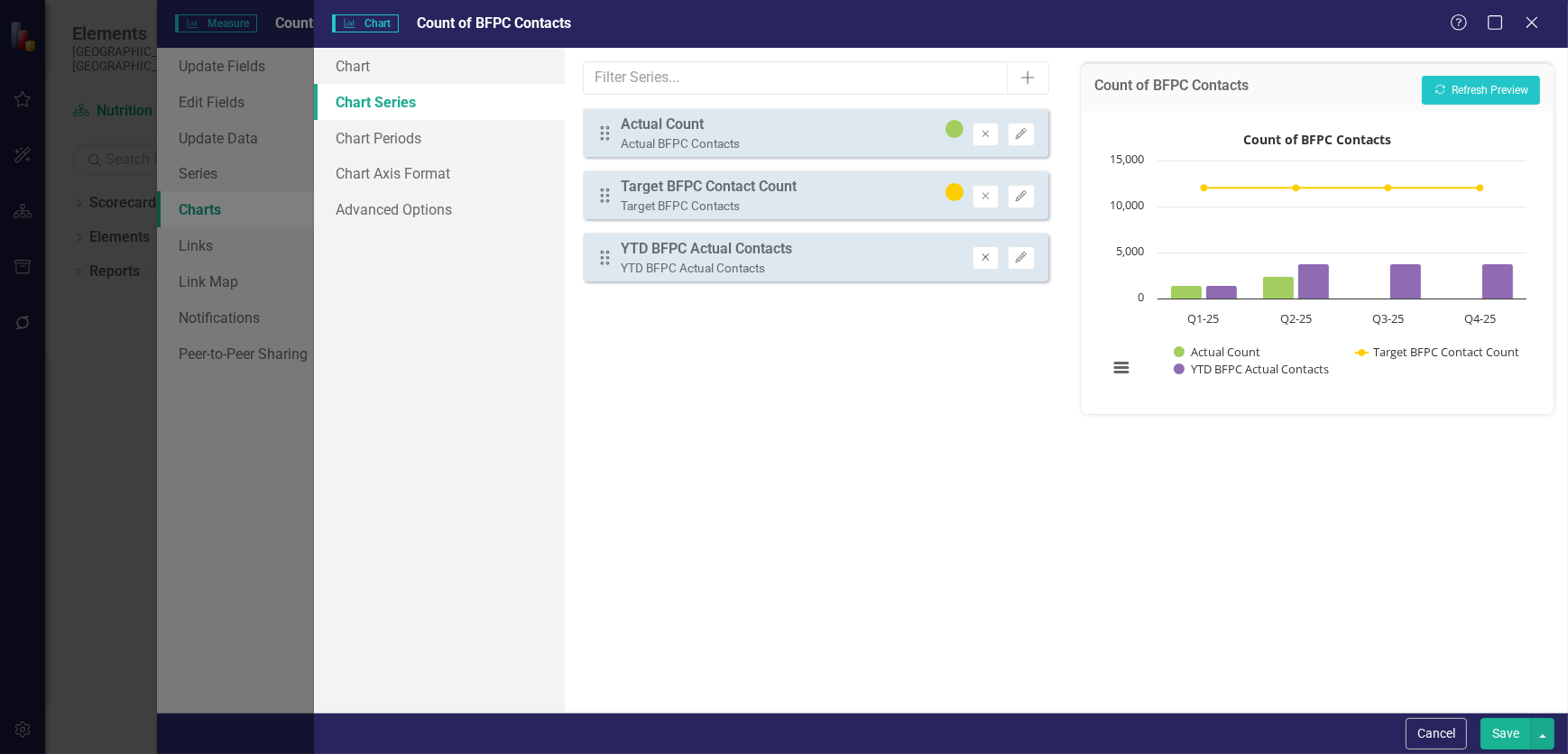 click on "Remove" 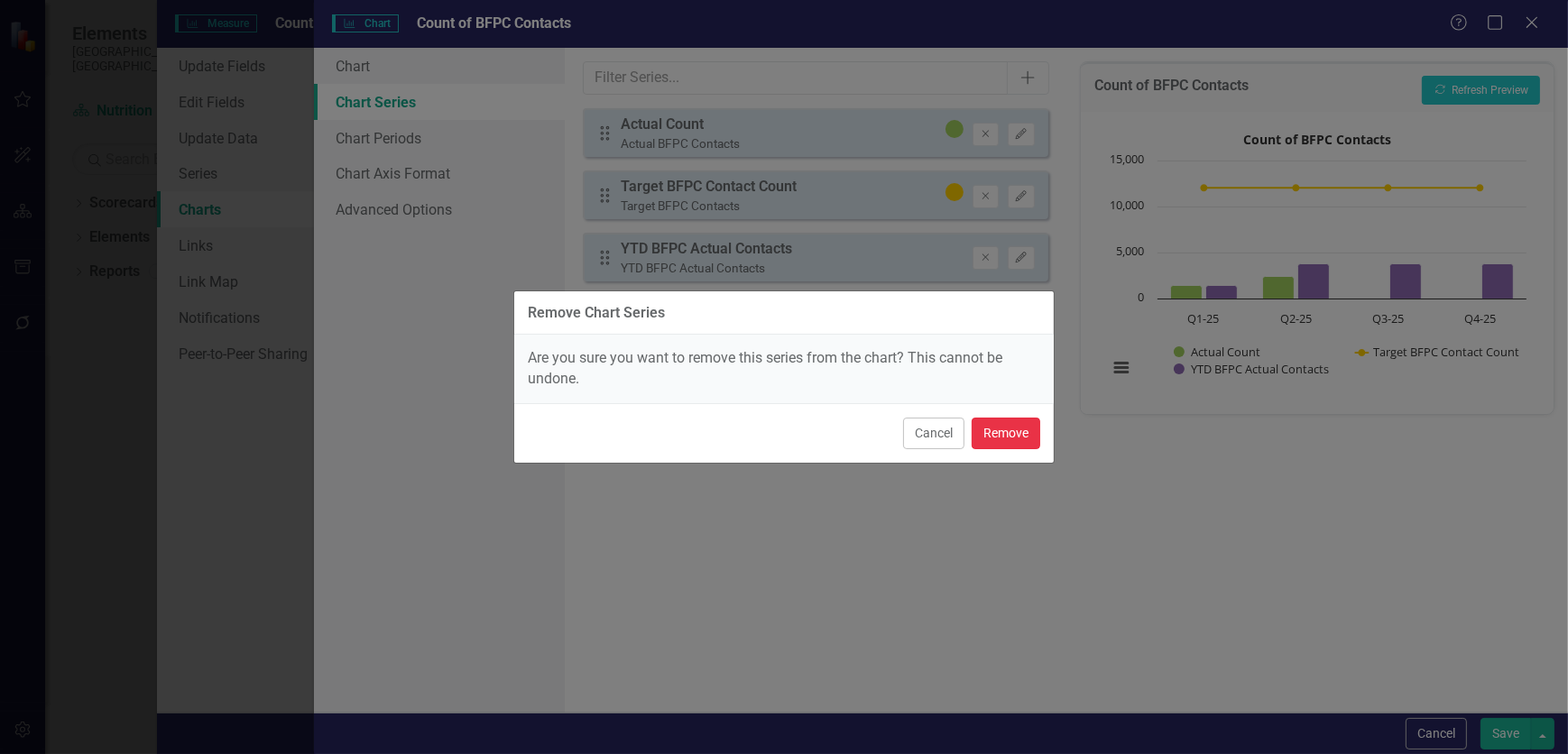 click on "Remove" at bounding box center (1006, 433) 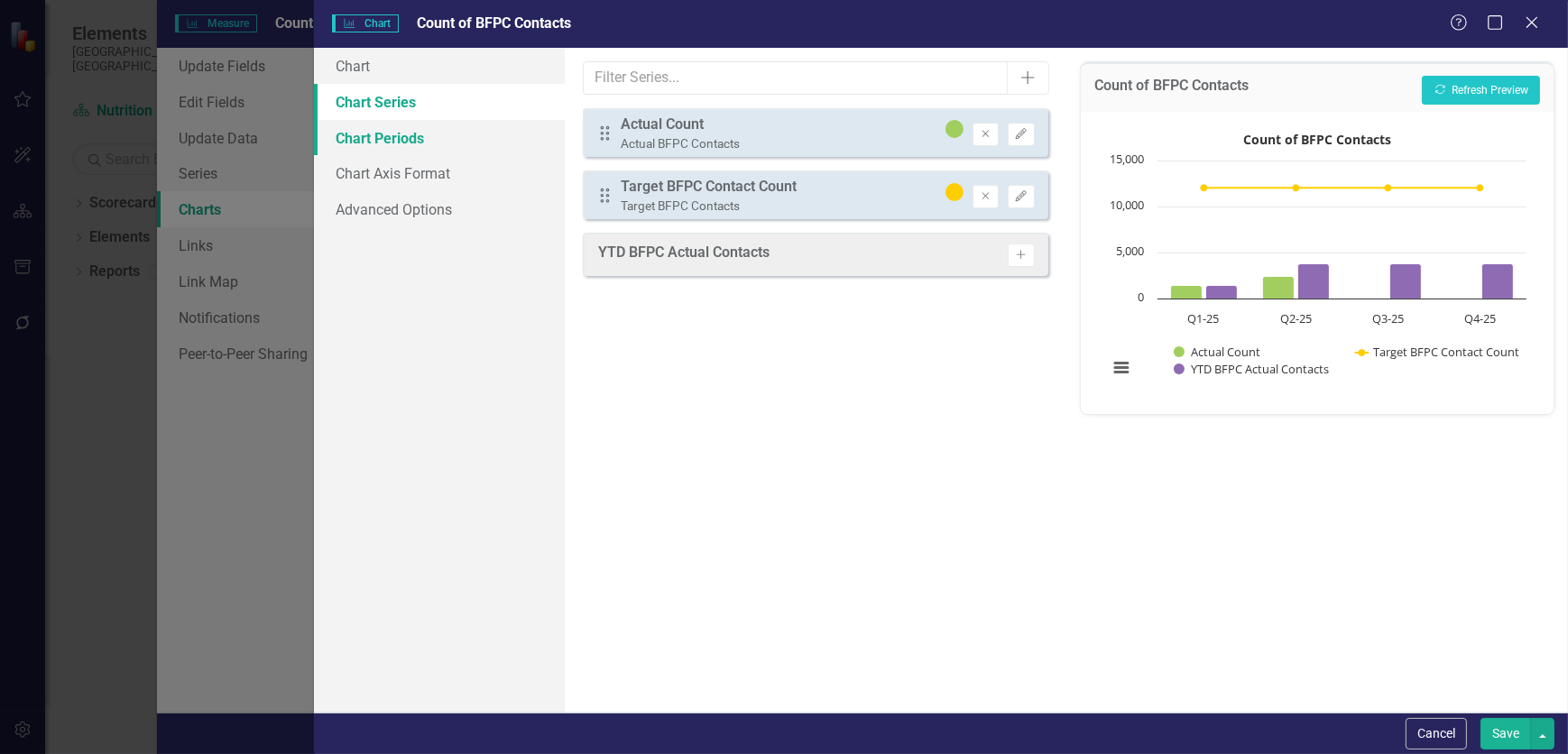click on "Chart Periods" at bounding box center (439, 138) 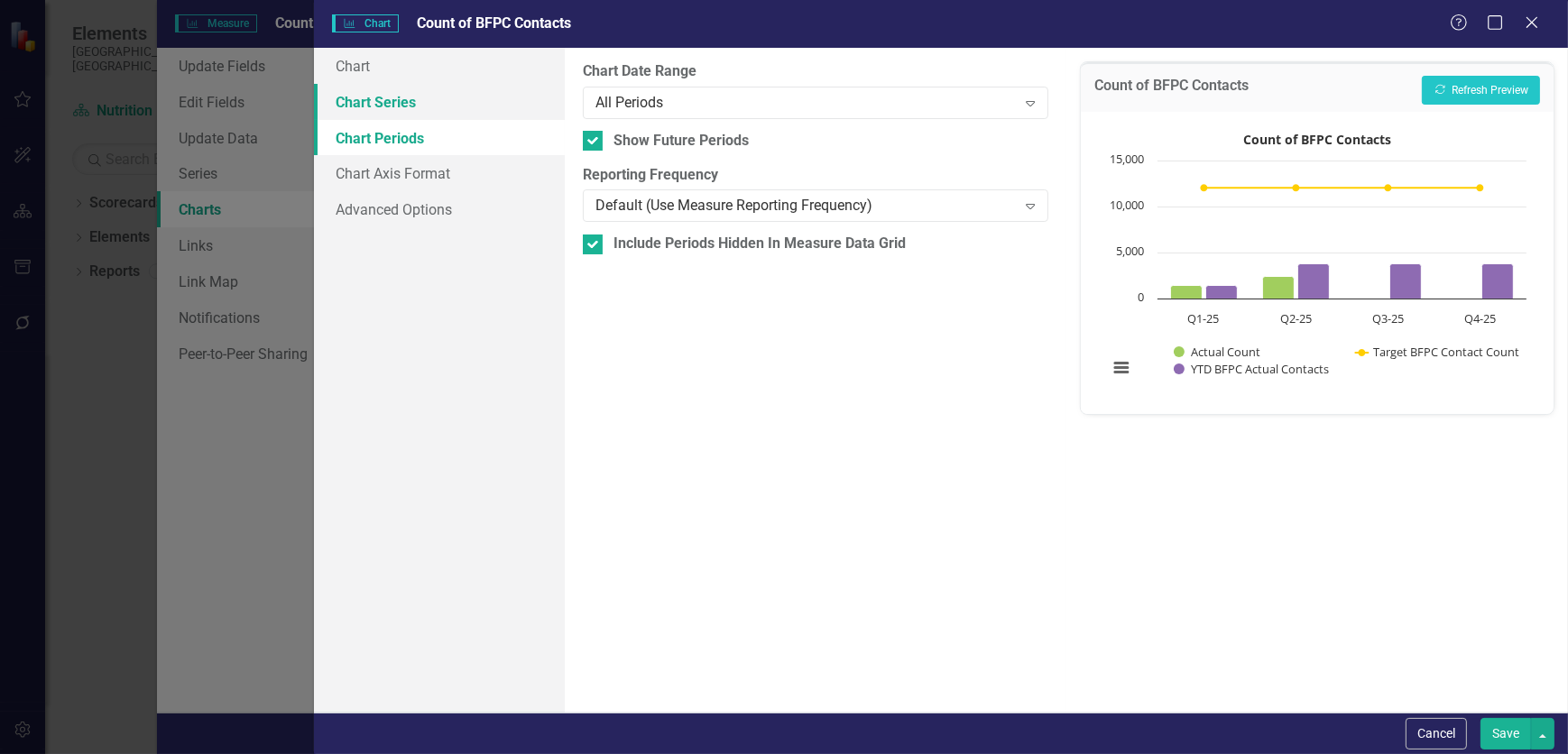 click on "Chart Series" at bounding box center (439, 102) 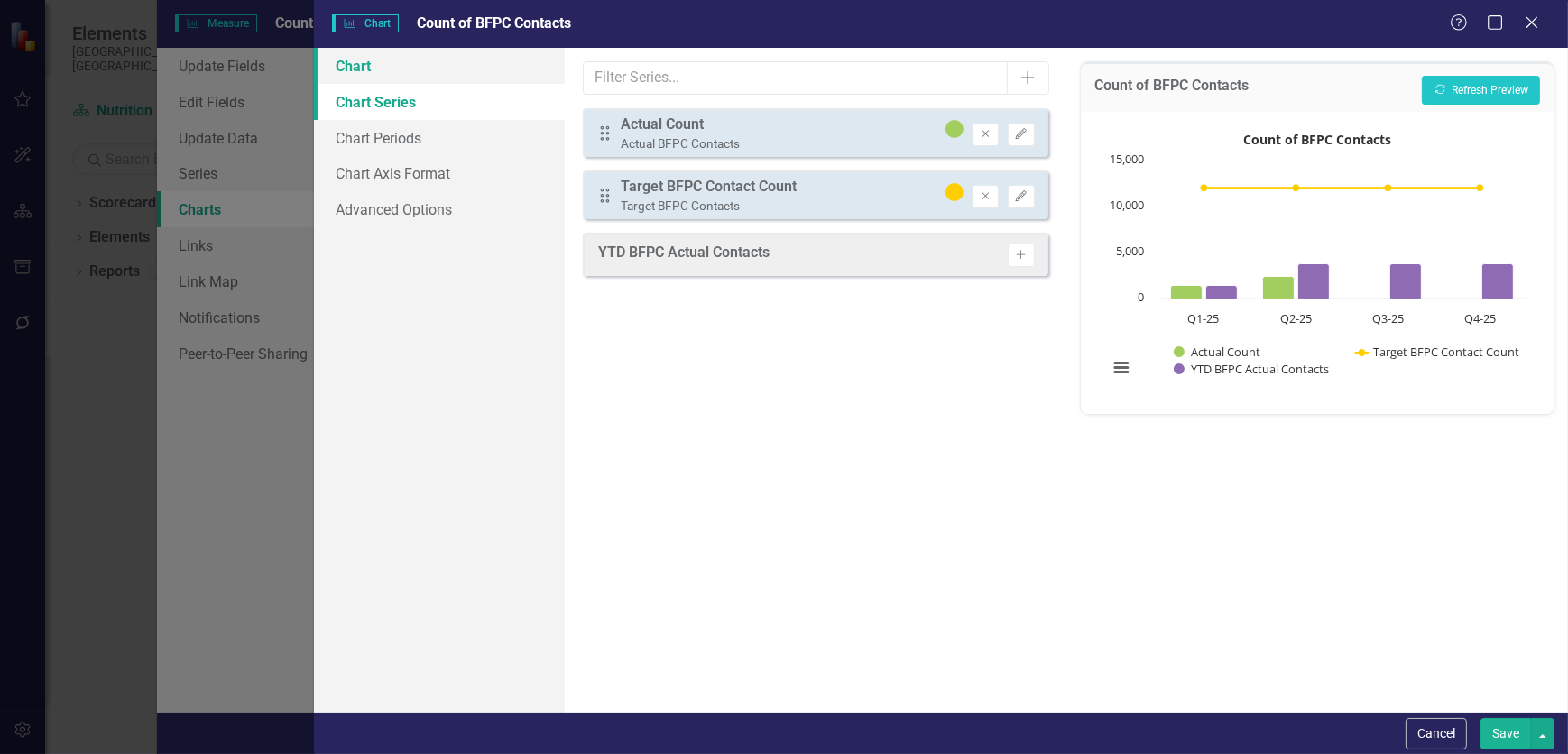 click on "Chart" at bounding box center (439, 66) 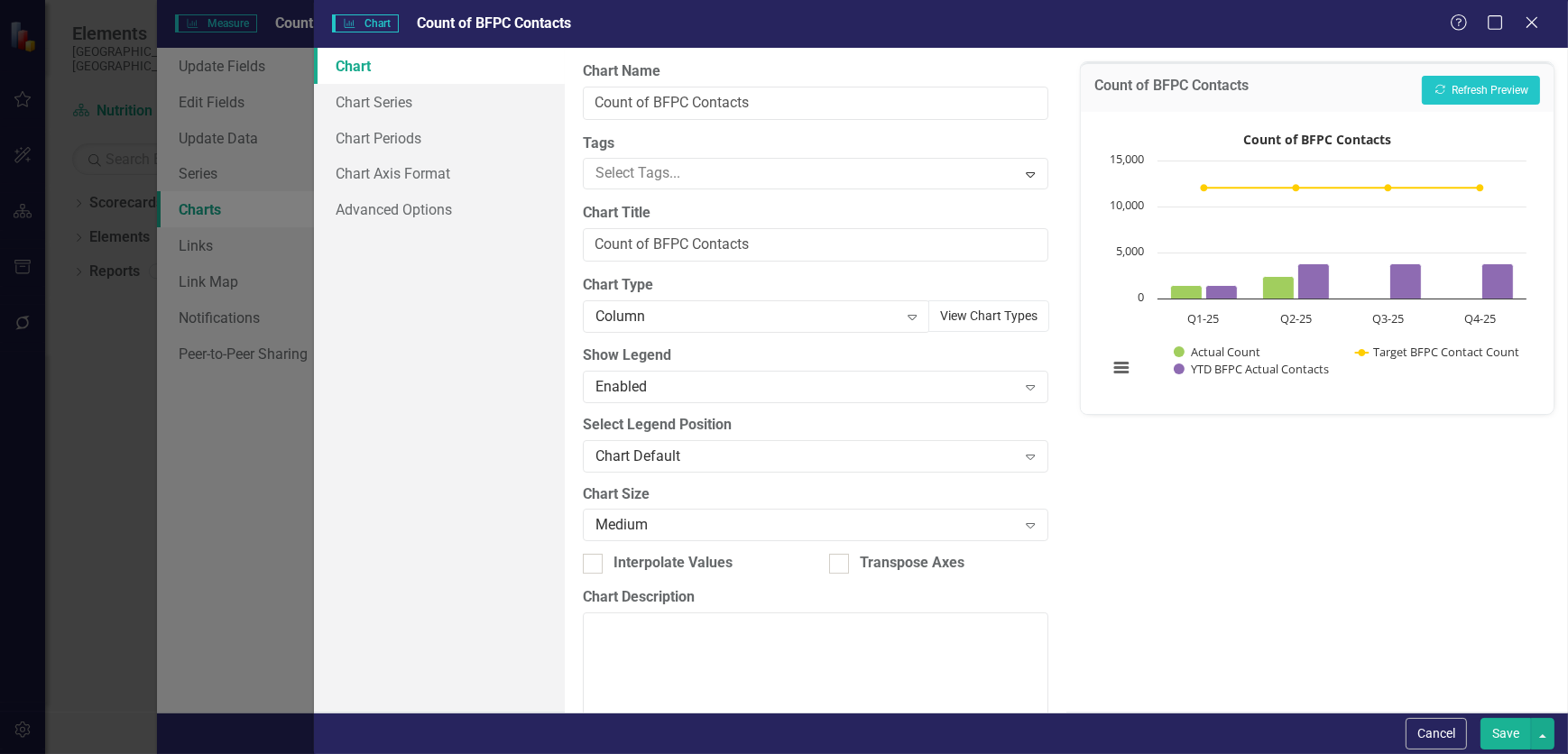 click on "View Chart Types" at bounding box center (989, 316) 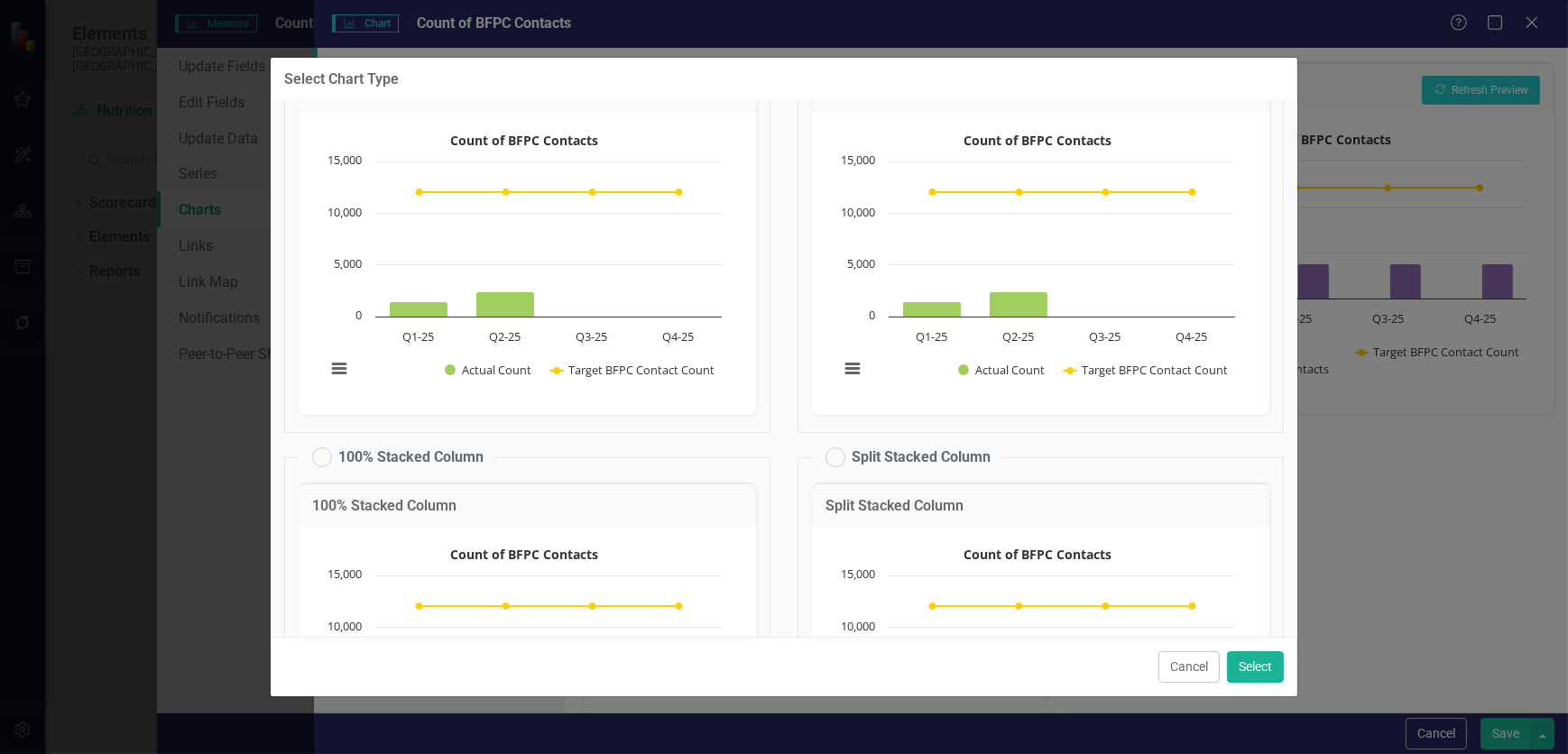 scroll, scrollTop: 0, scrollLeft: 0, axis: both 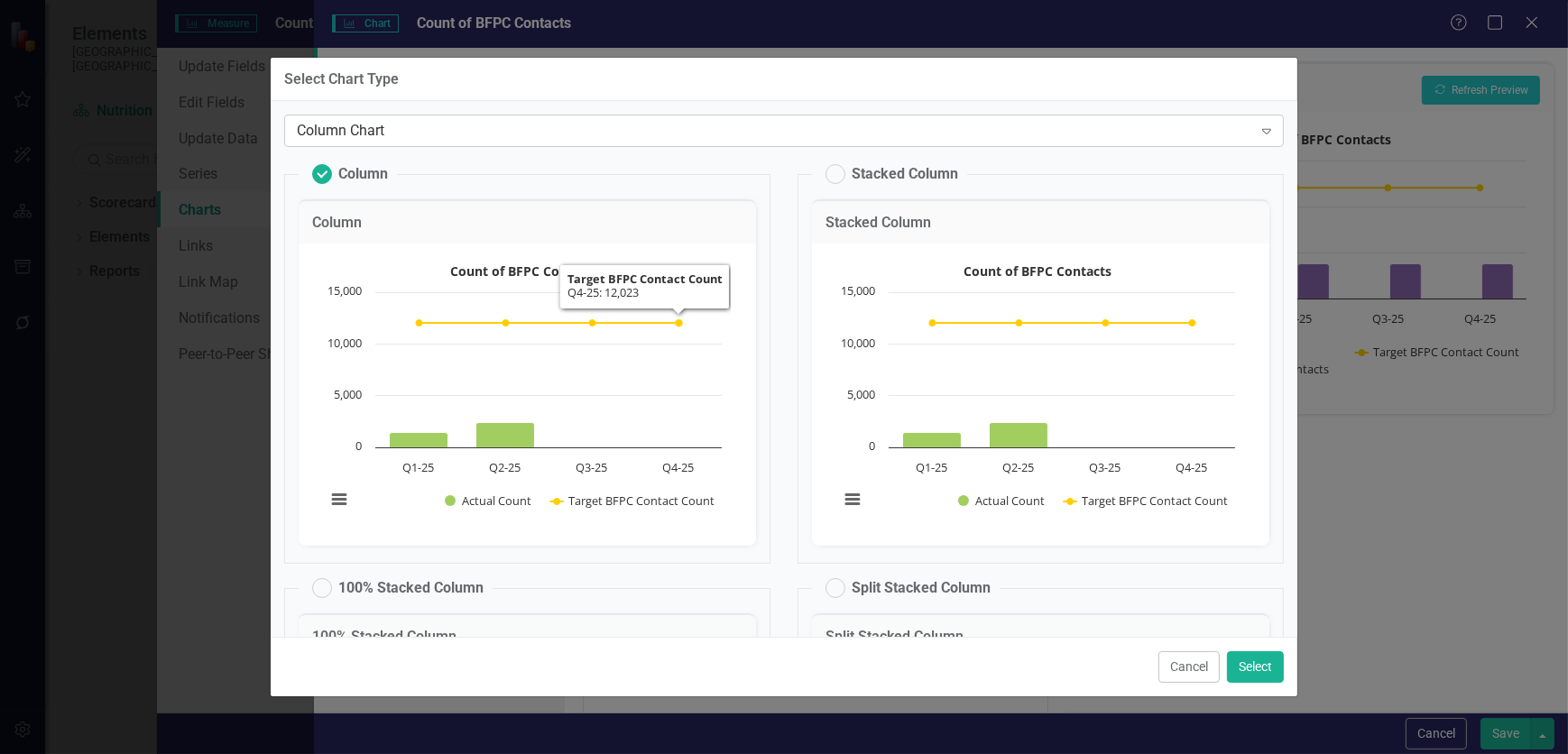 click on "Column Chart Expand" at bounding box center [784, 131] 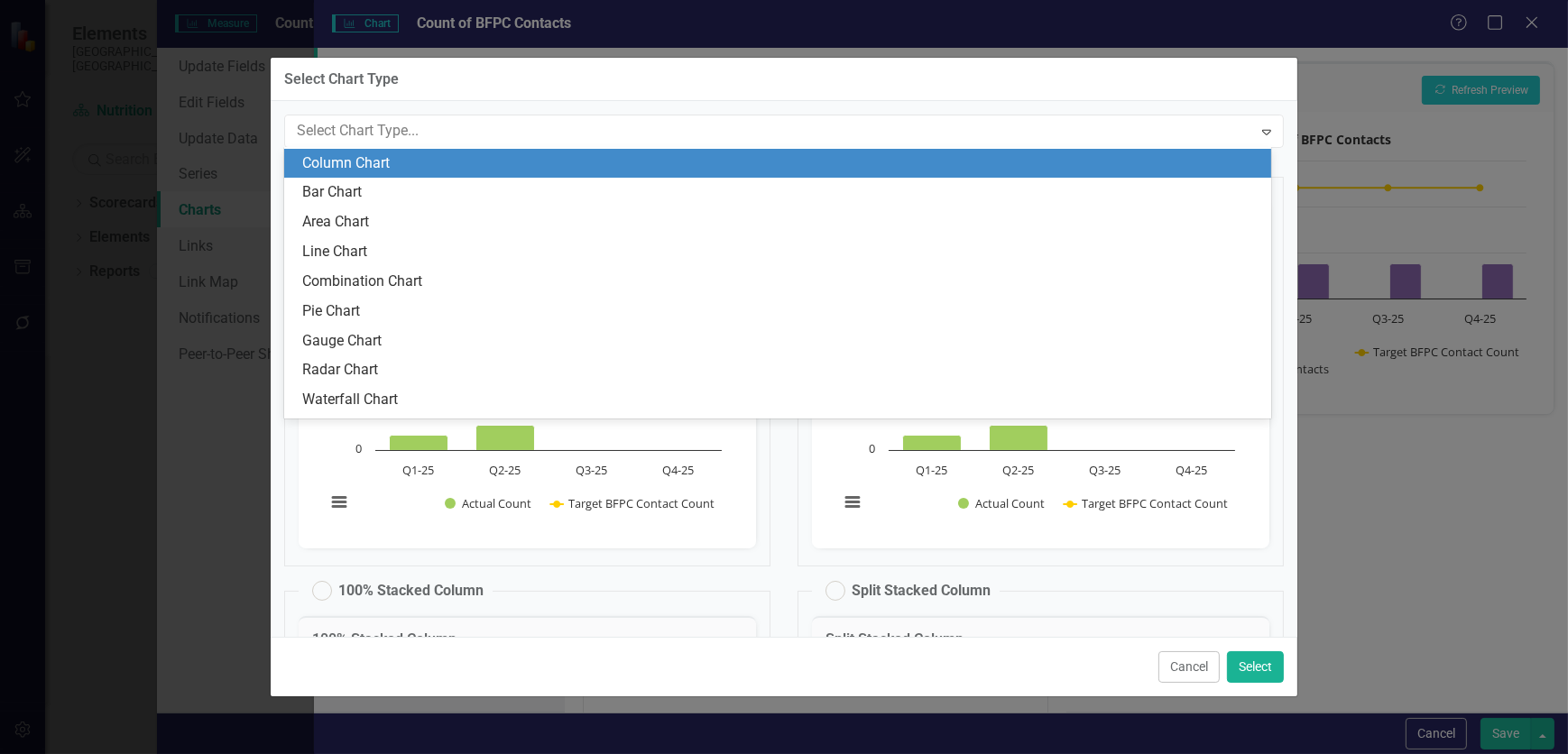 scroll, scrollTop: 0, scrollLeft: 0, axis: both 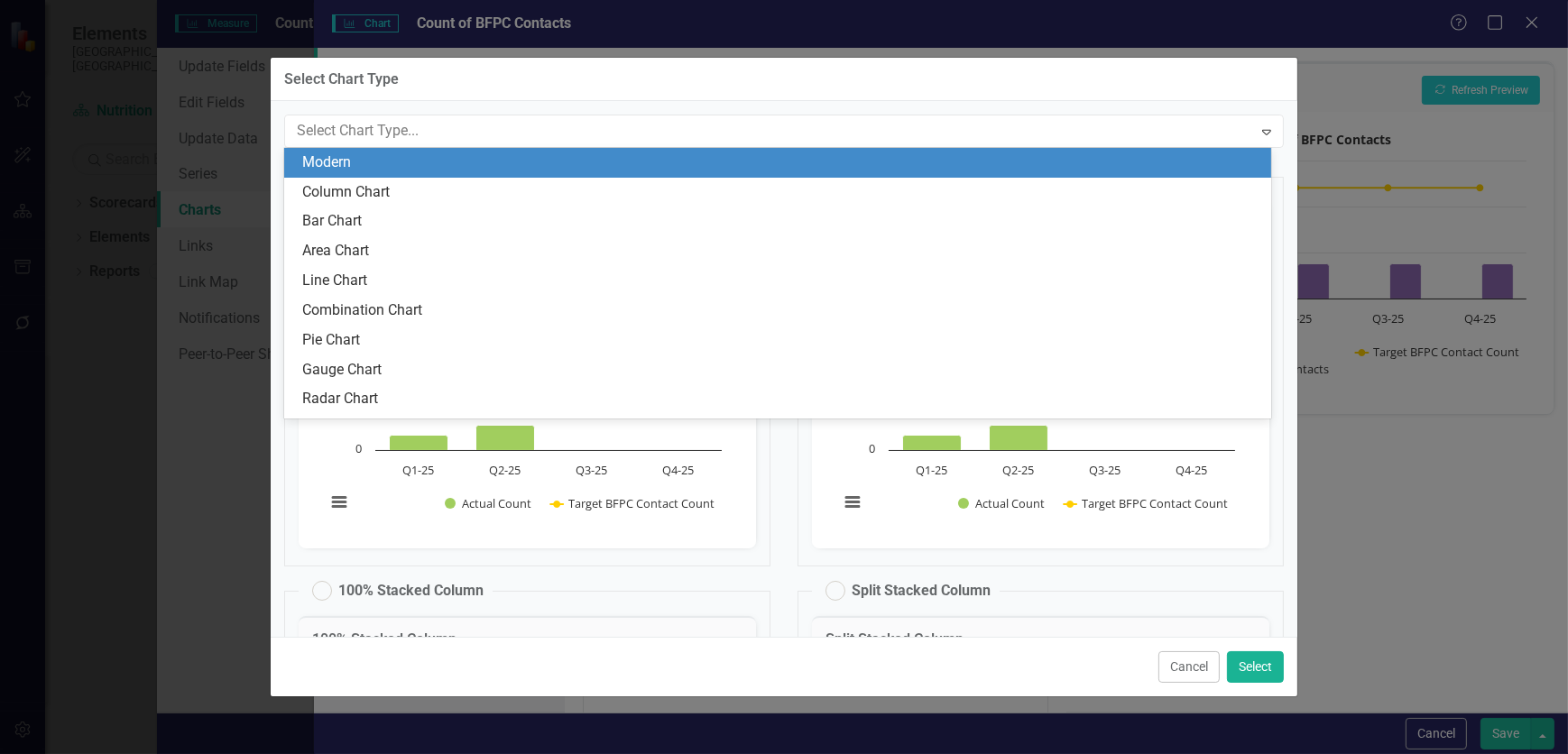 click on "Modern" at bounding box center [781, 162] 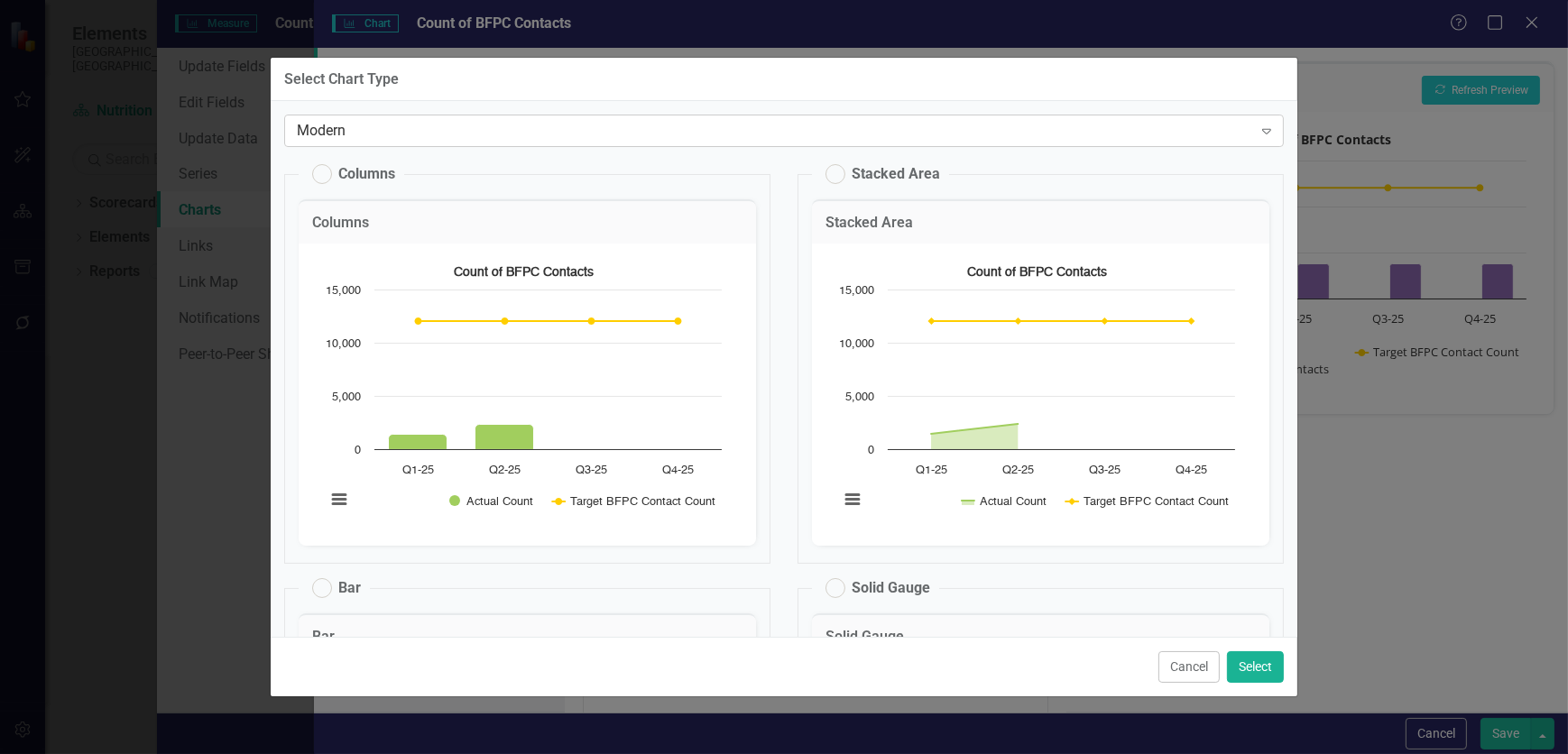 click on "Modern" at bounding box center (774, 131) 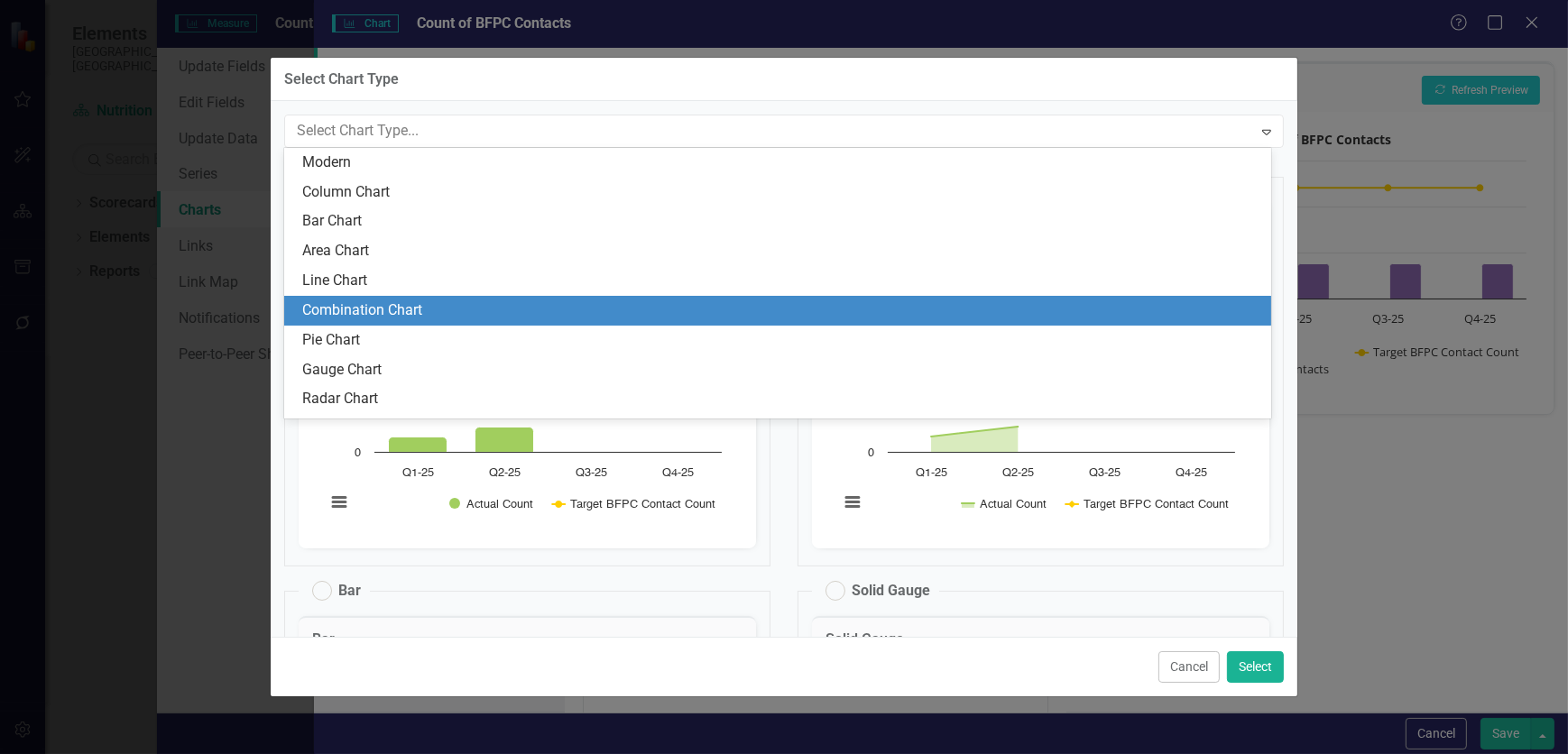 click on "Combination Chart" at bounding box center (781, 310) 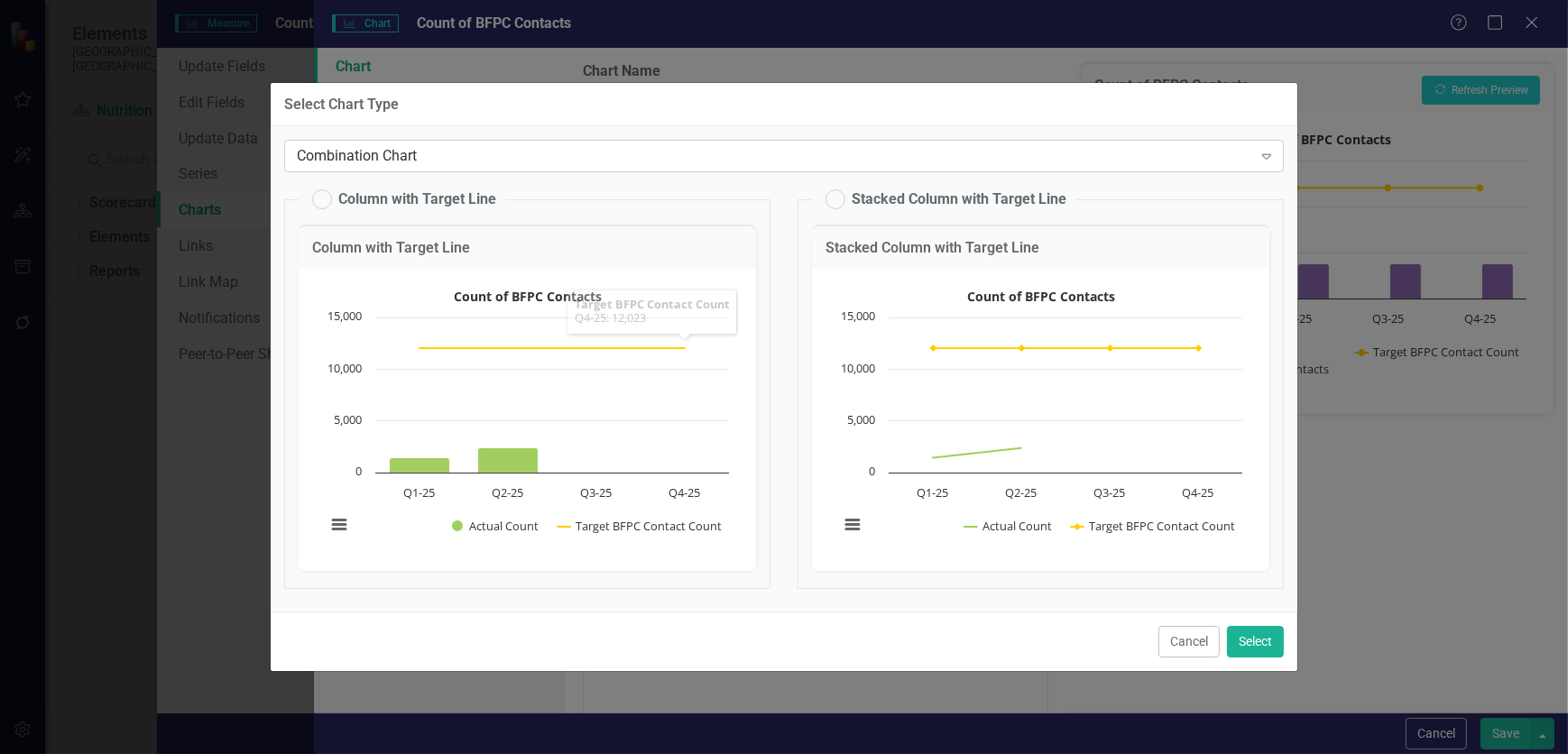 click on "Combination Chart" at bounding box center (774, 156) 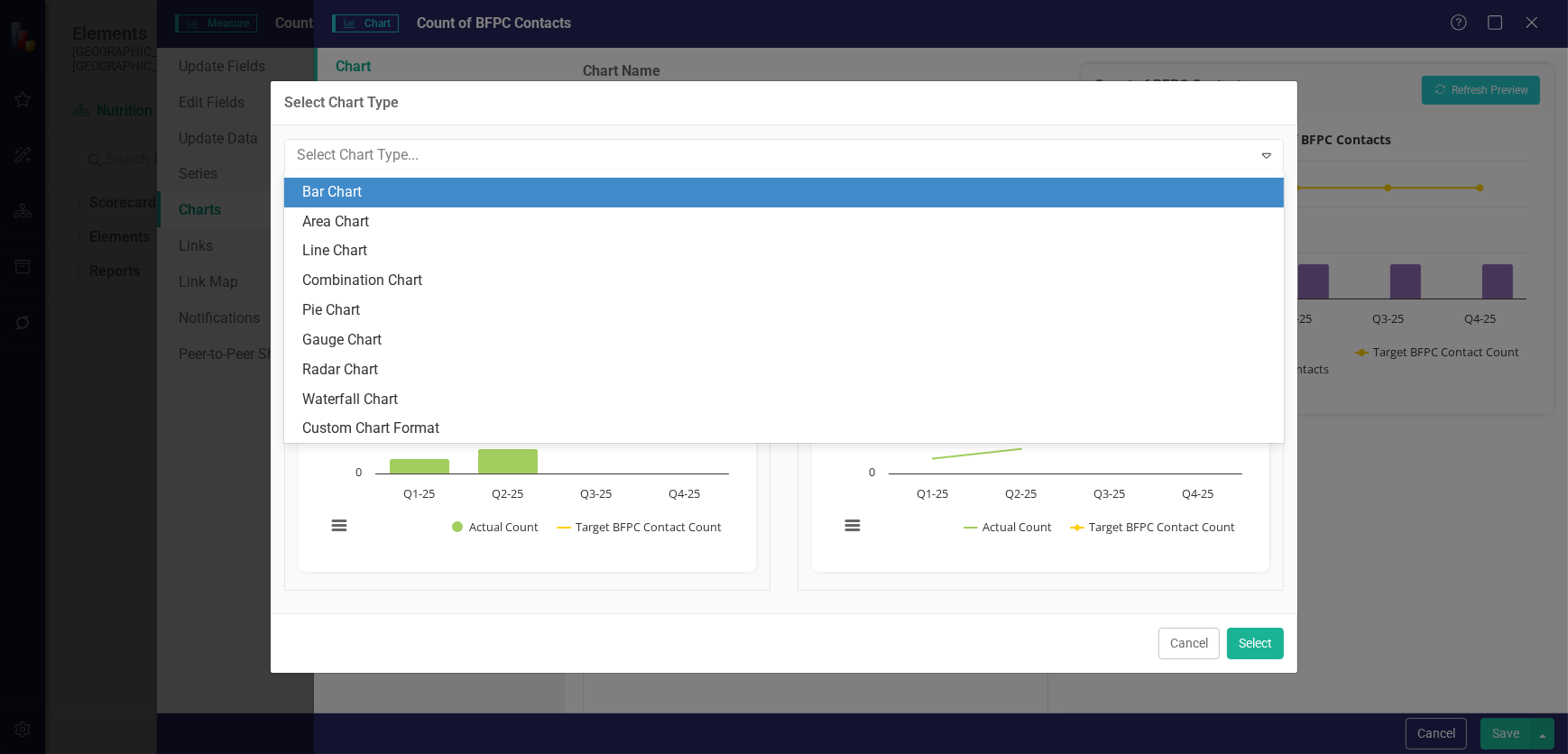 scroll, scrollTop: 0, scrollLeft: 0, axis: both 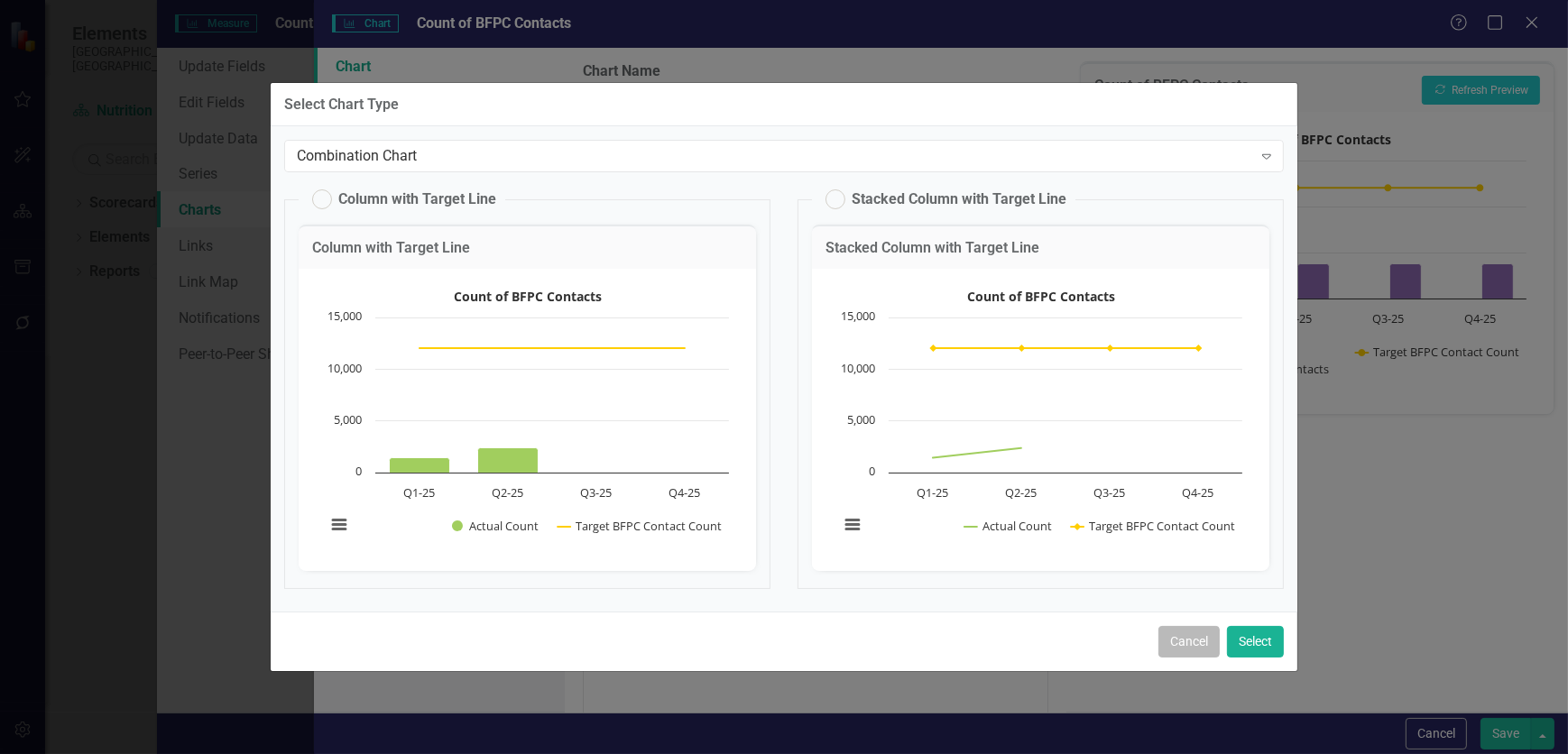 click on "Cancel" at bounding box center (1189, 641) 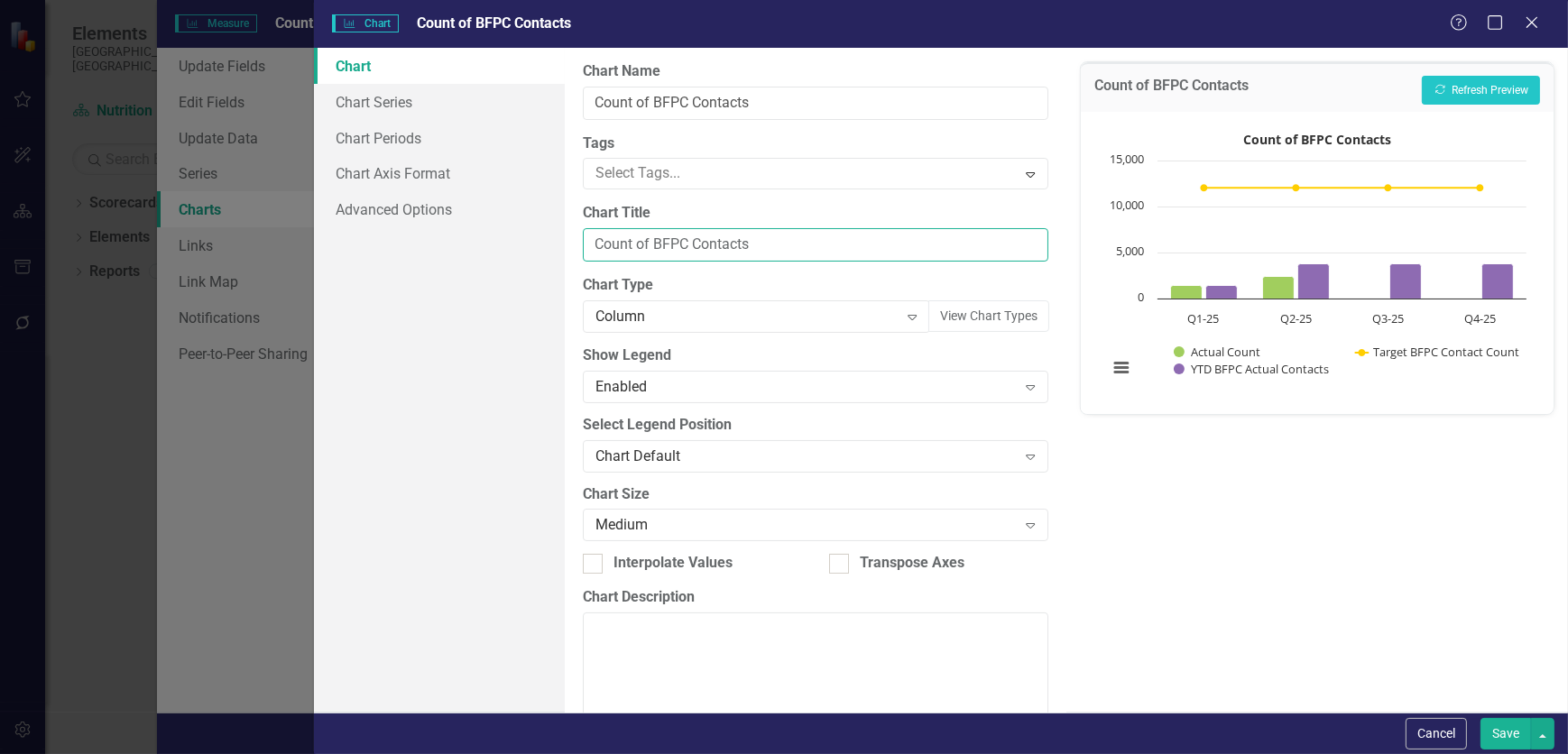 click on "Count of BFPC Contacts" at bounding box center [816, 244] 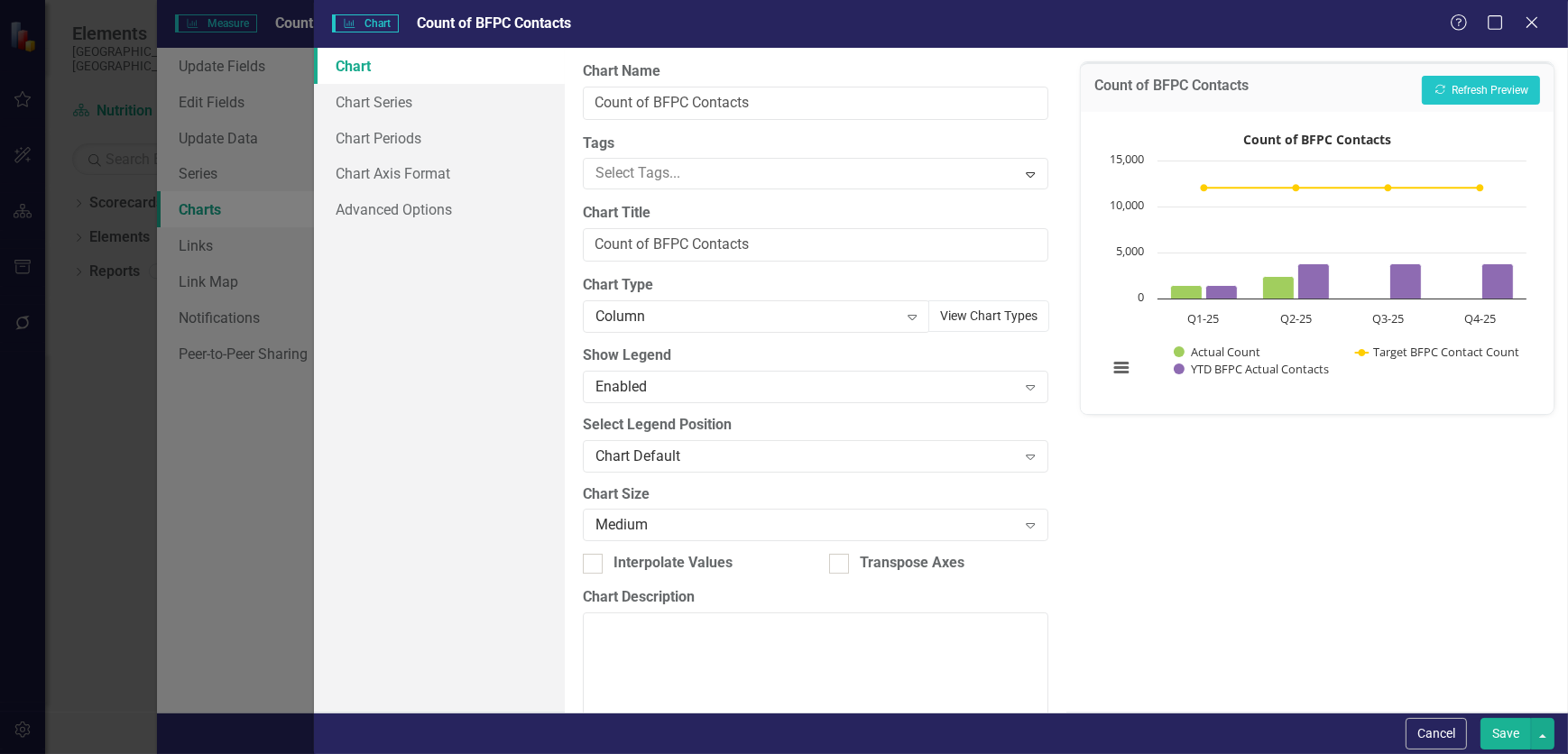 click on "View Chart Types" at bounding box center [989, 316] 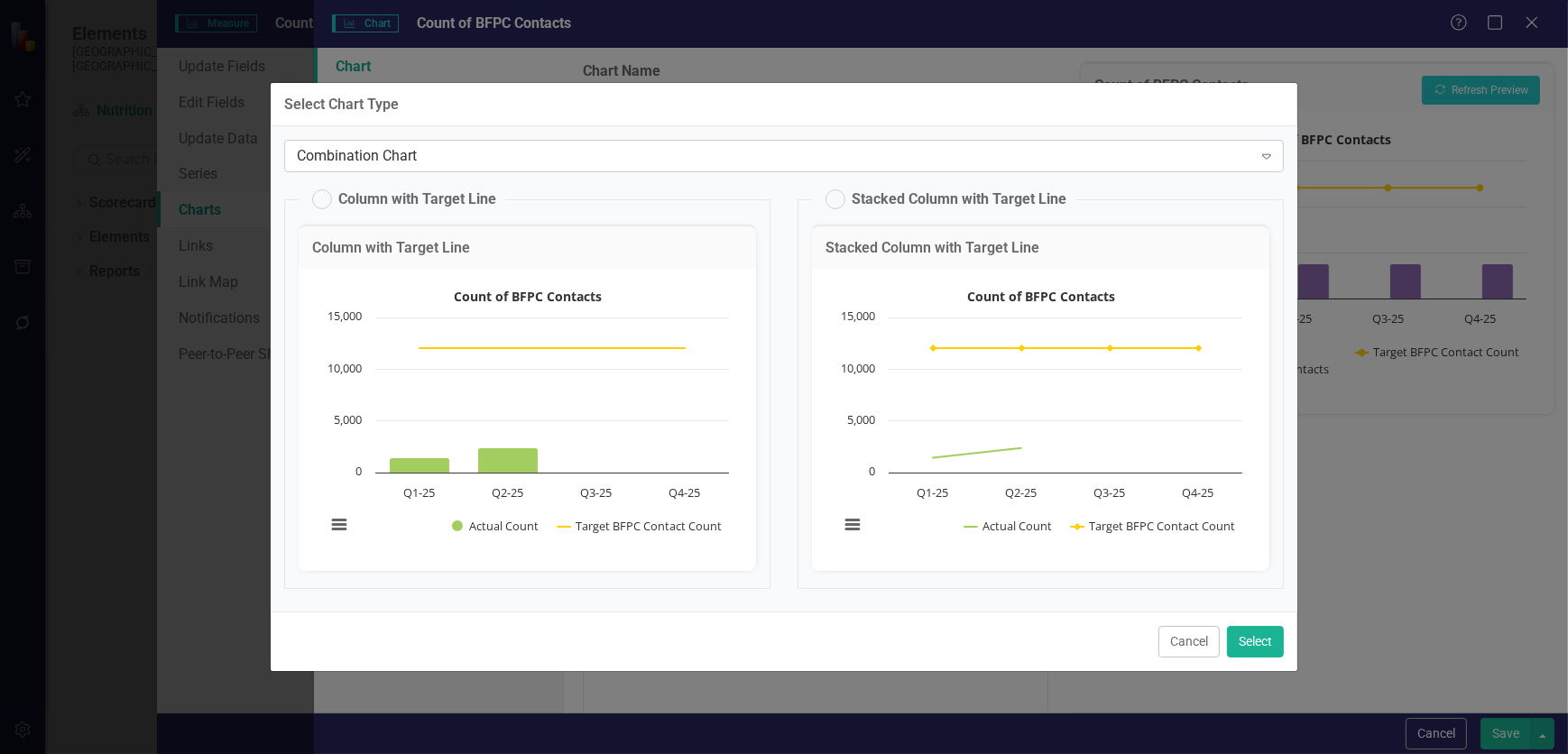 click on "Combination Chart" at bounding box center (774, 156) 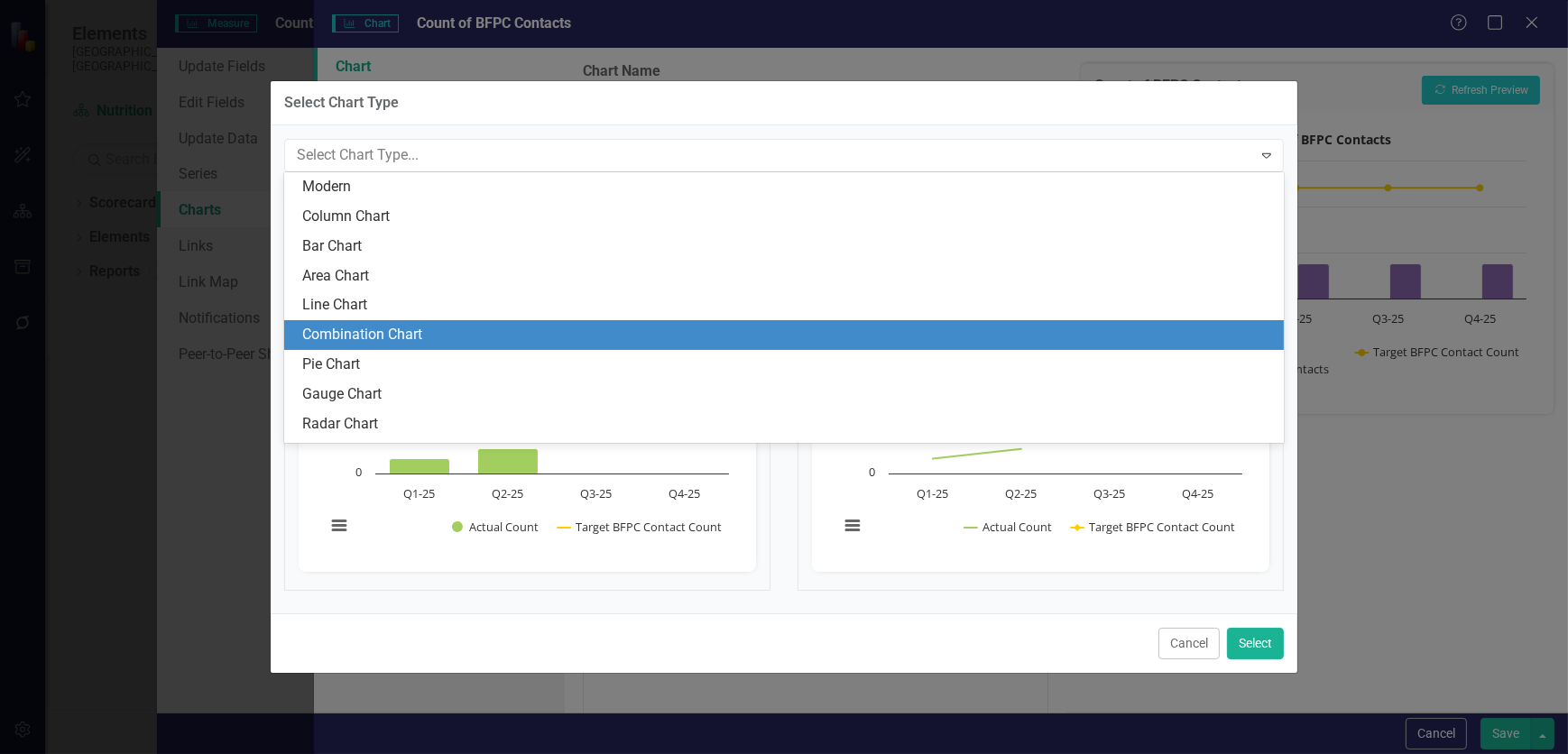 scroll, scrollTop: 54, scrollLeft: 0, axis: vertical 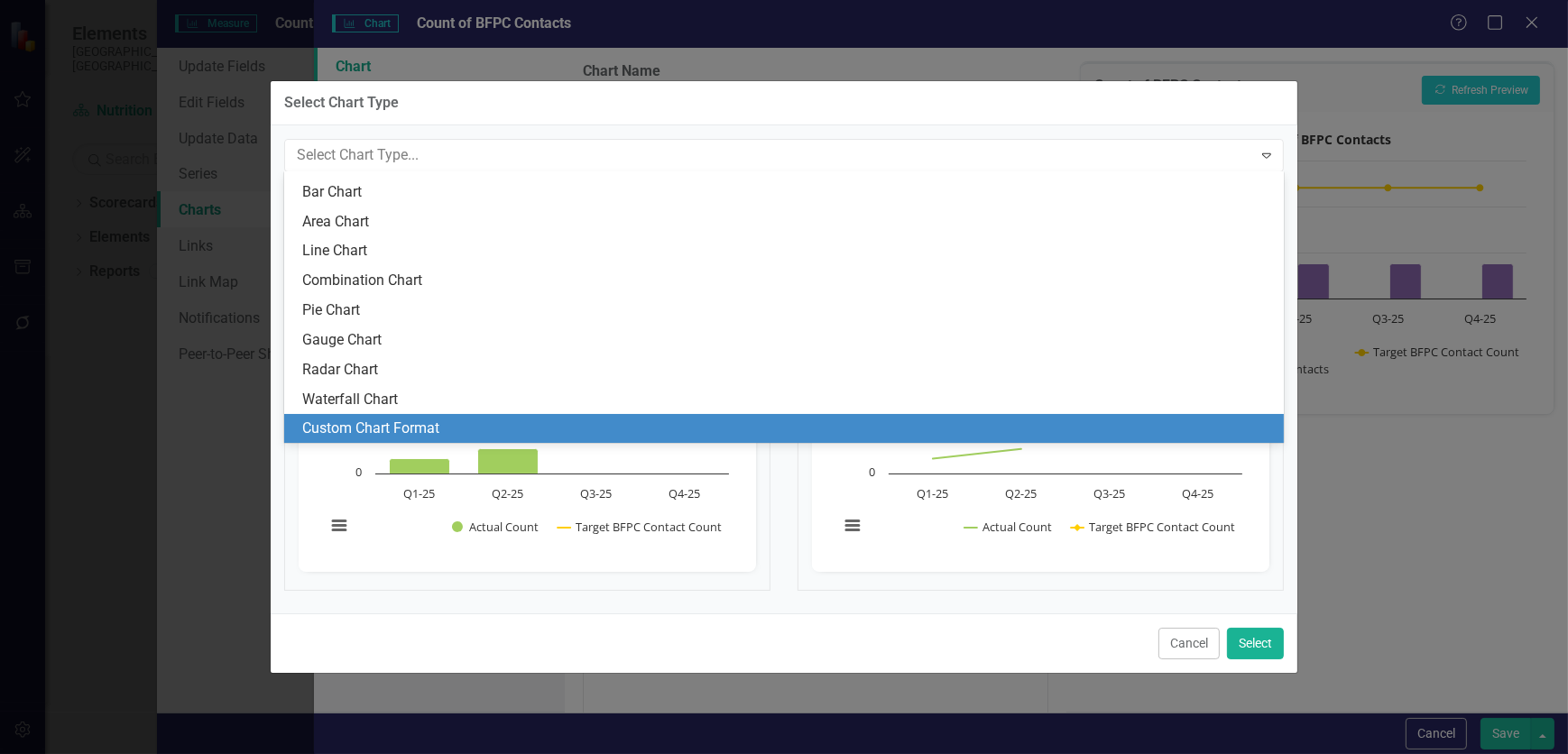 click on "Custom Chart Format" at bounding box center [788, 428] 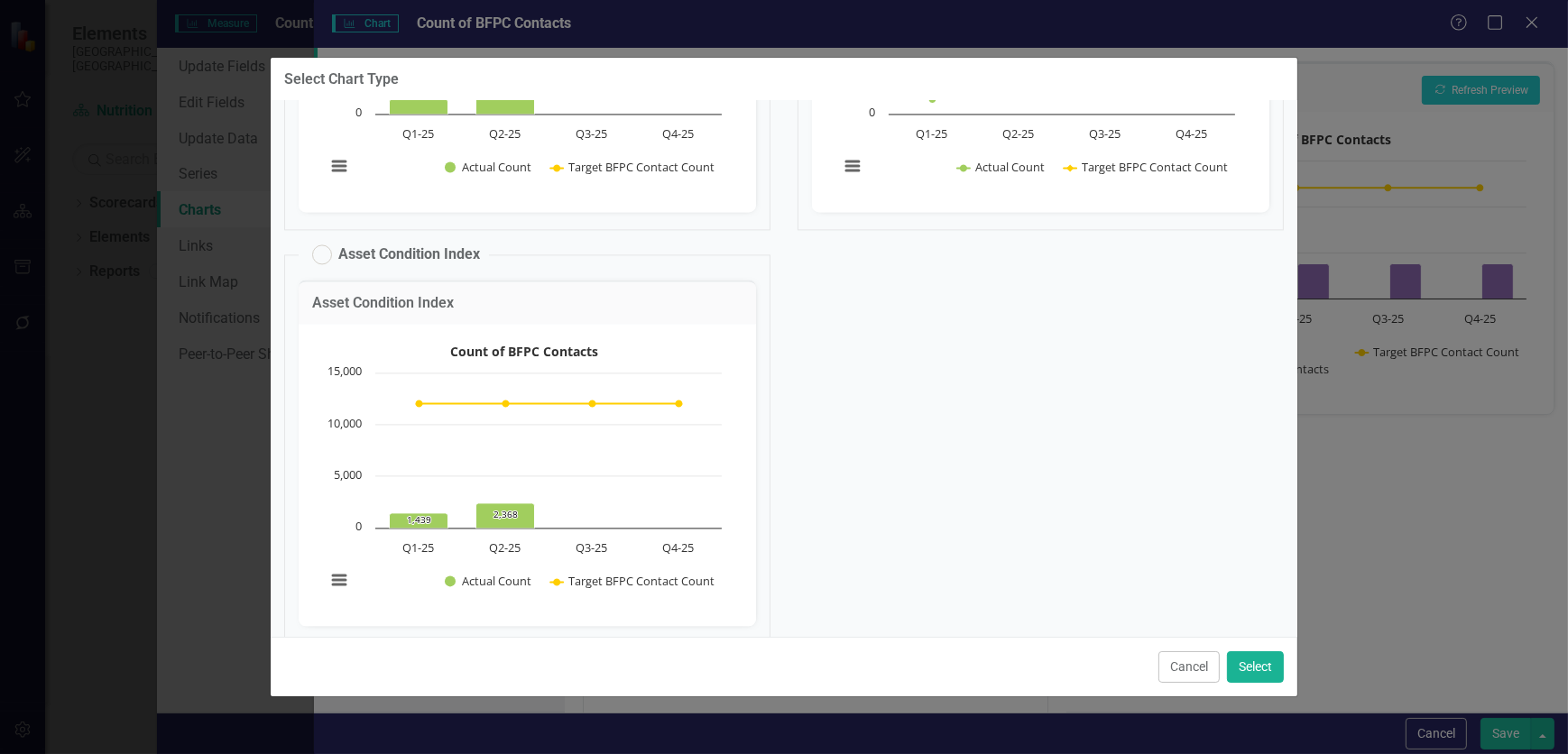 scroll, scrollTop: 4913, scrollLeft: 0, axis: vertical 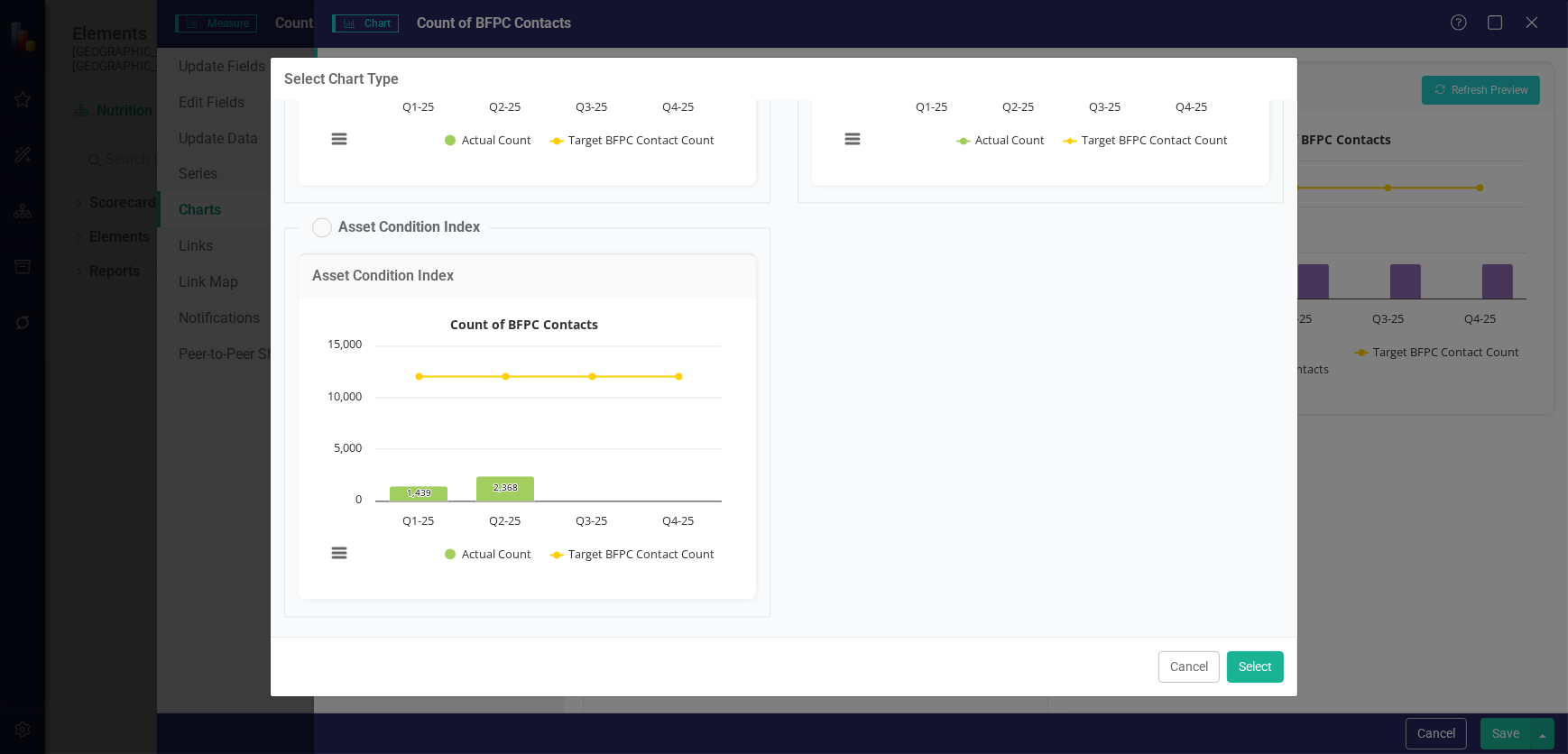 click on "Cancel" at bounding box center [1189, 667] 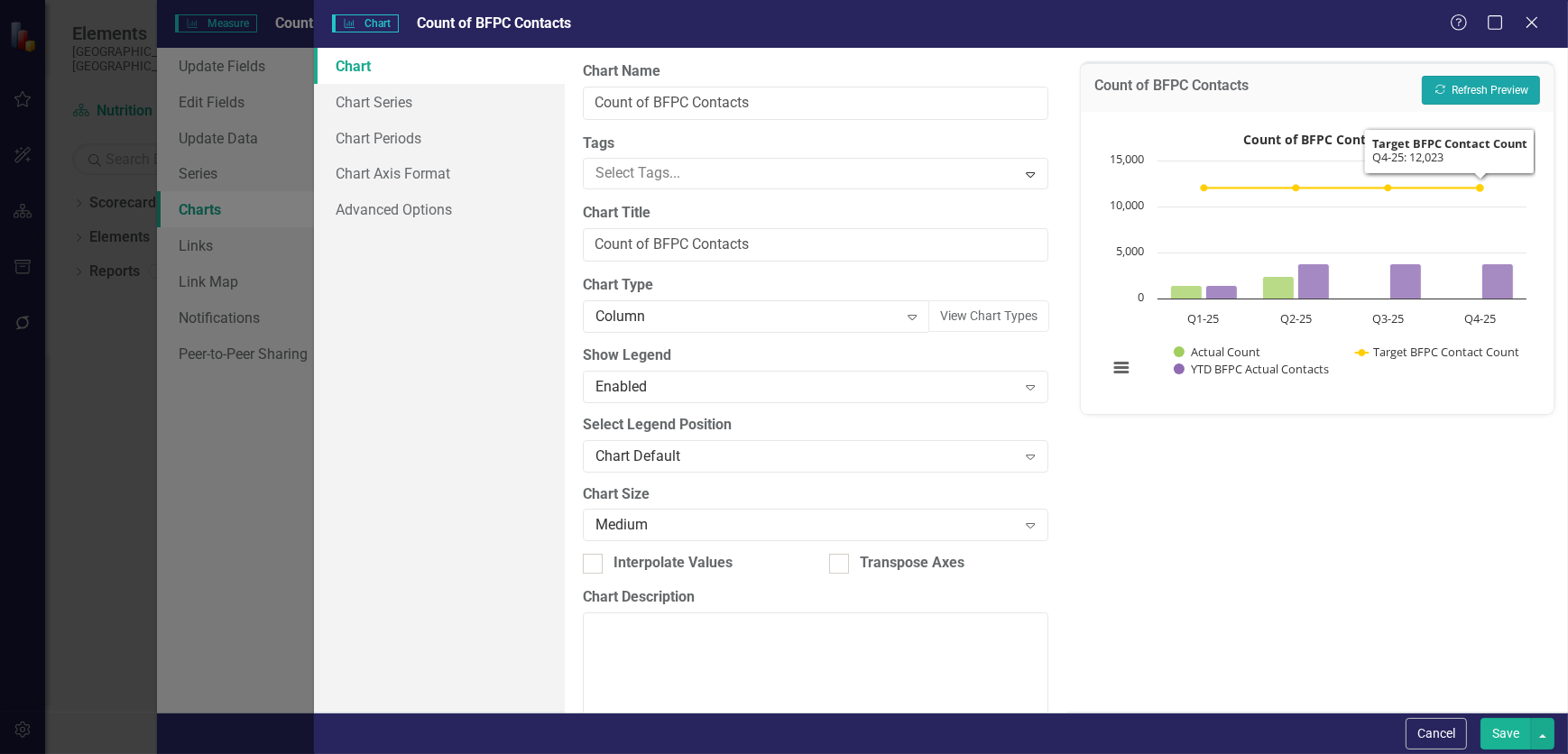 click on "Recalculate Refresh Preview" at bounding box center (1480, 90) 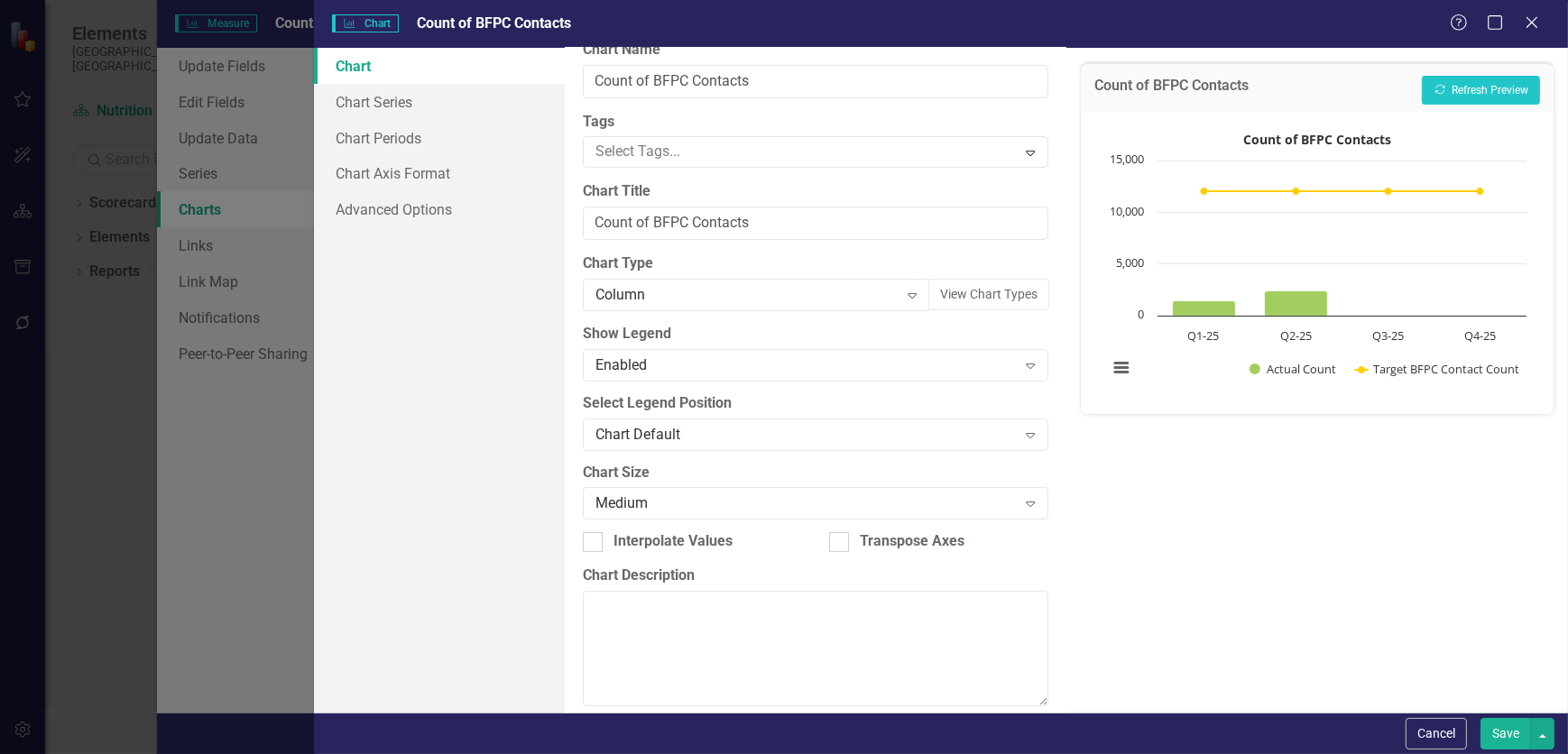 scroll, scrollTop: 41, scrollLeft: 0, axis: vertical 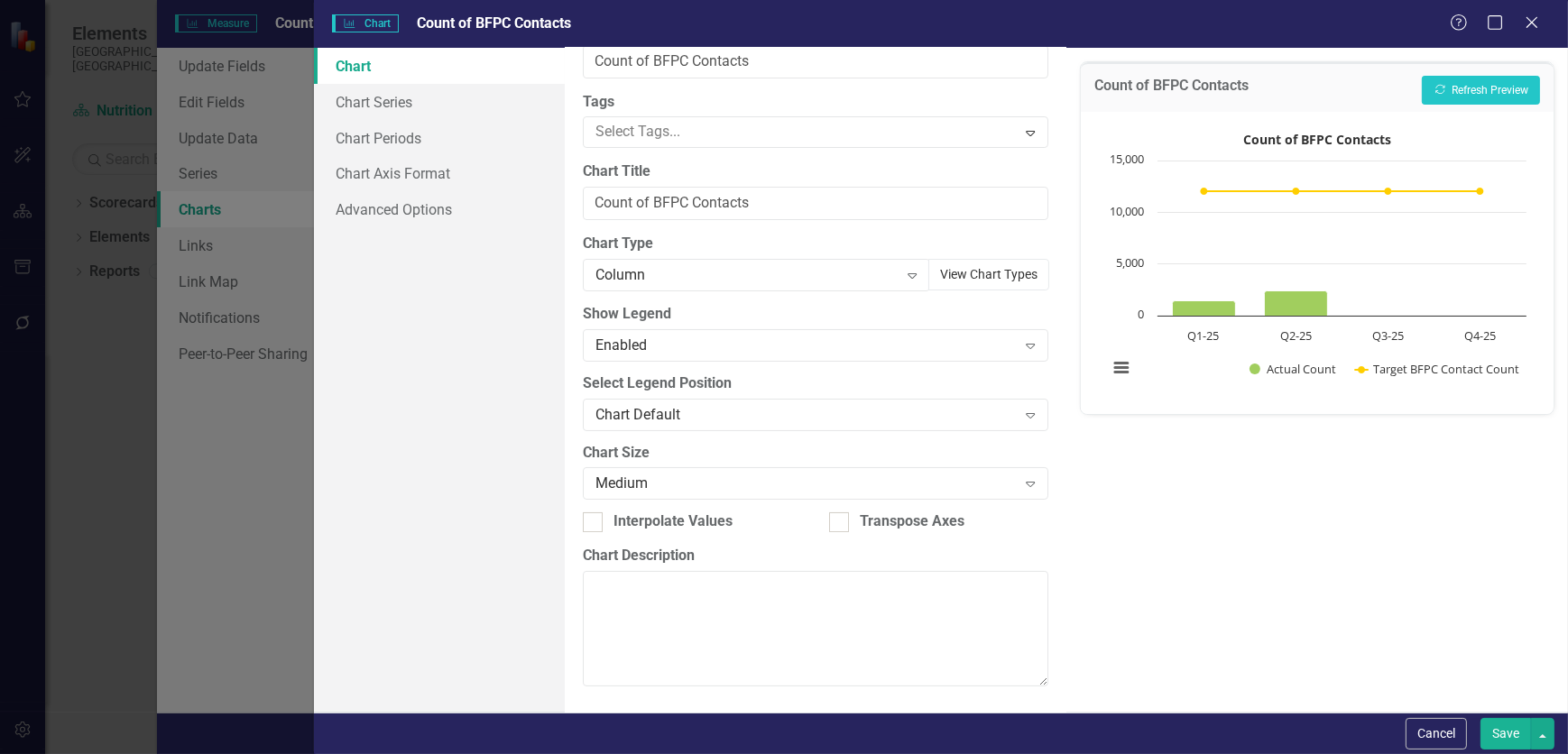 click on "View Chart Types" at bounding box center (989, 274) 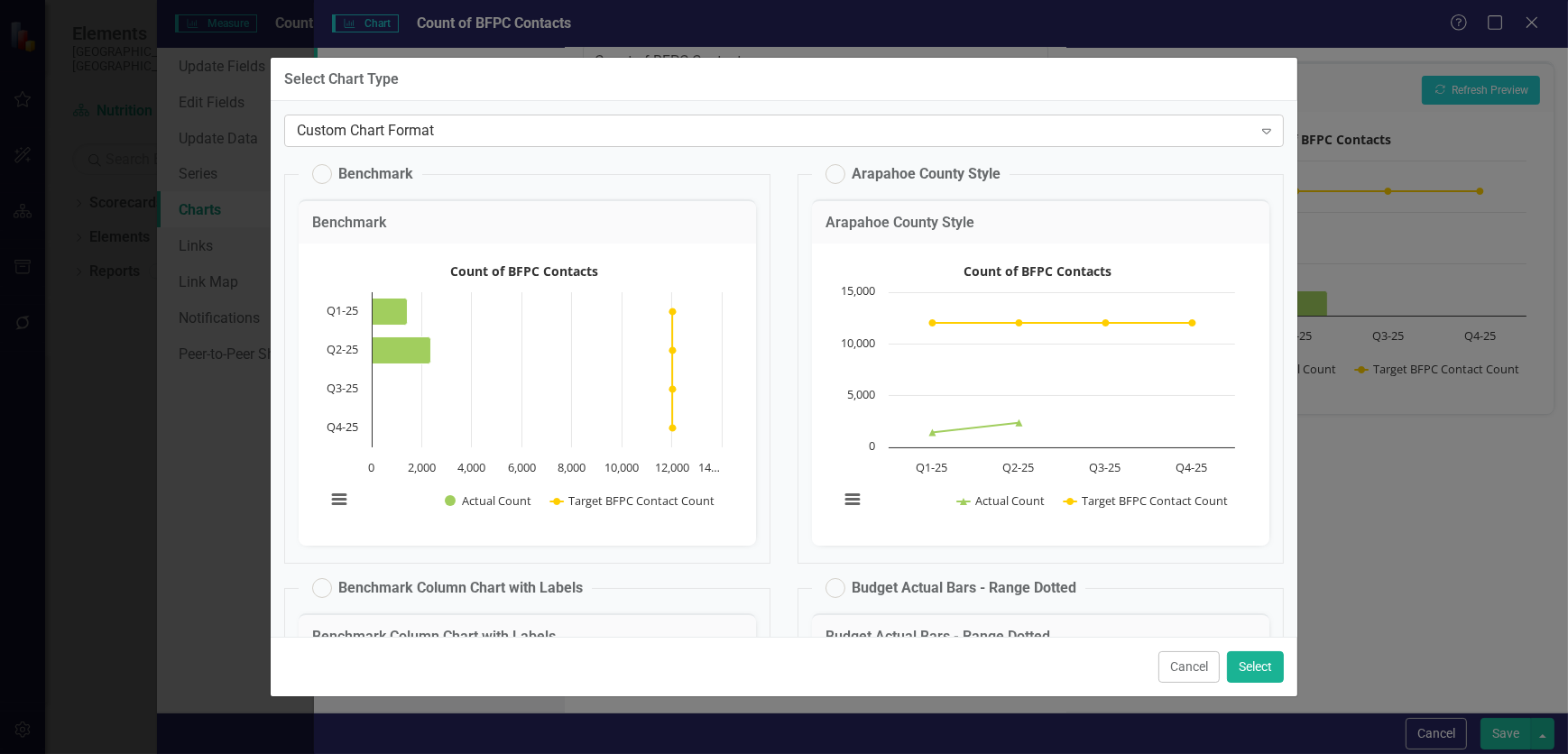 click on "Custom Chart Format Expand" at bounding box center [784, 131] 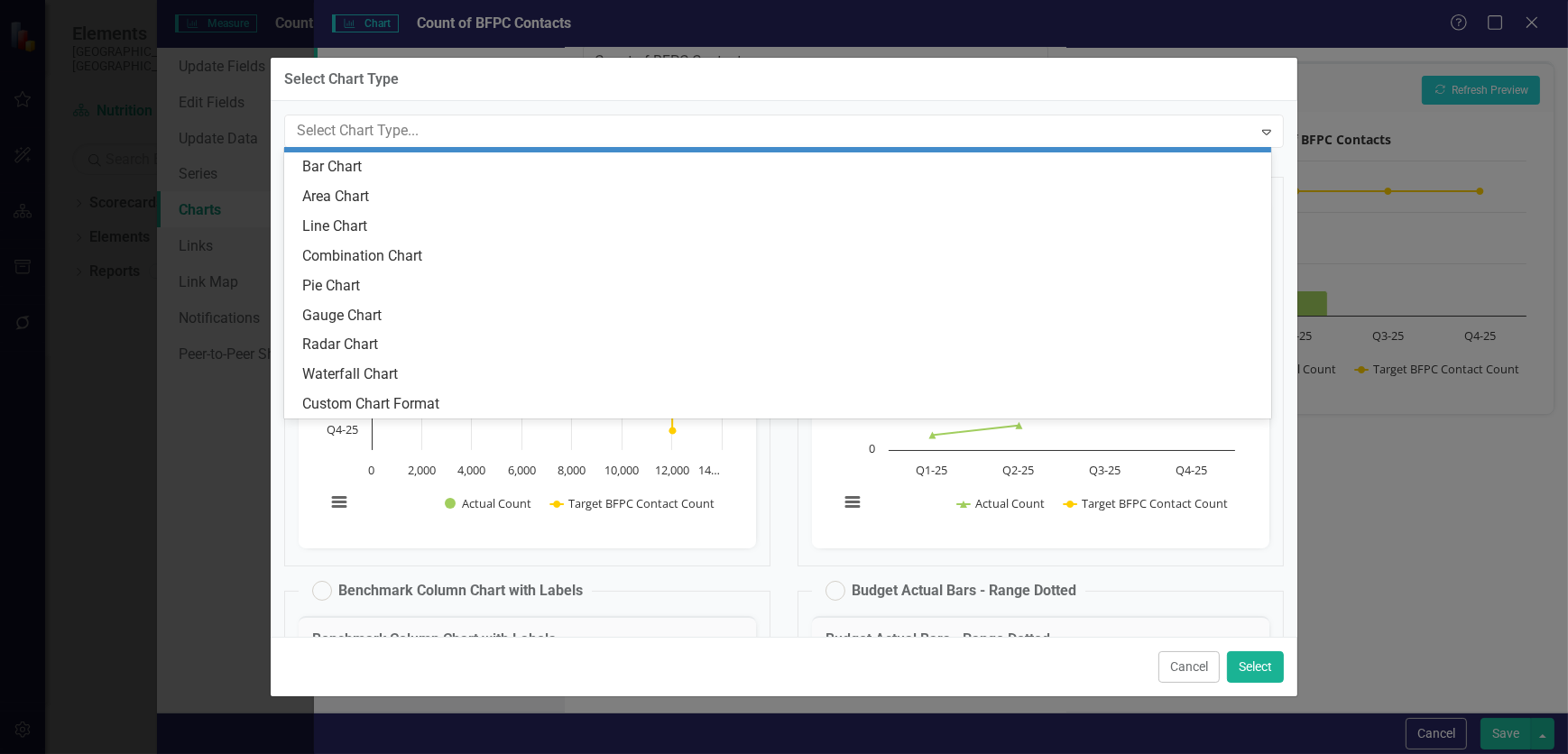 scroll, scrollTop: 0, scrollLeft: 0, axis: both 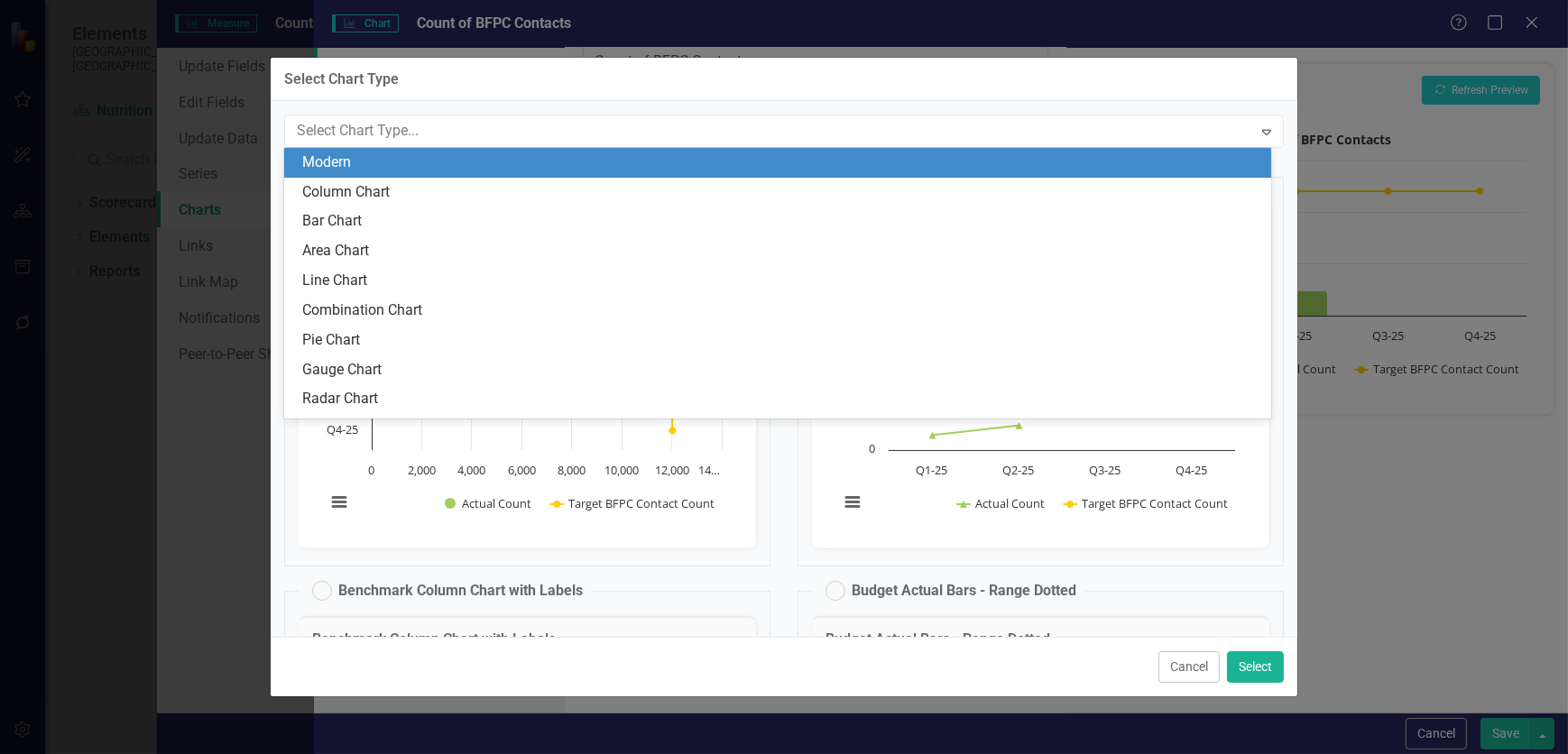 click on "Modern" at bounding box center (781, 162) 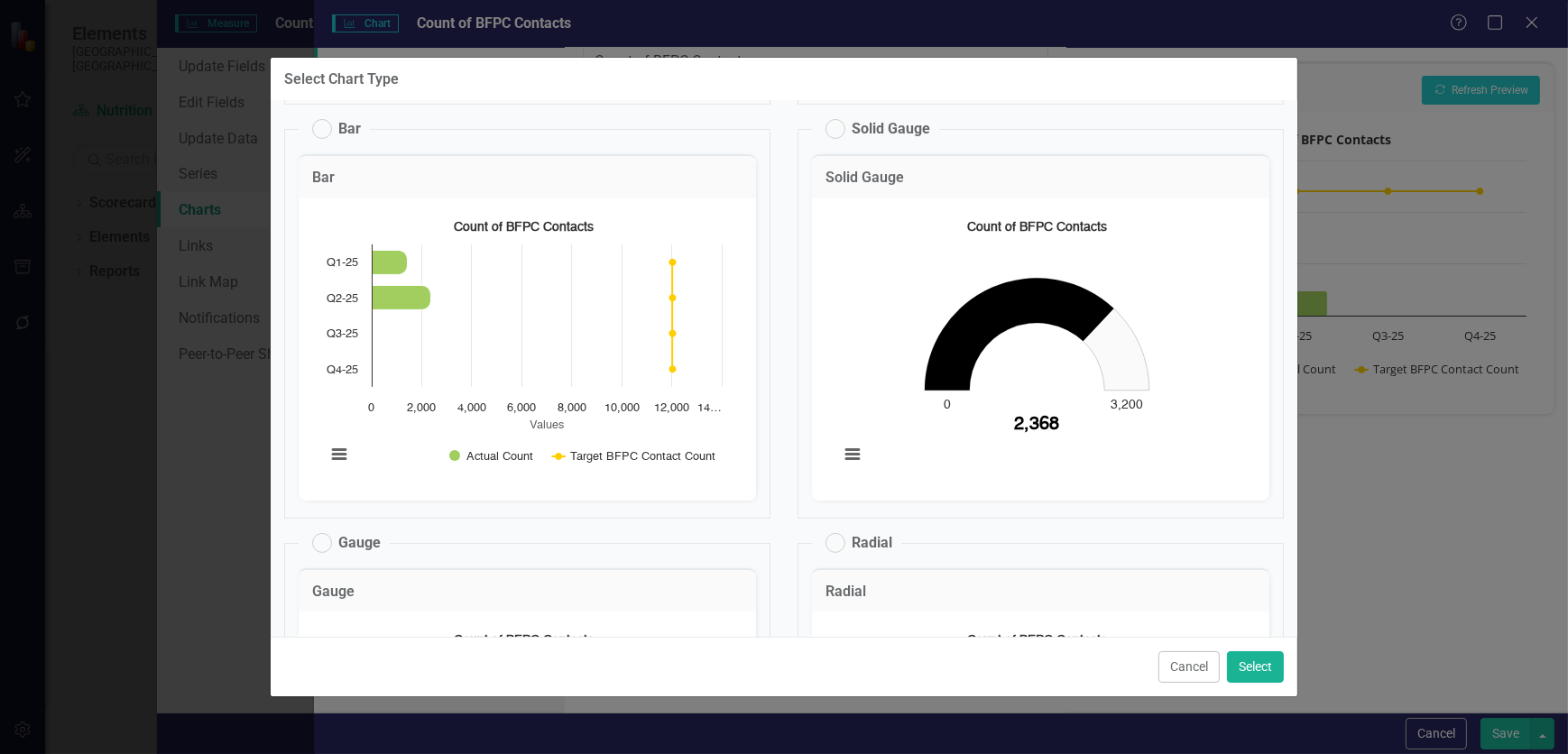 scroll, scrollTop: 0, scrollLeft: 0, axis: both 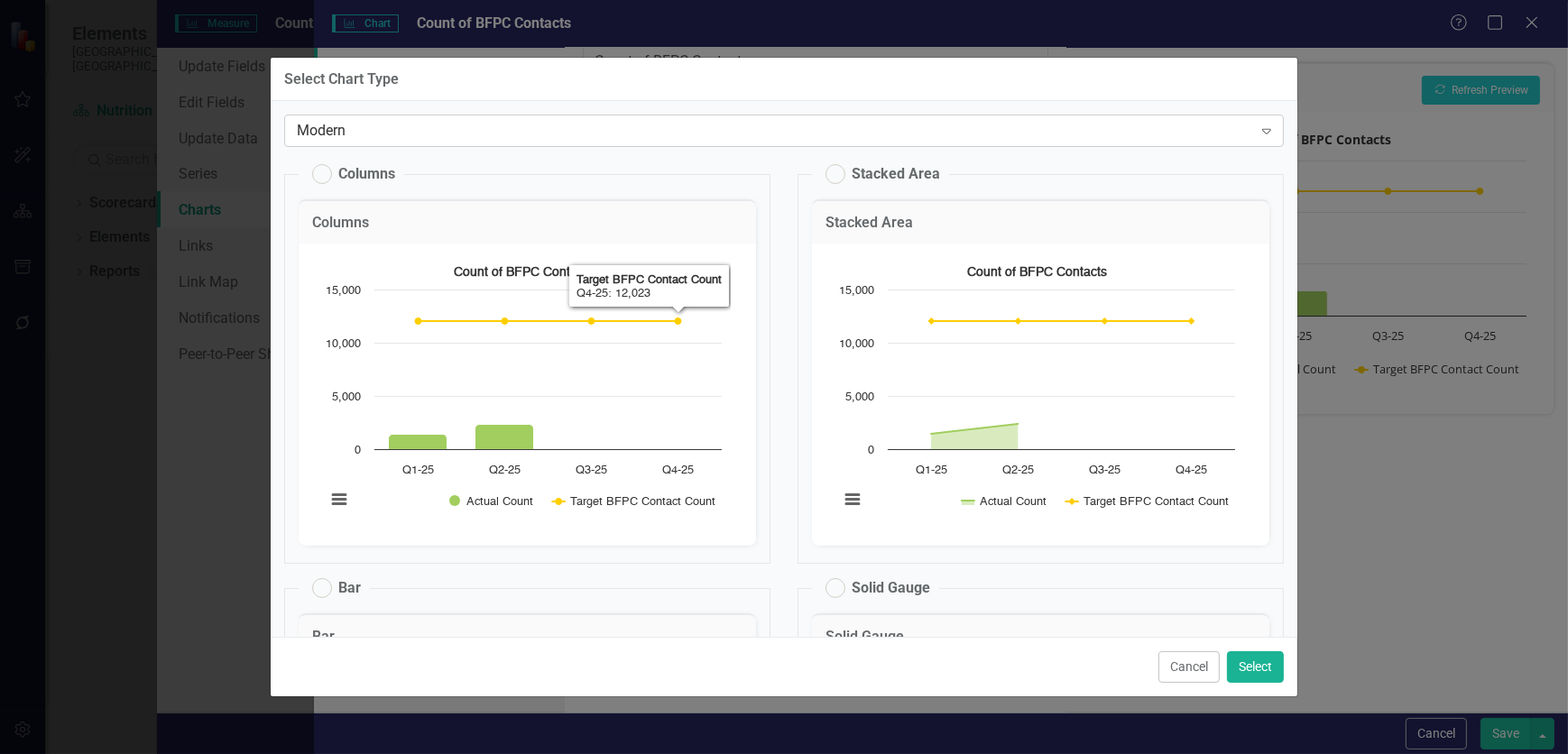 click on "Modern" at bounding box center [774, 131] 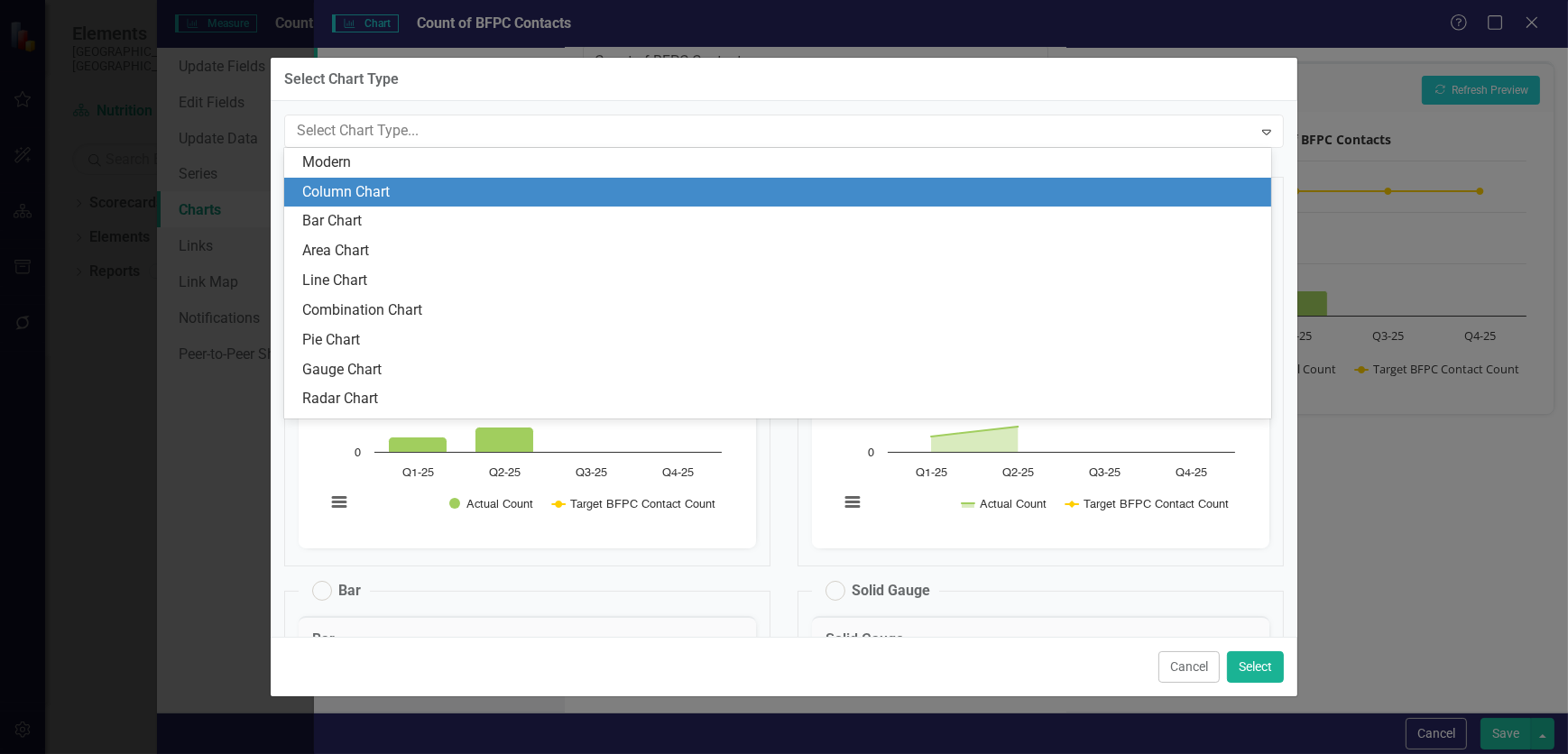 click on "Column Chart" at bounding box center (781, 192) 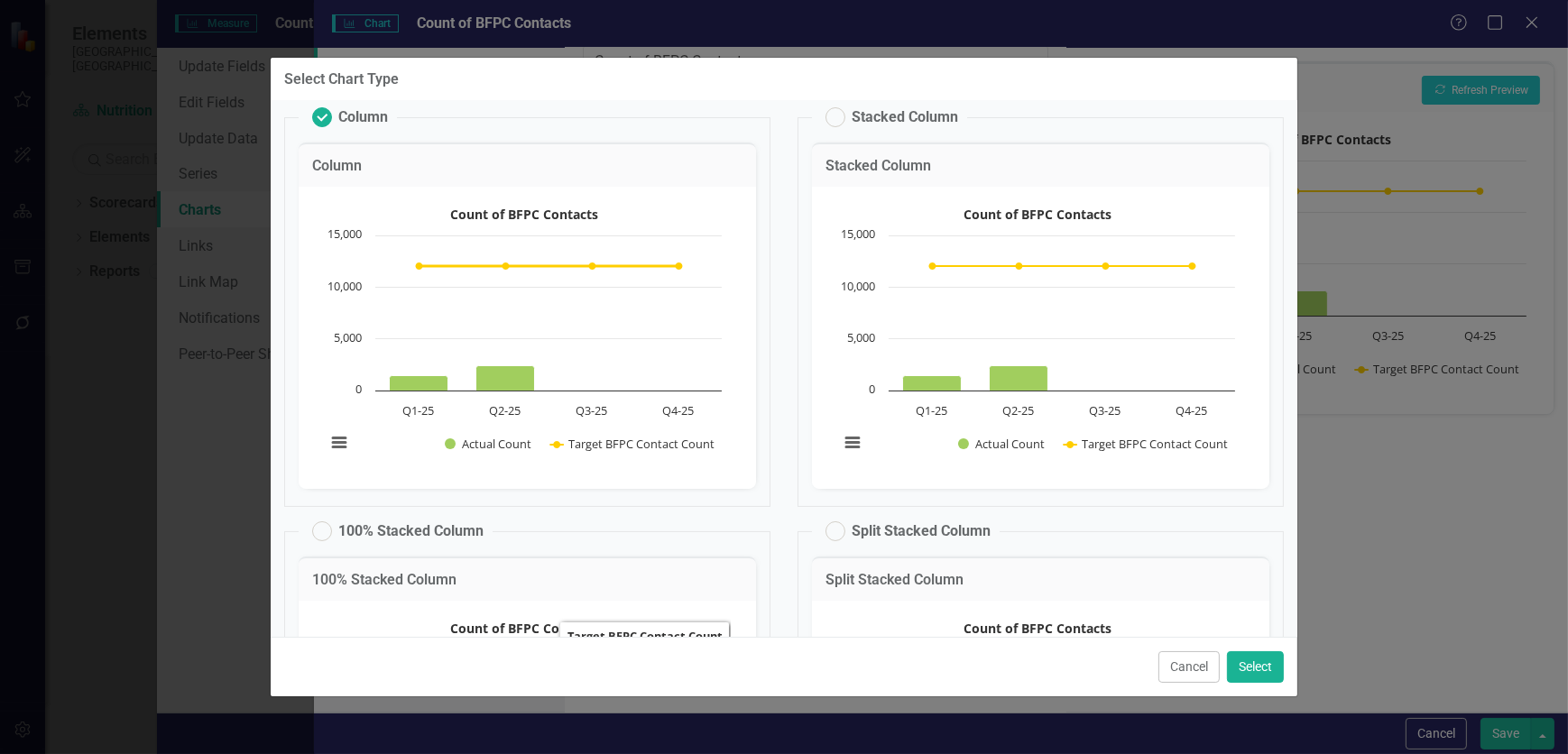 scroll, scrollTop: 0, scrollLeft: 0, axis: both 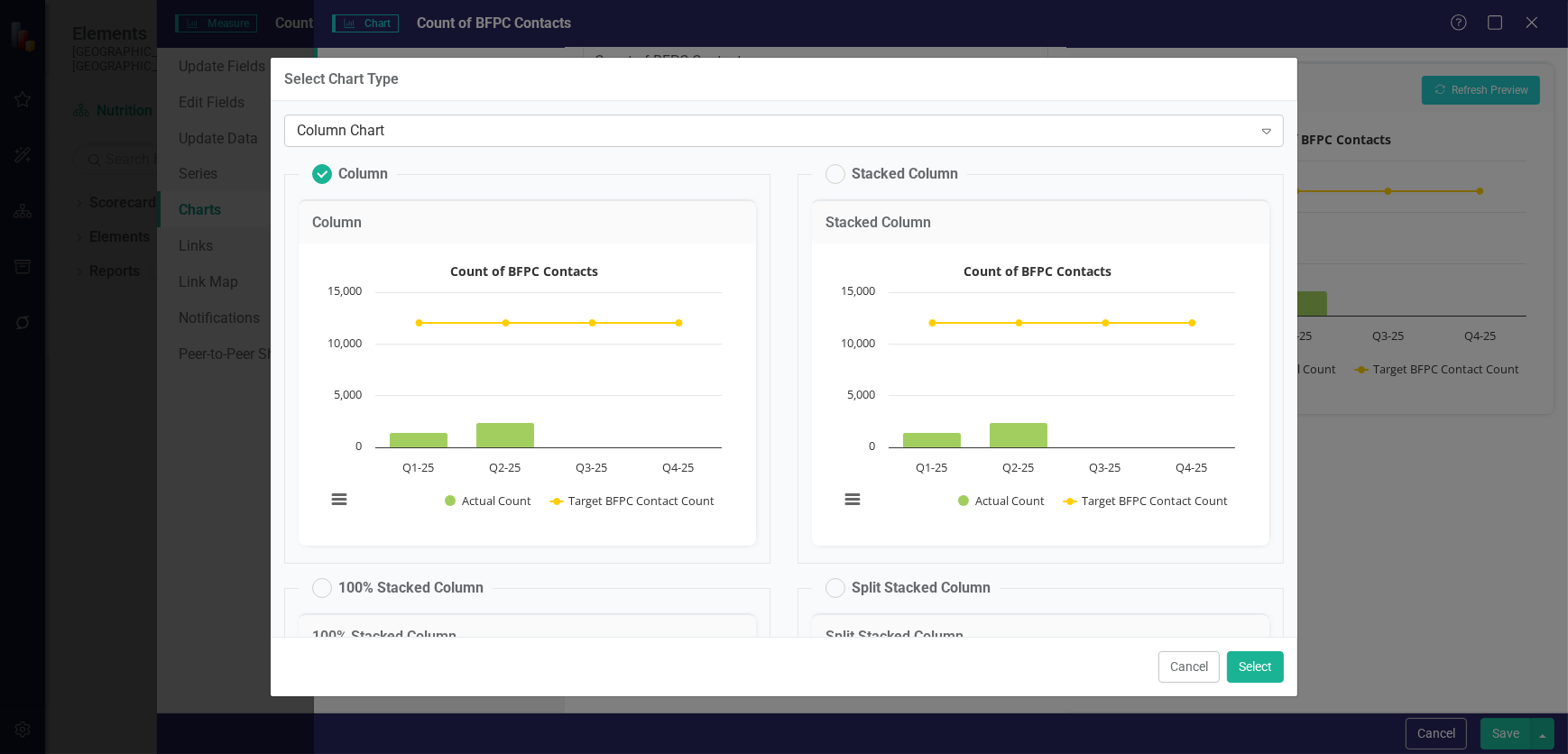 click on "Column Chart" at bounding box center [774, 131] 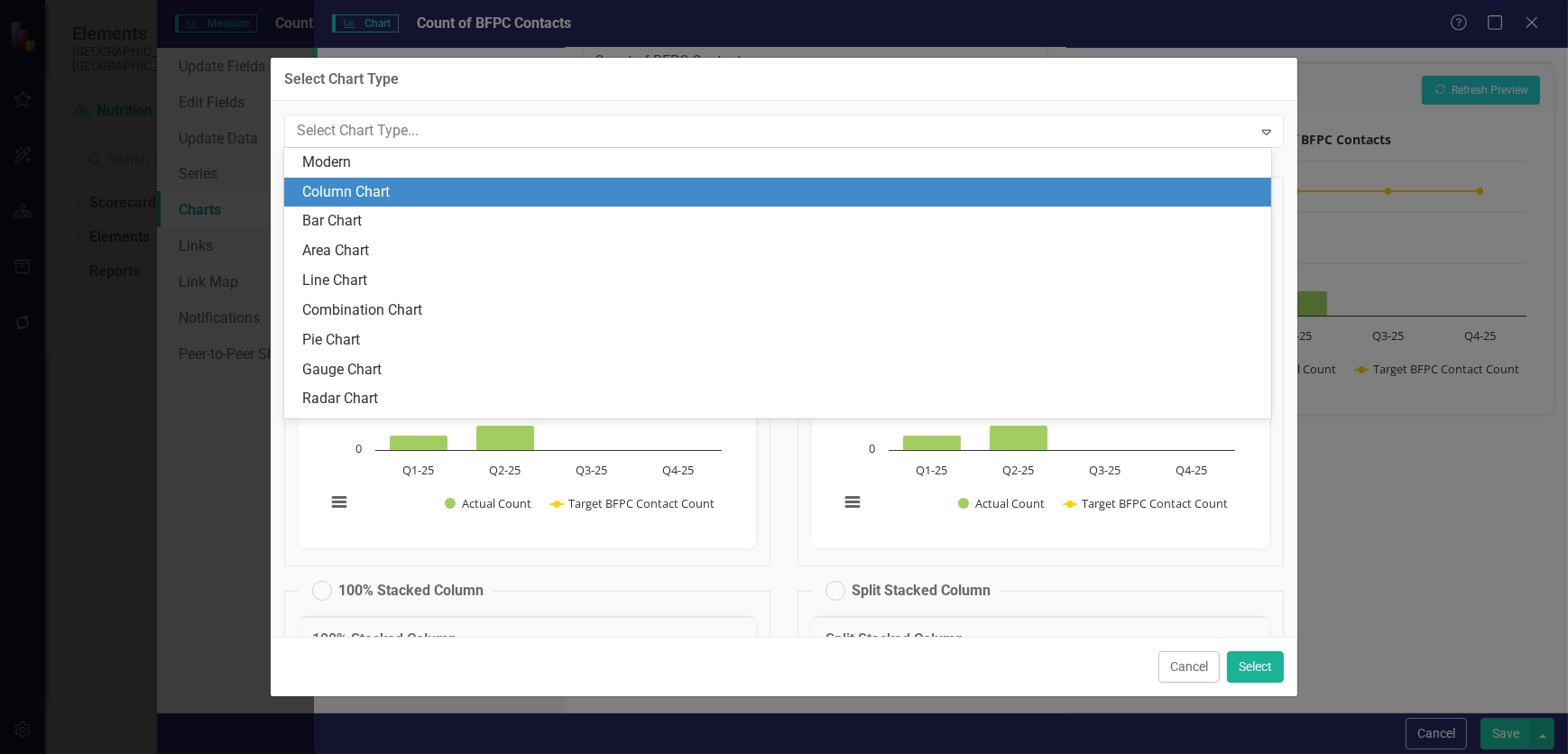 scroll, scrollTop: 29, scrollLeft: 0, axis: vertical 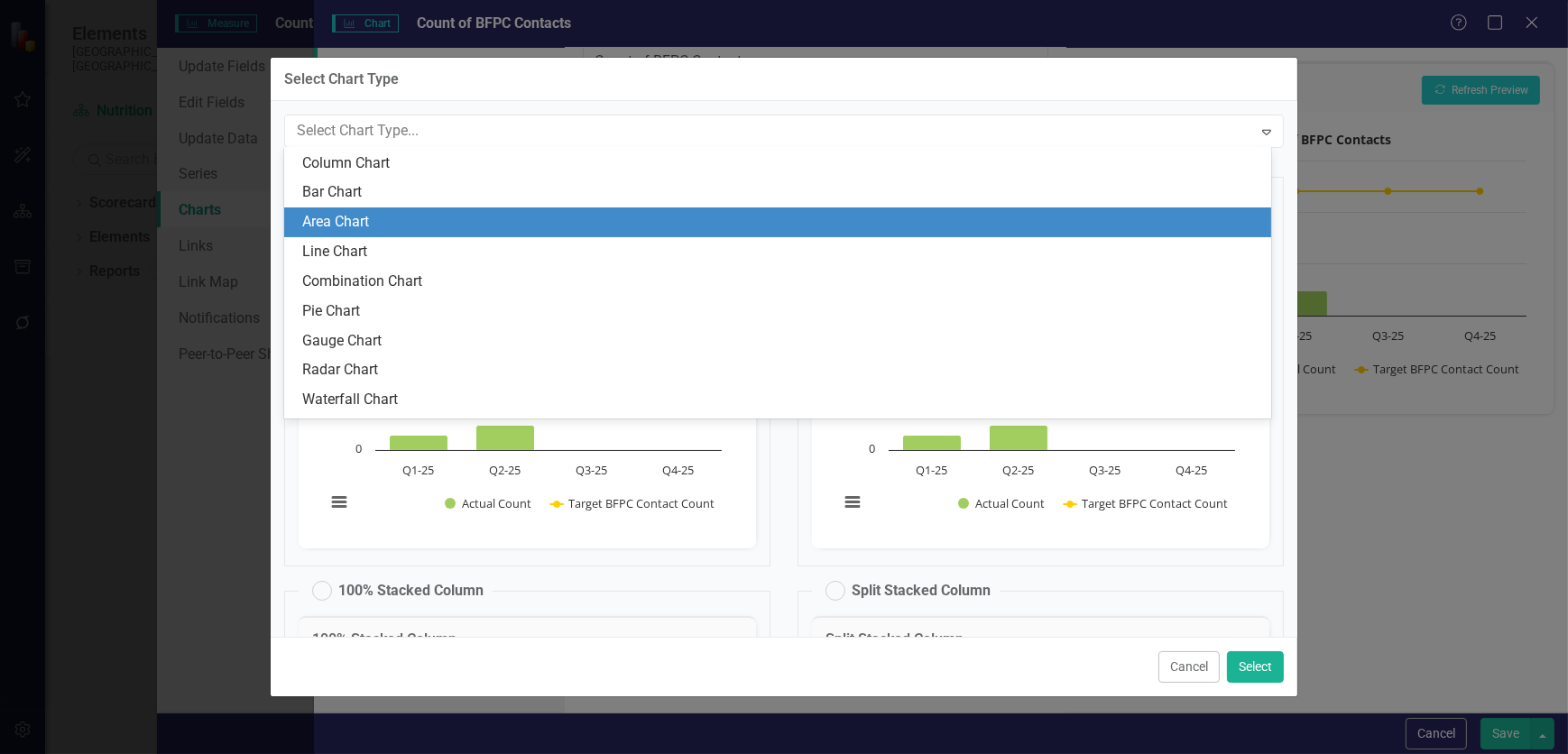 click on "Area Chart" at bounding box center [781, 222] 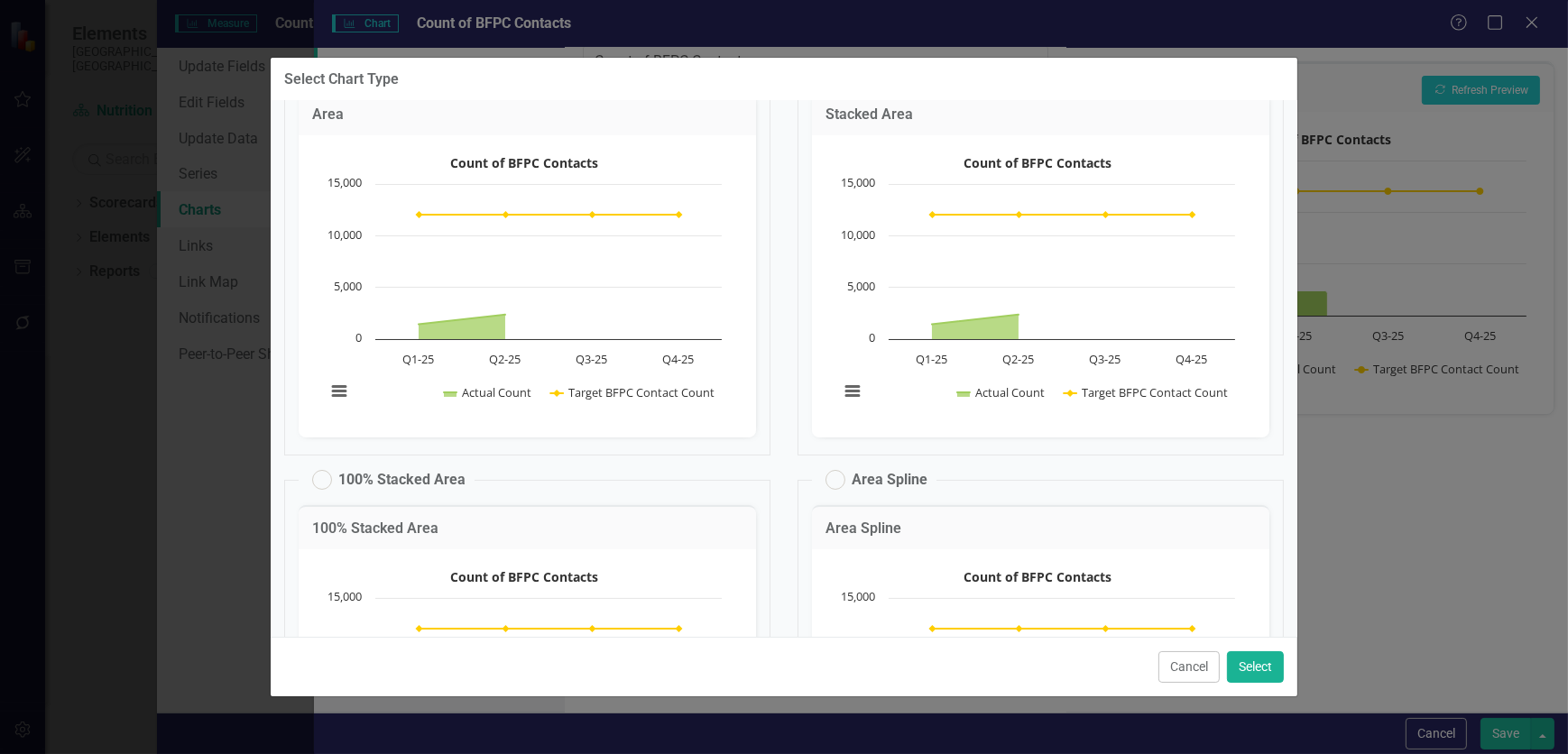 scroll, scrollTop: 0, scrollLeft: 0, axis: both 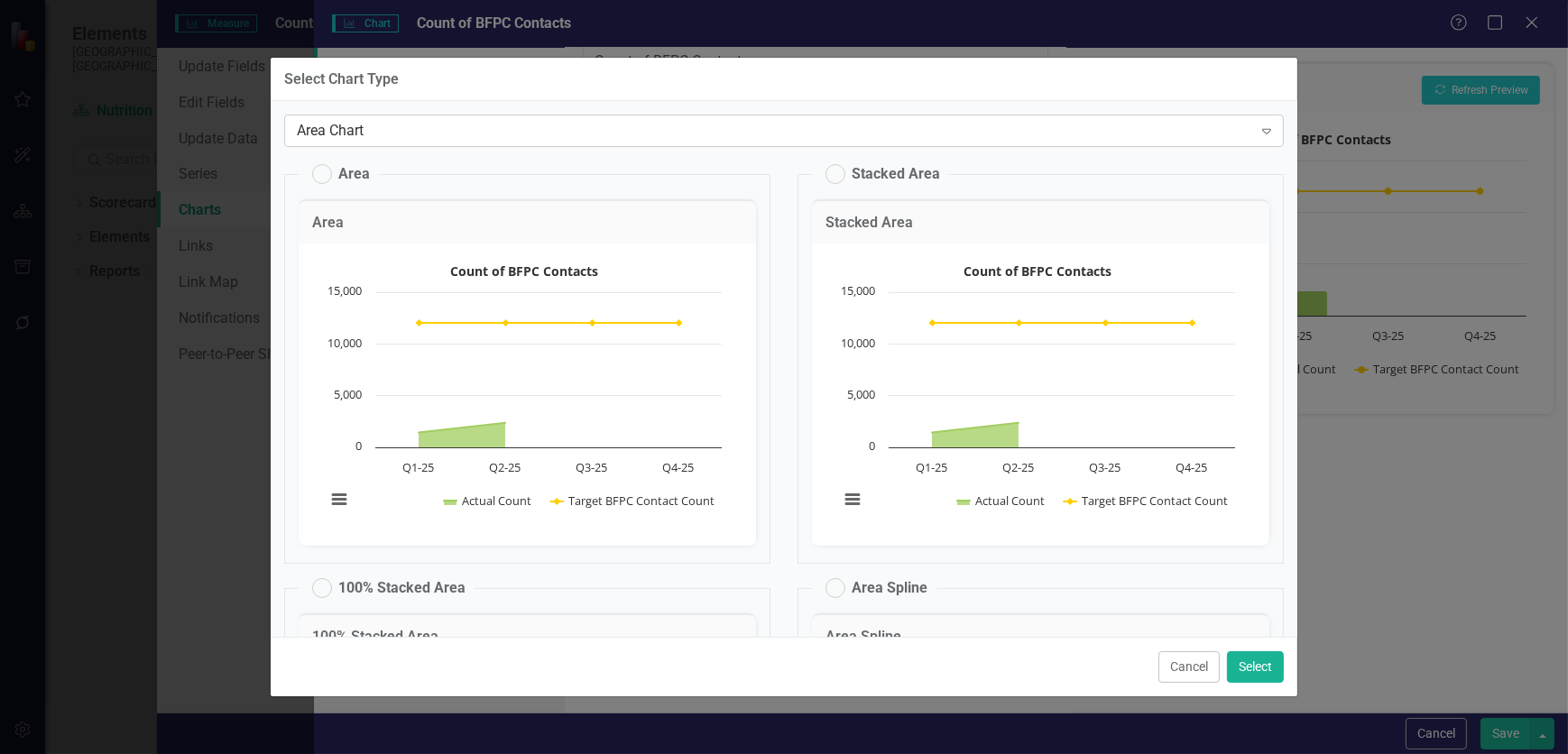 click on "Area Chart" at bounding box center [774, 131] 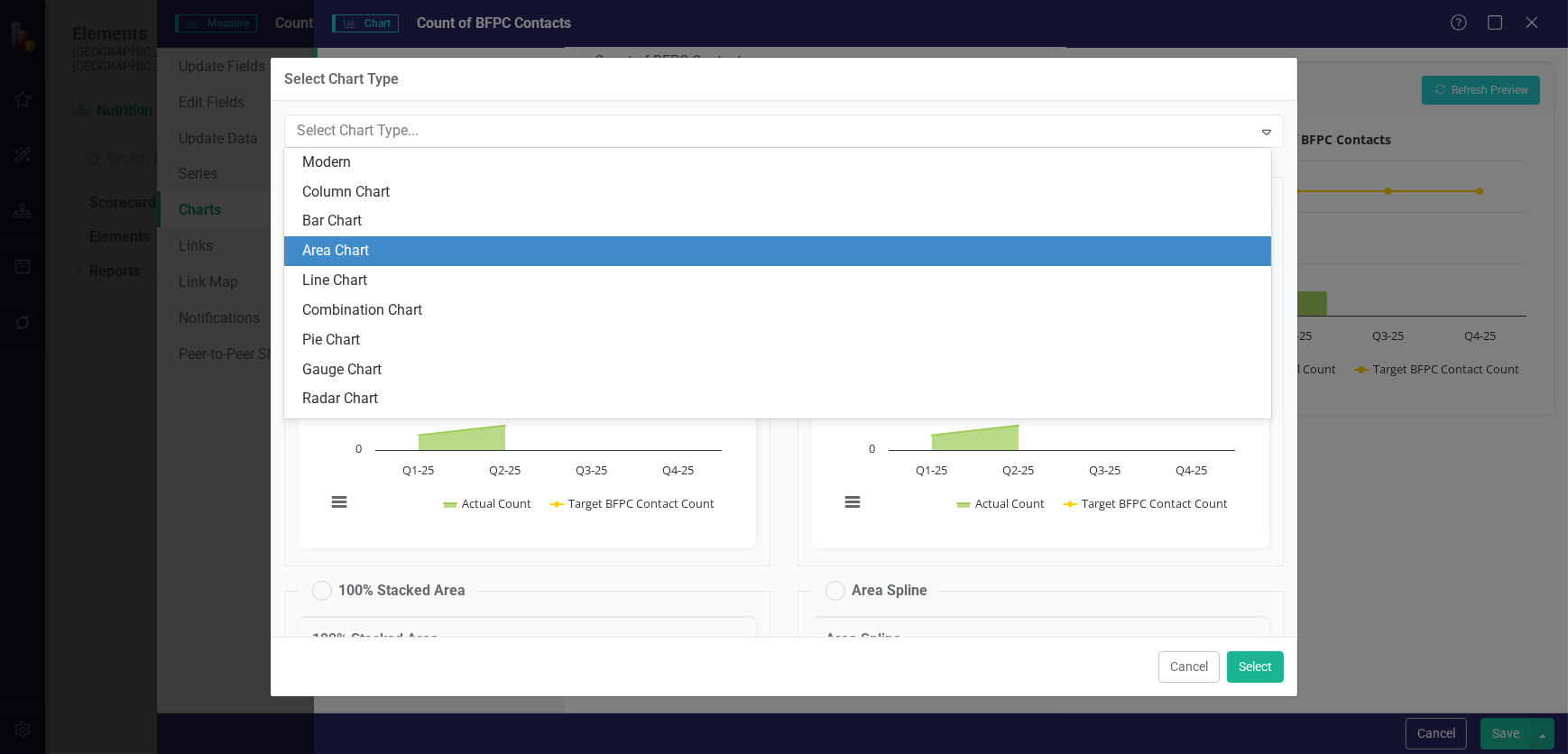 scroll, scrollTop: 54, scrollLeft: 0, axis: vertical 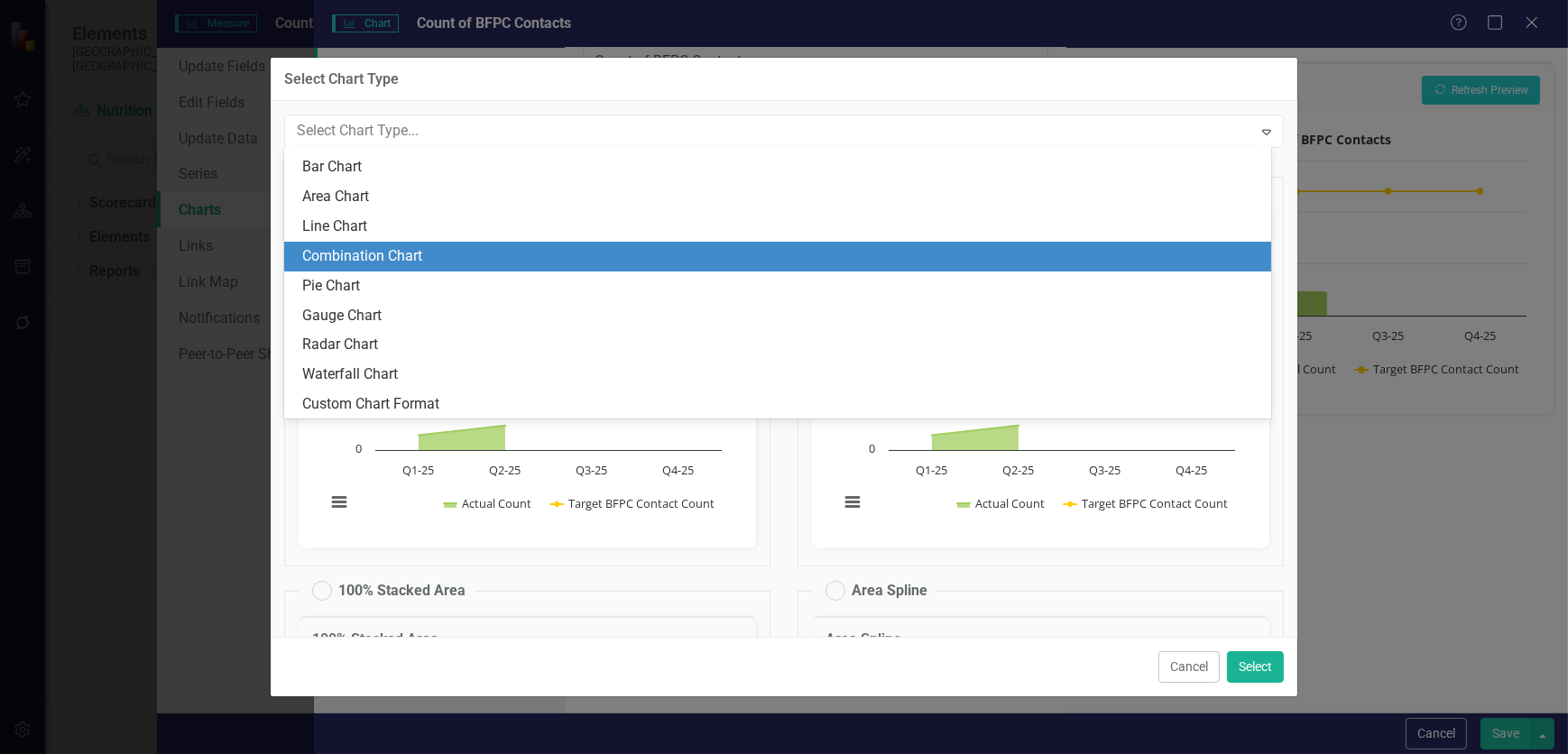 click on "Combination Chart" at bounding box center (781, 256) 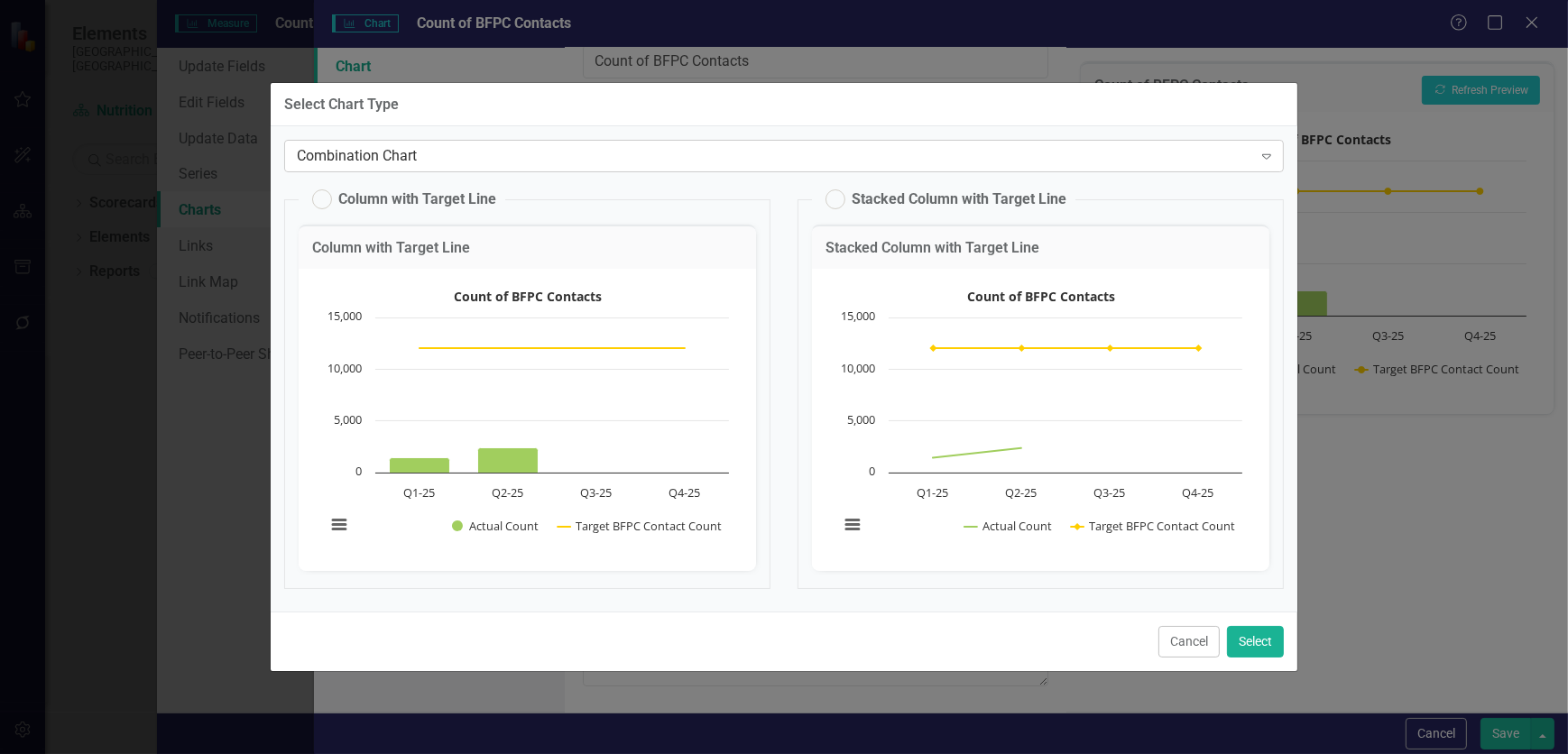 click on "Combination Chart" at bounding box center (774, 156) 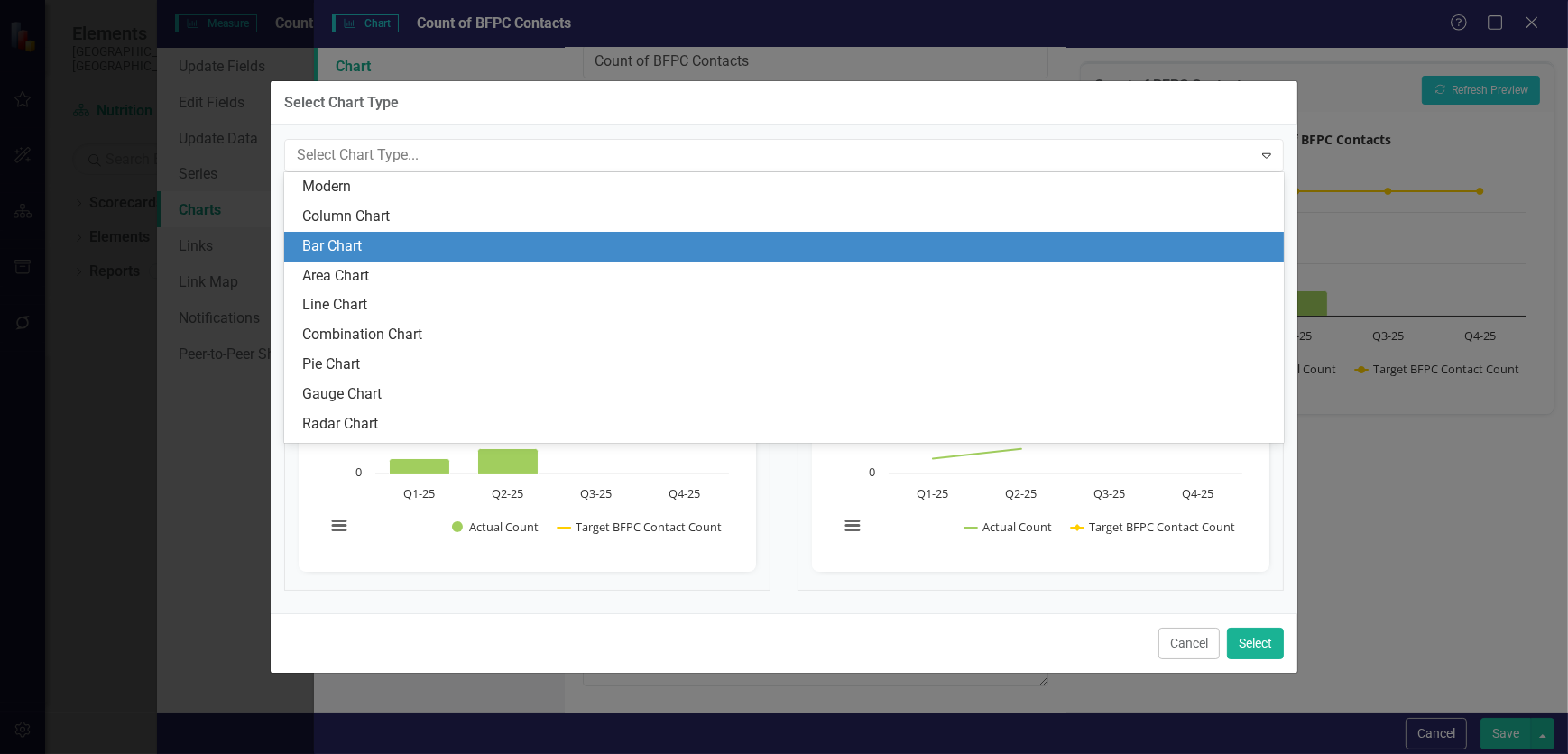 scroll, scrollTop: 54, scrollLeft: 0, axis: vertical 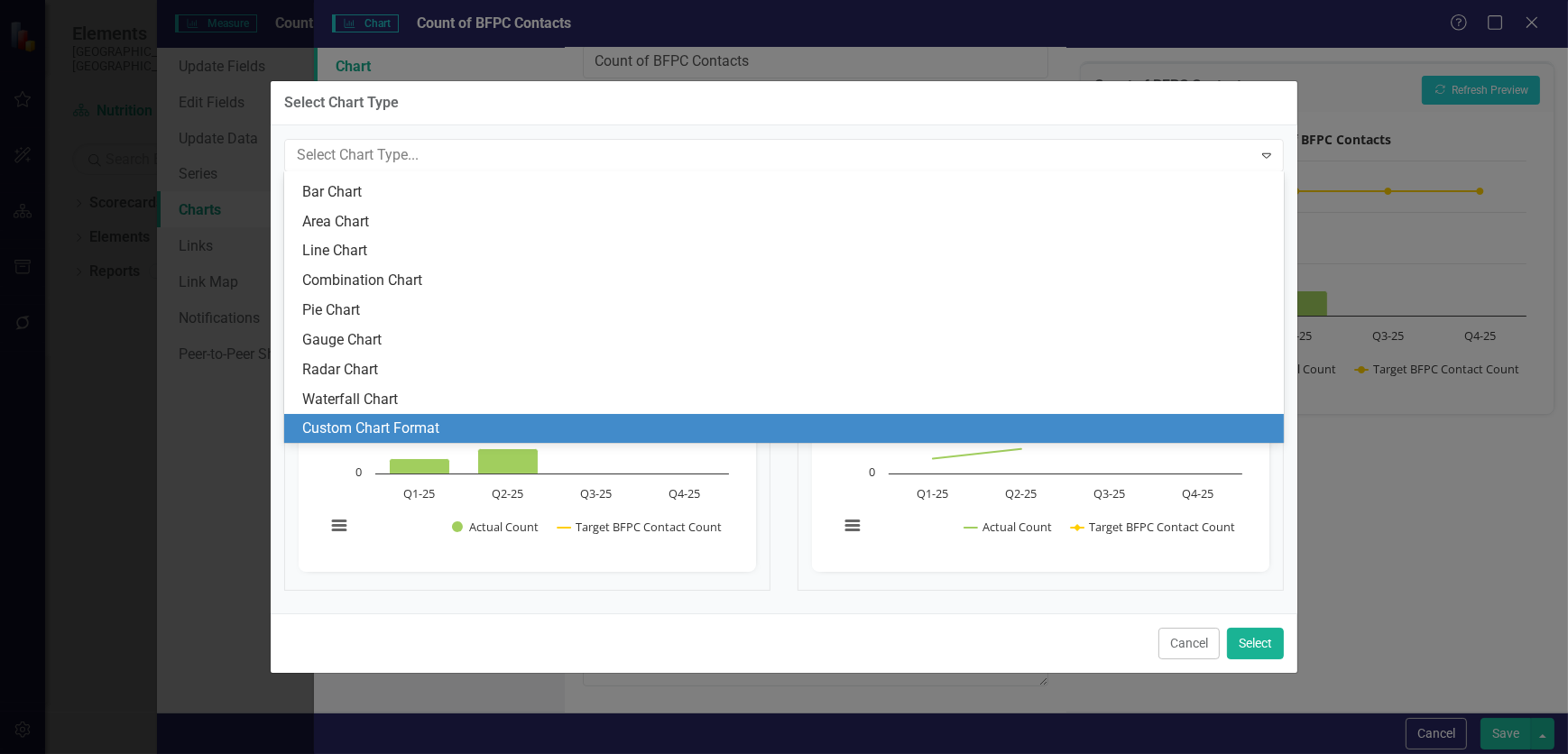click on "Custom Chart Format" at bounding box center (788, 428) 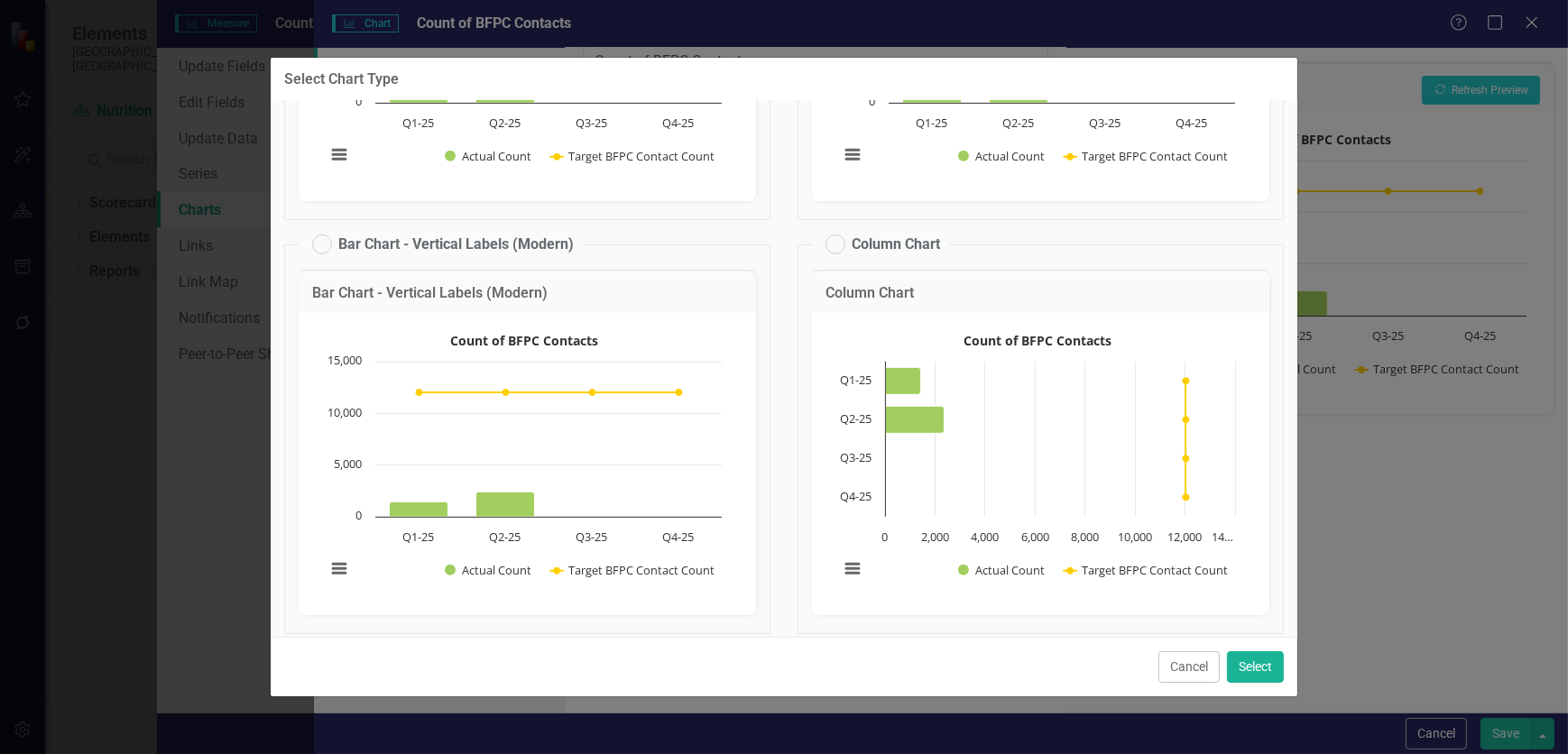 scroll, scrollTop: 983, scrollLeft: 0, axis: vertical 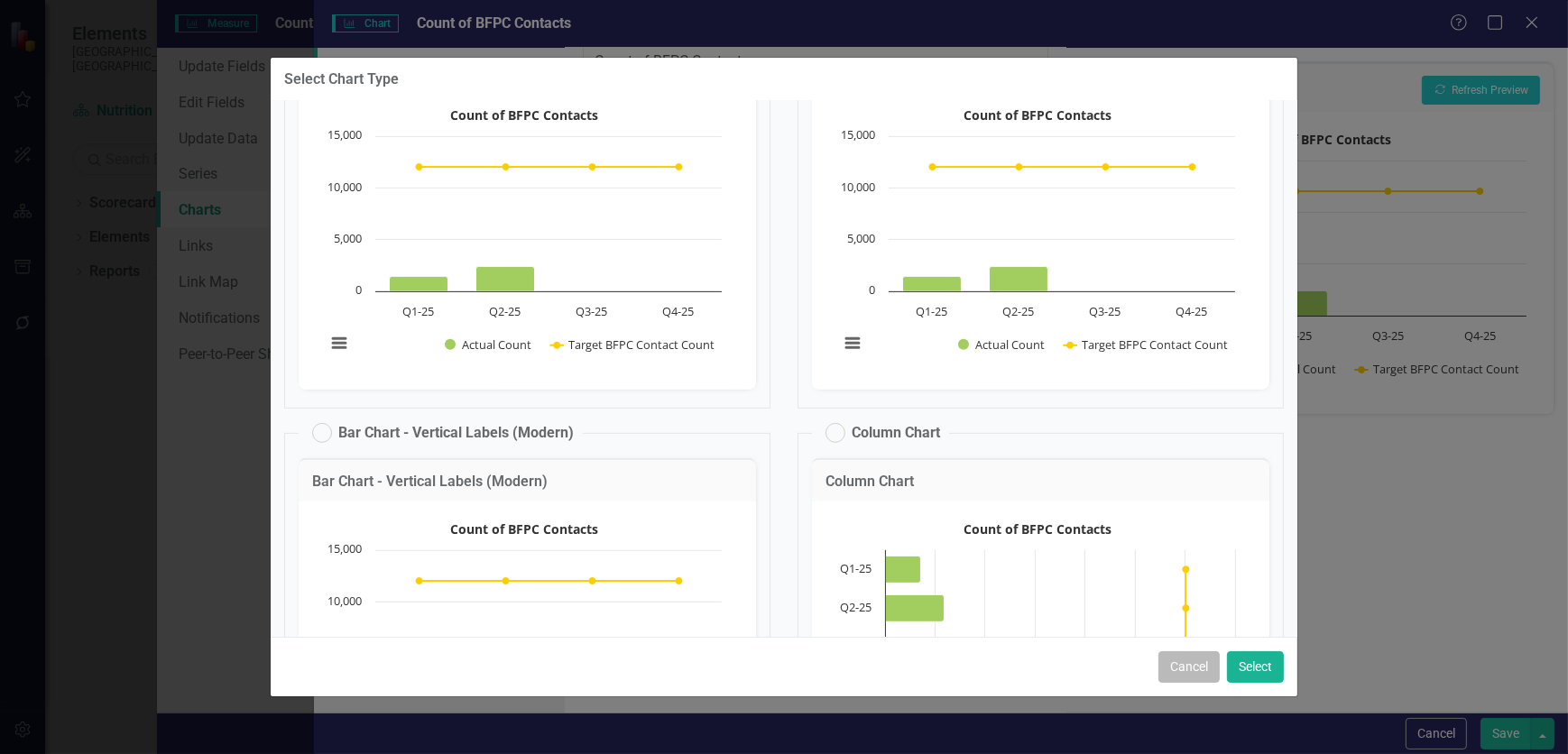 click on "Cancel" at bounding box center (1189, 667) 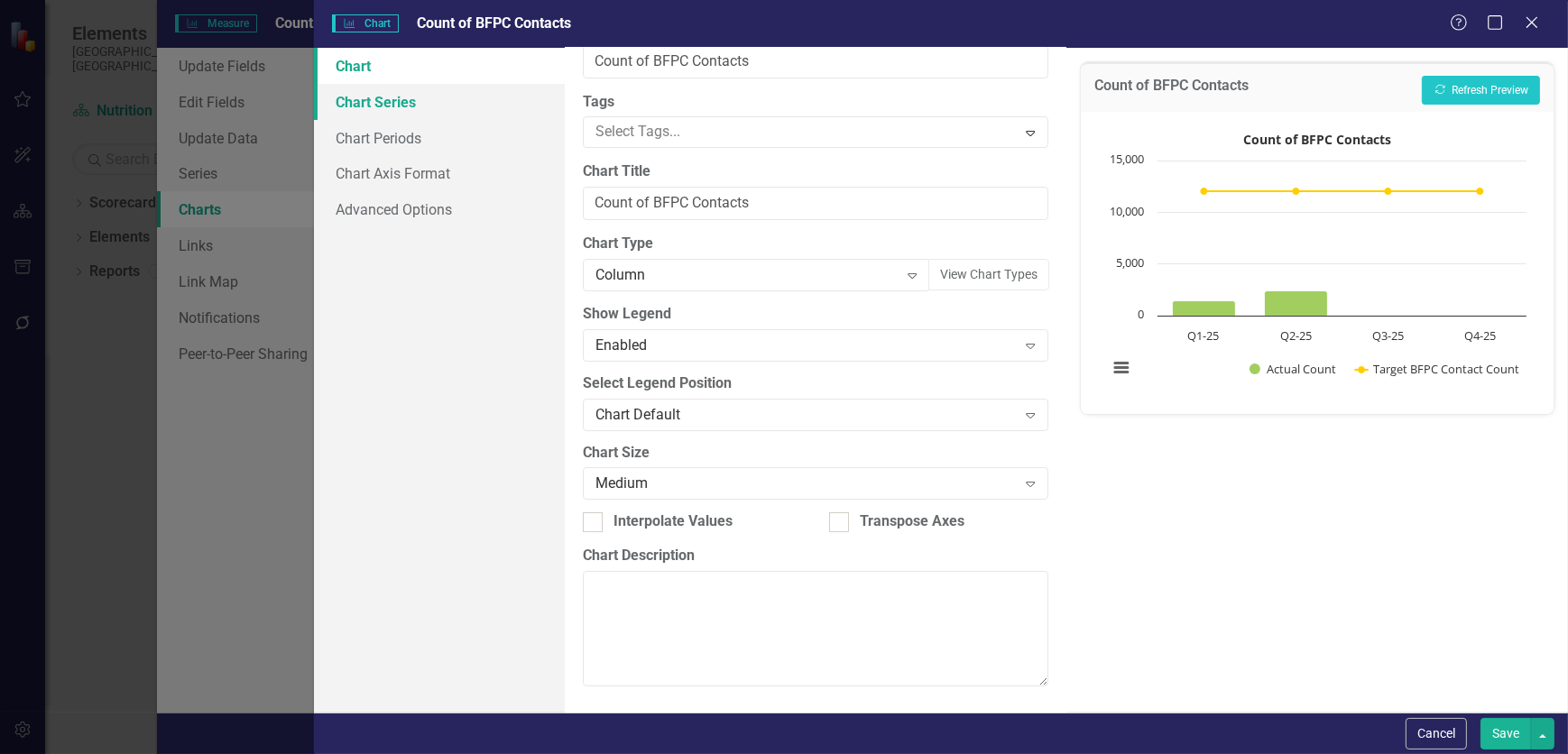 click on "Chart Series" at bounding box center [439, 102] 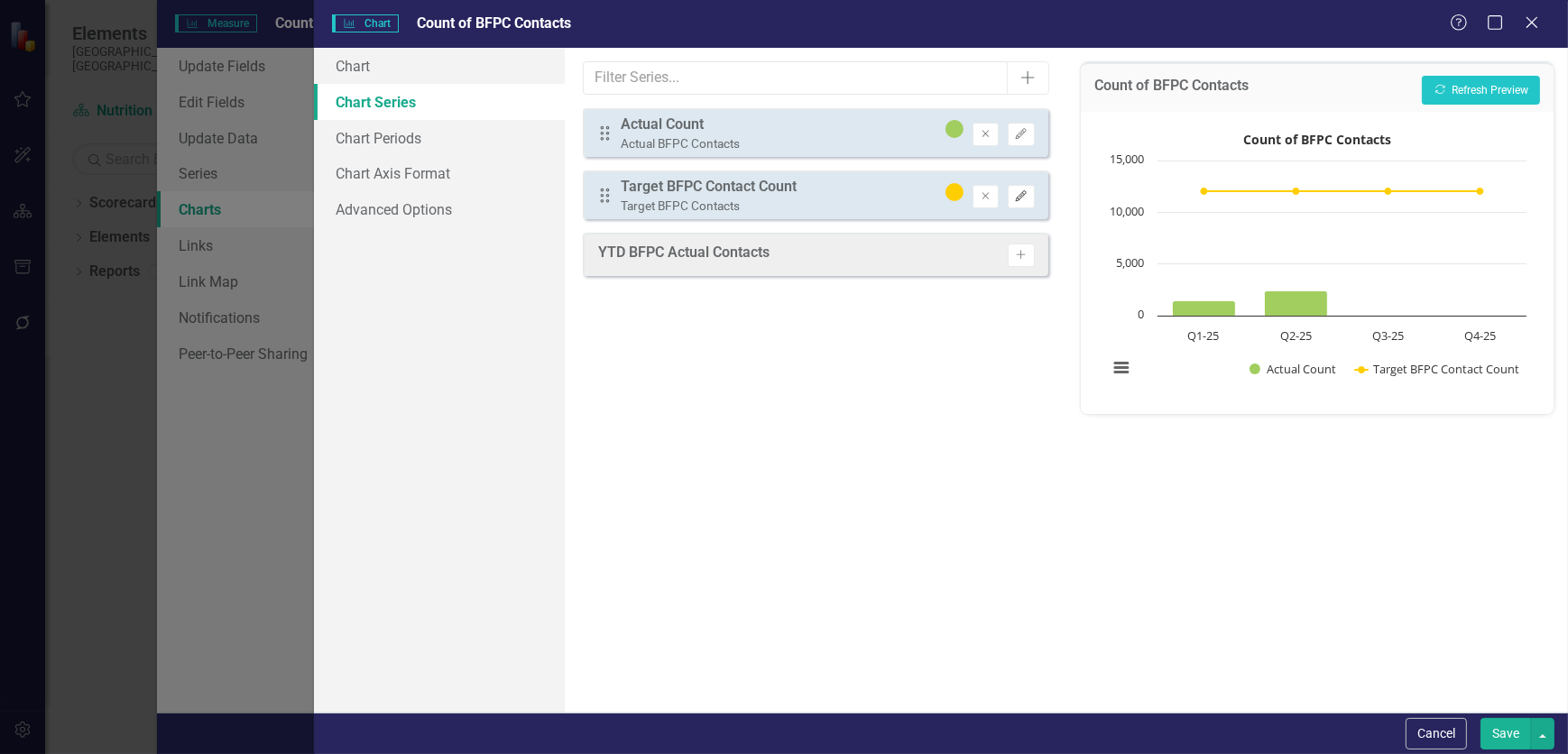click on "Edit" at bounding box center [1020, 197] 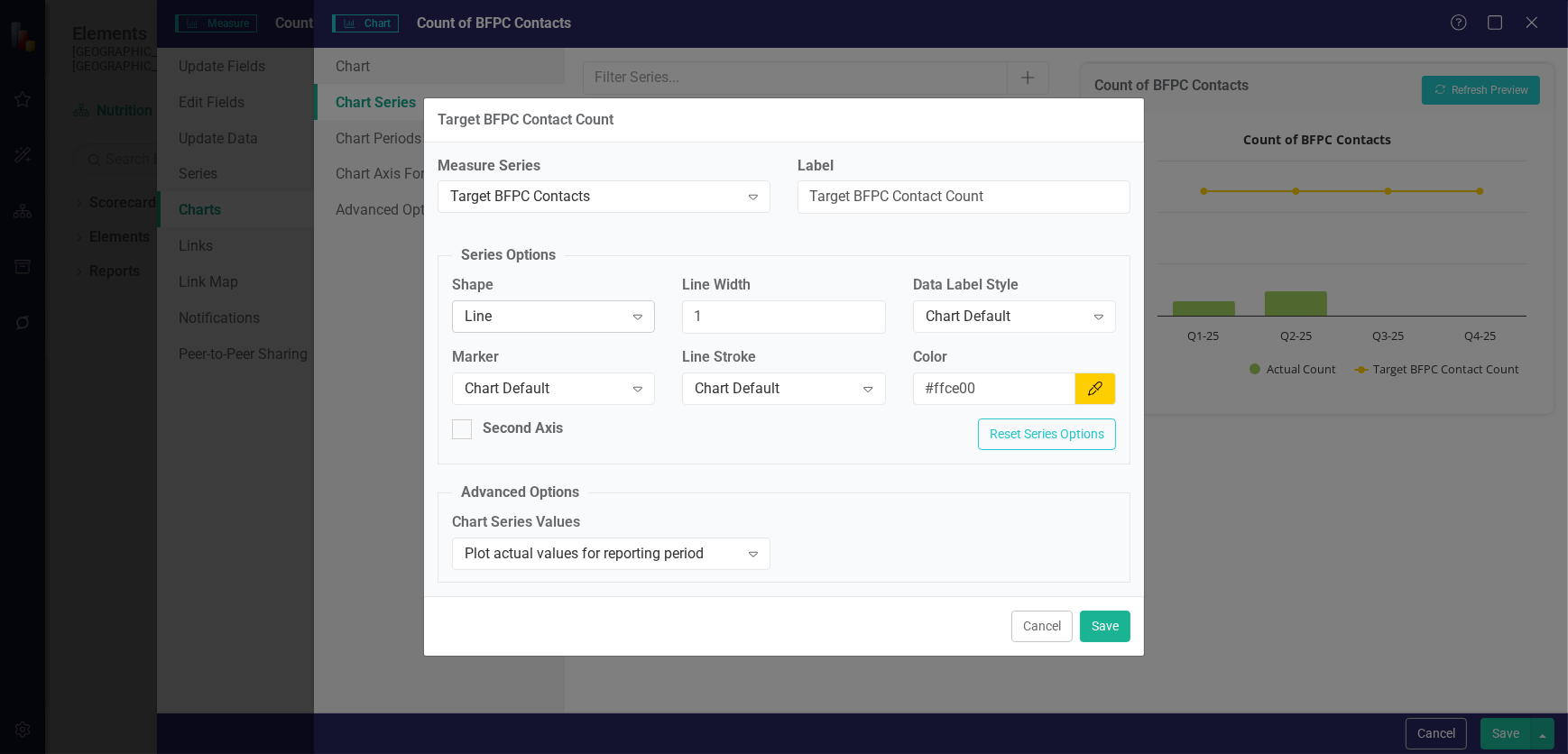 click on "Expand" at bounding box center (638, 317) 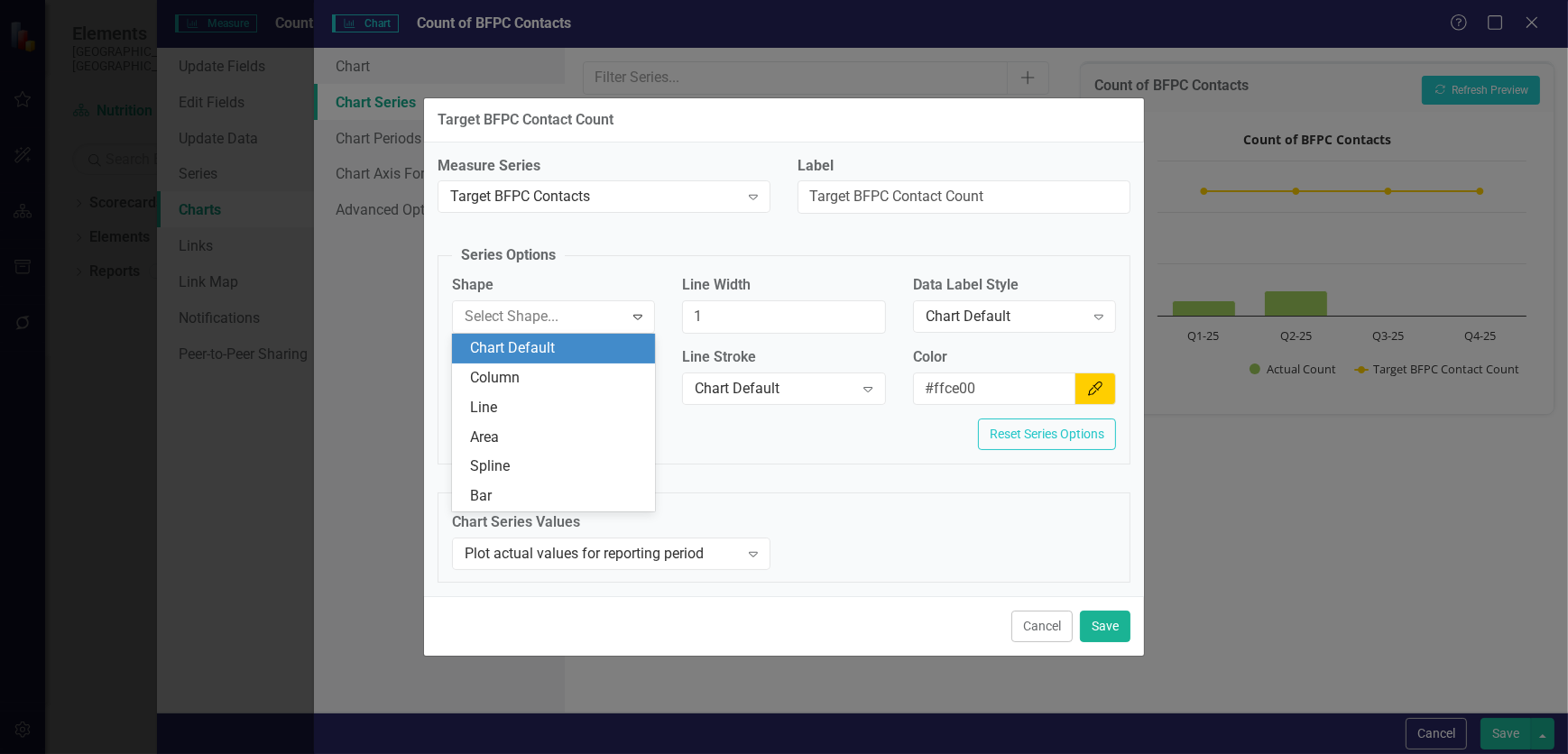 click on "Chart Default" at bounding box center [557, 348] 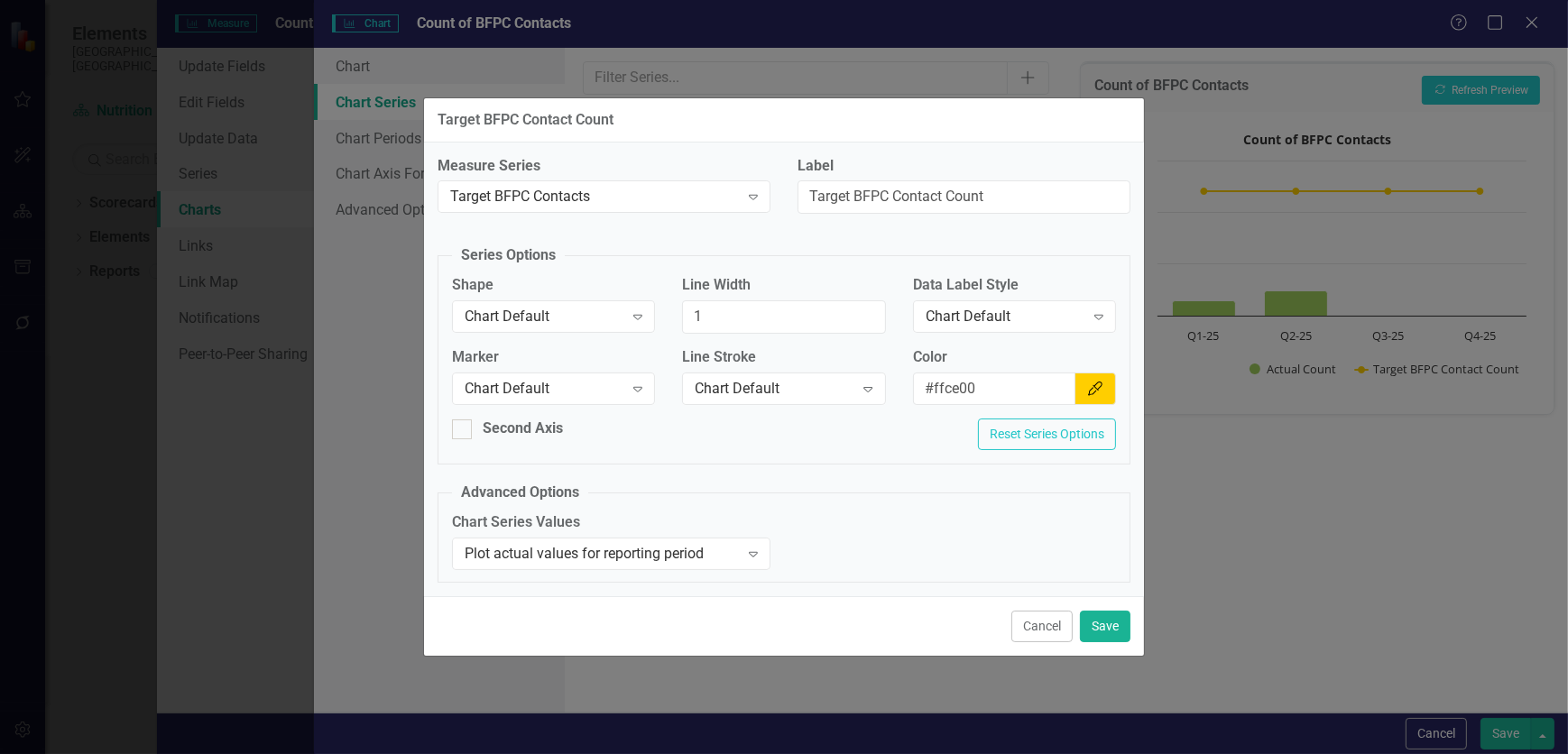 click on "Cancel Save" at bounding box center (784, 626) 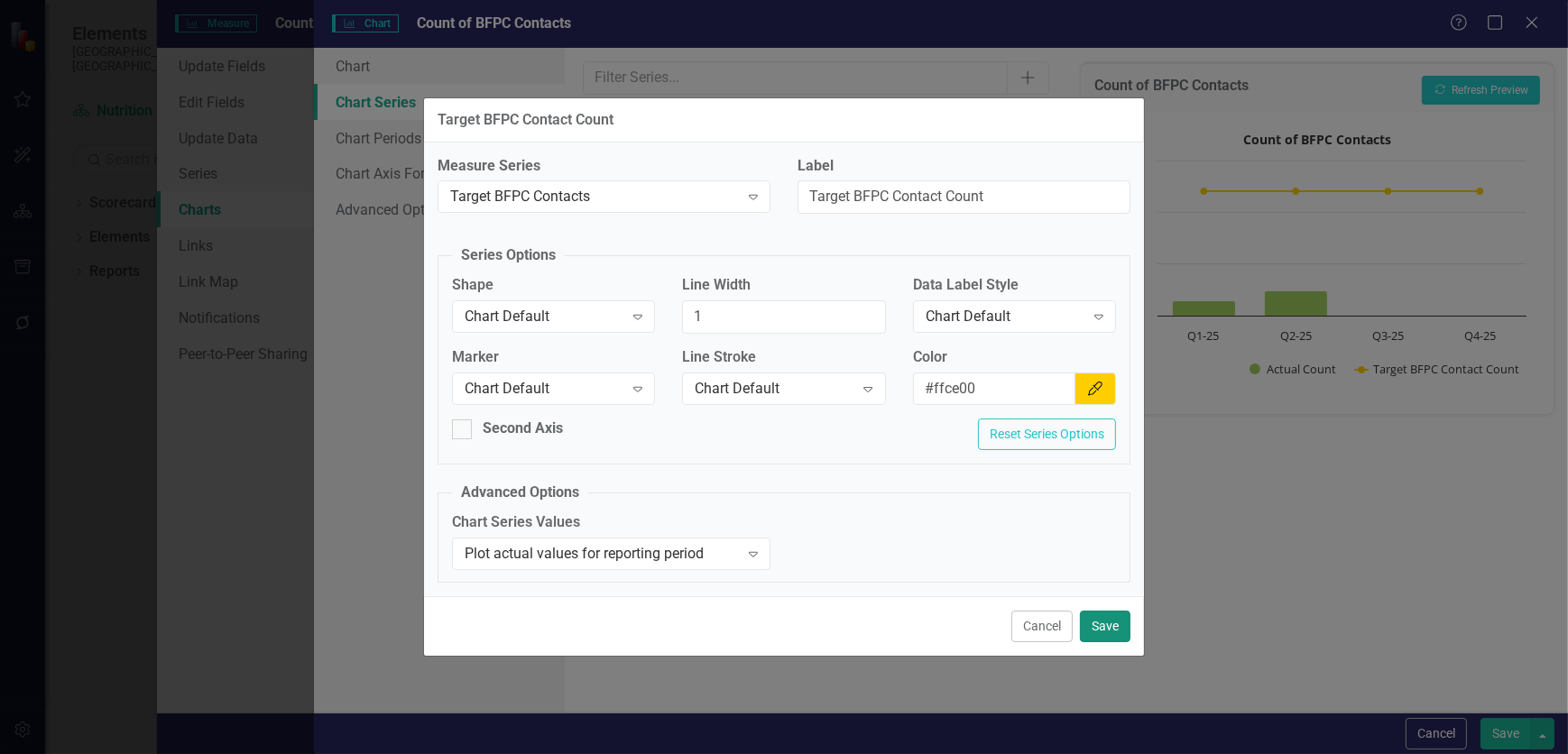 click on "Save" at bounding box center (1105, 626) 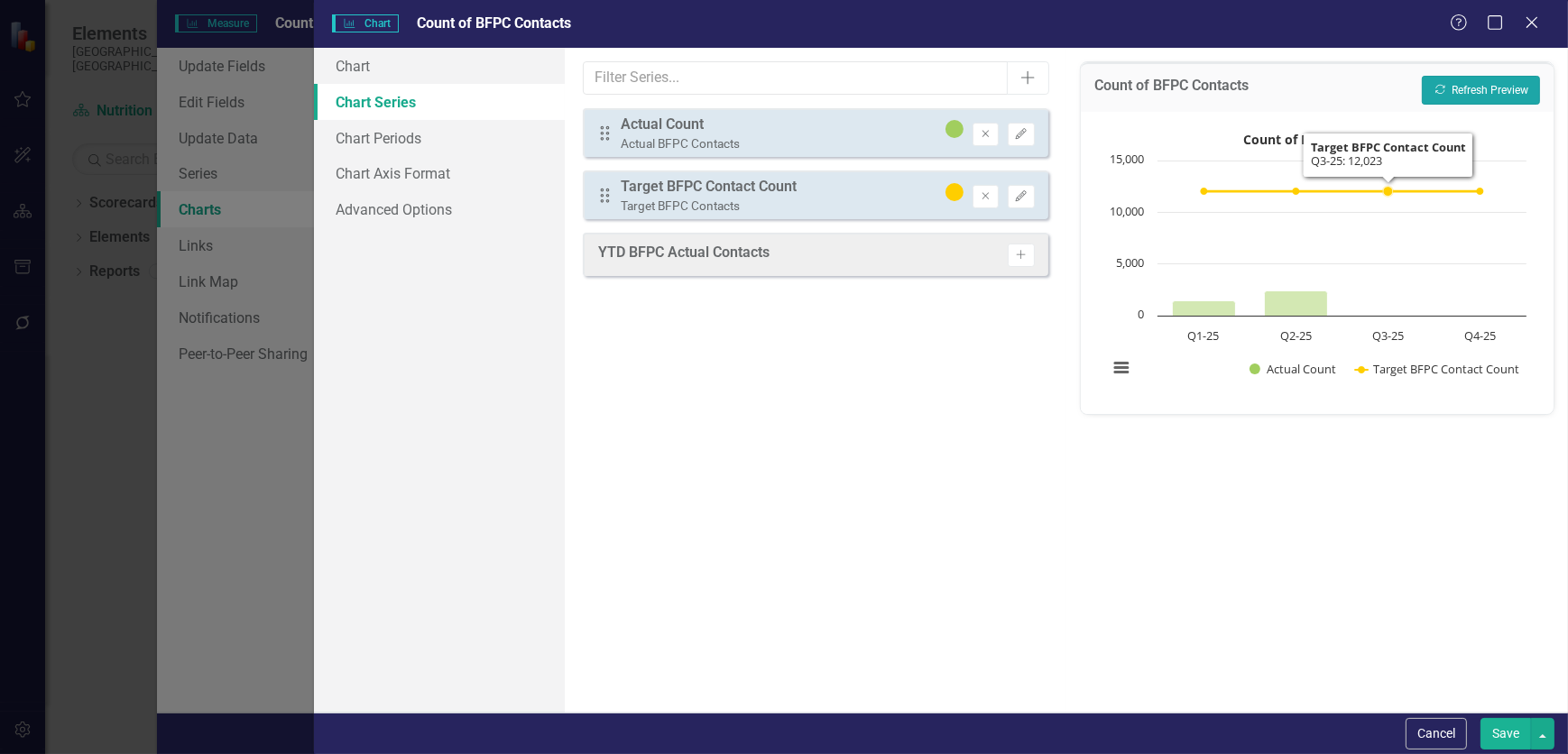 click on "Recalculate" 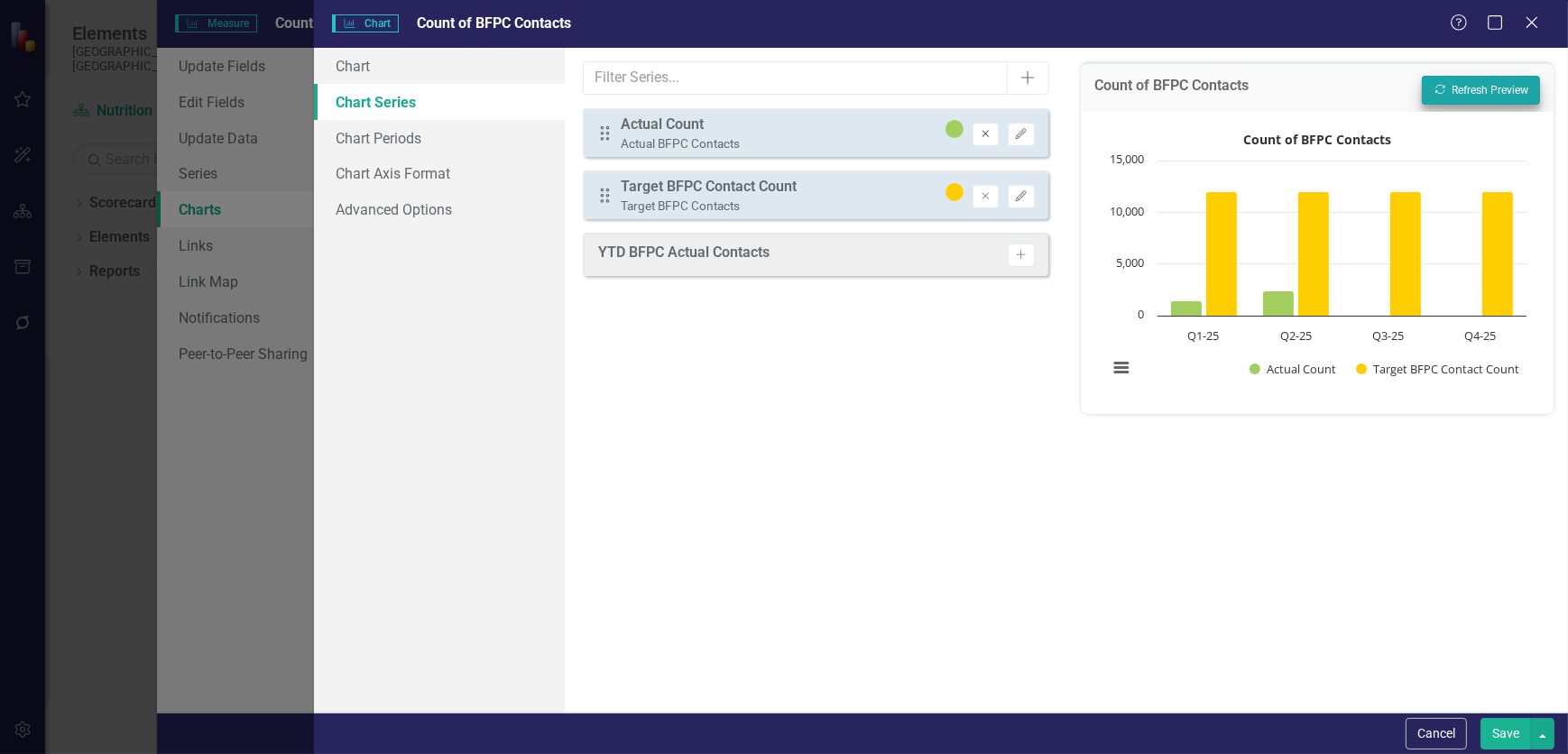 click 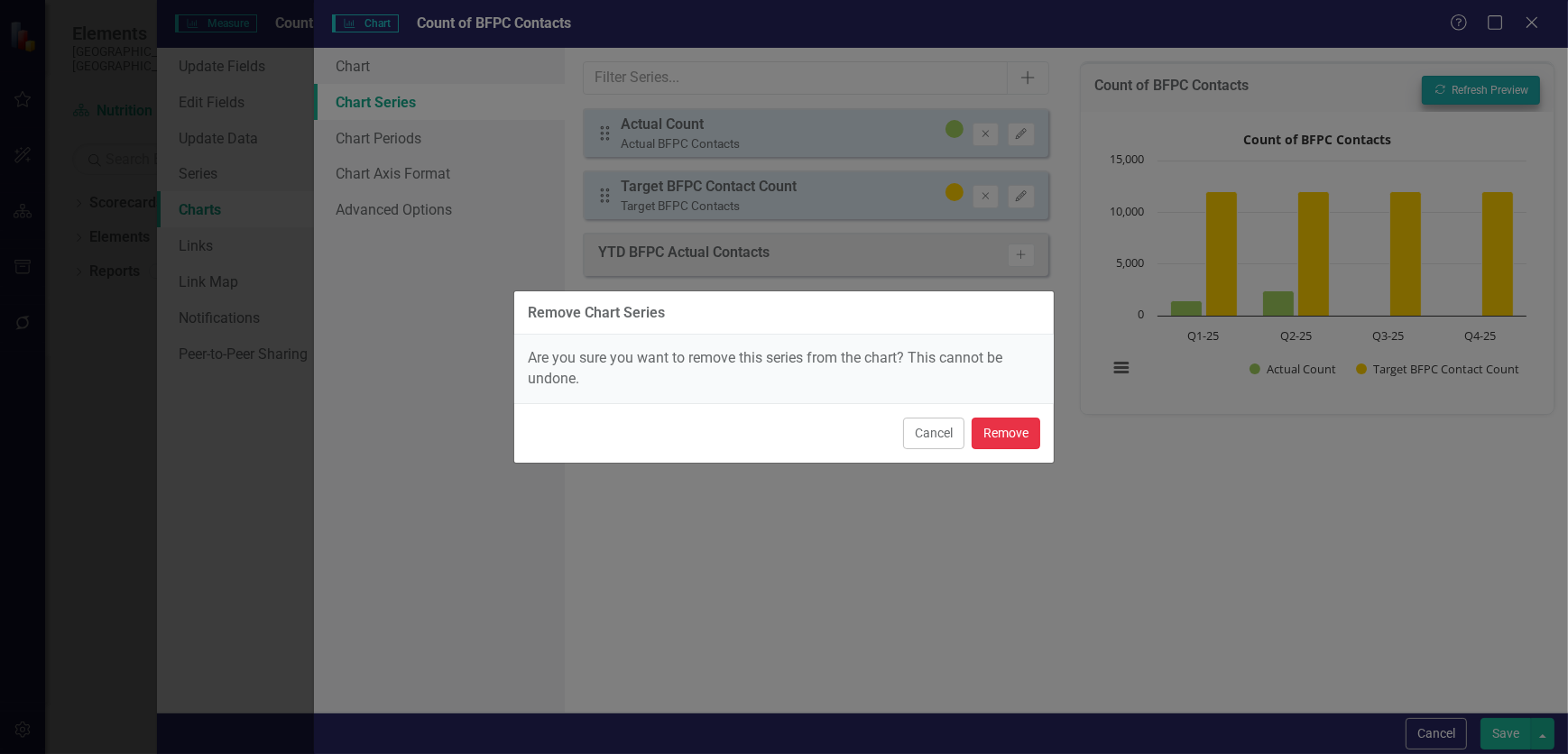 click on "Remove" at bounding box center [1006, 433] 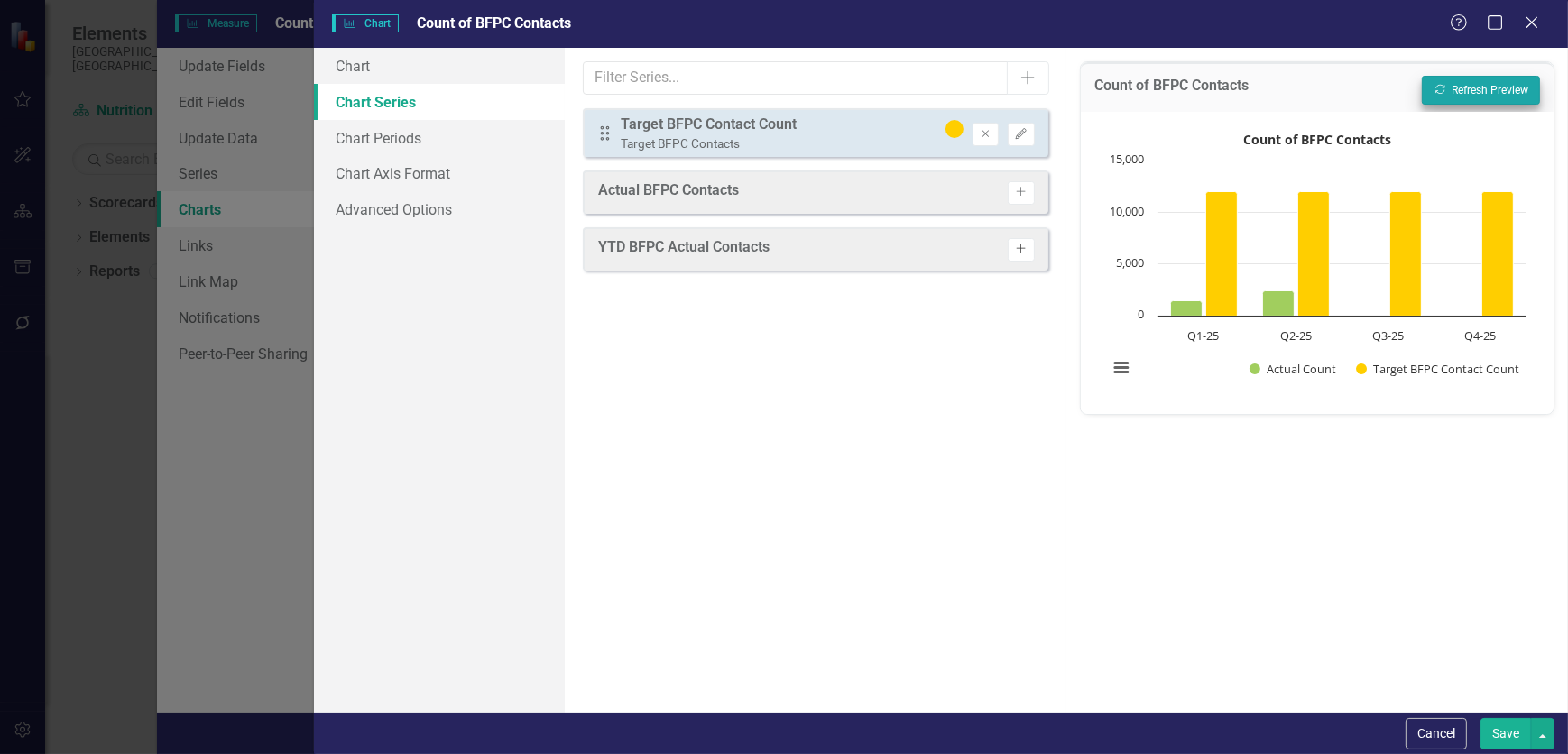 click 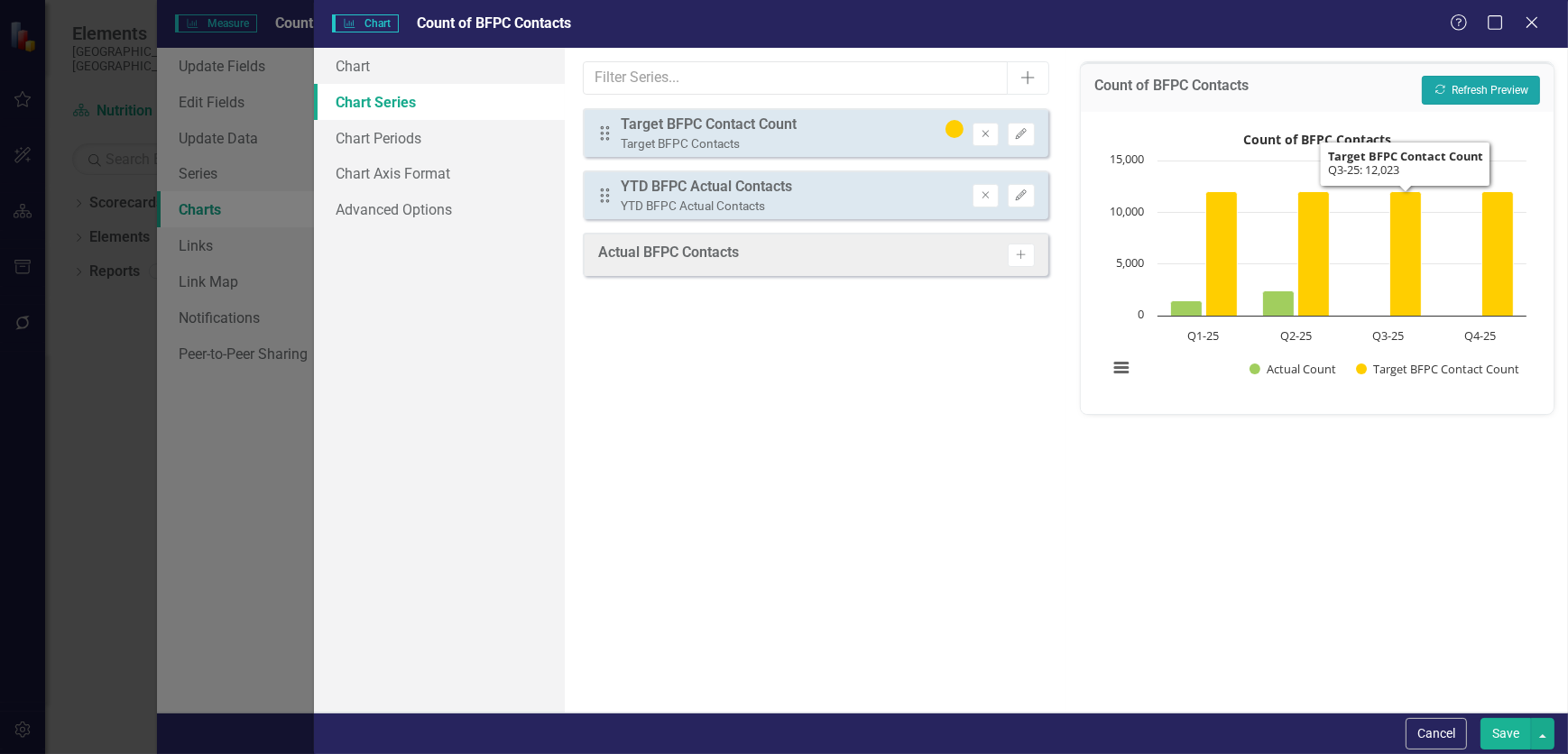click on "Recalculate Refresh Preview" at bounding box center (1480, 90) 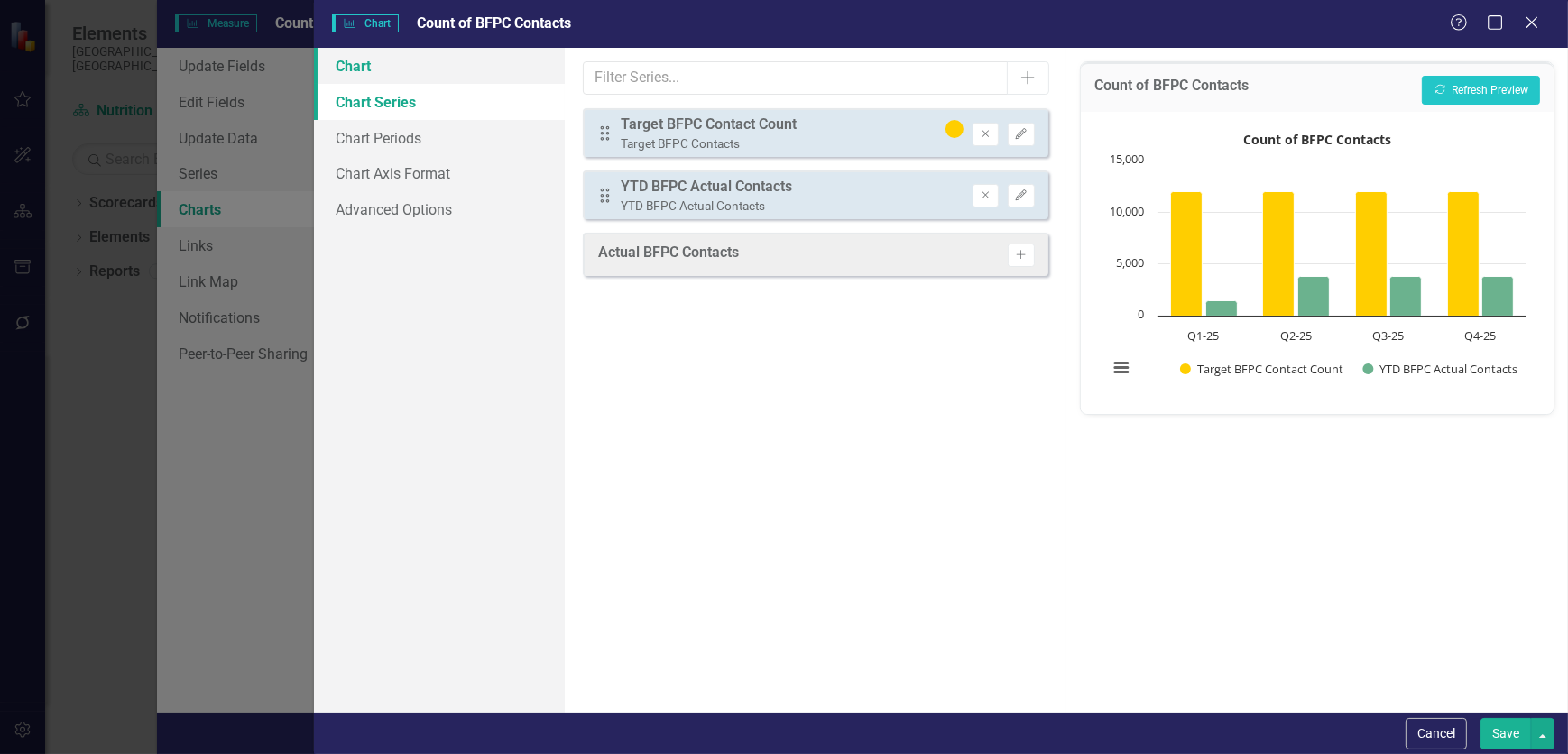 click on "Chart" at bounding box center (439, 66) 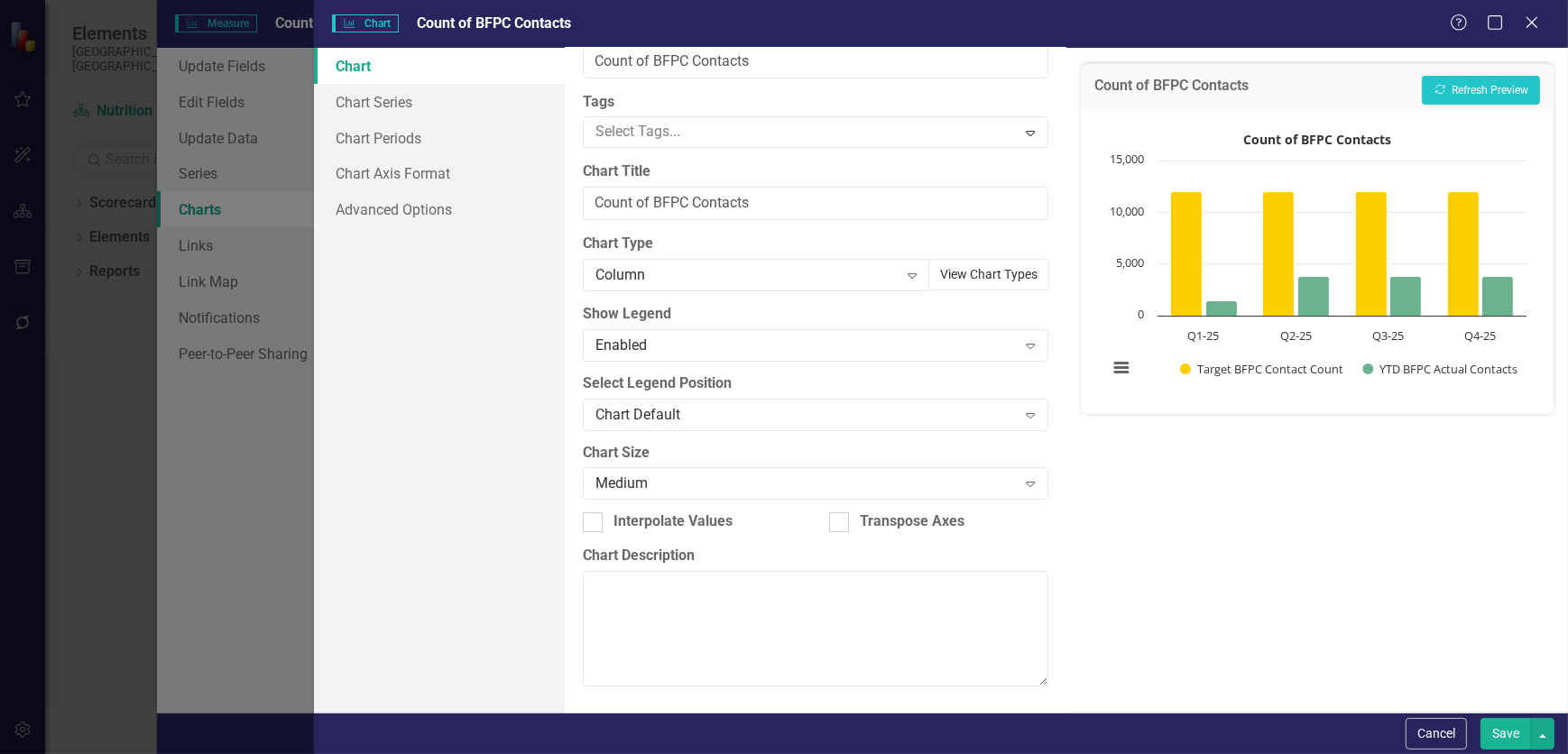 click on "View Chart Types" at bounding box center (989, 274) 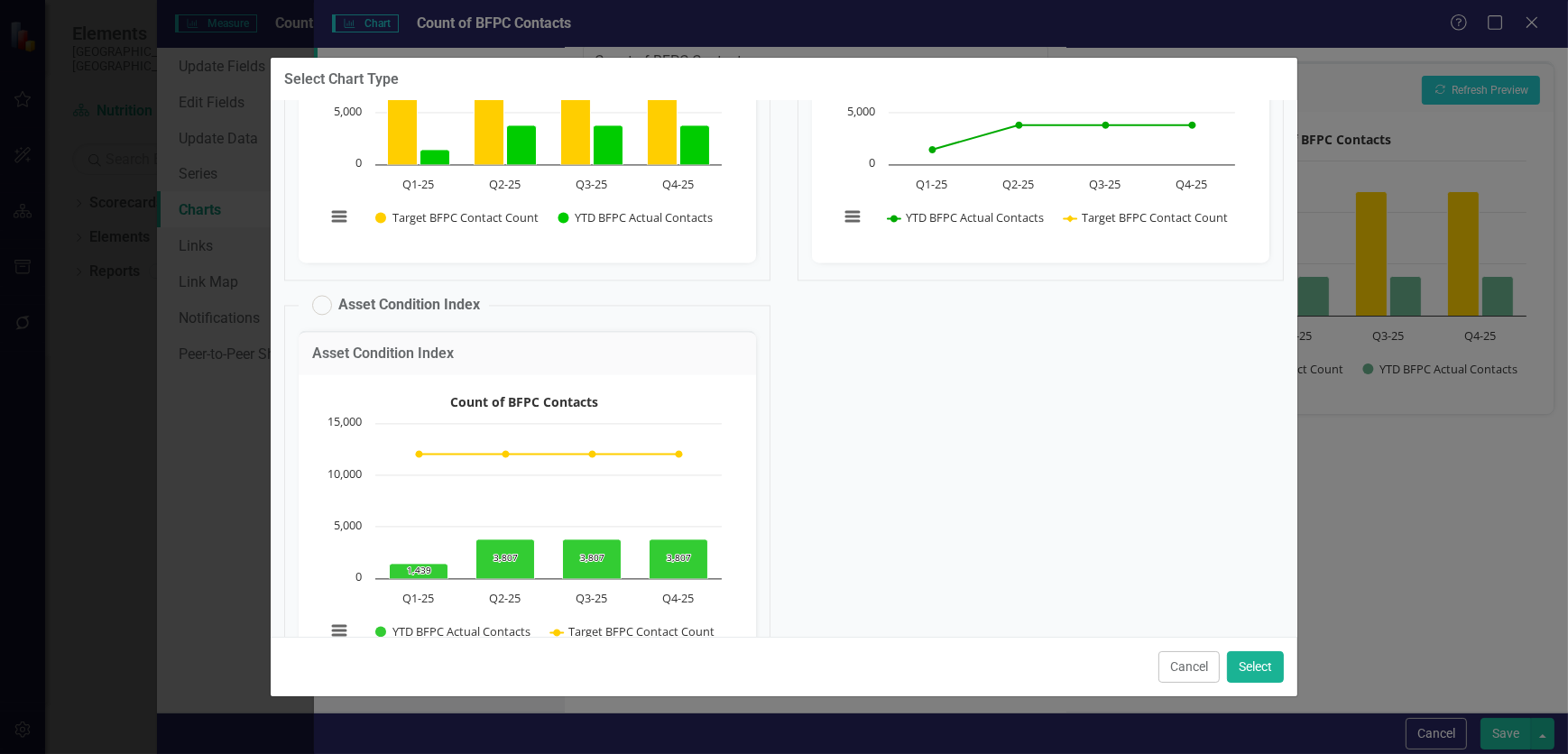scroll, scrollTop: 4913, scrollLeft: 0, axis: vertical 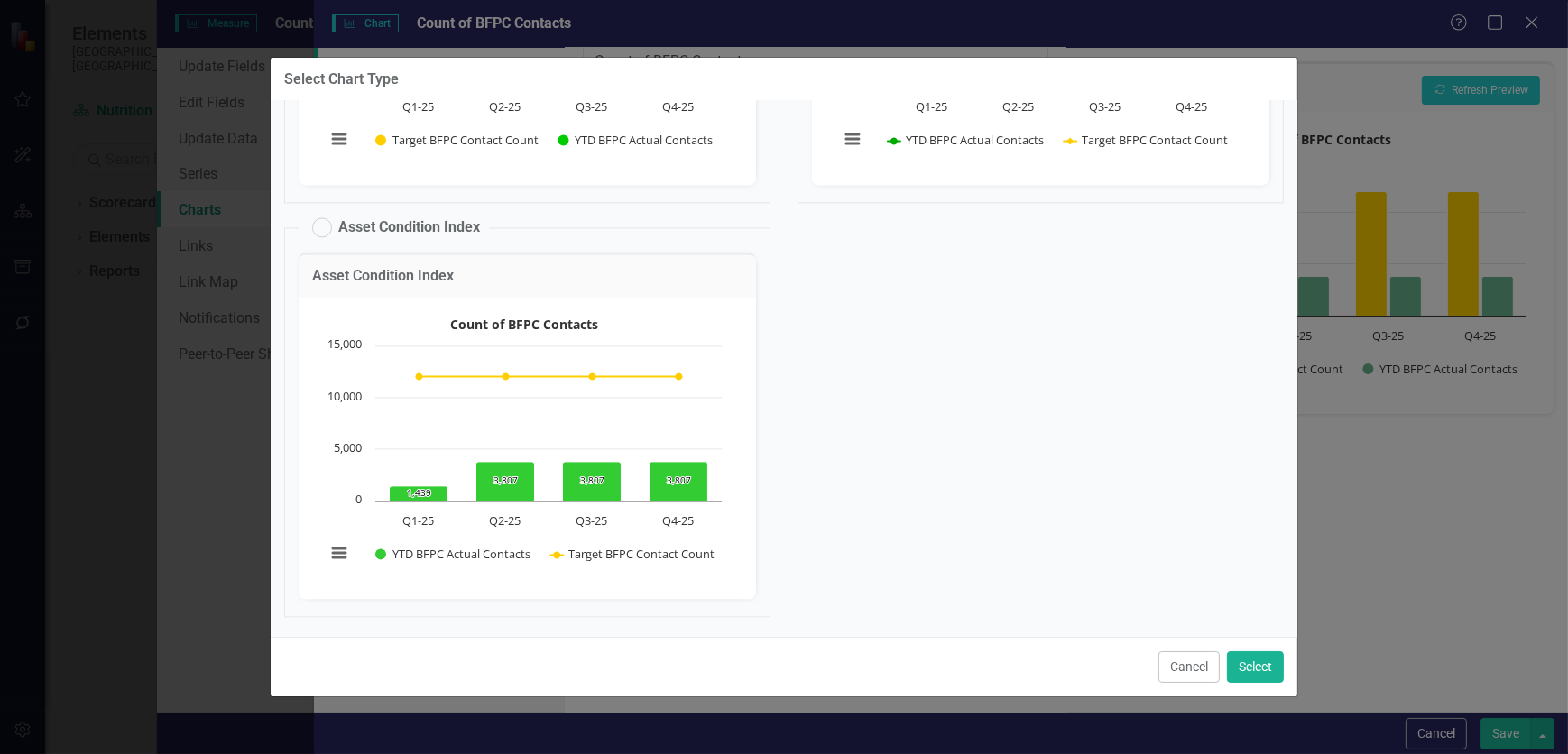 click on "Cancel" at bounding box center [1189, 667] 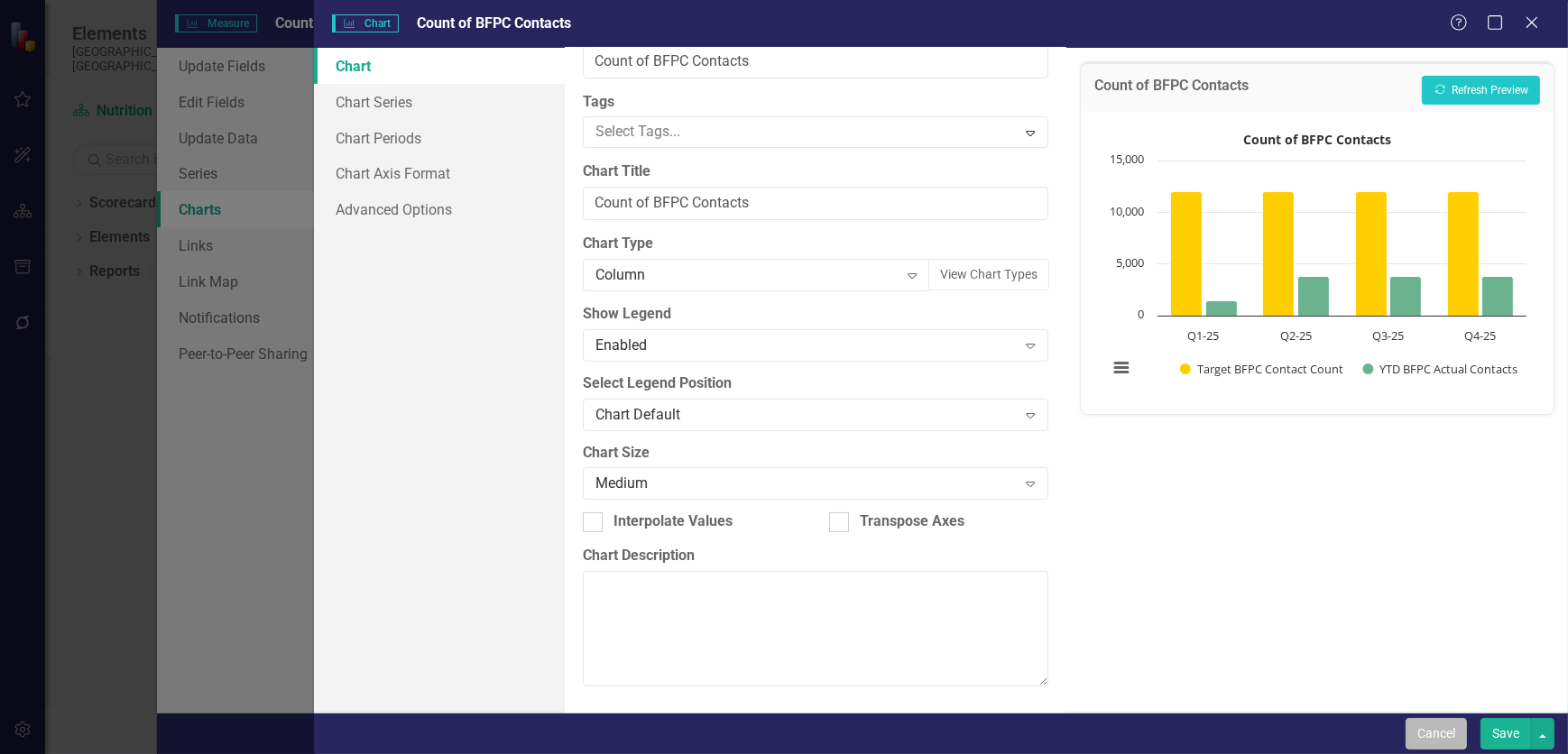 click on "Cancel" at bounding box center [1436, 733] 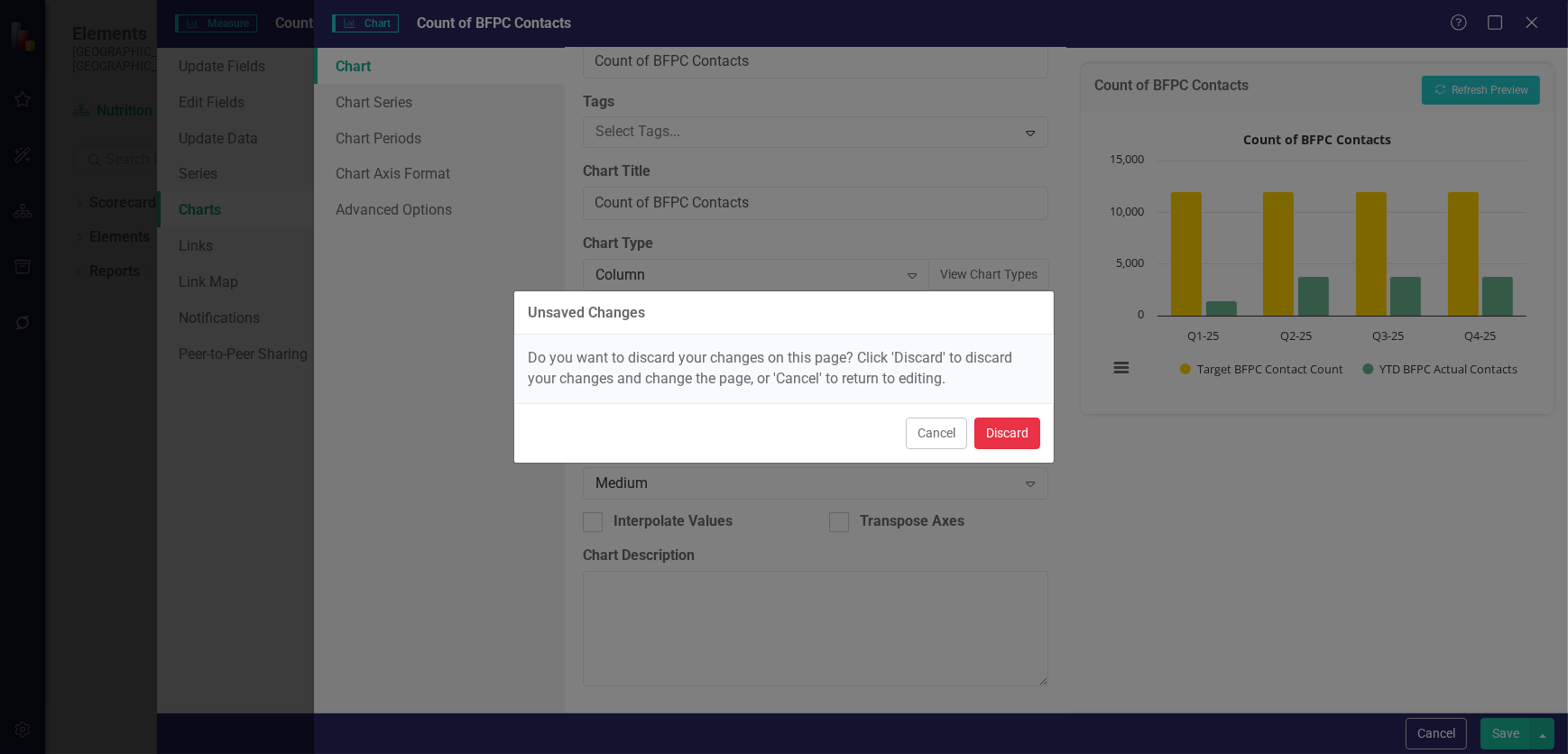 click on "Discard" at bounding box center [1007, 433] 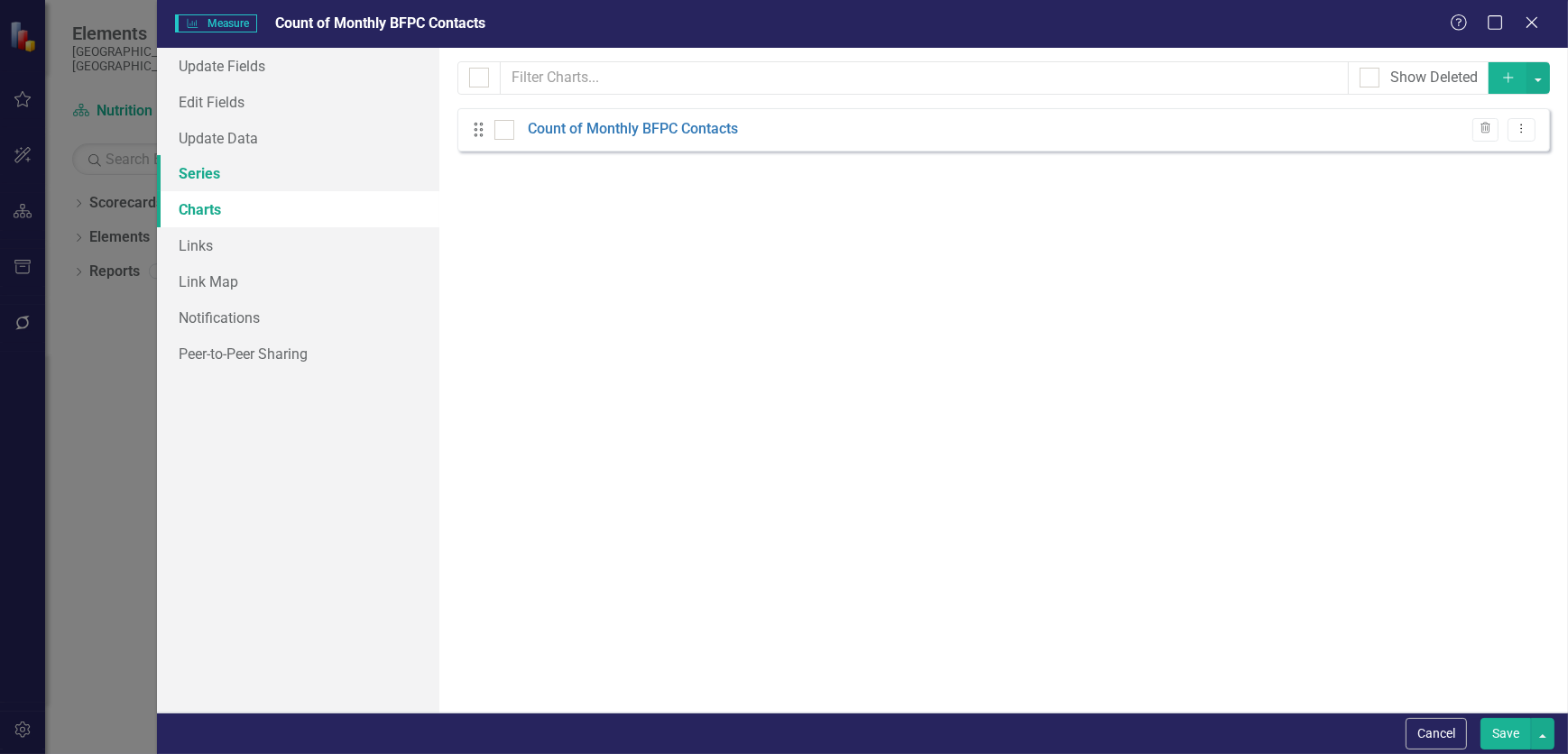click on "Series" at bounding box center [298, 173] 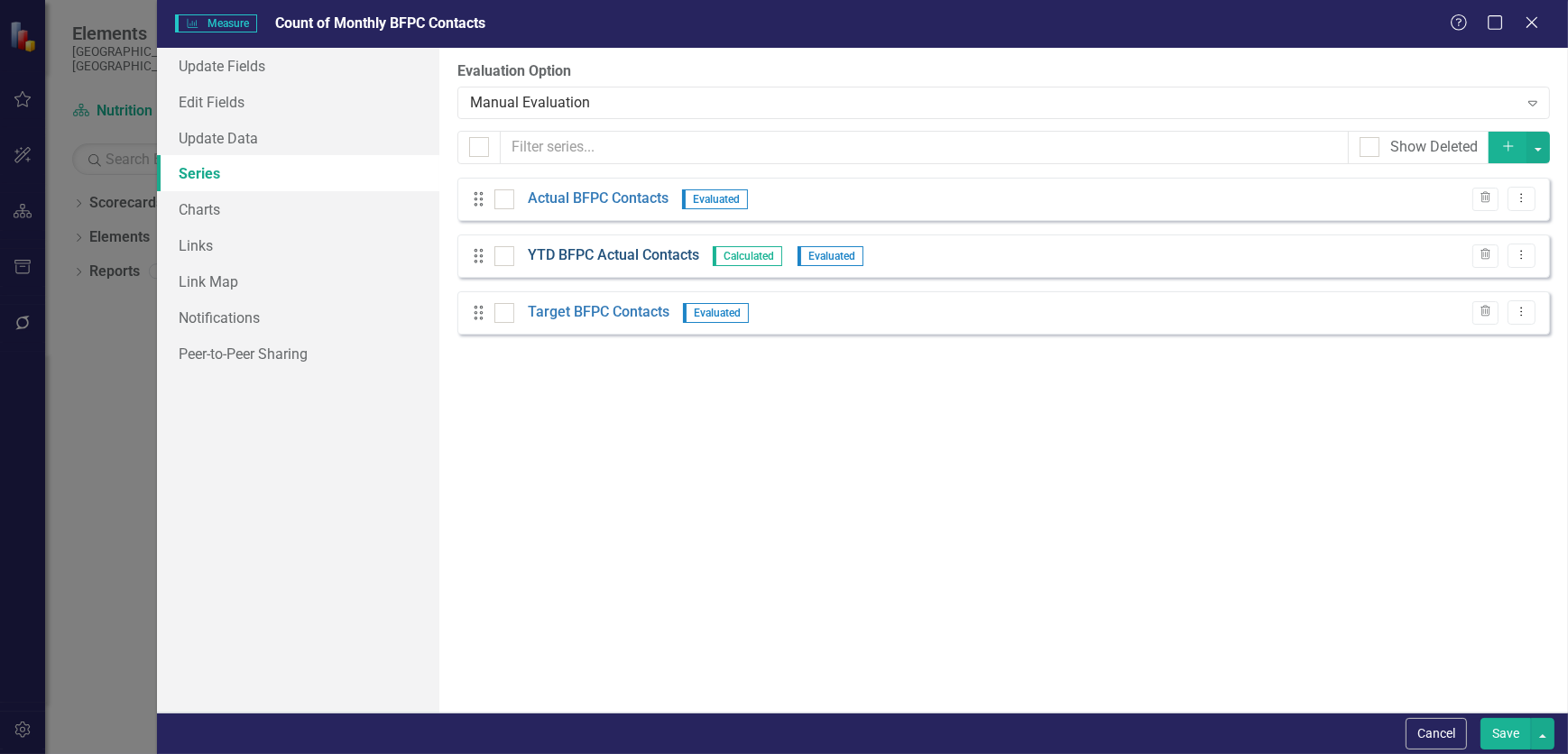 click on "YTD BFPC Actual Contacts" at bounding box center (613, 255) 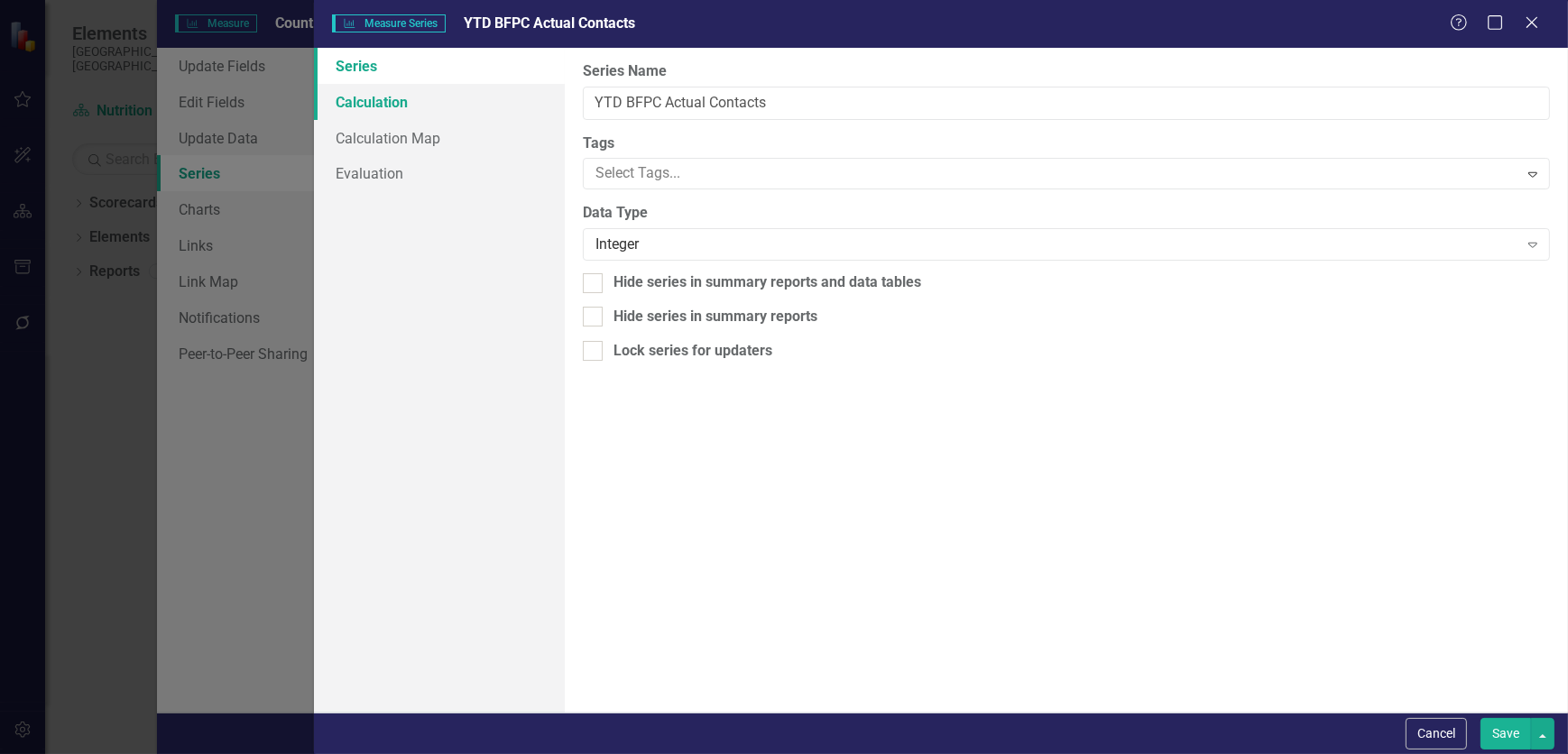 click on "Calculation" at bounding box center [439, 102] 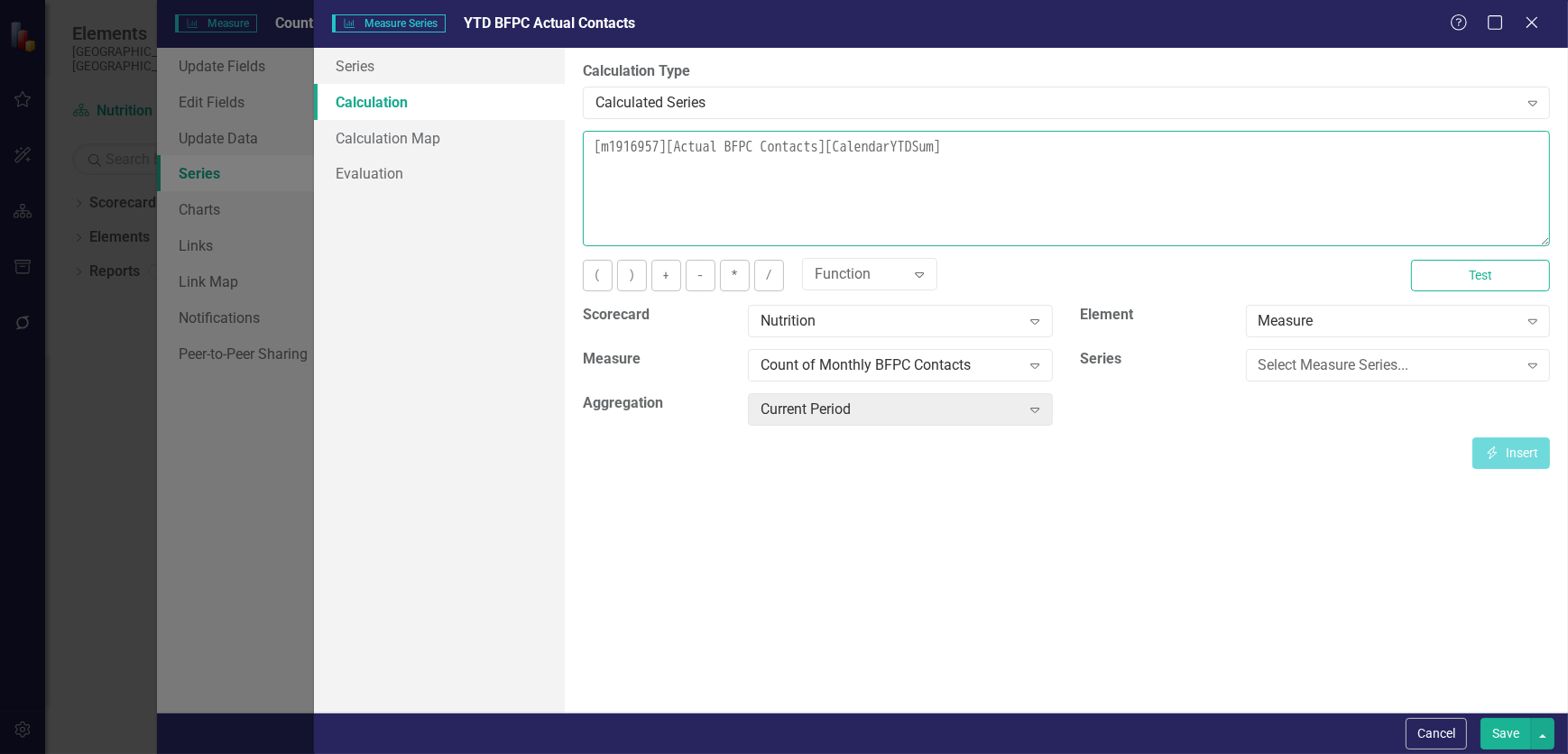 click on "[m1916957][Actual BFPC Contacts][CalendarYTDSum]" at bounding box center [1066, 188] 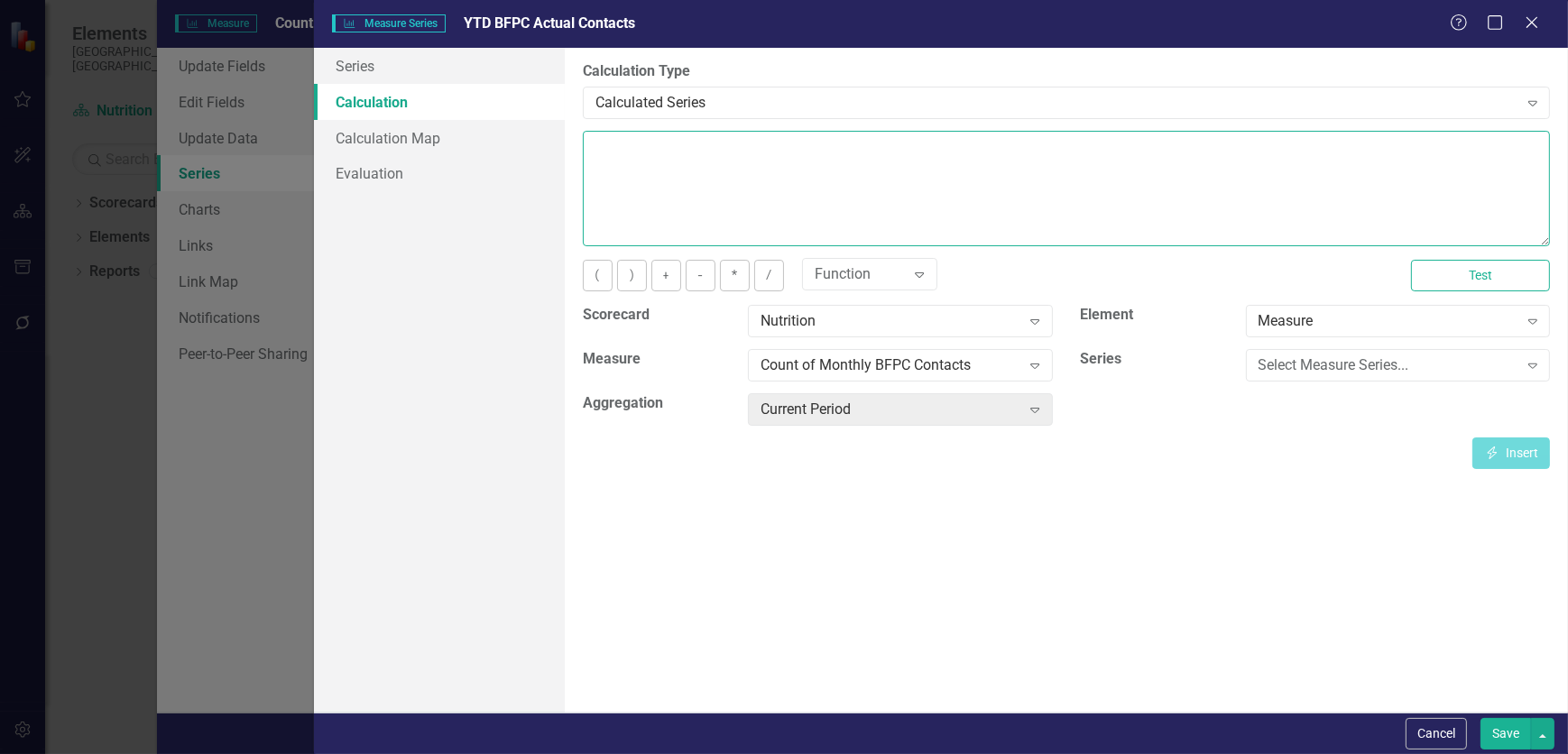type 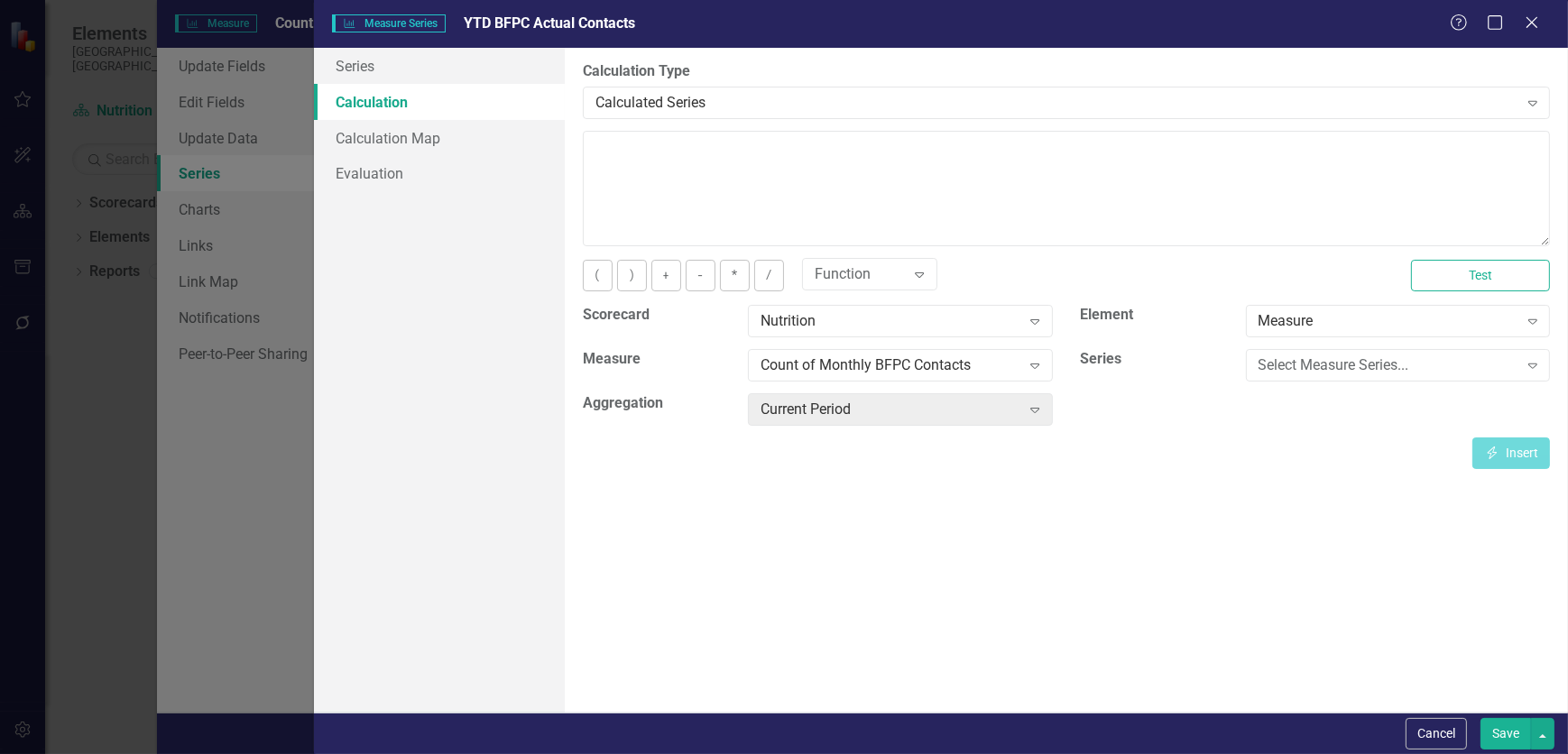 click on "By default, series in ClearPoint are not calculated. So, if you leave the form below blank, you can manually enter (or upload) data into this series. However, if you want to calculate the series, you can use the drop-downs below to reference any other series value in ClearPoint, and (optionally) add aggregations. Standard mathematical operators and logical functions are also supported.    Learn more in the ClearPoint Support Center. Close Help Calculation Type Calculated Series Expand You can define a default calculation for this series by referencing other series in this measure like so: [m][Actual]. You can also reference existing measure series by using the standard [m123][Actual] notation. All series must exist or the calculation will be invalid.    Learn more in the ClearPoint Support Center. Close Help ( ) + - * / Function Expand Test Scorecard Nutrition Expand Element Measure Expand Measure Count of Monthly BFPC Contacts Expand Series Select Measure Series... Expand Aggregation Current Period Expand" at bounding box center [1066, 380] 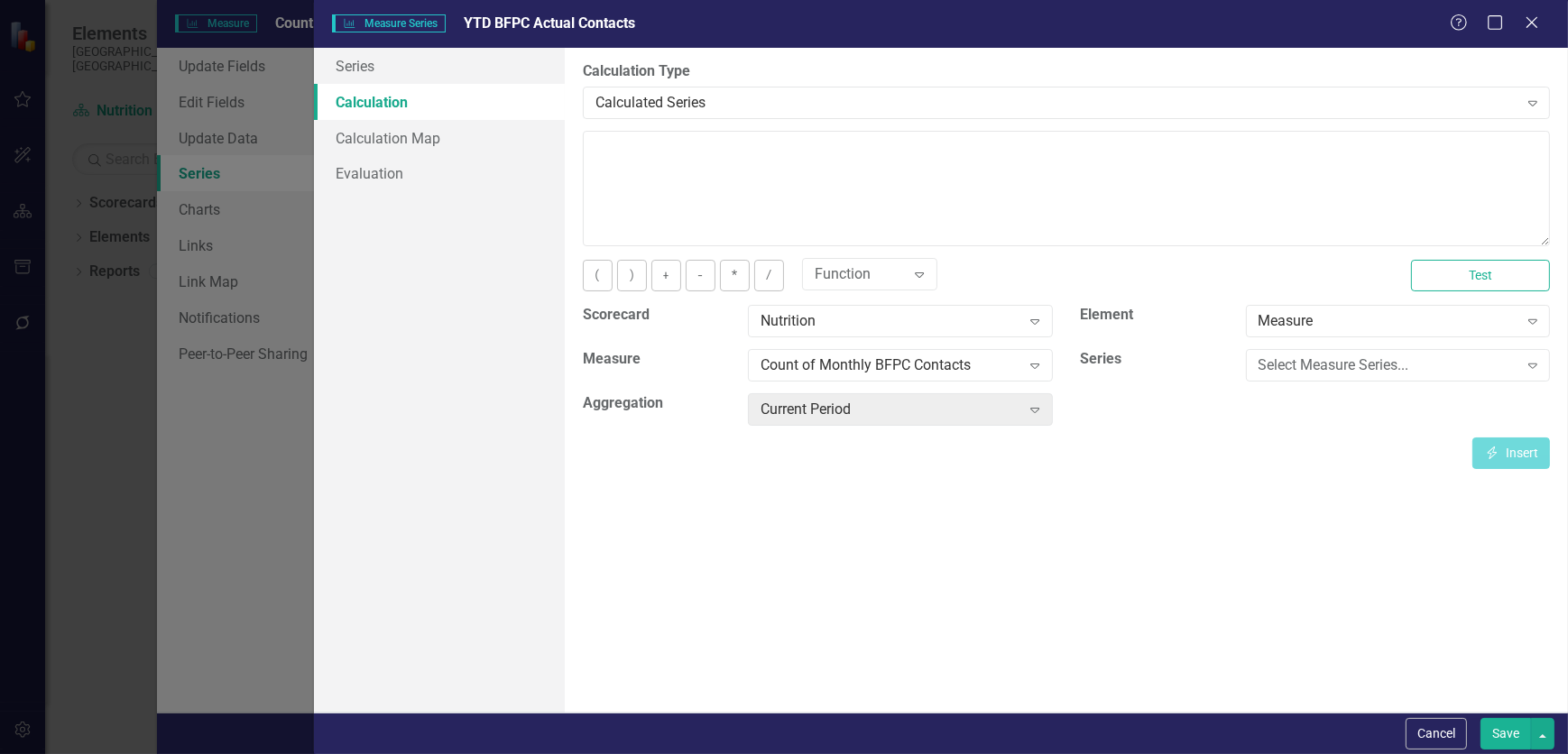 click on "Save" at bounding box center (1506, 733) 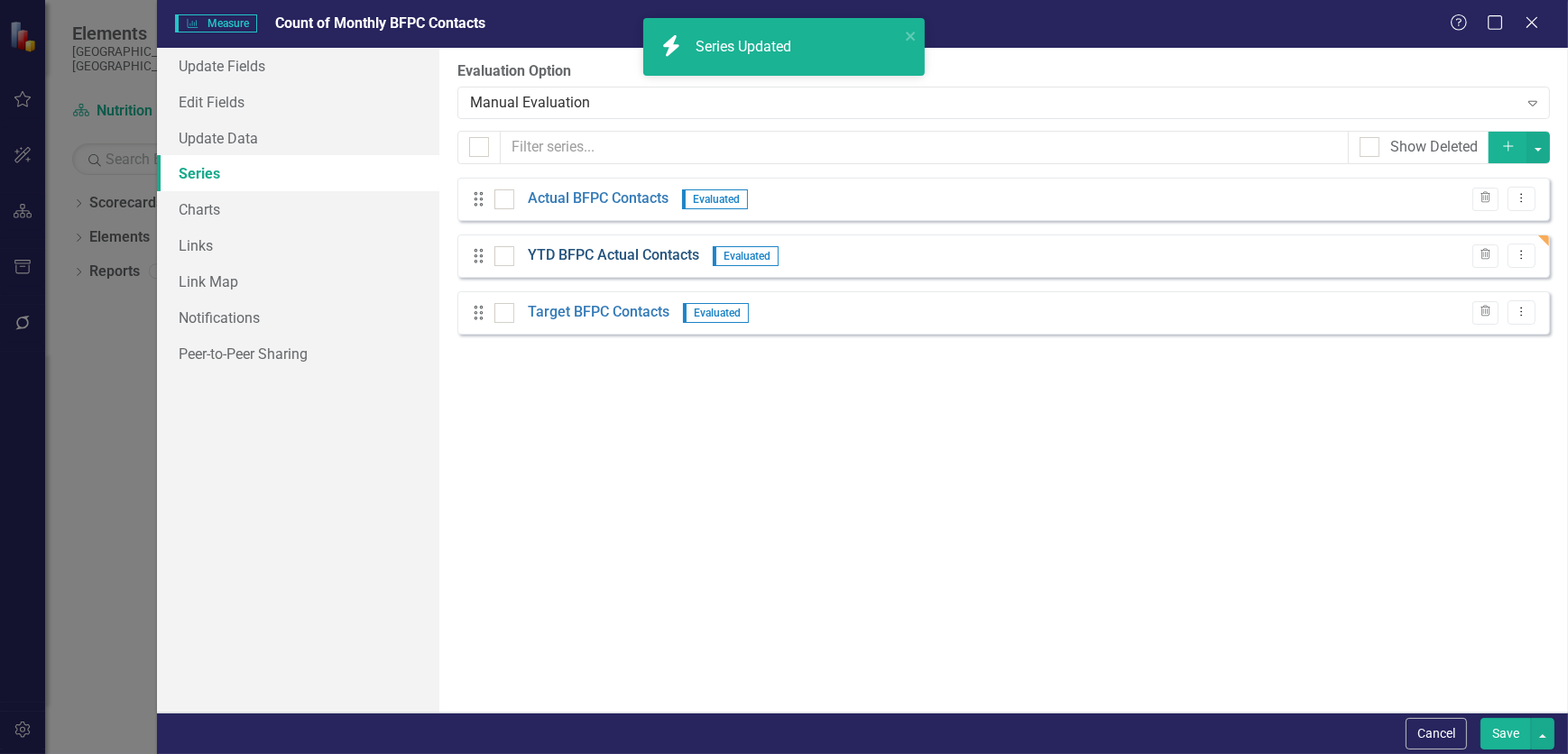 click on "YTD BFPC Actual Contacts" at bounding box center (613, 255) 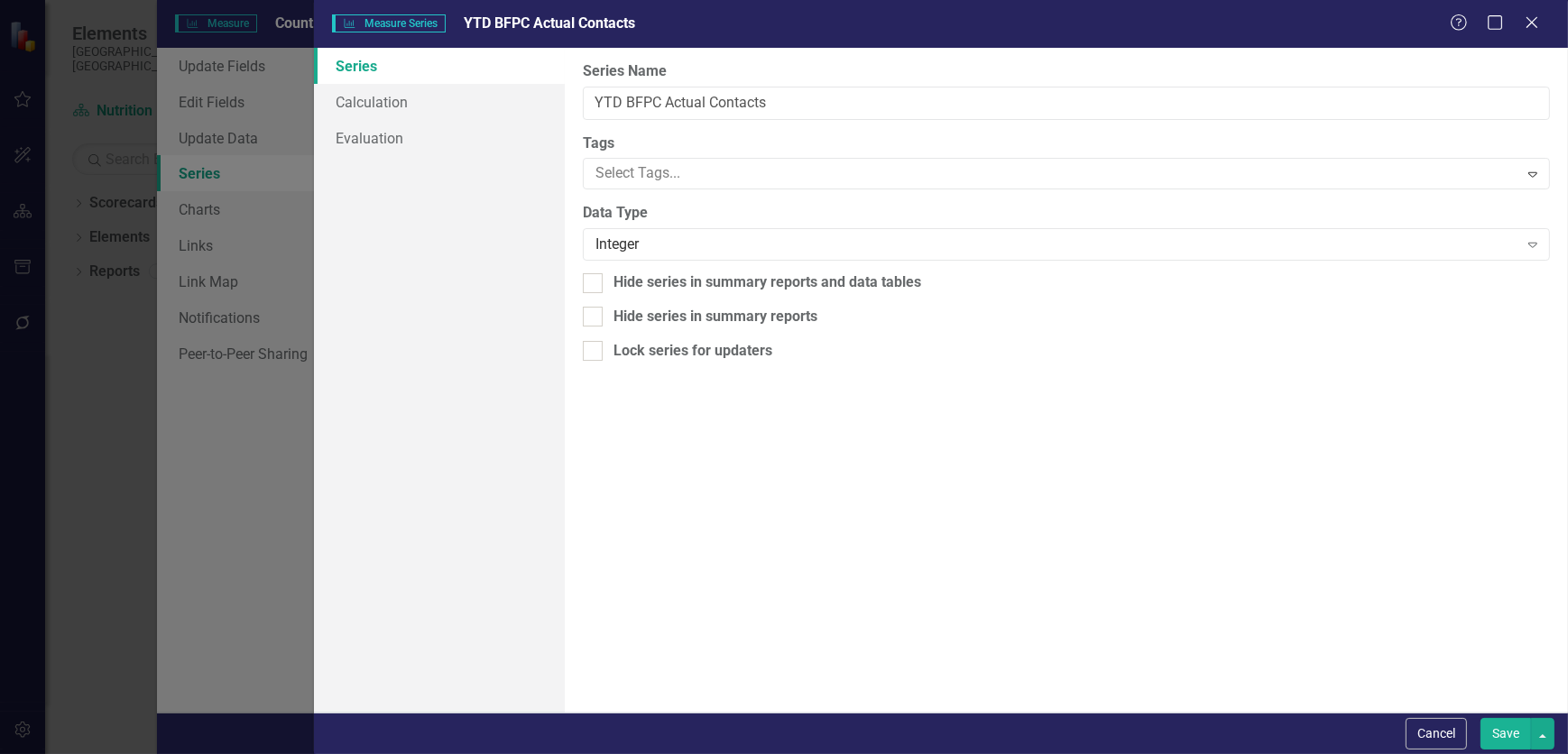click on "Save" at bounding box center (1506, 733) 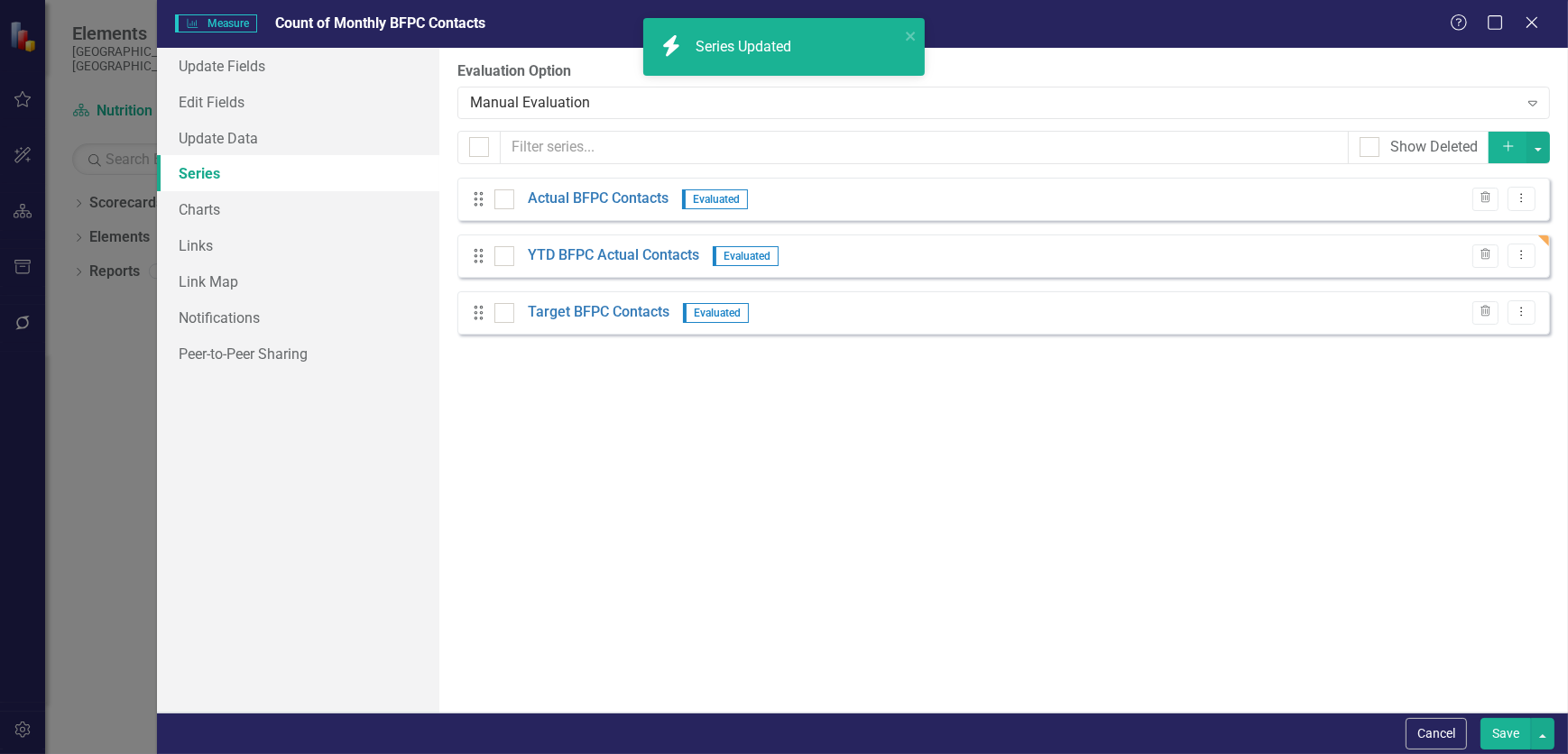 click on "Save" at bounding box center (1506, 733) 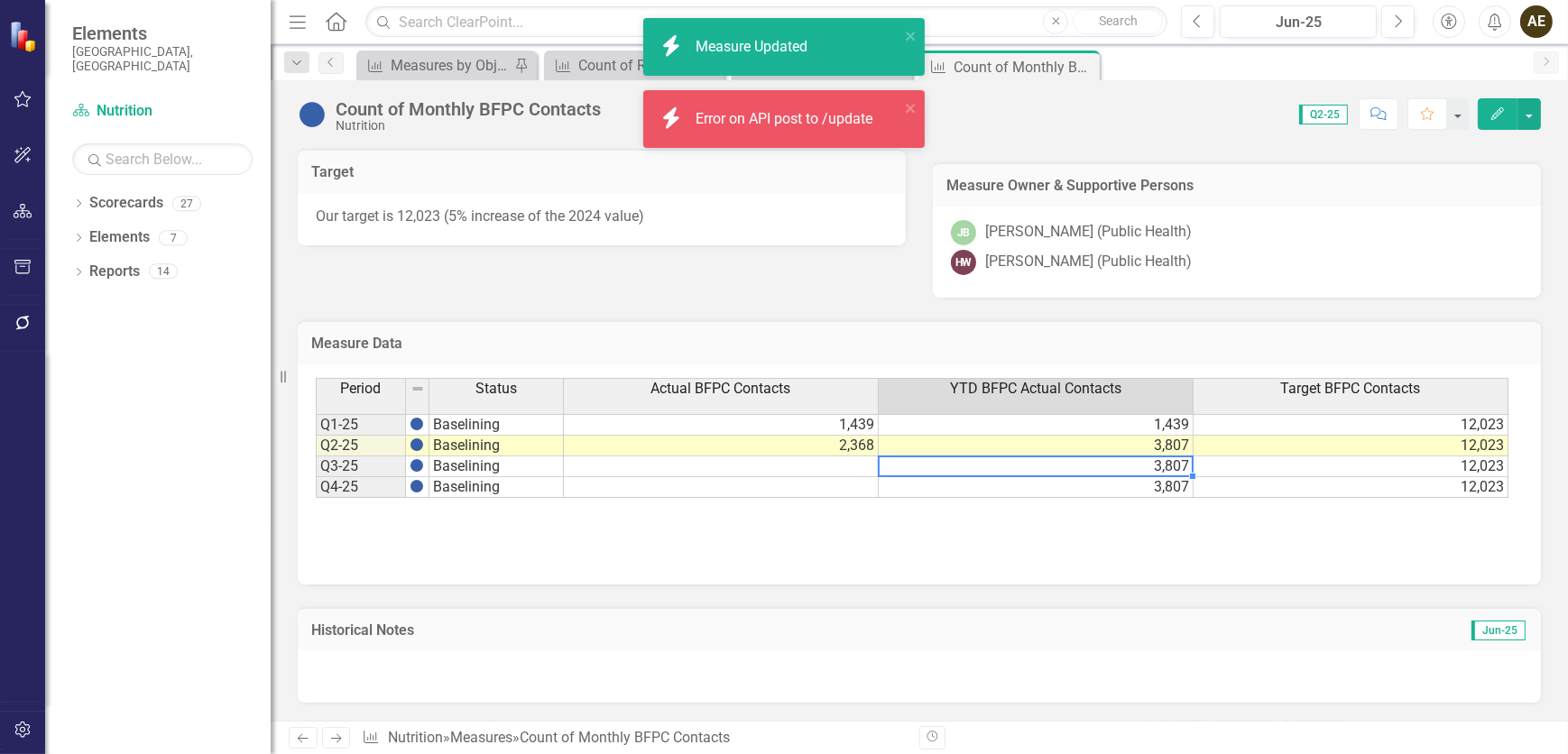 click on "3,807" at bounding box center [1036, 466] 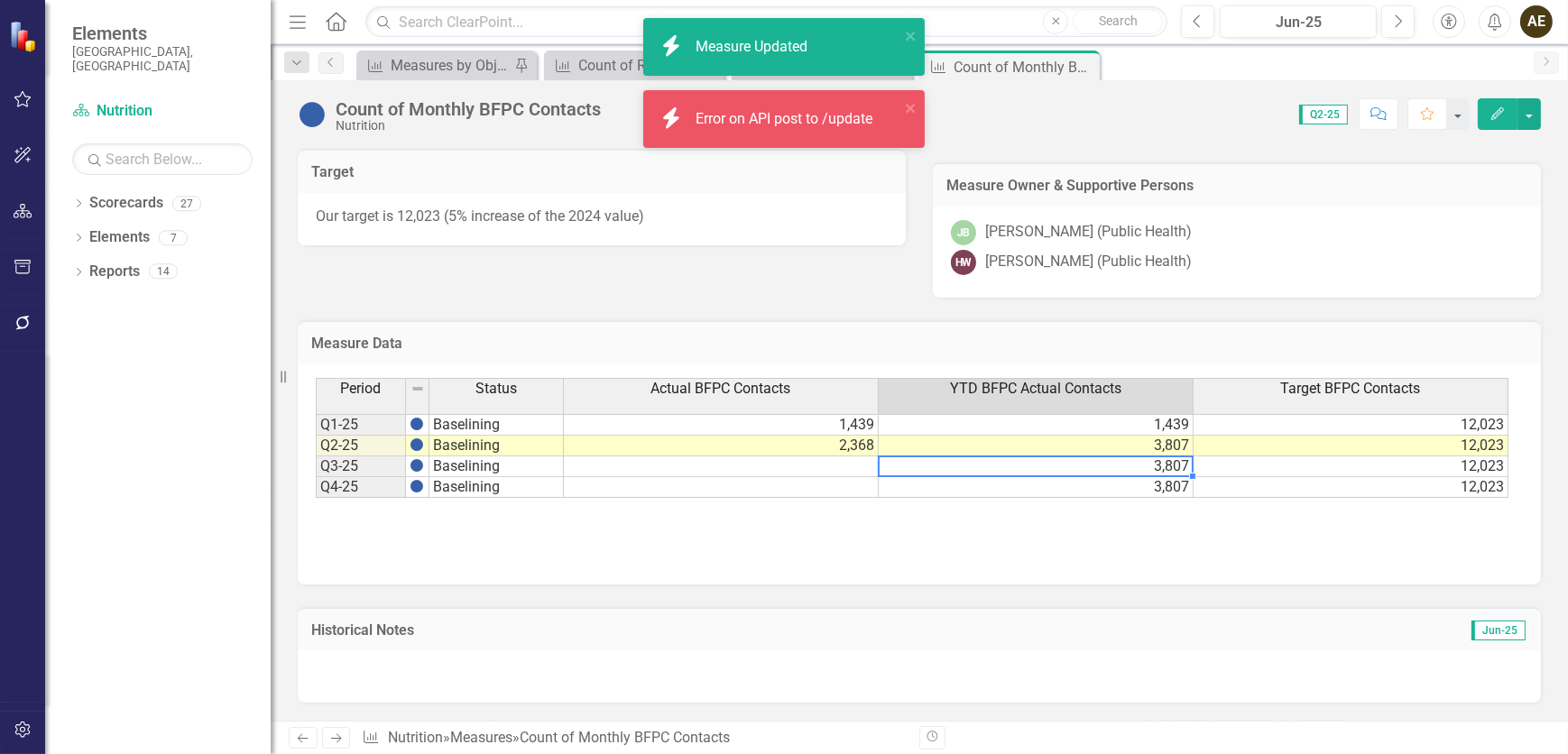 click on "3,807" at bounding box center [1036, 466] 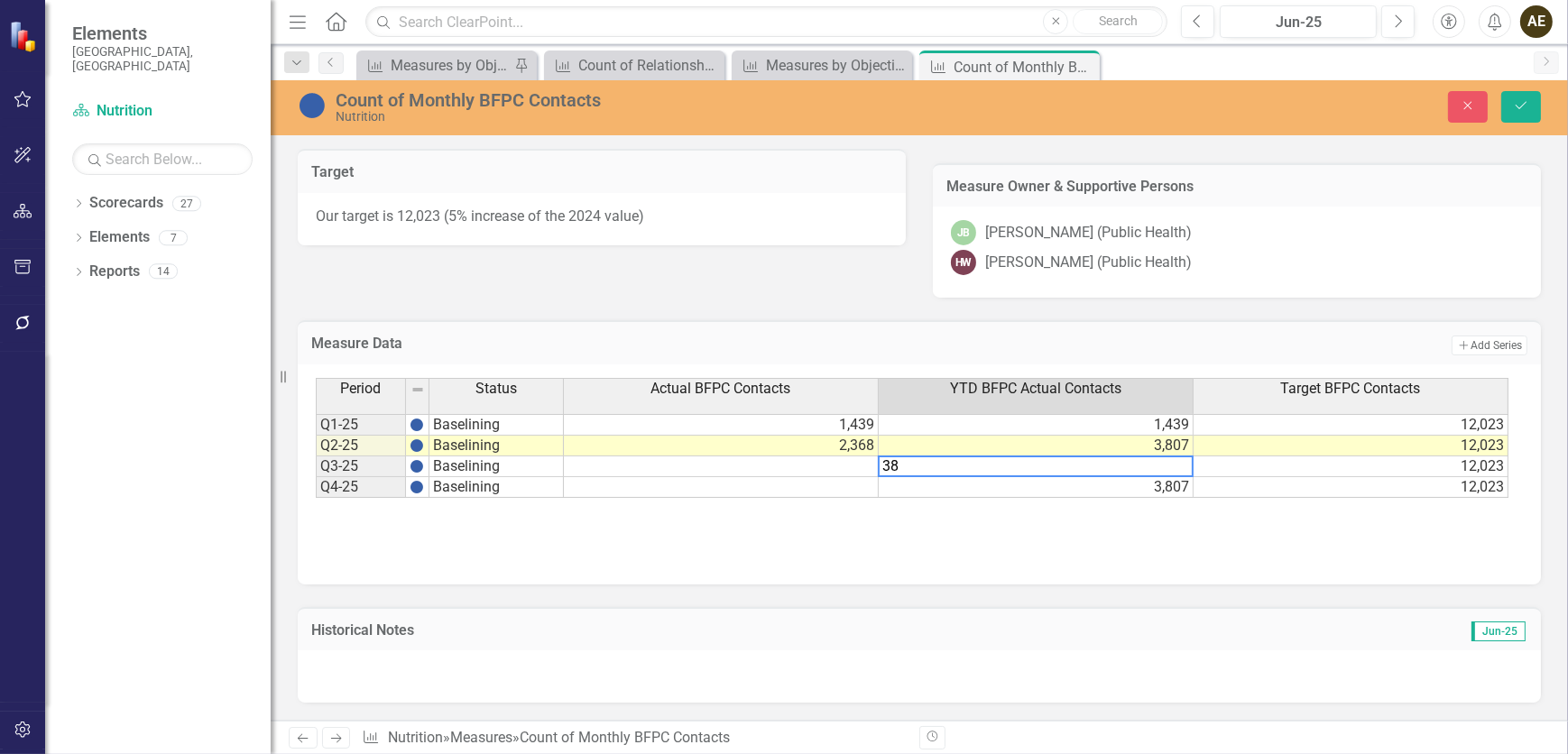 type on "3" 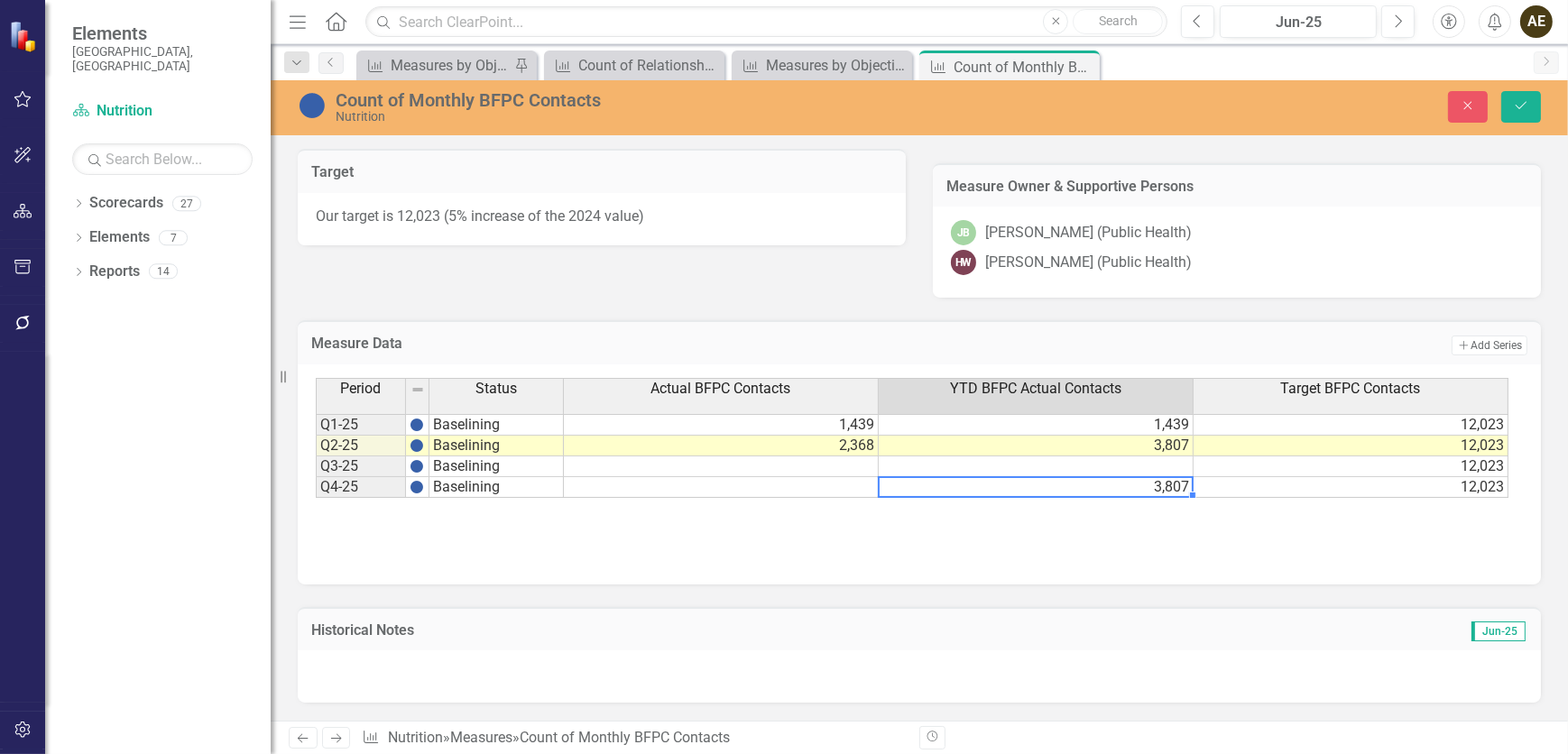 click on "3,807" at bounding box center [1036, 487] 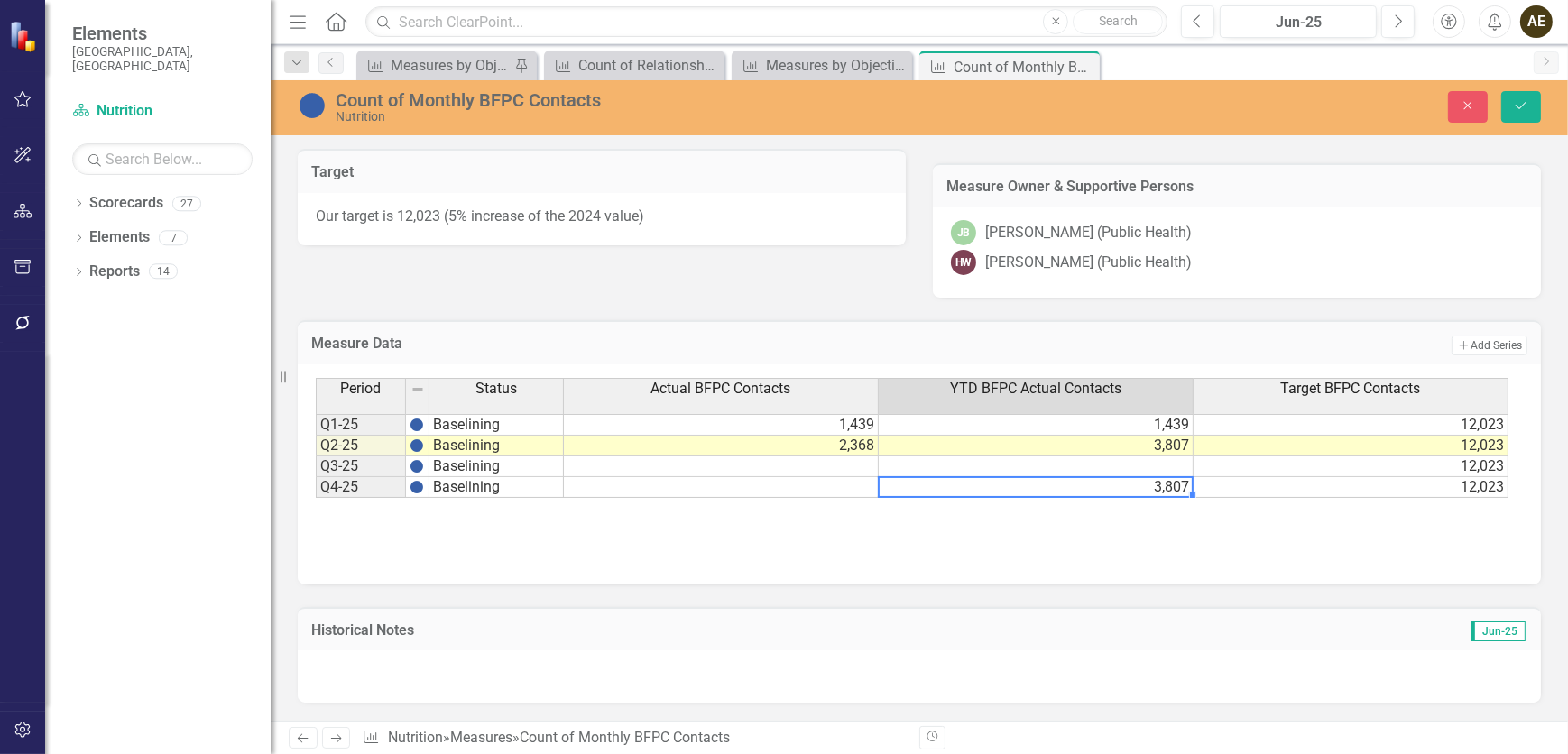 click on "3,807" at bounding box center (1036, 487) 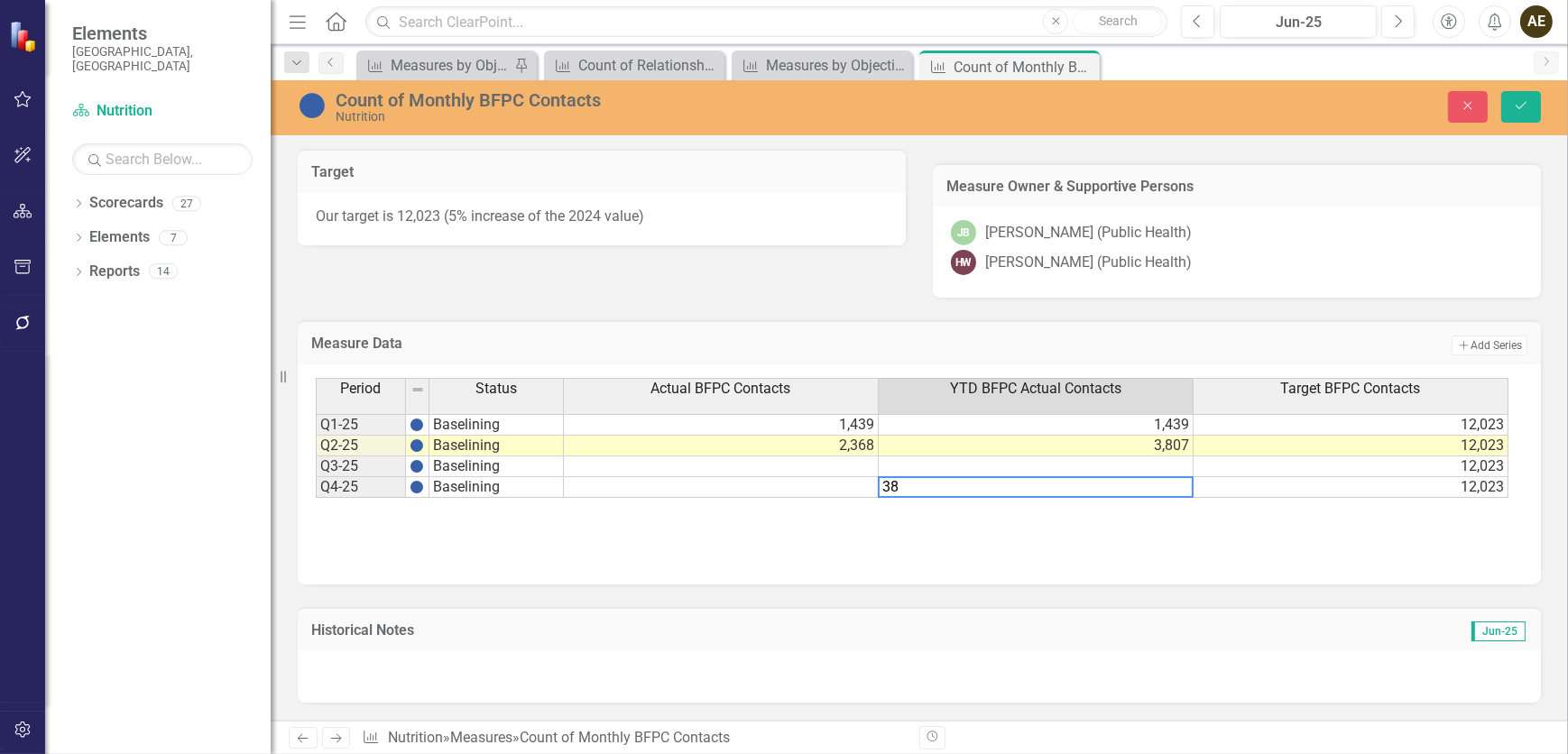 type on "3" 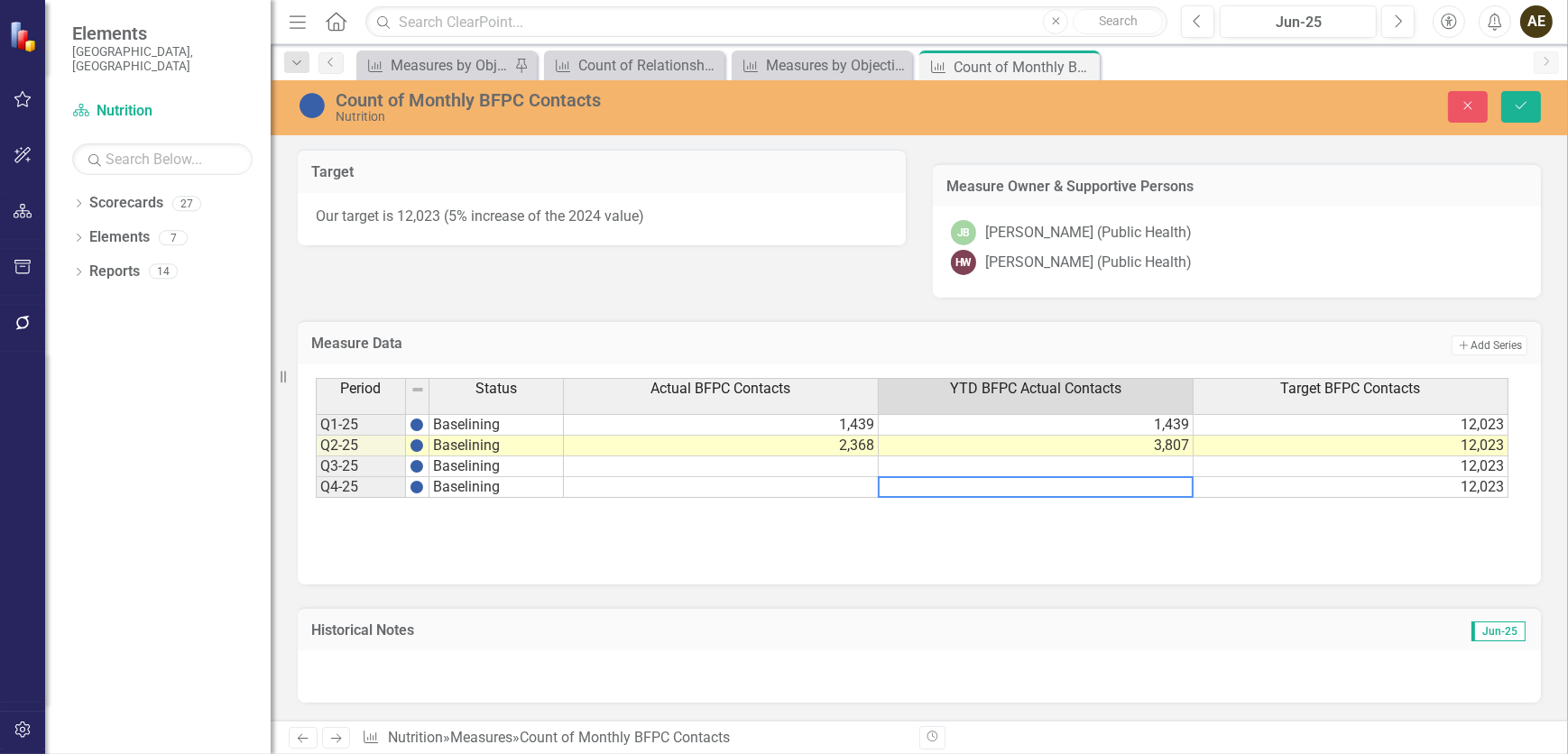scroll, scrollTop: 0, scrollLeft: 0, axis: both 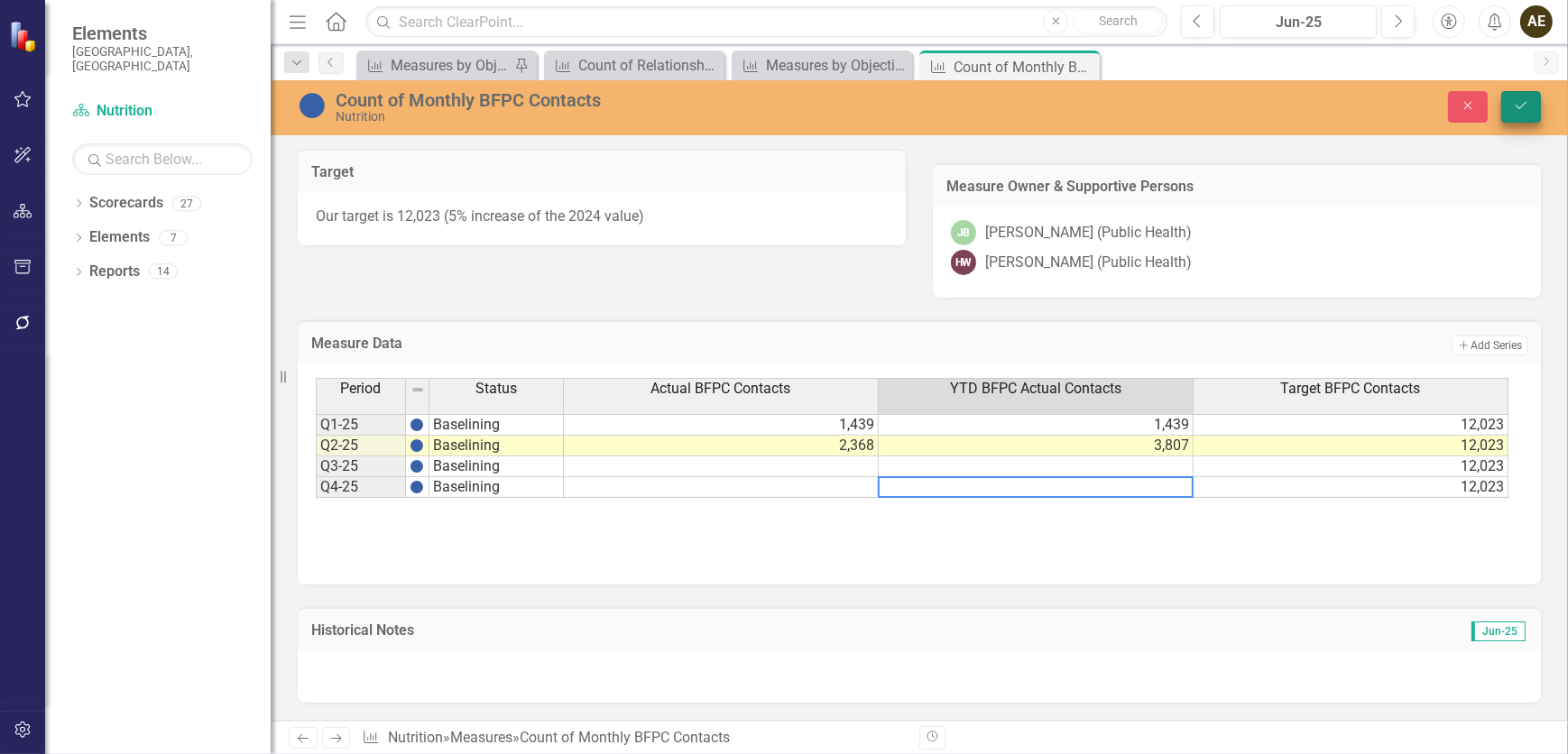 type 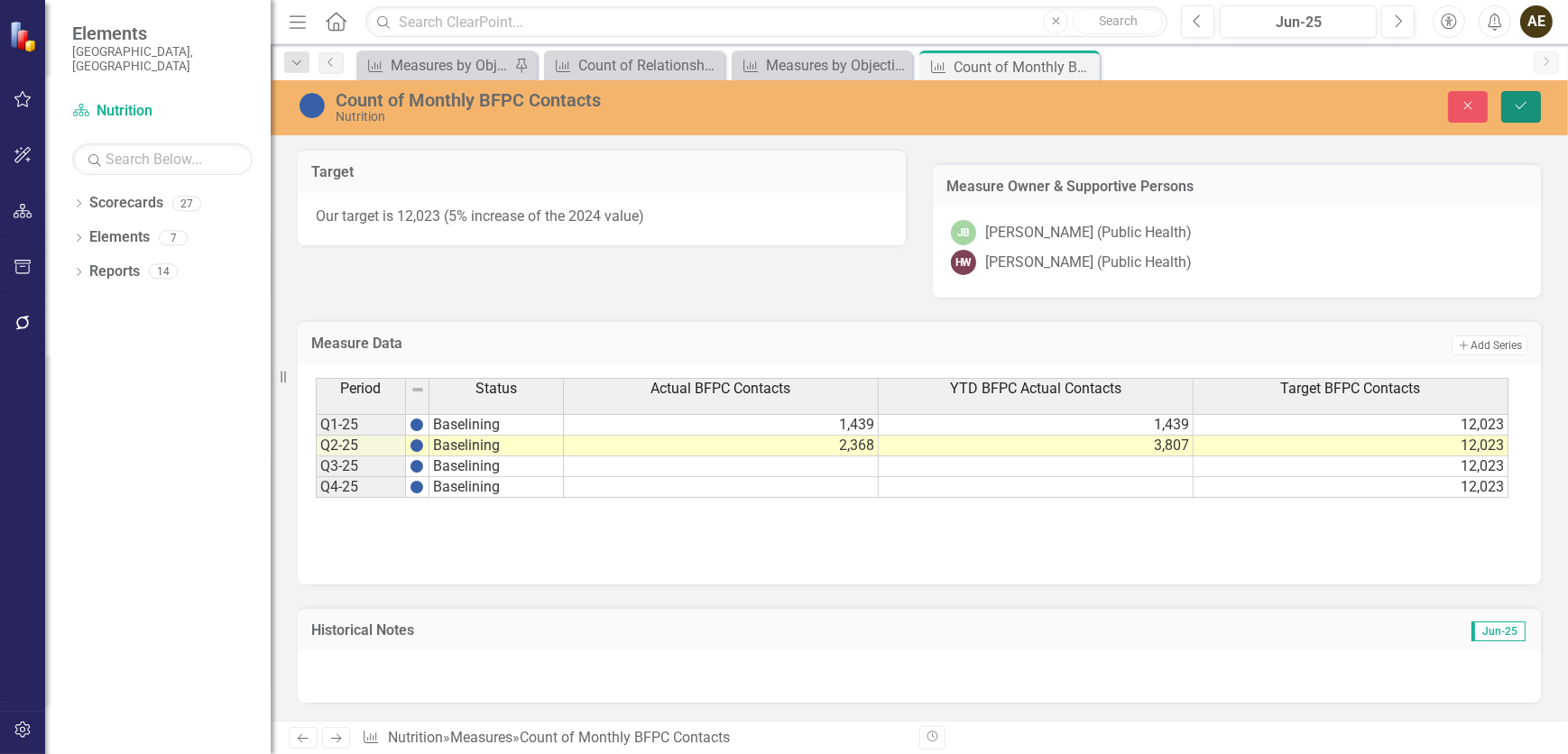click on "Save" at bounding box center [1521, 106] 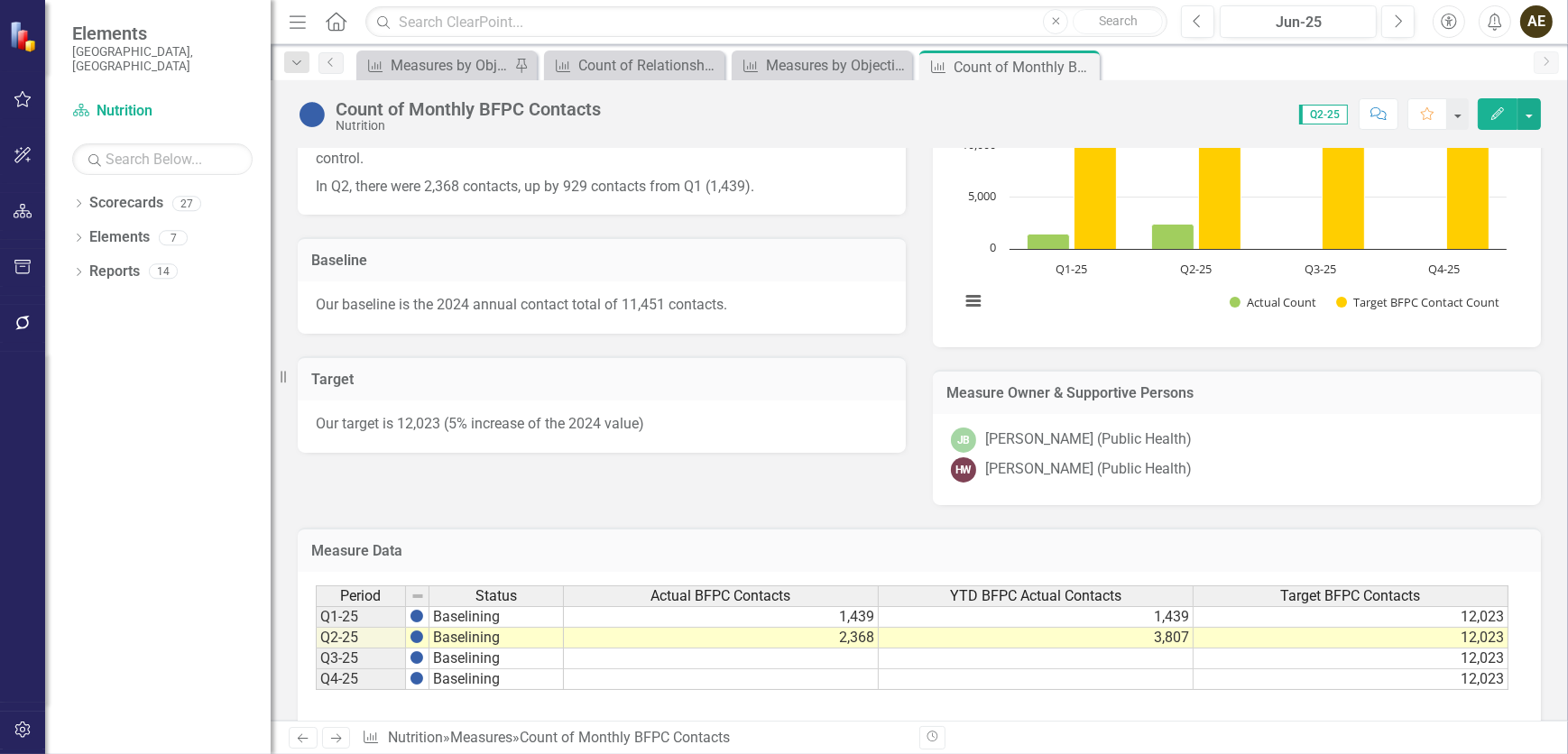 scroll, scrollTop: 492, scrollLeft: 0, axis: vertical 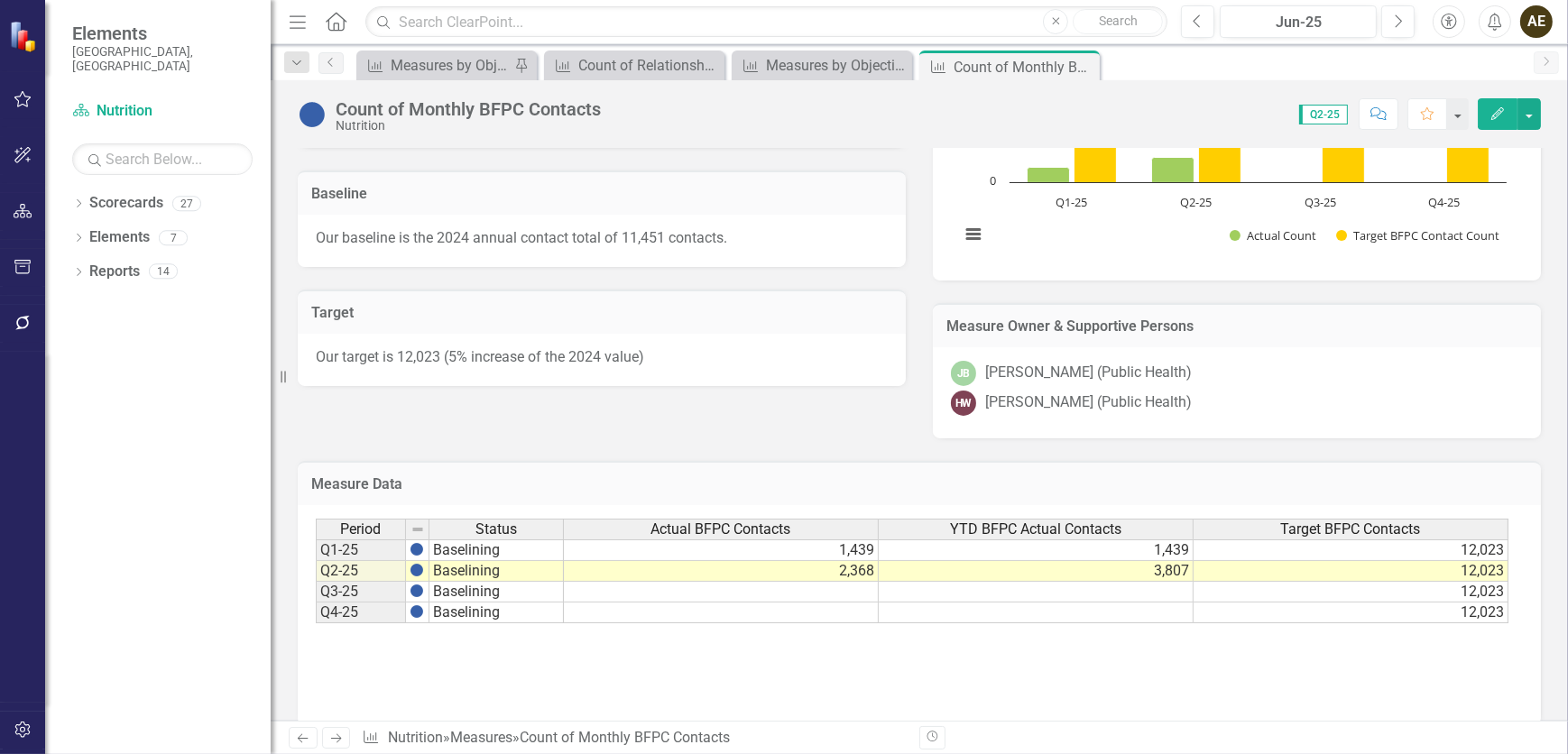 click on "Edit" 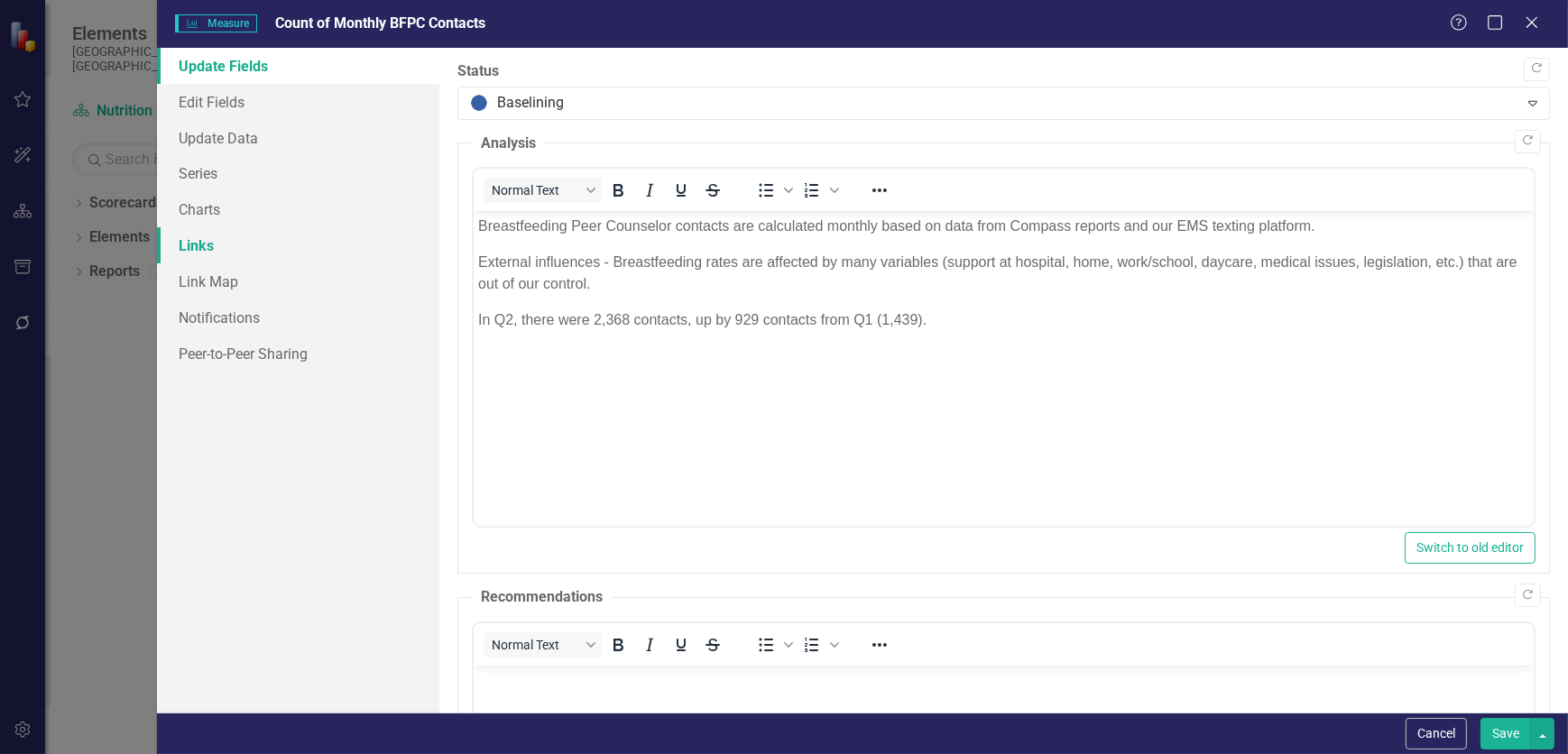 scroll, scrollTop: 0, scrollLeft: 0, axis: both 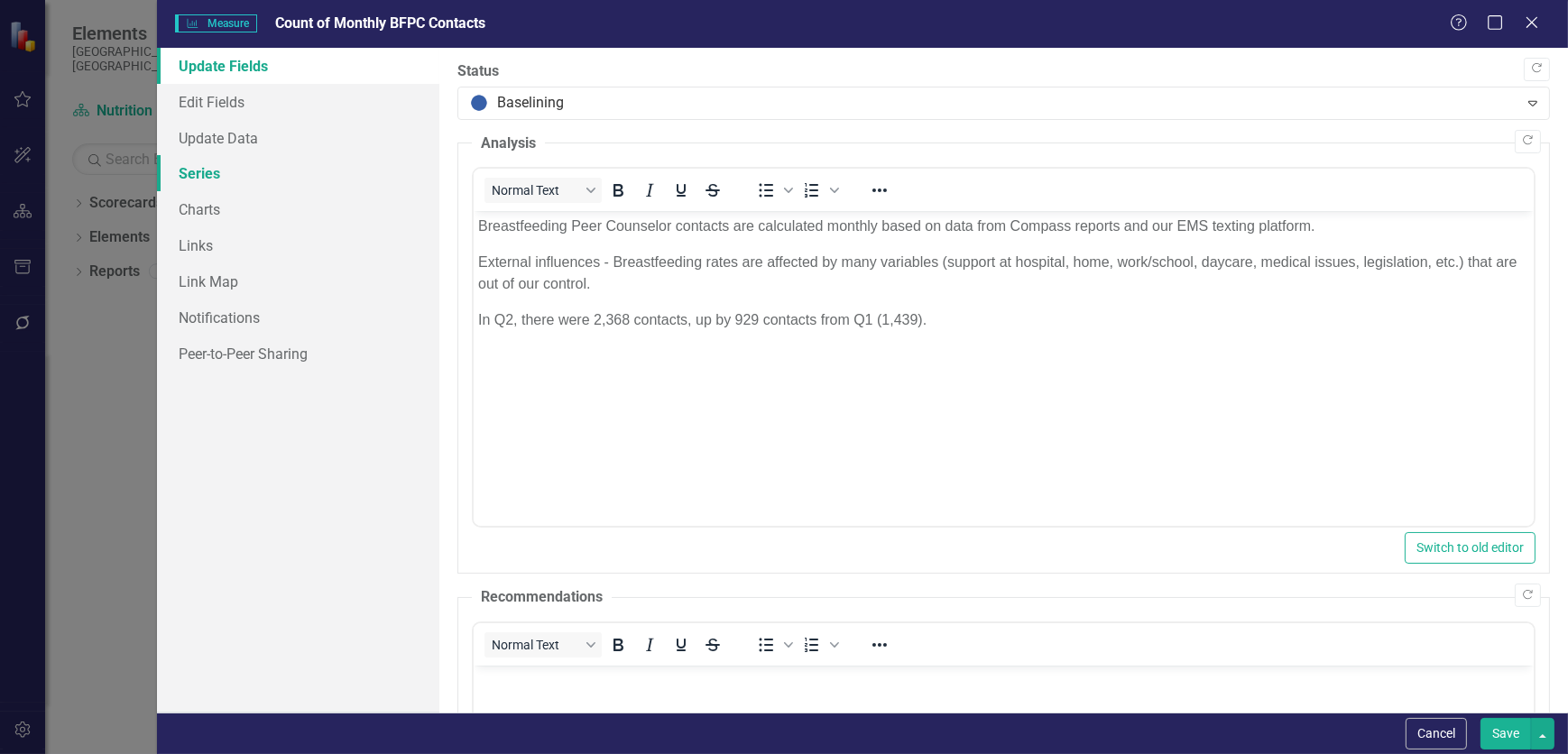 click on "Series" at bounding box center [298, 173] 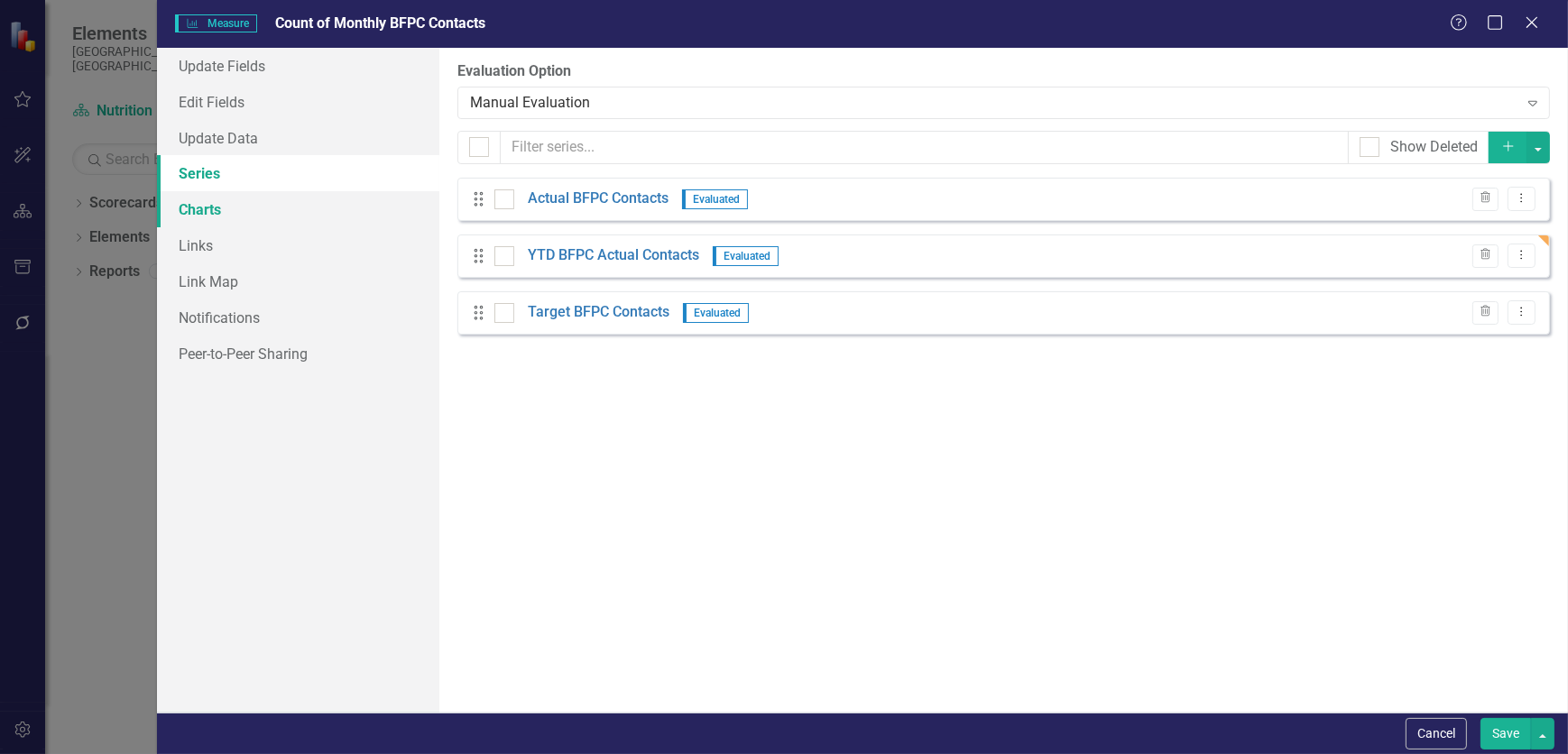 click on "Charts" at bounding box center [298, 209] 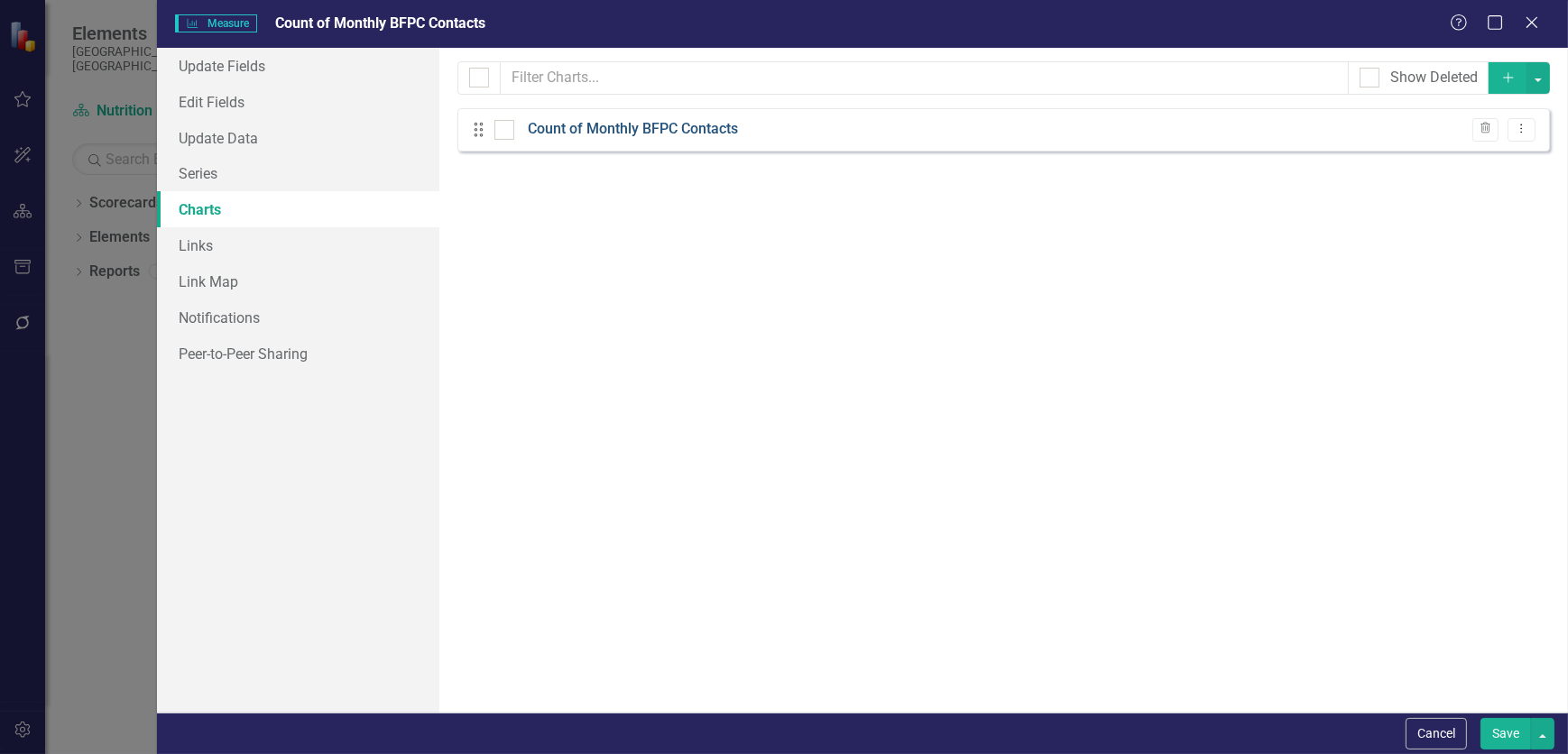 click on "Count of Monthly BFPC Contacts" at bounding box center [632, 129] 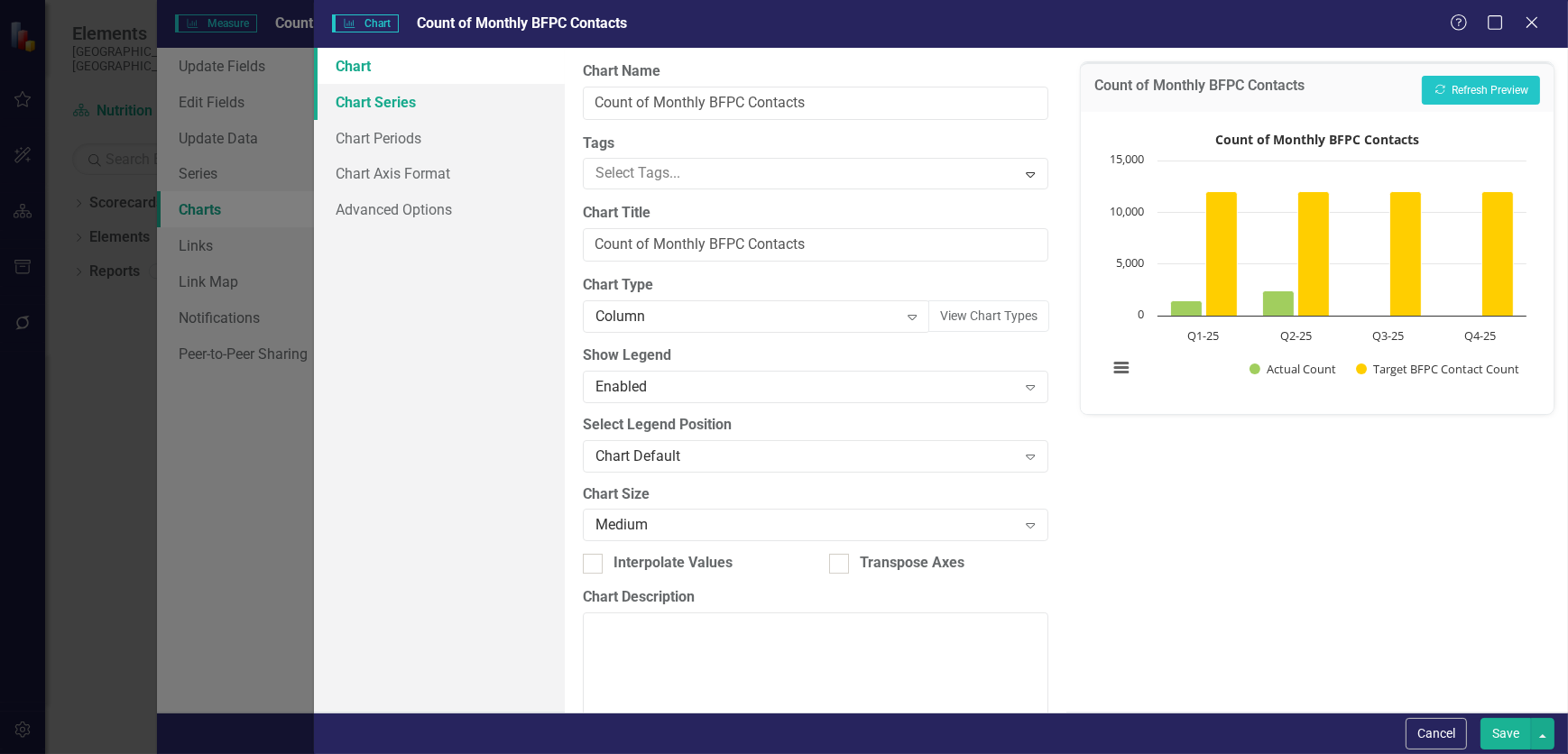 click on "Chart Series" at bounding box center (439, 102) 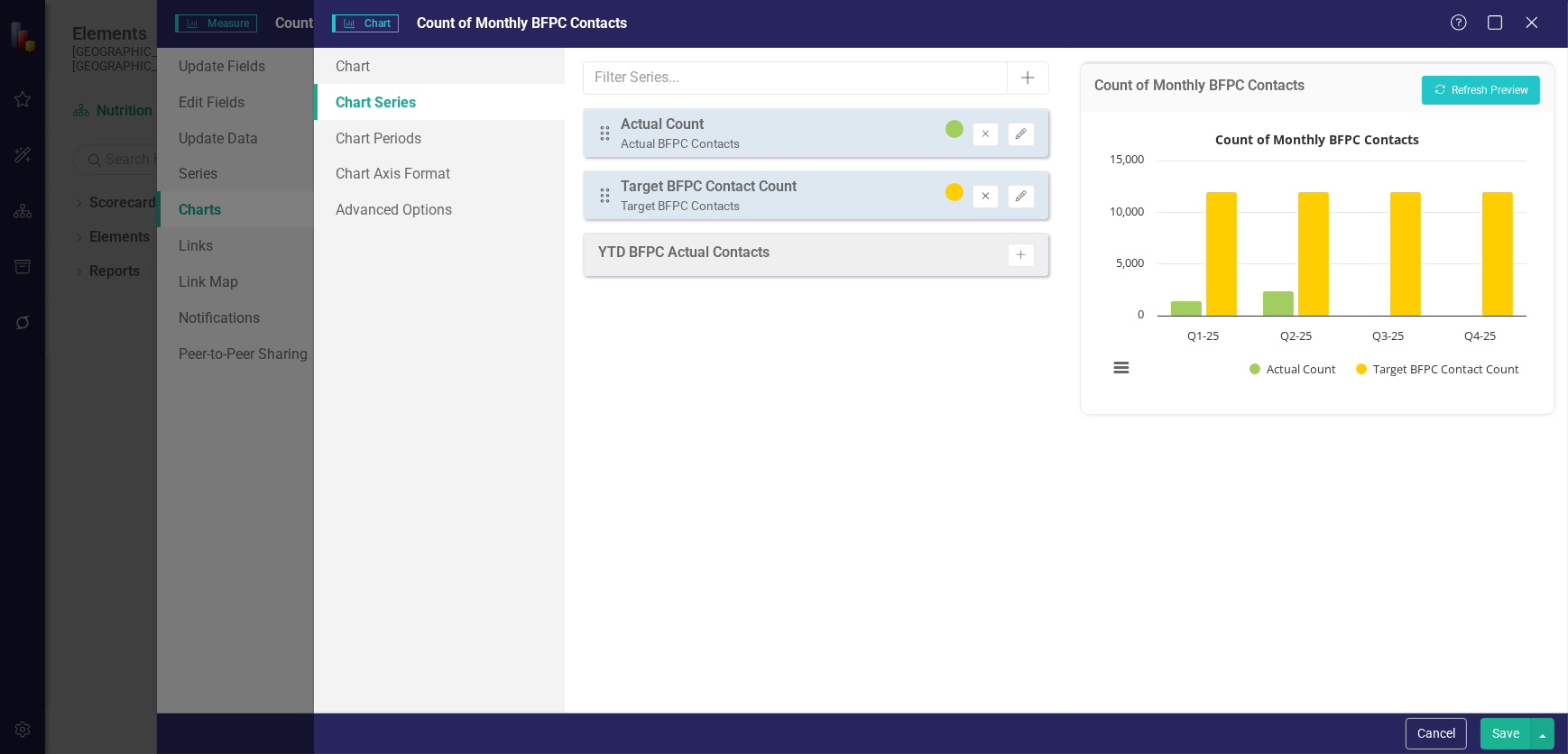 click 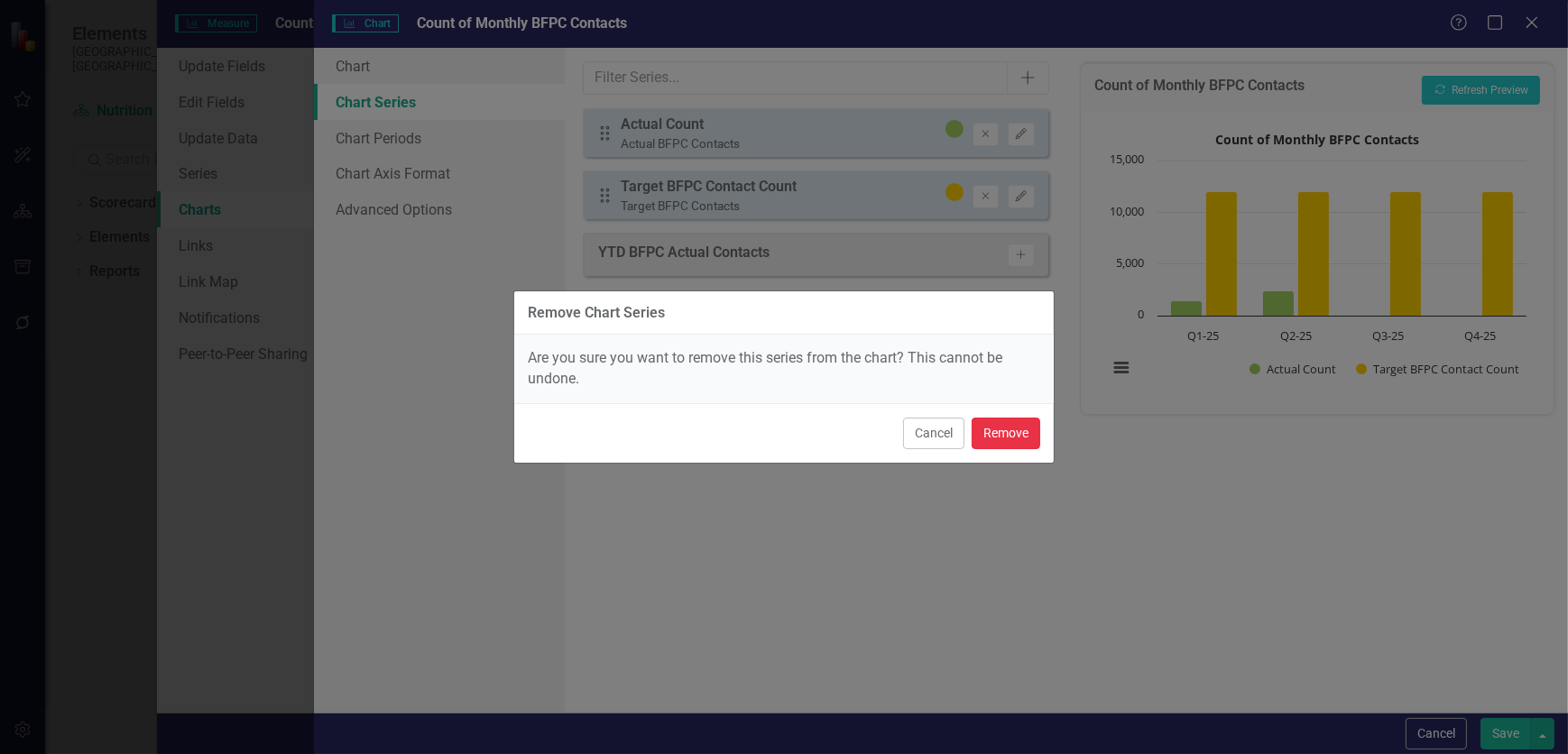 click on "Remove" at bounding box center [1006, 433] 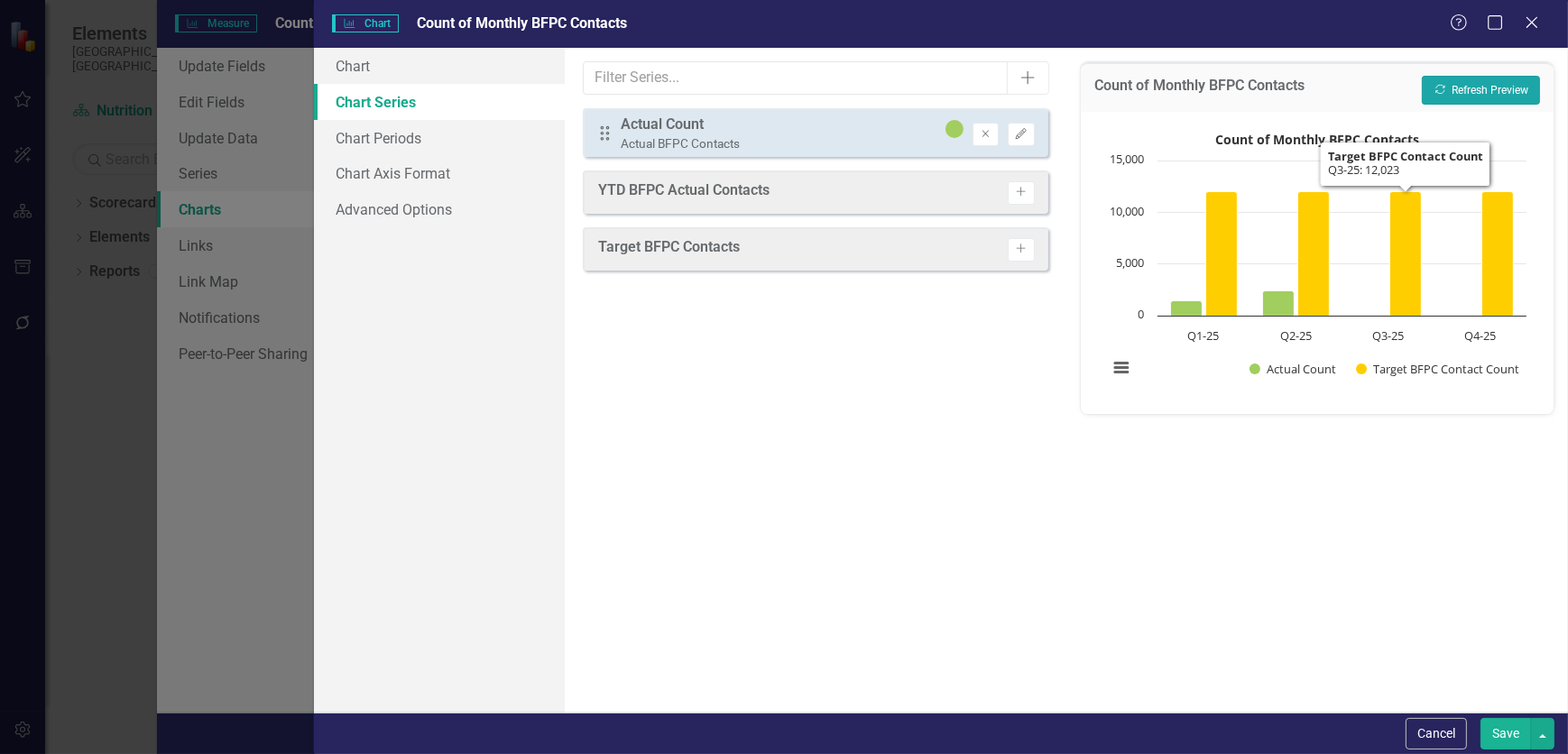 click on "Recalculate Refresh Preview" at bounding box center [1480, 90] 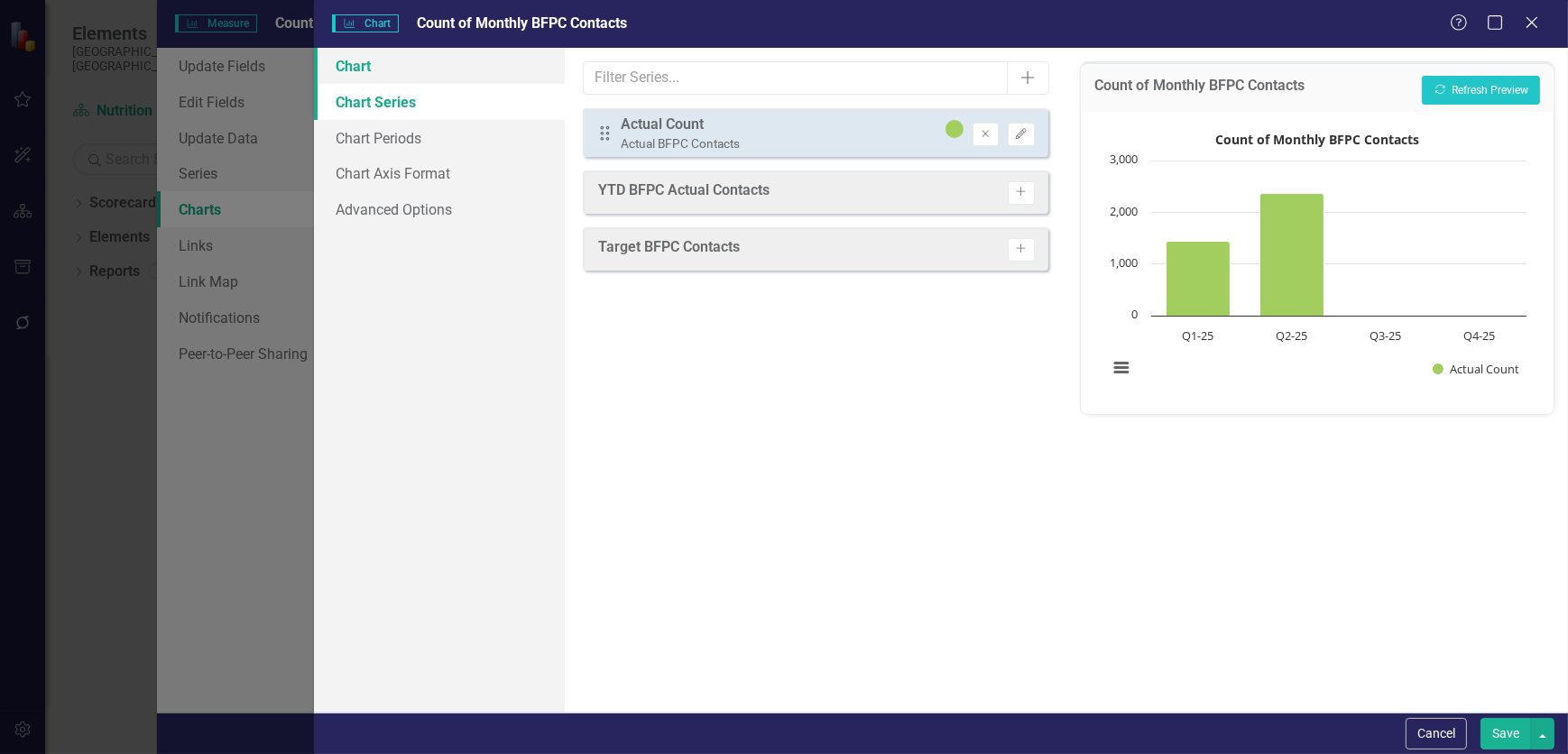 click on "Chart" at bounding box center (439, 66) 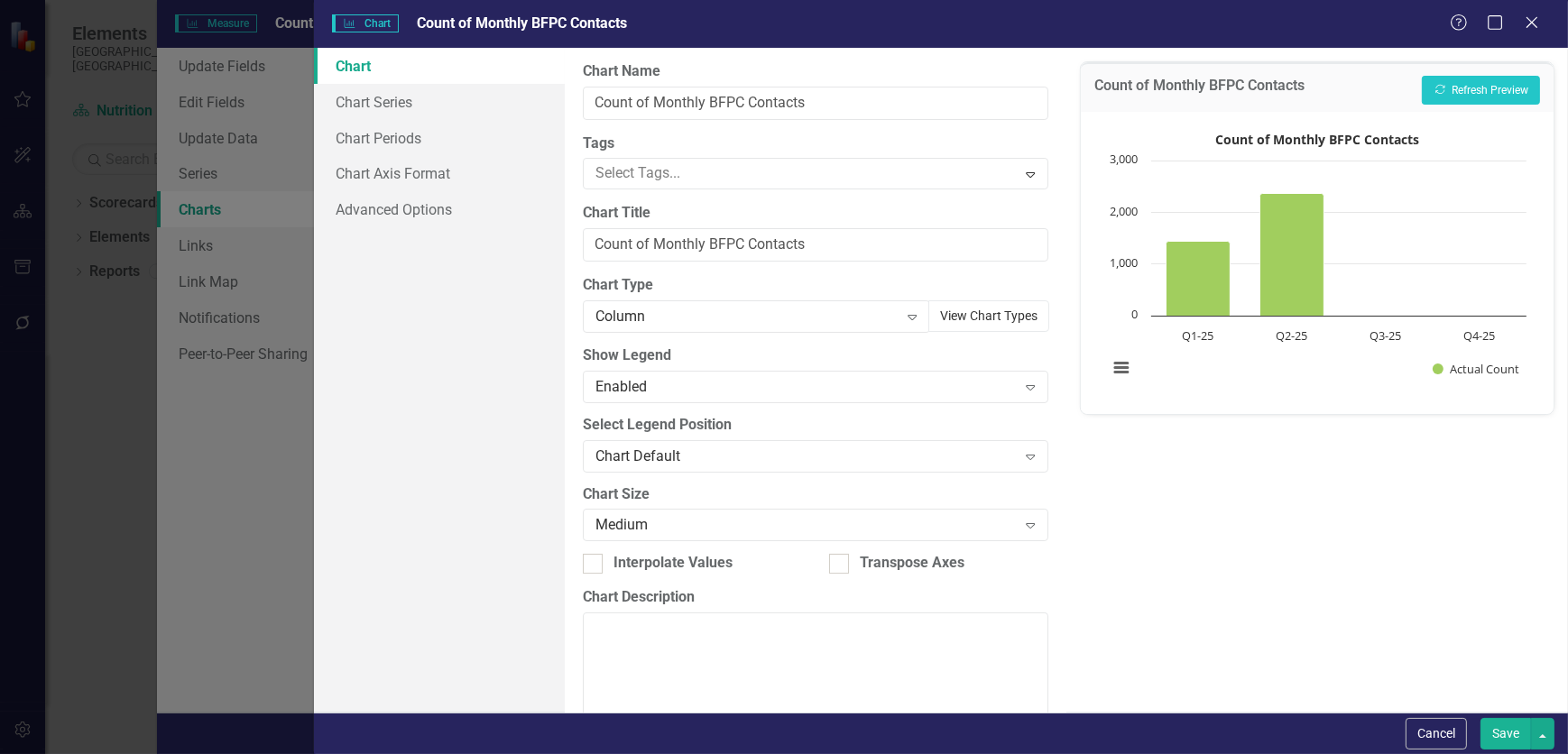 click on "View Chart Types" at bounding box center (989, 316) 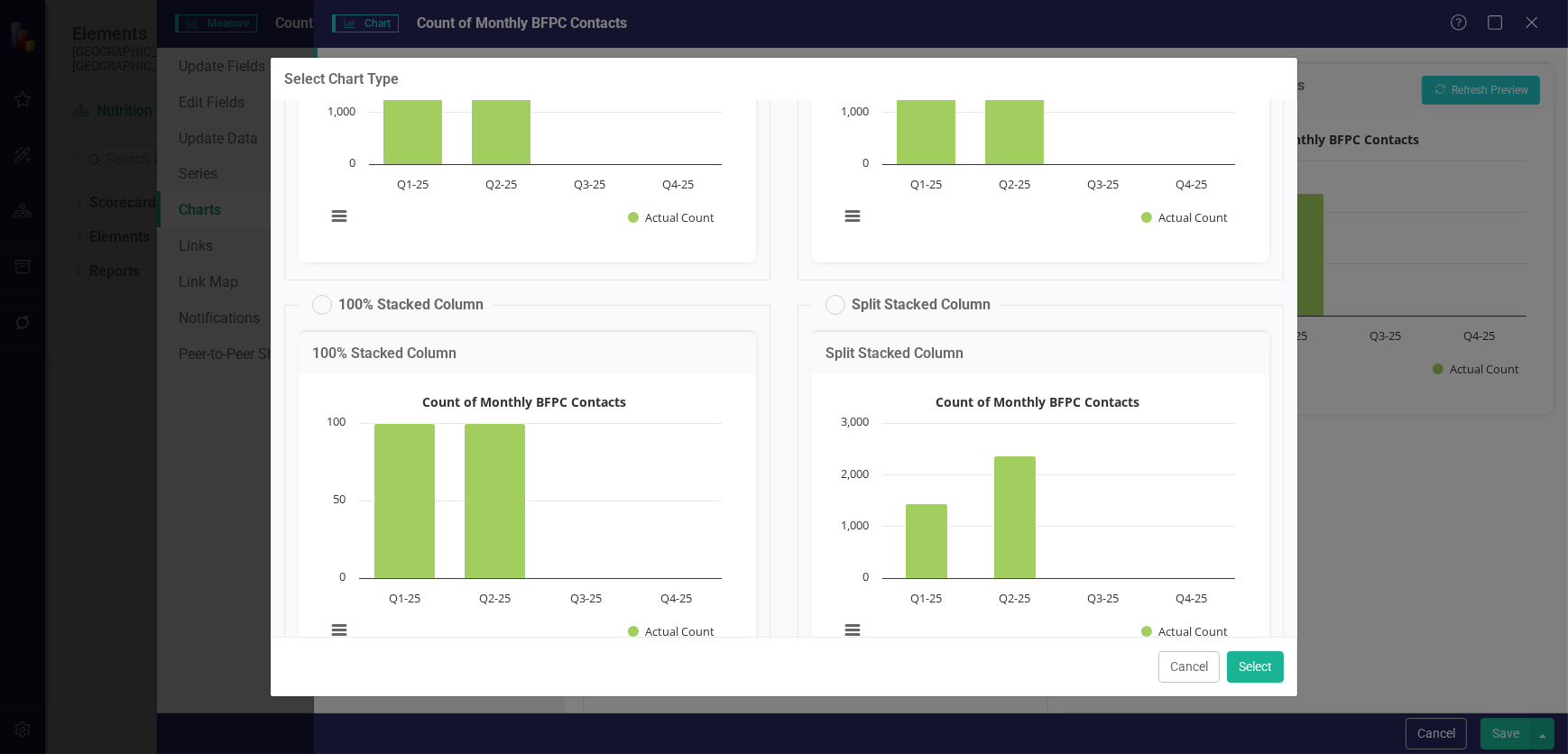 scroll, scrollTop: 0, scrollLeft: 0, axis: both 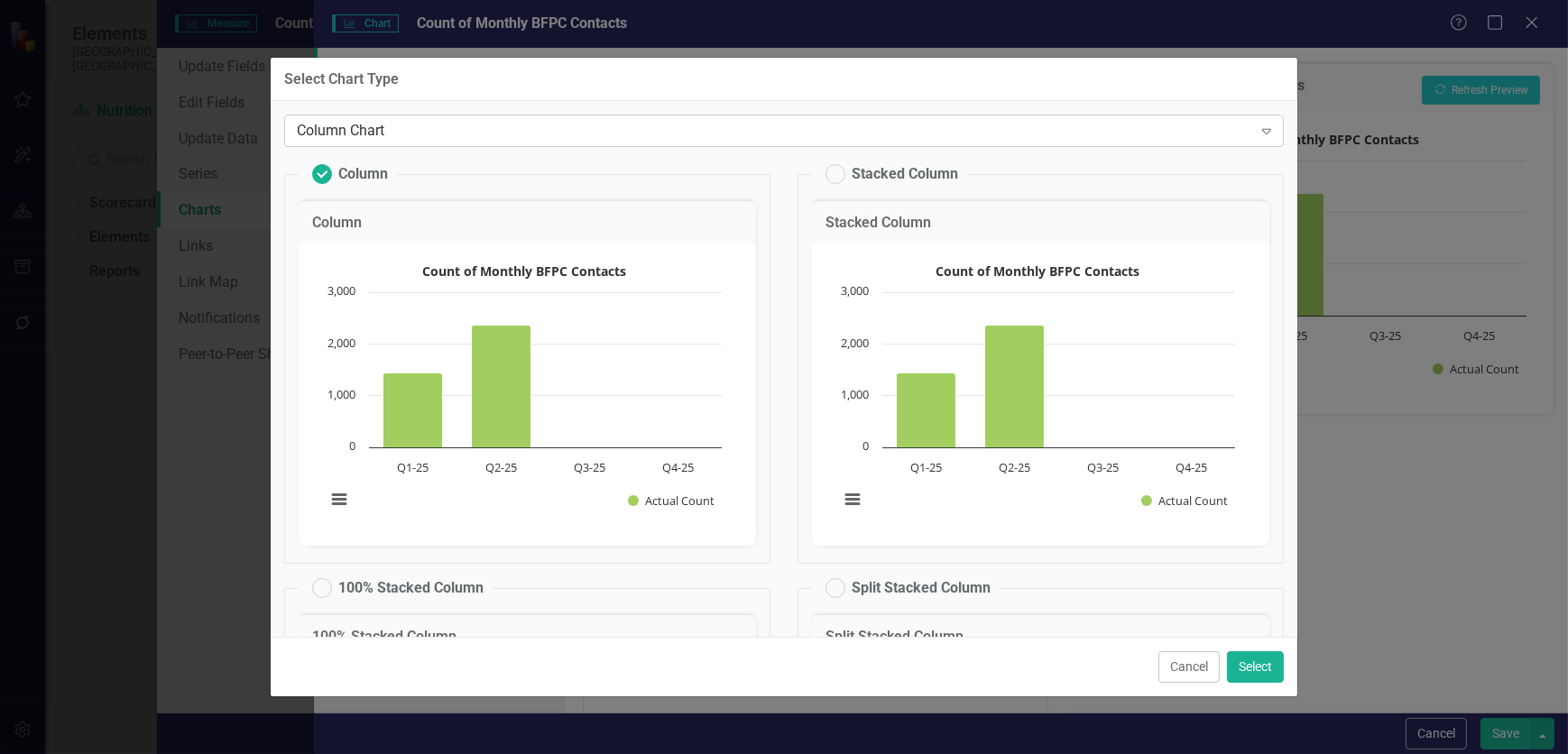 click on "Column Chart" at bounding box center [774, 131] 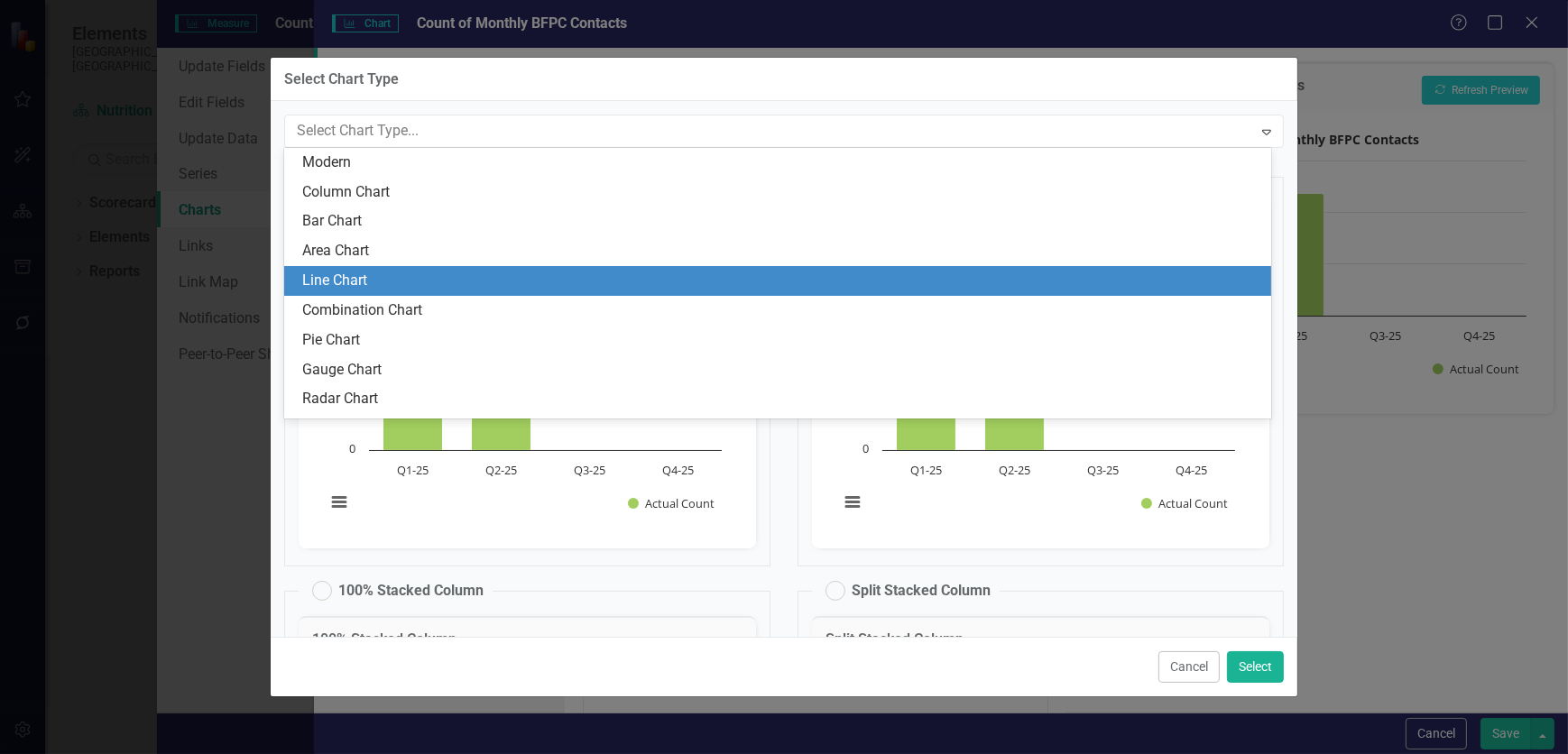 scroll, scrollTop: 54, scrollLeft: 0, axis: vertical 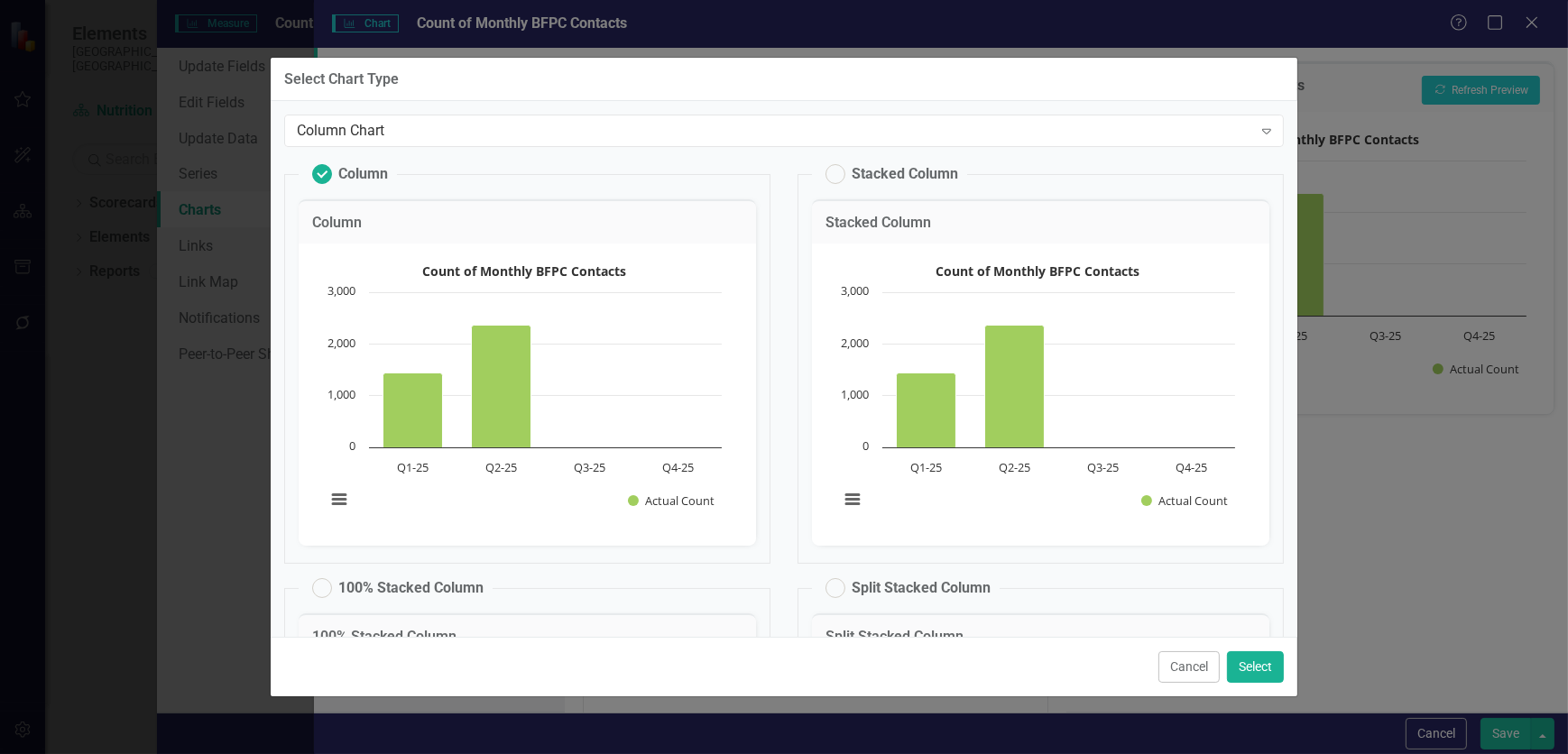 click on "Column Chart" at bounding box center (774, 131) 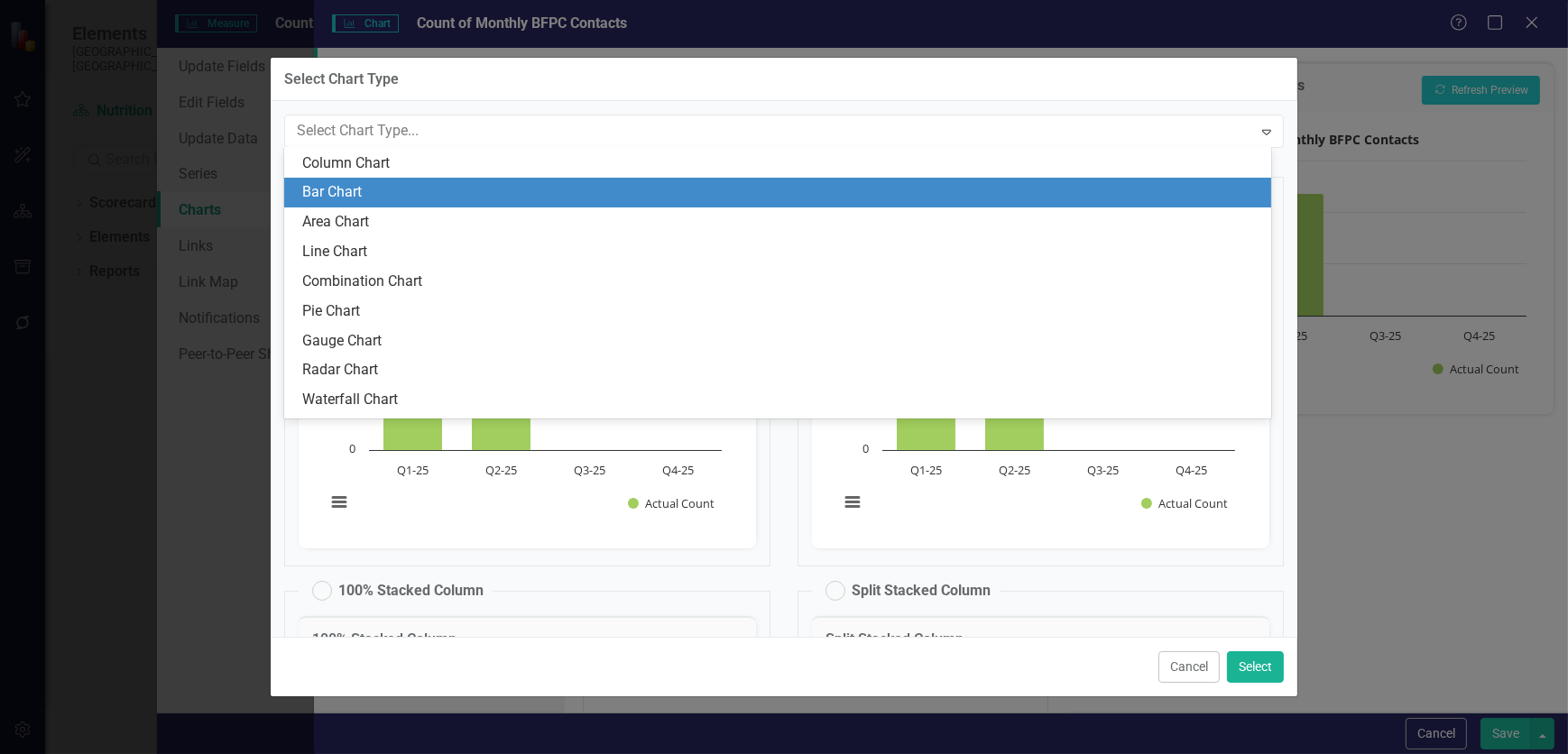 scroll, scrollTop: 0, scrollLeft: 0, axis: both 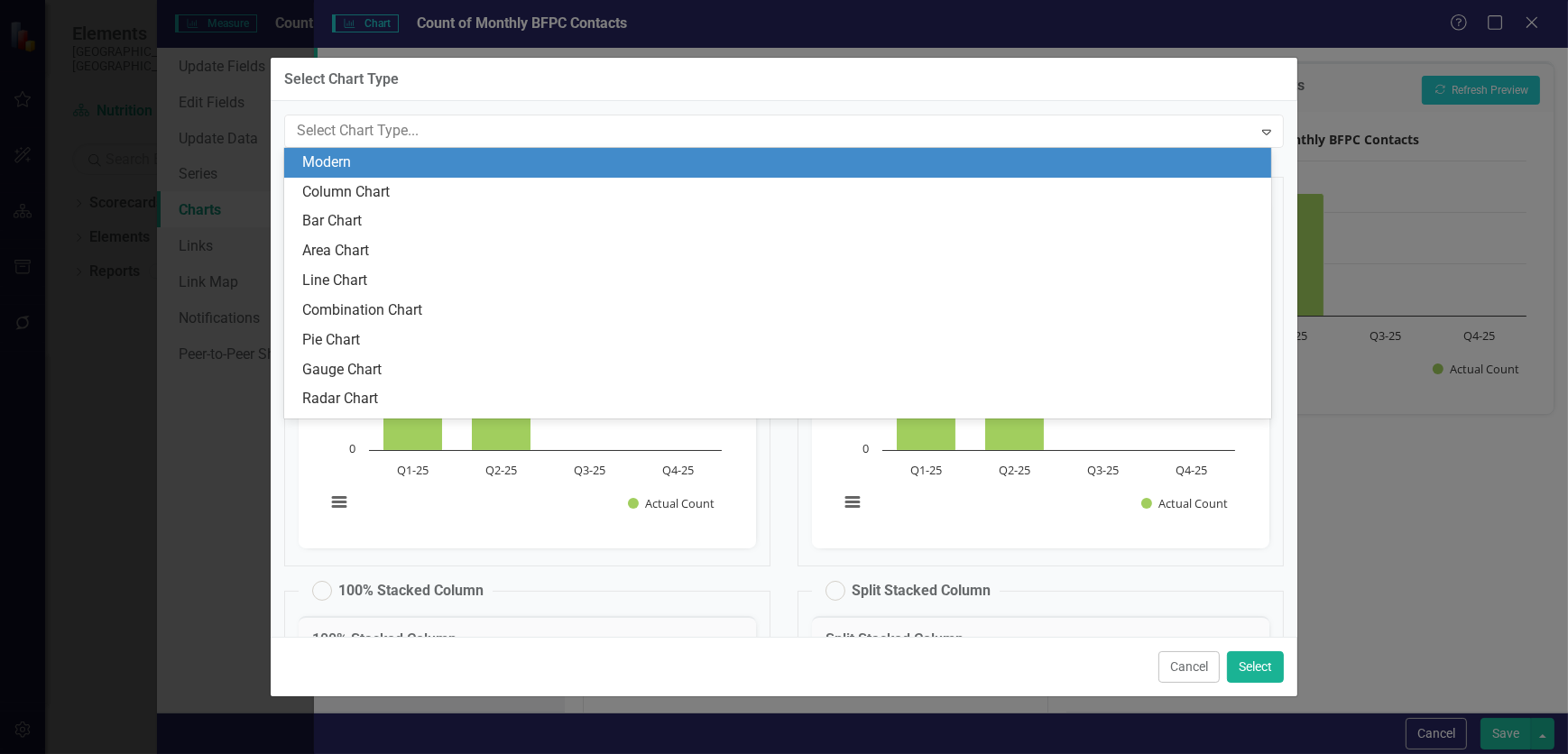 click on "Modern" at bounding box center [781, 162] 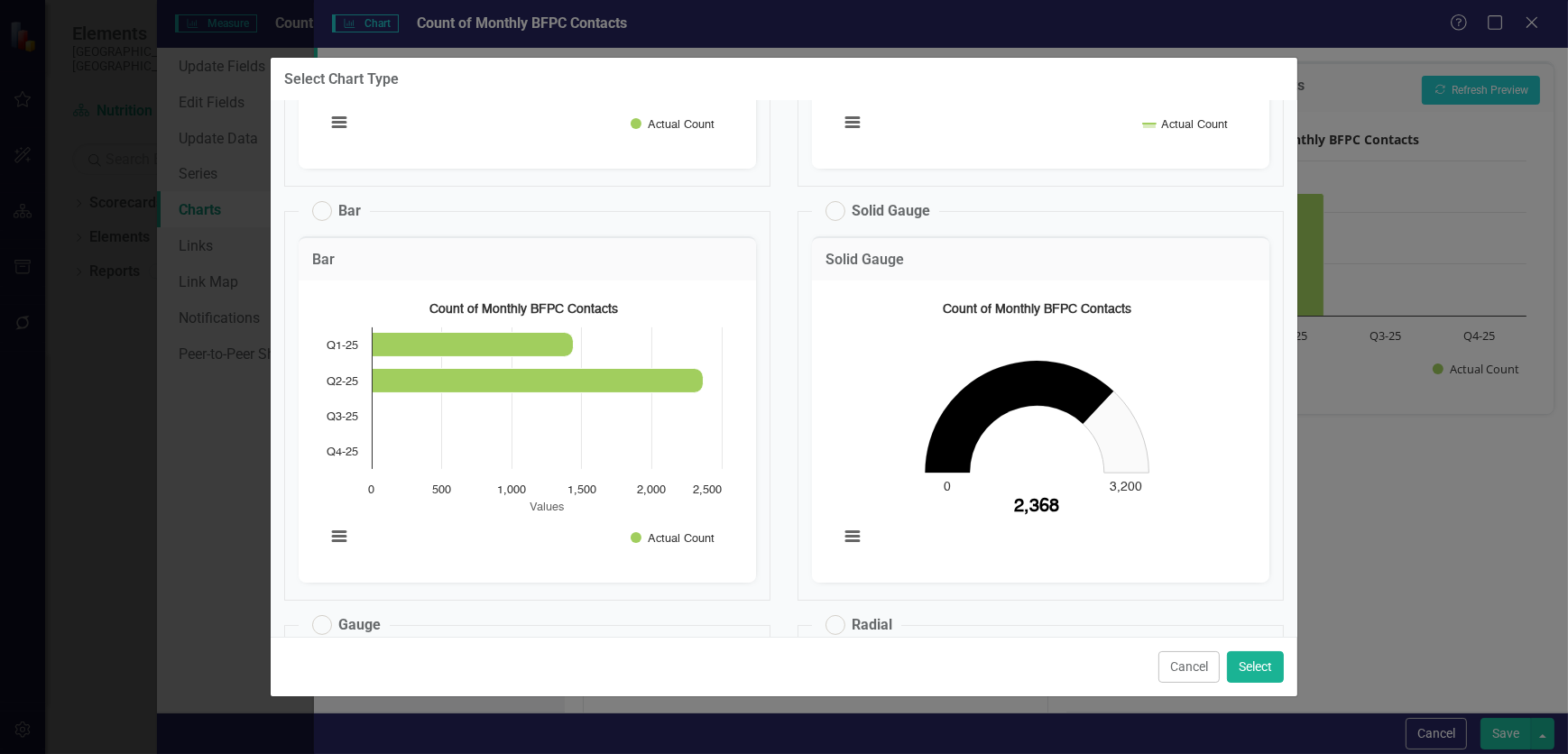 scroll, scrollTop: 0, scrollLeft: 0, axis: both 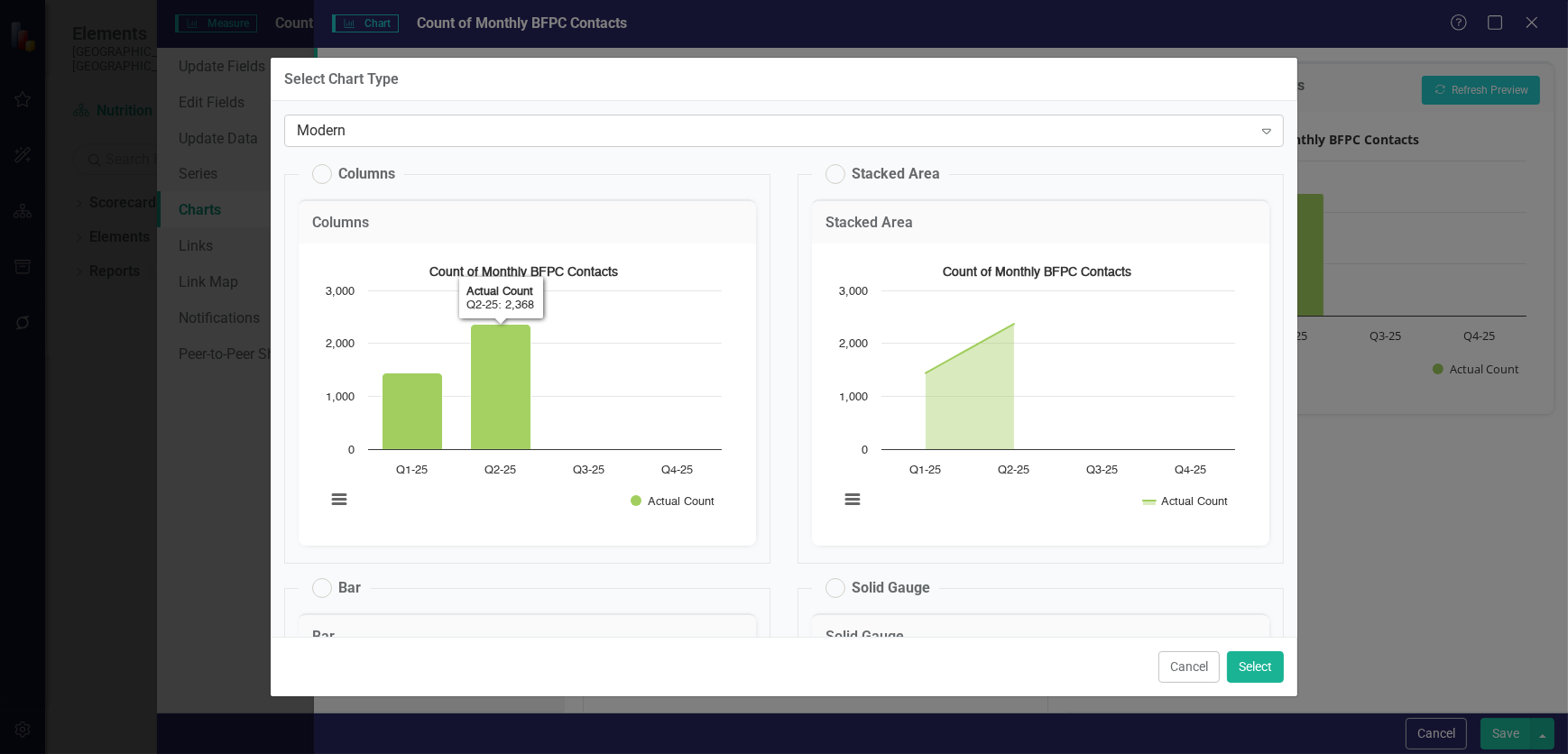 click on "Modern" at bounding box center (774, 131) 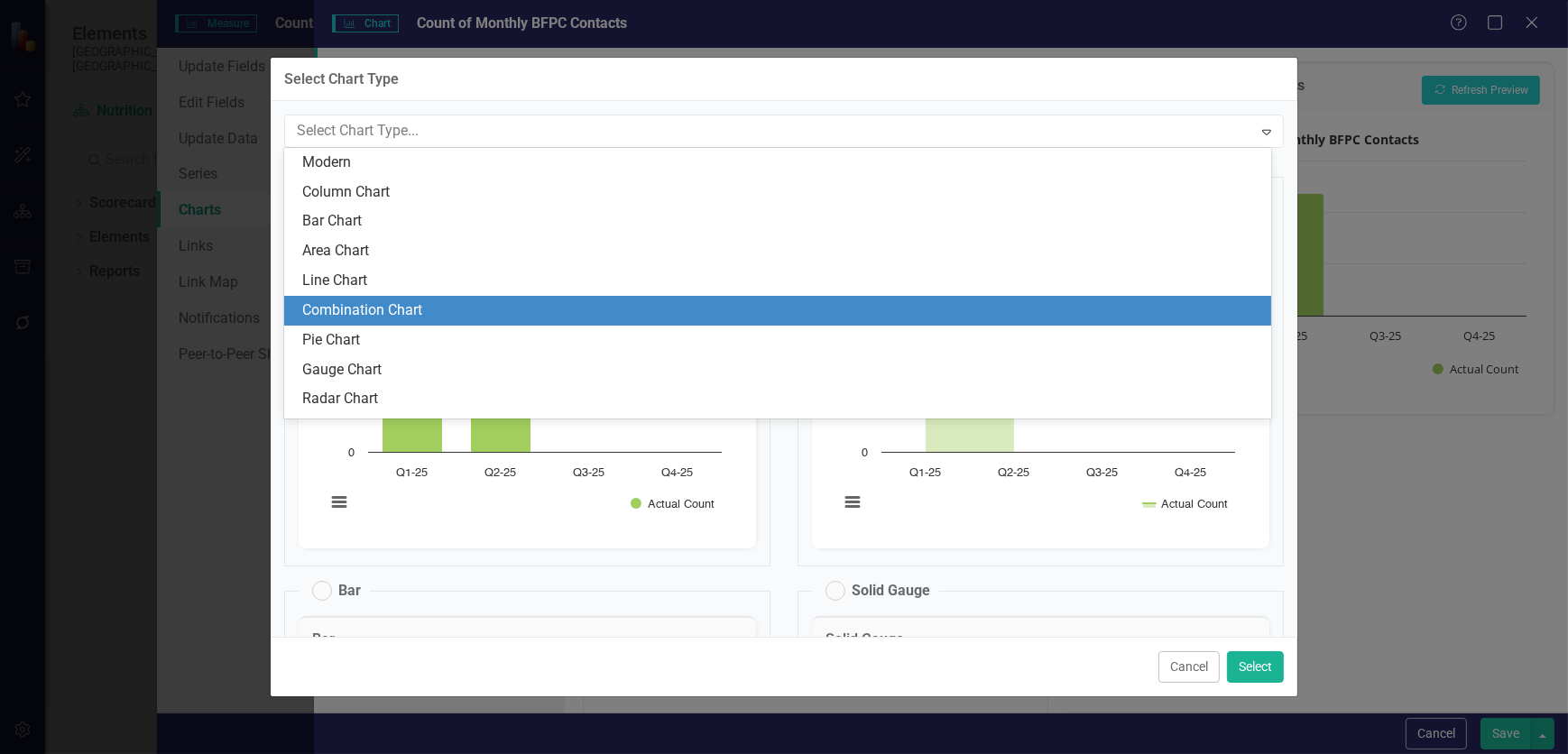 click on "Combination Chart" at bounding box center (781, 310) 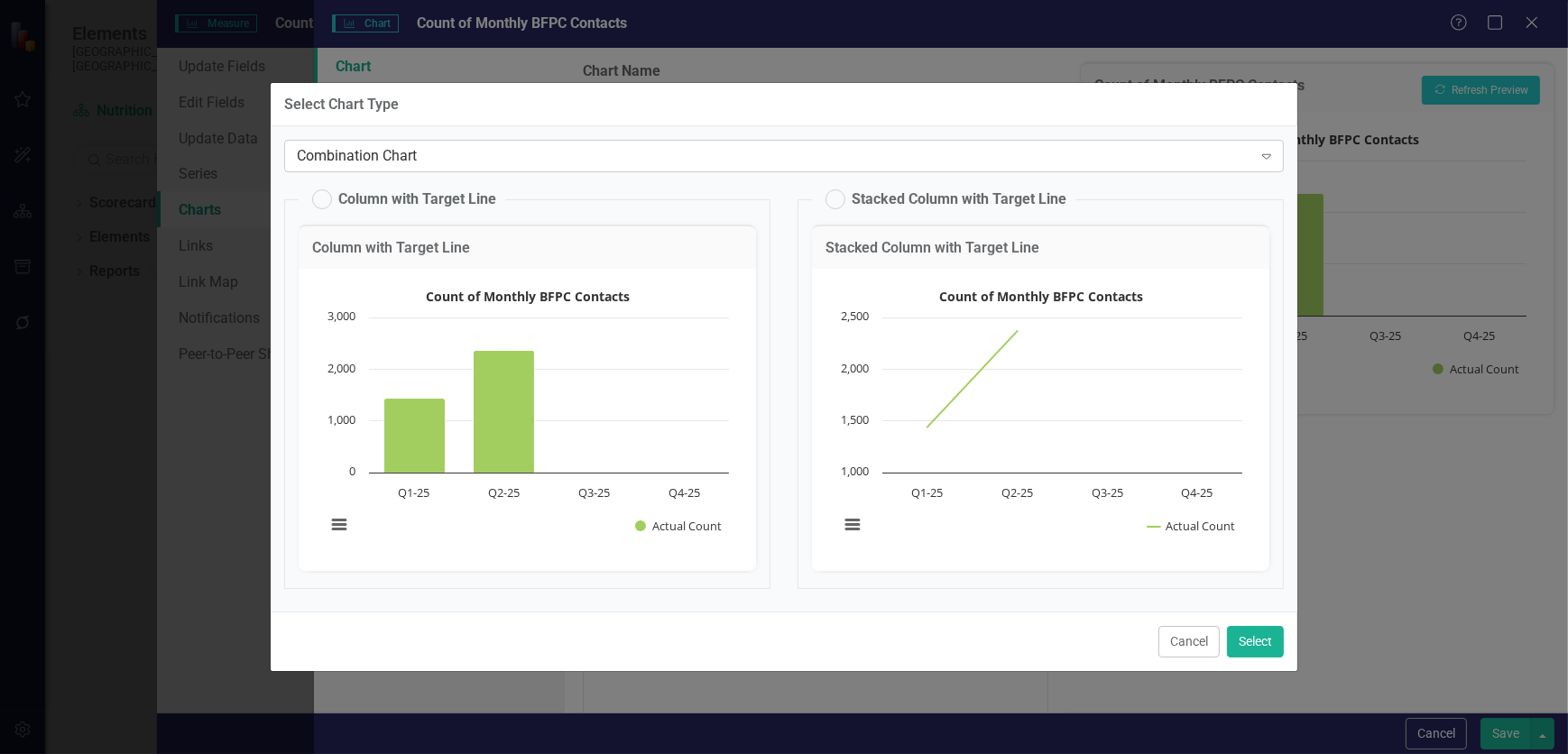 click on "Combination Chart" at bounding box center [774, 156] 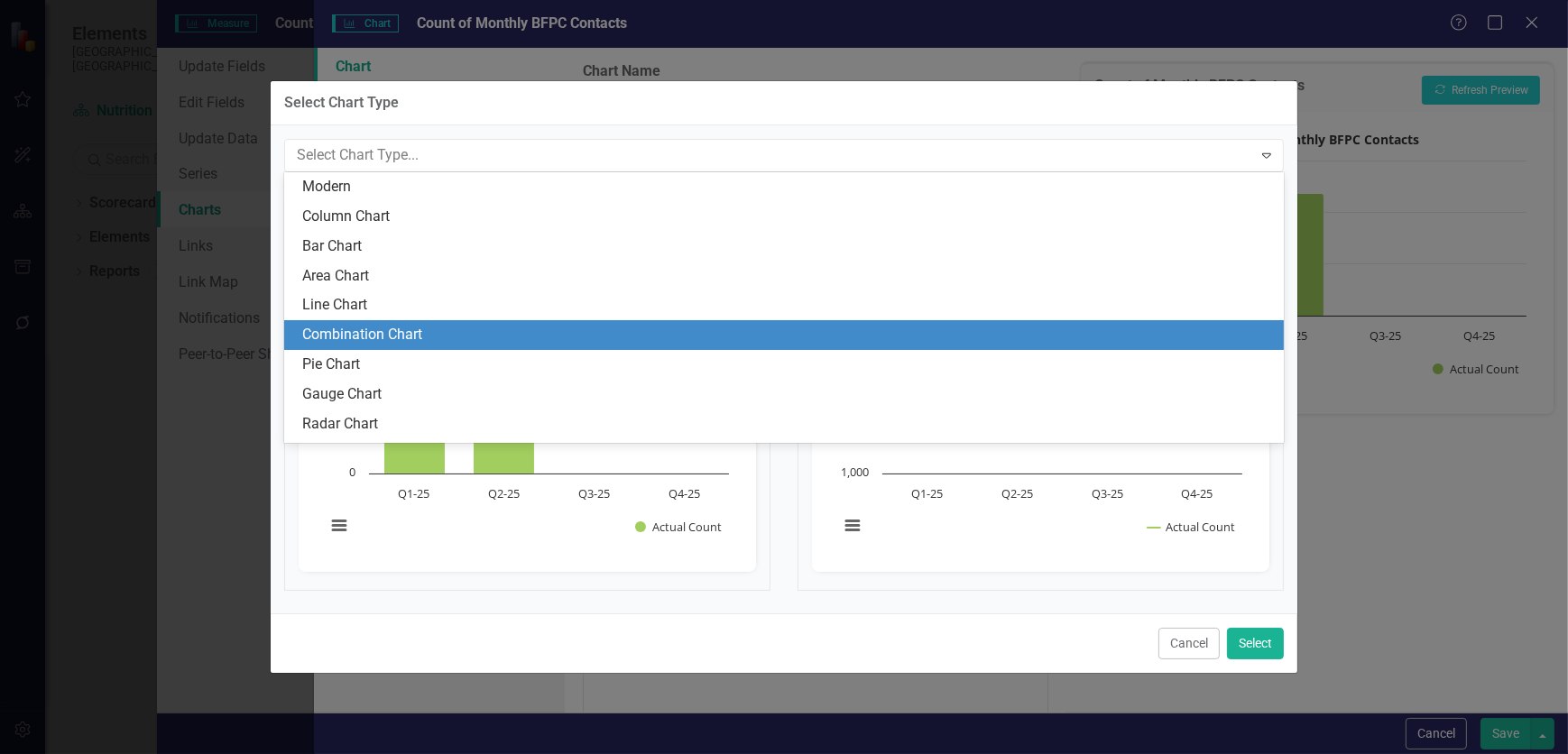 scroll, scrollTop: 54, scrollLeft: 0, axis: vertical 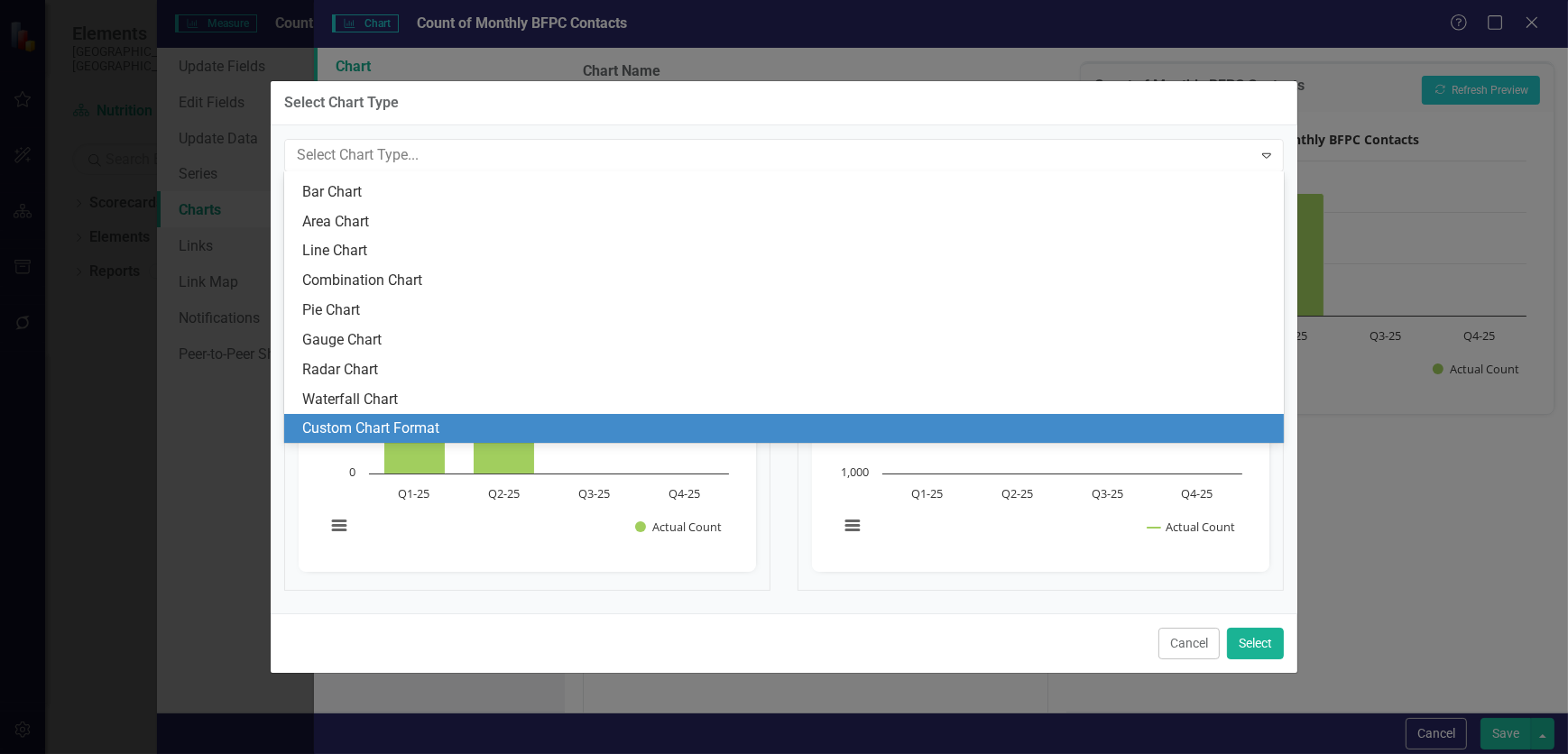 click on "Custom Chart Format" at bounding box center (788, 428) 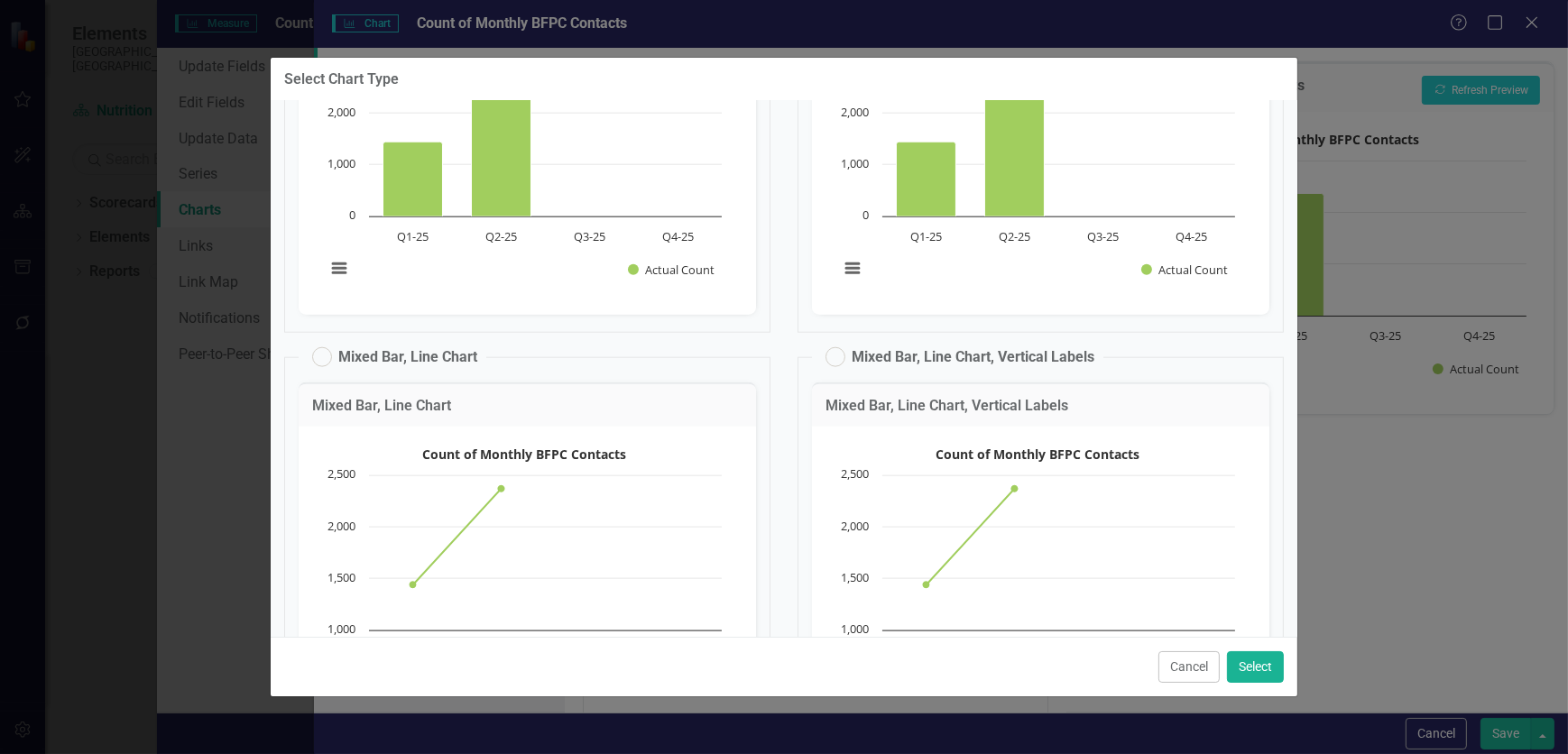 scroll, scrollTop: 2460, scrollLeft: 0, axis: vertical 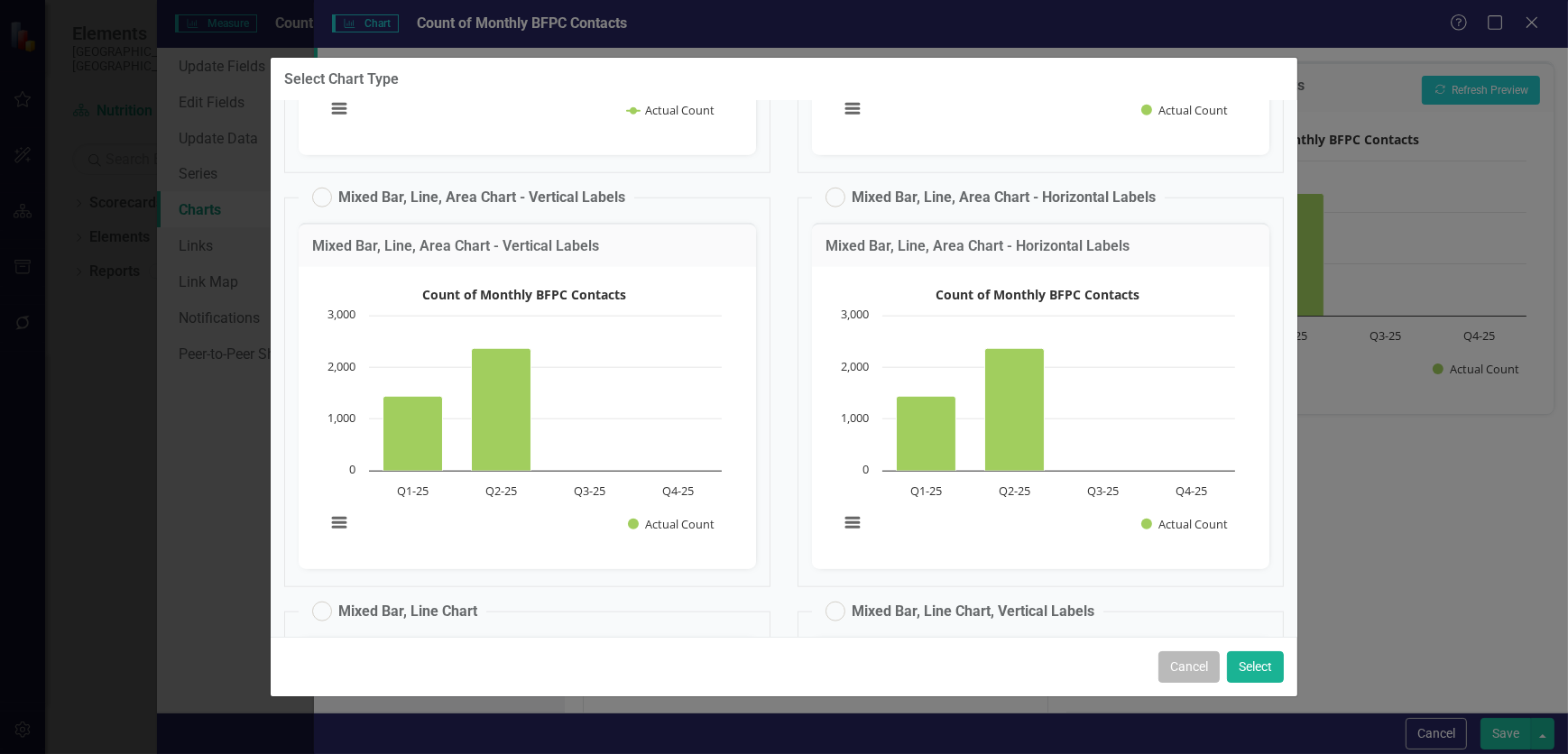 click on "Cancel" at bounding box center [1189, 667] 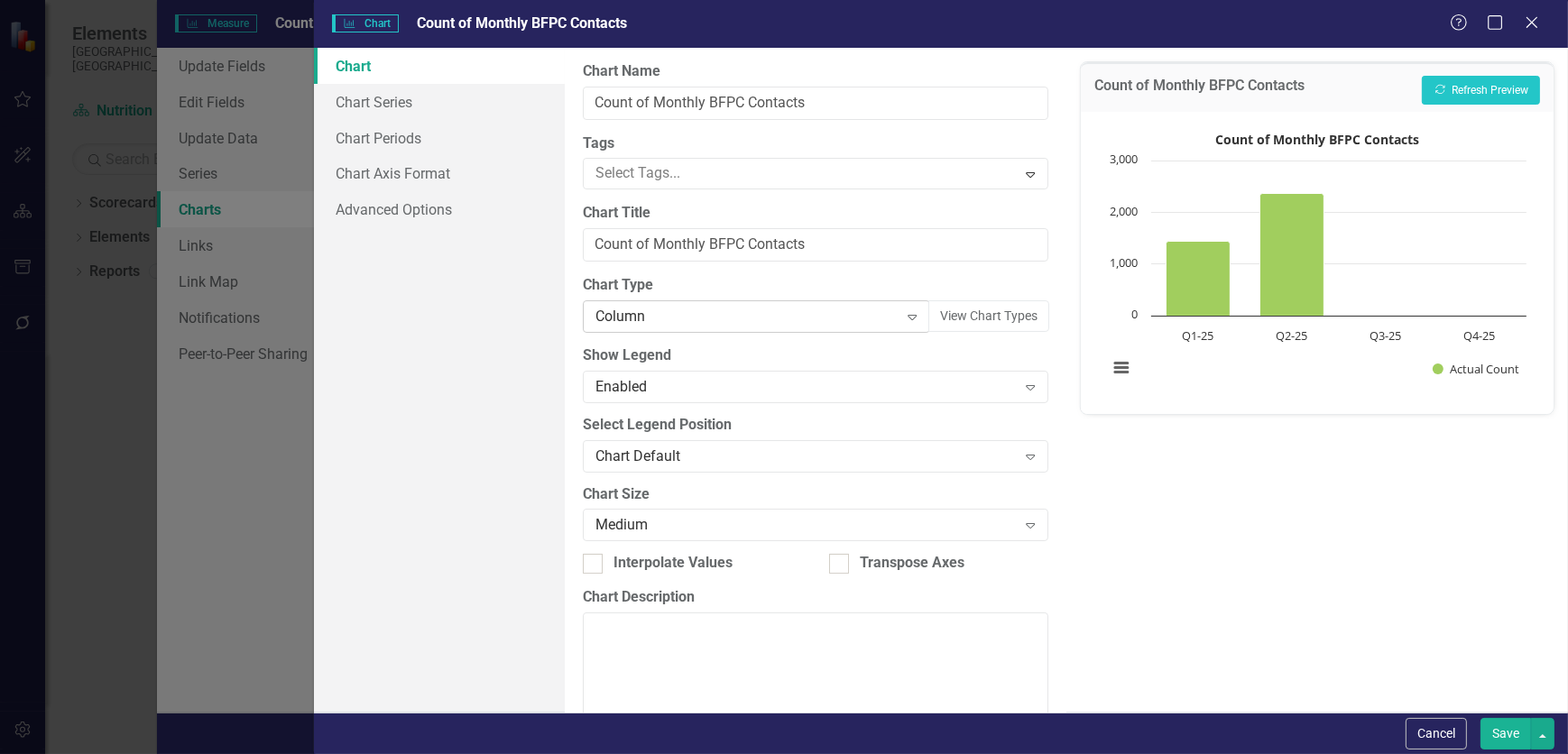 click on "Column" at bounding box center [747, 317] 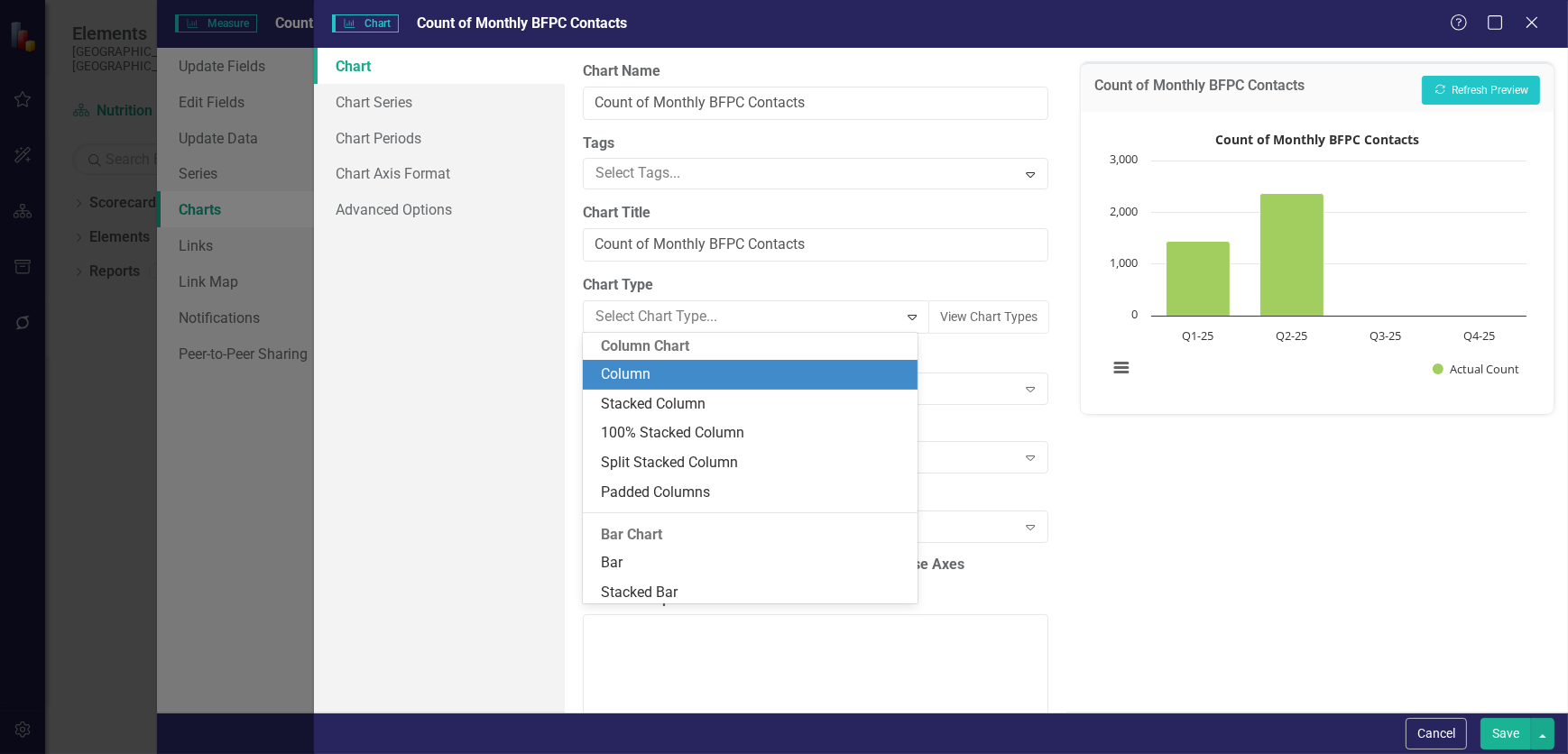 scroll, scrollTop: 397, scrollLeft: 0, axis: vertical 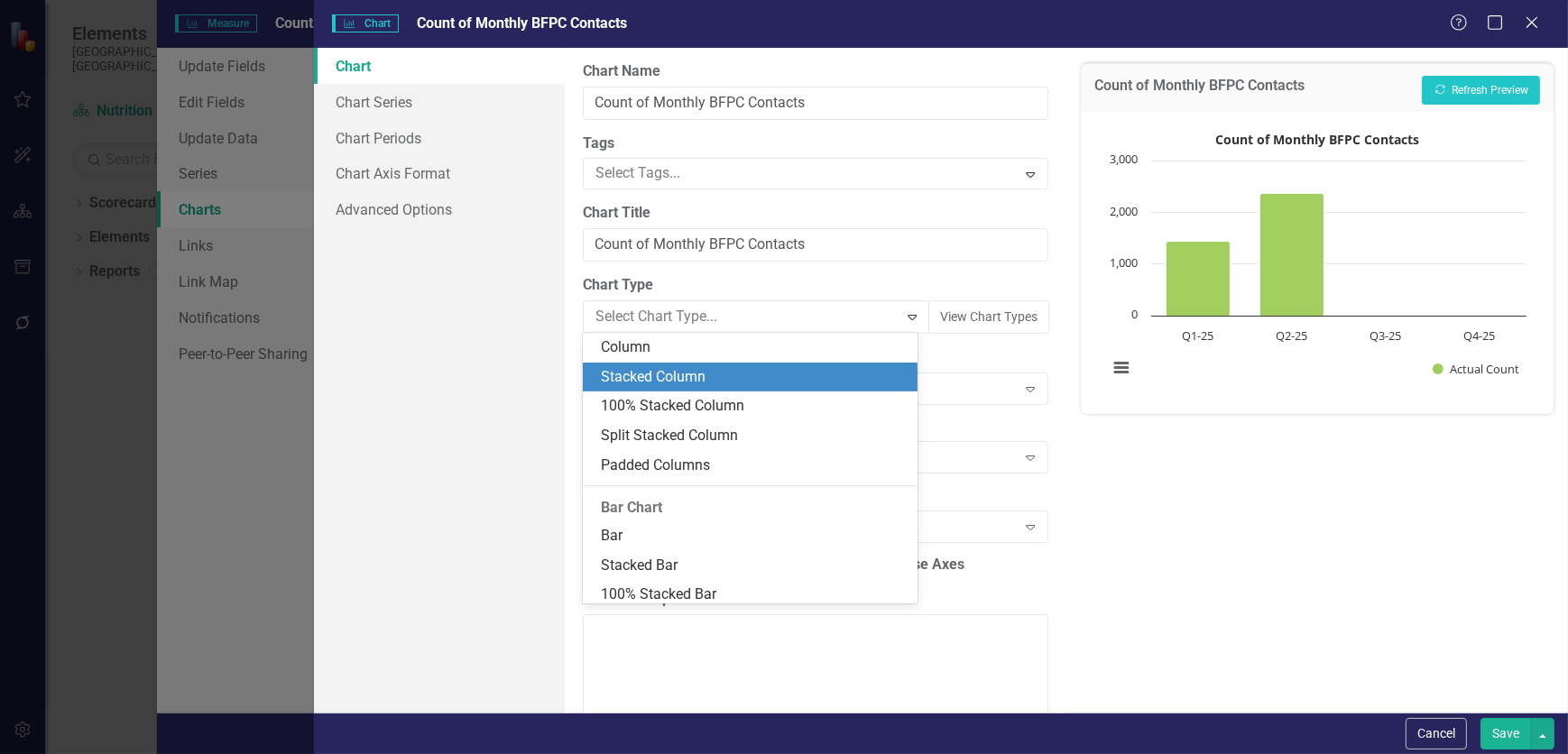 click on "Stacked Column" at bounding box center (753, 377) 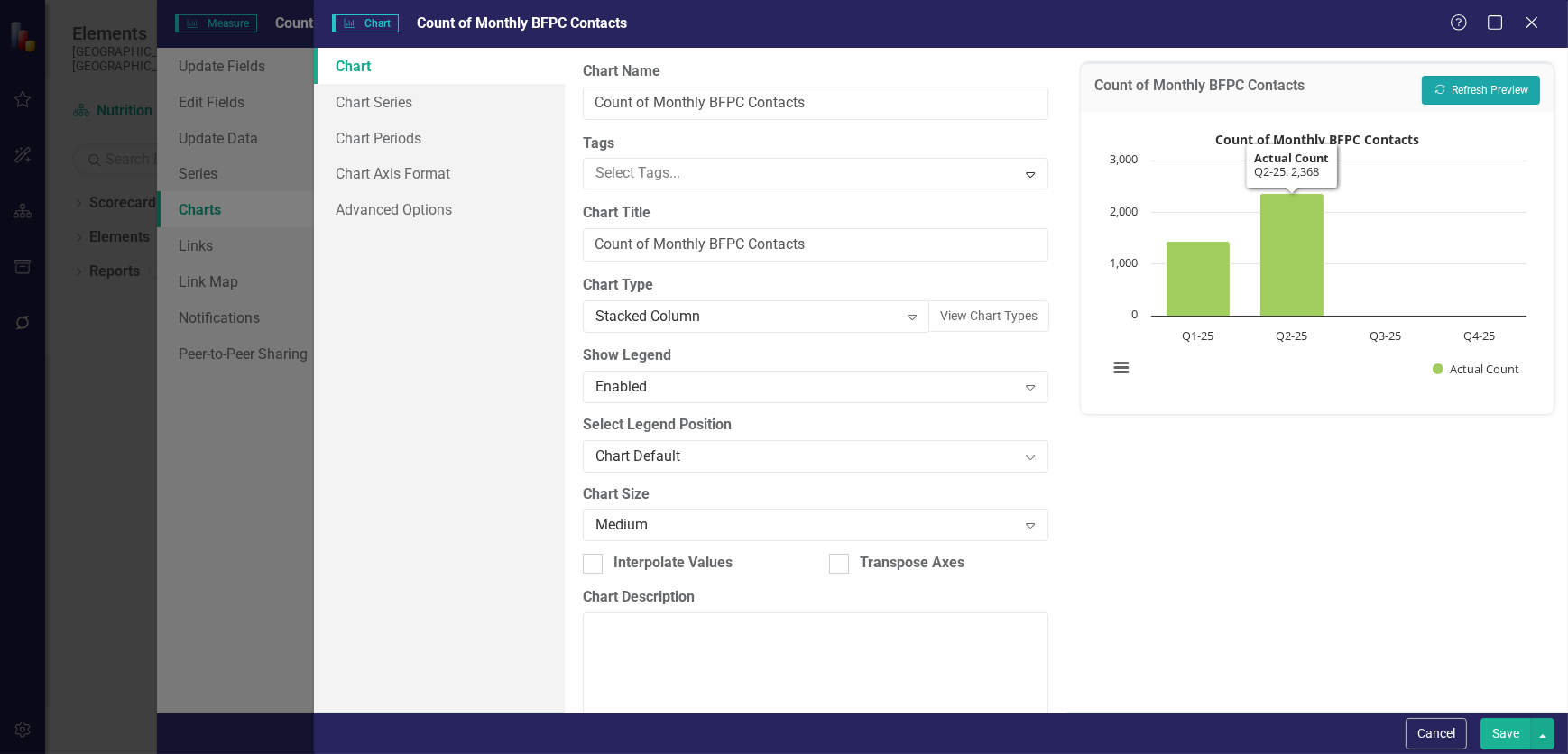 click on "Recalculate Refresh Preview" at bounding box center (1480, 90) 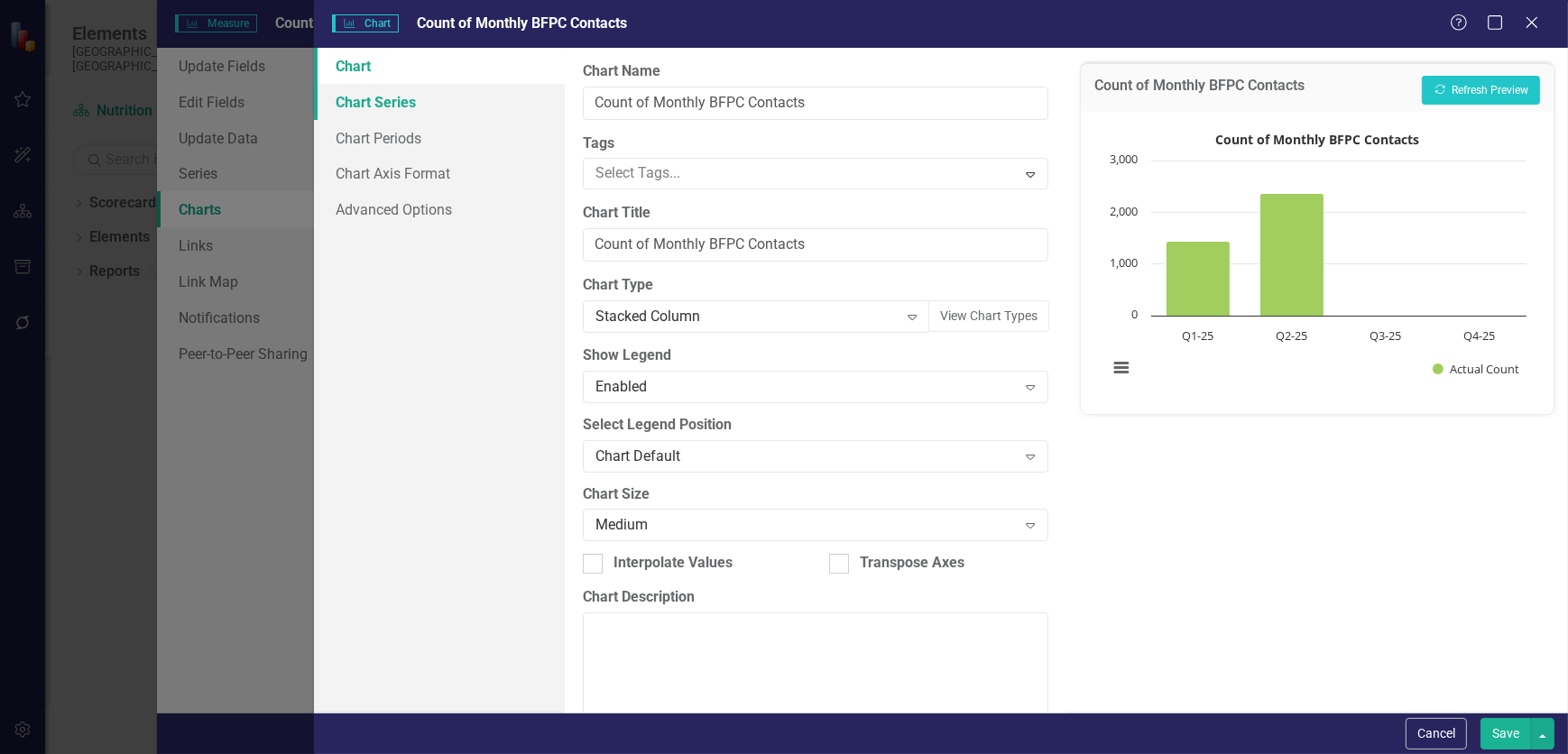 click on "Chart Series" at bounding box center [439, 102] 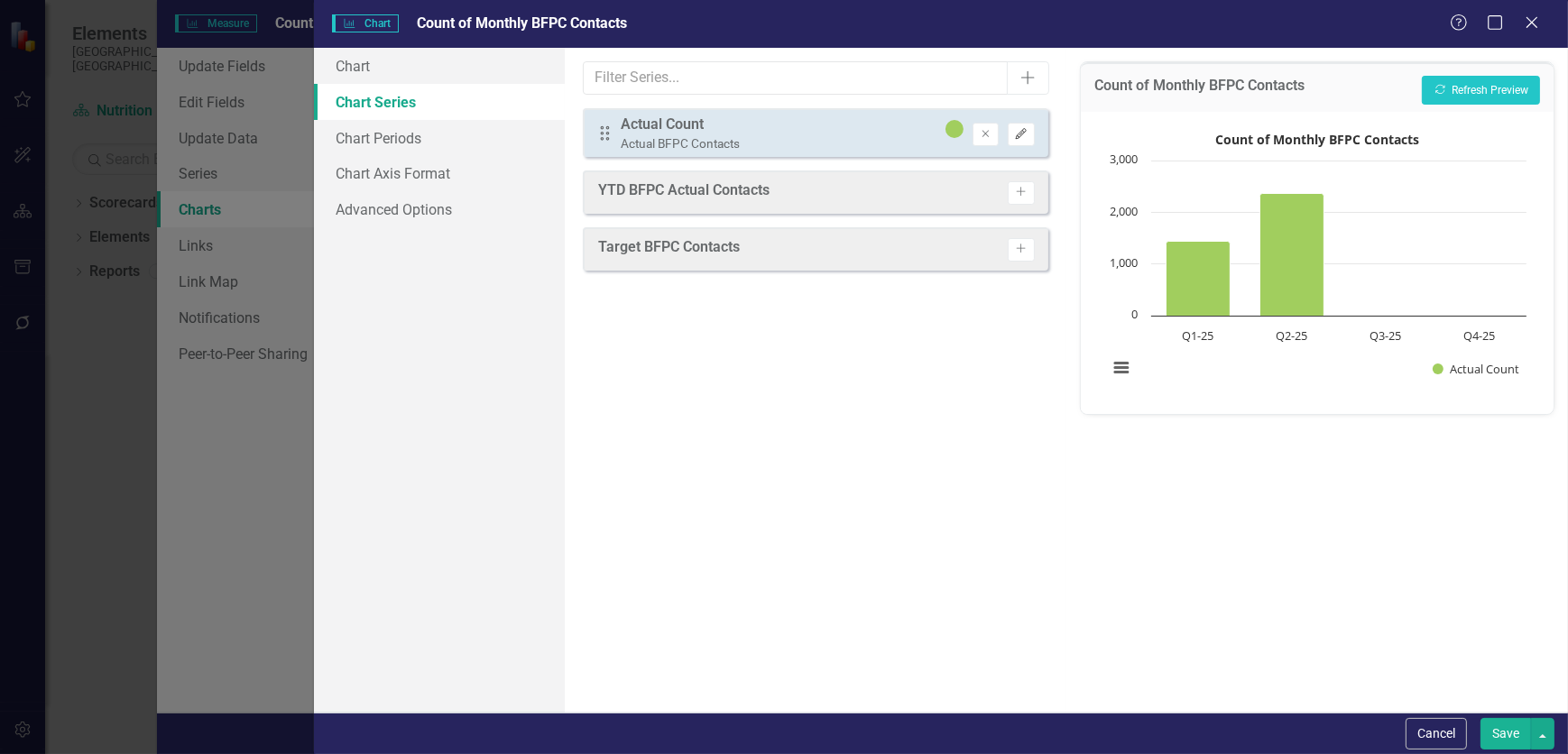 click on "Edit" 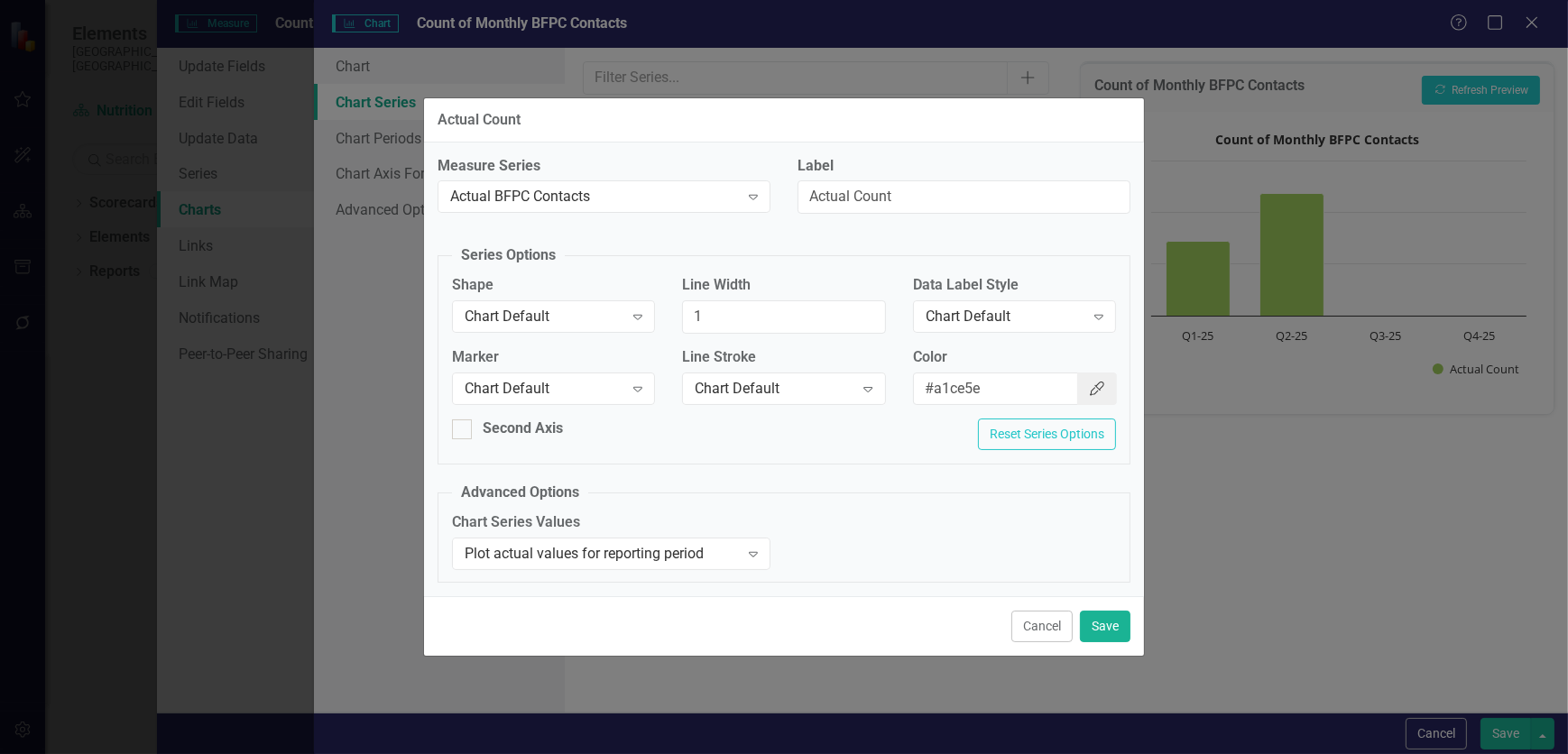 click on "Color Picker" 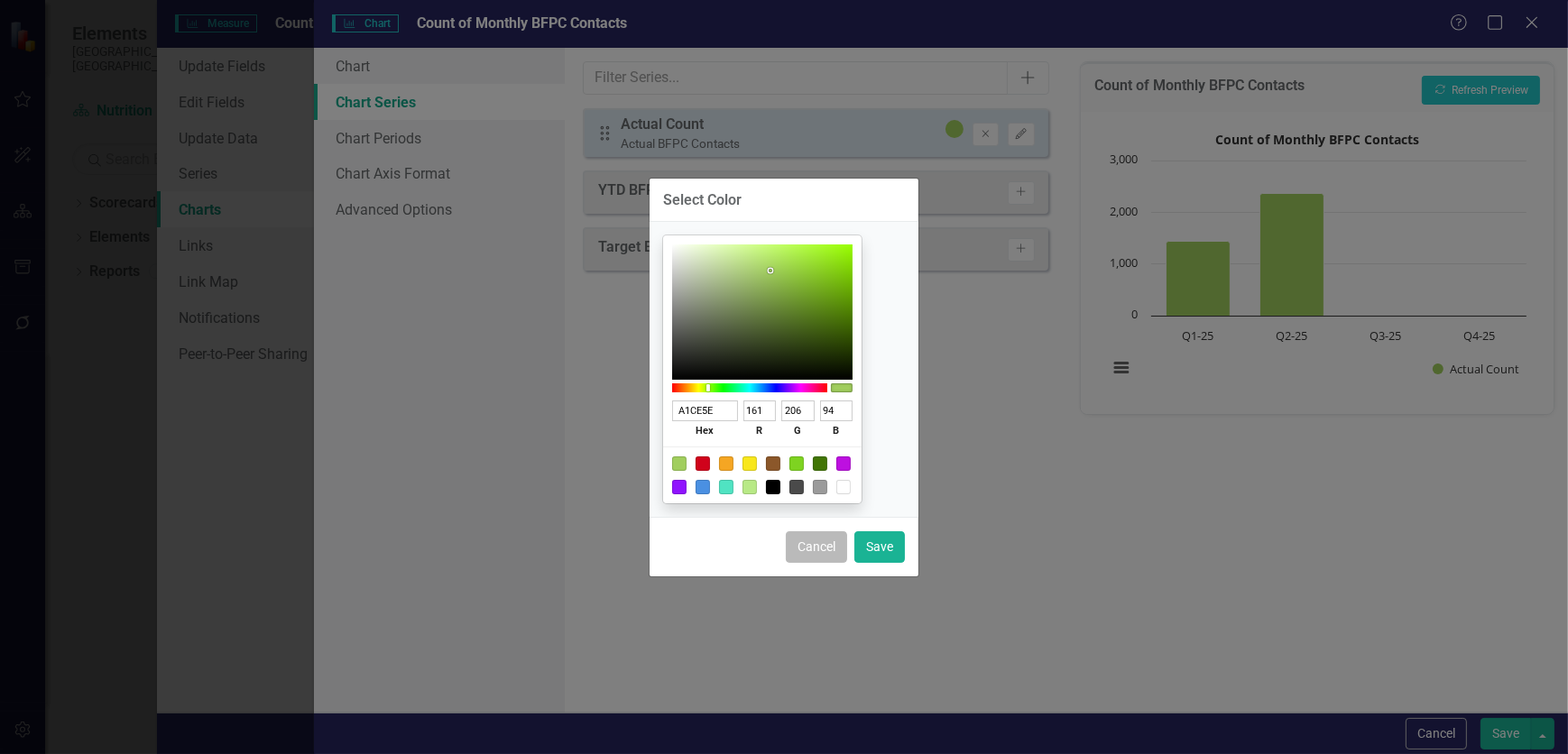 drag, startPoint x: 823, startPoint y: 555, endPoint x: 829, endPoint y: 545, distance: 11.661904 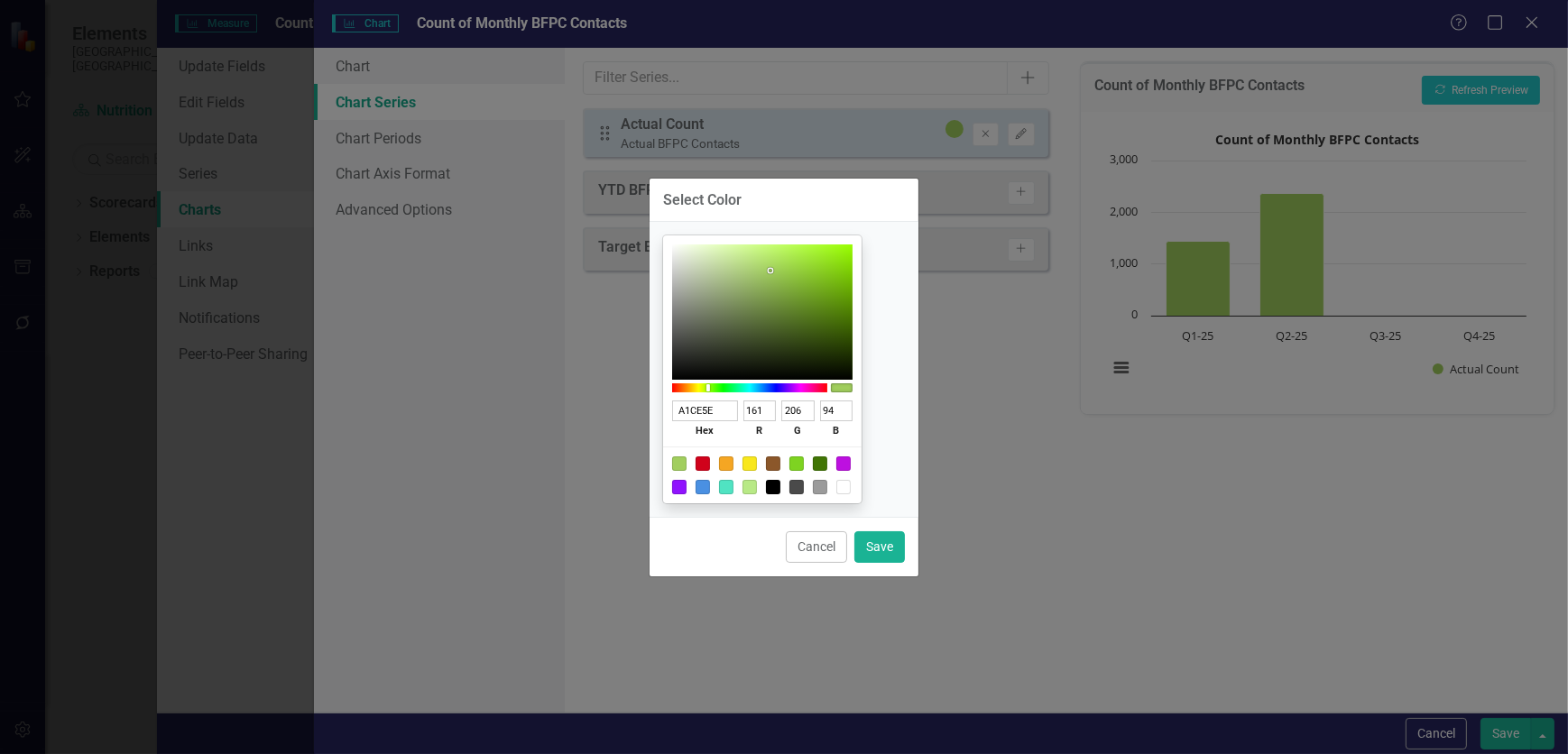 click on "Cancel" at bounding box center [816, 547] 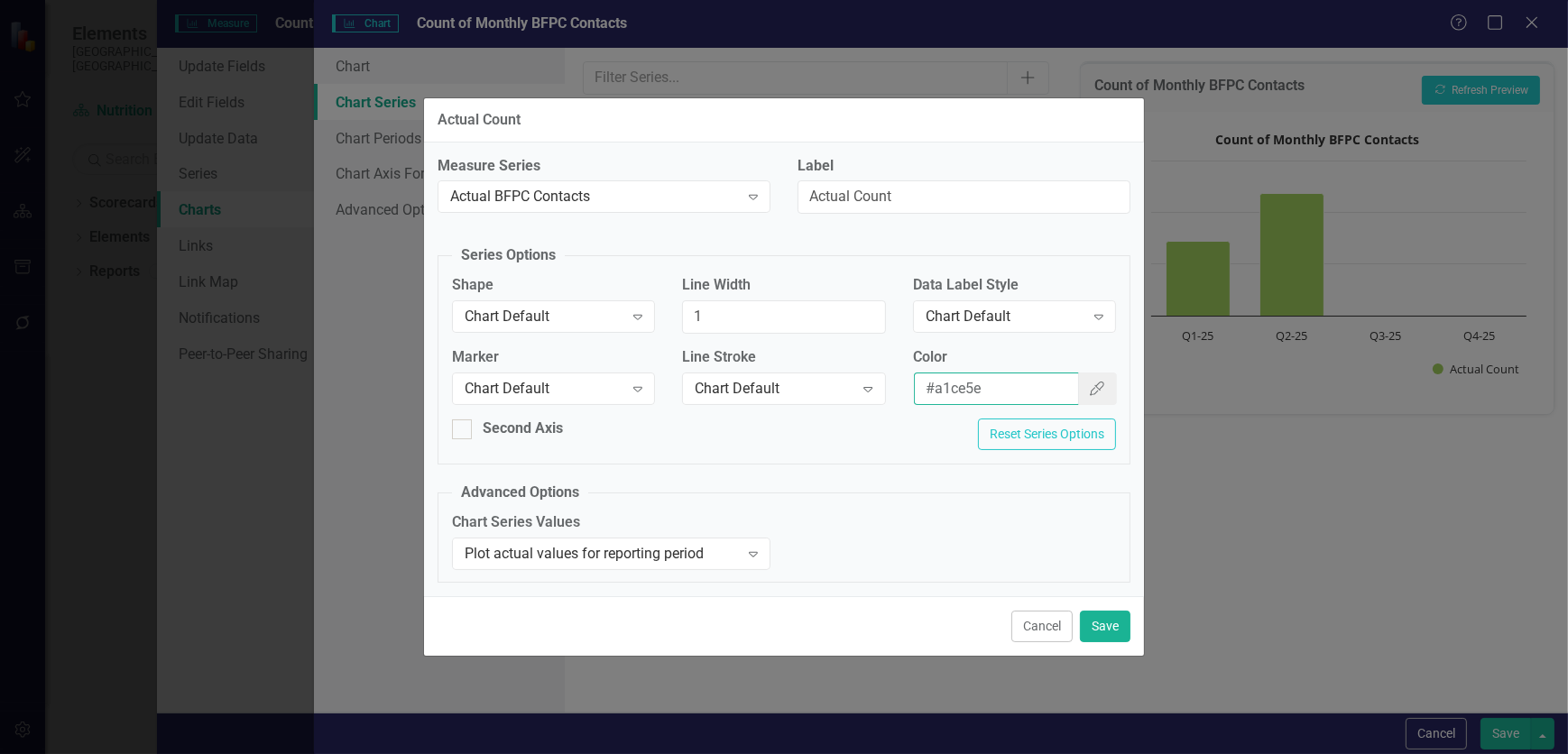 click on "#a1ce5e" at bounding box center [996, 389] 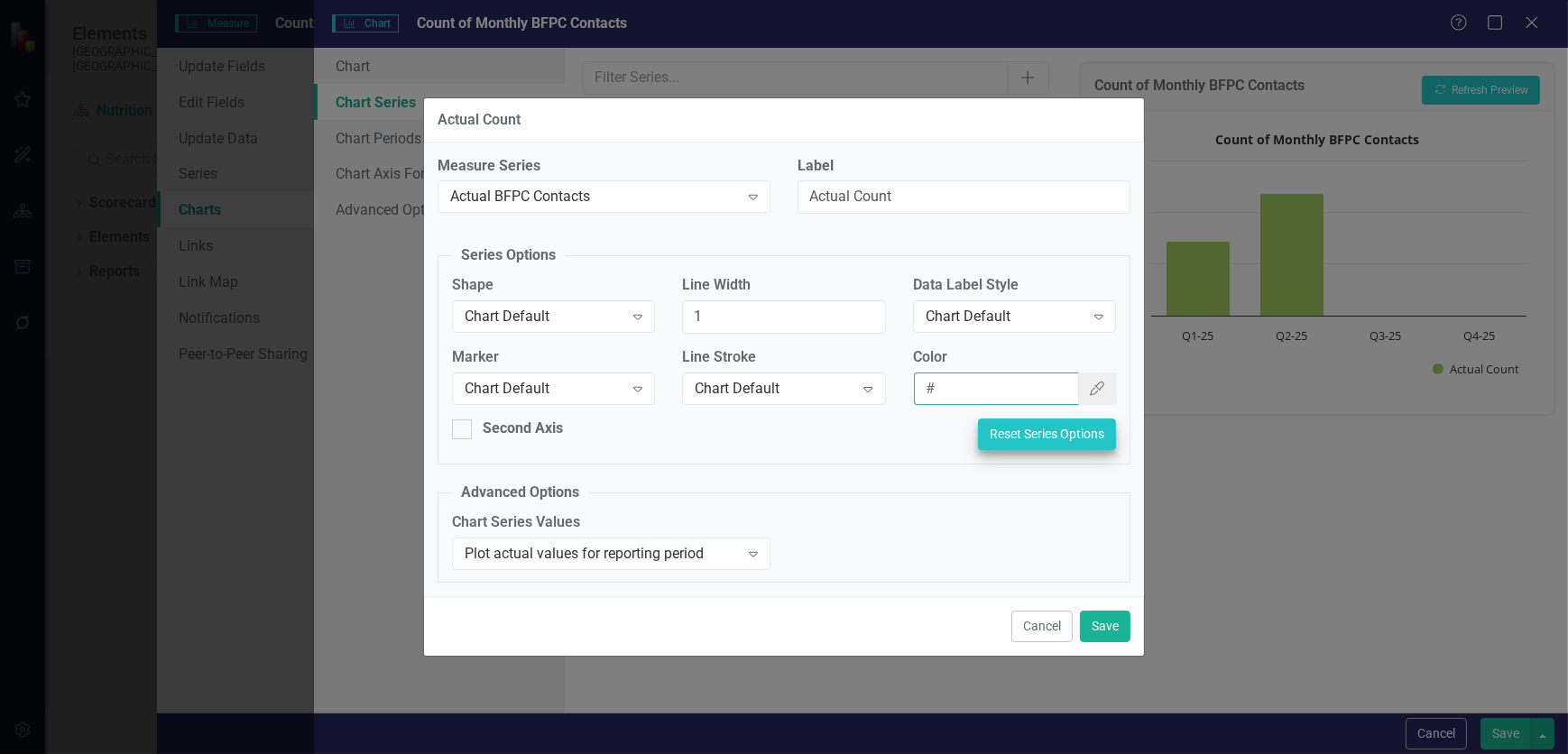 type on "#" 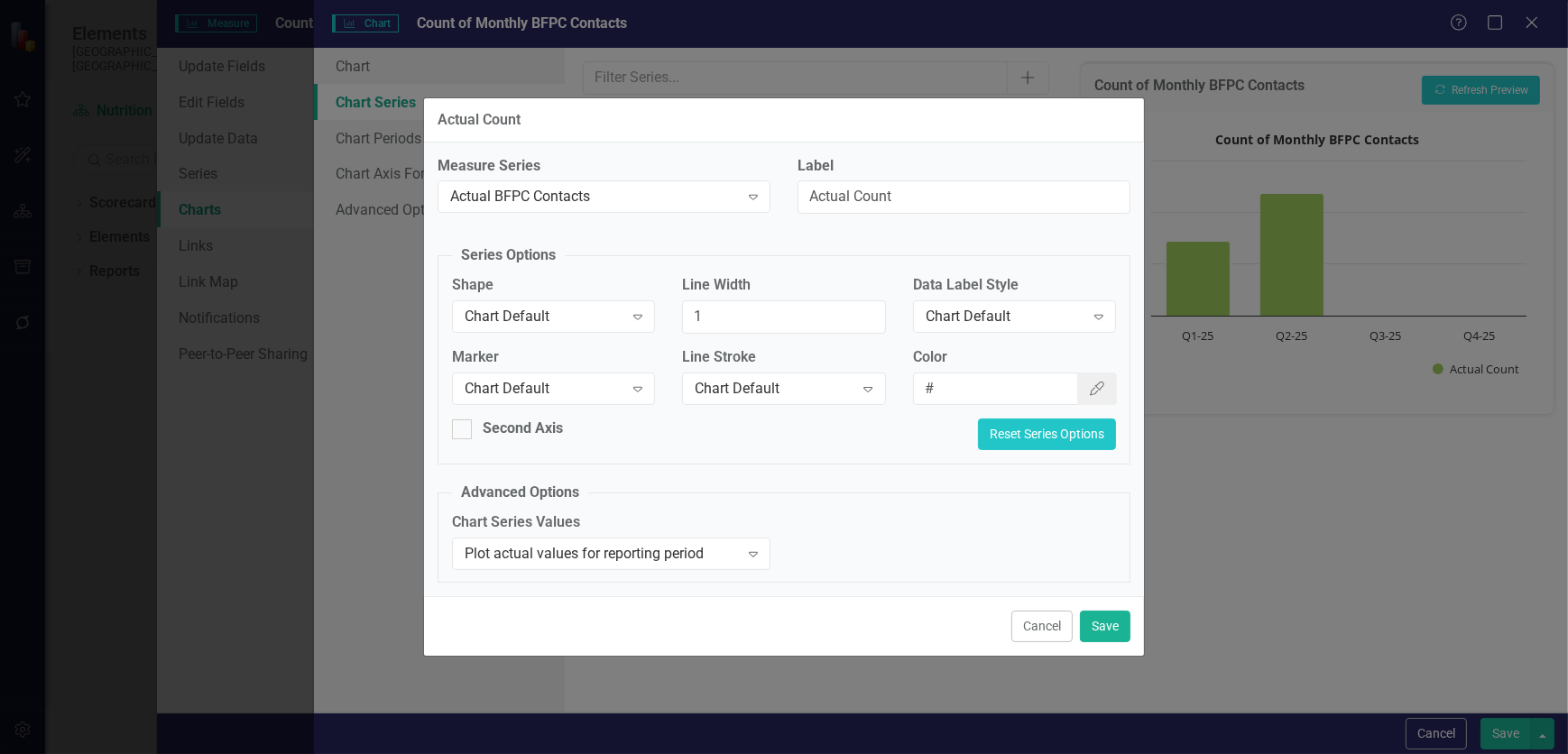 click on "Reset Series Options" at bounding box center [1047, 434] 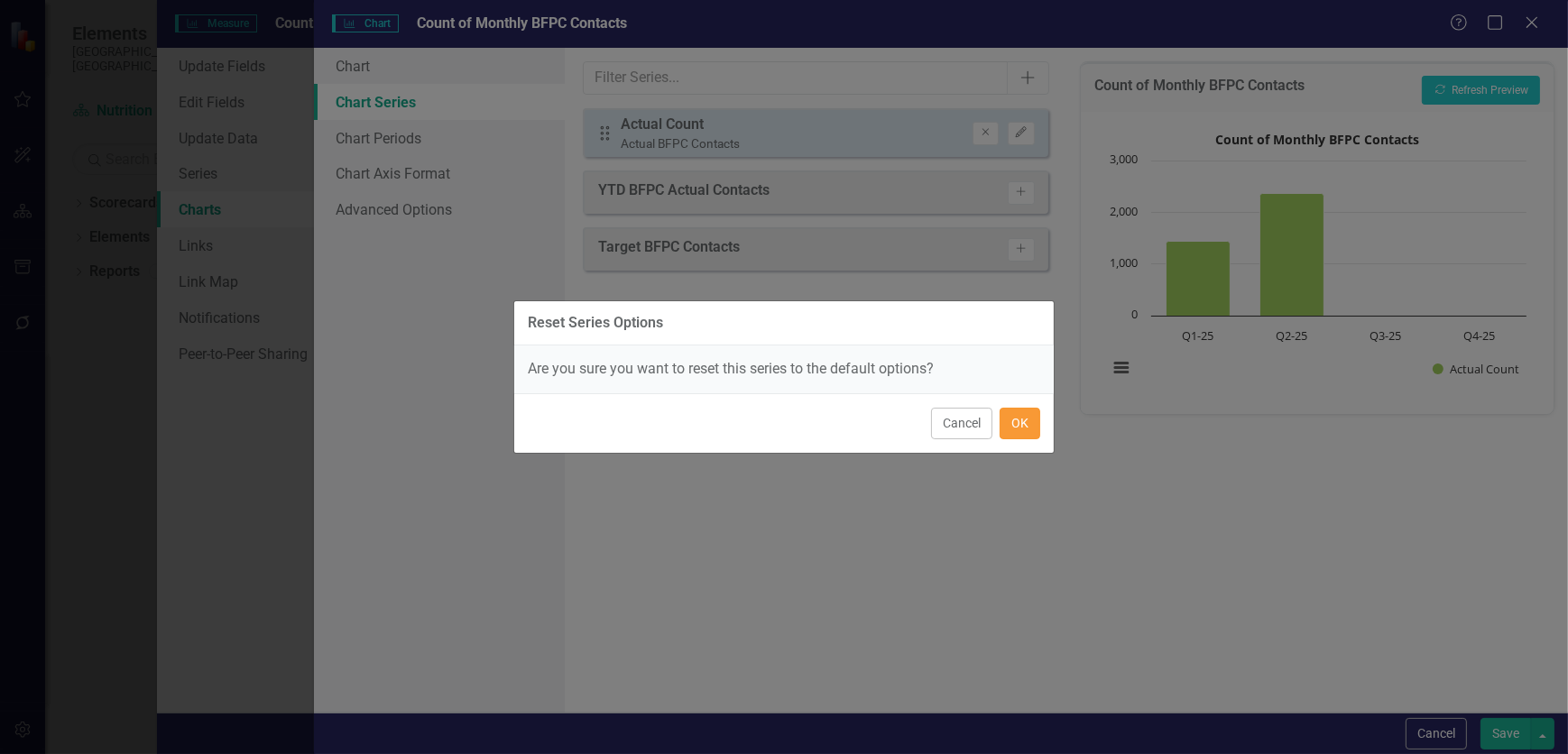click on "OK" at bounding box center [1019, 423] 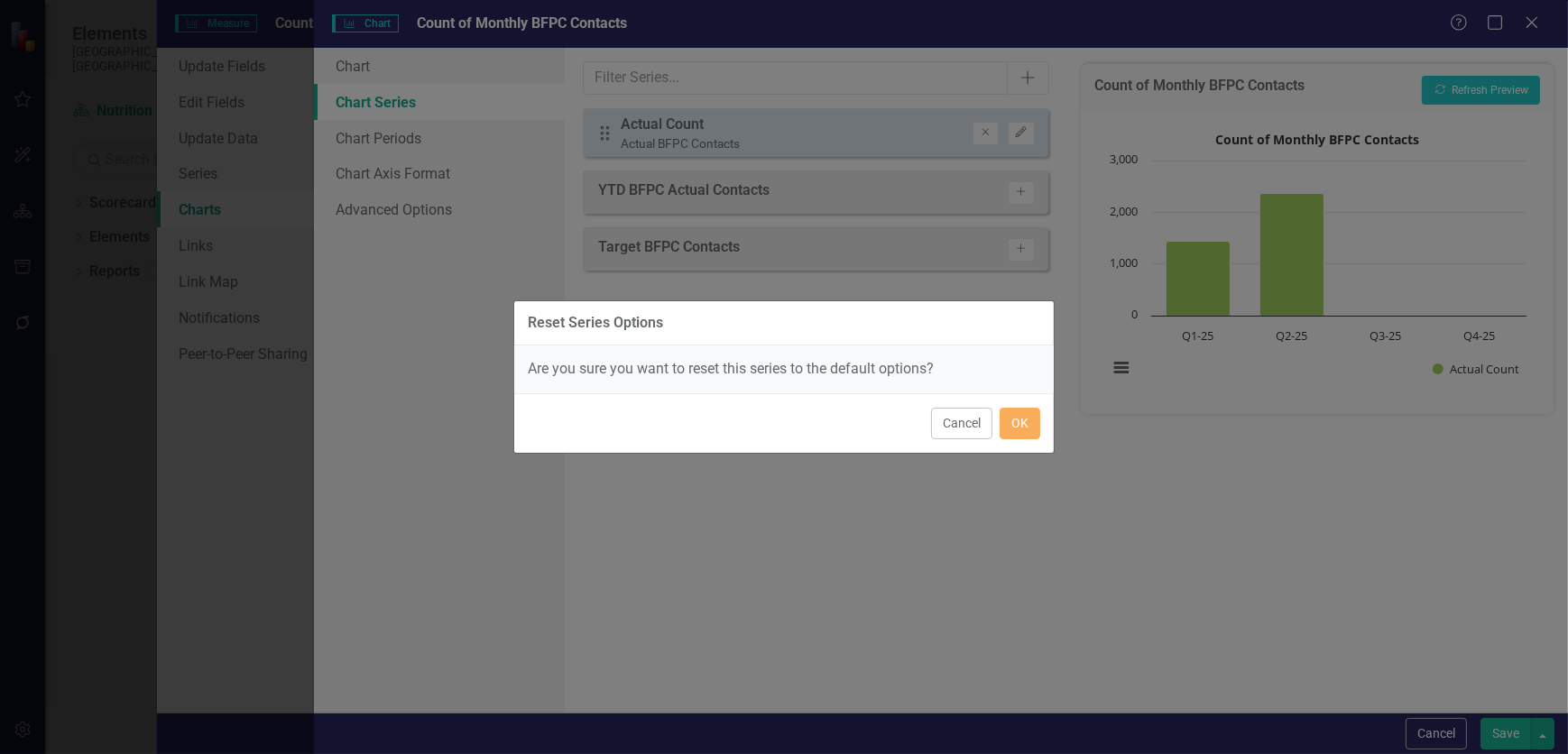 type 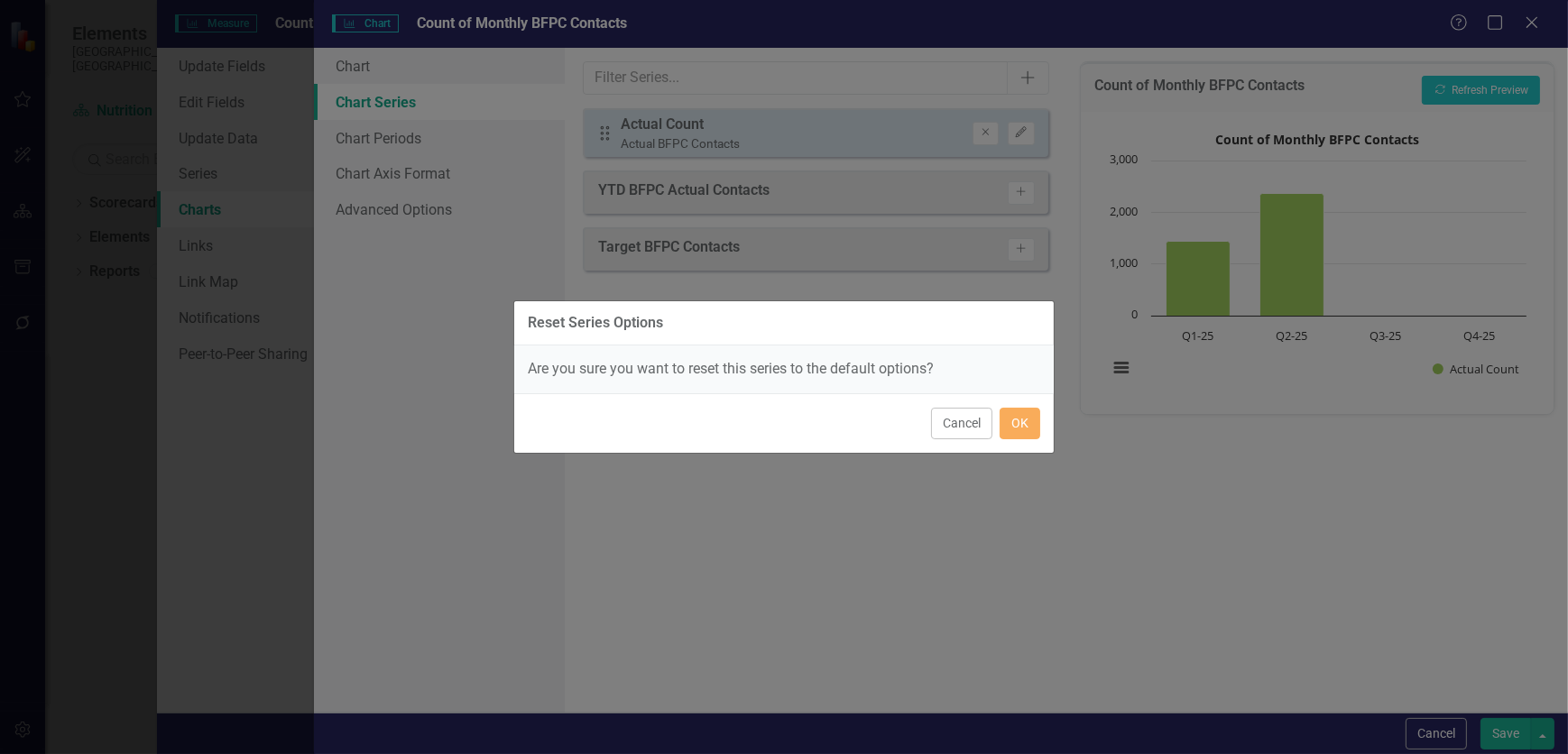 type 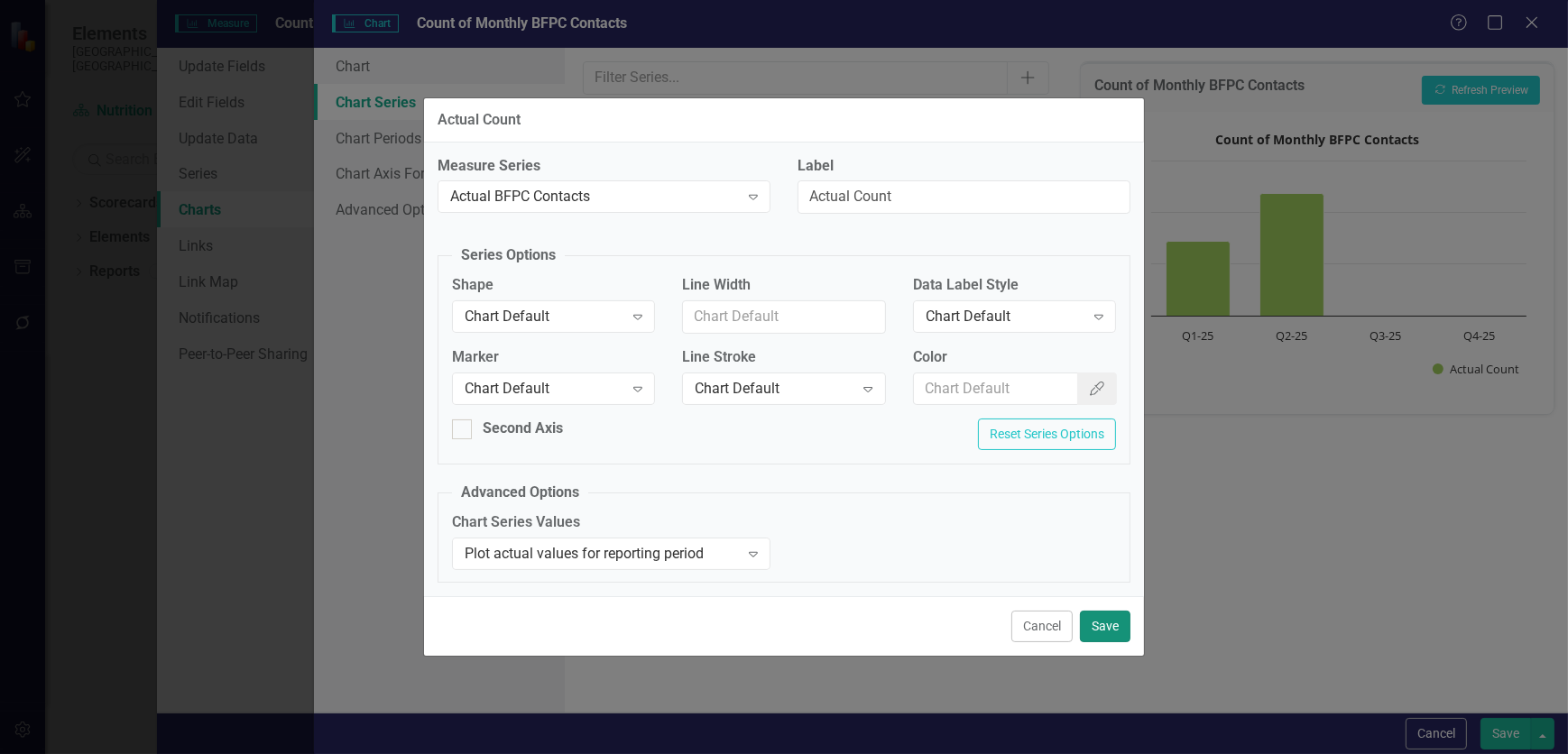 click on "Save" at bounding box center [1105, 626] 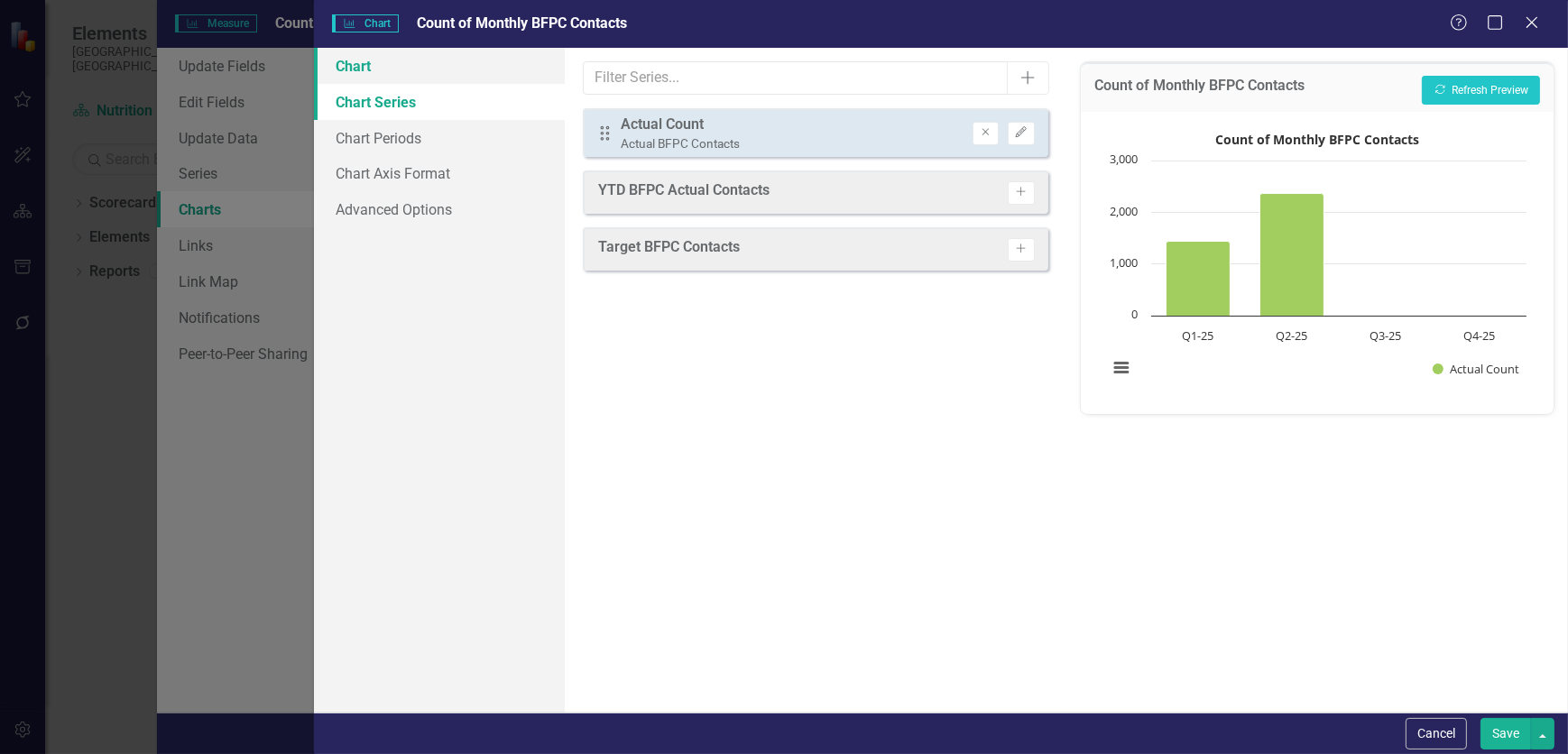 click on "Chart" at bounding box center (439, 66) 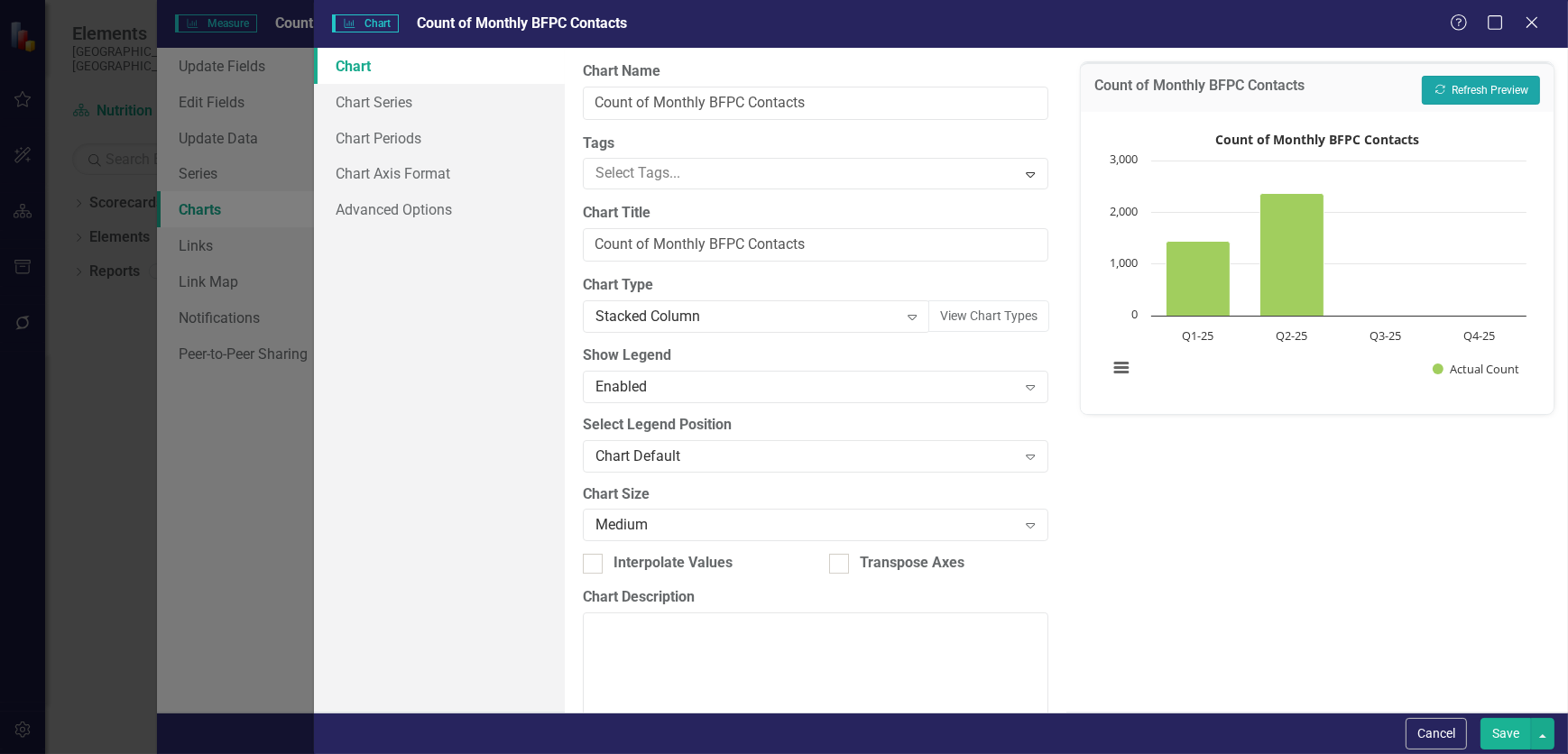 click on "Recalculate Refresh Preview" at bounding box center (1480, 90) 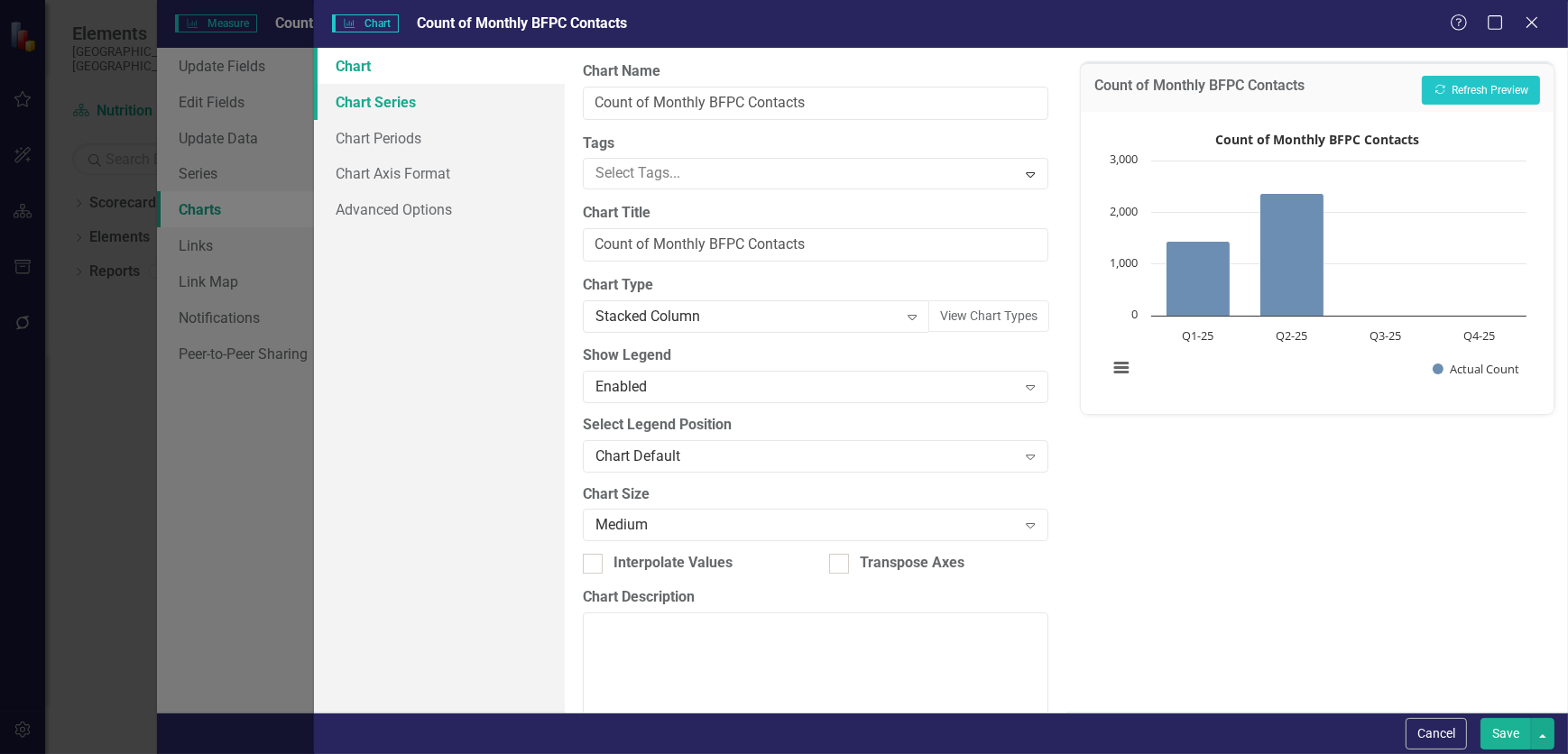 click on "Chart Series" at bounding box center (439, 102) 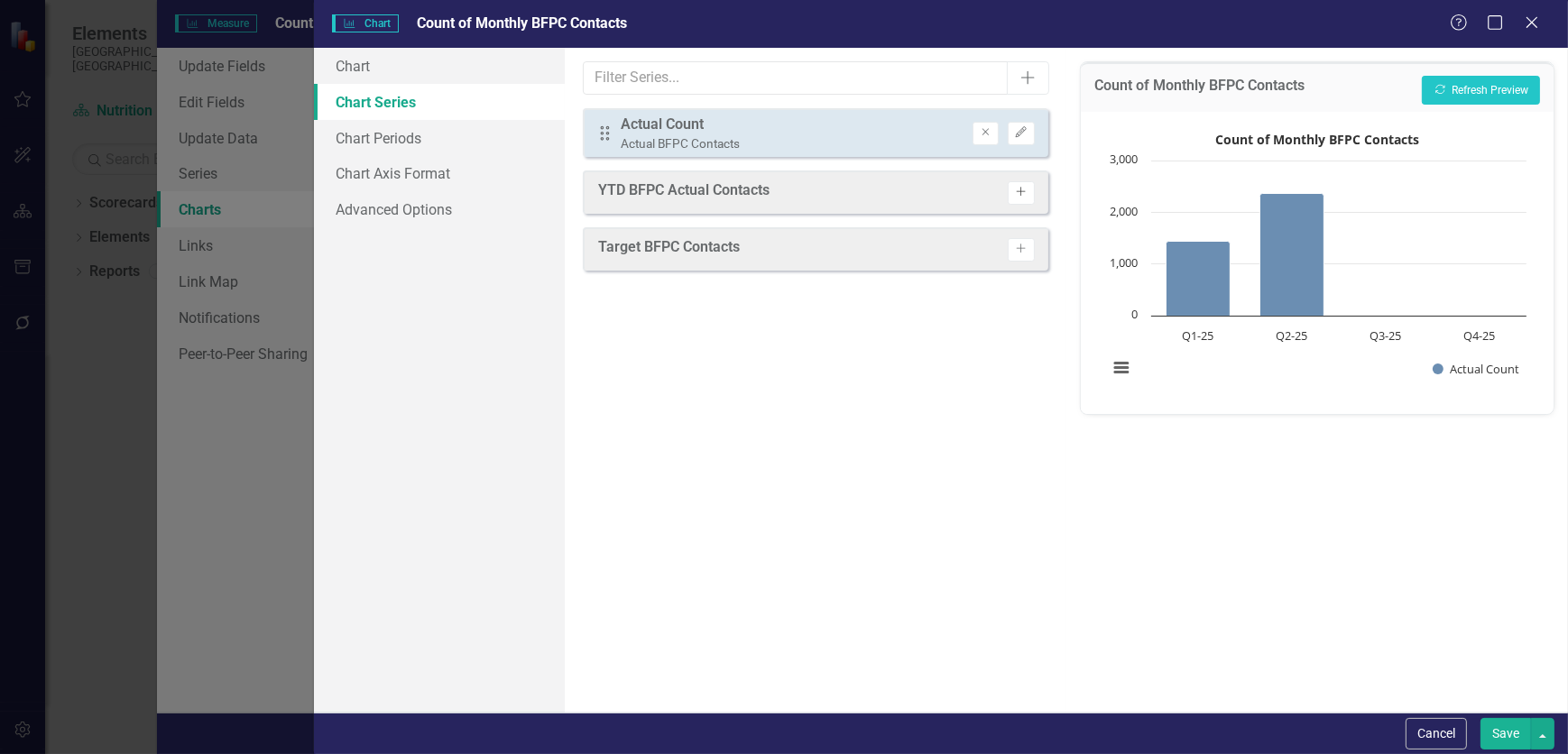 click on "Activate" at bounding box center [1020, 193] 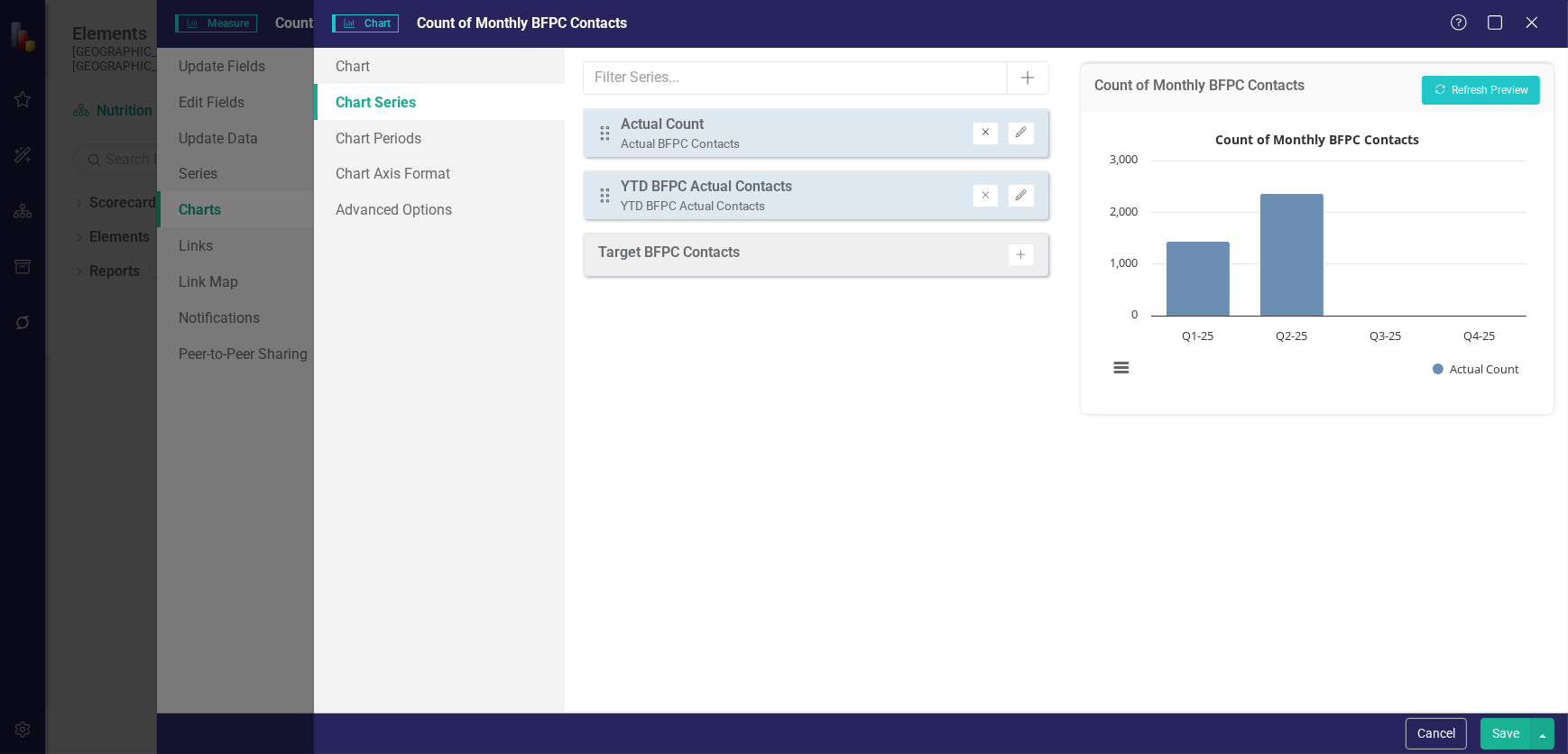 click on "Remove" 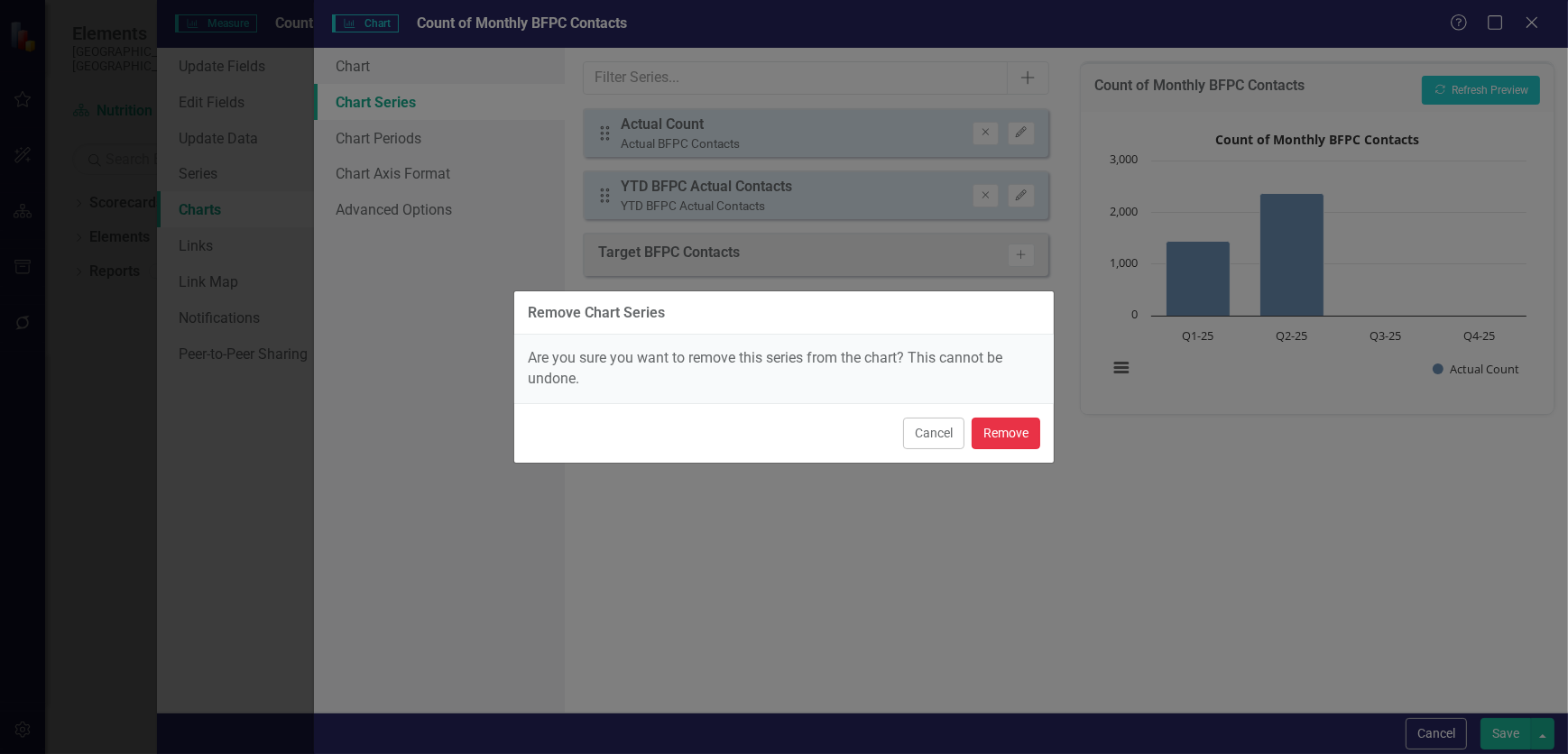 click on "Remove" at bounding box center (1006, 433) 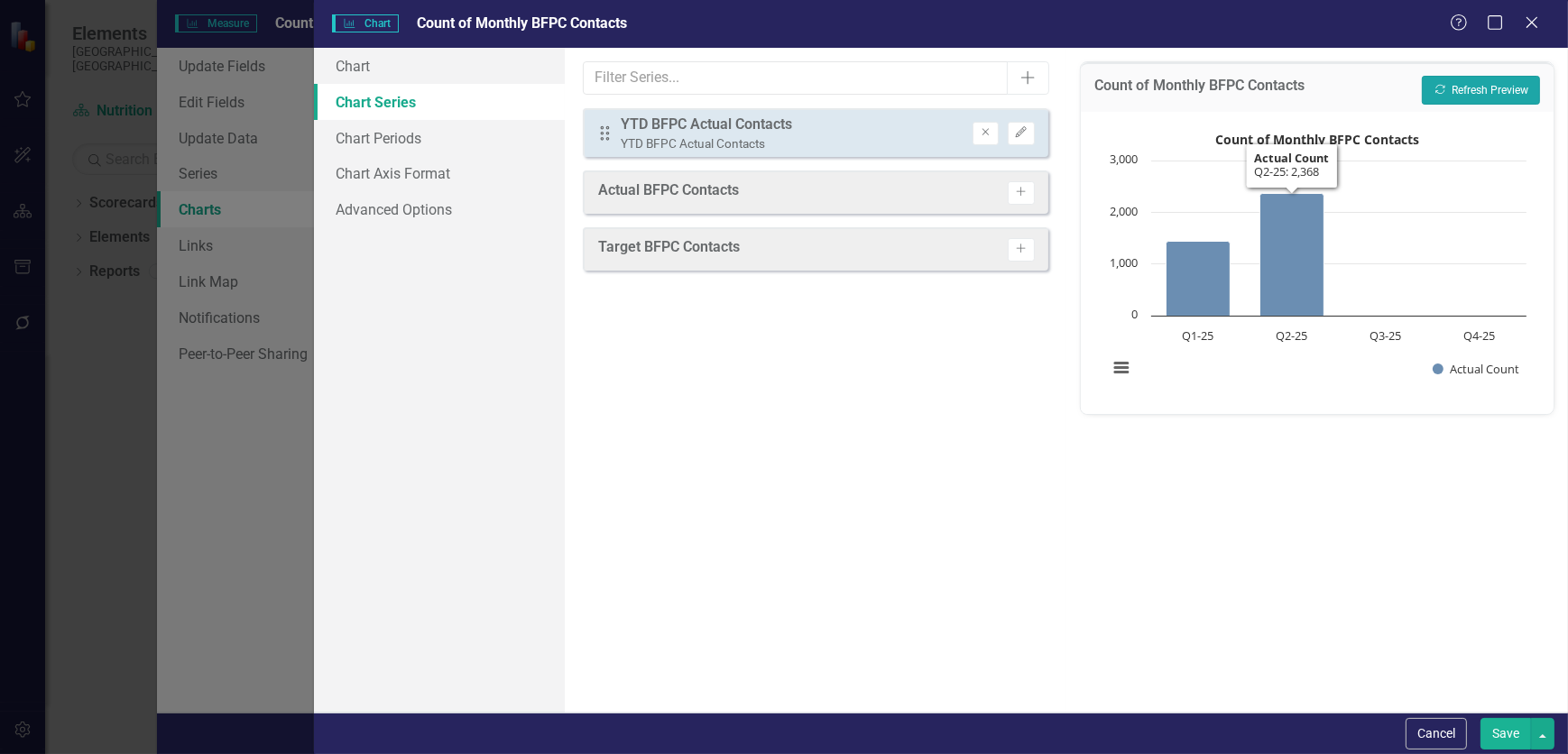 click on "Recalculate Refresh Preview" at bounding box center [1480, 90] 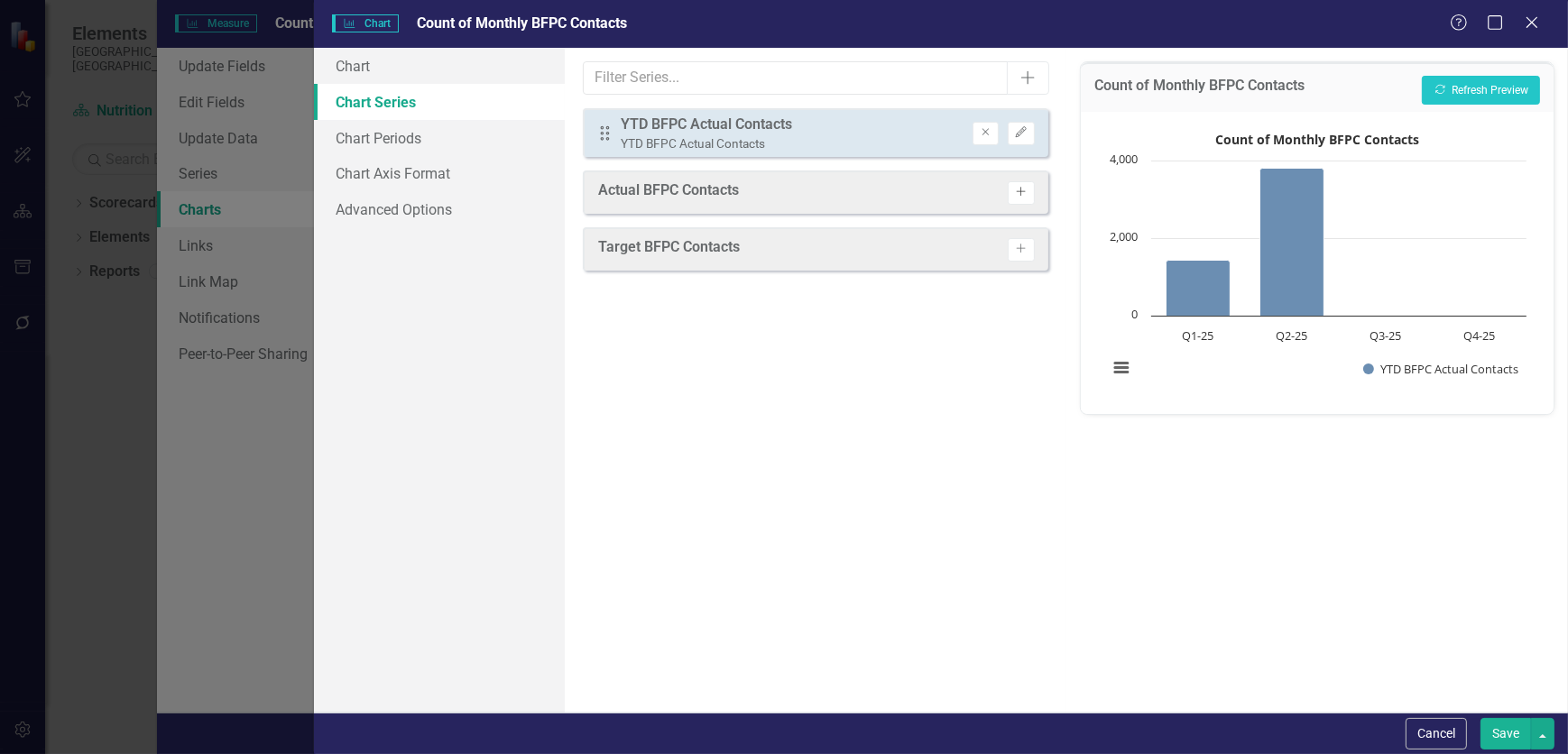 click on "Activate" at bounding box center [1020, 193] 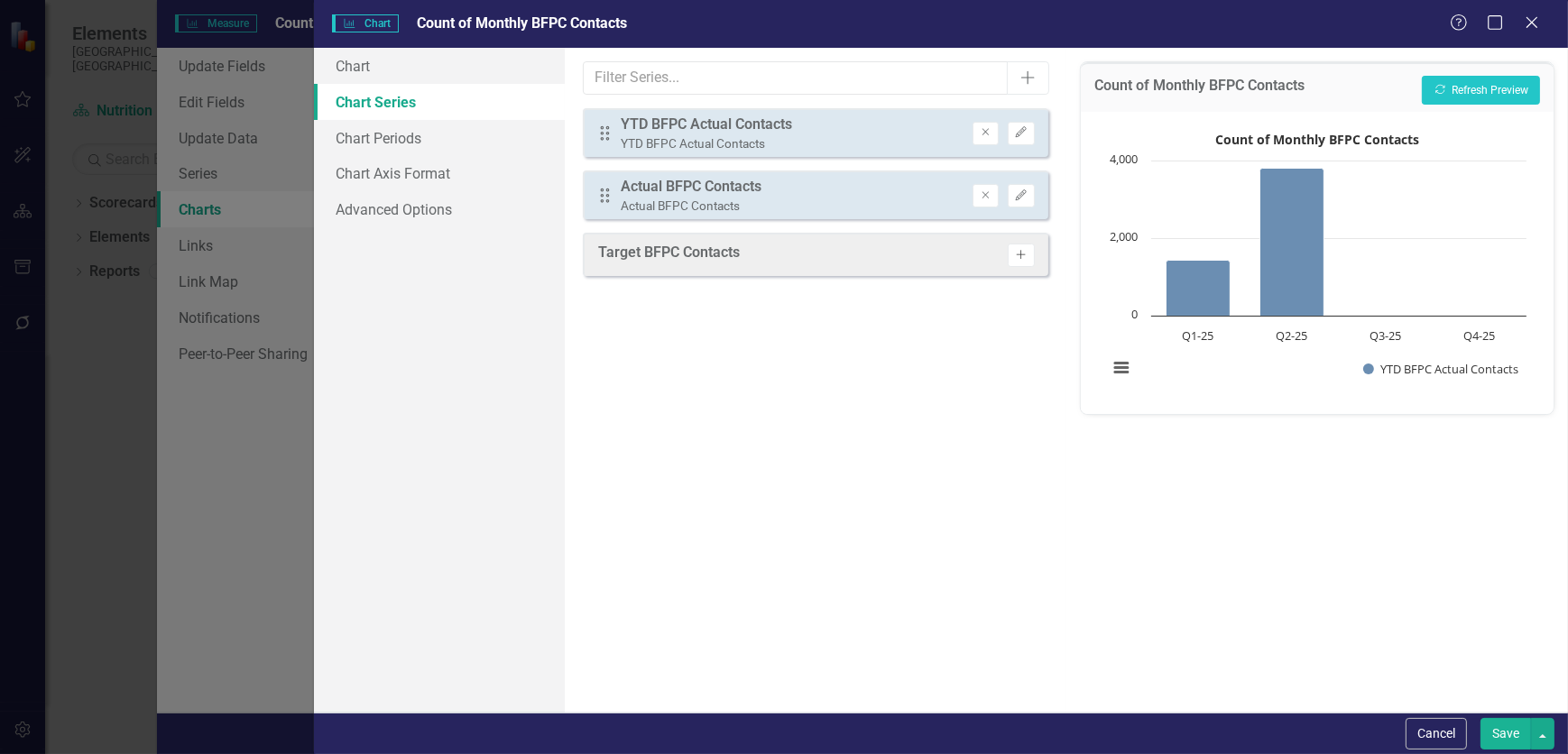 click on "Activate" 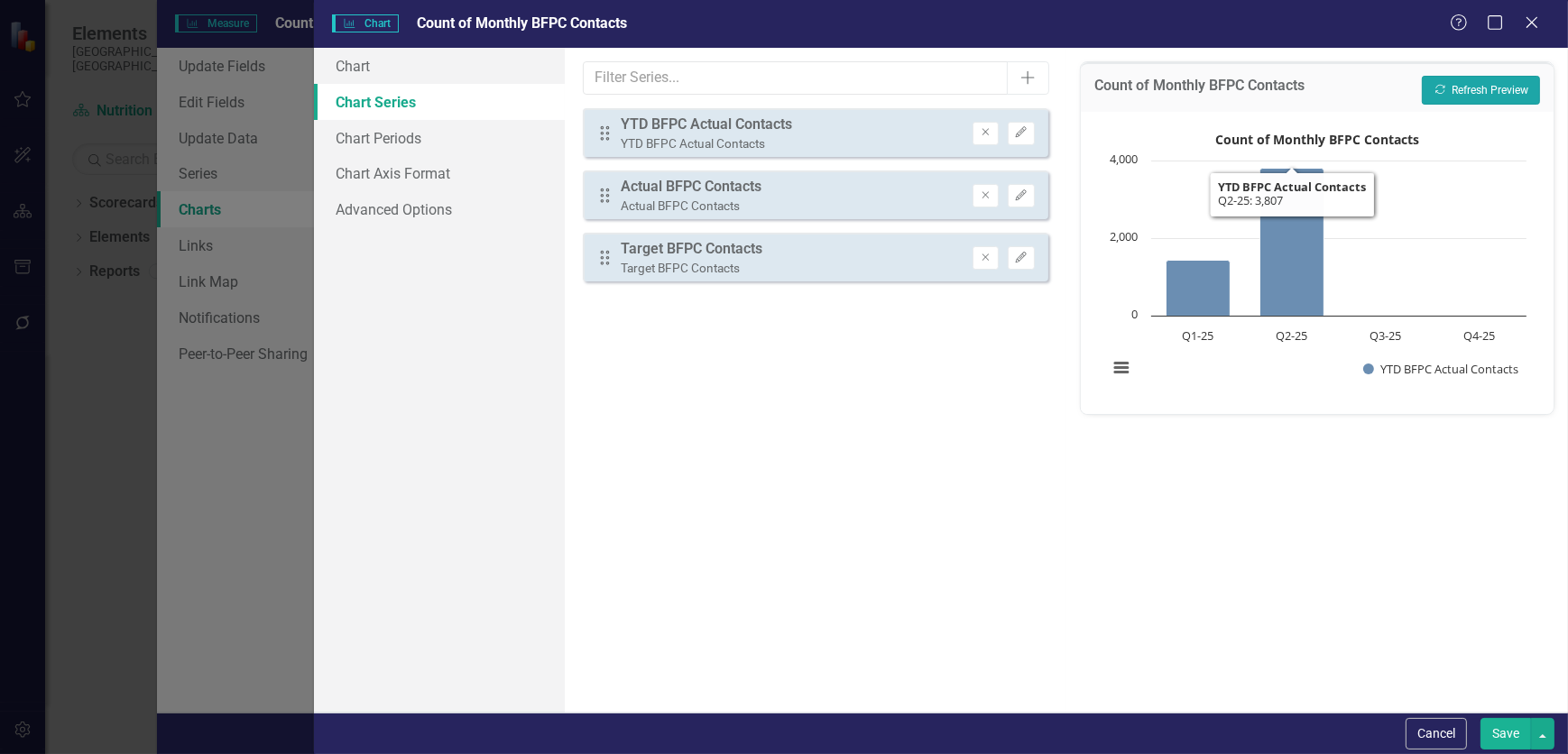 click on "Recalculate Refresh Preview" at bounding box center [1480, 90] 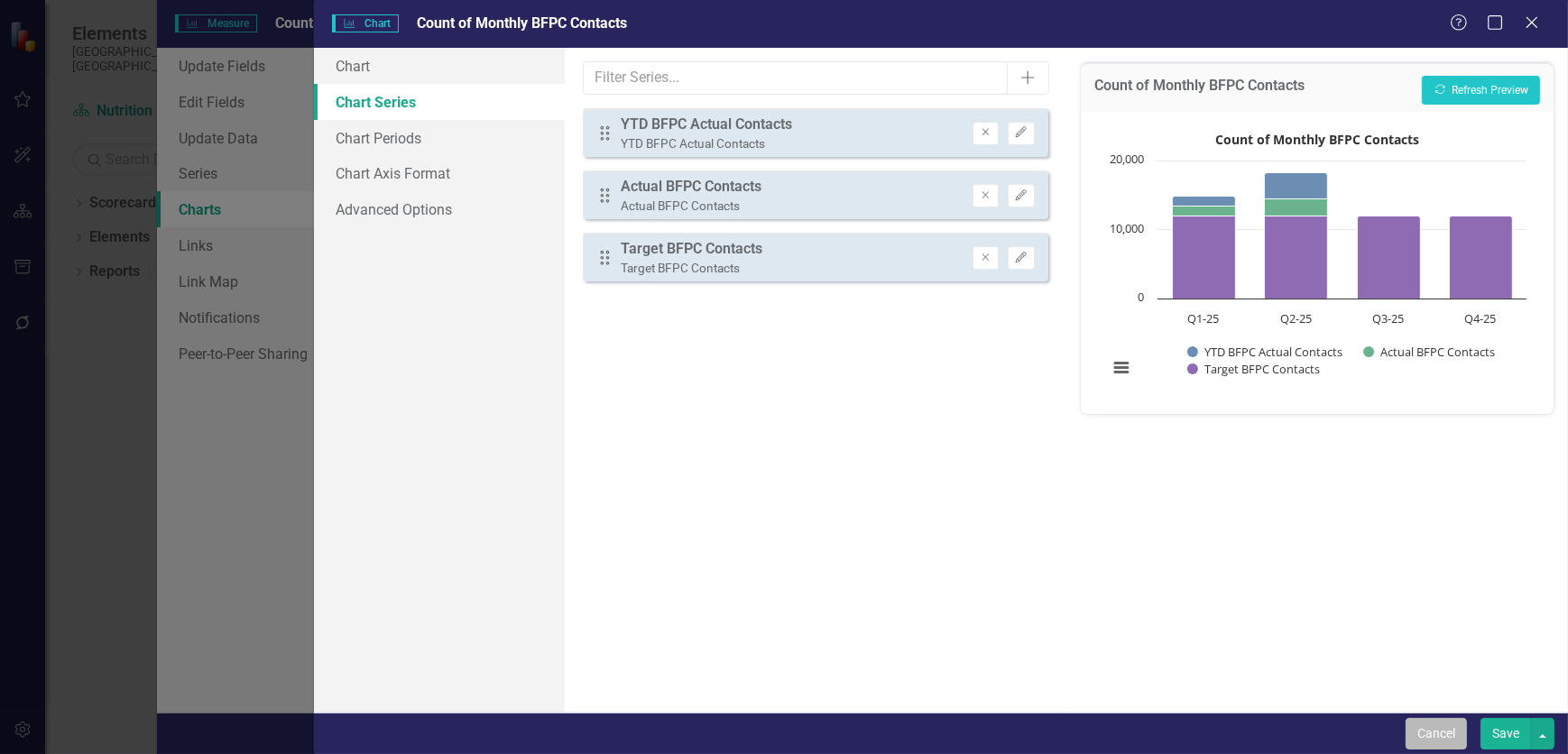 click on "Cancel" at bounding box center [1436, 733] 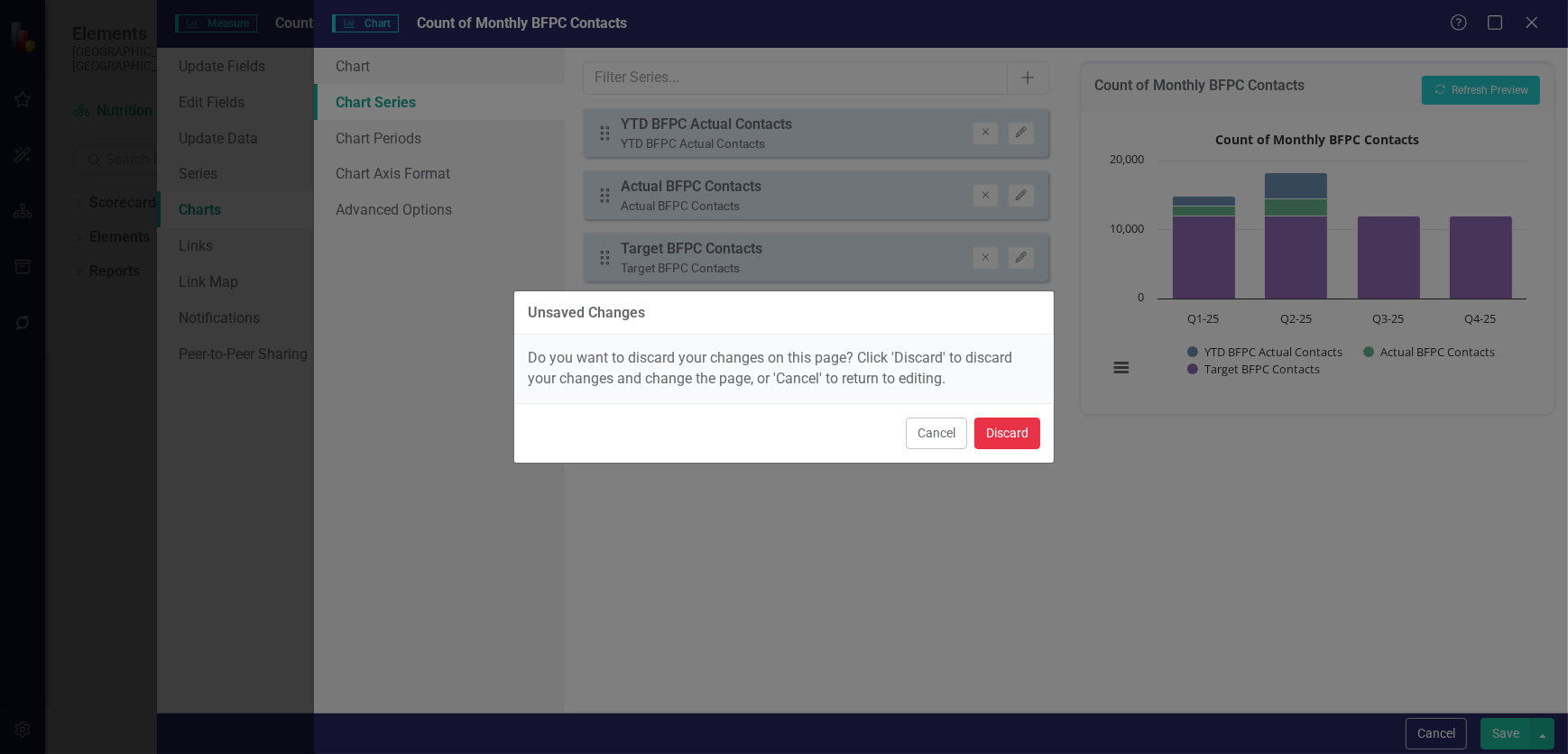 click on "Discard" at bounding box center (1007, 433) 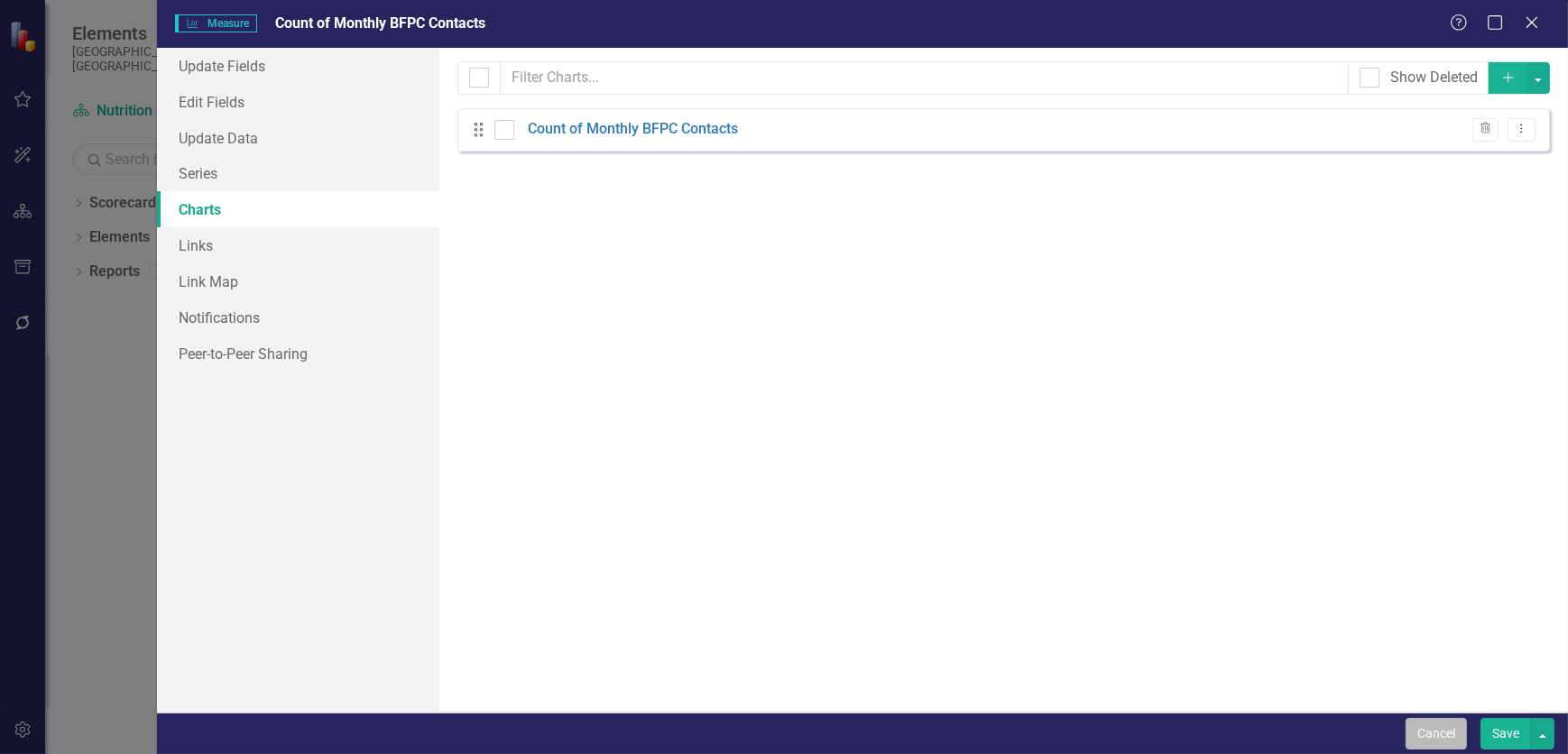 click on "Cancel" at bounding box center [1436, 733] 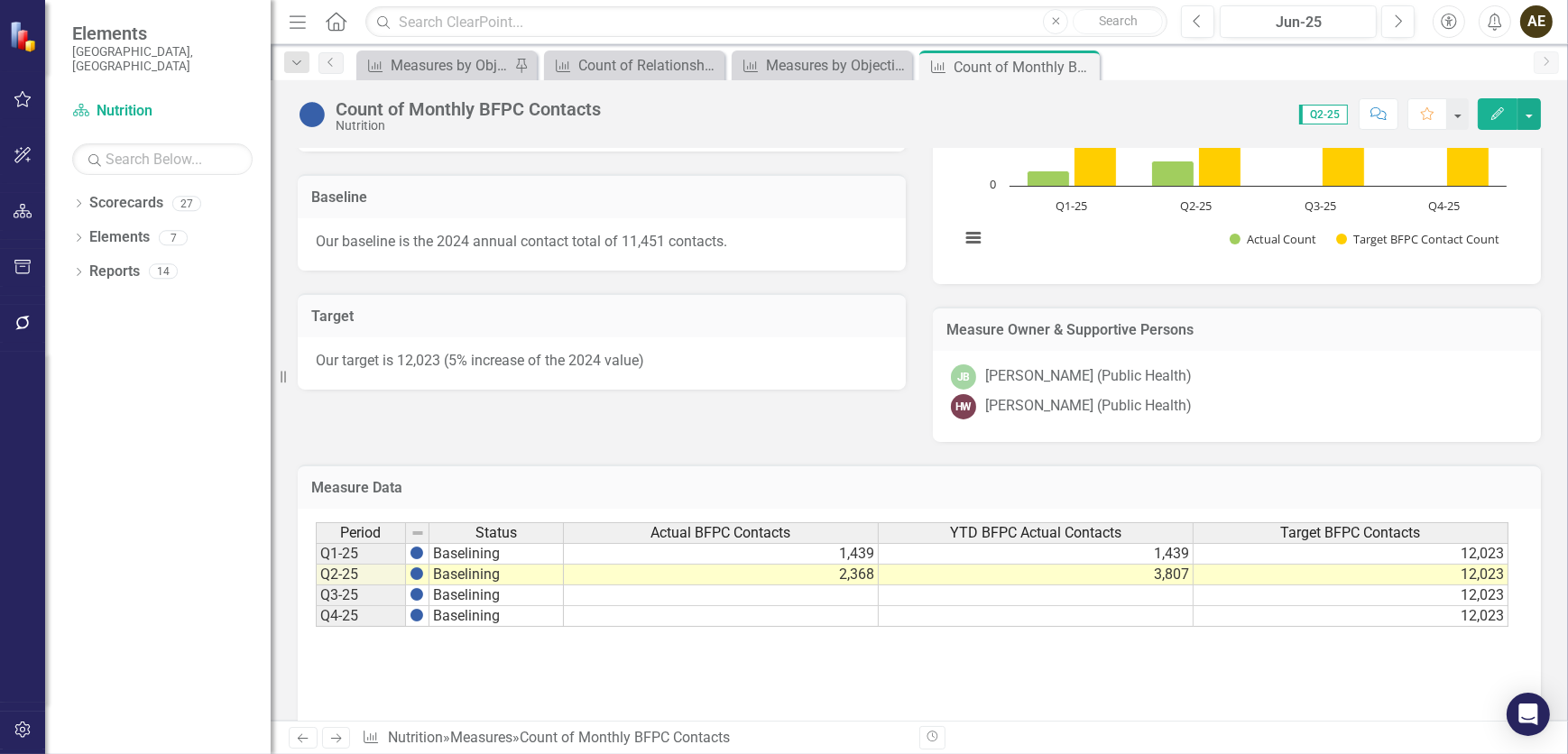 scroll, scrollTop: 492, scrollLeft: 0, axis: vertical 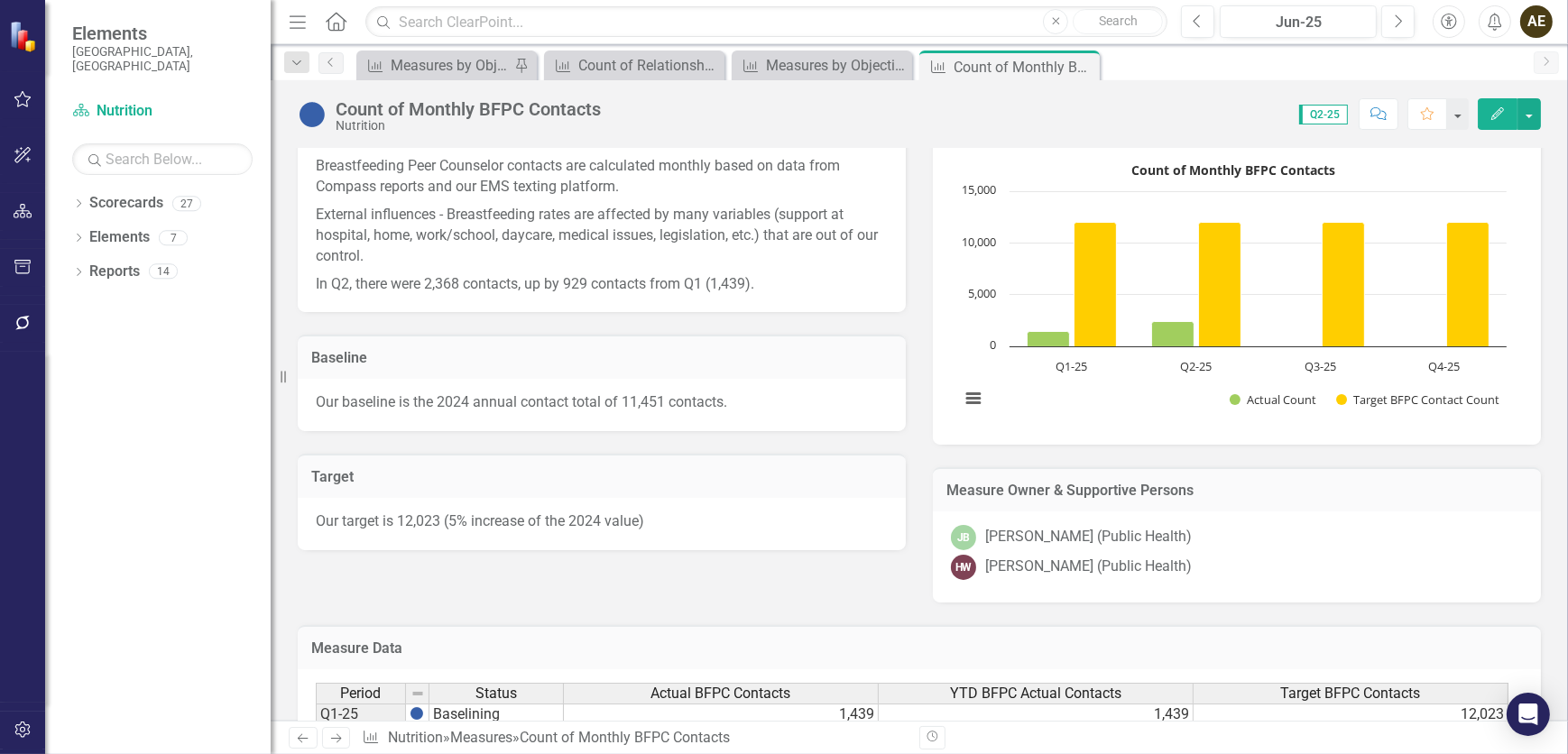 click on "Edit" at bounding box center (1498, 114) 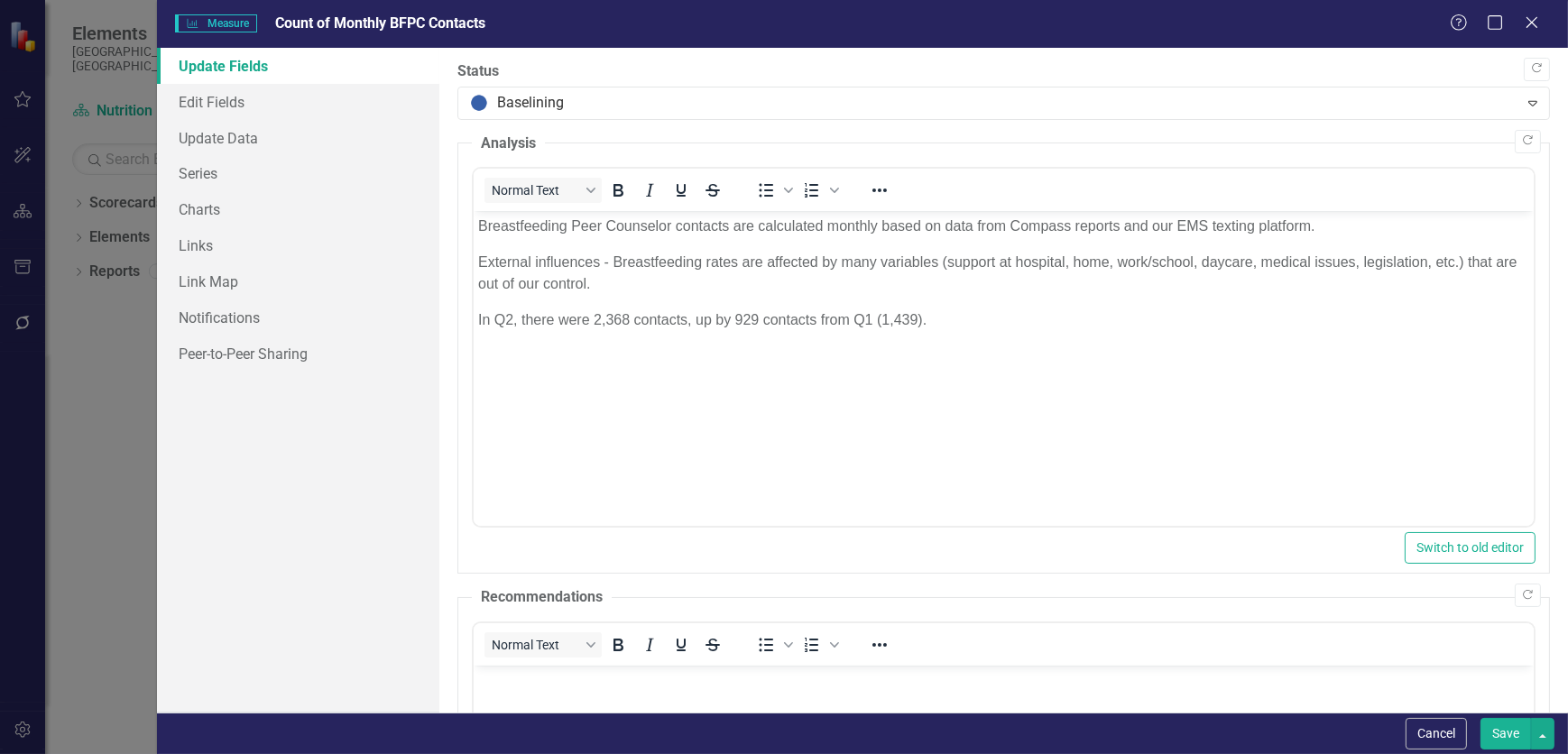 scroll, scrollTop: 0, scrollLeft: 0, axis: both 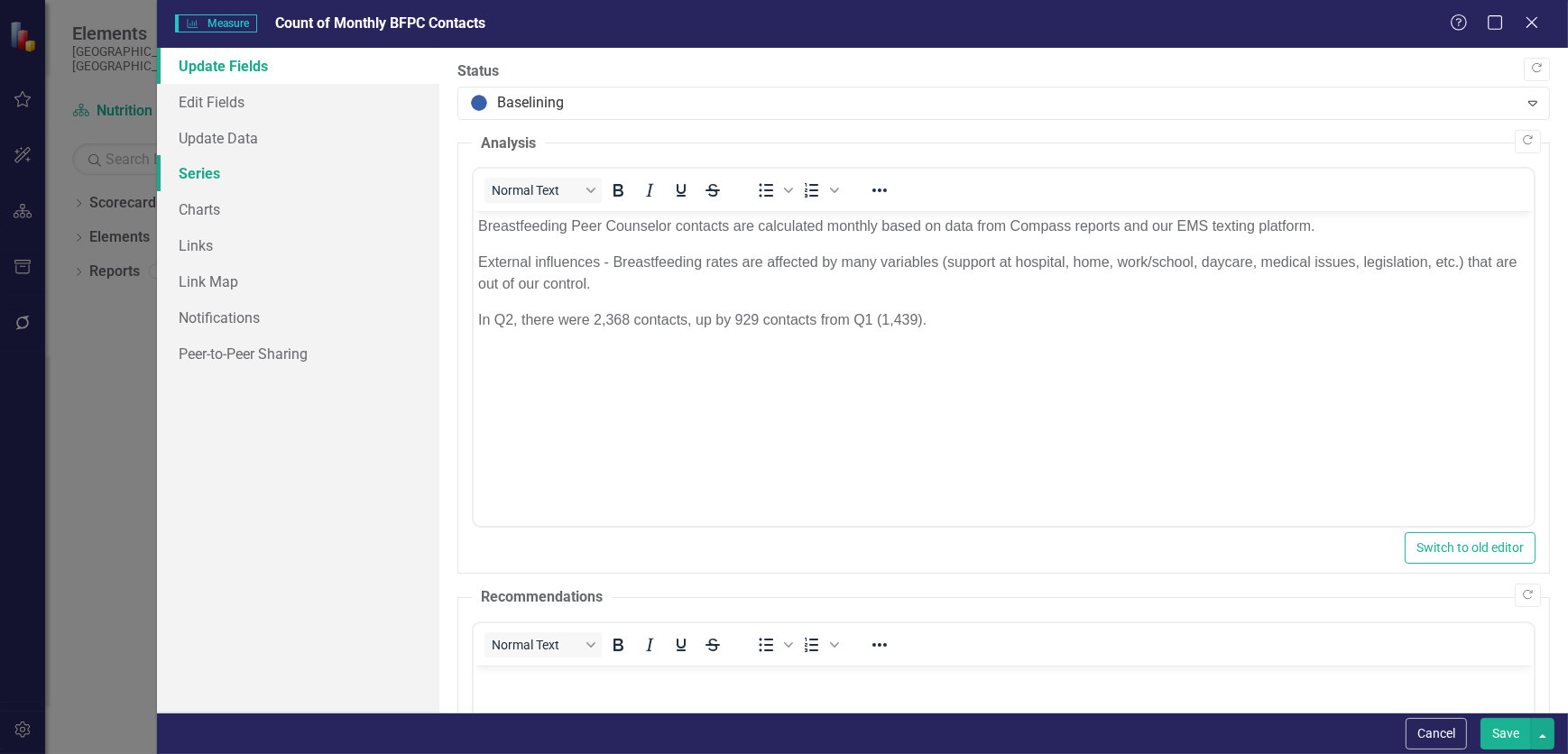 click on "Series" at bounding box center [298, 173] 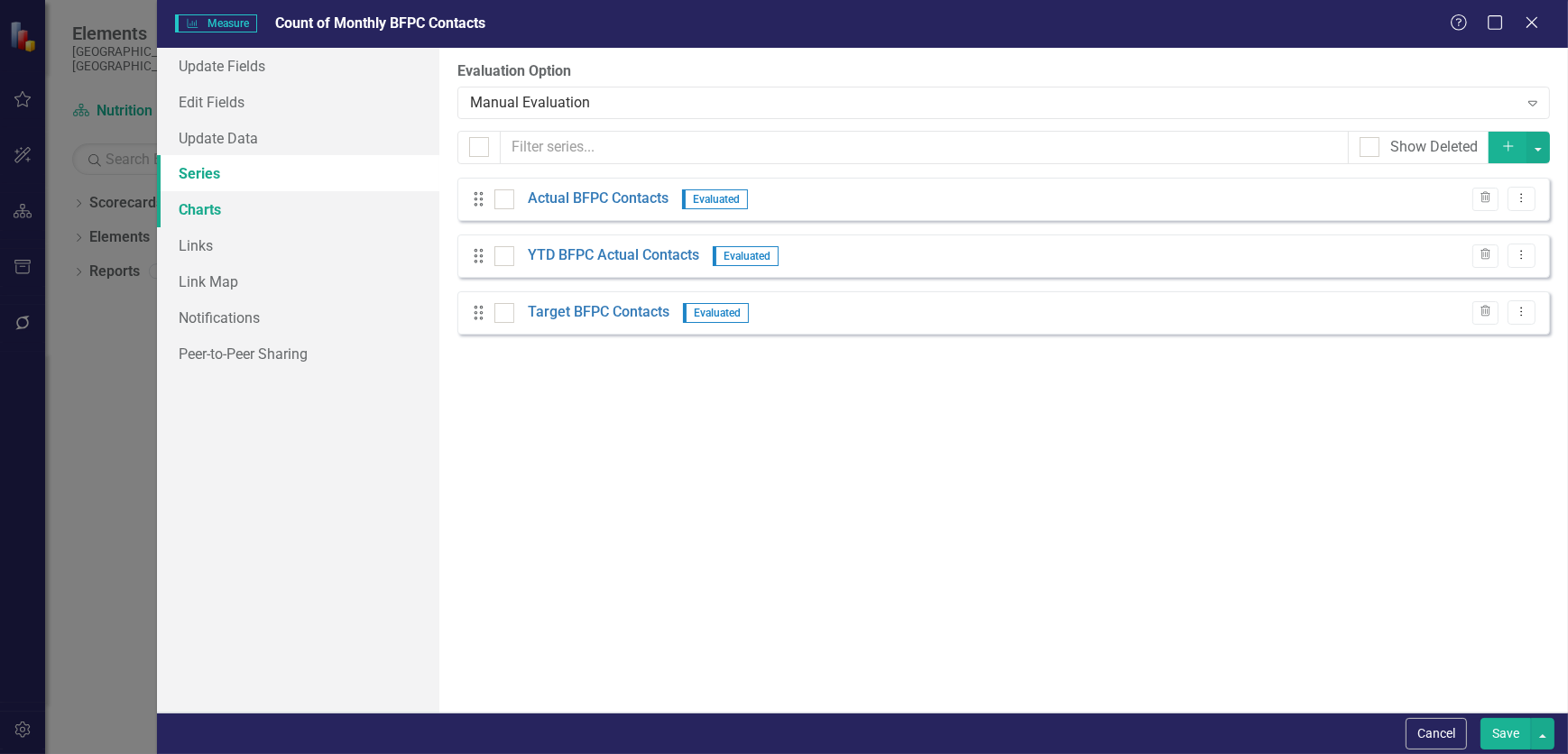 click on "Charts" at bounding box center (298, 209) 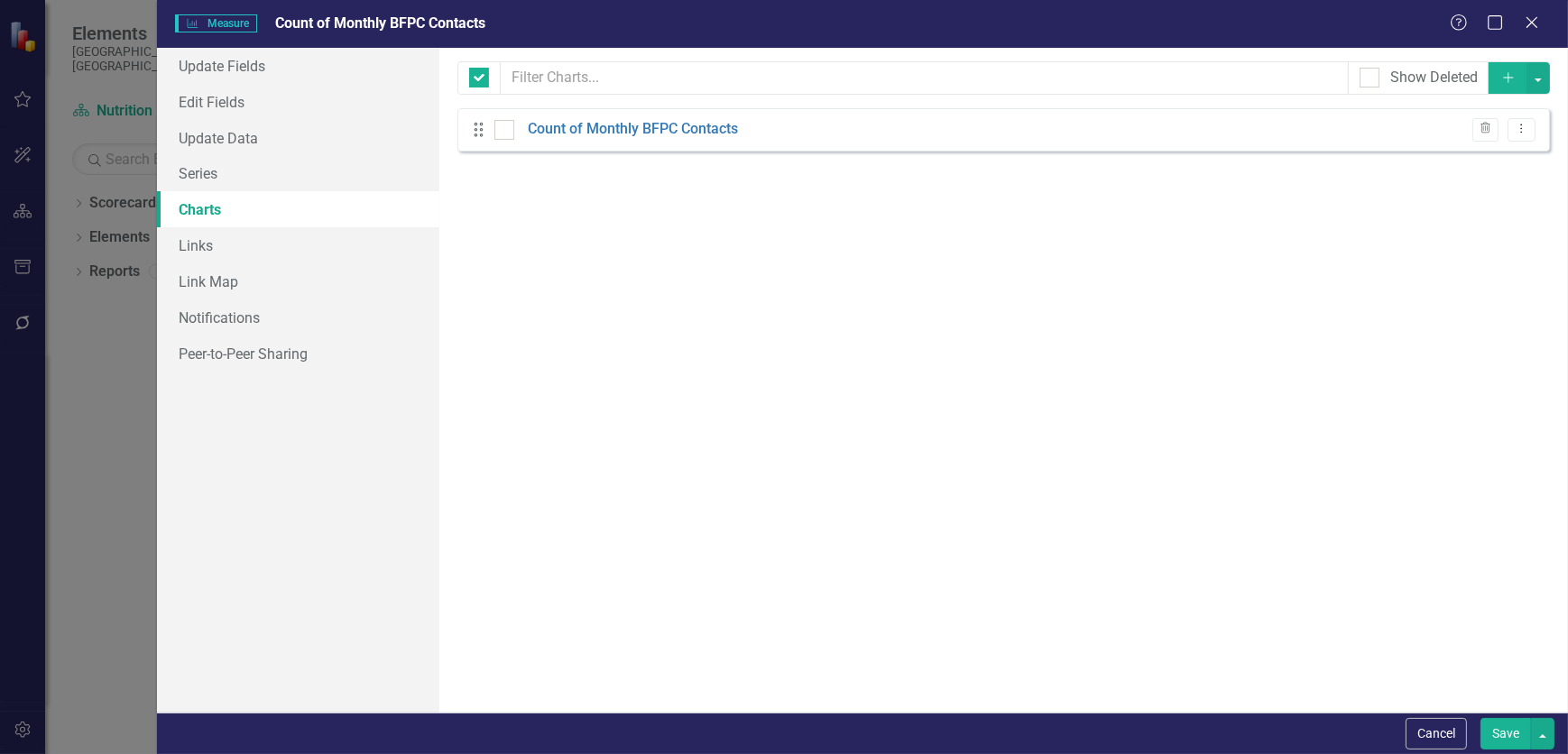 checkbox on "false" 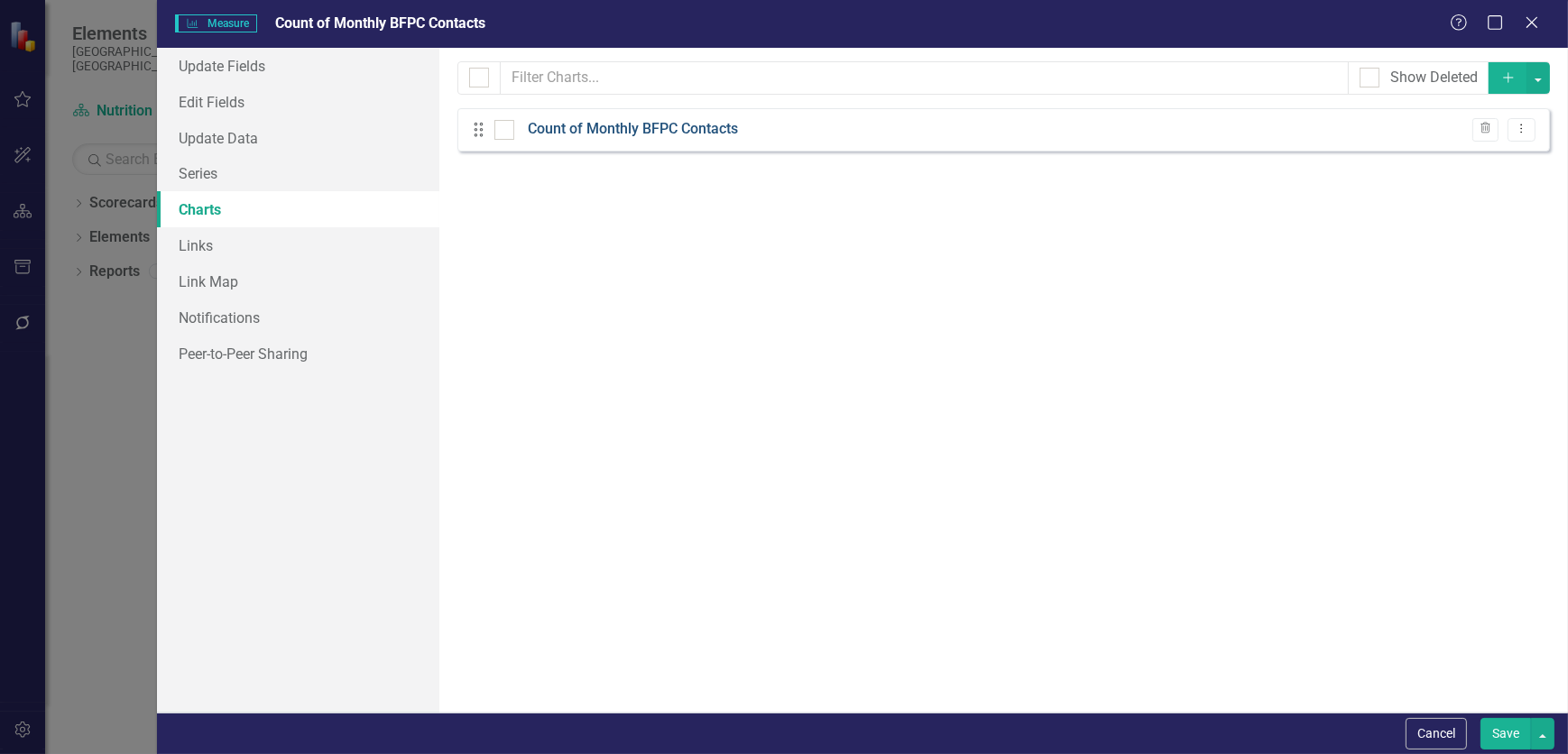 click on "Count of Monthly BFPC Contacts" at bounding box center (632, 129) 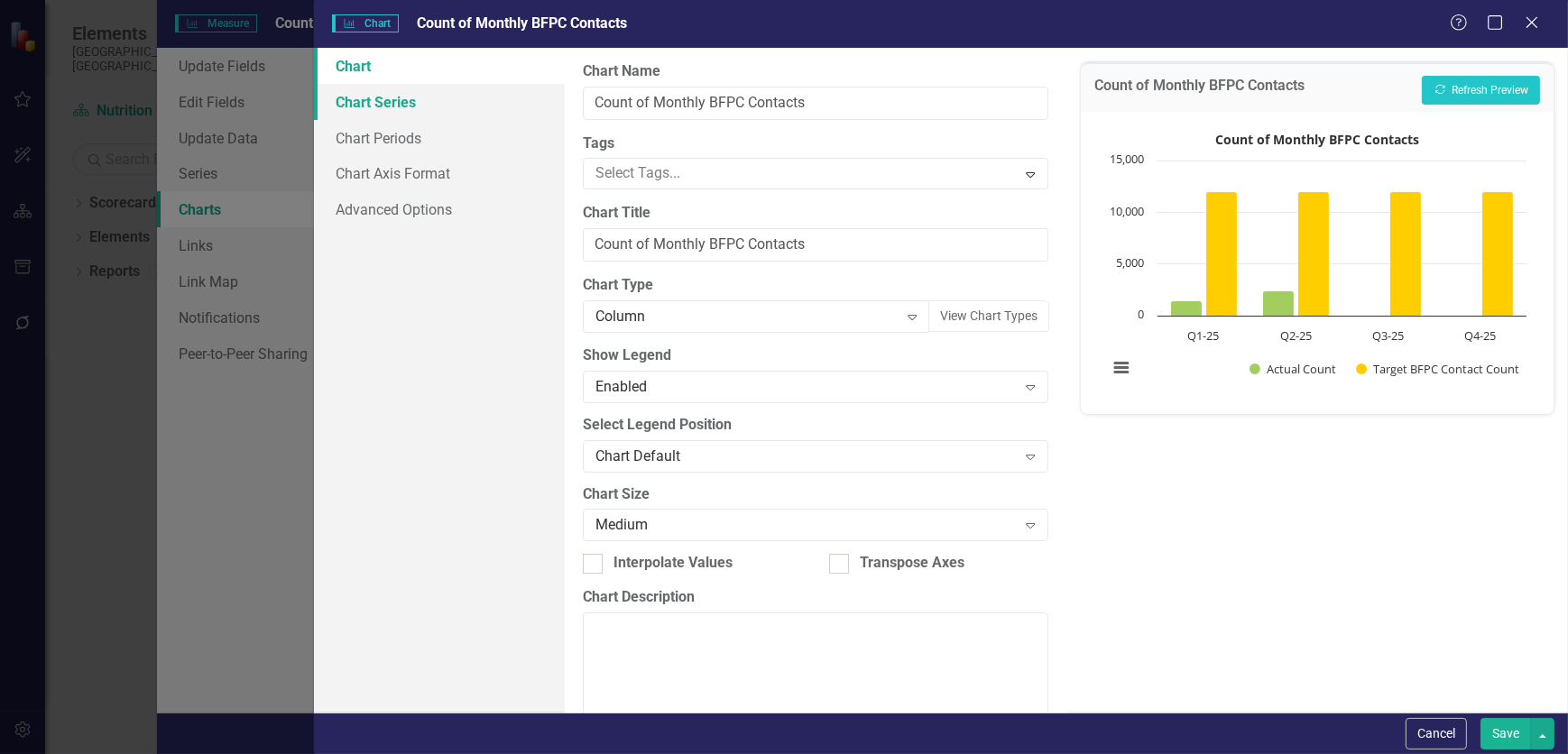 click on "Chart Series" at bounding box center [439, 102] 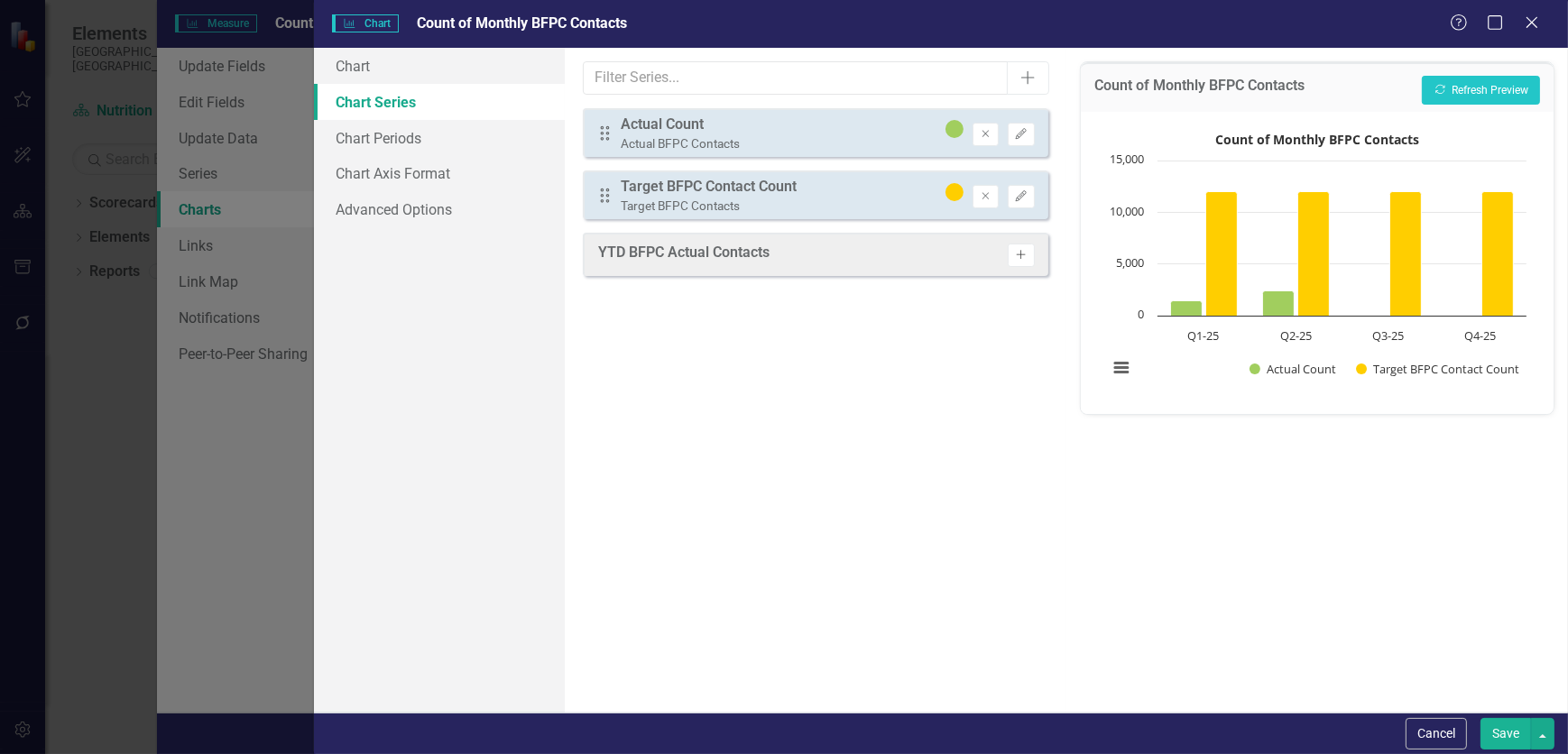 click on "Activate" 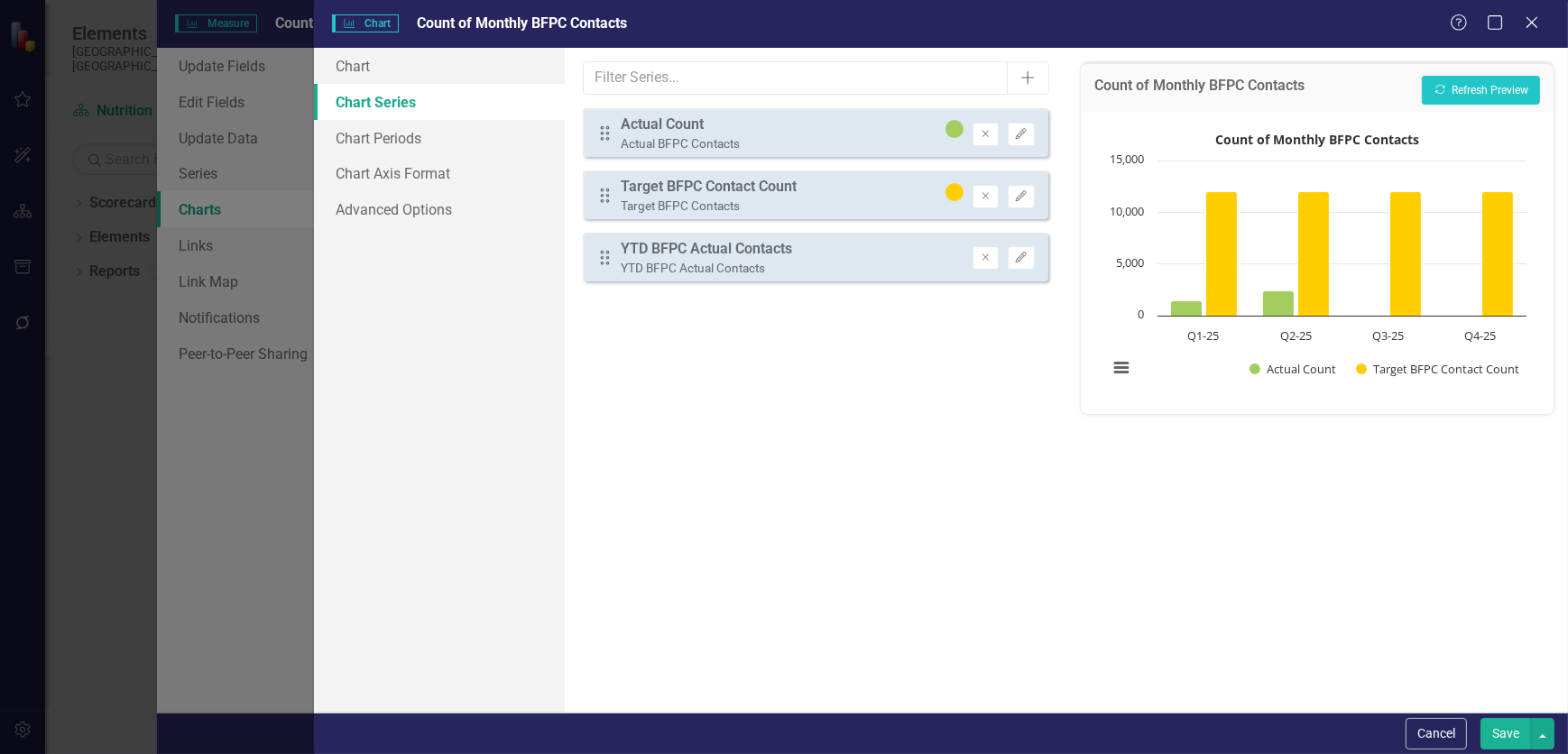 click on "Count of Monthly BFPC Contacts Bar chart with 2 data series. Count of Monthly BFPC Contacts (Chart Type: Column)
Plot Bands
Q1-25
Actual Count: 1,439	Target BFPC Contact Count: 12,023
Q2-25
Actual Count: 2,368	Target BFPC Contact Count: 12,023
Q3-25
Actual Count: No Value	Target BFPC Contact Count: 12,023
Q4-25
Actual Count: No Value	Target BFPC Contact Count: 12,023 The chart has 1 X axis displaying categories.  The chart has 1 Y axis displaying values. Data ranges from 1439 to 12023. Count of Monthly BFPC Contacts (Chart Type: Column)
Plot Bands
Q1-25
Actual Count: 1,439	Target BFPC Contact Count: 12,023
Q2-25
Actual Count: 2,368	Target BFPC Contact Count: 12,023
Q3-25
Actual Count: No Value	Target BFPC Contact Count: 12,023
Q4-25
Actual Count: No Value	Target BFPC Contact Count: 12,023 Chart context menu Count of Monthly BFPC Contacts Actual Count Target BFPC Contact Count Q1-25 Q2-25 Q3-25 Q4-25 0 5,000 10,000 15,000 Target BFPC Contact Count ​ Q1-25: 12,023 ​ End of interactive chart." at bounding box center (1317, 262) 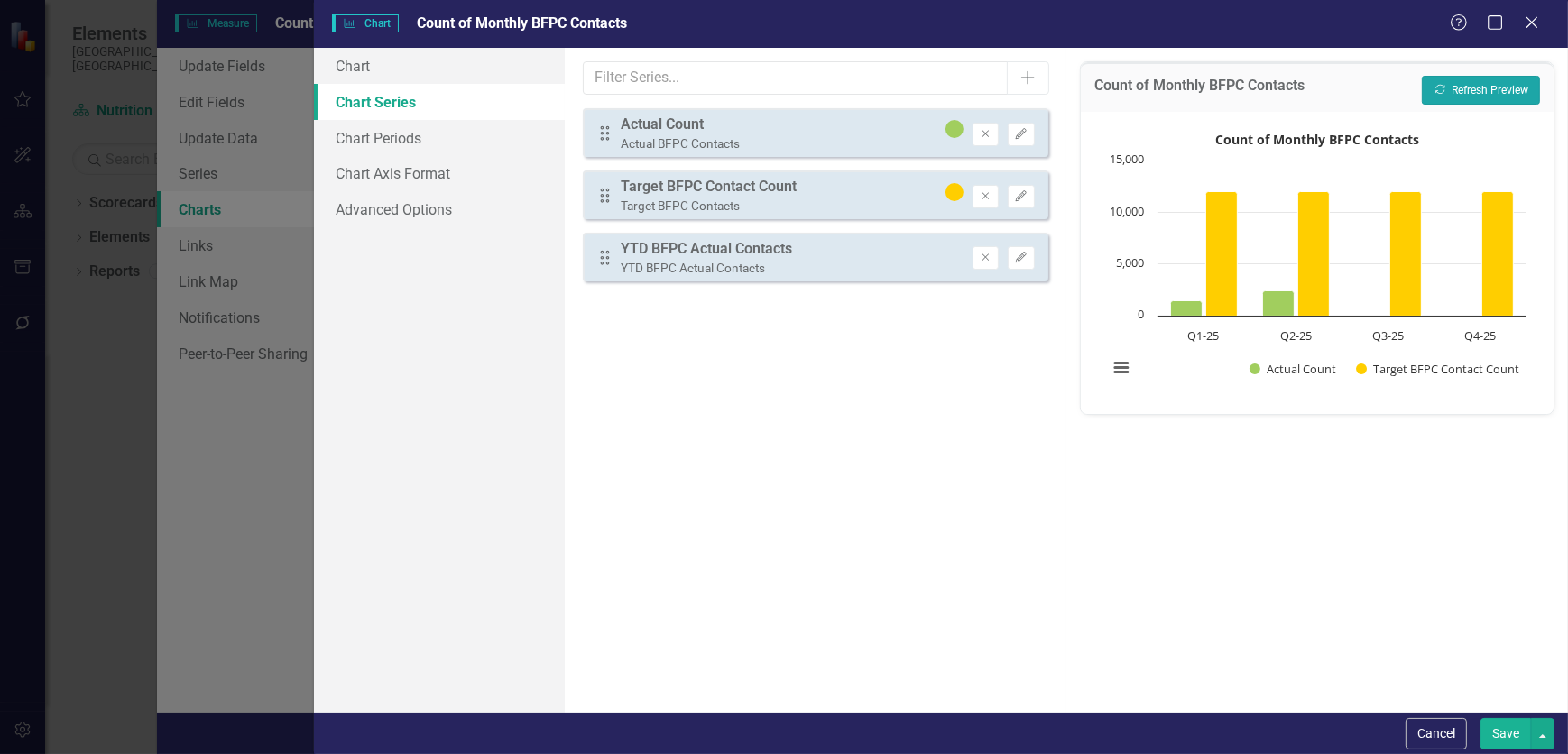 click on "Recalculate Refresh Preview" at bounding box center [1480, 90] 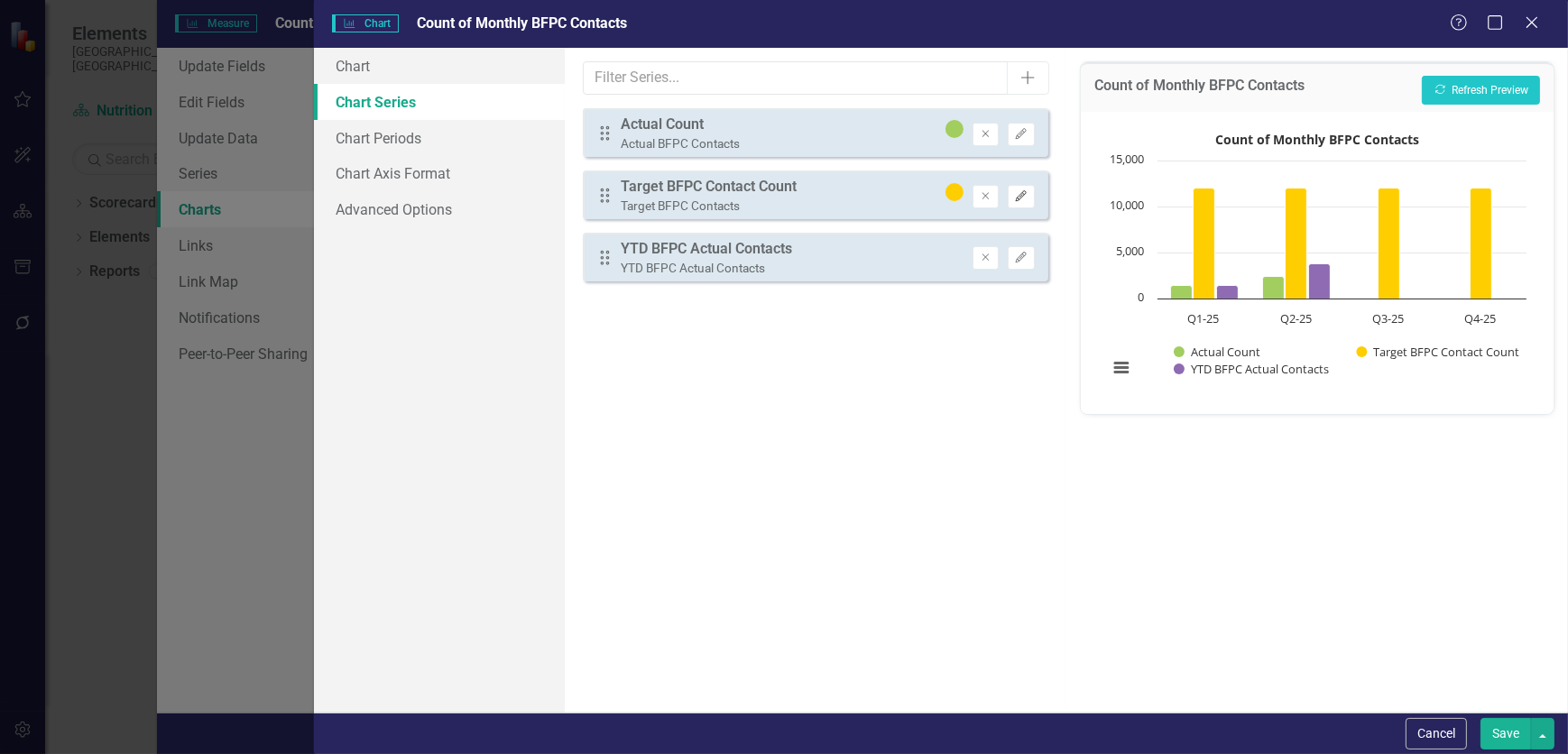 click on "Edit" at bounding box center [1020, 197] 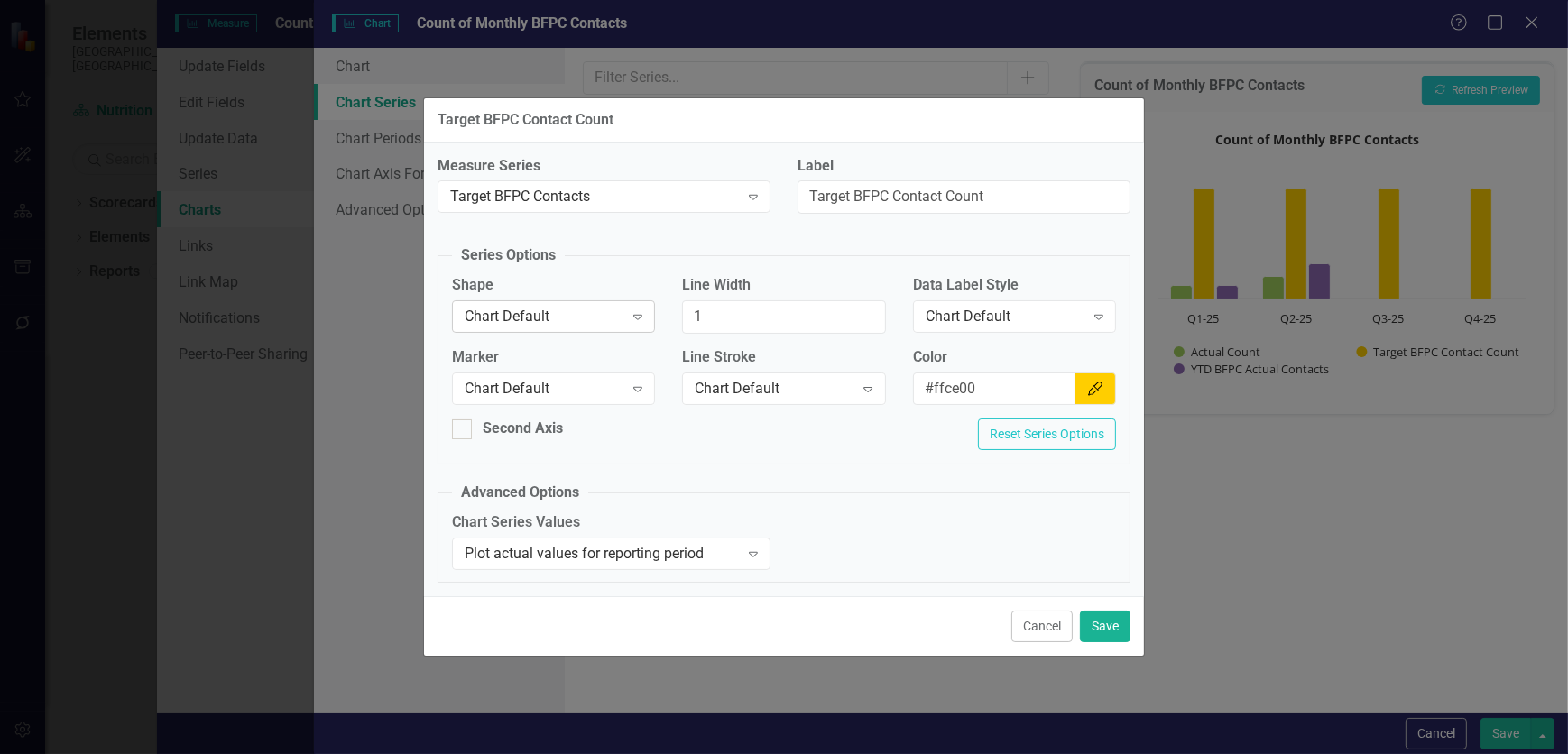 click on "Expand" at bounding box center [638, 317] 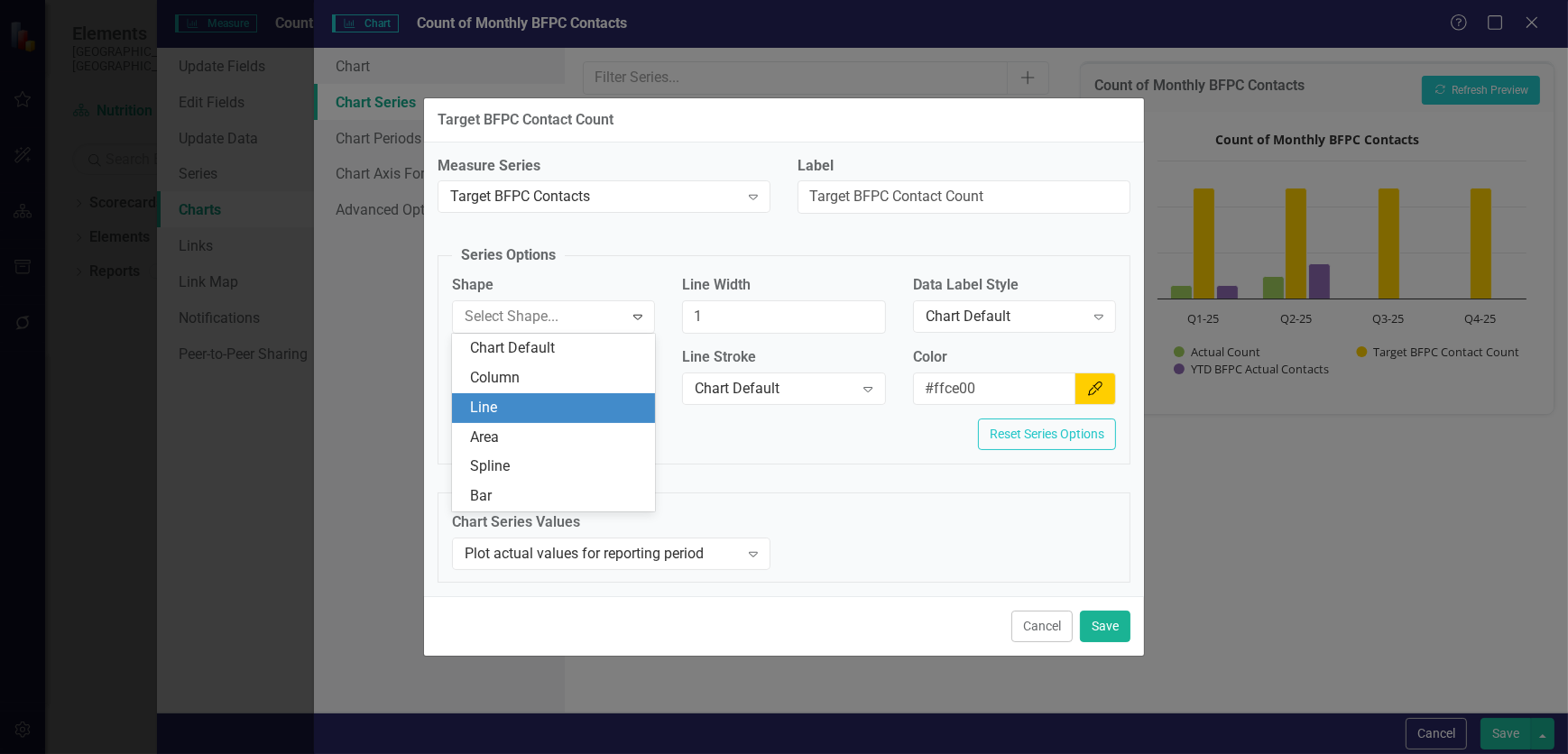 click on "Line" at bounding box center (557, 408) 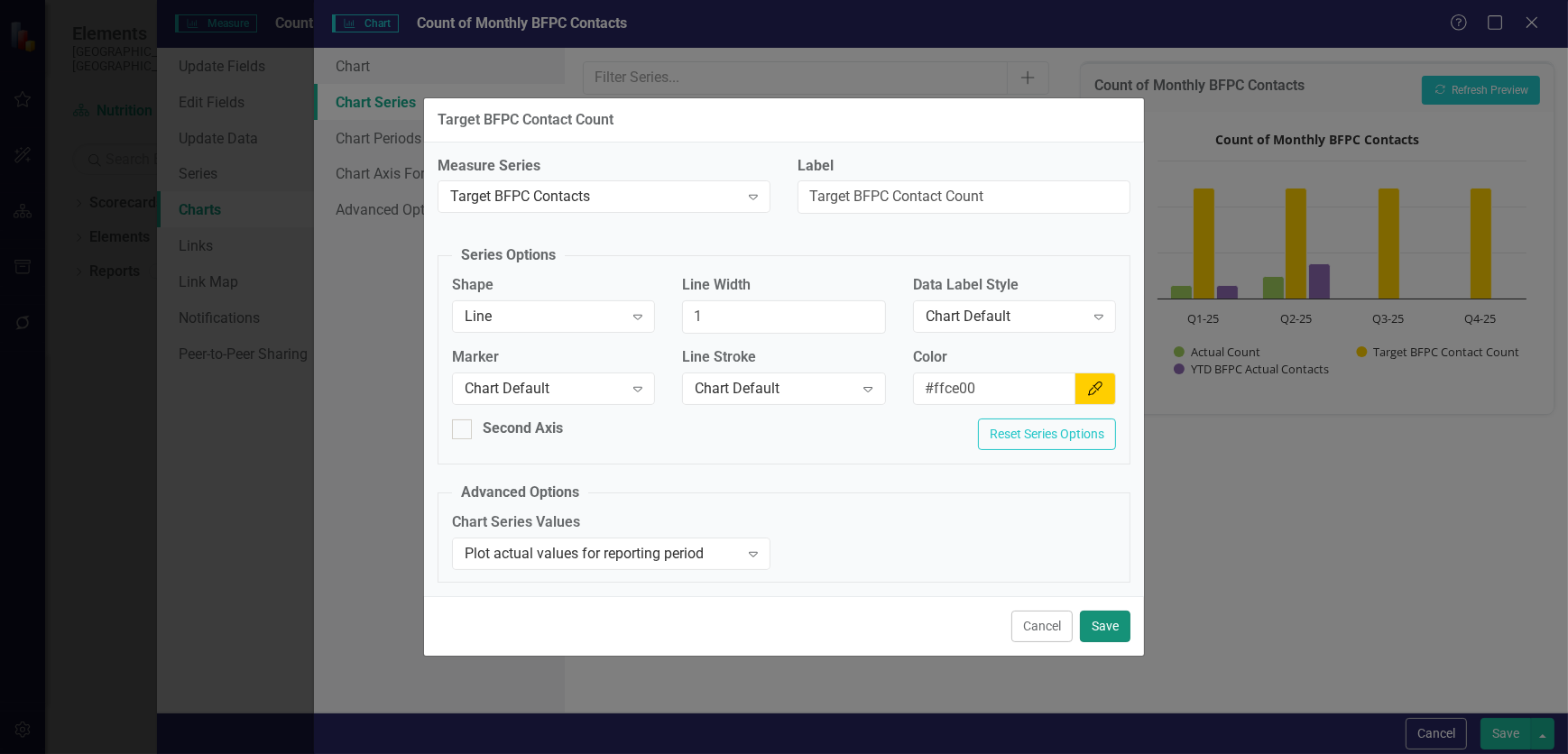 click on "Save" at bounding box center [1105, 626] 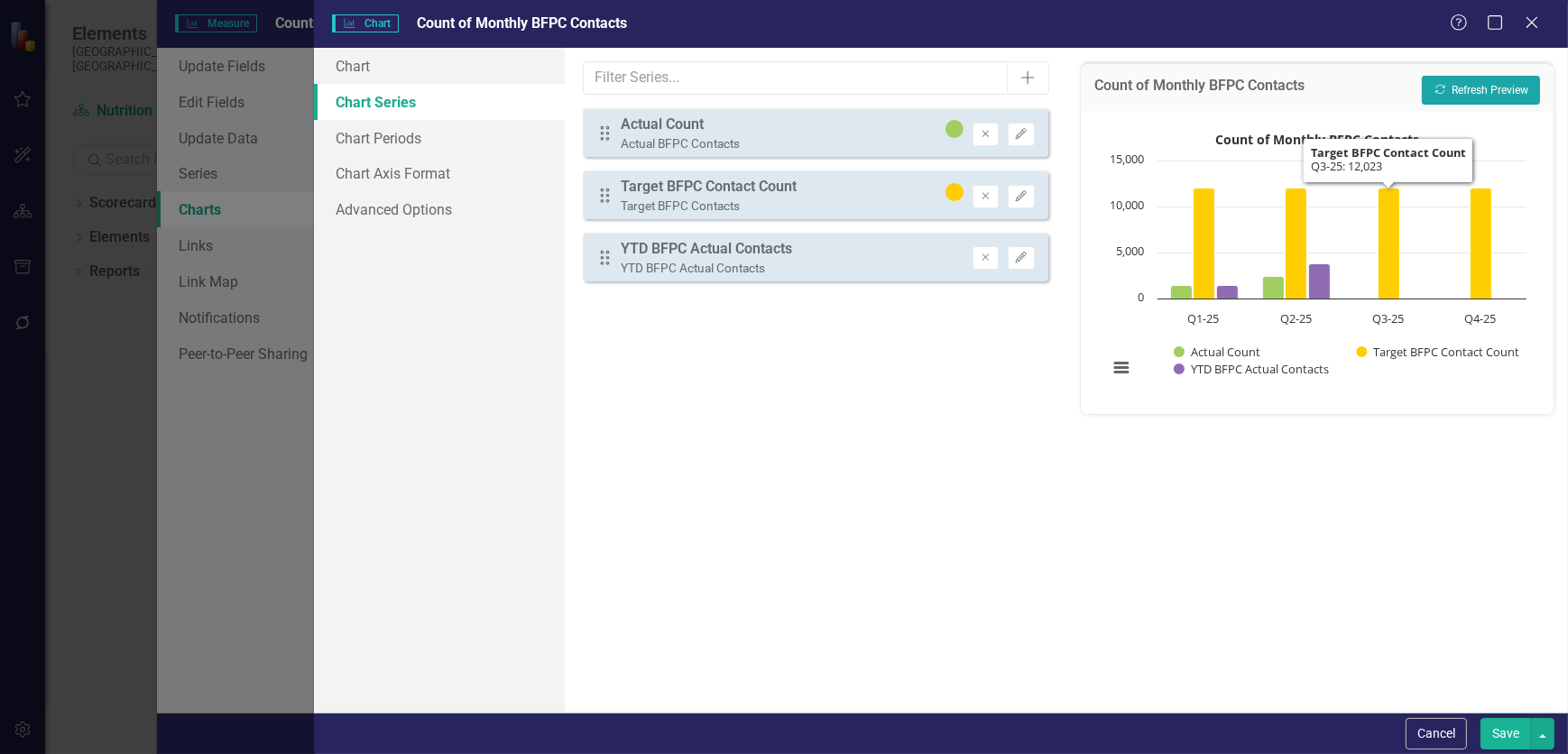 click on "Recalculate Refresh Preview" at bounding box center (1480, 90) 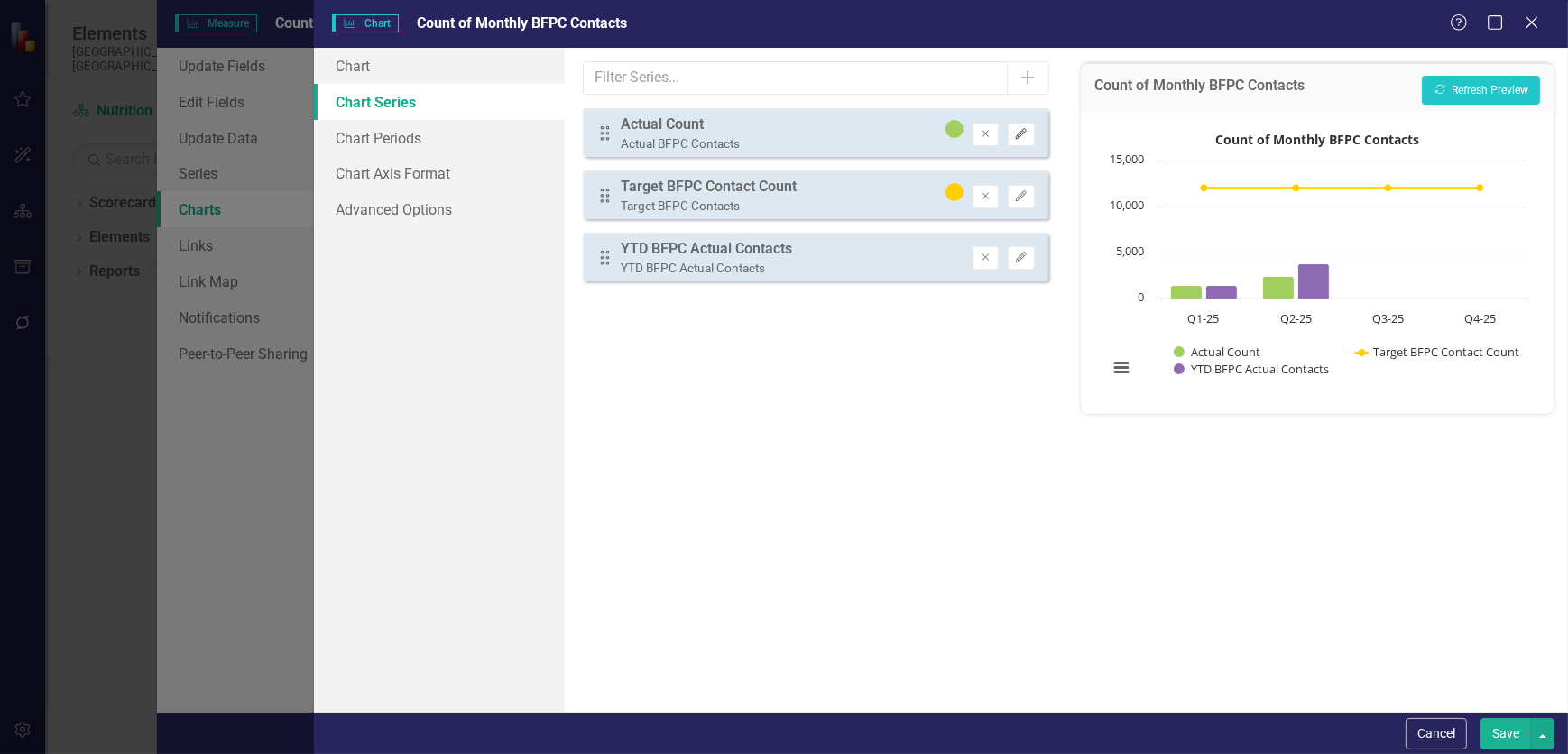 click on "Edit" 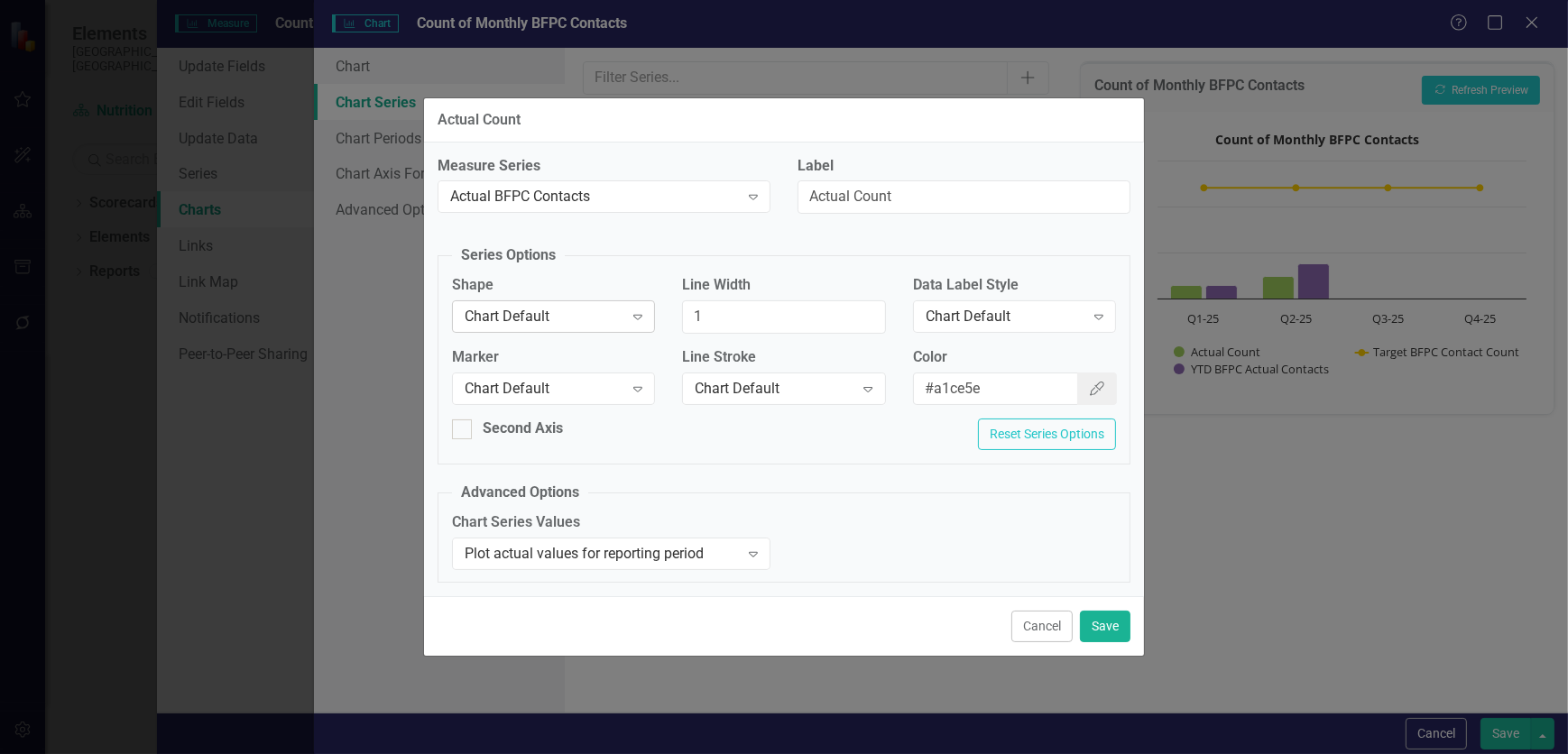 click on "Expand" 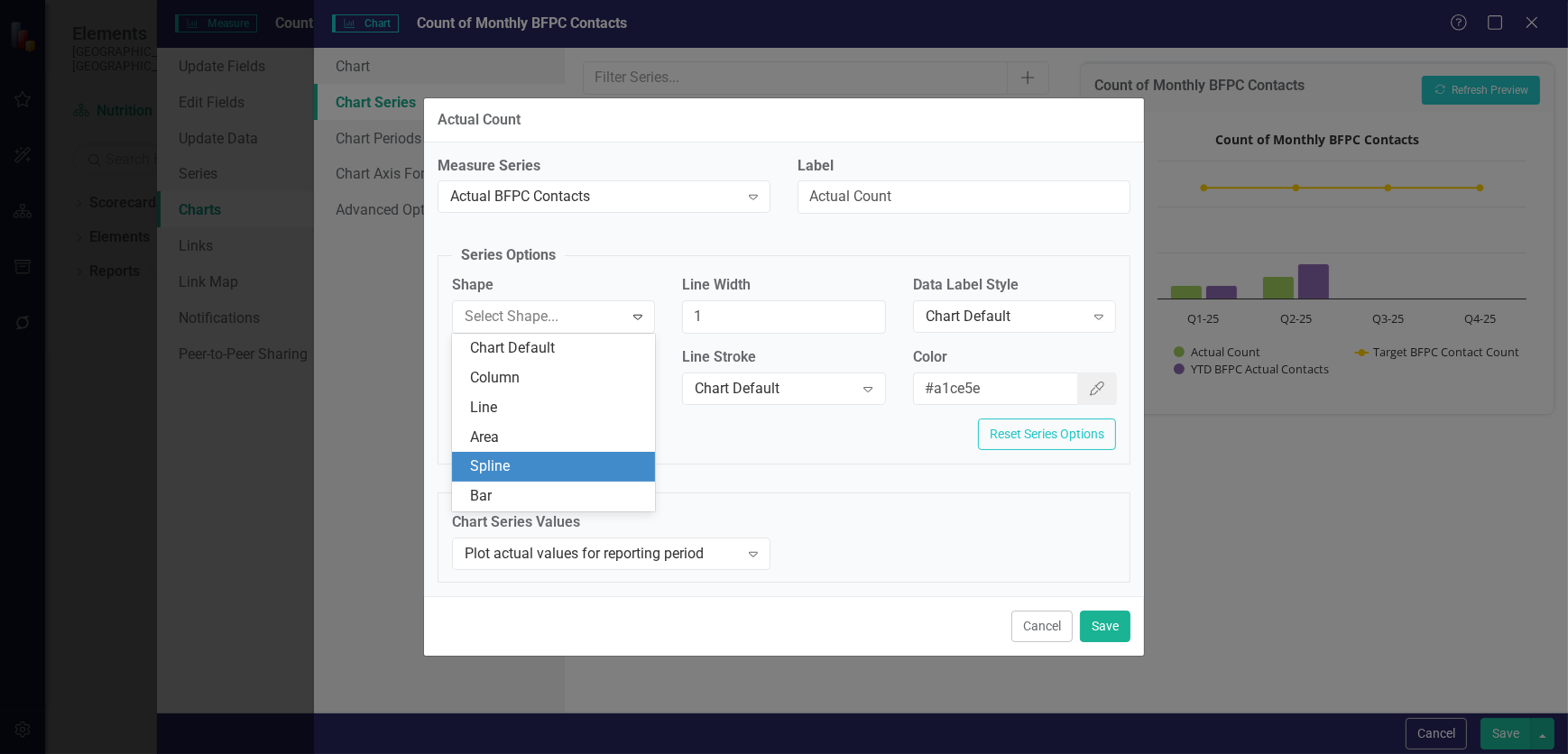 click on "Spline" at bounding box center [557, 466] 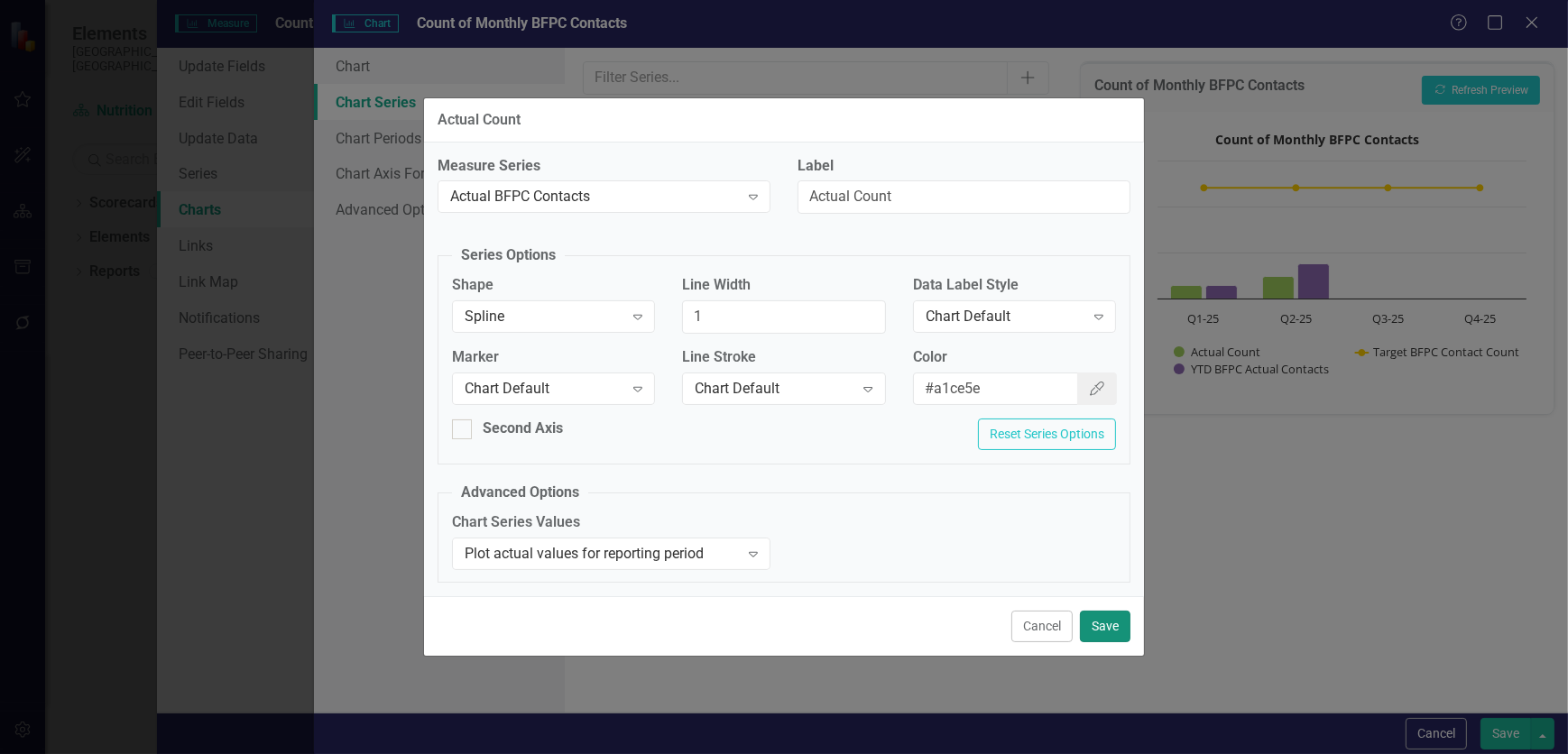 click on "Save" at bounding box center [1105, 626] 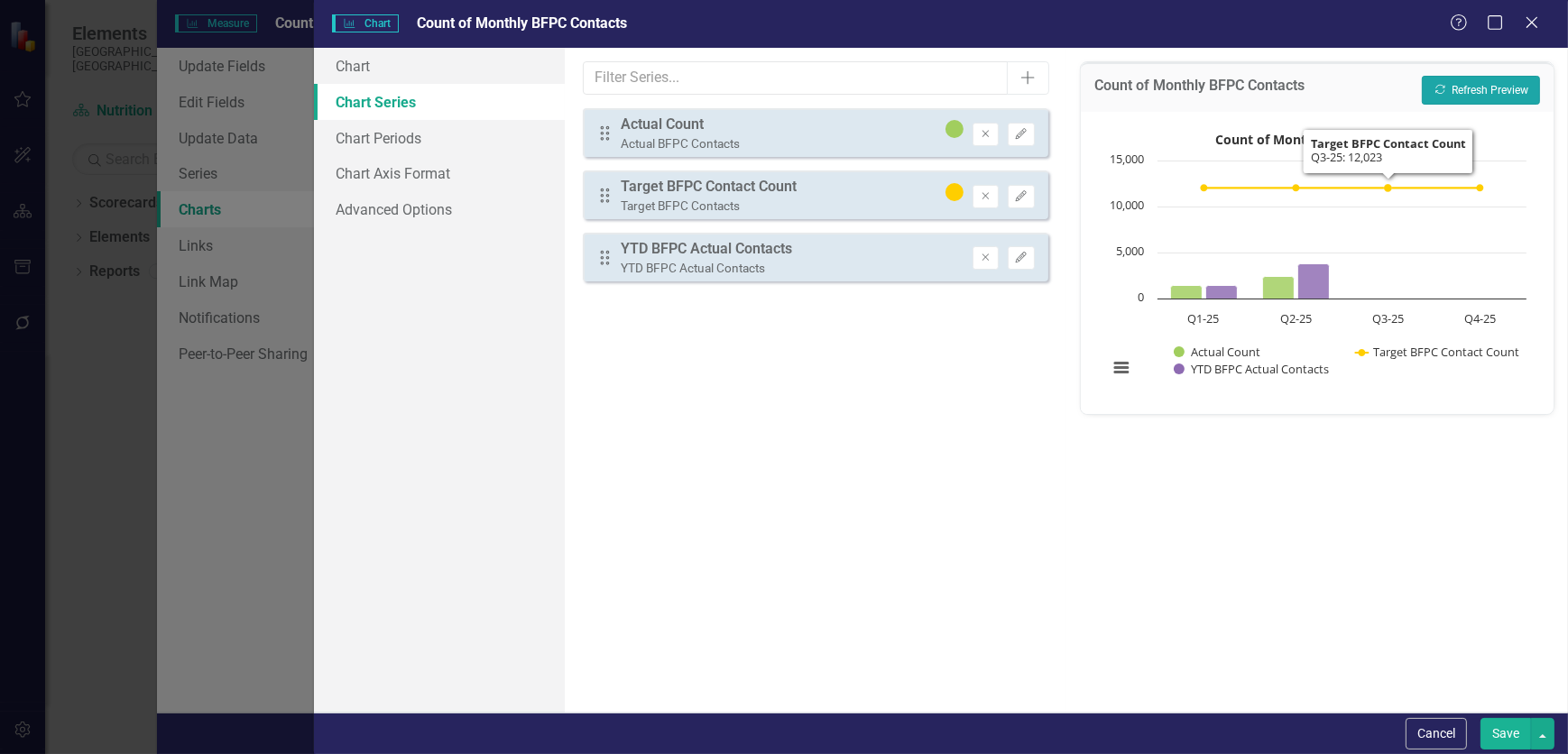 click on "Recalculate Refresh Preview" at bounding box center [1480, 90] 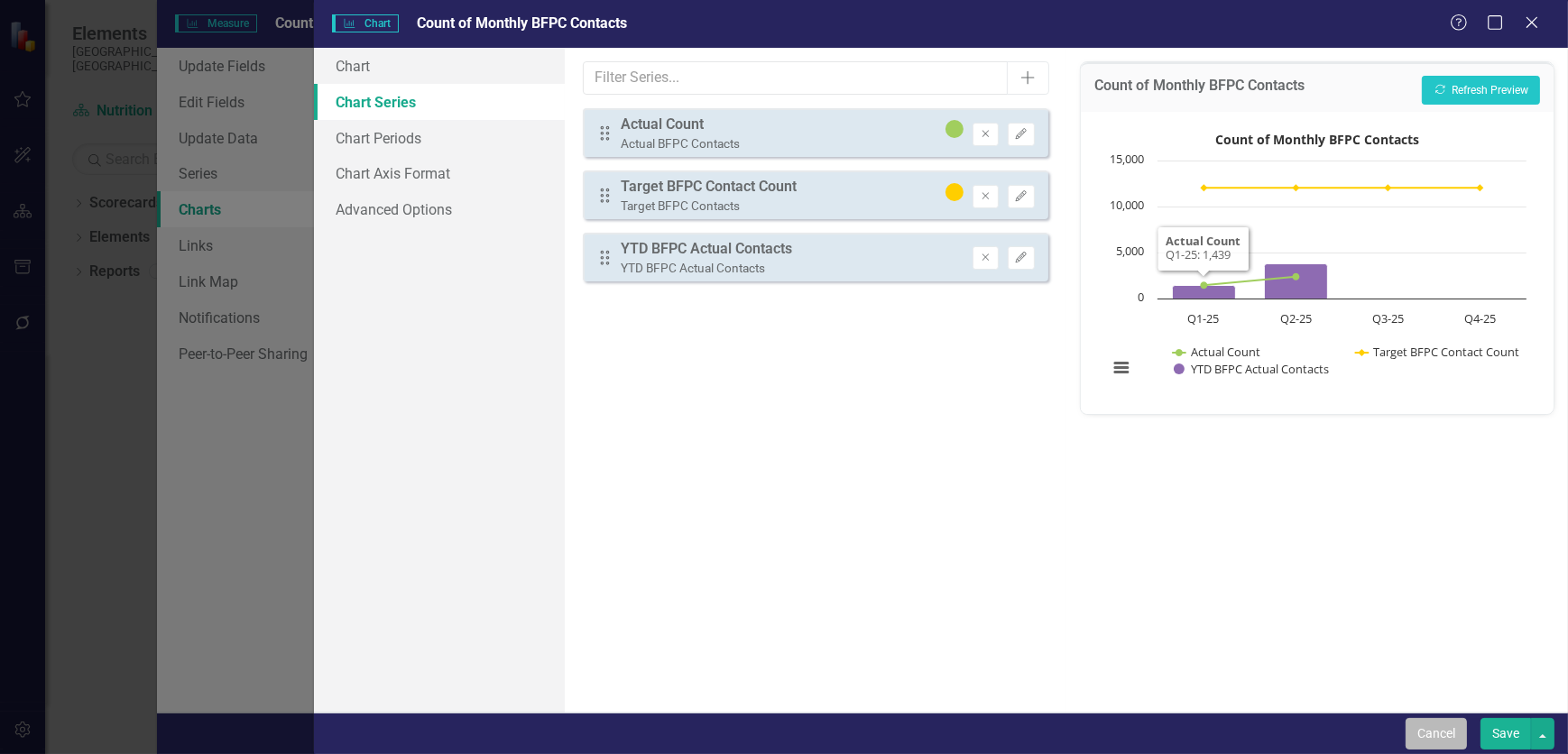 click on "Cancel" at bounding box center [1436, 733] 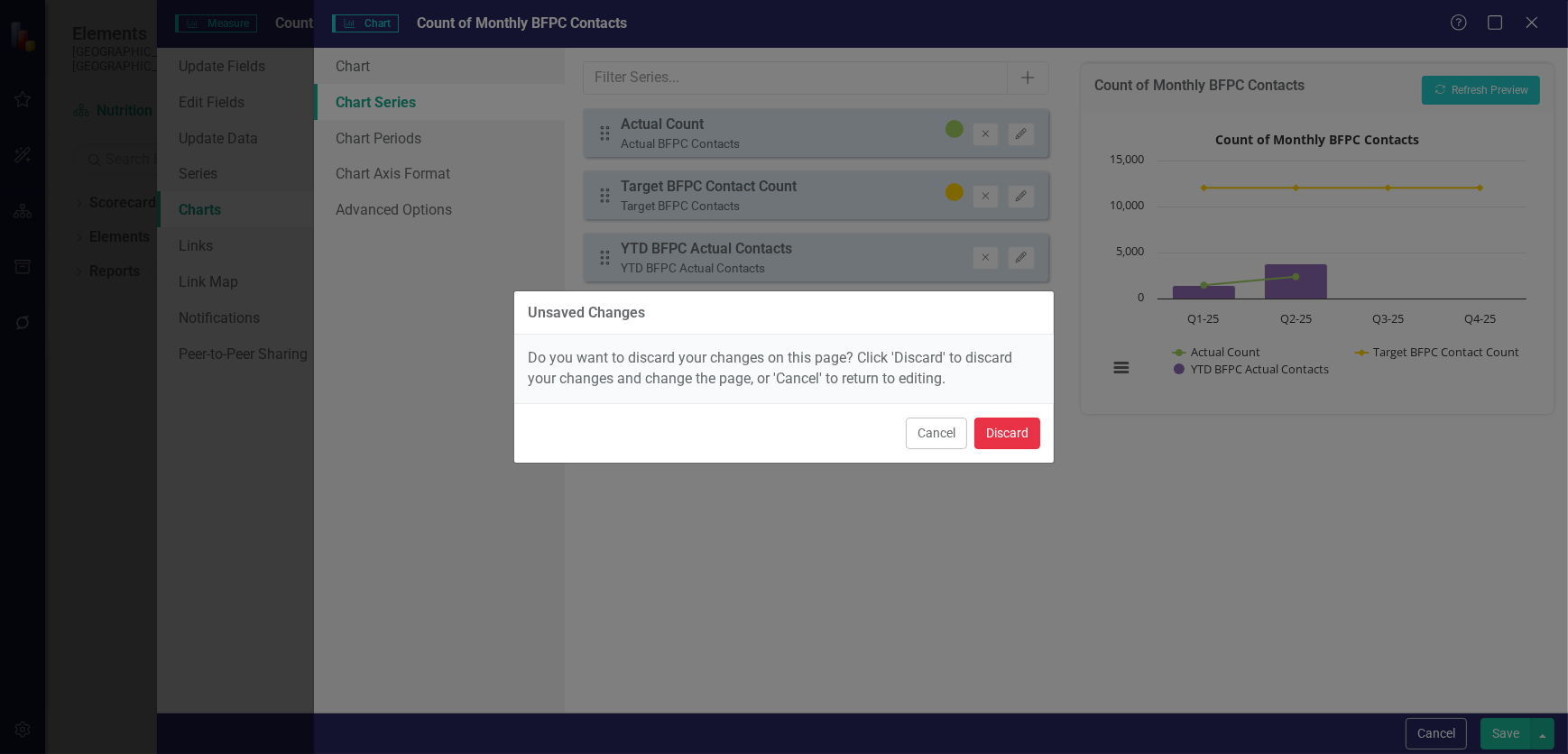 click on "Discard" at bounding box center [1007, 433] 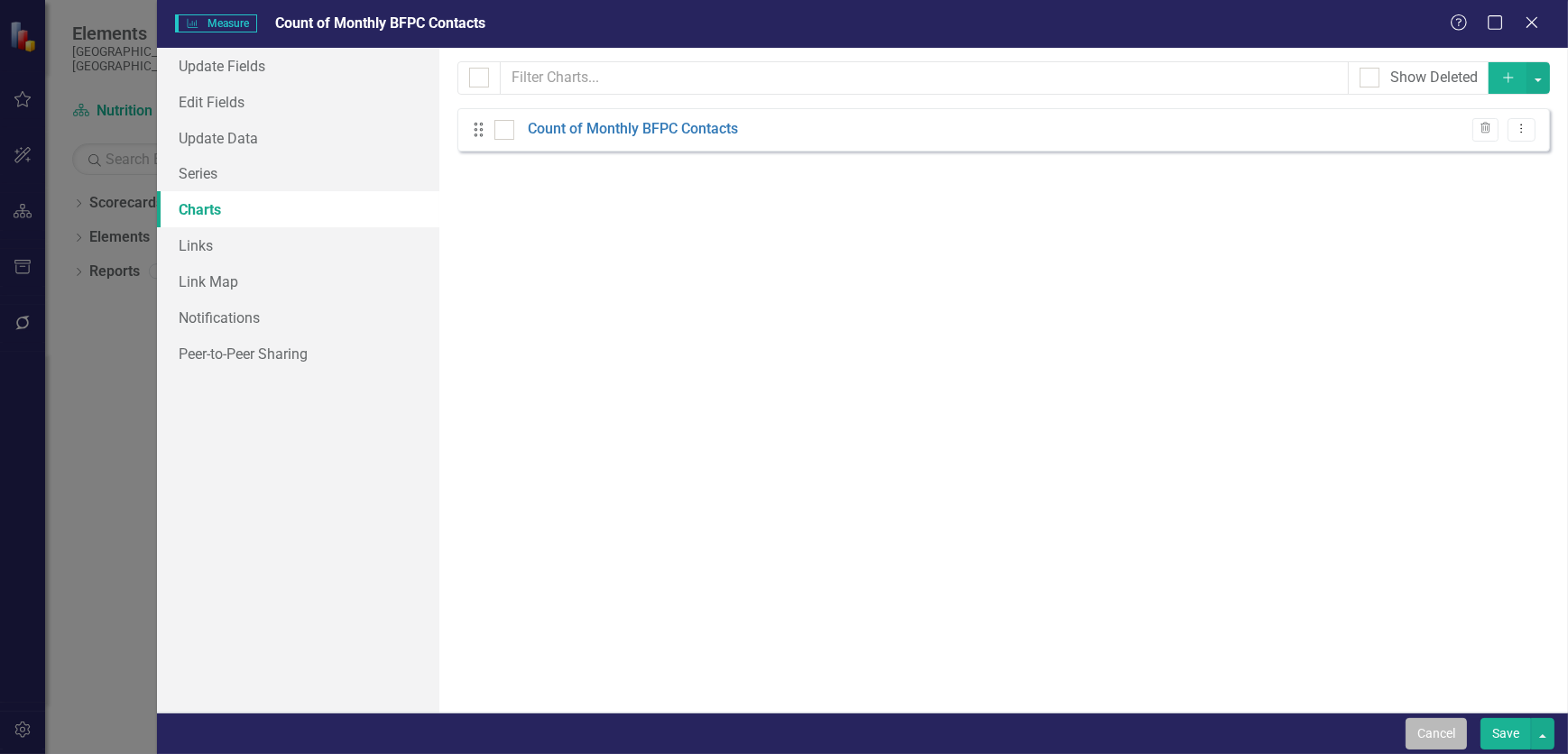 click on "Cancel" at bounding box center [1436, 733] 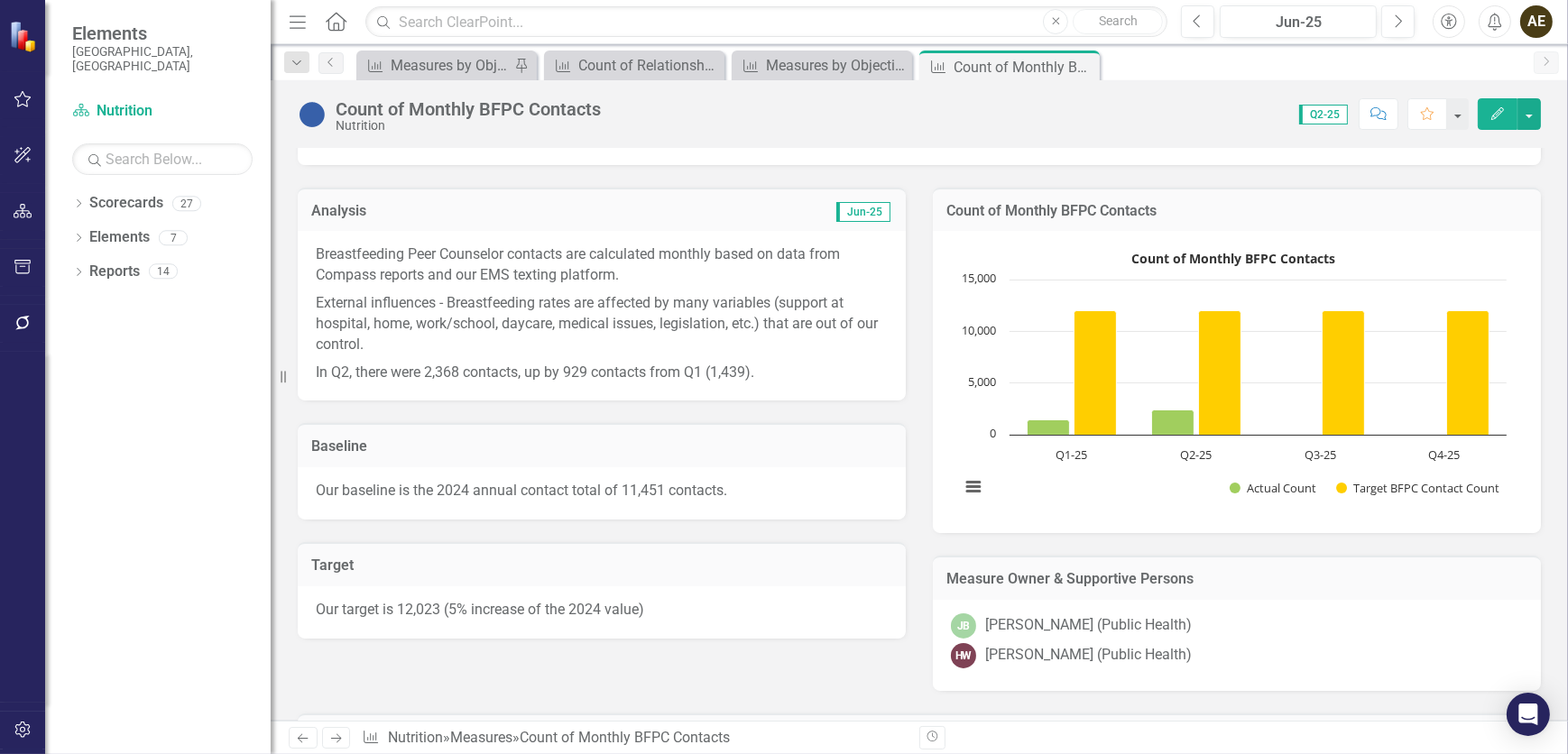 scroll, scrollTop: 245, scrollLeft: 0, axis: vertical 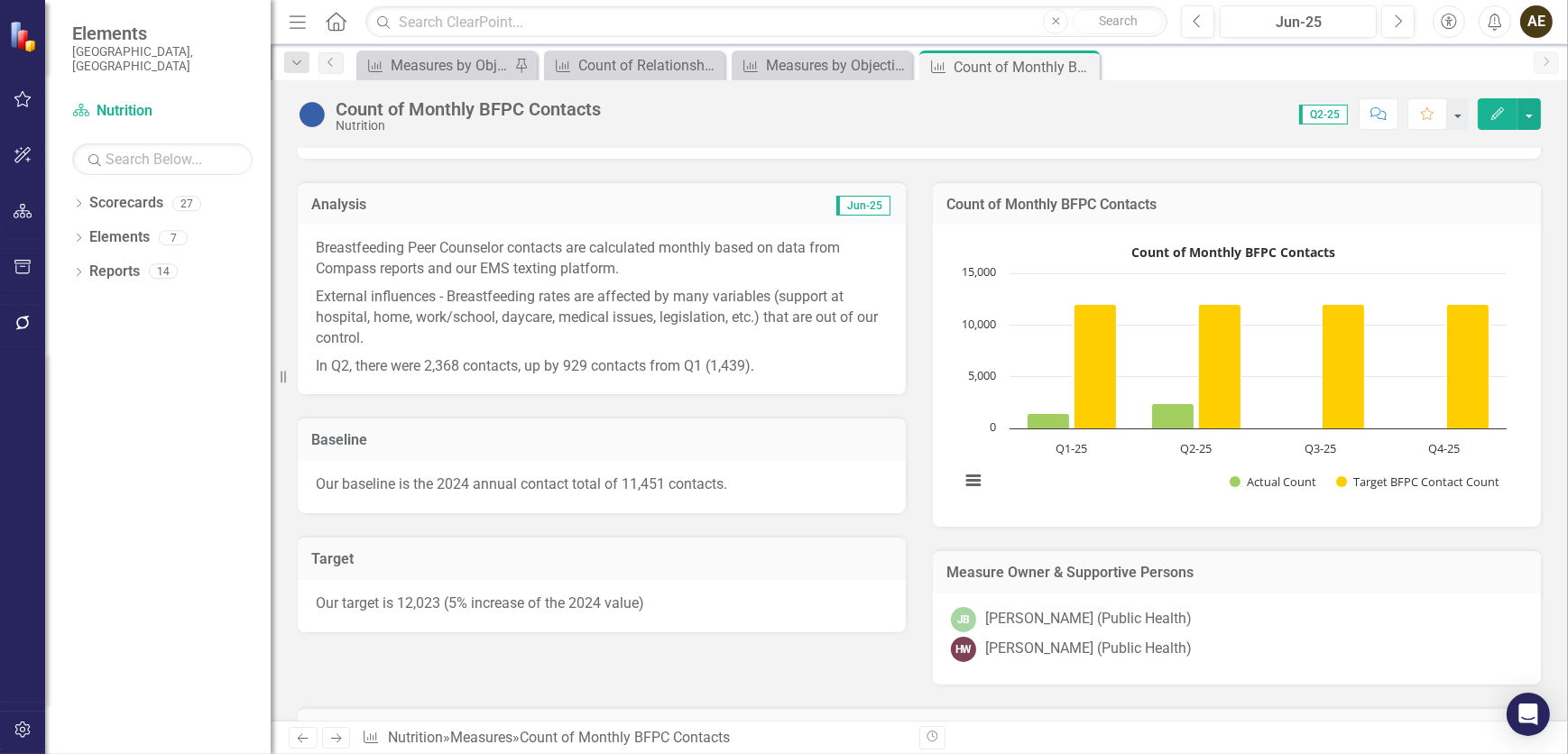 click 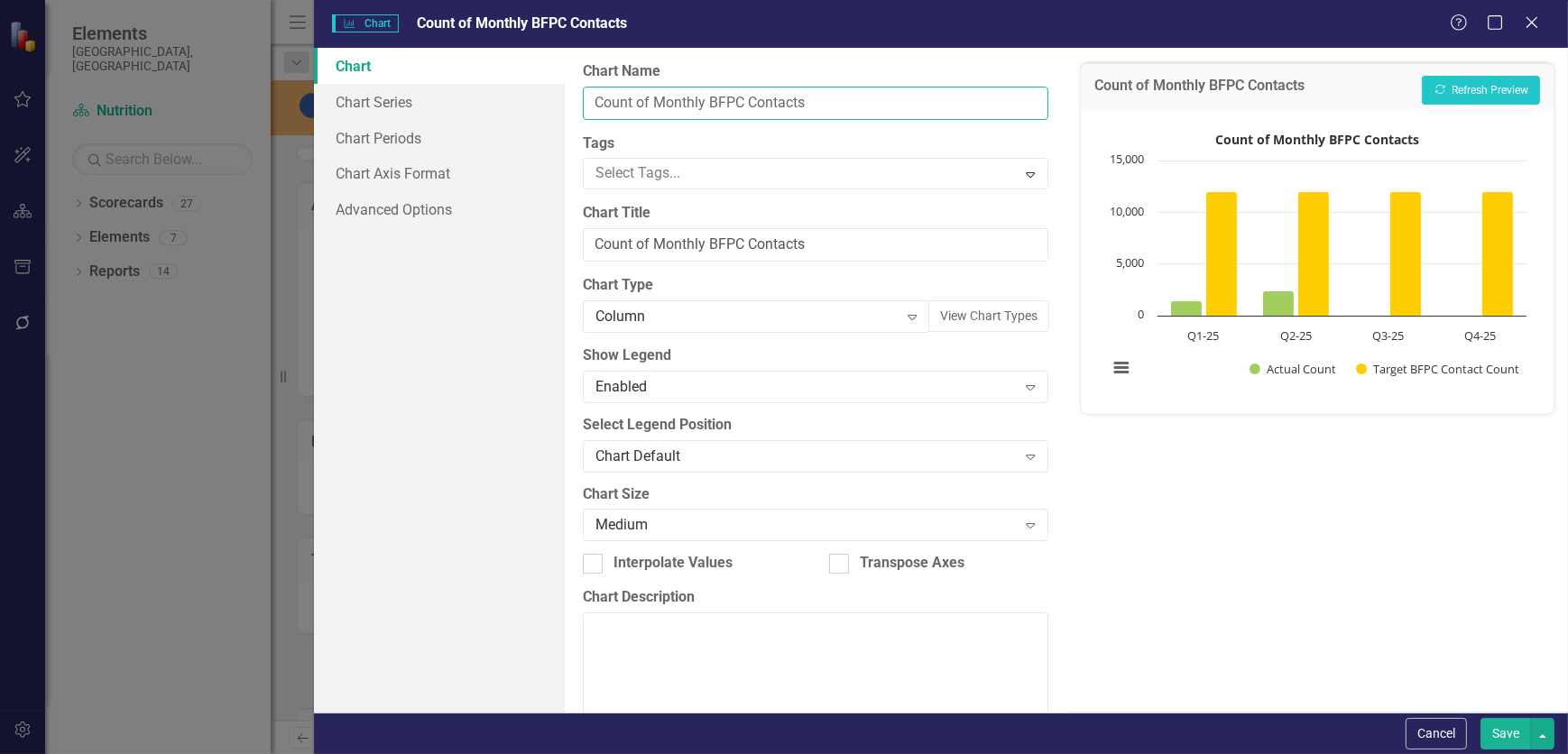 drag, startPoint x: 709, startPoint y: 105, endPoint x: 655, endPoint y: 101, distance: 54.147945 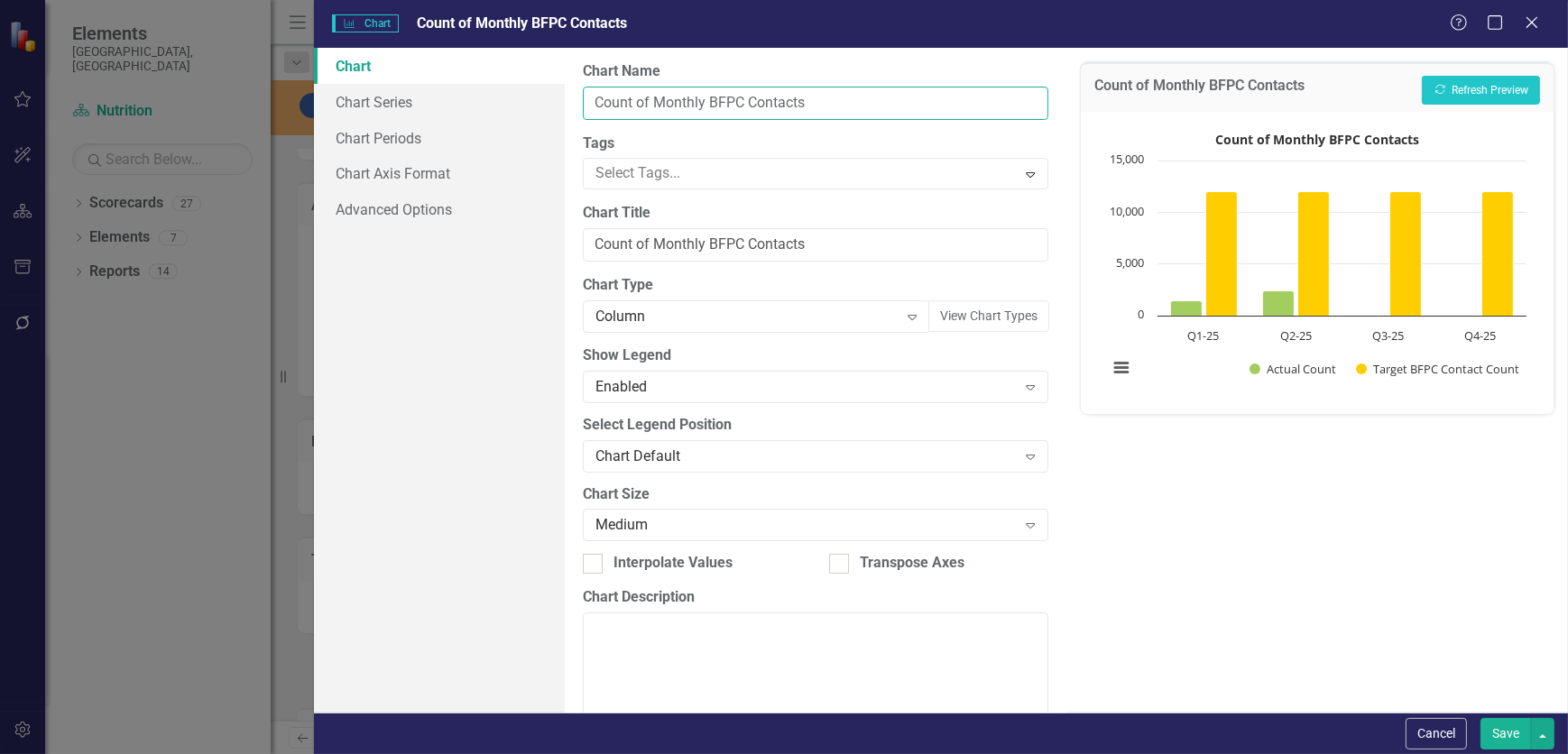 click on "Count of Monthly BFPC Contacts" at bounding box center (816, 103) 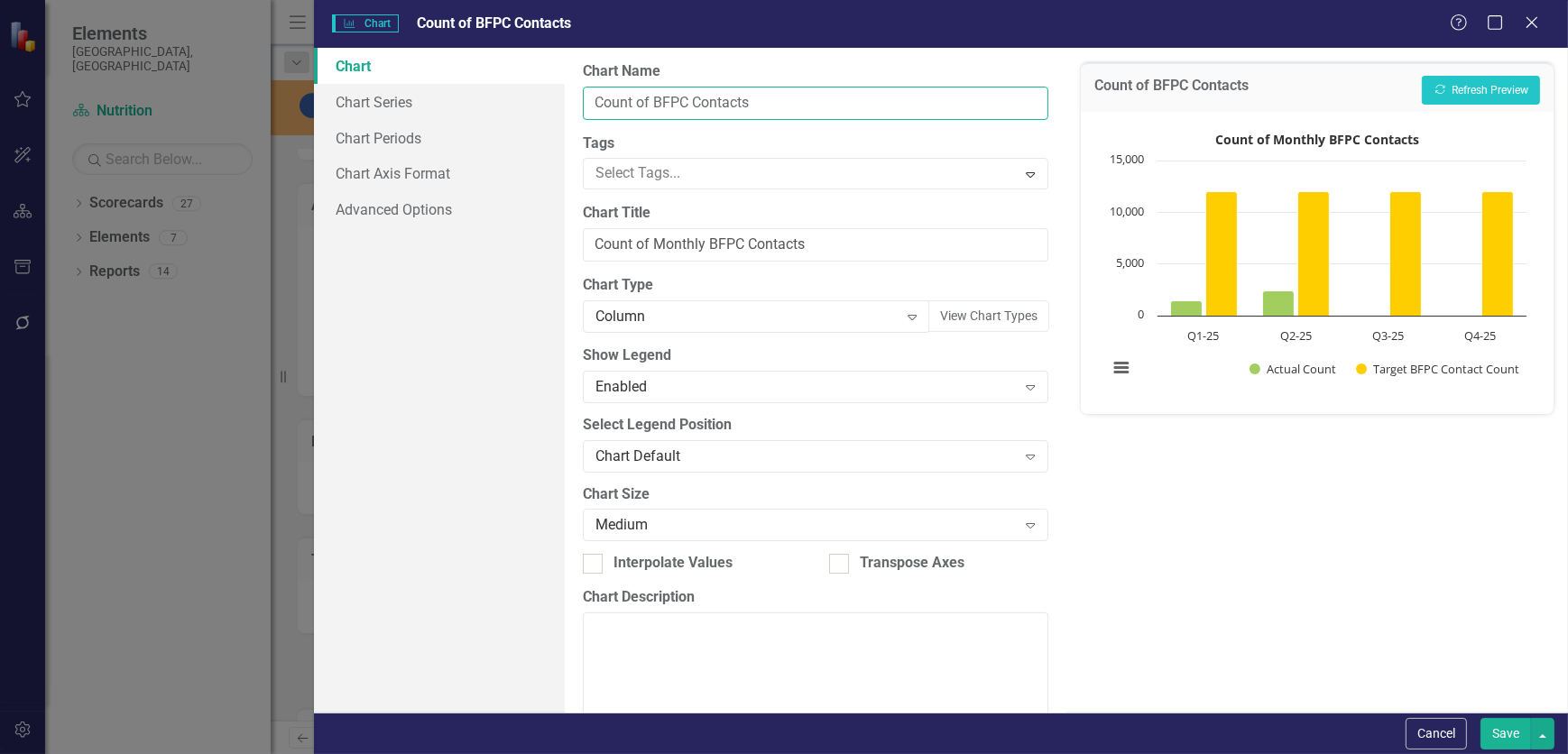 type on "Count of BFPC Contacts" 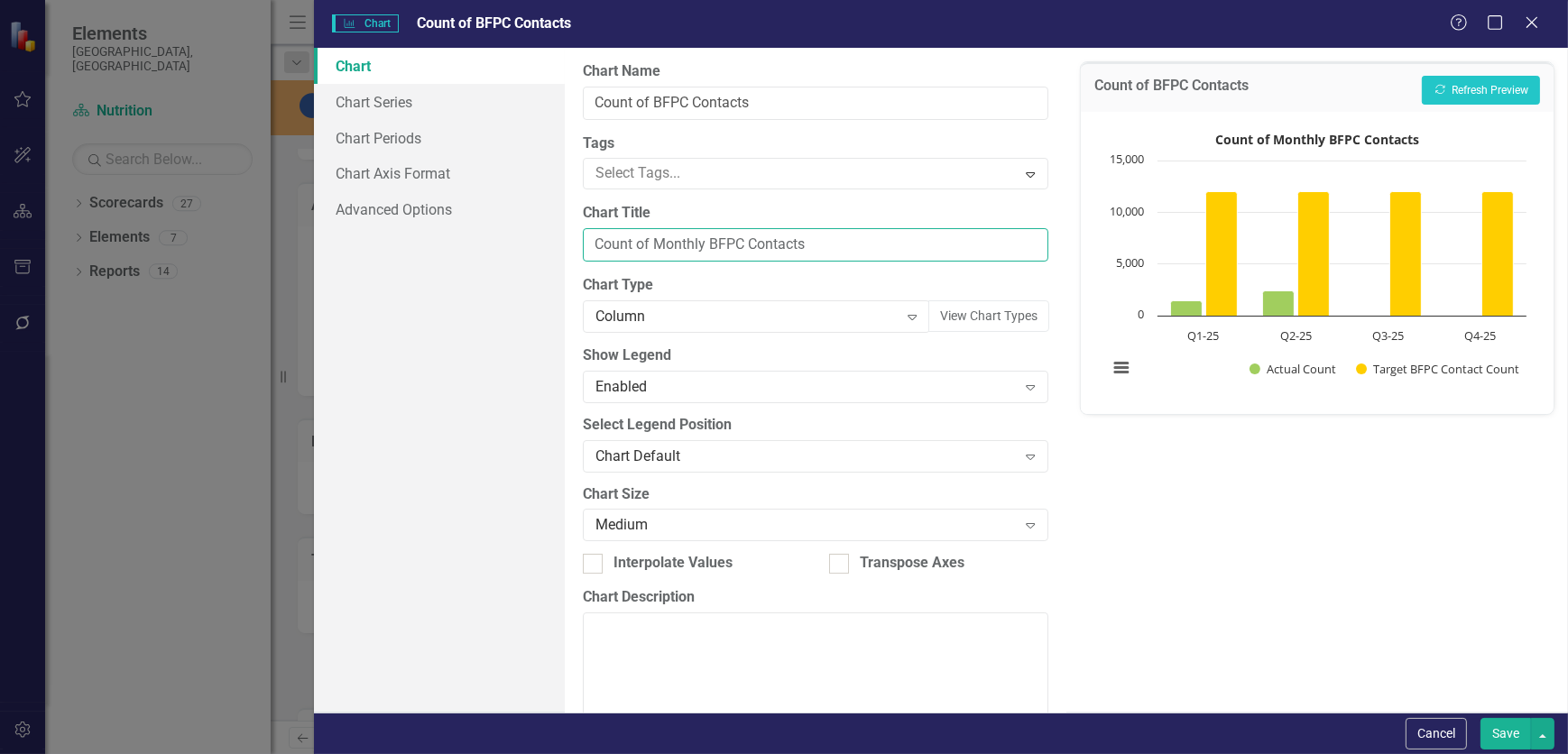 drag, startPoint x: 709, startPoint y: 243, endPoint x: 657, endPoint y: 247, distance: 52.15362 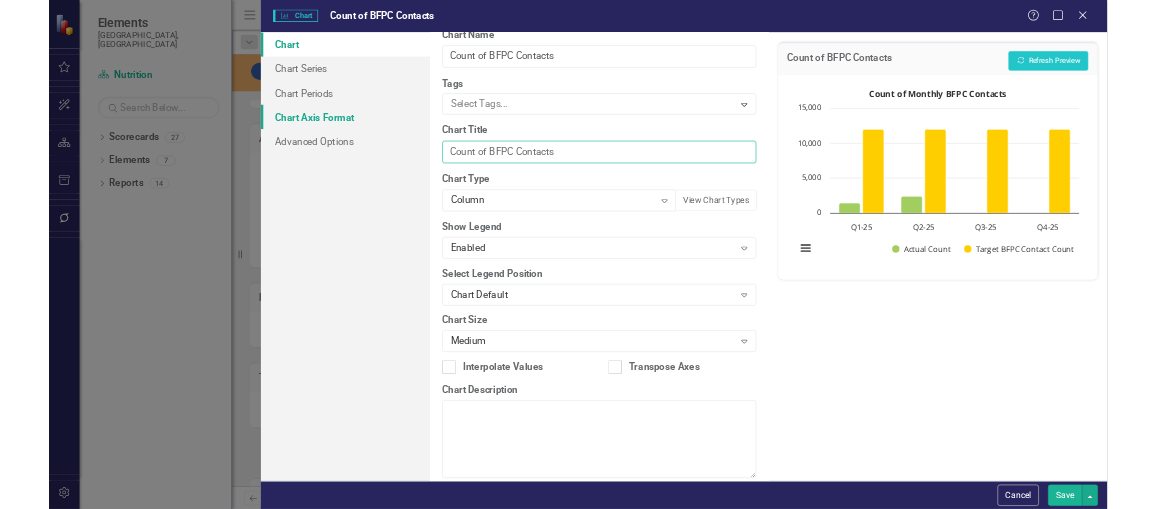scroll, scrollTop: 0, scrollLeft: 0, axis: both 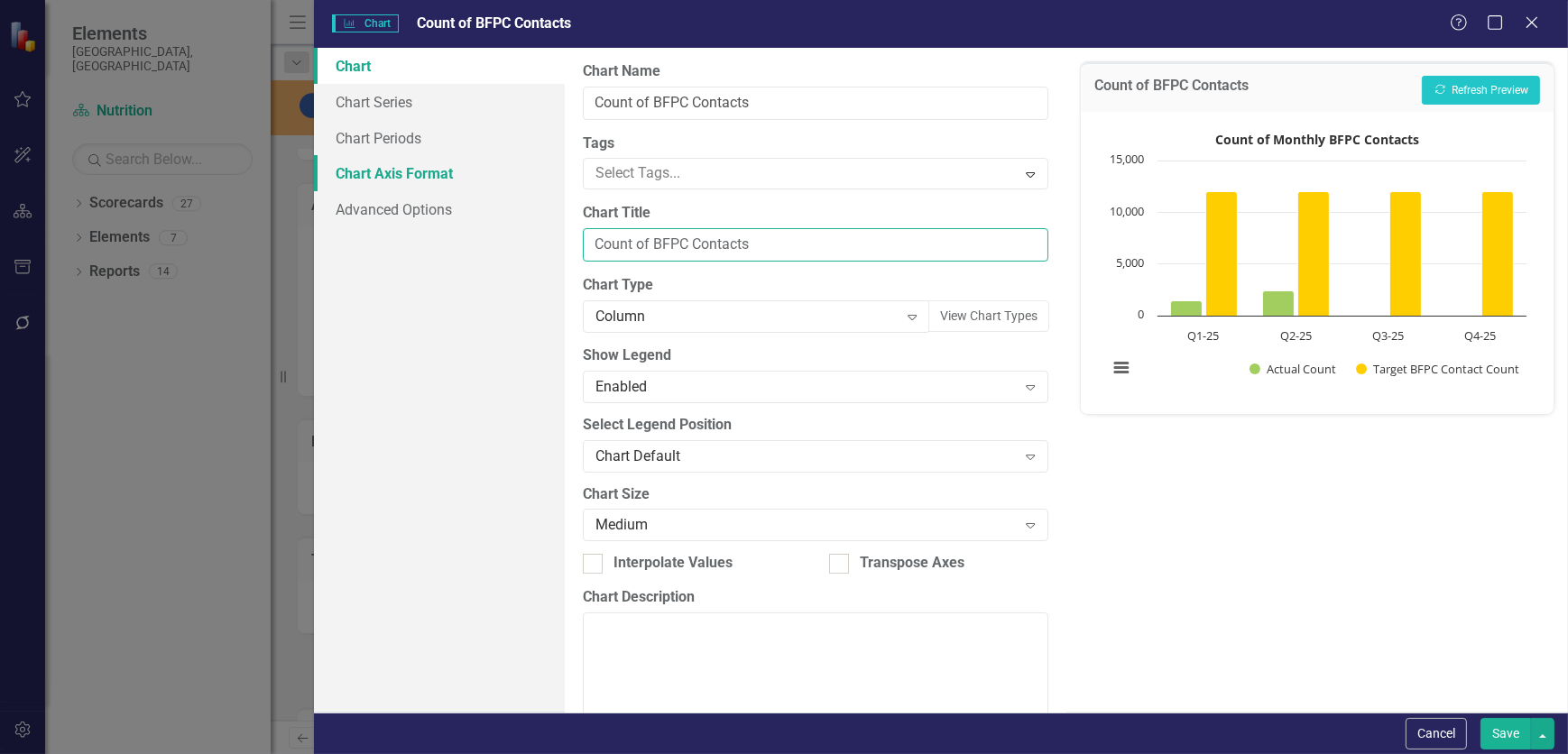 type on "Count of BFPC Contacts" 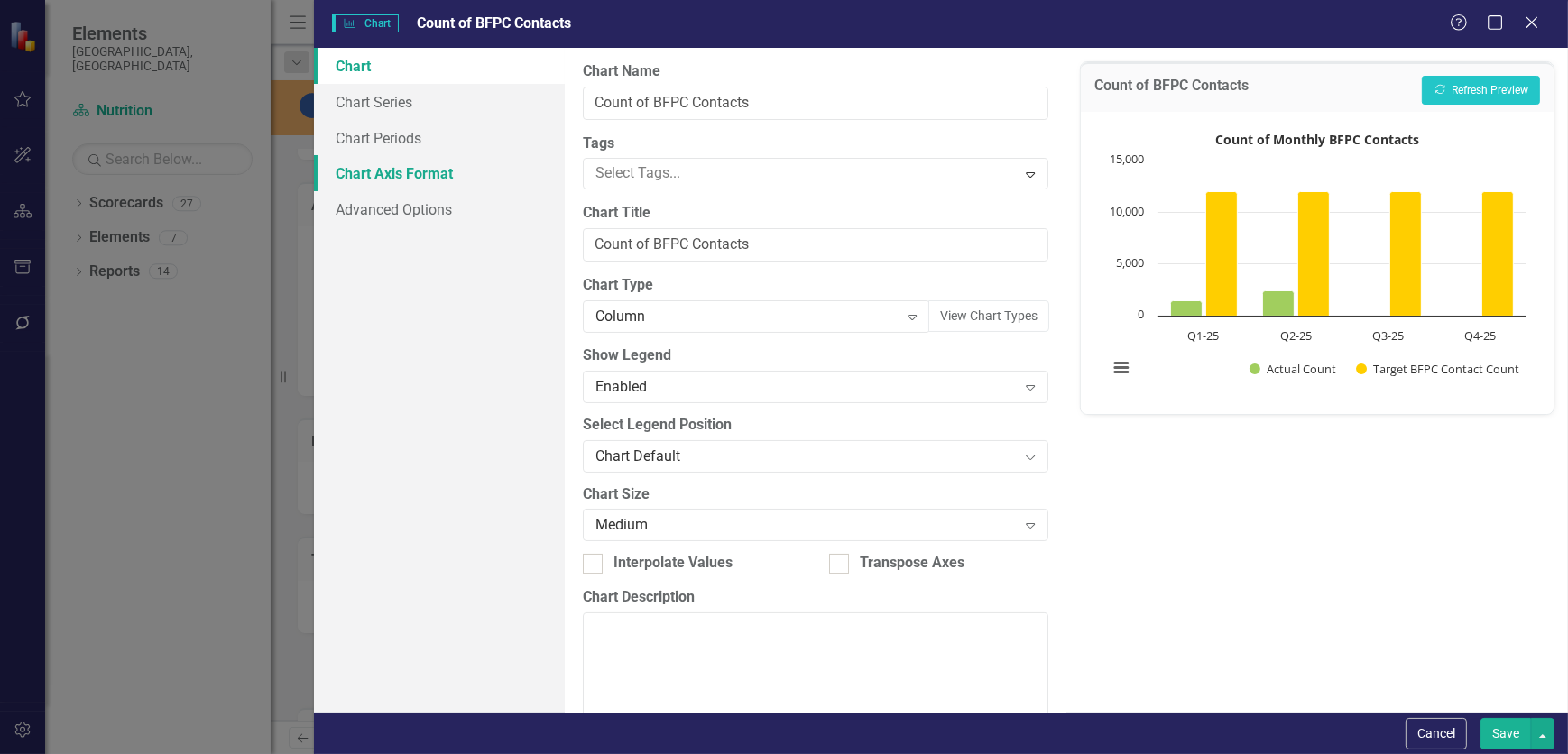 click on "Chart Axis Format" at bounding box center (439, 173) 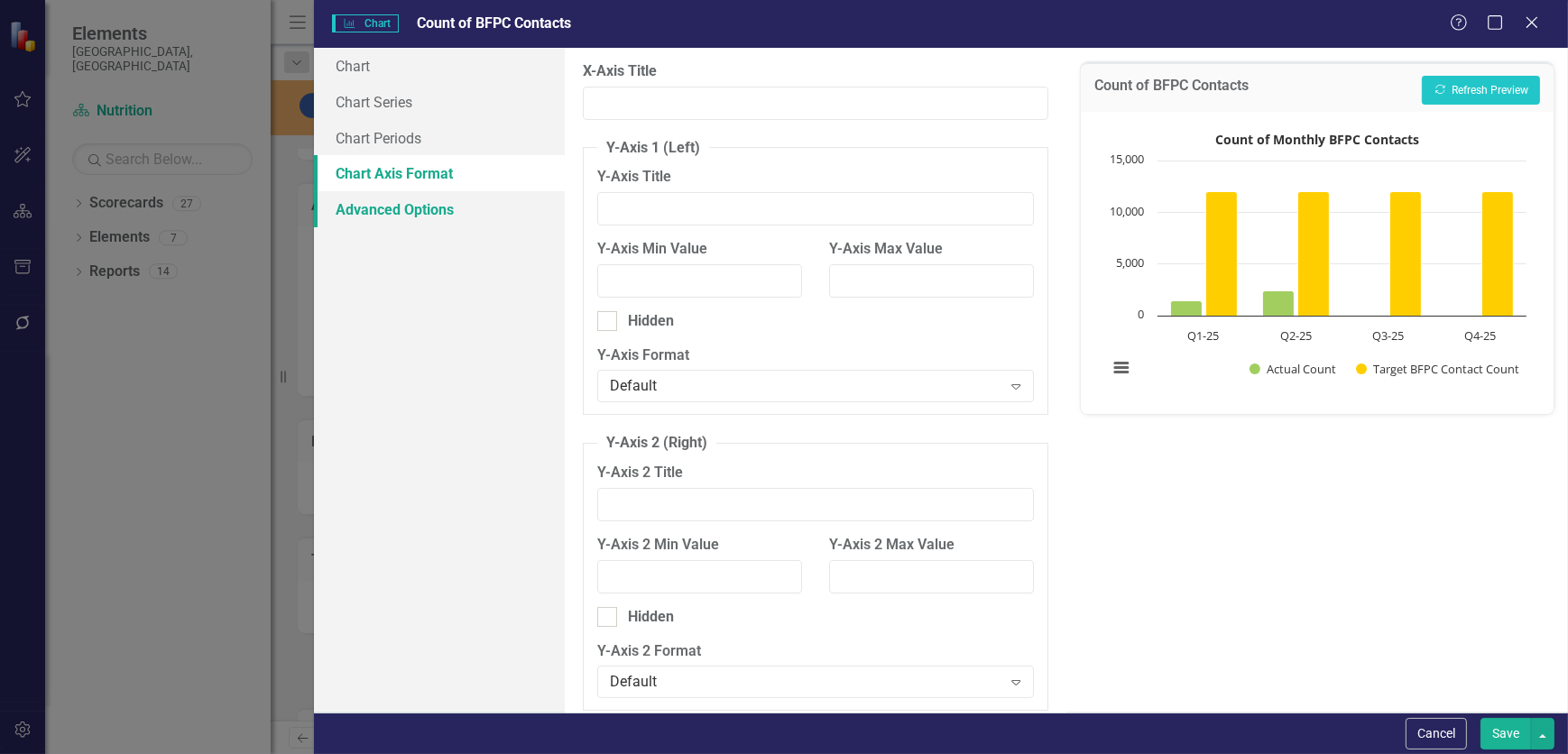 click on "Advanced Options" at bounding box center [439, 209] 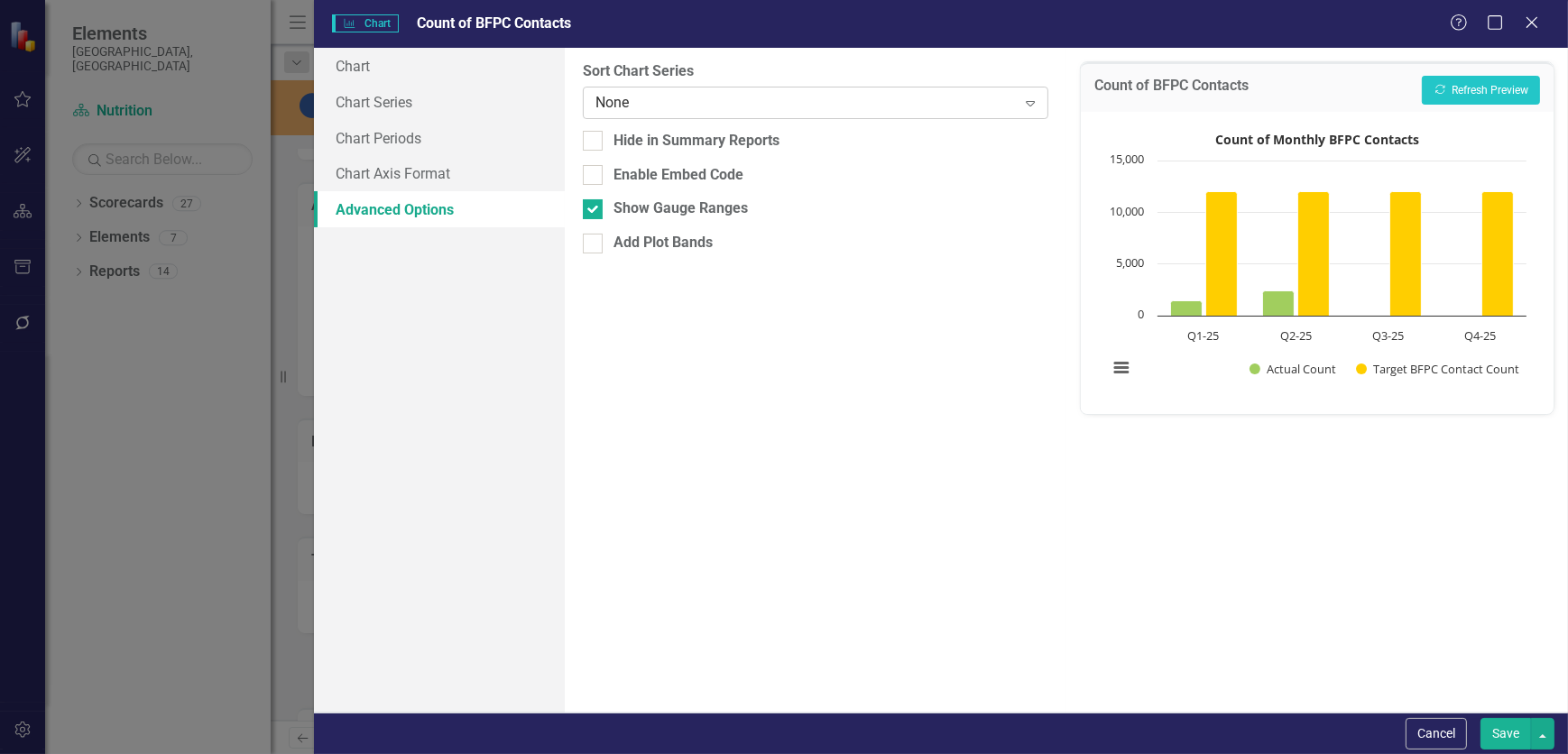 click on "None" at bounding box center [806, 102] 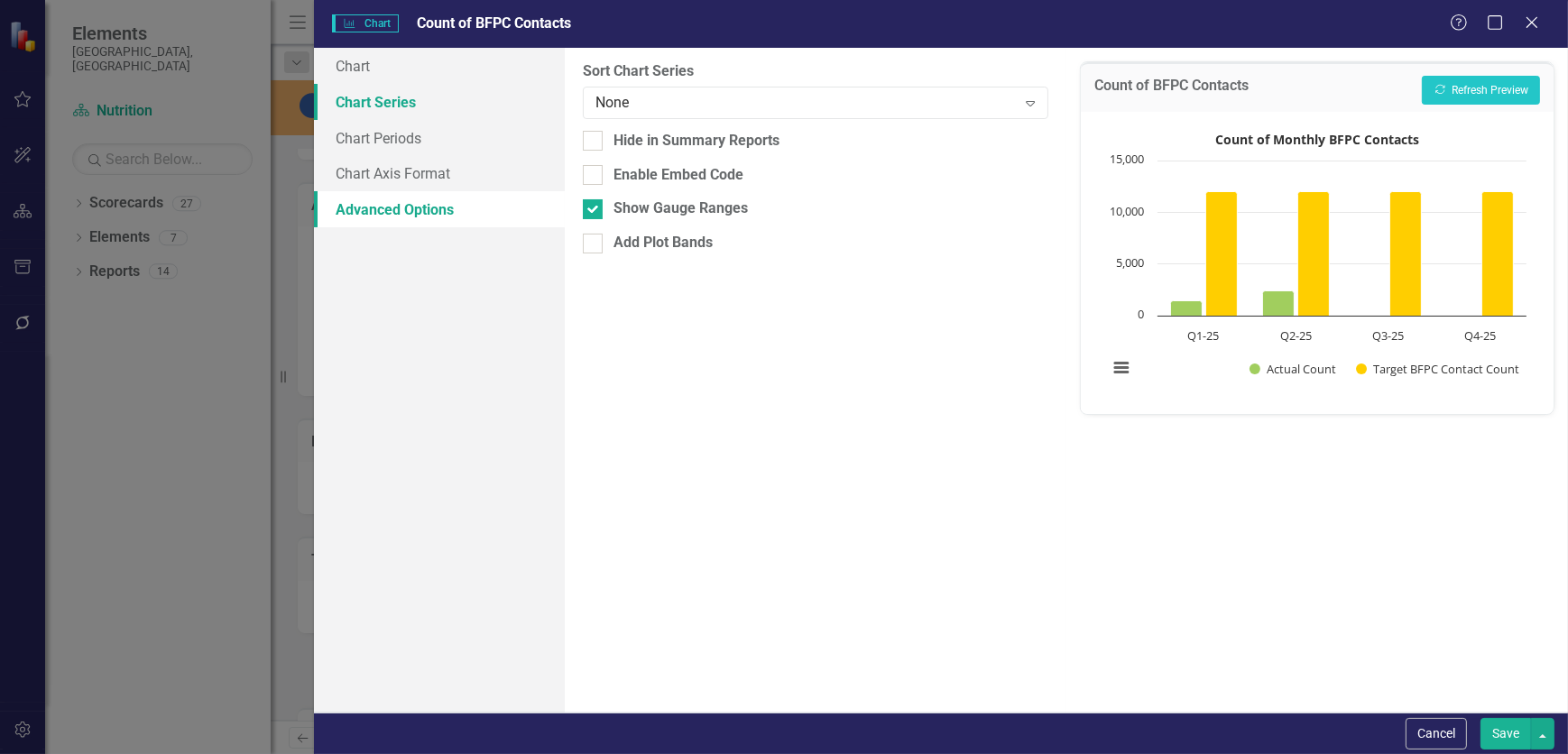 click on "Chart Series" at bounding box center (439, 102) 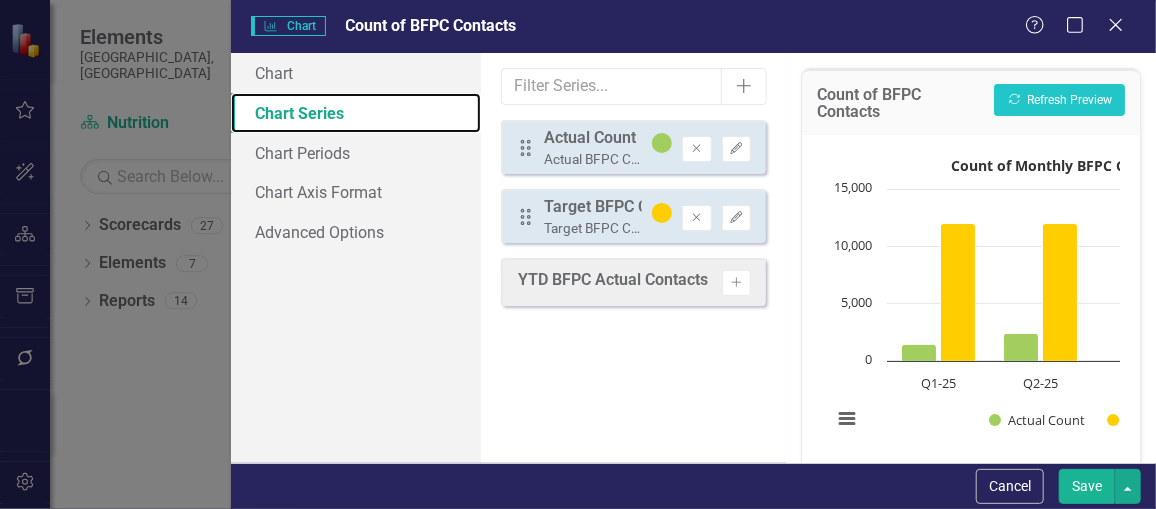 scroll, scrollTop: 272, scrollLeft: 0, axis: vertical 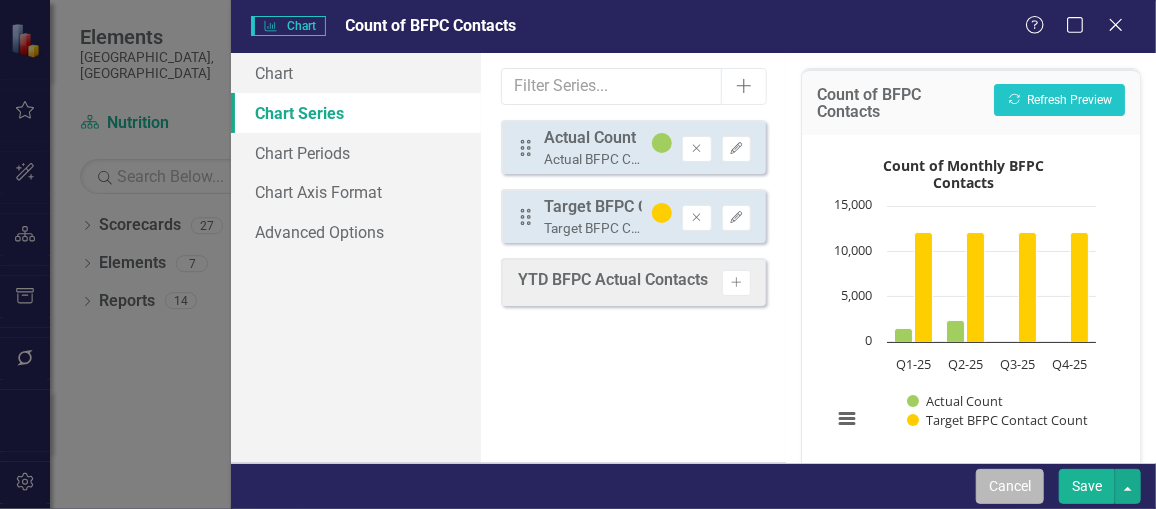 click on "Cancel" at bounding box center [1010, 486] 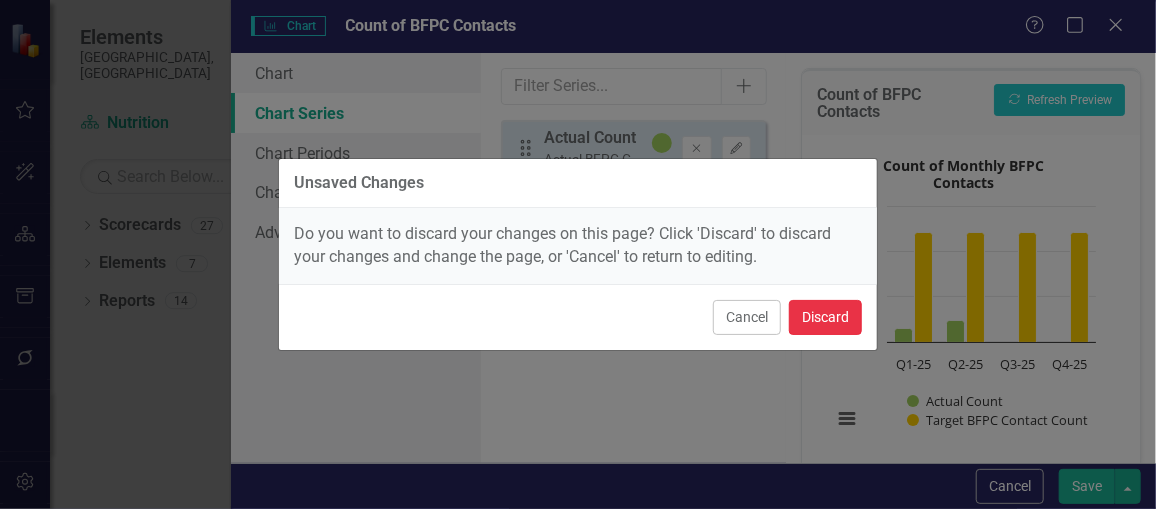 click on "Discard" at bounding box center [825, 317] 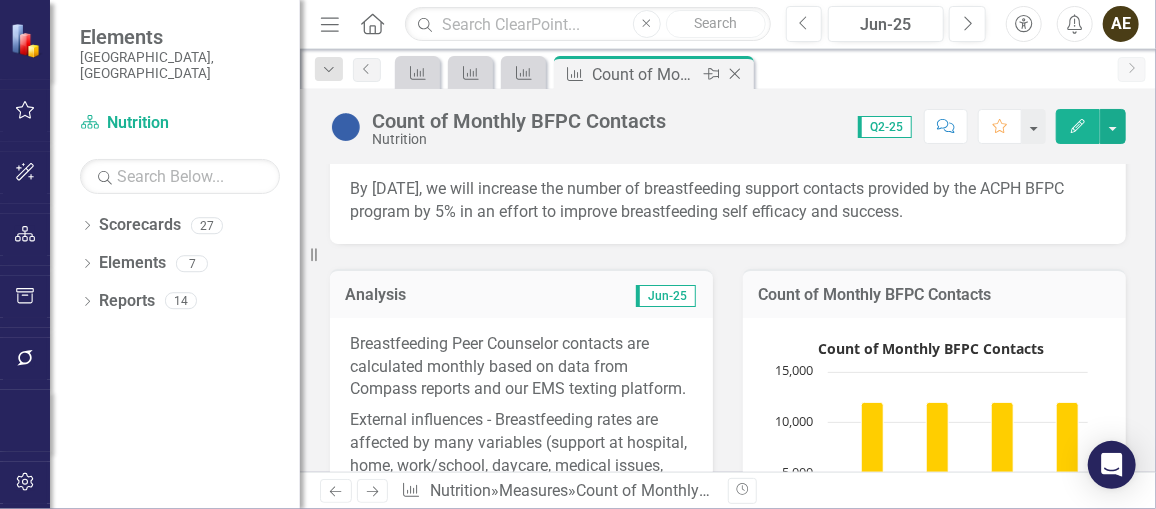 click on "Close" 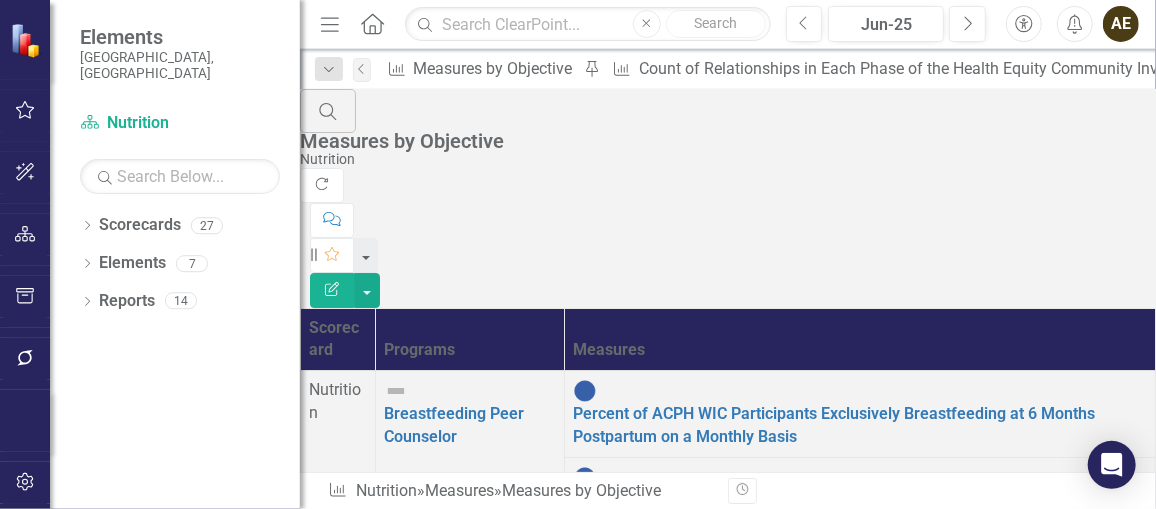 scroll, scrollTop: 0, scrollLeft: 0, axis: both 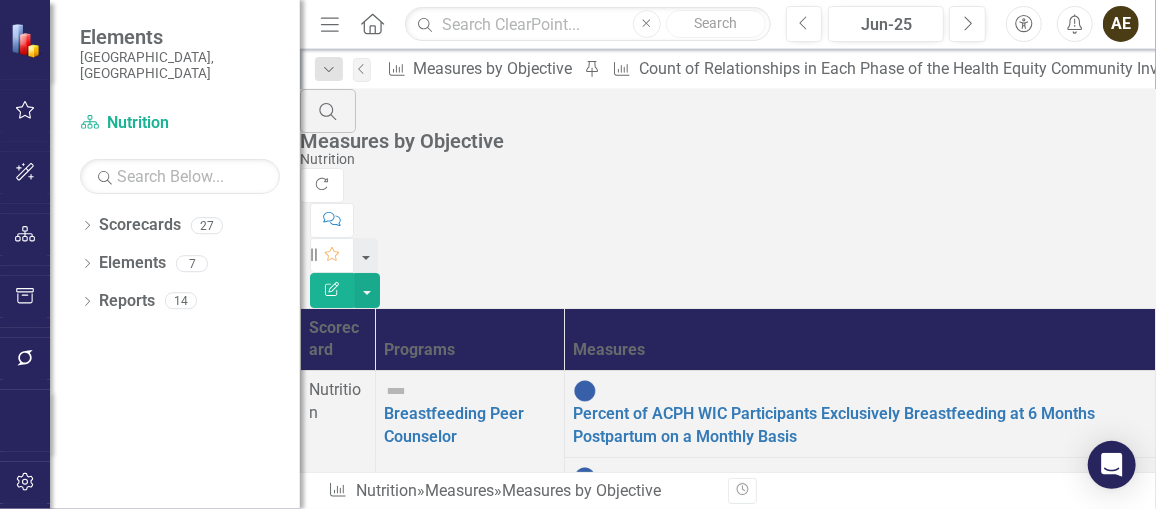click 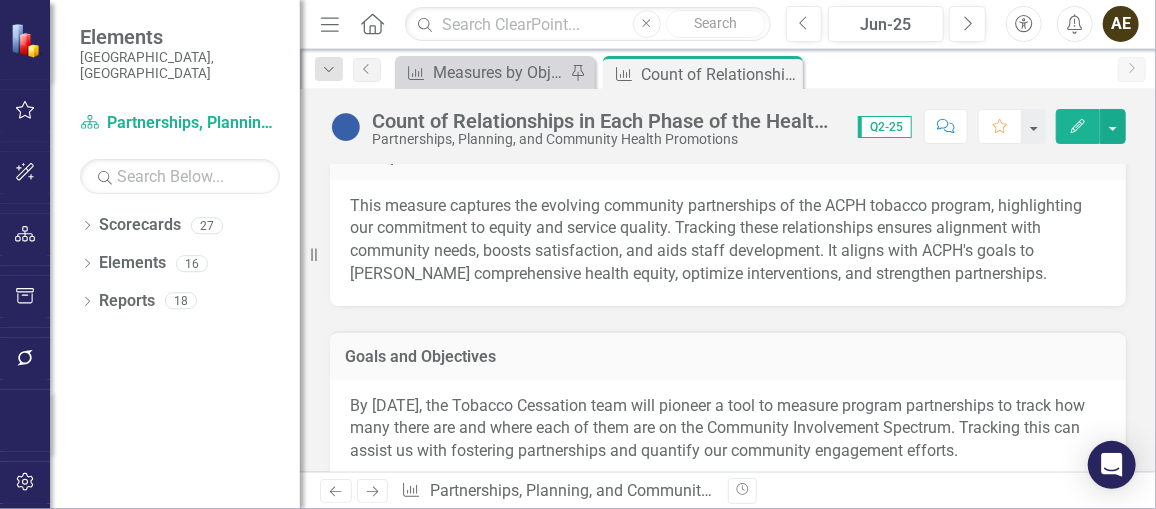 scroll, scrollTop: 0, scrollLeft: 0, axis: both 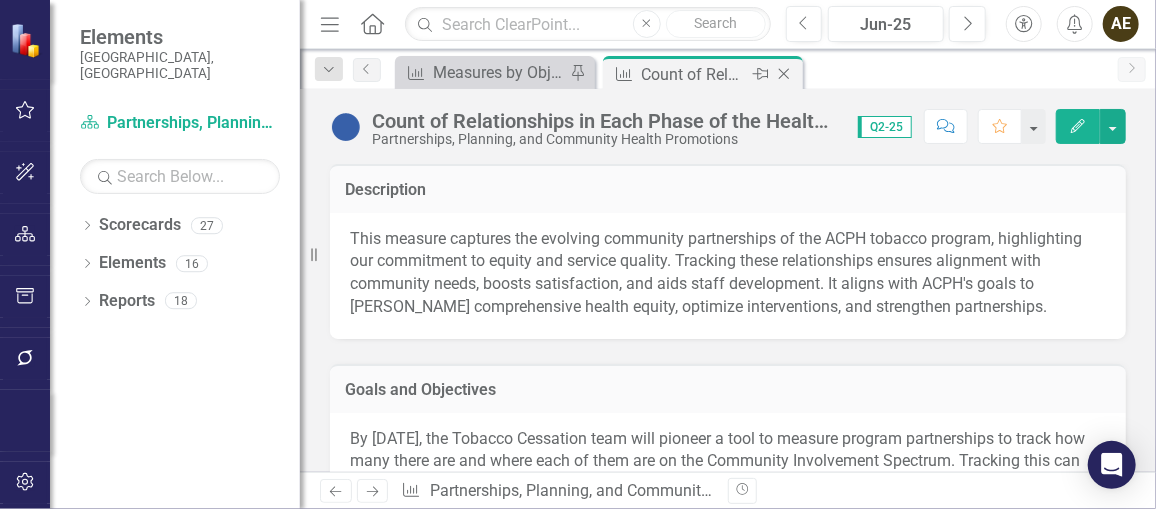 click on "Close" 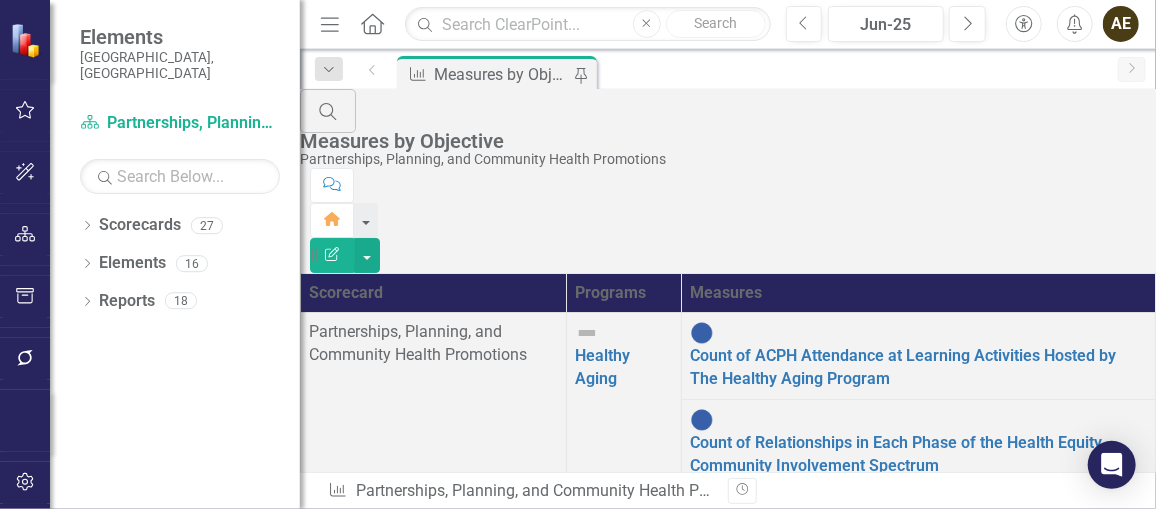 scroll, scrollTop: 0, scrollLeft: 0, axis: both 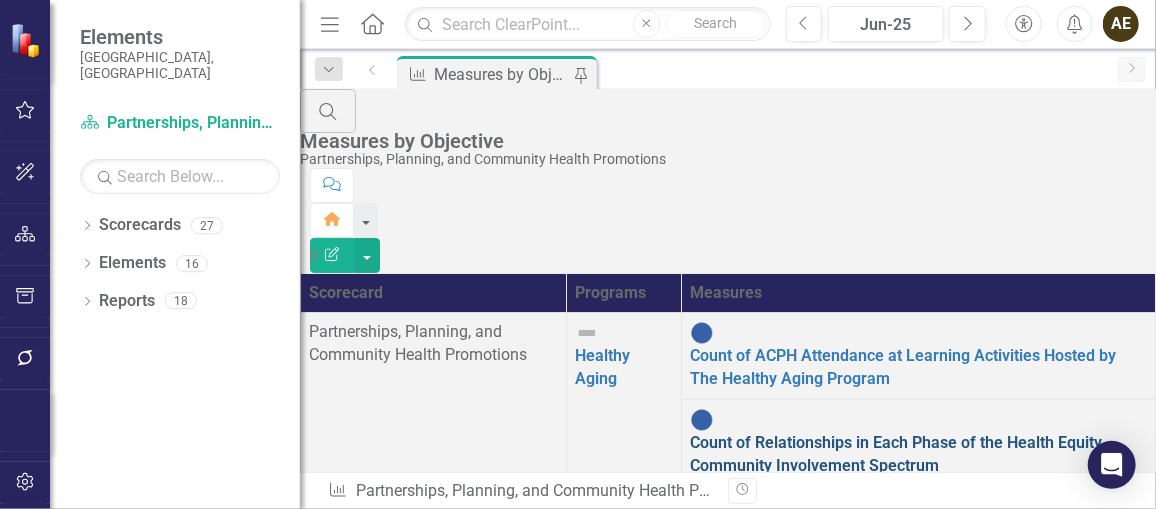 click on "Count of Relationships in Each Phase of the Health Equity Community Involvement Spectrum" at bounding box center [896, 454] 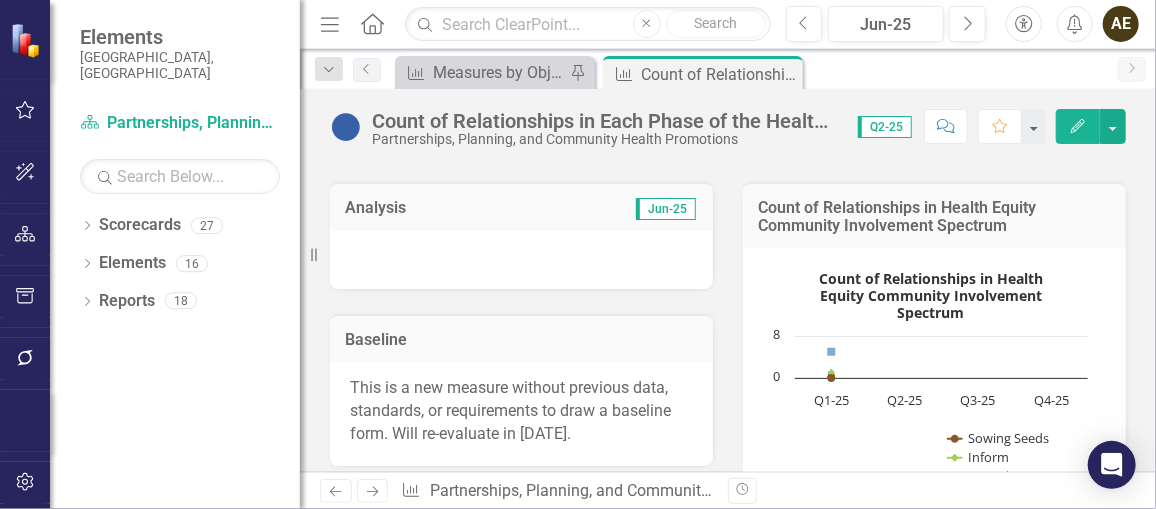 scroll, scrollTop: 359, scrollLeft: 0, axis: vertical 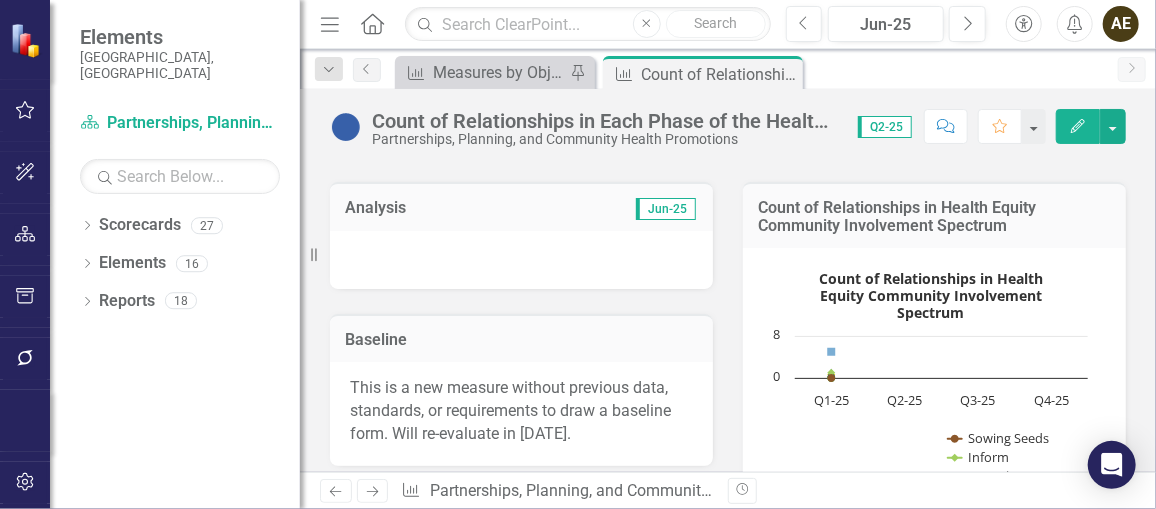 click at bounding box center (521, 260) 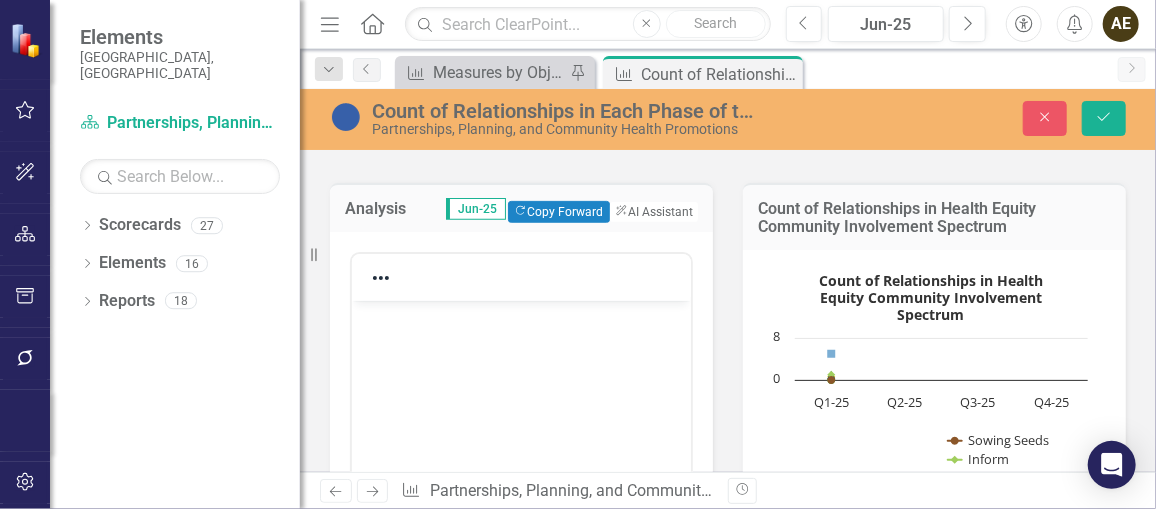 scroll, scrollTop: 0, scrollLeft: 0, axis: both 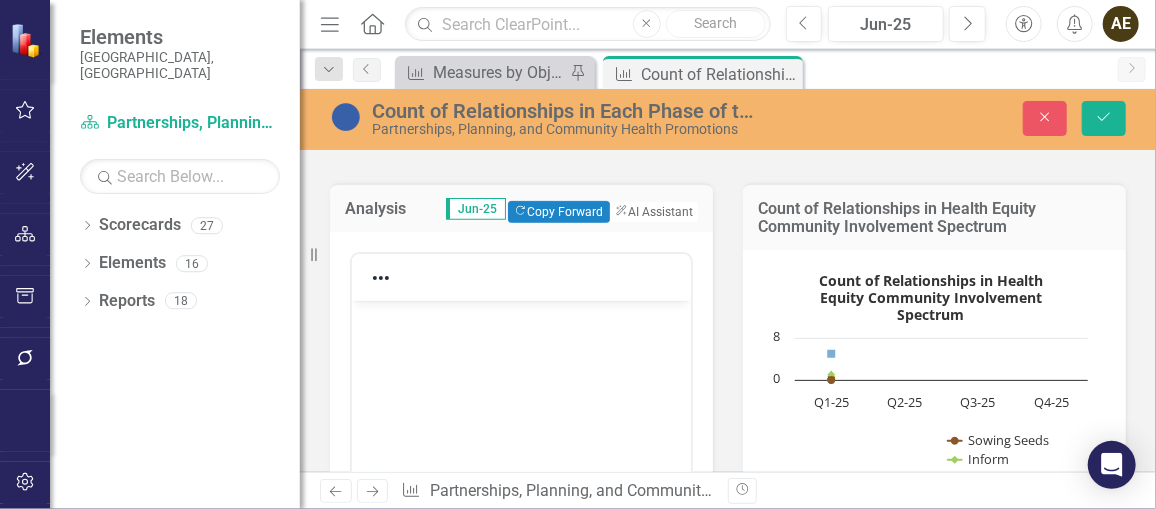 click at bounding box center (520, 317) 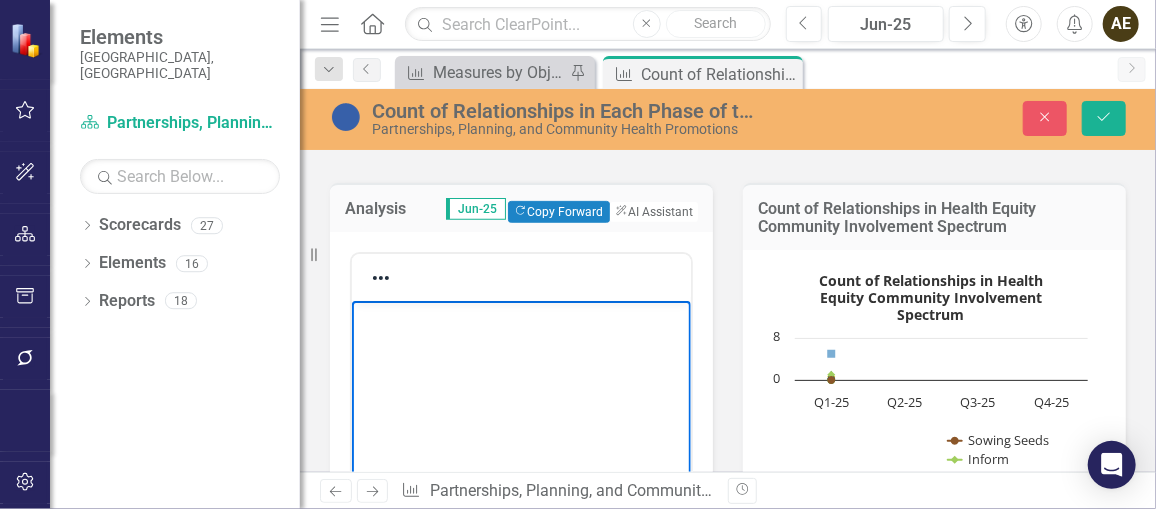 paste 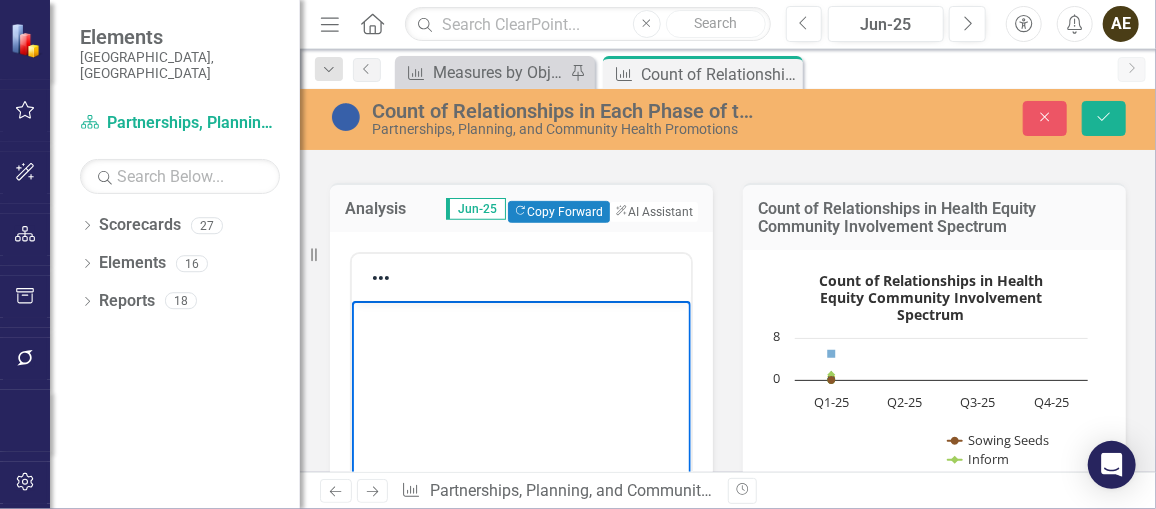type 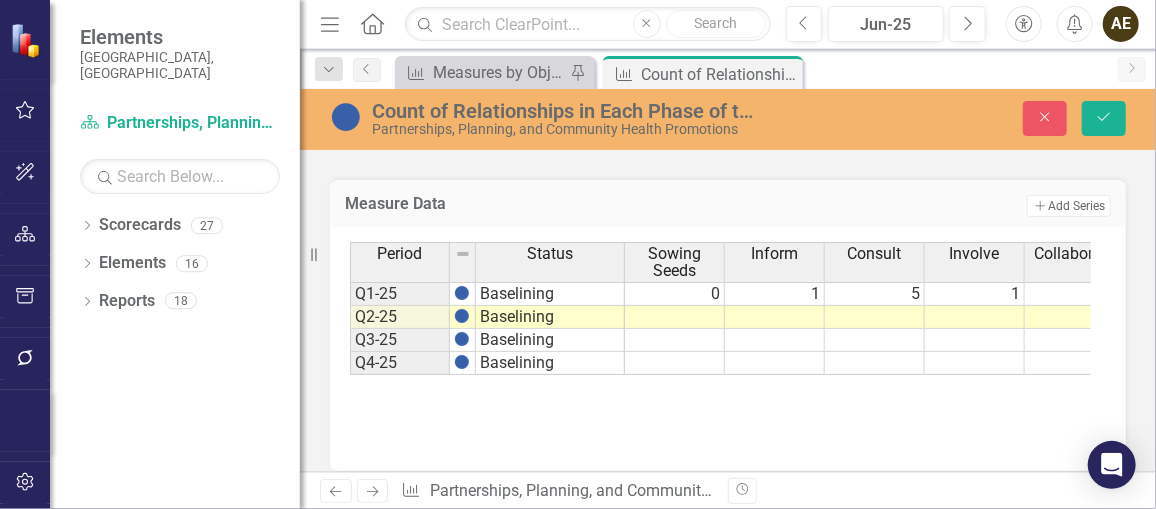 scroll, scrollTop: 1424, scrollLeft: 0, axis: vertical 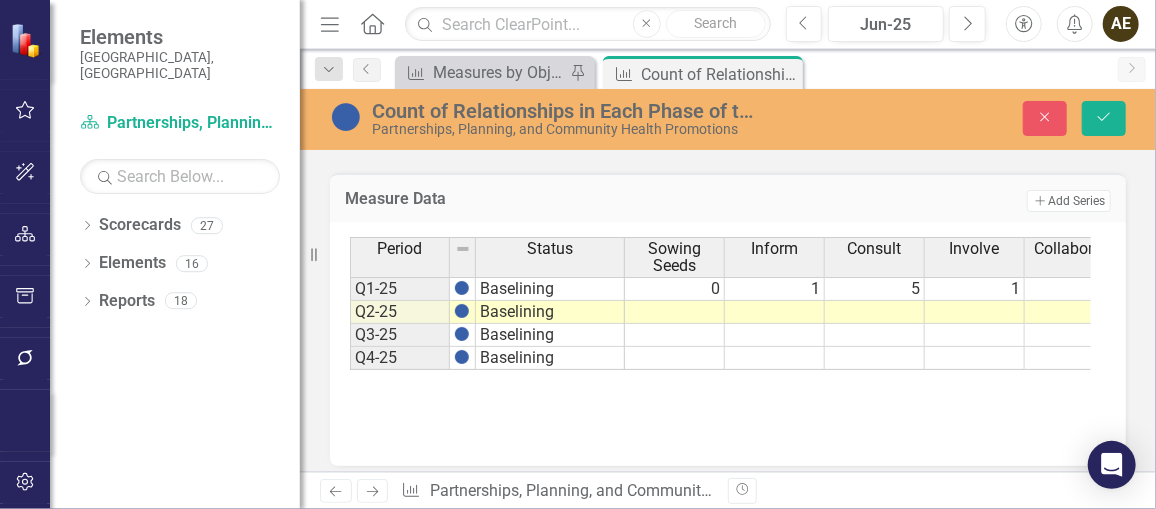 click at bounding box center (675, 312) 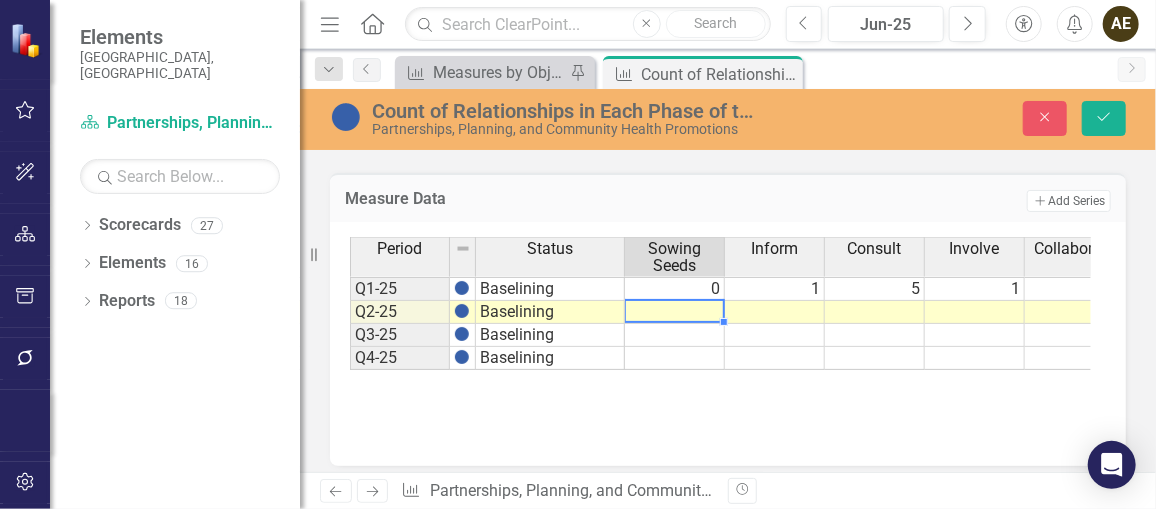 click at bounding box center [675, 312] 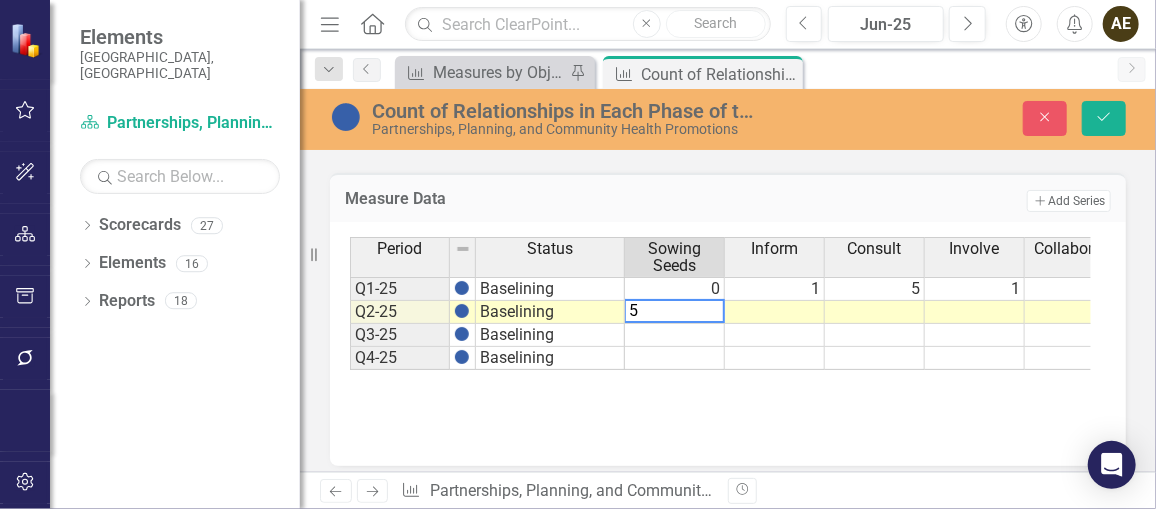 click at bounding box center [775, 312] 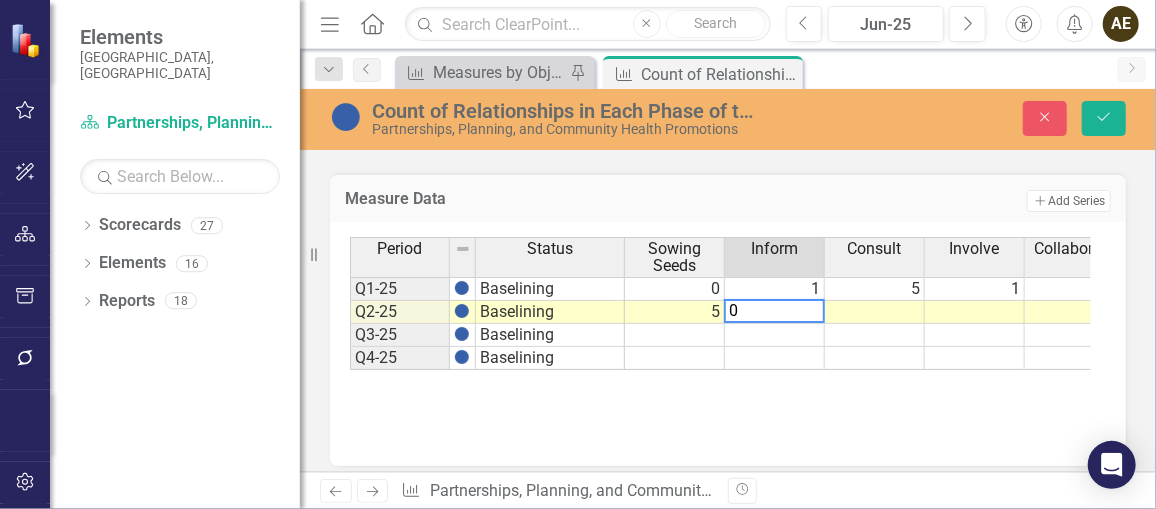 click at bounding box center [875, 312] 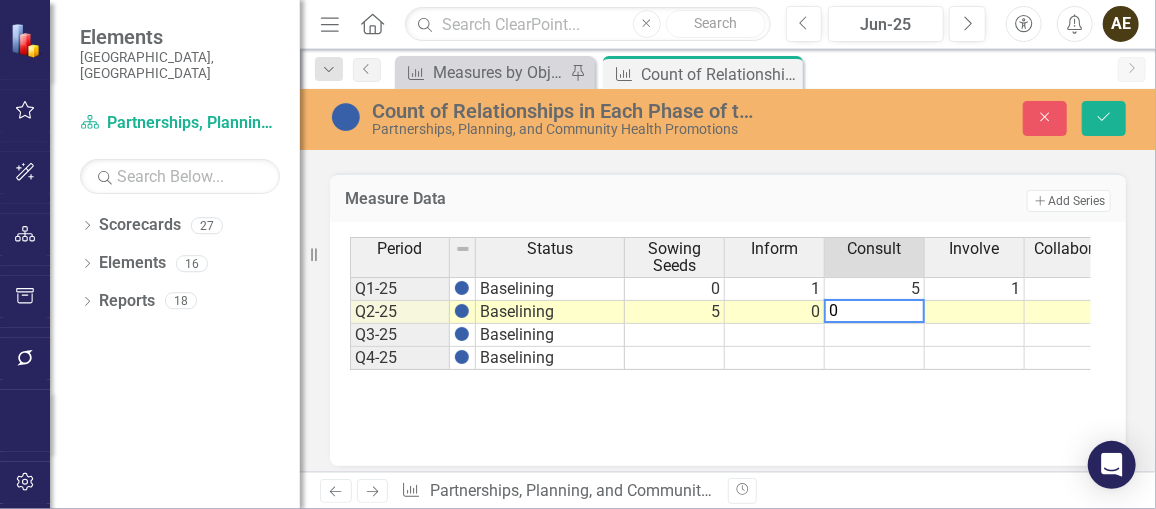click at bounding box center [975, 312] 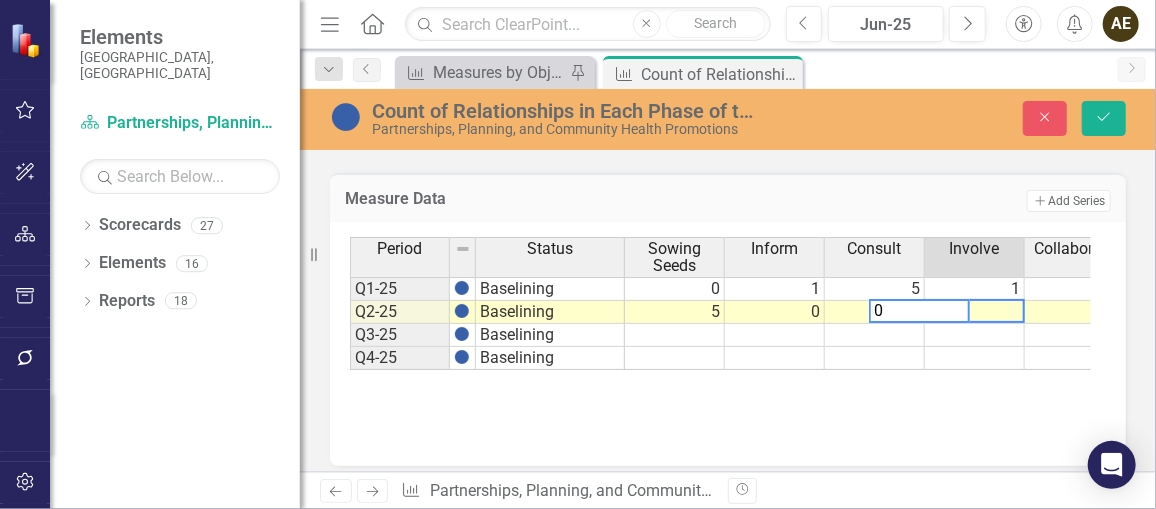 scroll, scrollTop: 0, scrollLeft: 84, axis: horizontal 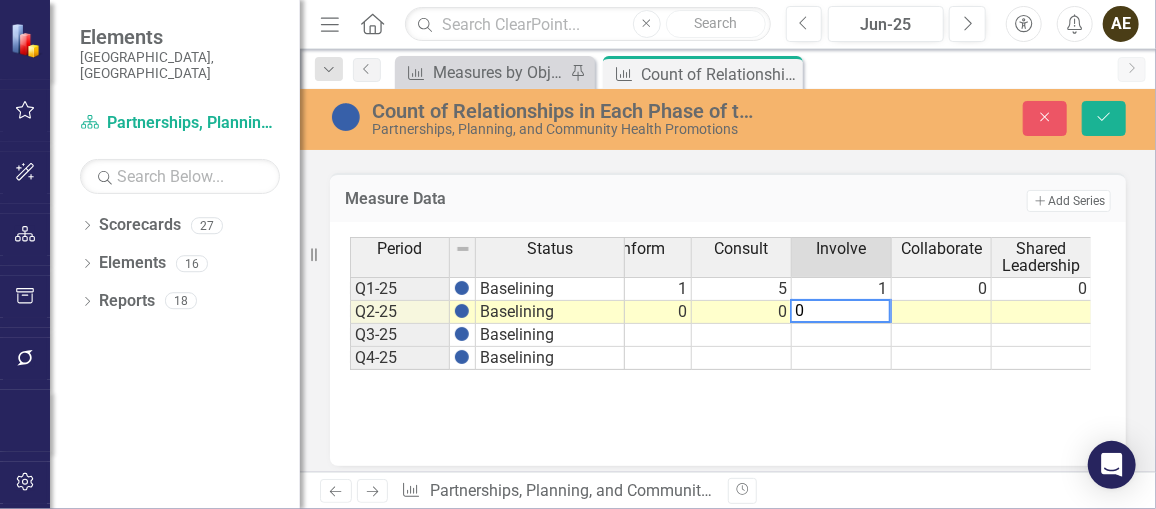 click at bounding box center [942, 312] 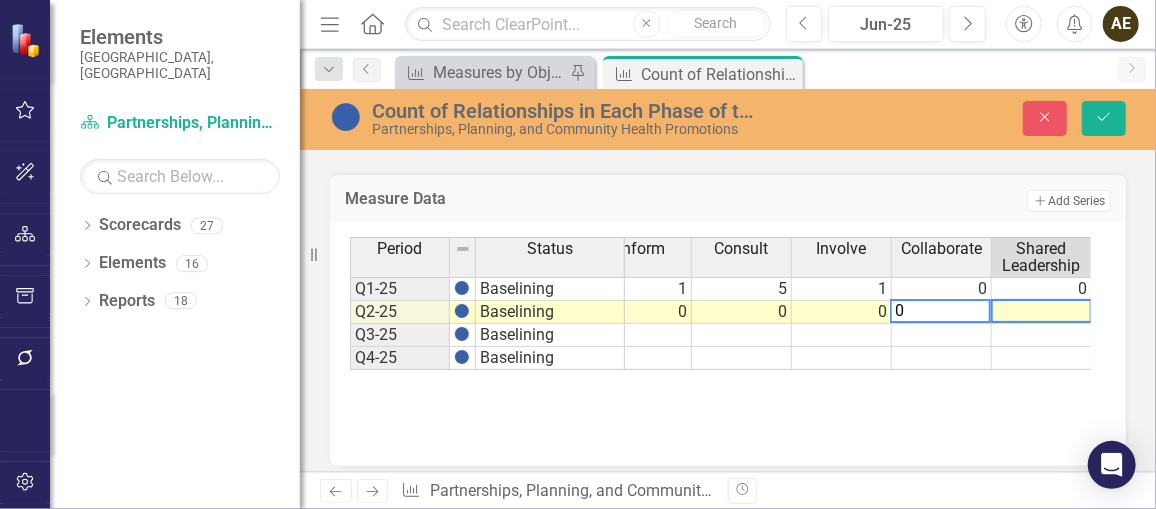 click at bounding box center (1042, 312) 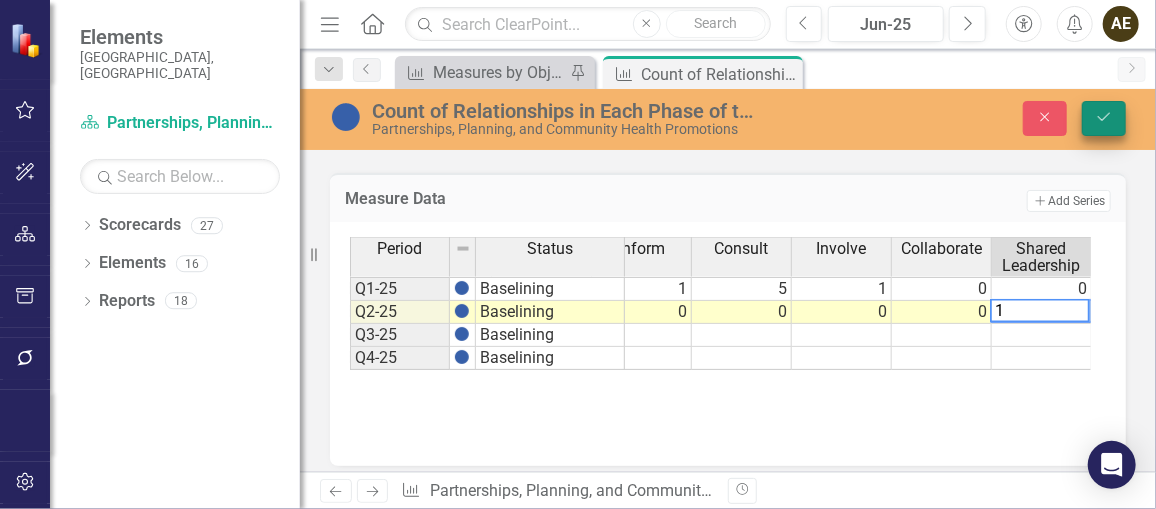 type on "1" 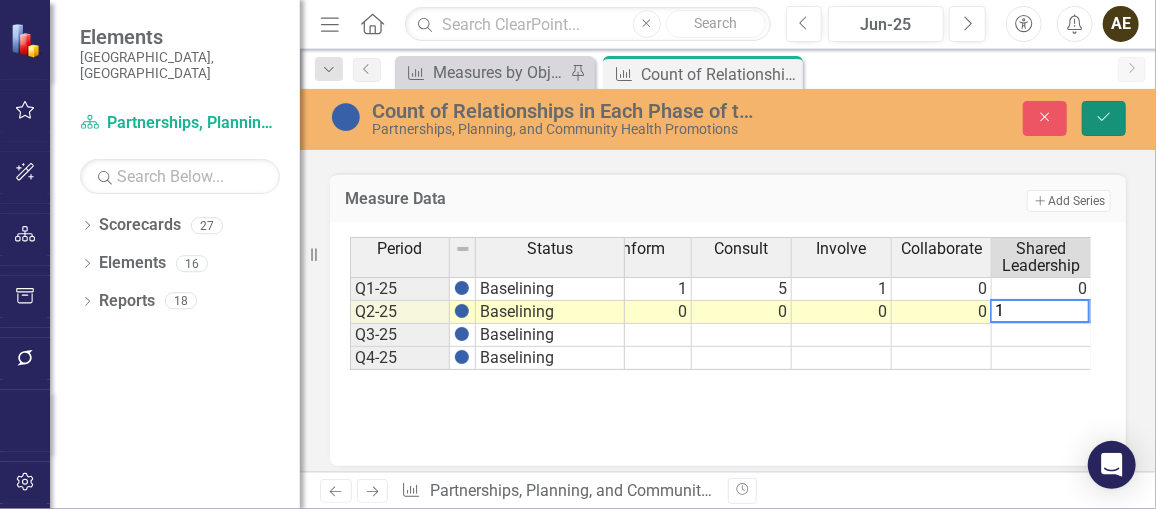 click on "Save" at bounding box center (1104, 118) 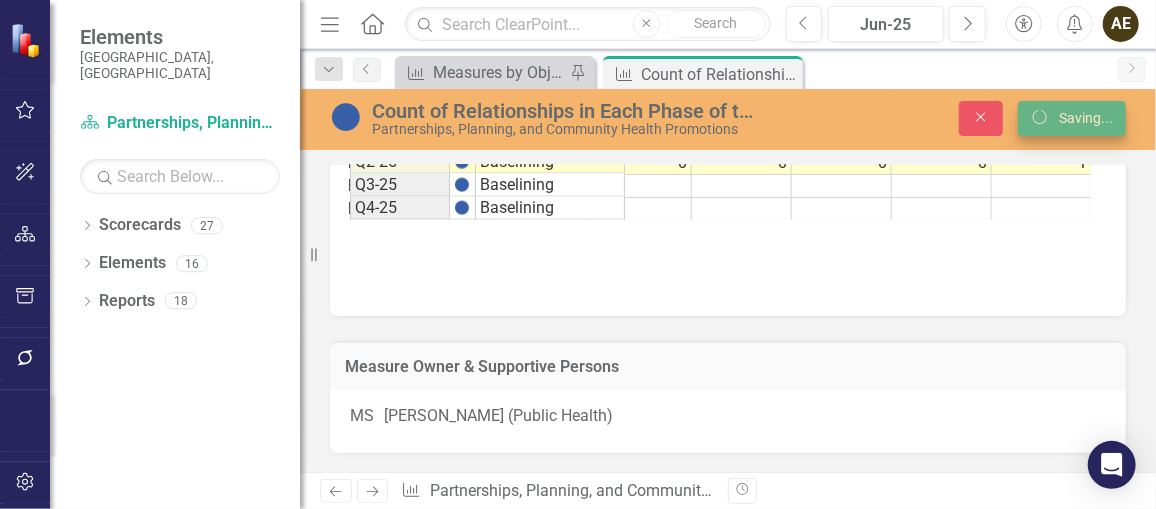 scroll, scrollTop: 1125, scrollLeft: 0, axis: vertical 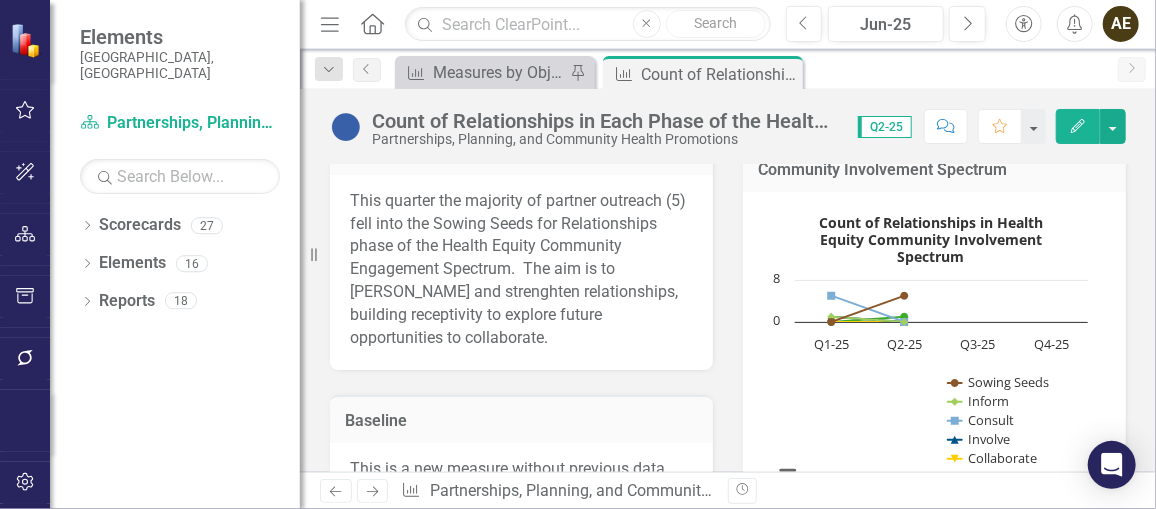 click on "Edit" 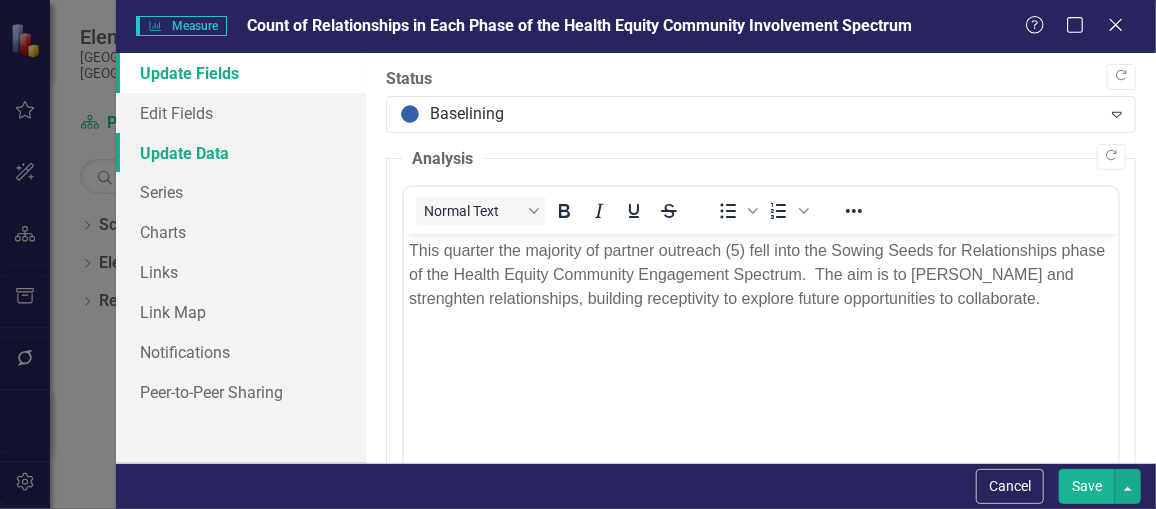 scroll, scrollTop: 0, scrollLeft: 0, axis: both 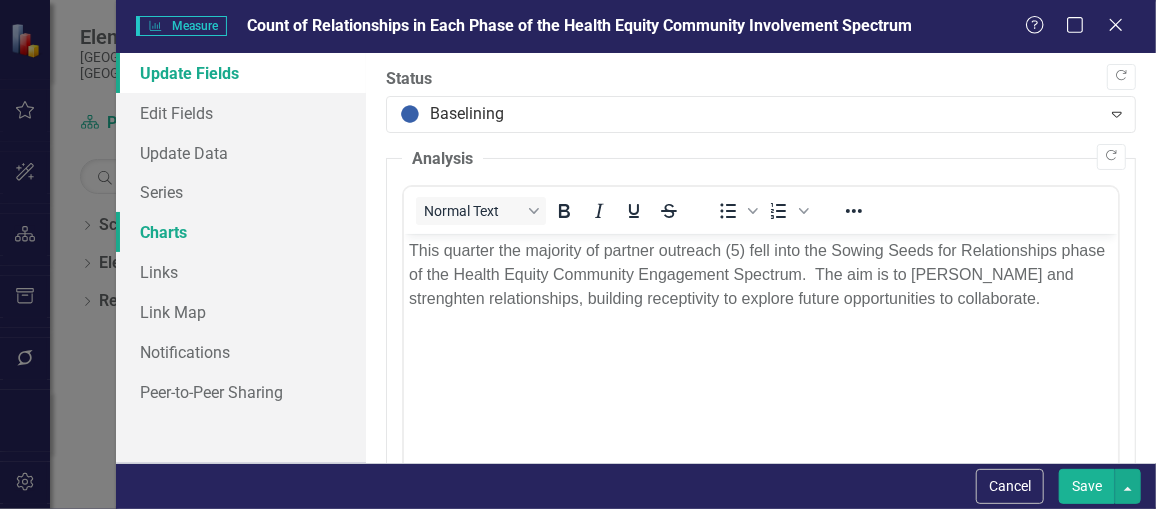 click on "Charts" at bounding box center [241, 232] 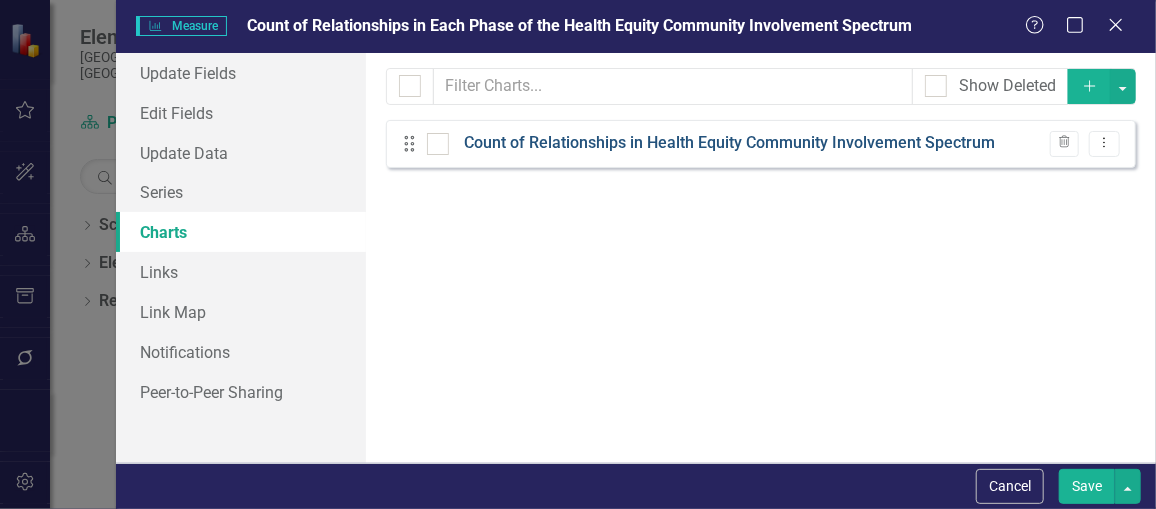 click on "Count of Relationships in Health Equity Community Involvement Spectrum" at bounding box center [729, 143] 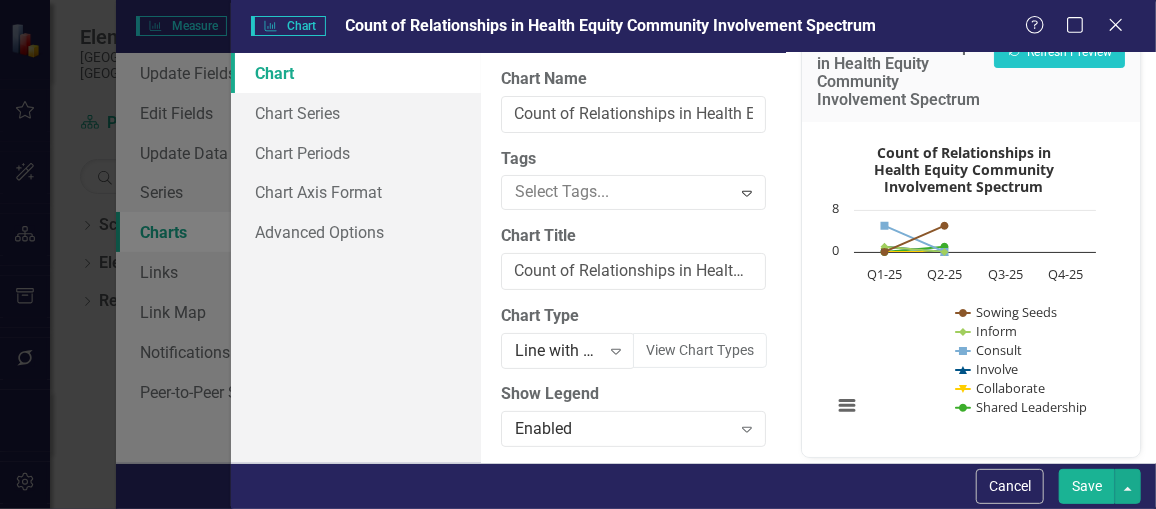 scroll, scrollTop: 81, scrollLeft: 0, axis: vertical 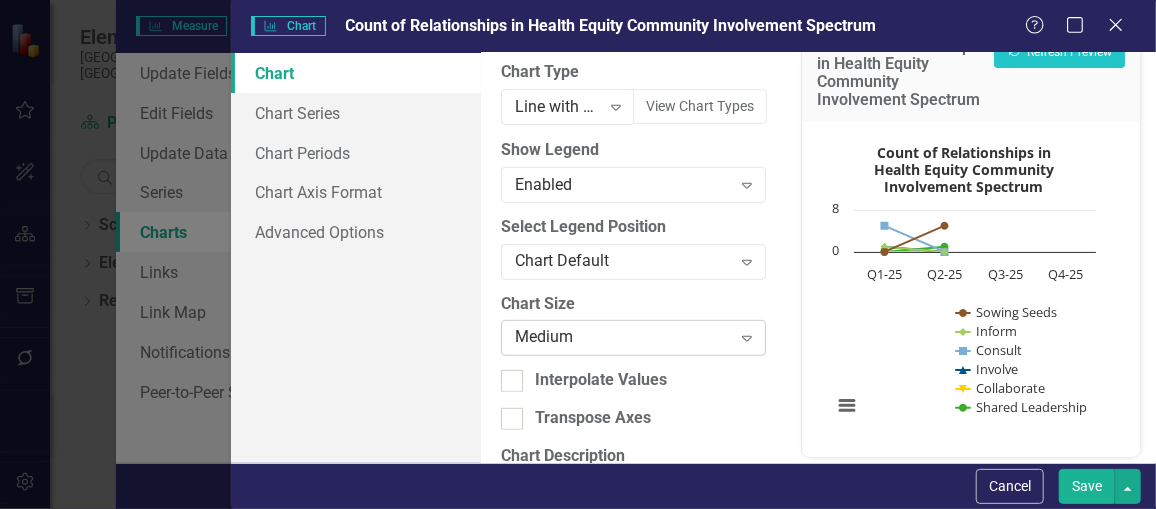 click on "Expand" 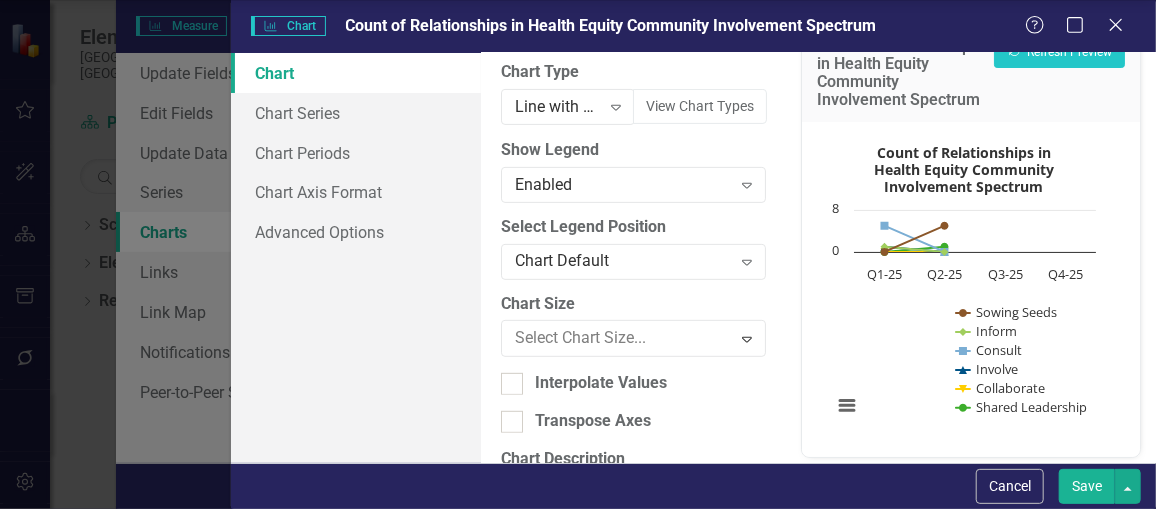 click on "Large" at bounding box center (582, -17) 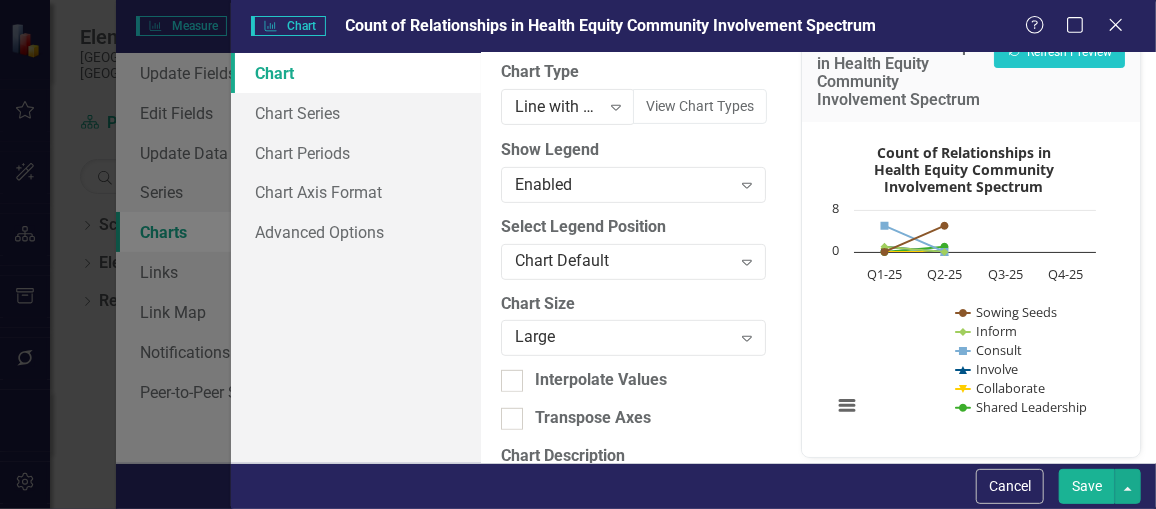 click on "Save" at bounding box center (1087, 486) 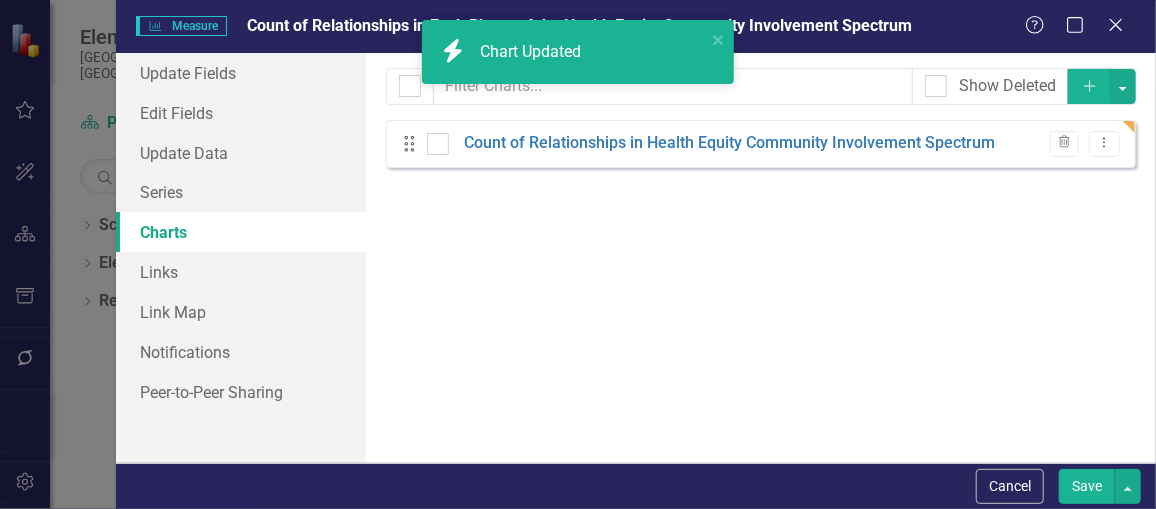 click on "Save" at bounding box center (1087, 486) 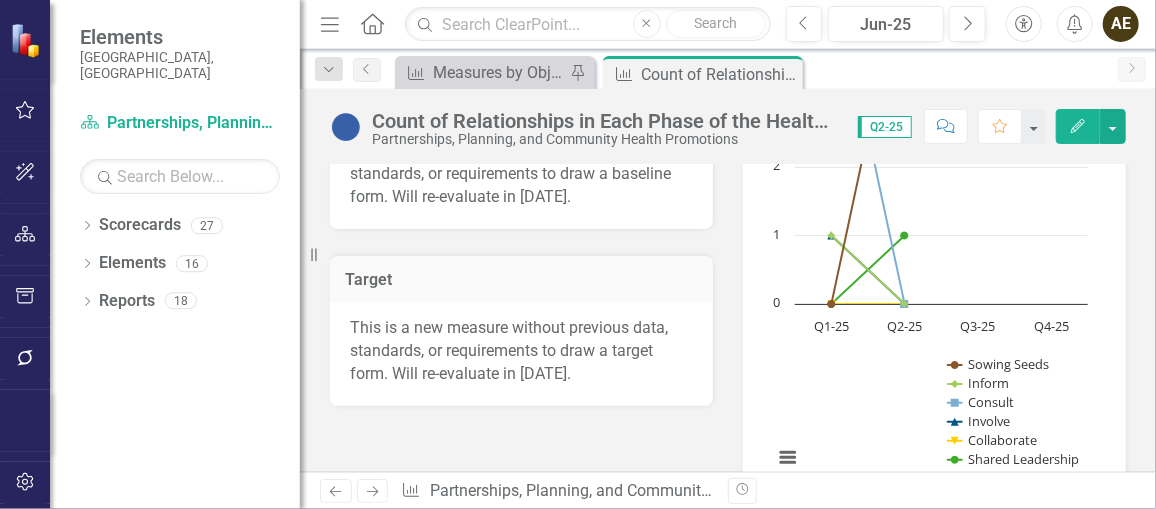 scroll, scrollTop: 734, scrollLeft: 0, axis: vertical 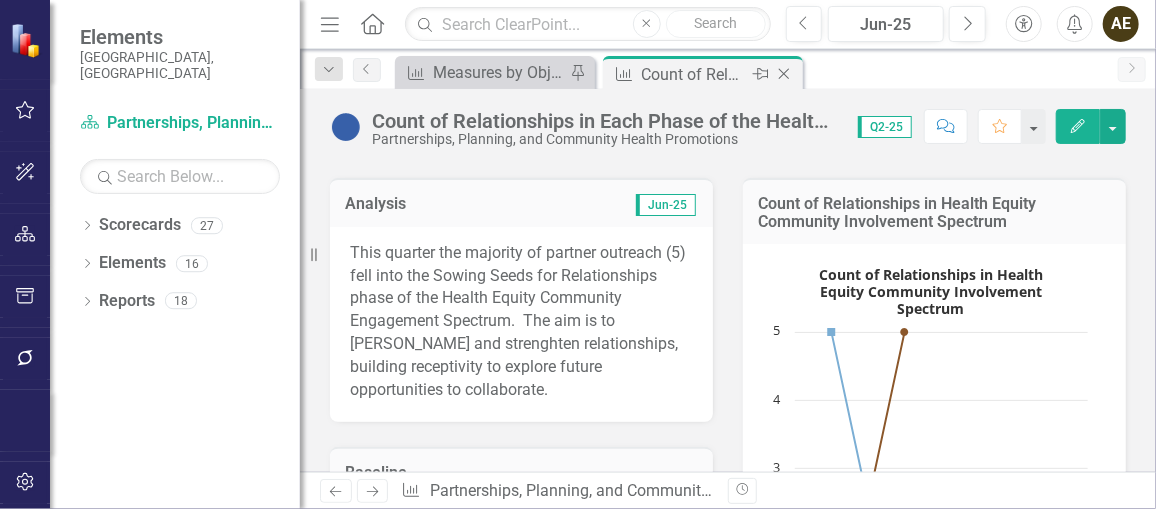 click on "Close" 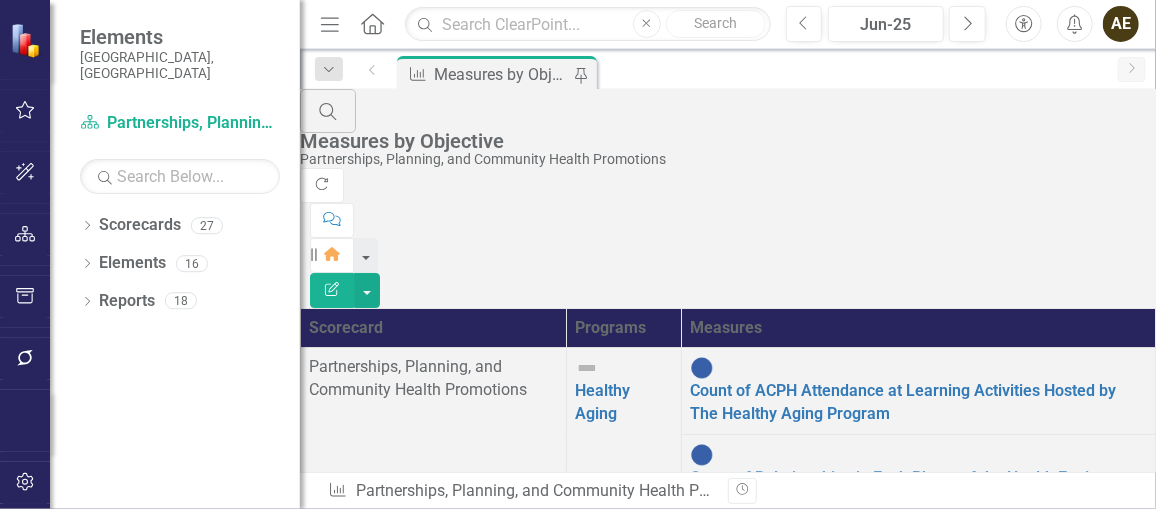 scroll, scrollTop: 0, scrollLeft: 0, axis: both 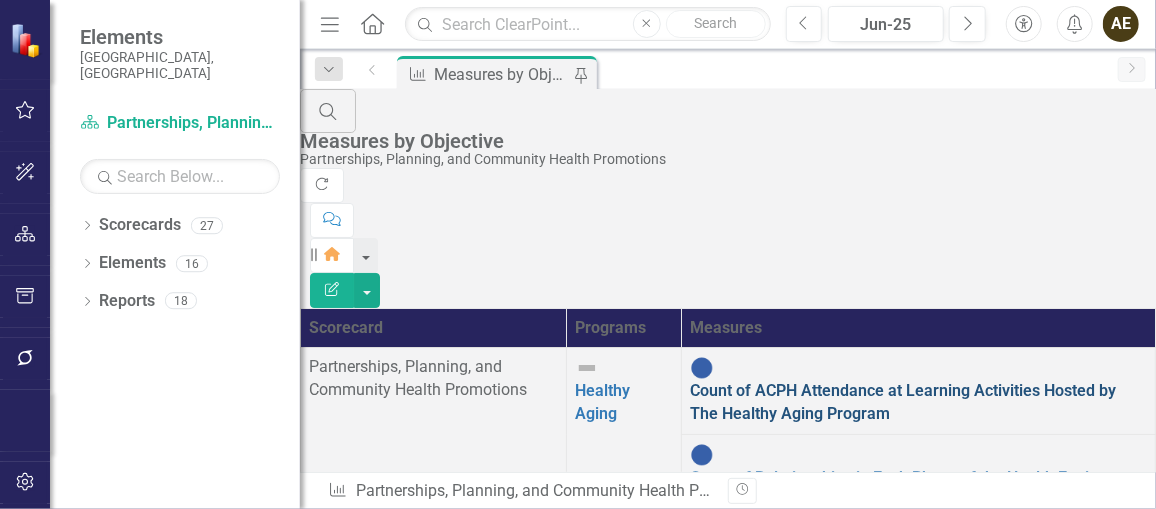 click on "Count of ACPH Attendance at Learning Activities Hosted by The Healthy Aging Program" at bounding box center (903, 402) 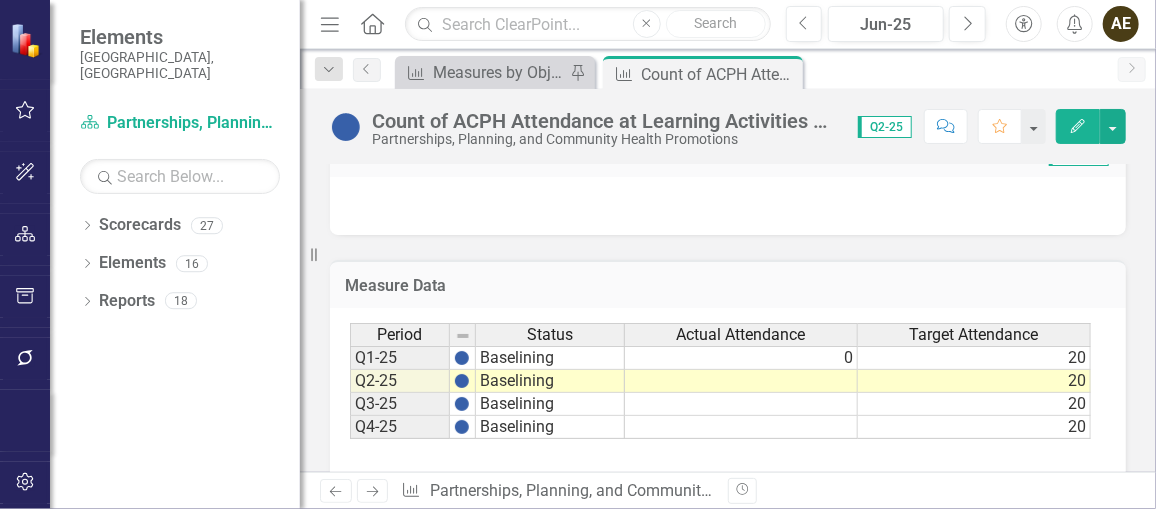 scroll, scrollTop: 924, scrollLeft: 0, axis: vertical 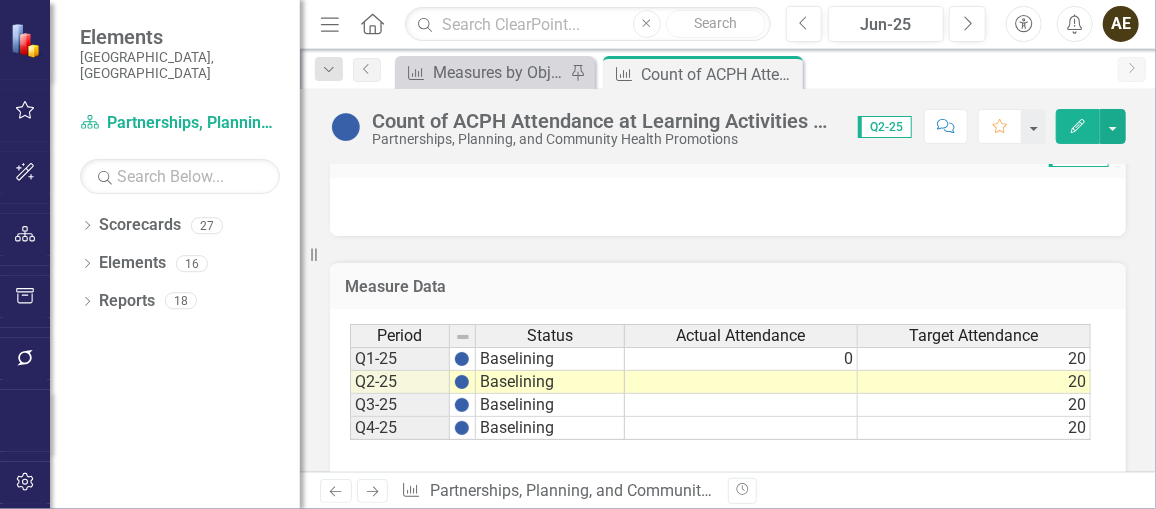 click at bounding box center [741, 382] 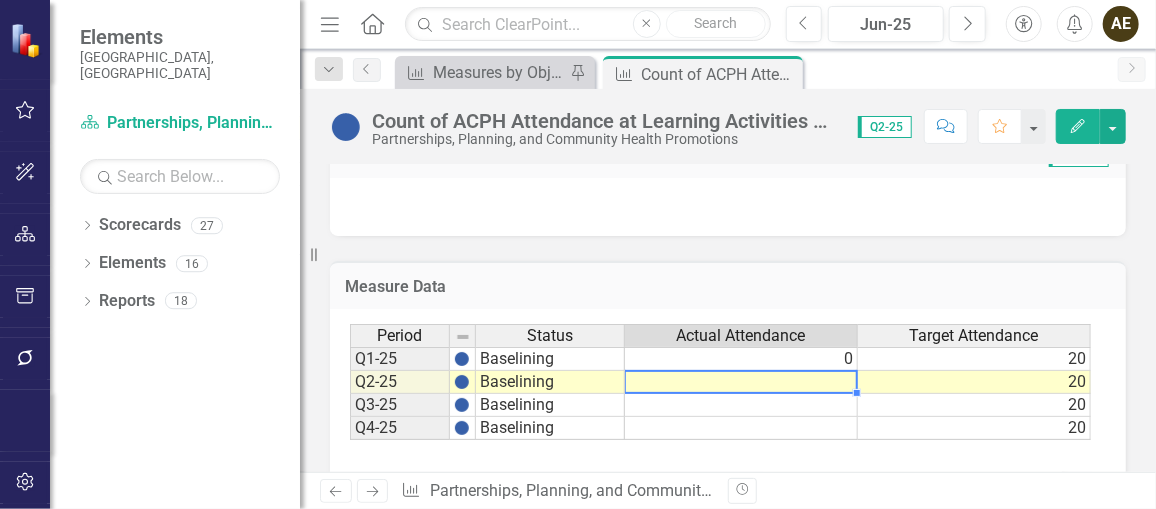 click at bounding box center [741, 382] 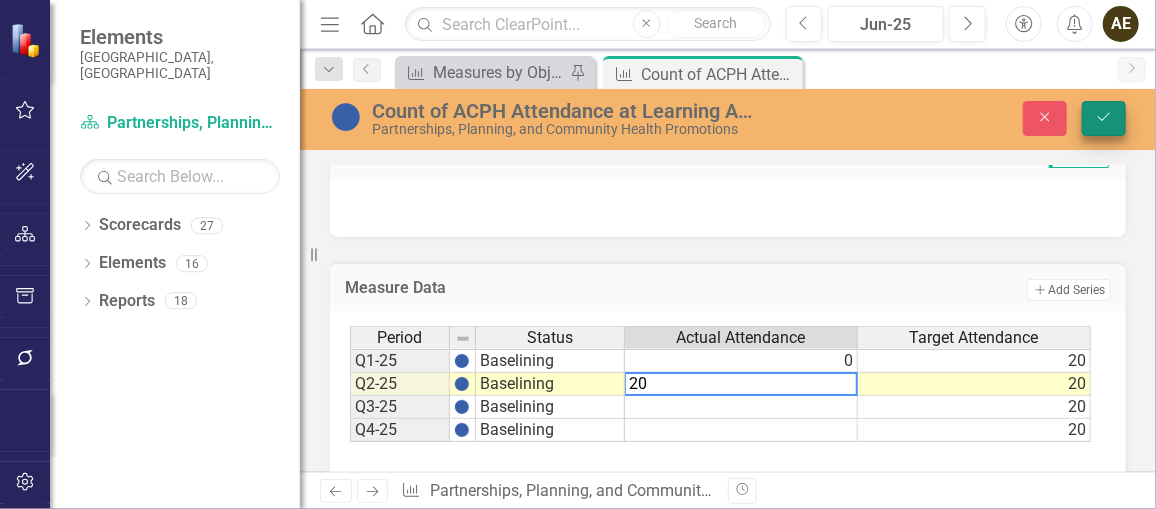 type on "20" 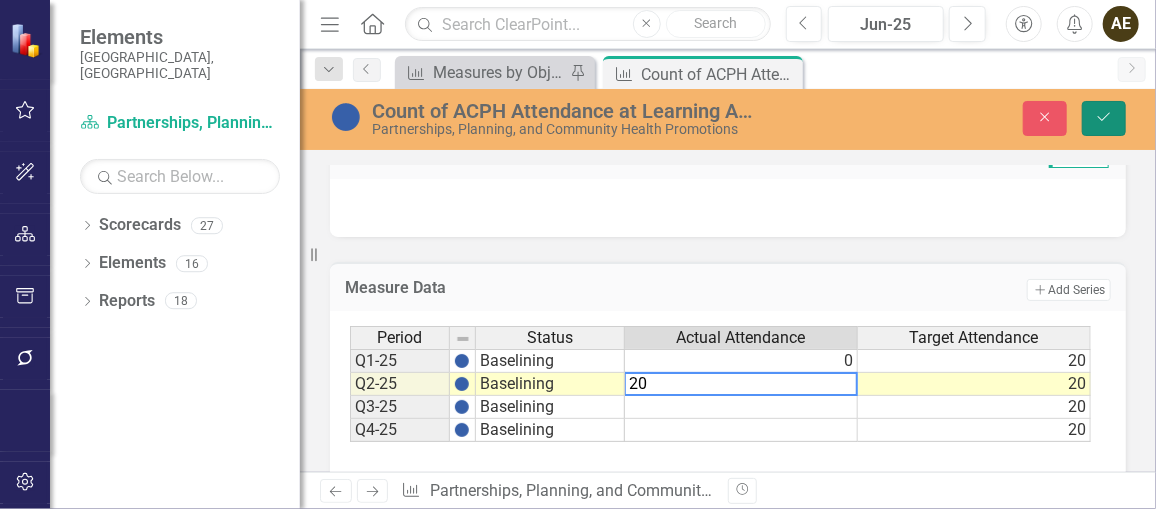 click on "Save" at bounding box center (1104, 118) 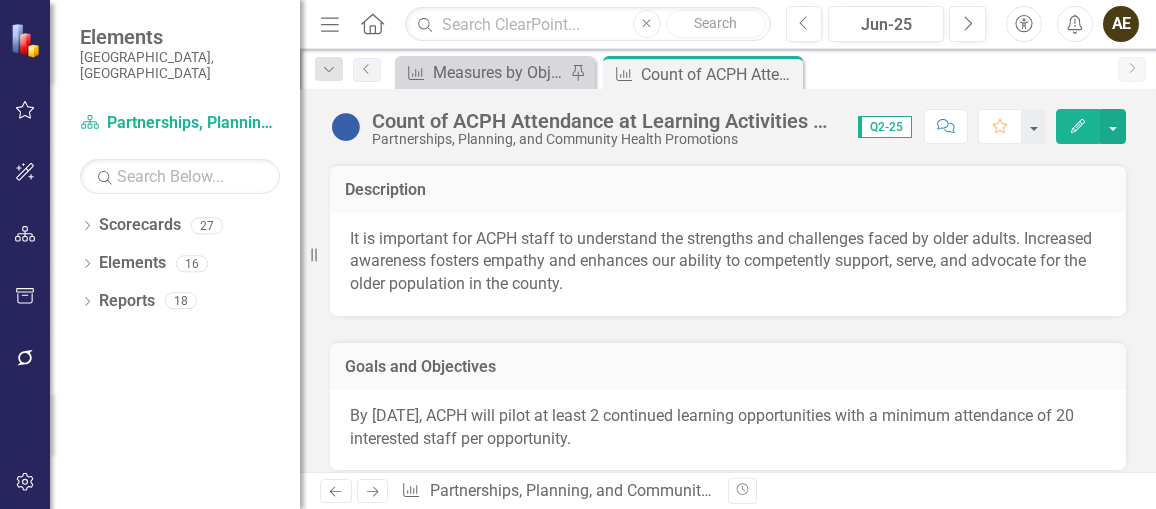 scroll, scrollTop: 0, scrollLeft: 0, axis: both 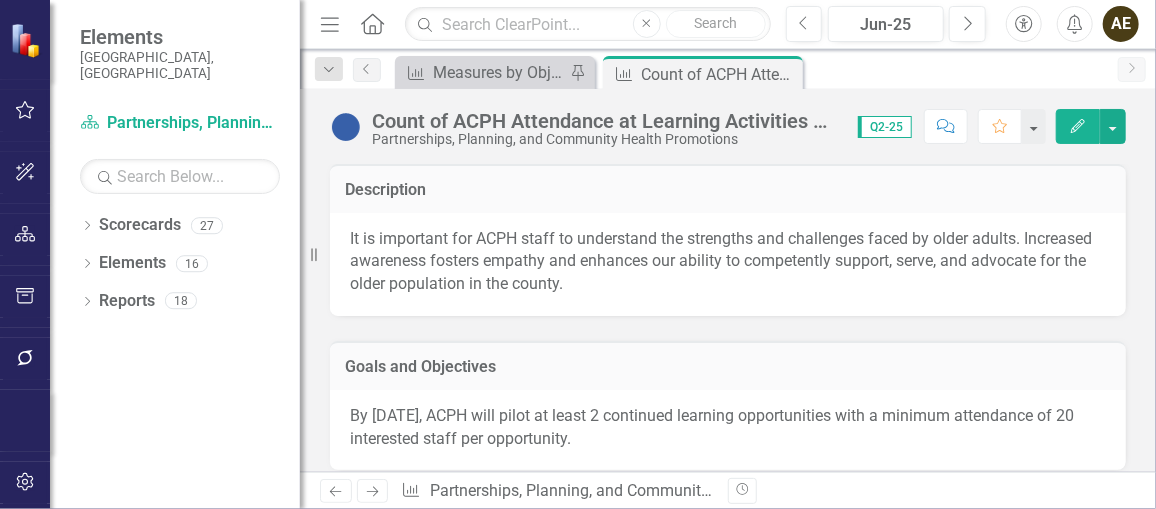 click on "It is important for ACPH staff to understand the strengths and challenges faced by older adults. Increased awareness fosters empathy and enhances our ability to competently support, serve, and advocate for the older population in the county." at bounding box center (728, 262) 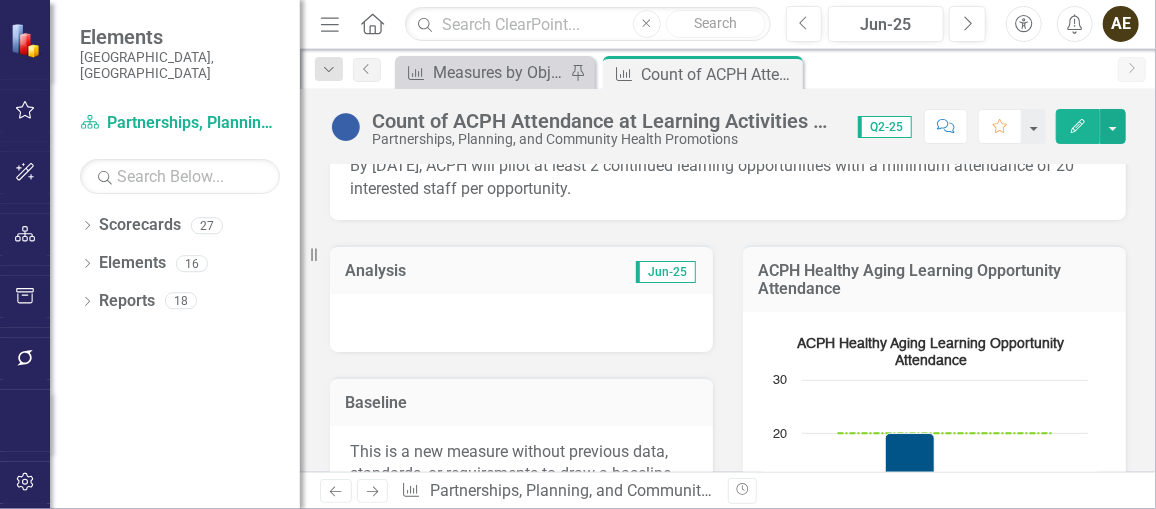 scroll, scrollTop: 250, scrollLeft: 0, axis: vertical 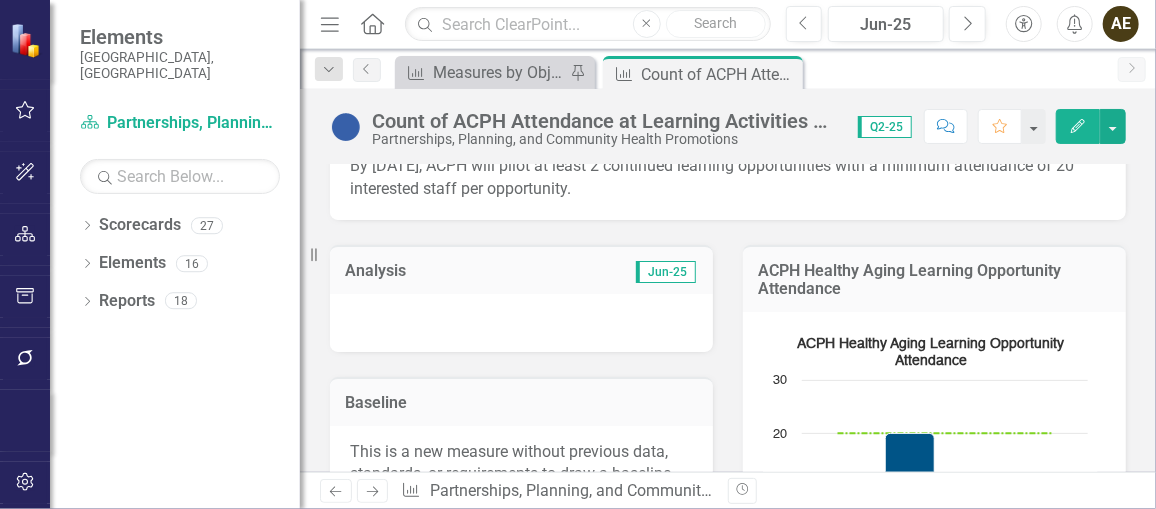 click at bounding box center [521, 323] 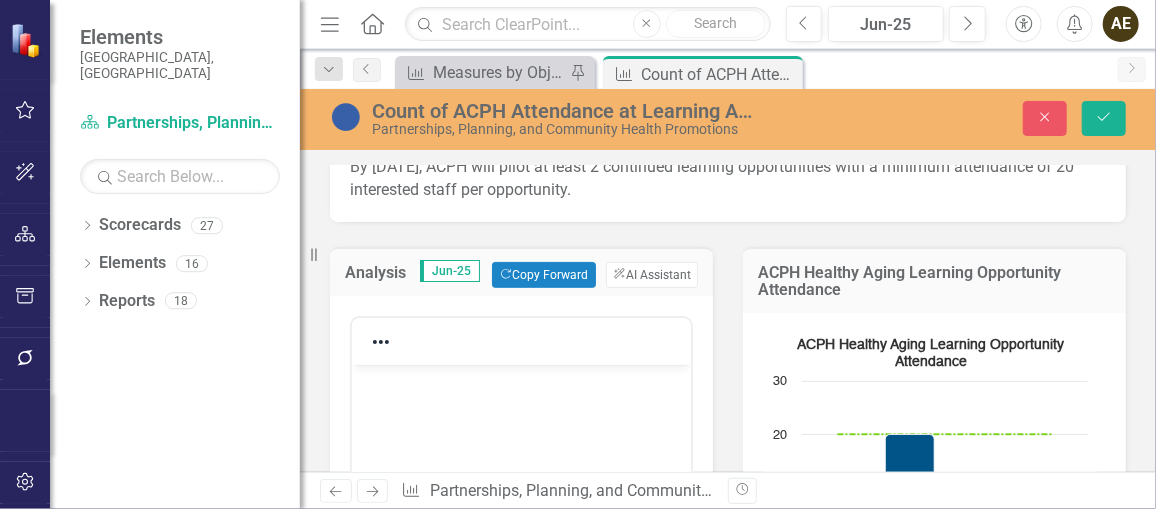 scroll, scrollTop: 0, scrollLeft: 0, axis: both 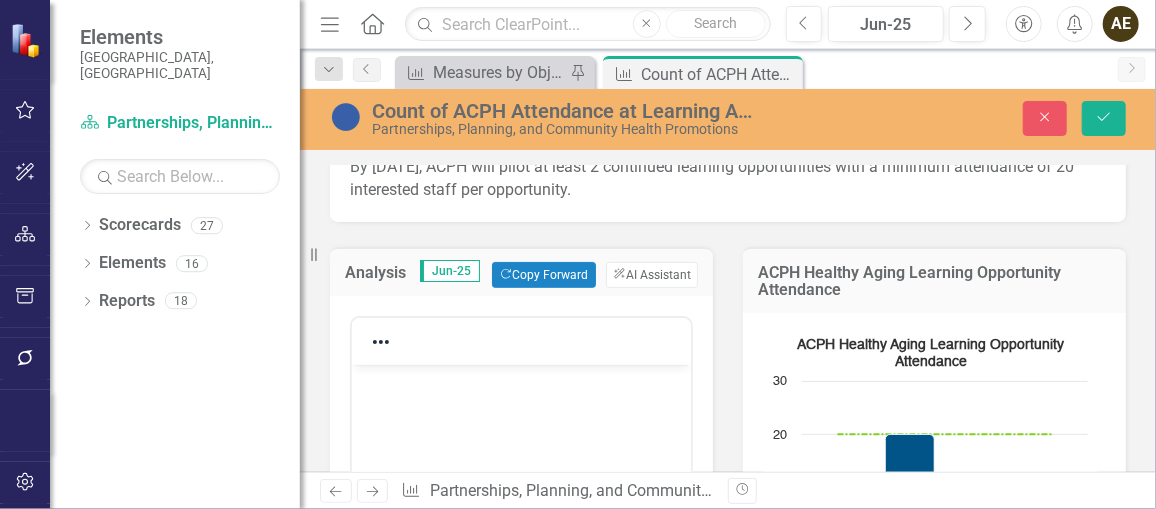 click at bounding box center (520, 514) 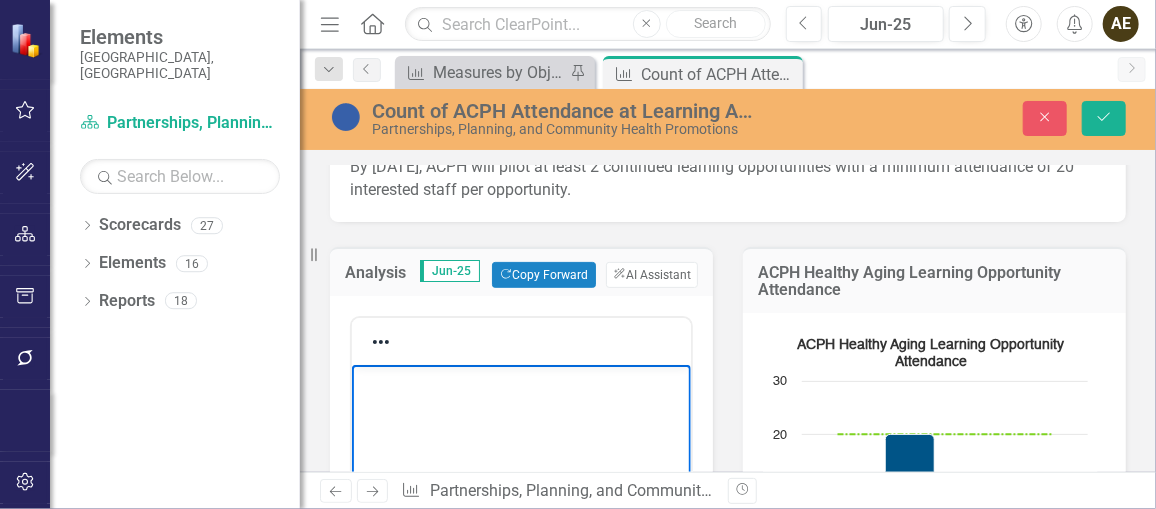 paste 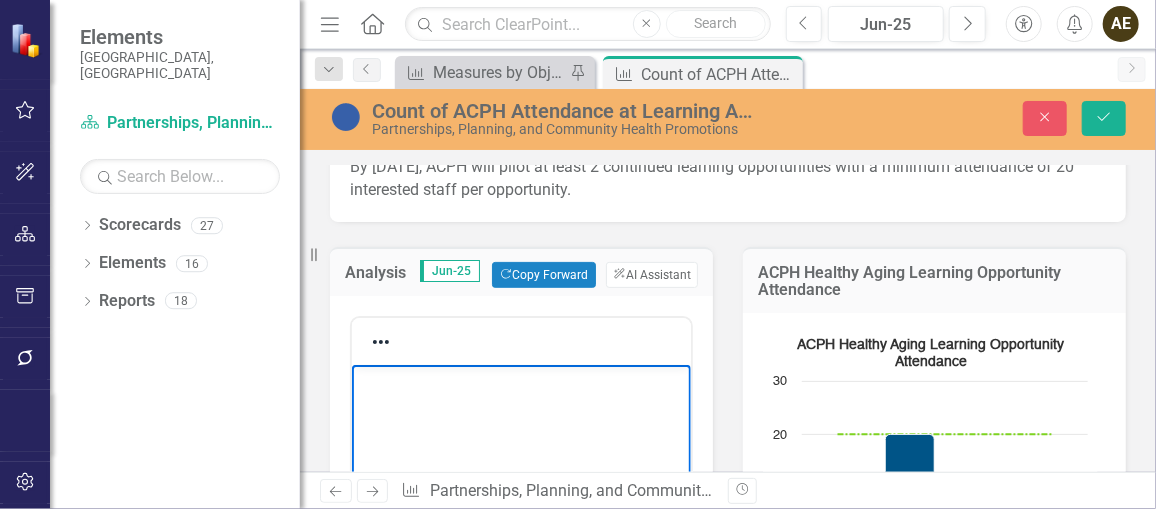 type 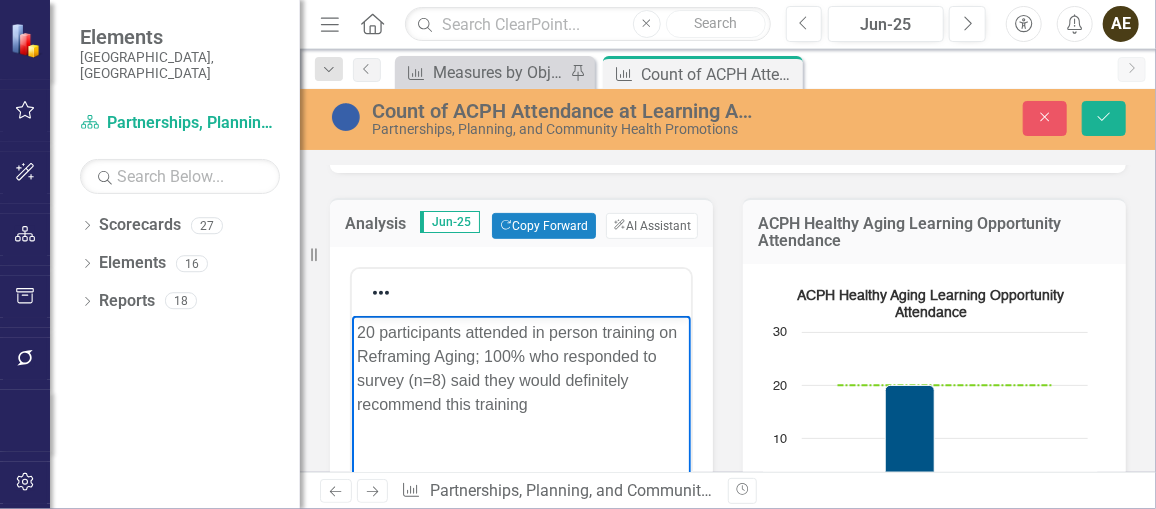 scroll, scrollTop: 303, scrollLeft: 0, axis: vertical 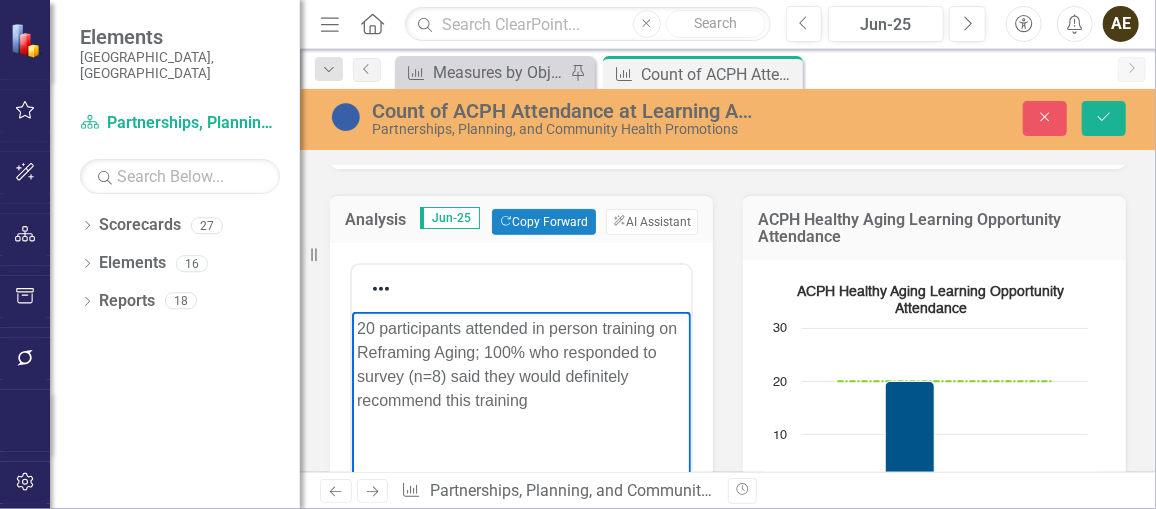 click on "20 participants attended in person training on Reframing Aging; 100% who responded to survey (n=8) said they would definitely recommend this training" at bounding box center (520, 364) 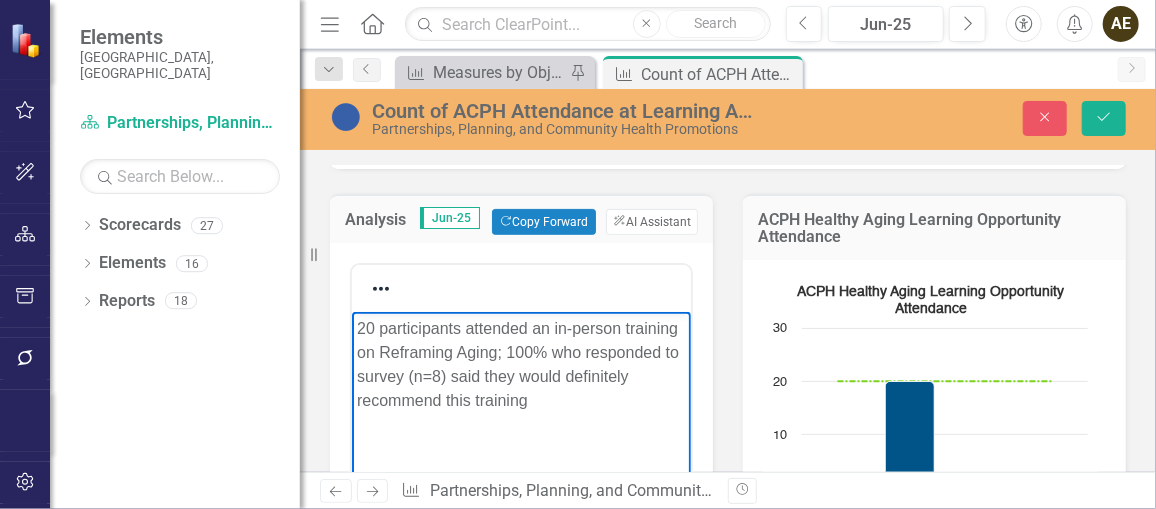 click on "20 participants attended an in-person training on Reframing Aging; 100% who responded to survey (n=8) said they would definitely recommend this training" at bounding box center [520, 364] 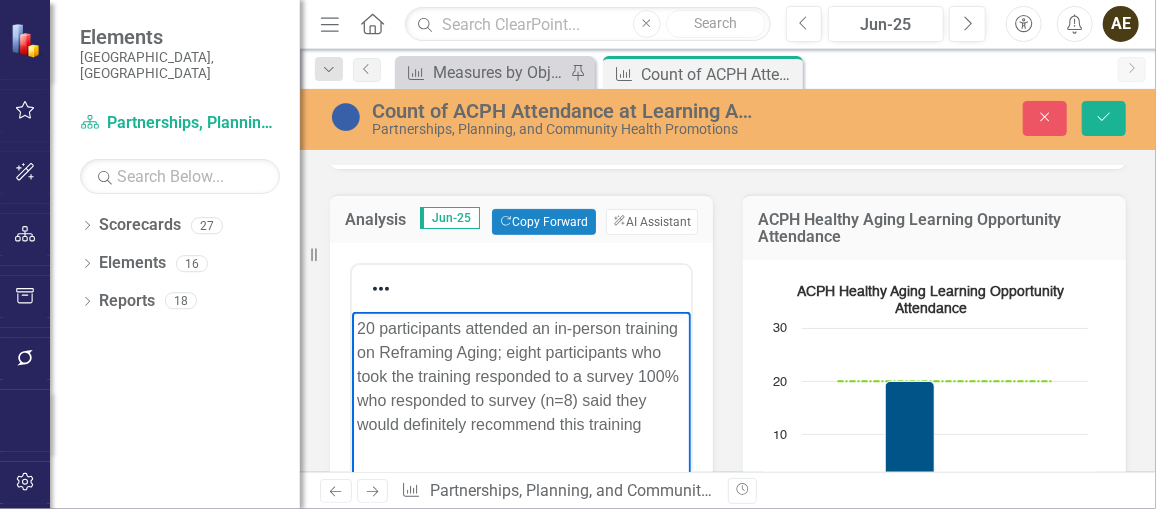 click on "20 participants attended an in-person training on Reframing Aging; eight participants who took the training responded to a survey 100% who responded to survey (n=8) said they would definitely recommend this training" at bounding box center (520, 376) 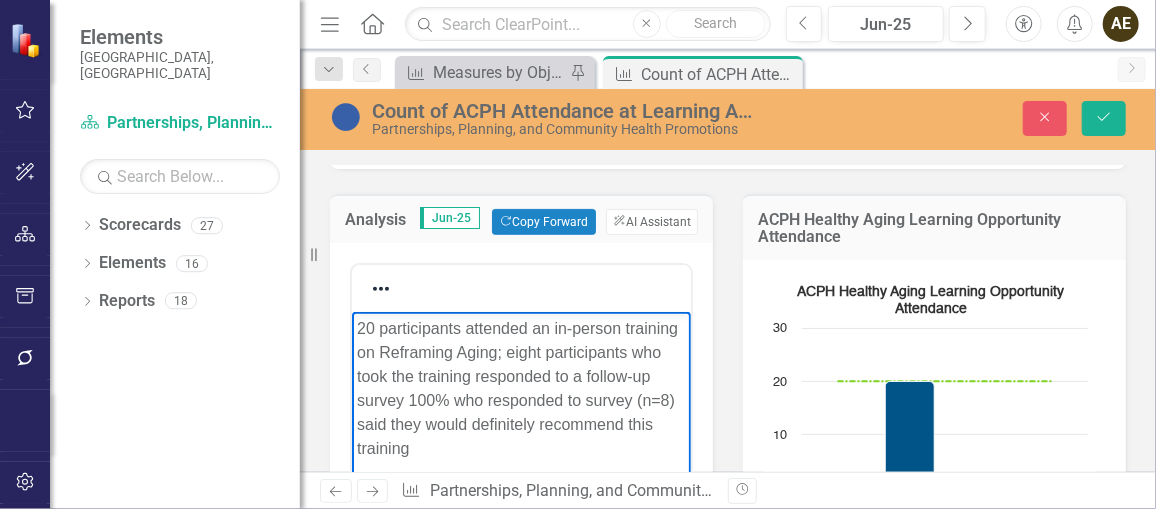 click on "20 participants attended an in-person training on Reframing Aging; eight participants who took the training responded to a follow-up survey 100% who responded to survey (n=8) said they would definitely recommend this training" at bounding box center (520, 388) 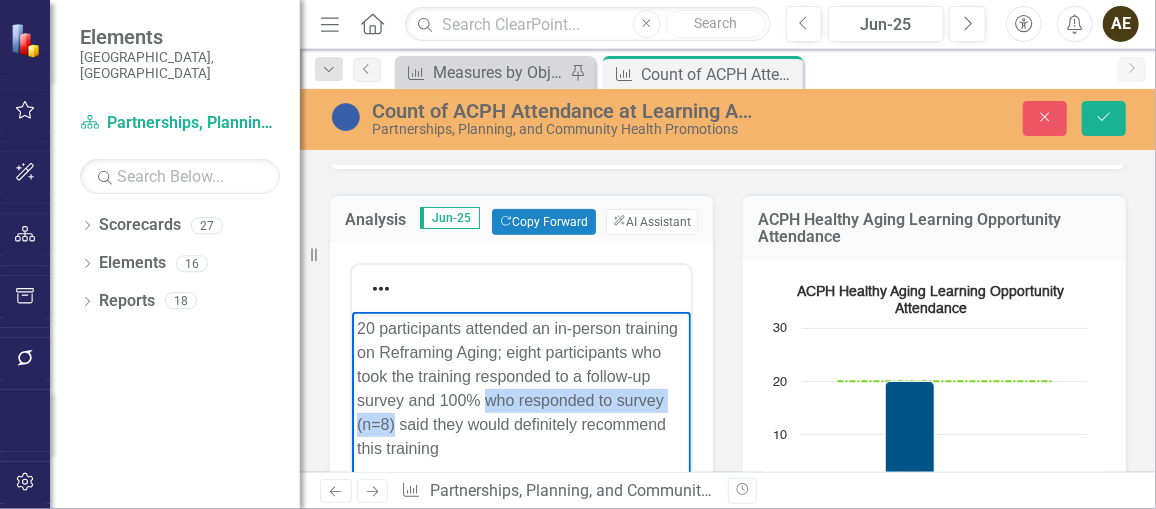 drag, startPoint x: 488, startPoint y: 400, endPoint x: 393, endPoint y: 422, distance: 97.5141 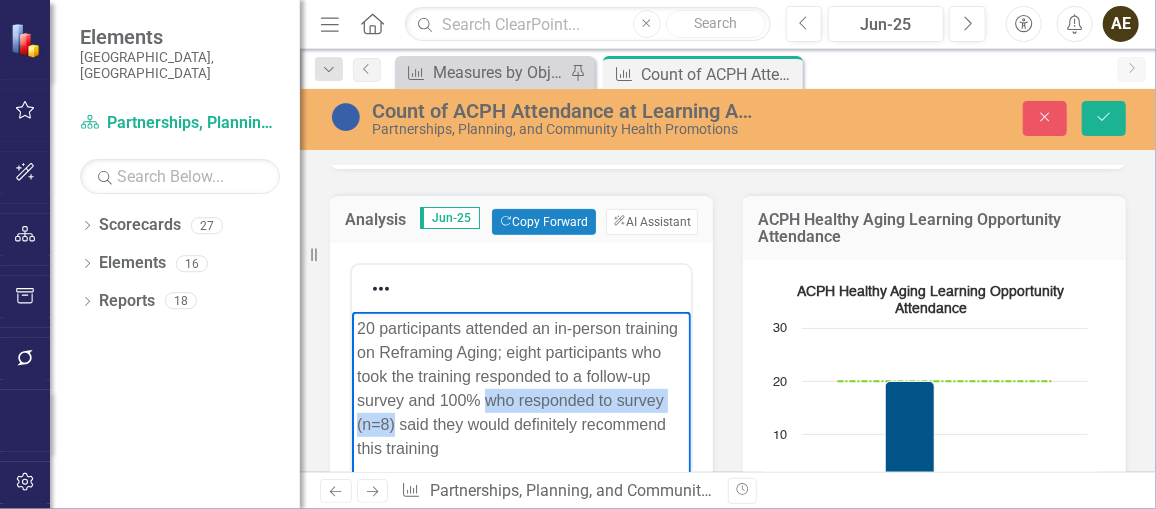 click on "20 participants attended an in-person training on Reframing Aging; eight participants who took the training responded to a follow-up survey and 100% who responded to survey (n=8) said they would definitely recommend this training" at bounding box center (520, 388) 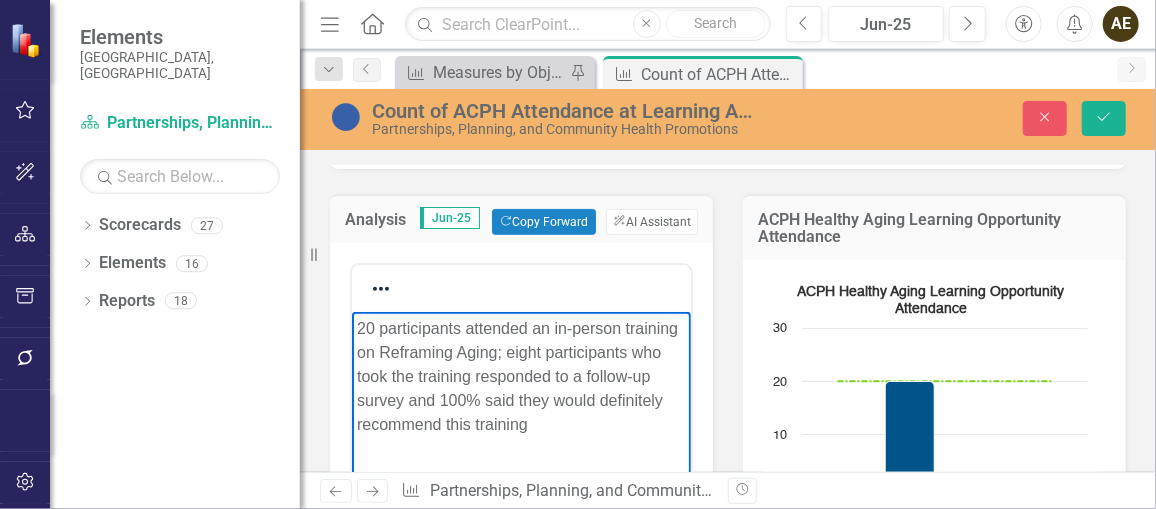 click on "20 participants attended an in-person training on Reframing Aging; eight participants who took the training responded to a follow-up survey and 100% said they would definitely recommend this training" at bounding box center (520, 376) 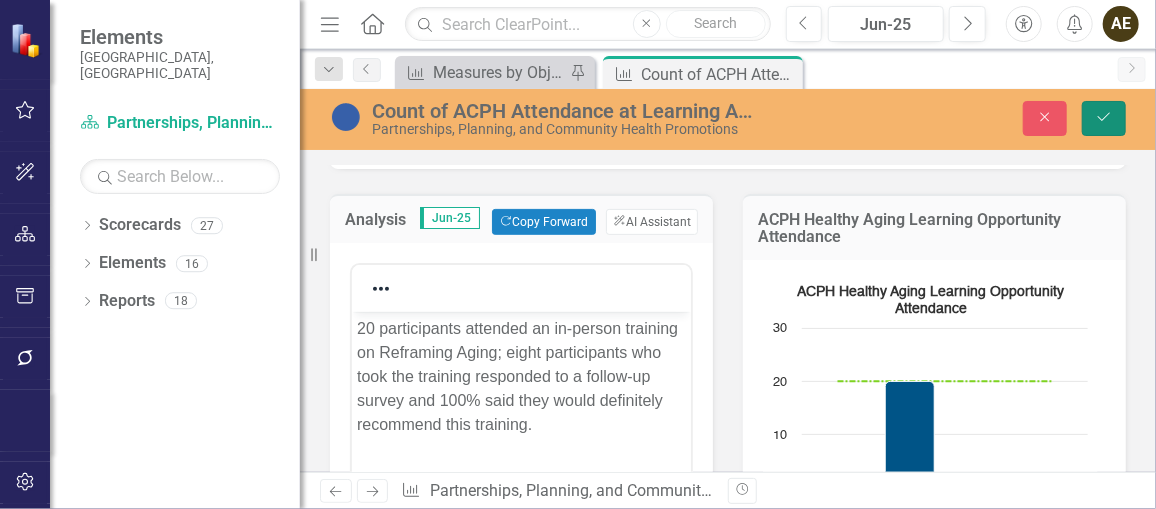click on "Save" 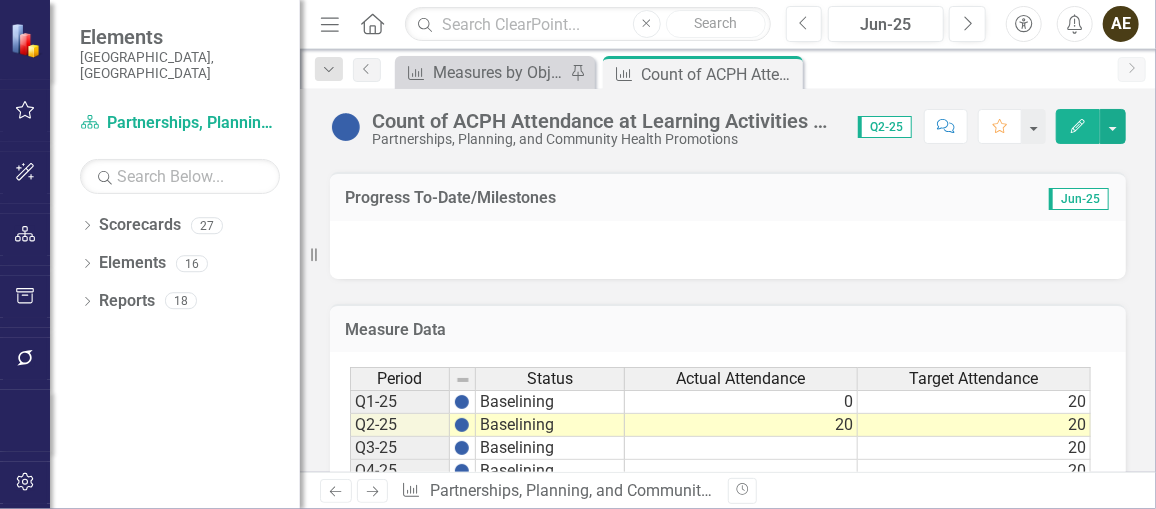 scroll, scrollTop: 733, scrollLeft: 0, axis: vertical 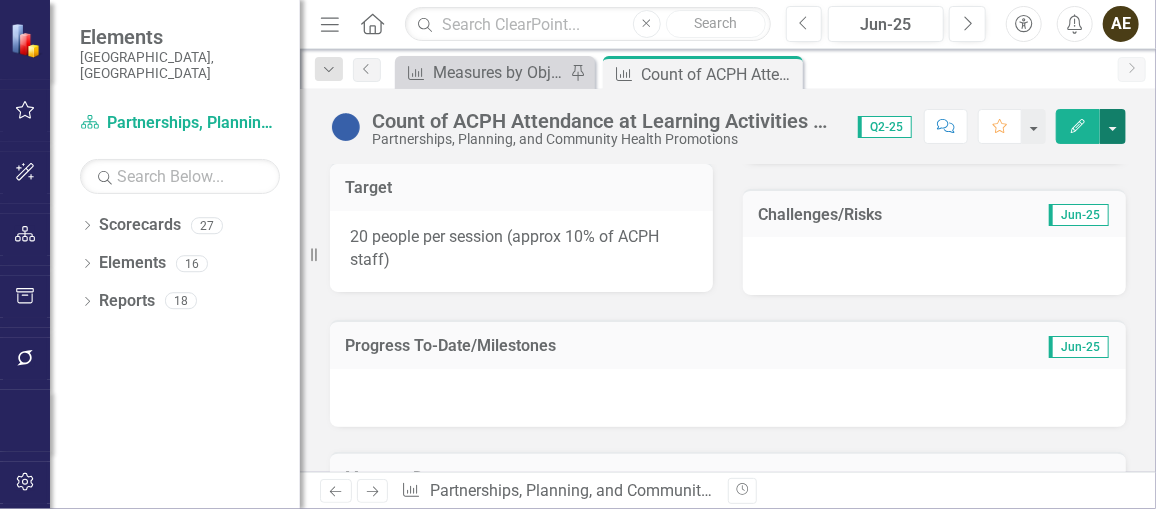 click at bounding box center (1113, 126) 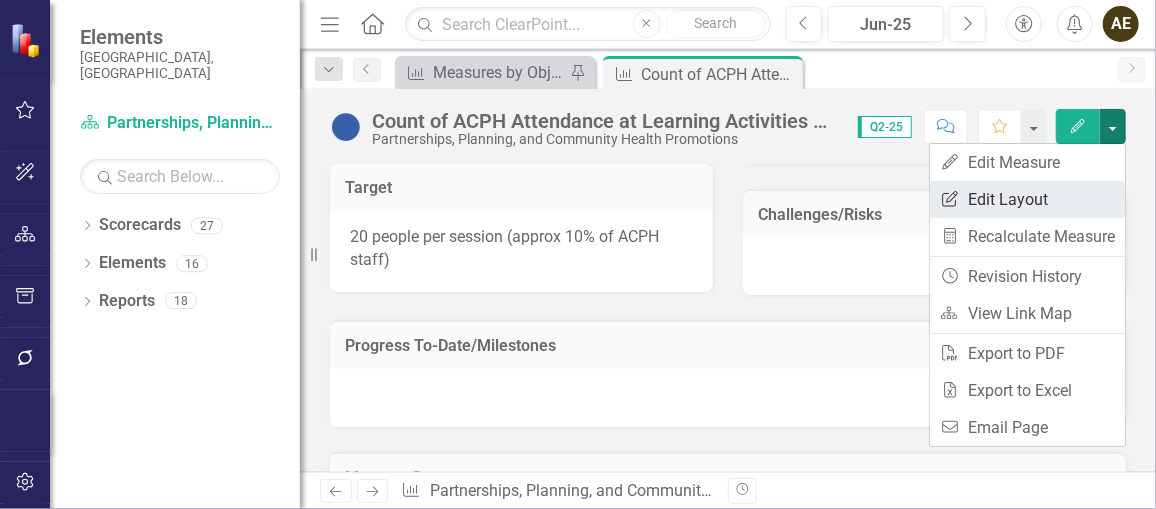 click on "Edit Report Edit Layout" at bounding box center [1027, 199] 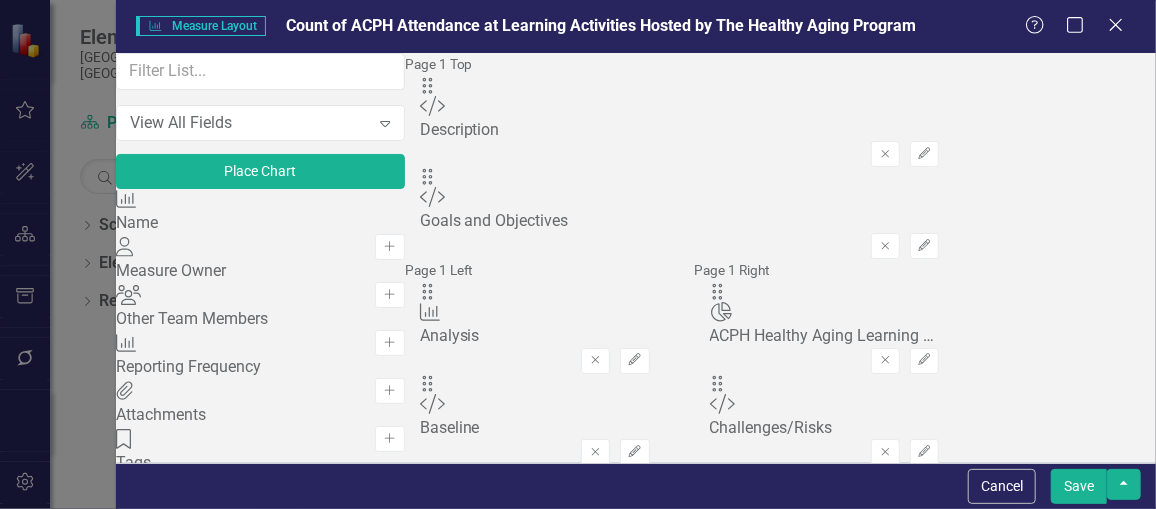 scroll, scrollTop: 283, scrollLeft: 0, axis: vertical 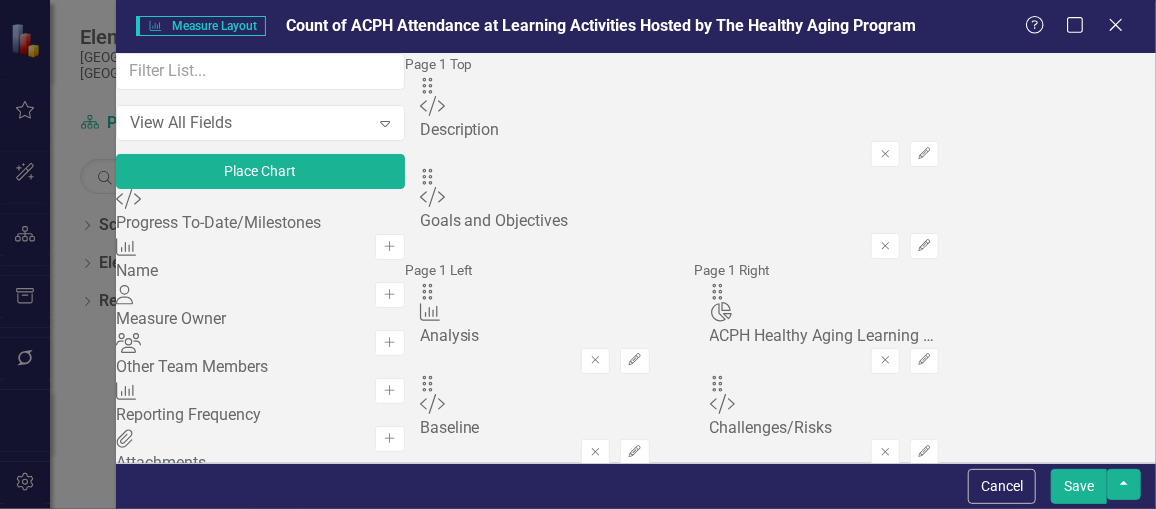 click on "Save" at bounding box center [1079, 486] 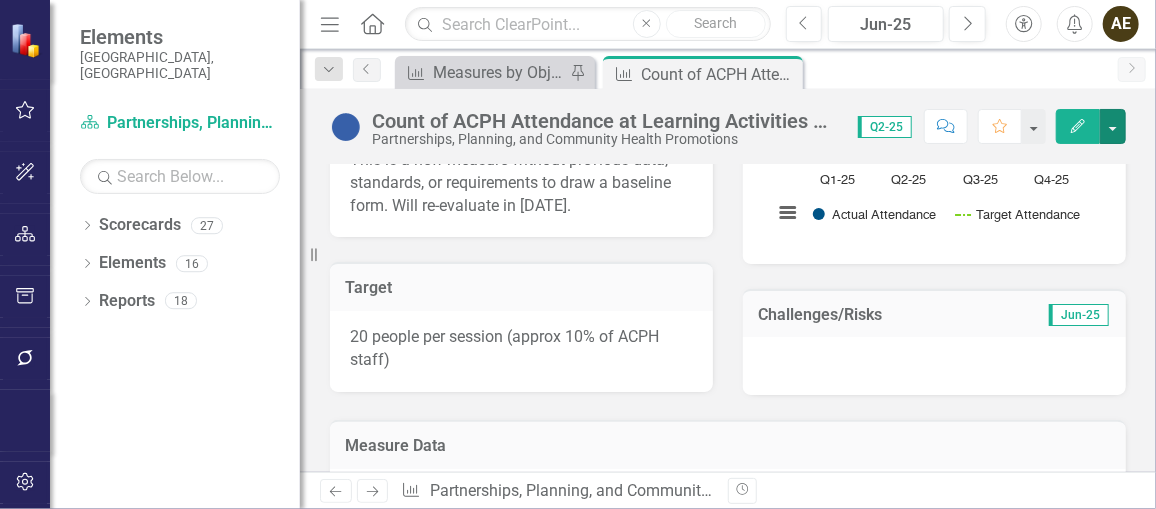 scroll, scrollTop: 632, scrollLeft: 0, axis: vertical 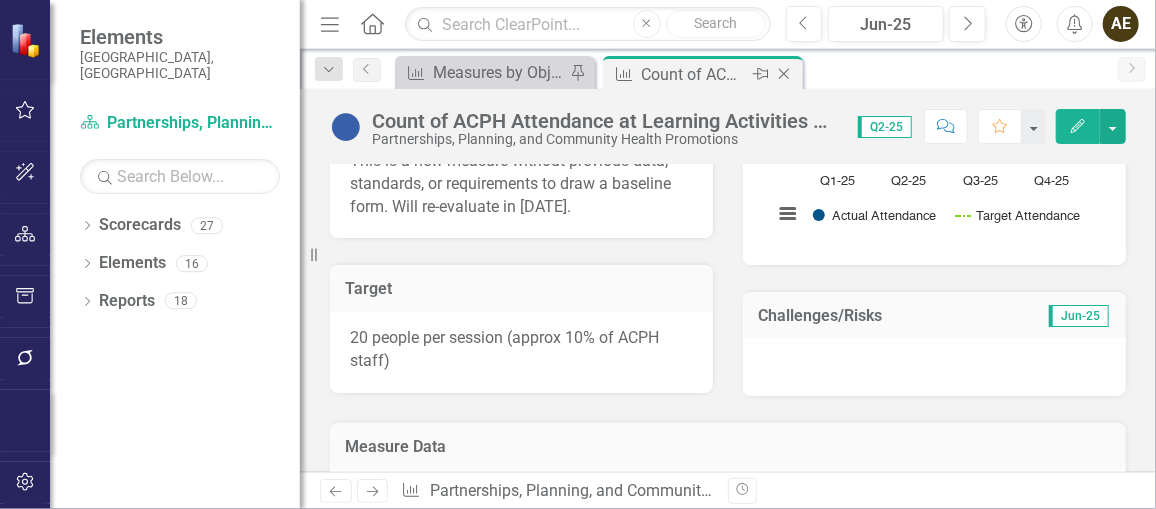 click 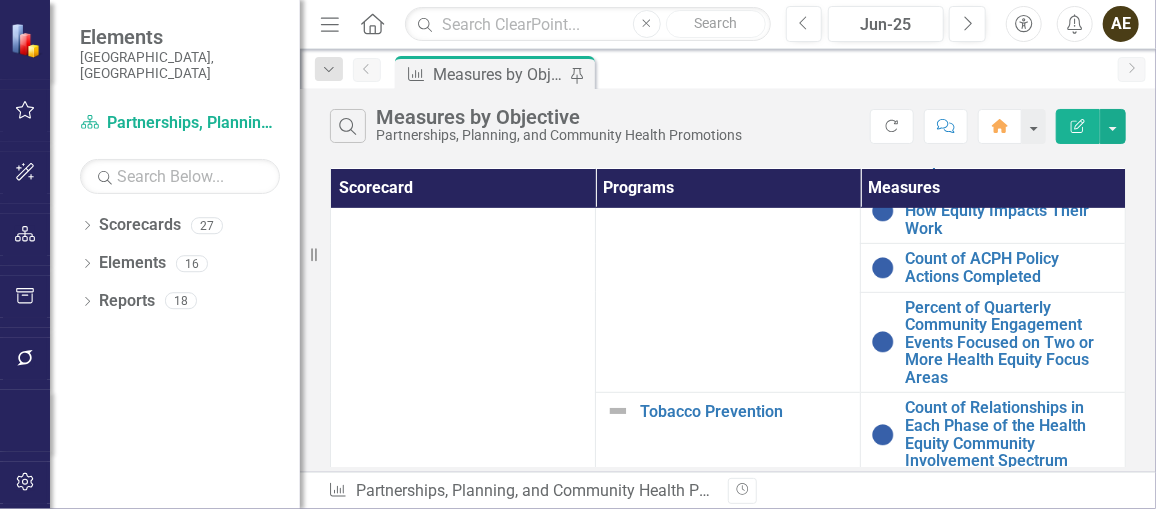 scroll, scrollTop: 415, scrollLeft: 0, axis: vertical 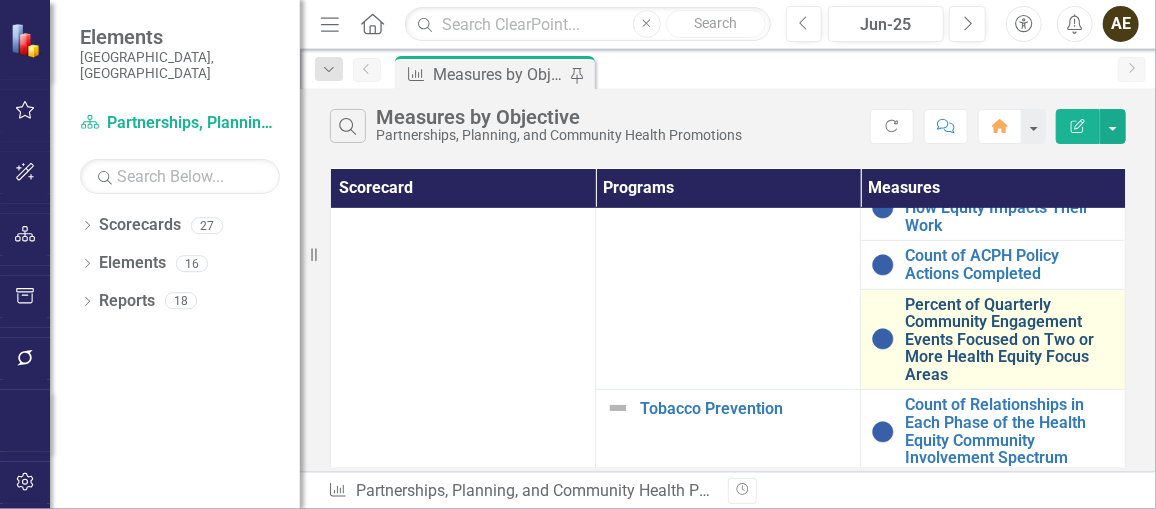 click on "Percent of Quarterly Community Engagement Events Focused on Two or More Health Equity Focus Areas" at bounding box center (1010, 340) 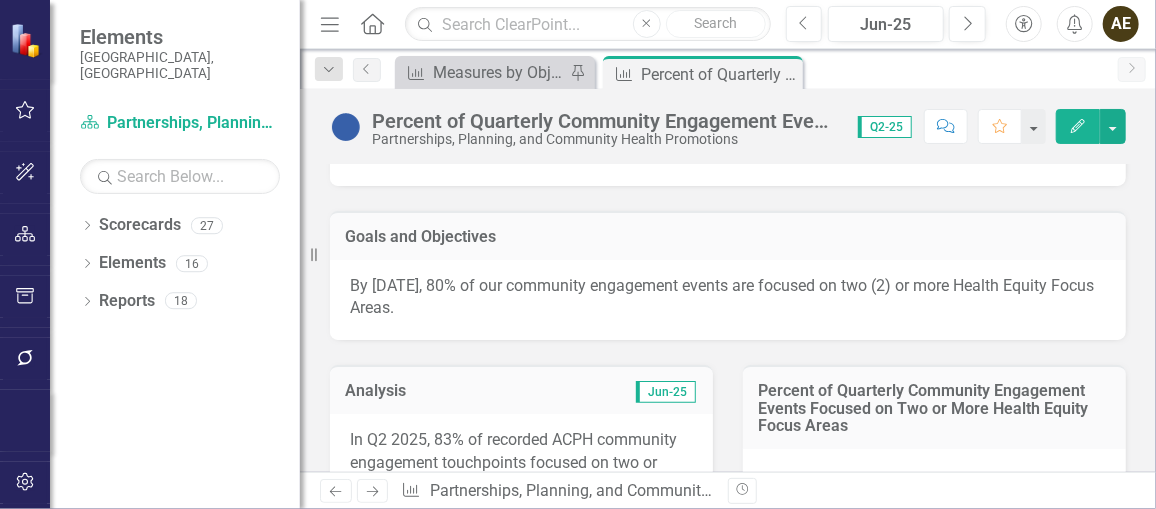scroll, scrollTop: 152, scrollLeft: 0, axis: vertical 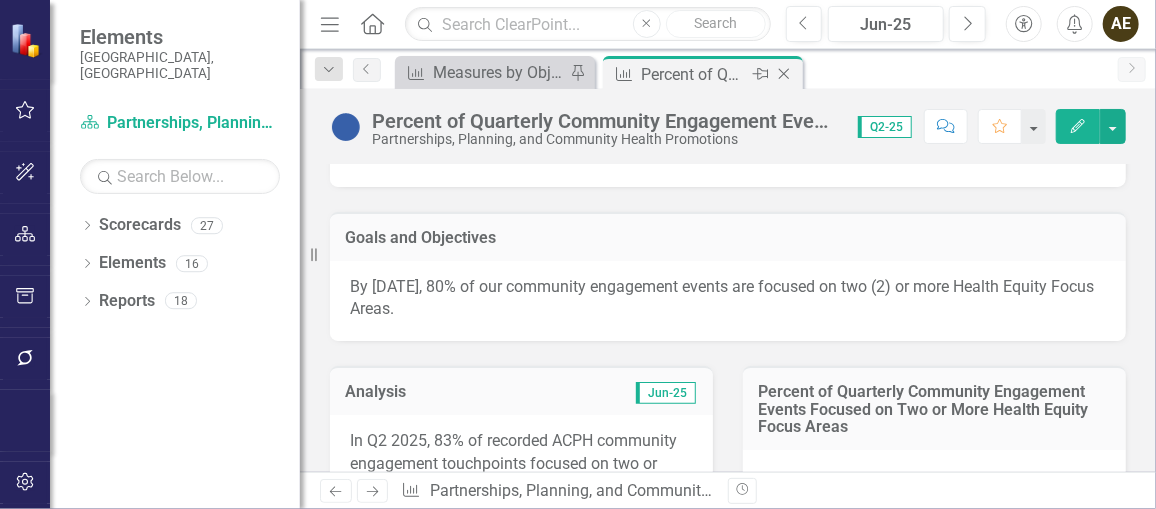 click on "Close" 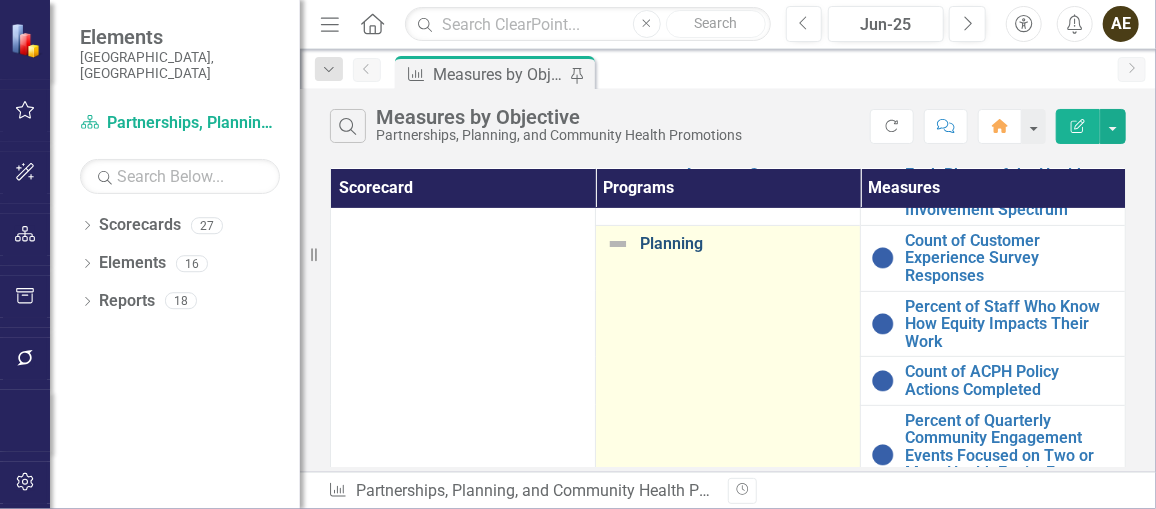 scroll, scrollTop: 295, scrollLeft: 0, axis: vertical 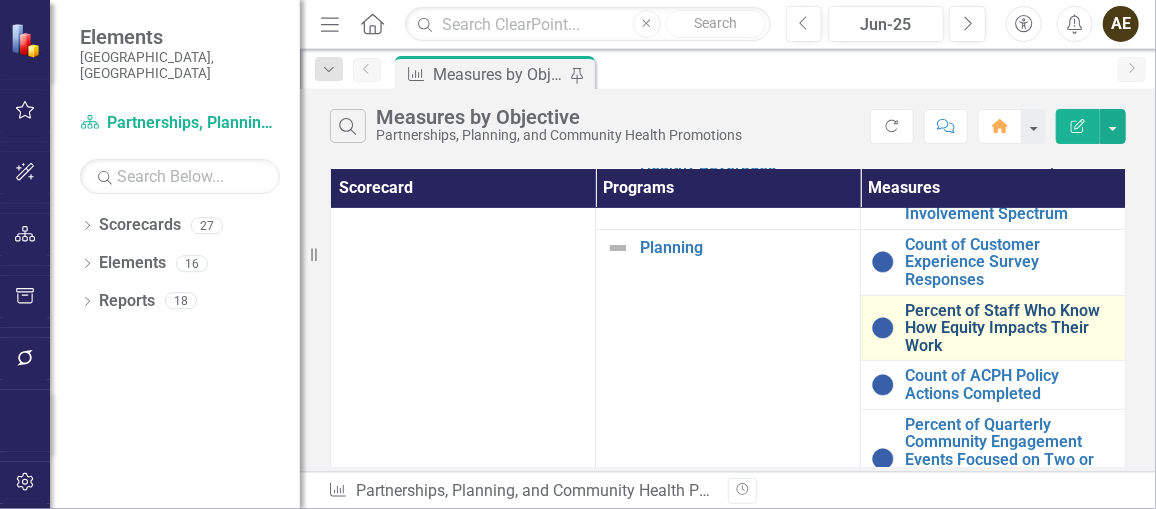 click on "Percent of Staff Who Know How Equity Impacts Their Work" at bounding box center (1010, 328) 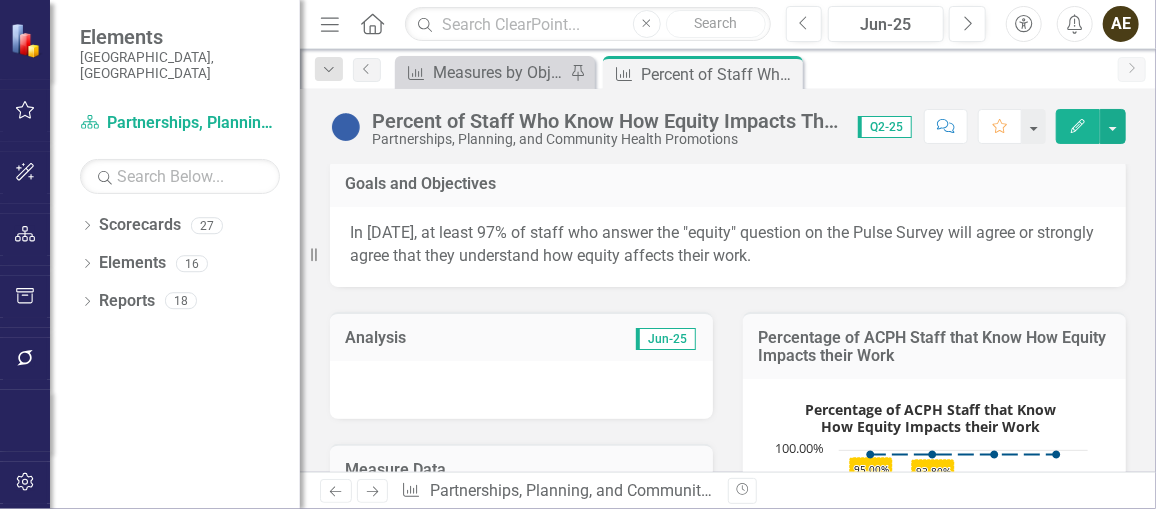 scroll, scrollTop: 142, scrollLeft: 0, axis: vertical 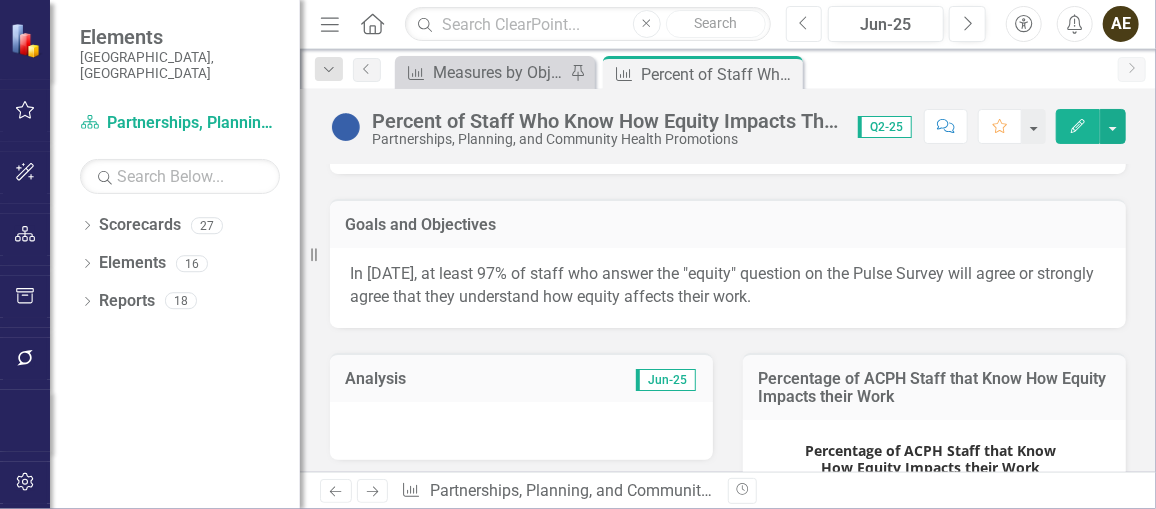 click on "Previous" 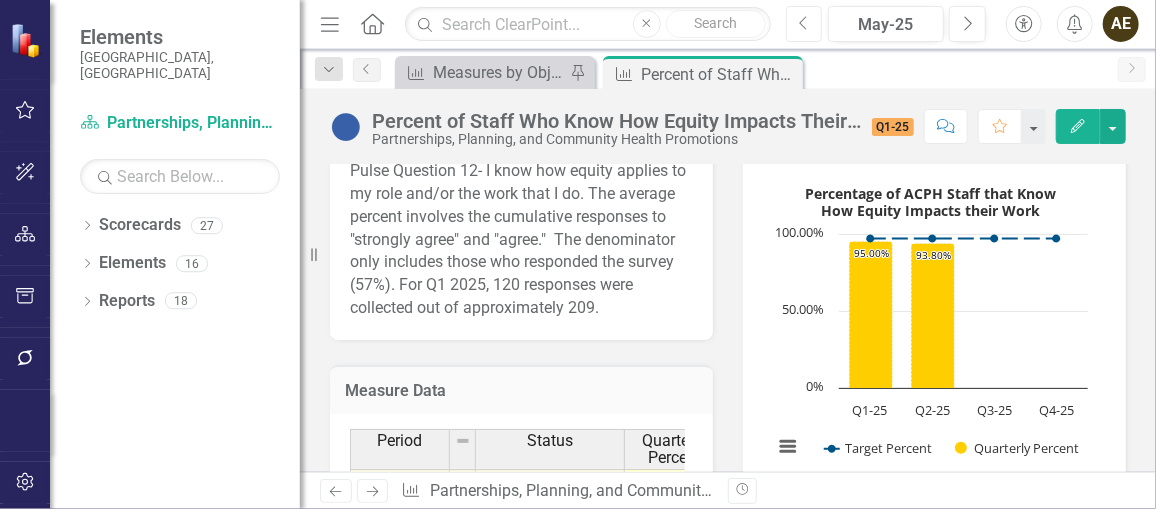 scroll, scrollTop: 399, scrollLeft: 0, axis: vertical 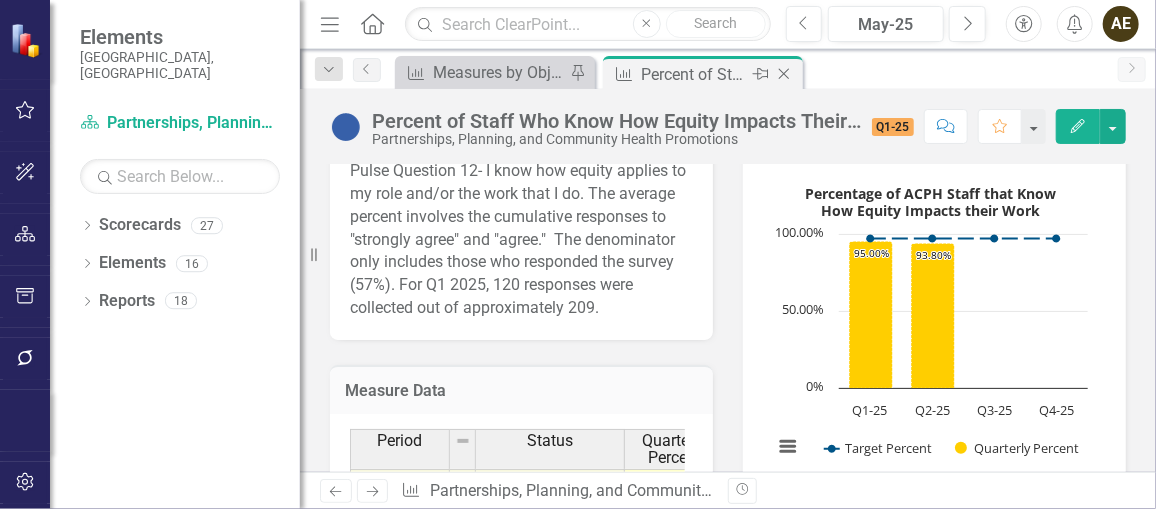 click on "Close" 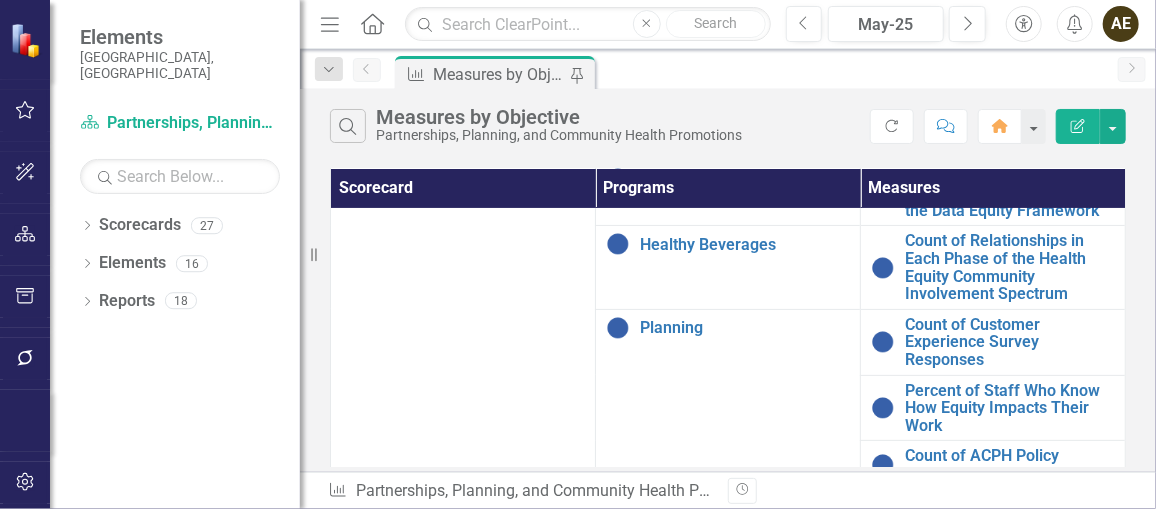 scroll, scrollTop: 223, scrollLeft: 0, axis: vertical 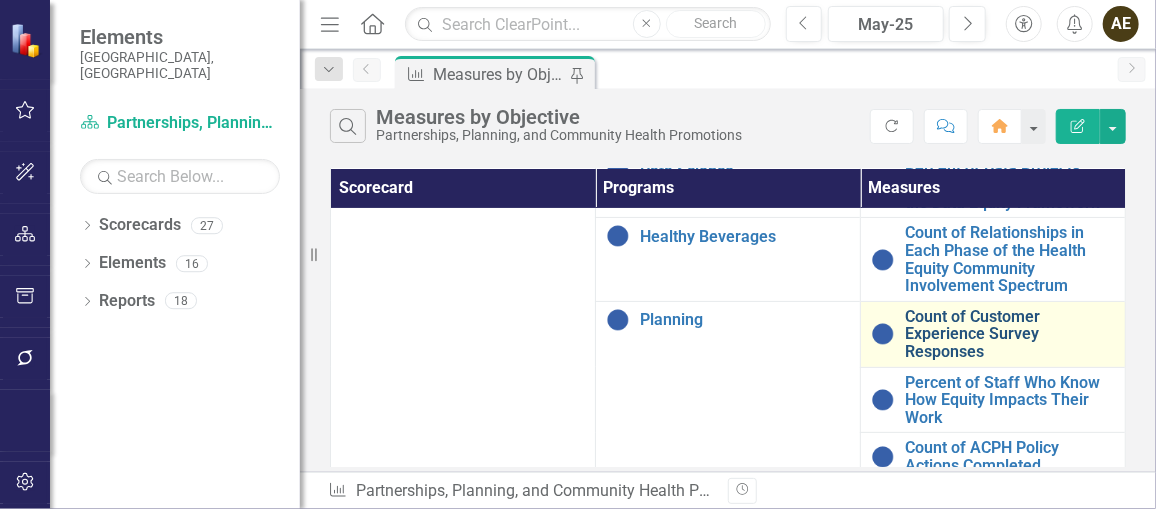 click on "Count of Customer Experience Survey Responses" at bounding box center (1010, 334) 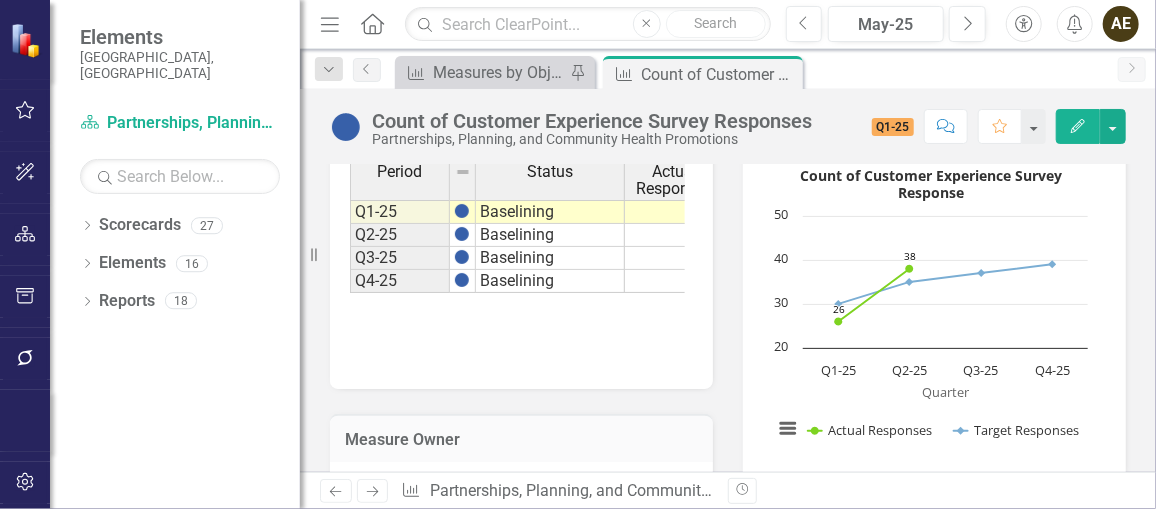 scroll, scrollTop: 659, scrollLeft: 0, axis: vertical 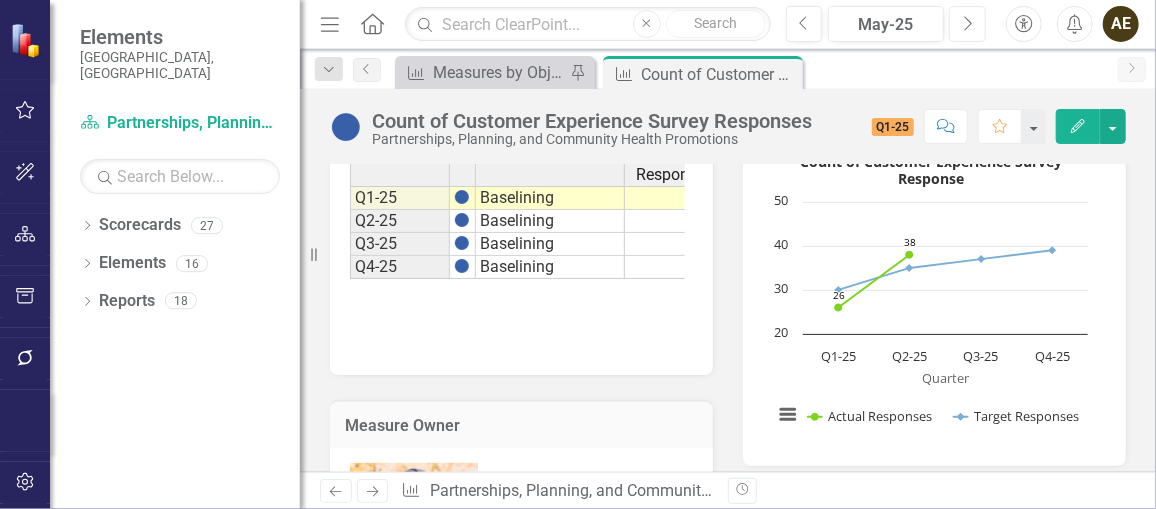 click on "Next" 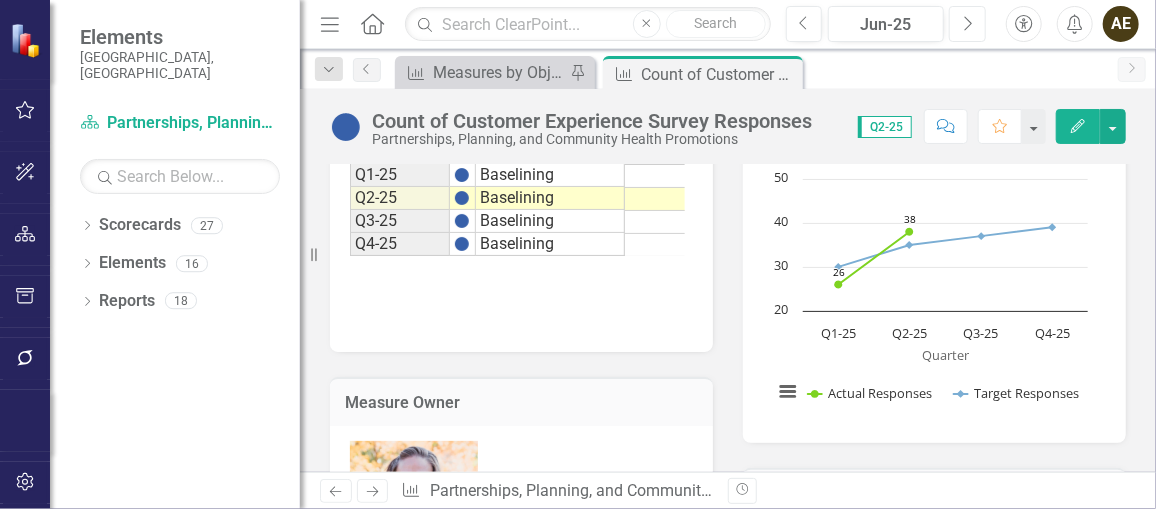 scroll, scrollTop: 590, scrollLeft: 0, axis: vertical 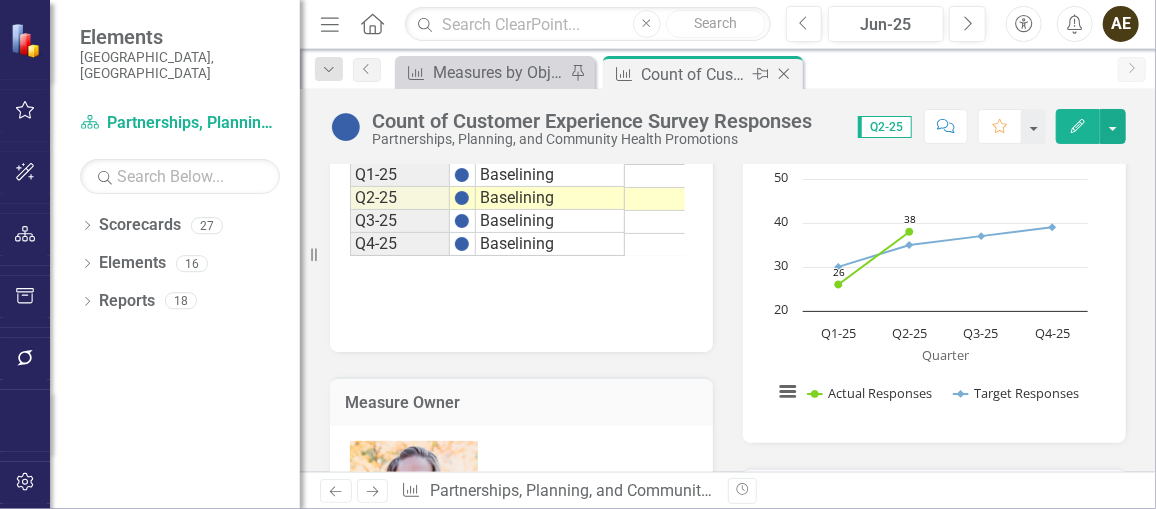 click on "Close" 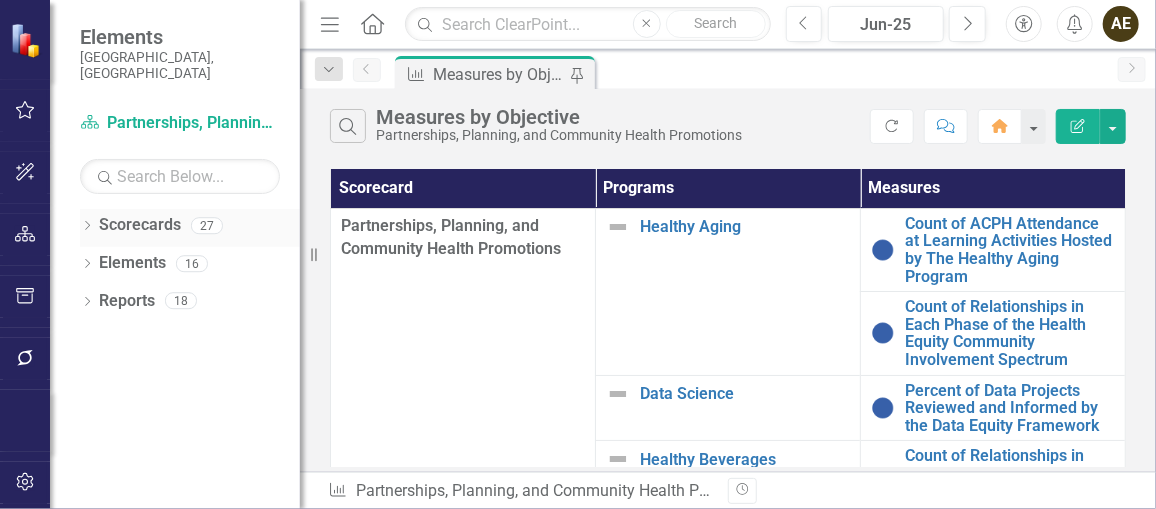 click 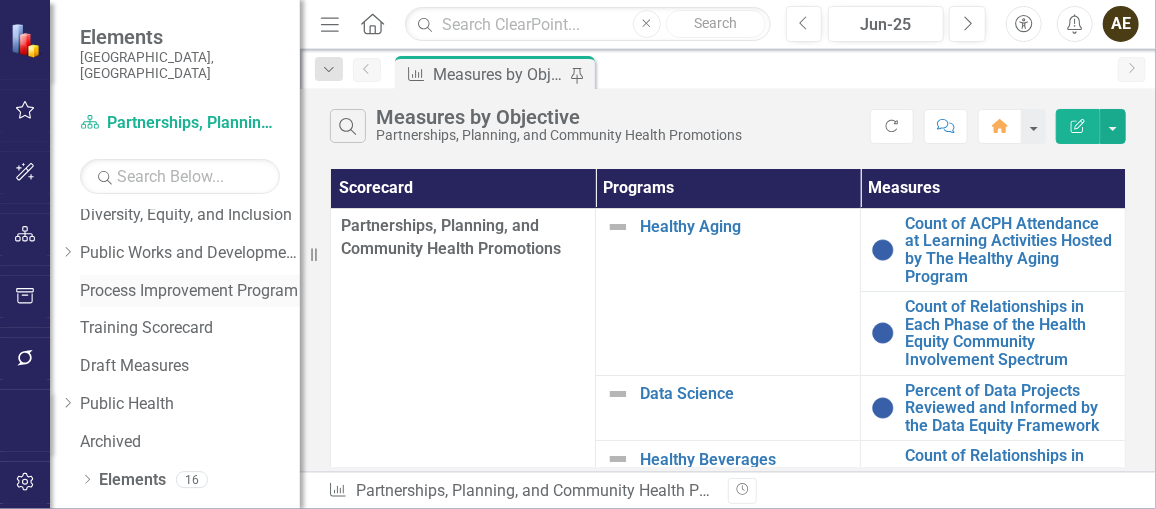 scroll, scrollTop: 137, scrollLeft: 0, axis: vertical 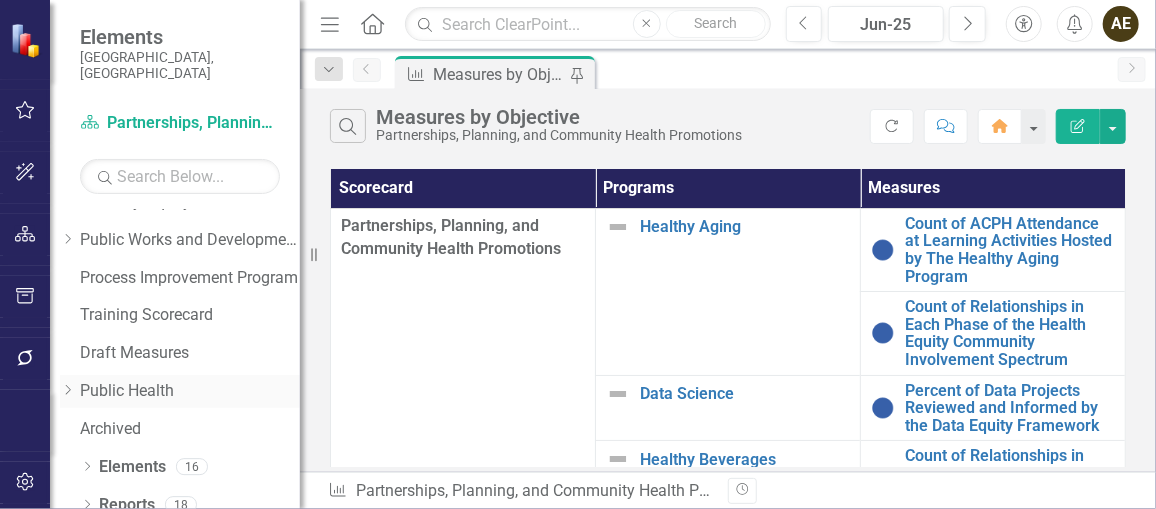click on "Dropdown" 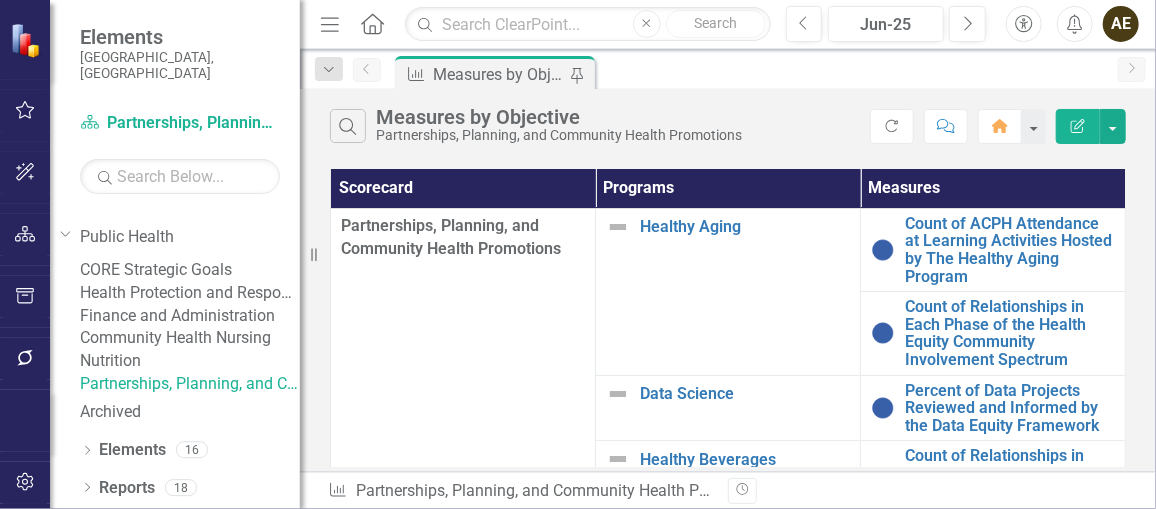 scroll, scrollTop: 335, scrollLeft: 0, axis: vertical 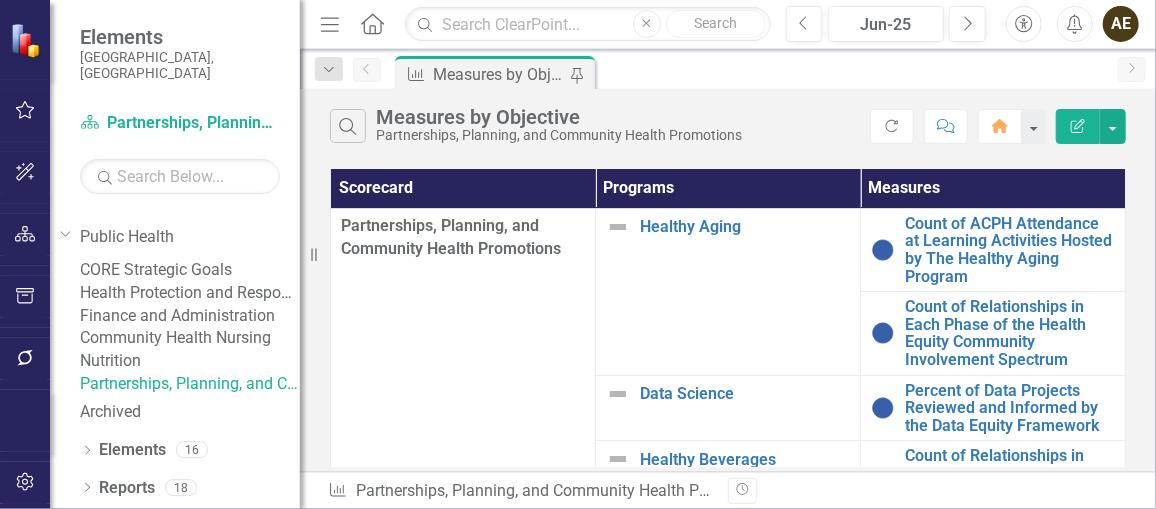 click on "Community Health Nursing" at bounding box center (190, 338) 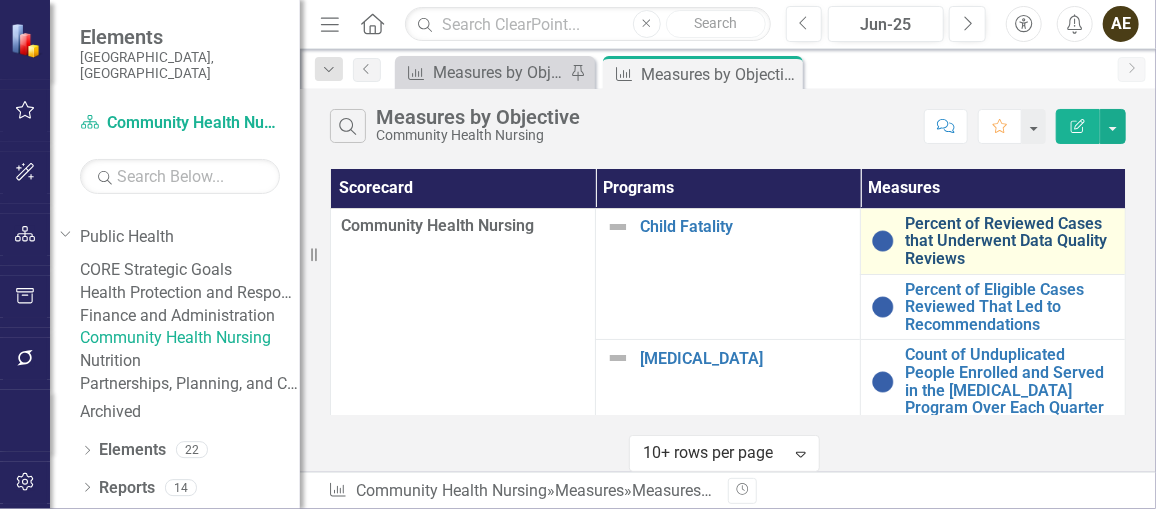 click on "Percent of Reviewed Cases that Underwent Data Quality Reviews" at bounding box center (1010, 241) 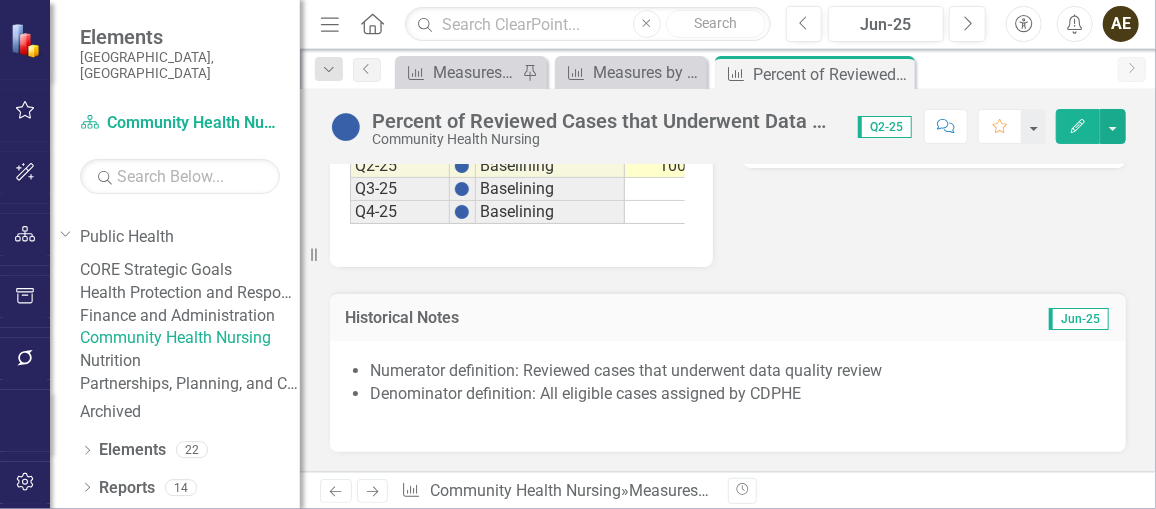 scroll, scrollTop: 1261, scrollLeft: 0, axis: vertical 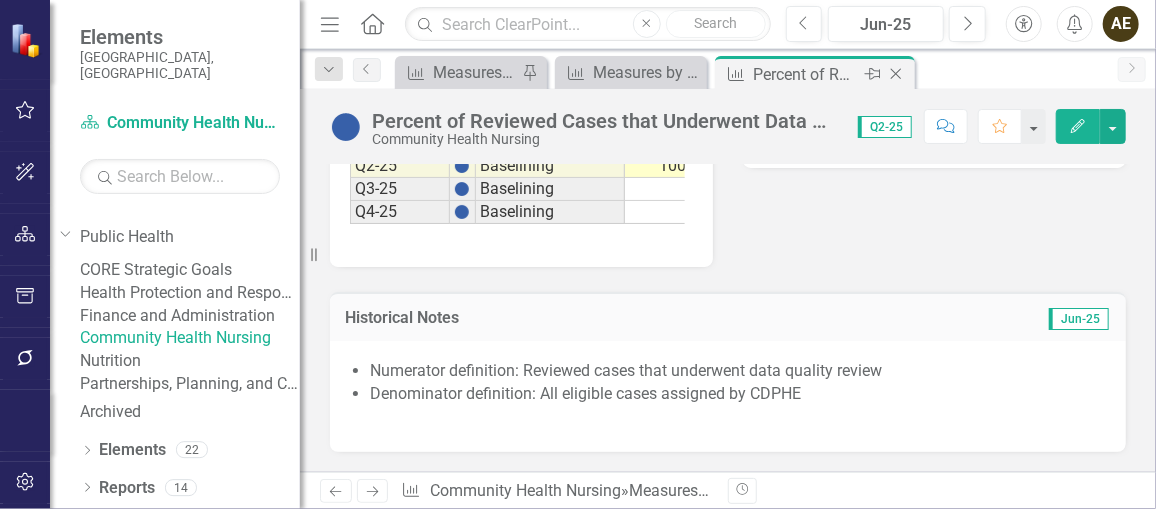 click on "Close" 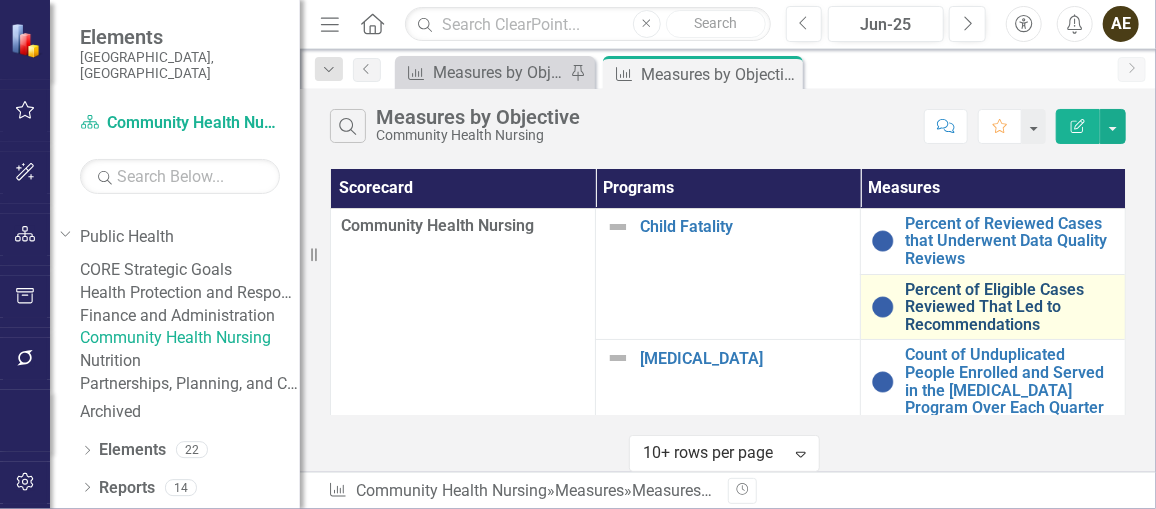 click on "Percent of Eligible Cases Reviewed That Led to Recommendations" at bounding box center [1010, 307] 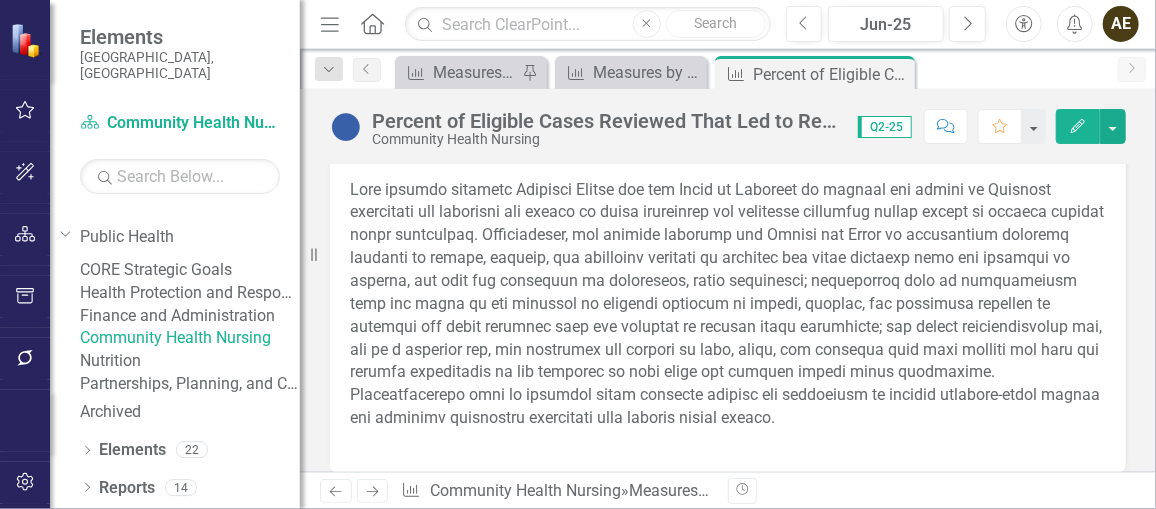 scroll, scrollTop: 43, scrollLeft: 0, axis: vertical 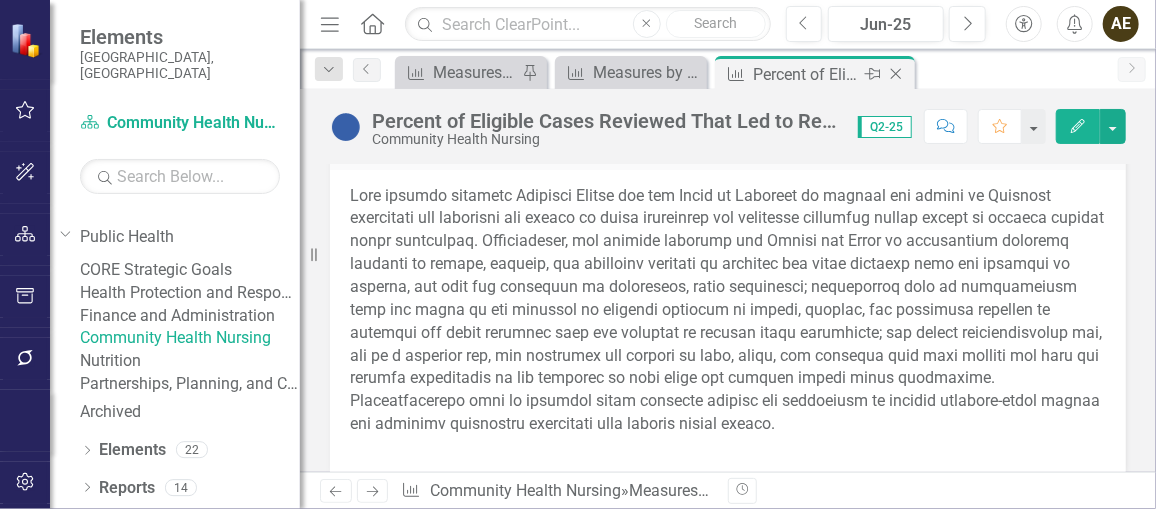 click on "Close" 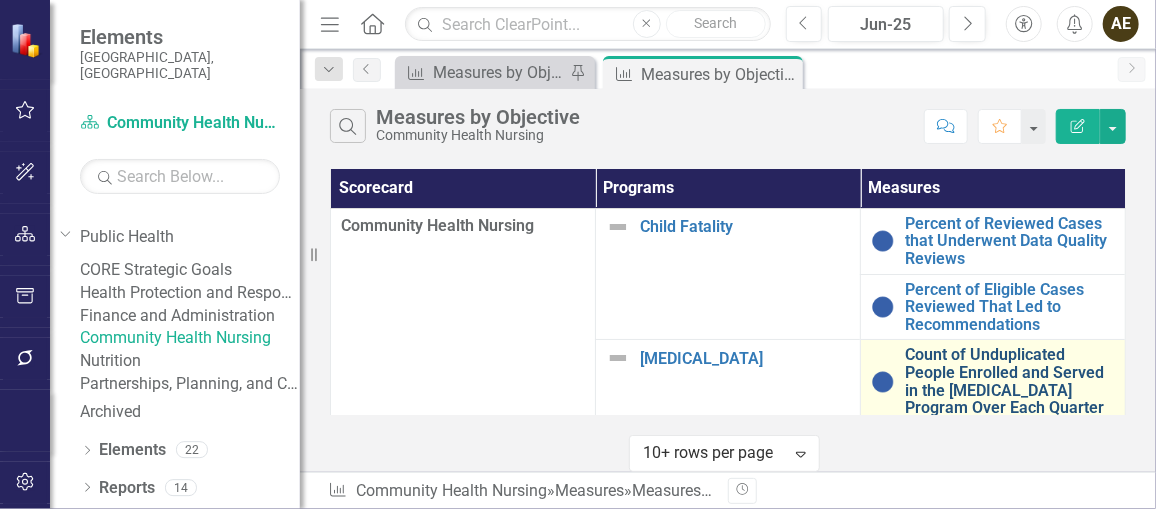click on "Count of Unduplicated People Enrolled and Served in the [MEDICAL_DATA] Program Over Each Quarter" at bounding box center (1010, 381) 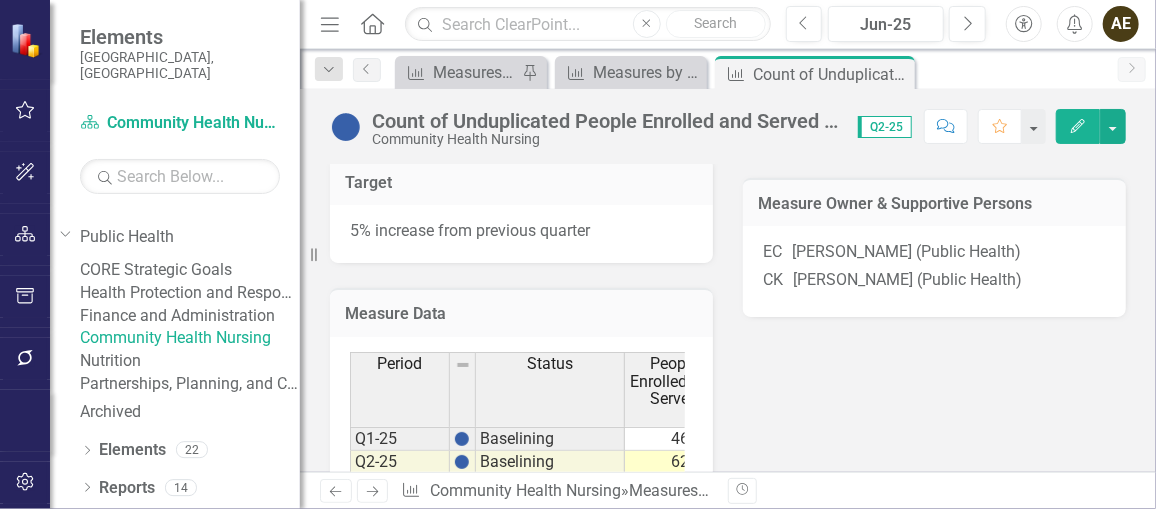 scroll, scrollTop: 830, scrollLeft: 0, axis: vertical 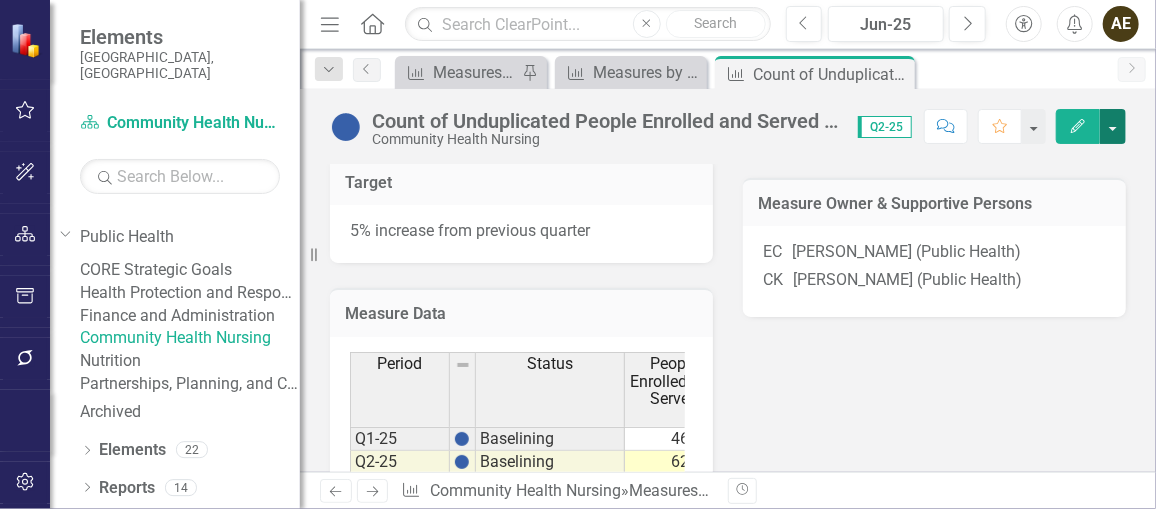 click at bounding box center (1113, 126) 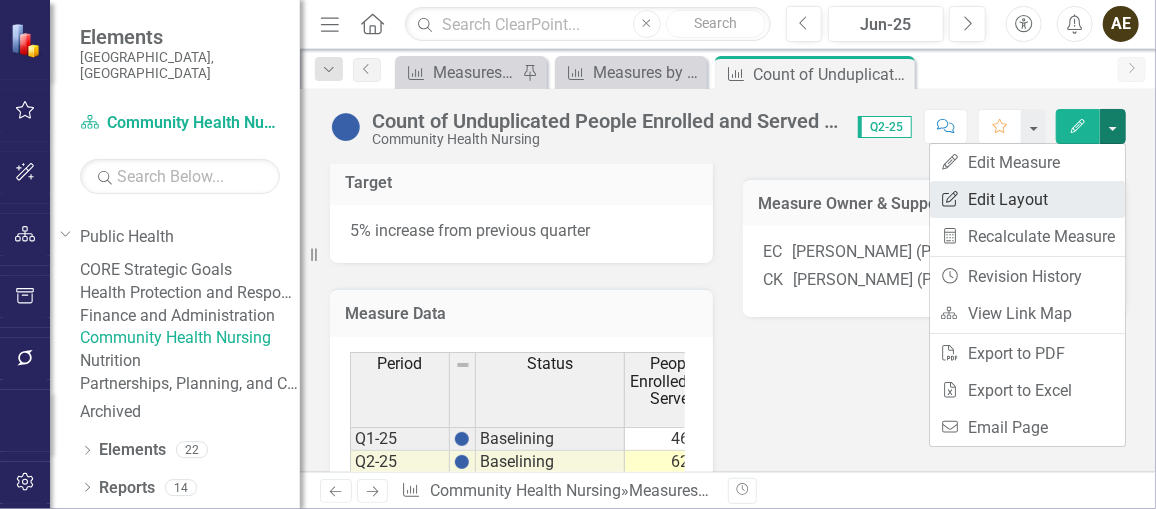 click on "Edit Report Edit Layout" at bounding box center (1027, 199) 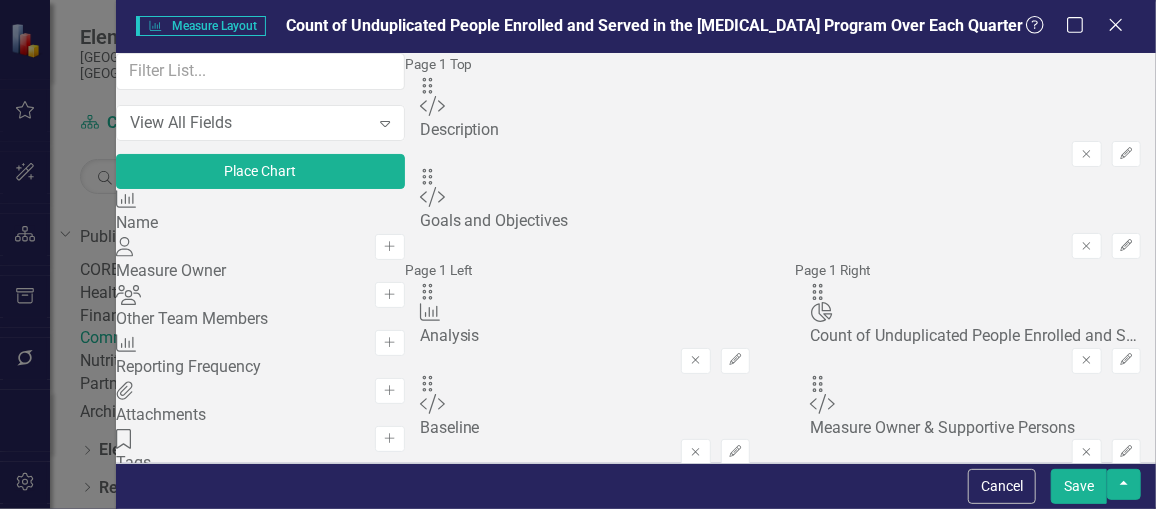 scroll, scrollTop: 326, scrollLeft: 0, axis: vertical 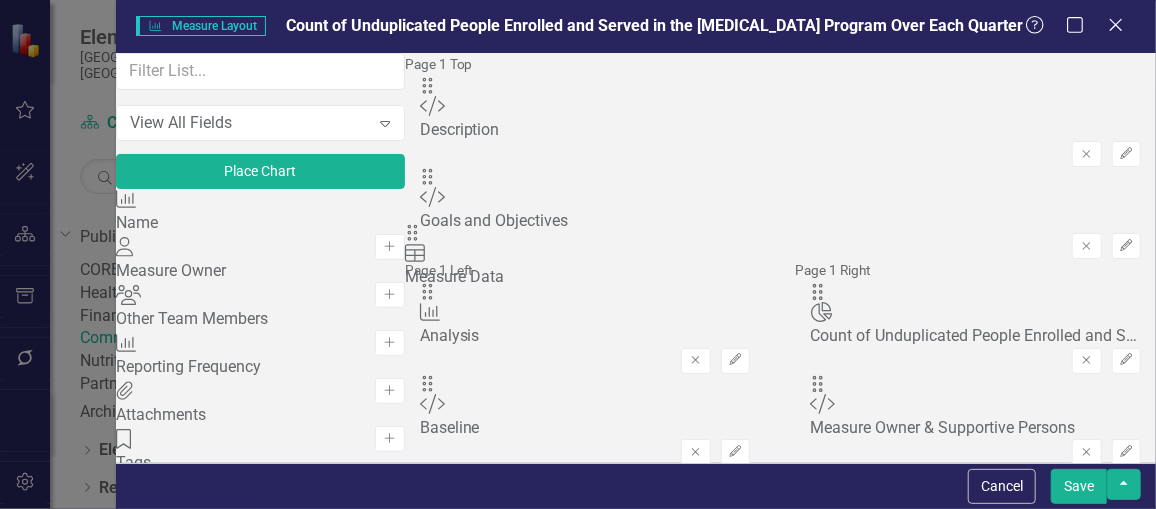 drag, startPoint x: 436, startPoint y: 184, endPoint x: 440, endPoint y: 252, distance: 68.117546 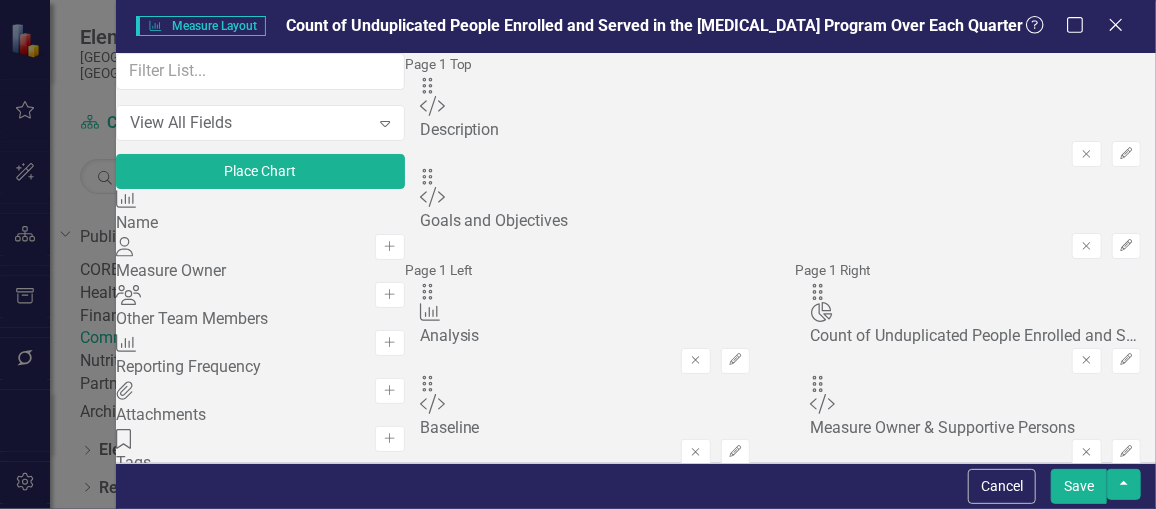 click on "Save" at bounding box center (1079, 486) 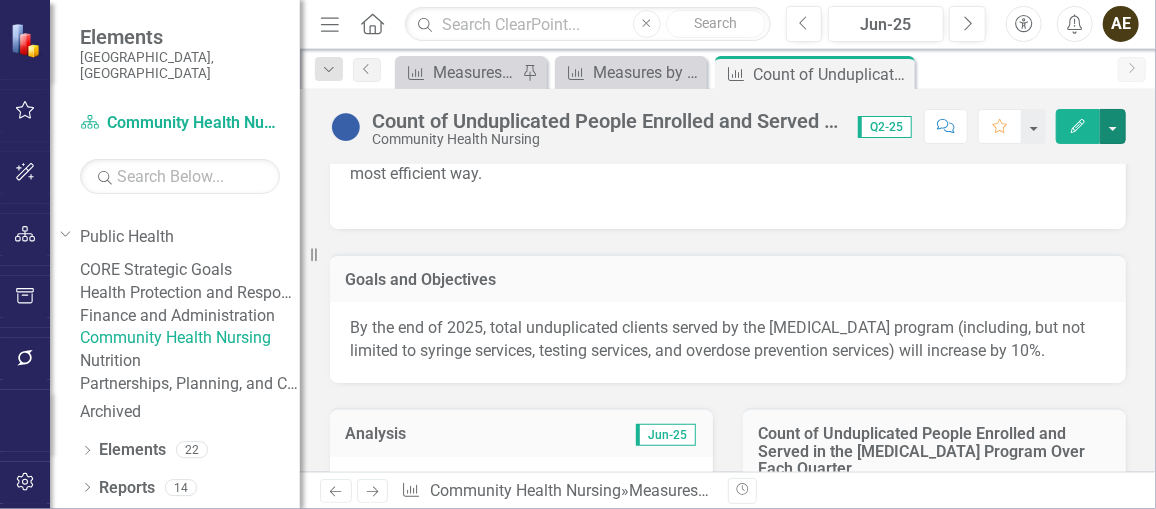 scroll, scrollTop: 0, scrollLeft: 0, axis: both 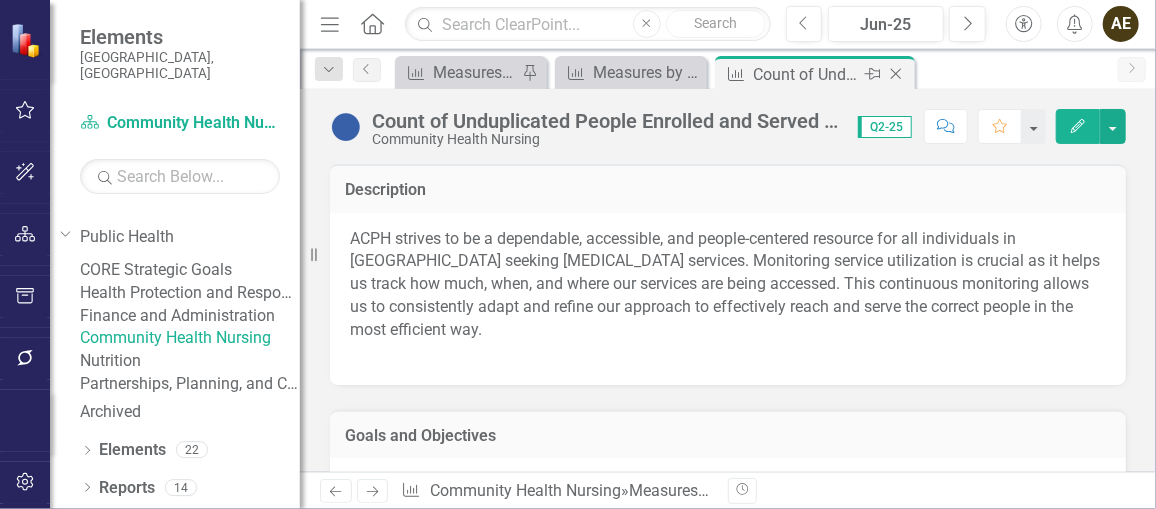 click on "Close" 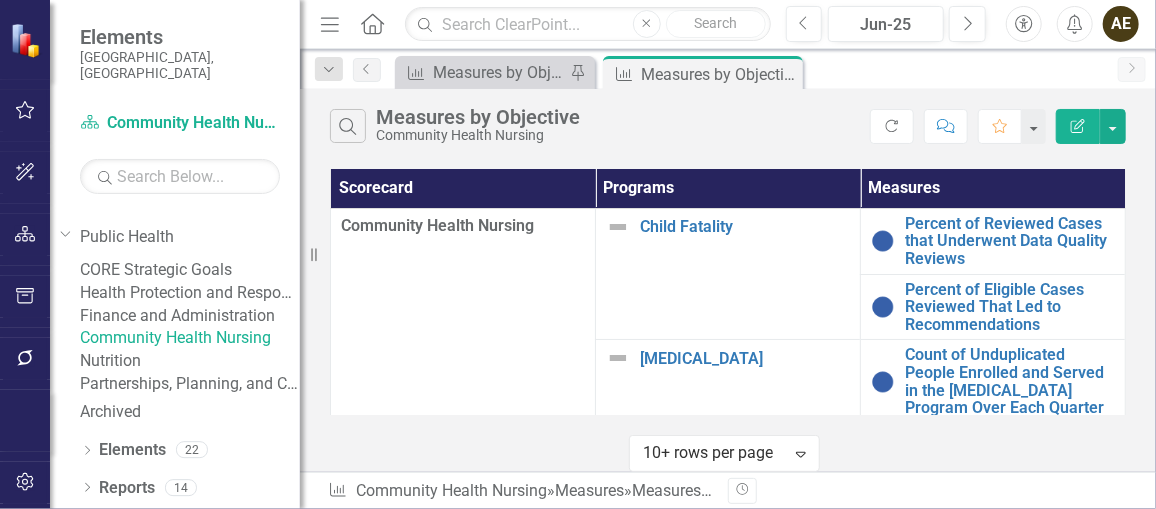click on "Finance and Administration" at bounding box center (190, 316) 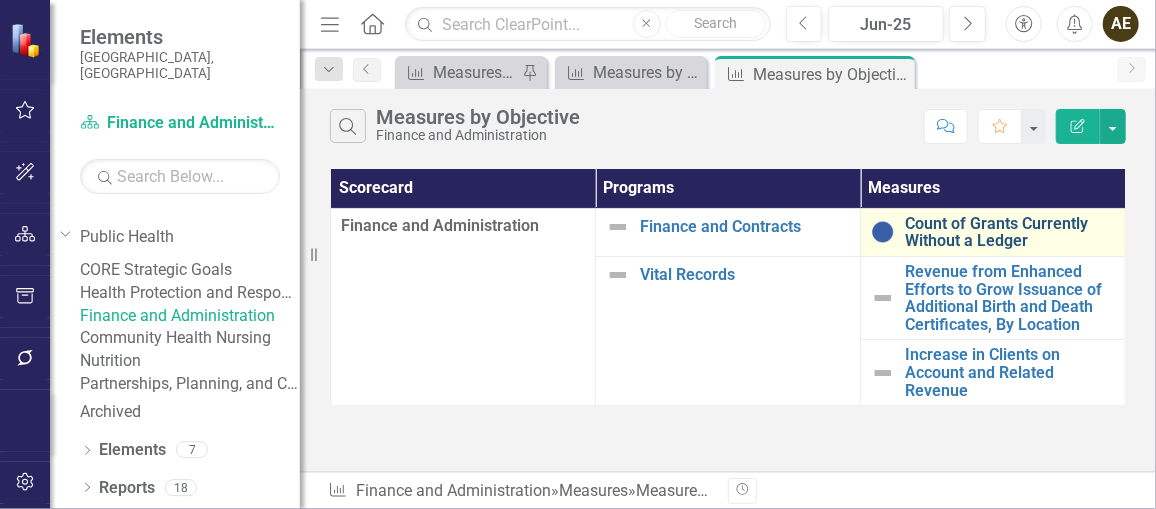 click on "Count of Grants Currently Without a Ledger" at bounding box center [1010, 232] 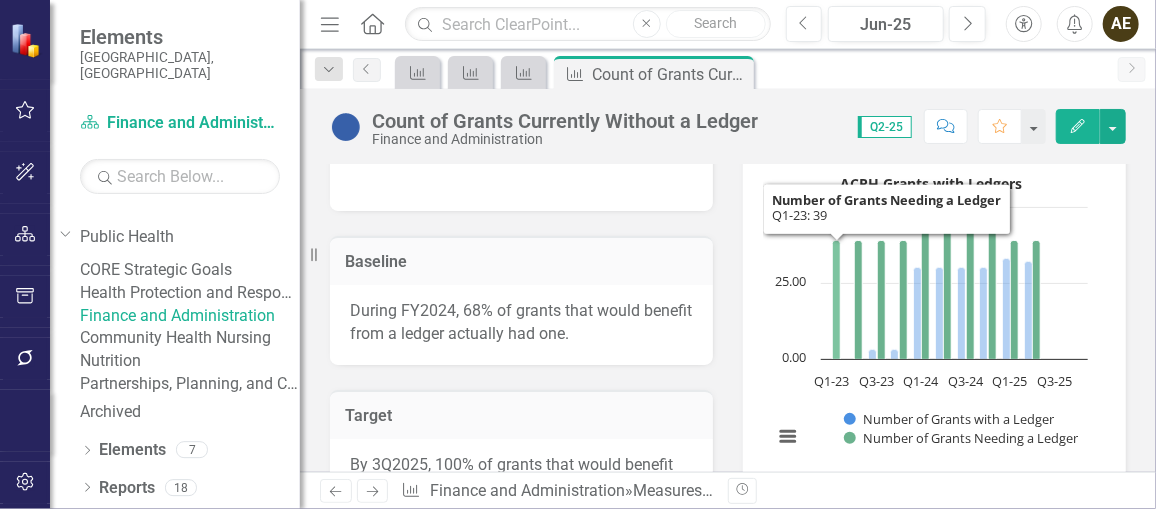 scroll, scrollTop: 527, scrollLeft: 0, axis: vertical 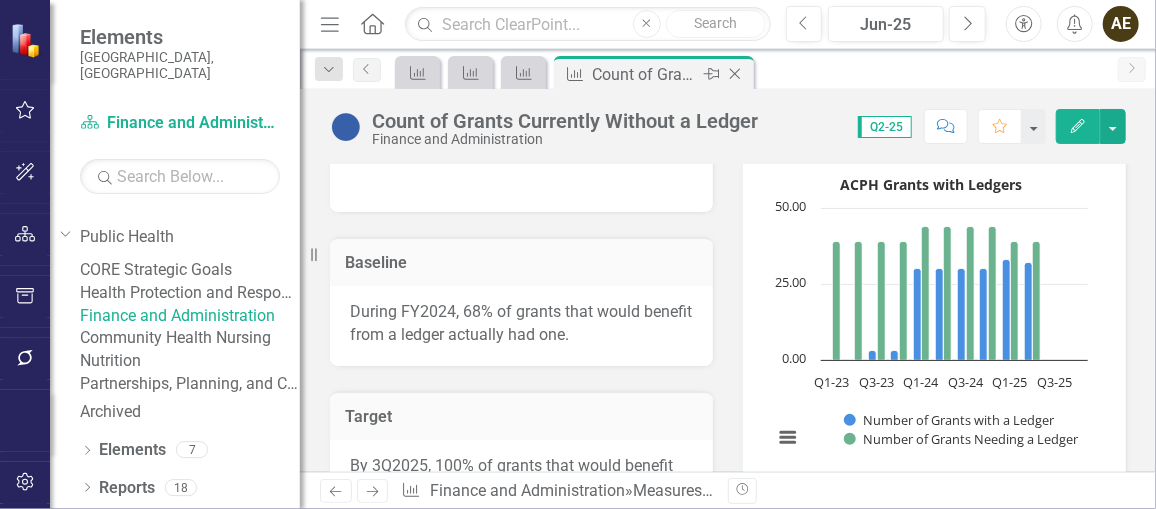 click 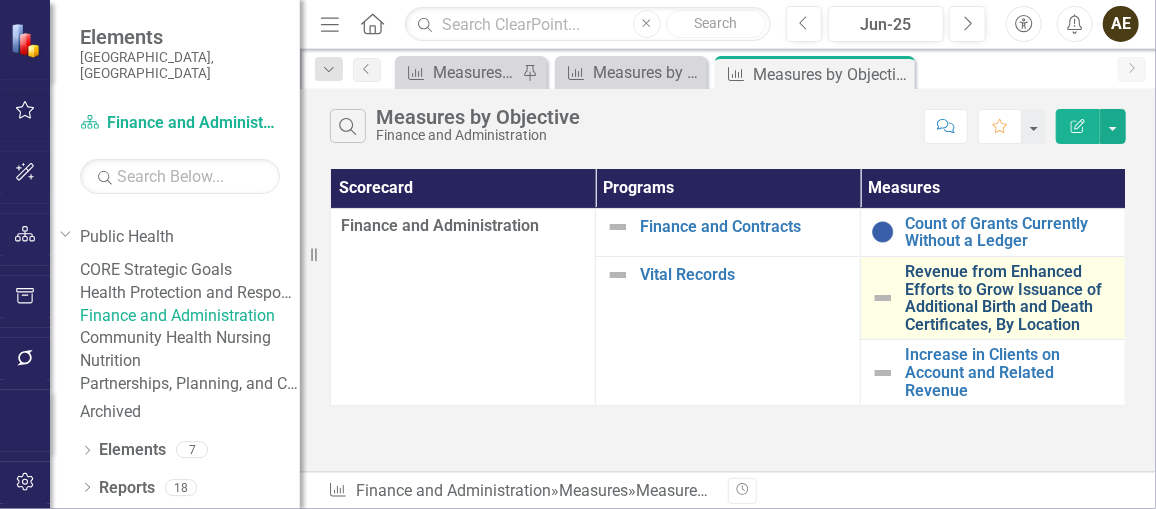 click on "Revenue from Enhanced Efforts to Grow Issuance of Additional Birth and Death Certificates, By Location" at bounding box center (1010, 298) 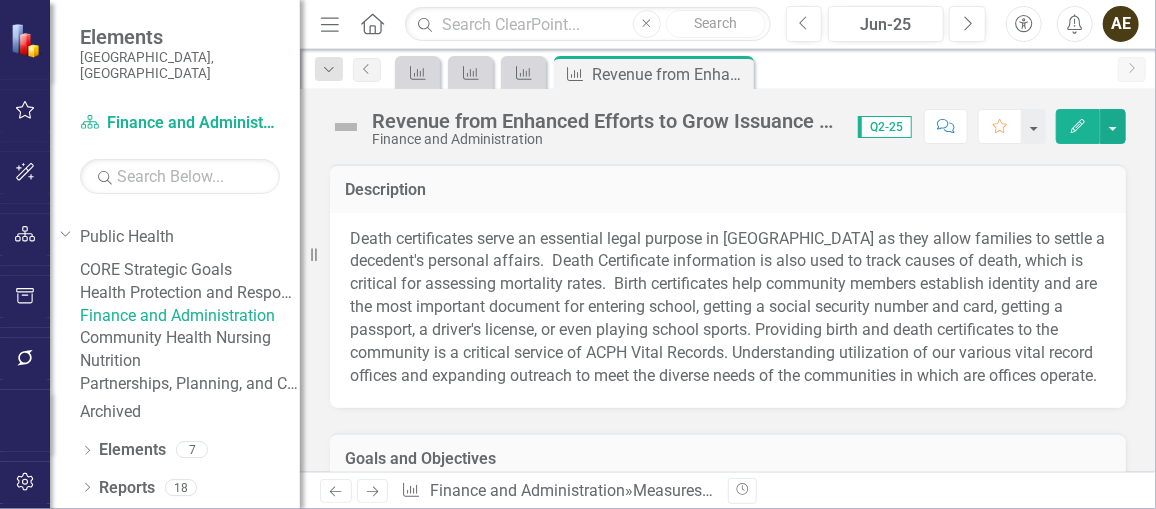 click at bounding box center (346, 127) 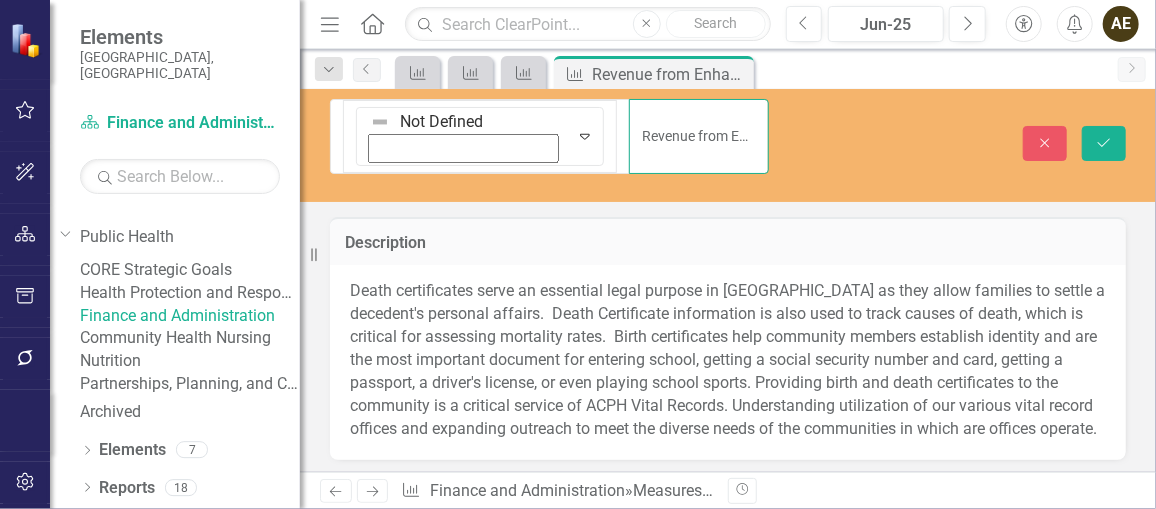 click on "Revenue from Enhanced Efforts to Grow Issuance of Additional Birth and Death Certificates, By Location" at bounding box center (699, 136) 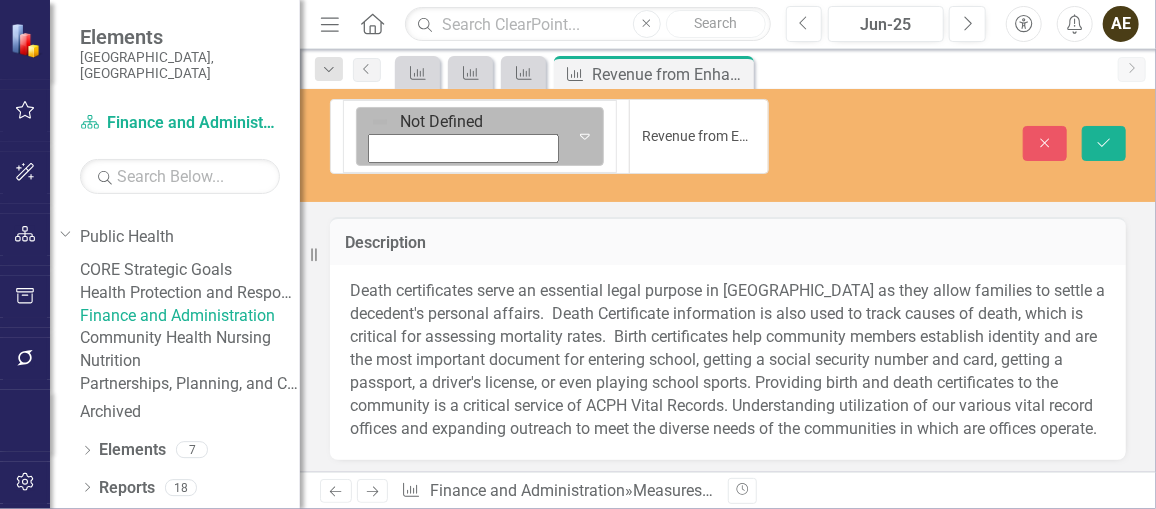 click on "Expand" 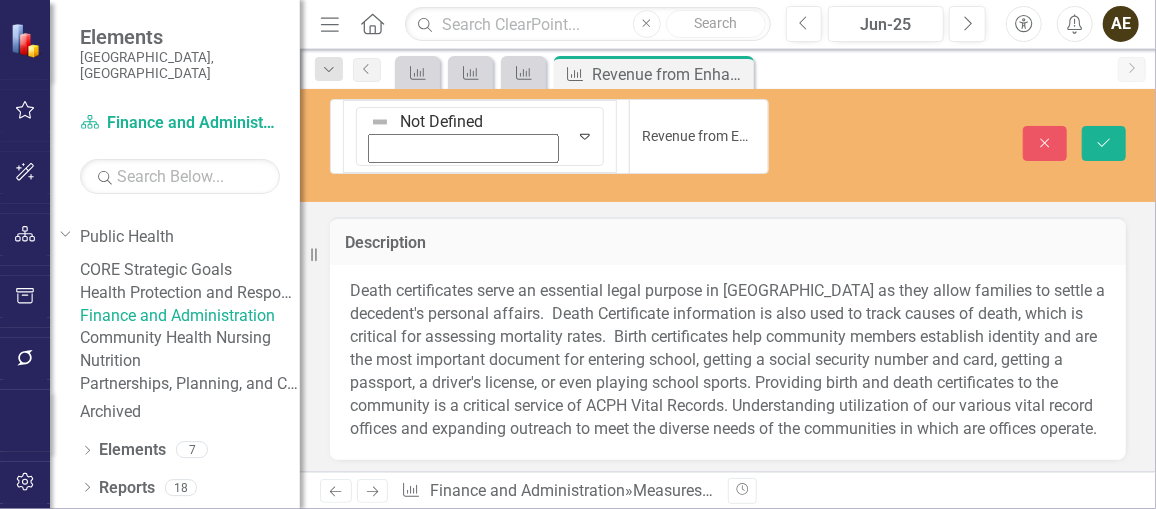 click on "Baselining" at bounding box center (91, 662) 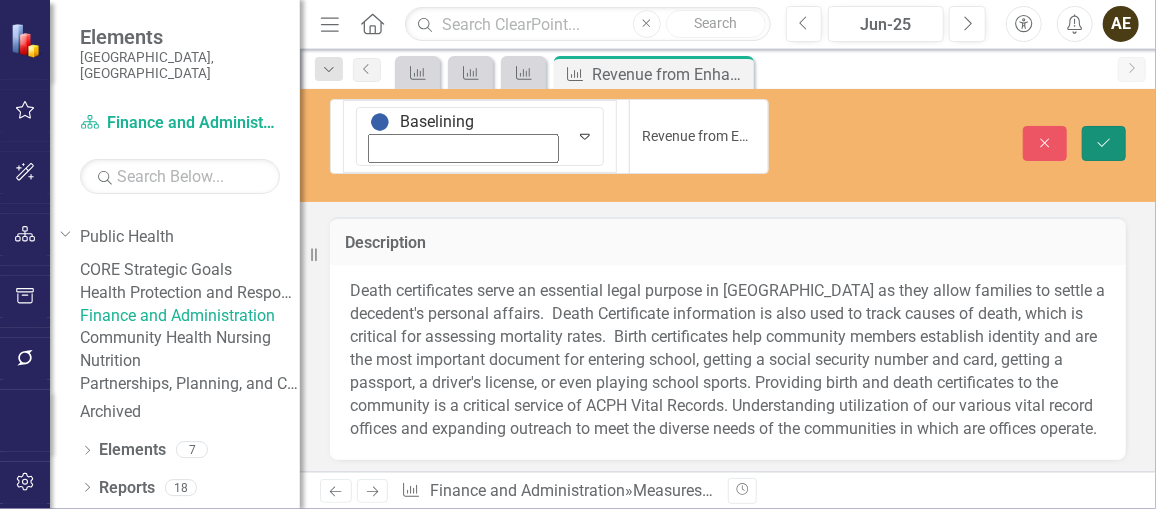 click on "Save" 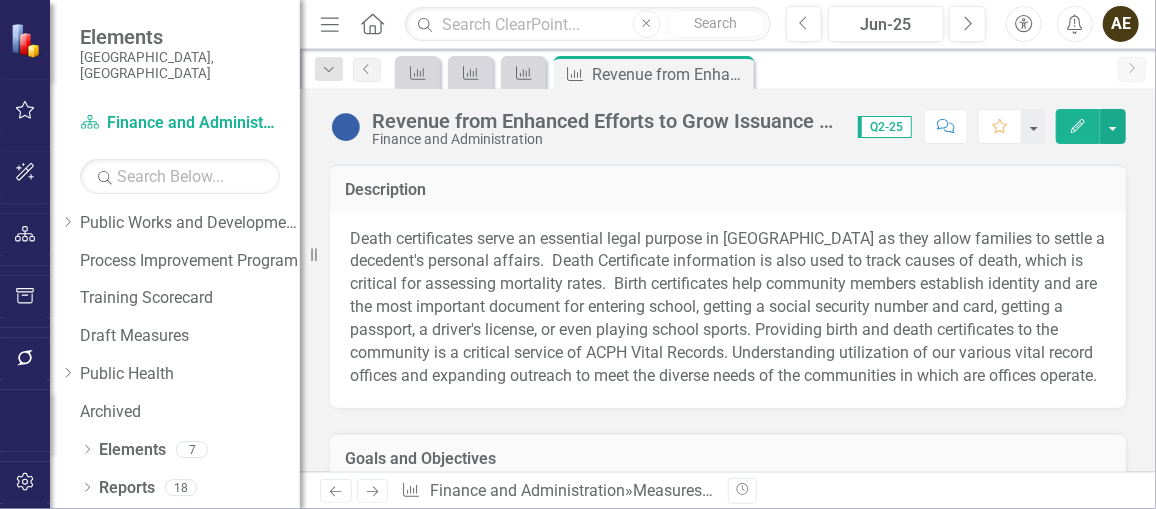 scroll, scrollTop: 523, scrollLeft: 0, axis: vertical 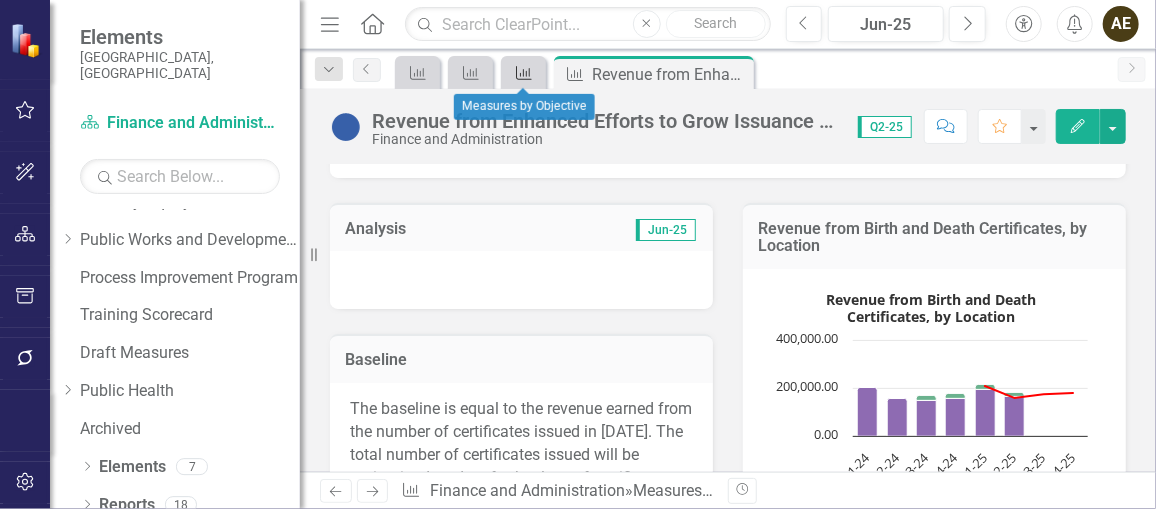 click on "Measure" 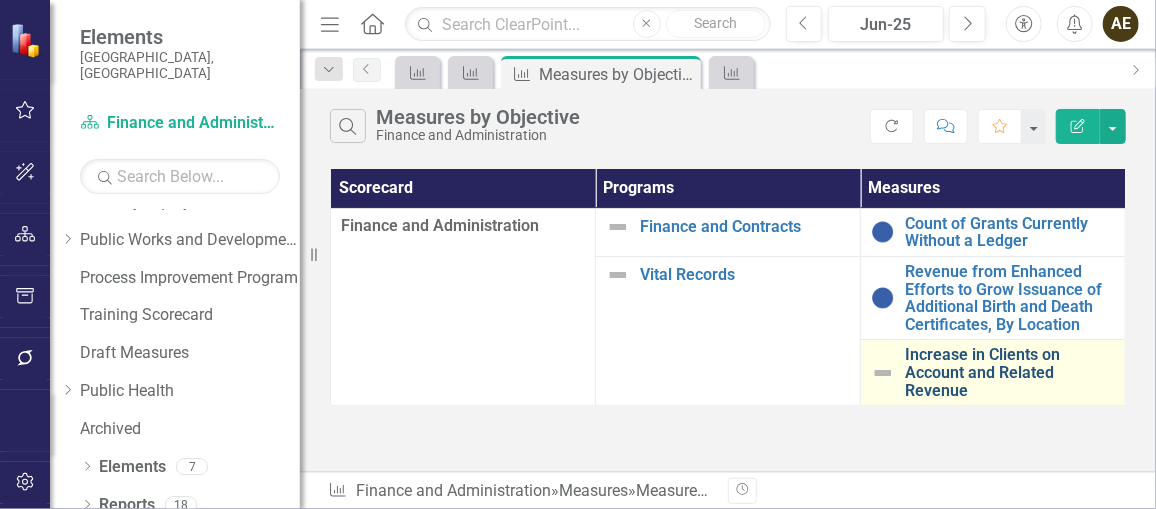 click on "Increase in Clients on Account and Related Revenue" at bounding box center (1010, 372) 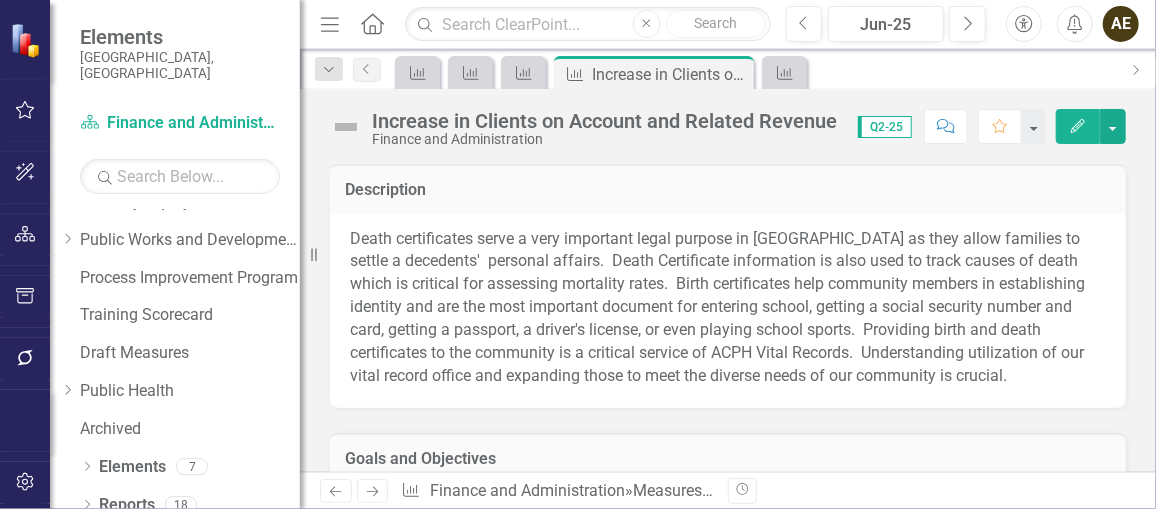 click at bounding box center (346, 127) 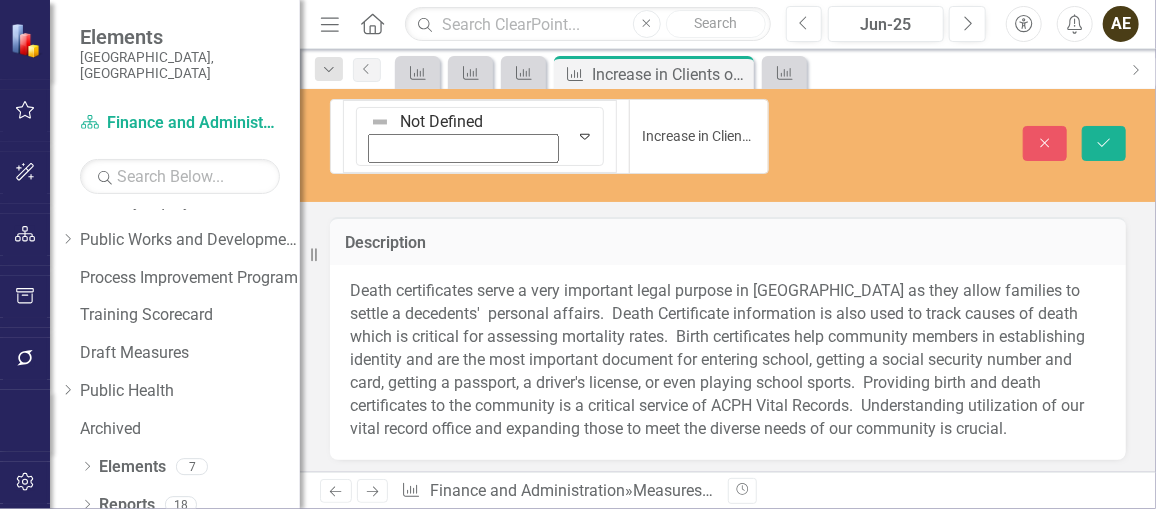click at bounding box center [380, 122] 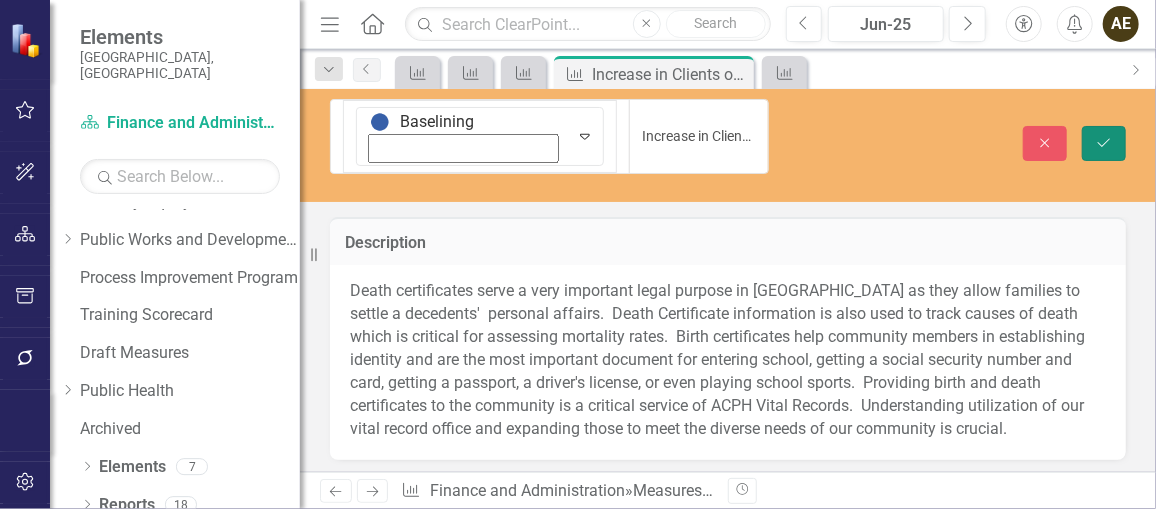 click on "Save" 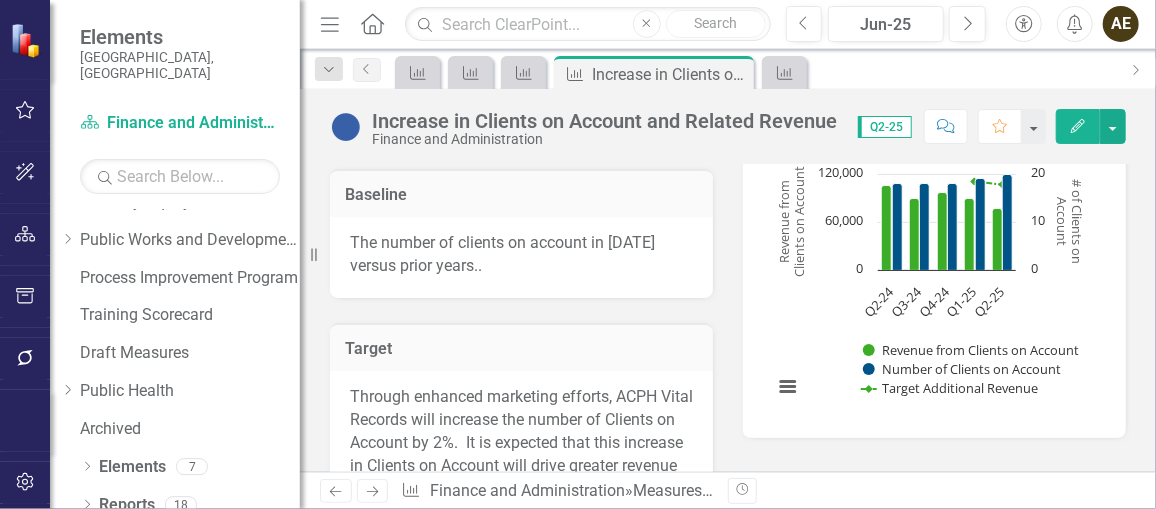 scroll, scrollTop: 659, scrollLeft: 0, axis: vertical 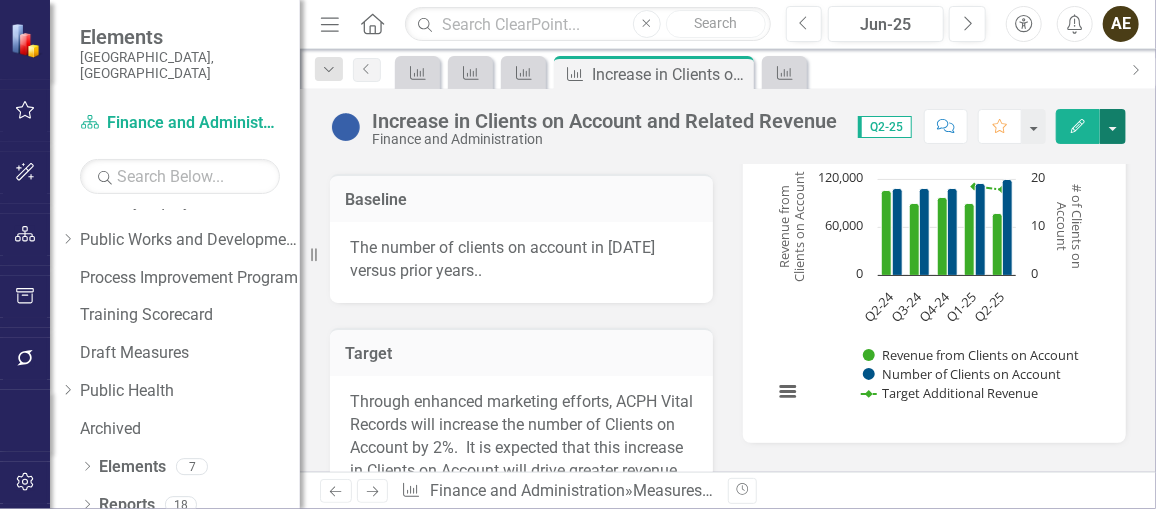 click at bounding box center (1113, 126) 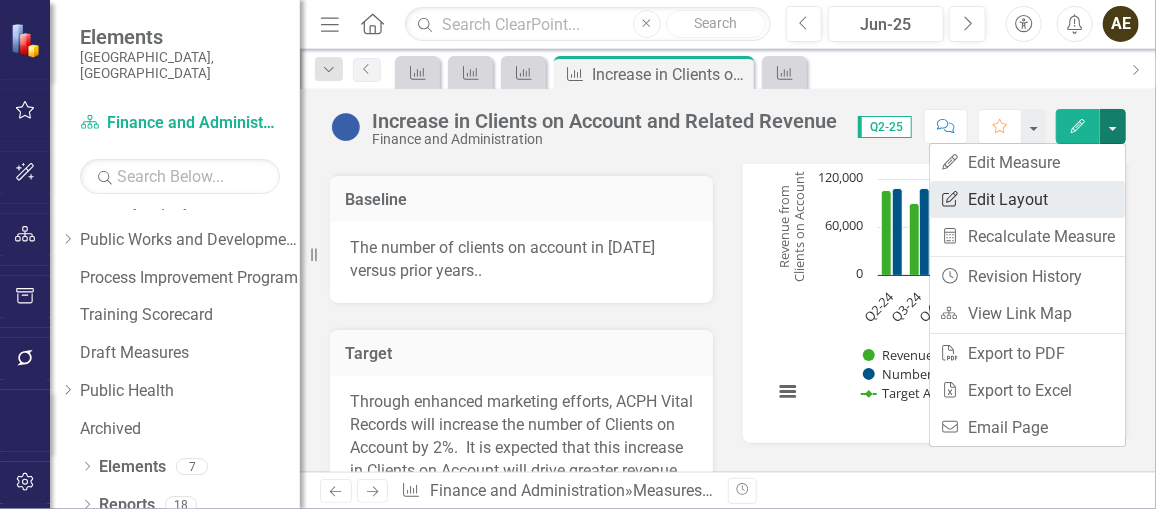 click on "Edit Report Edit Layout" at bounding box center [1027, 199] 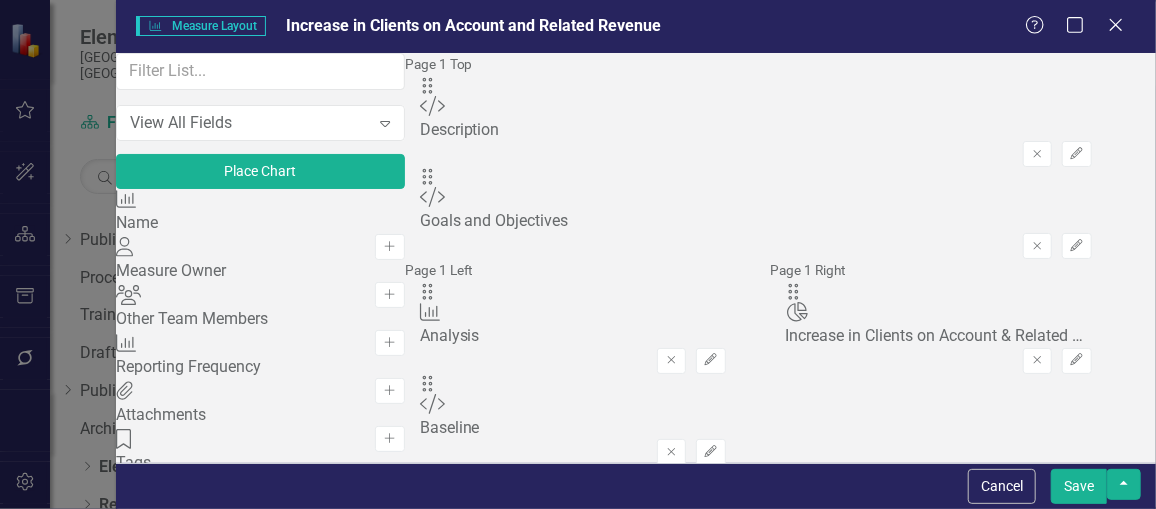 scroll, scrollTop: 224, scrollLeft: 0, axis: vertical 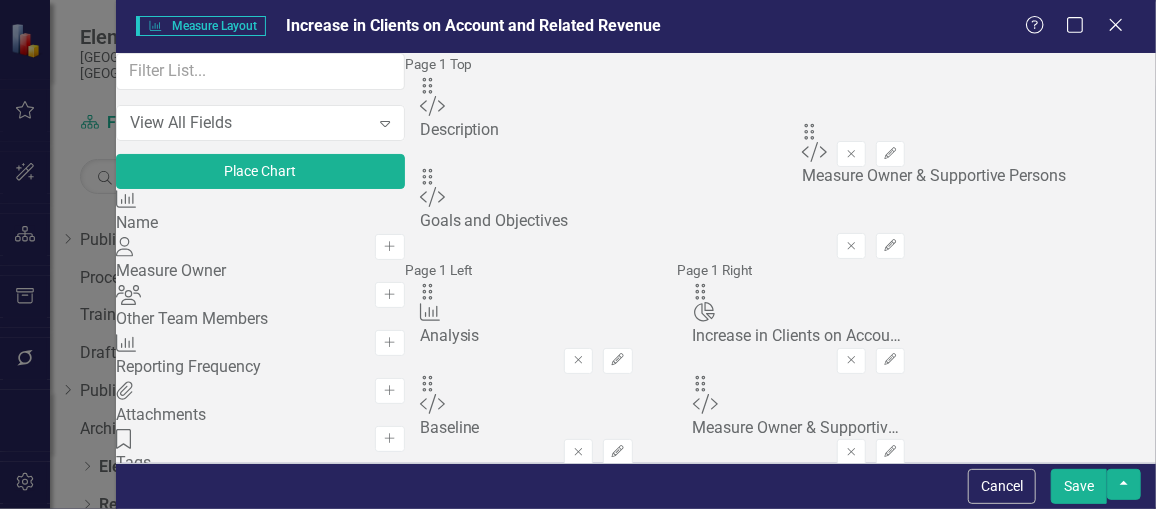 drag, startPoint x: 438, startPoint y: 279, endPoint x: 837, endPoint y: 150, distance: 419.33517 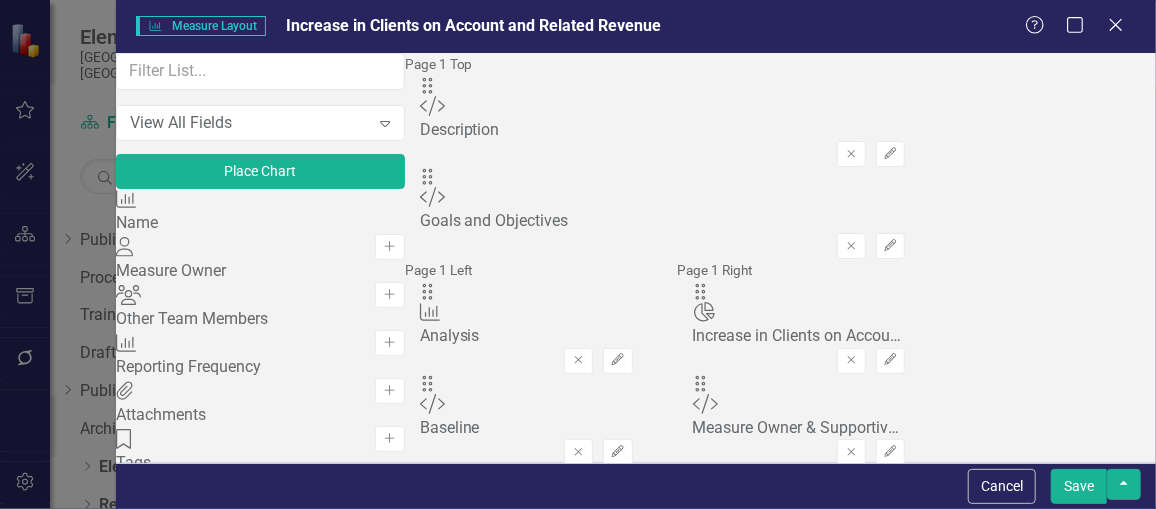 click on "Save" at bounding box center (1079, 486) 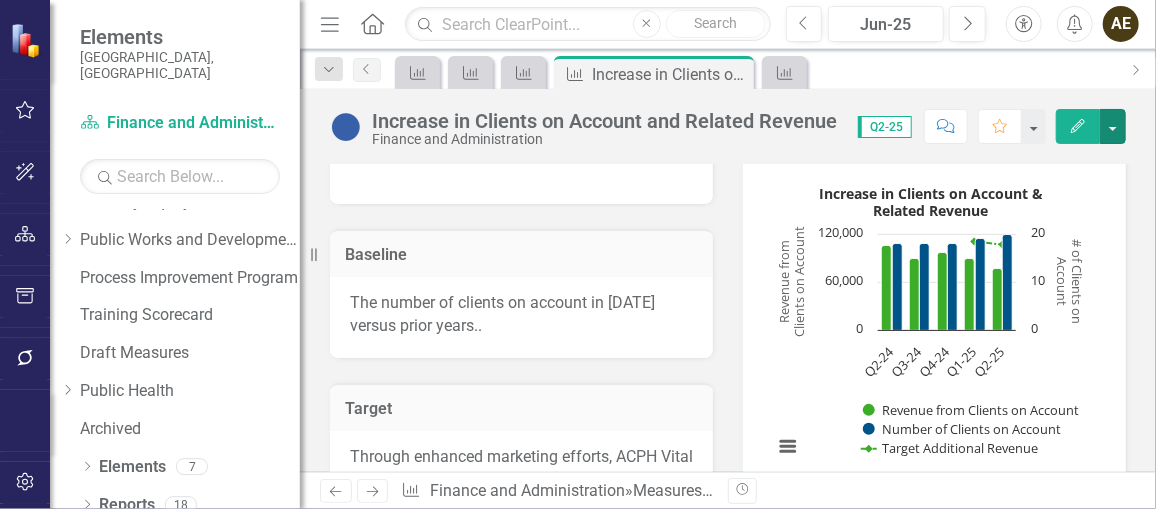 scroll, scrollTop: 561, scrollLeft: 0, axis: vertical 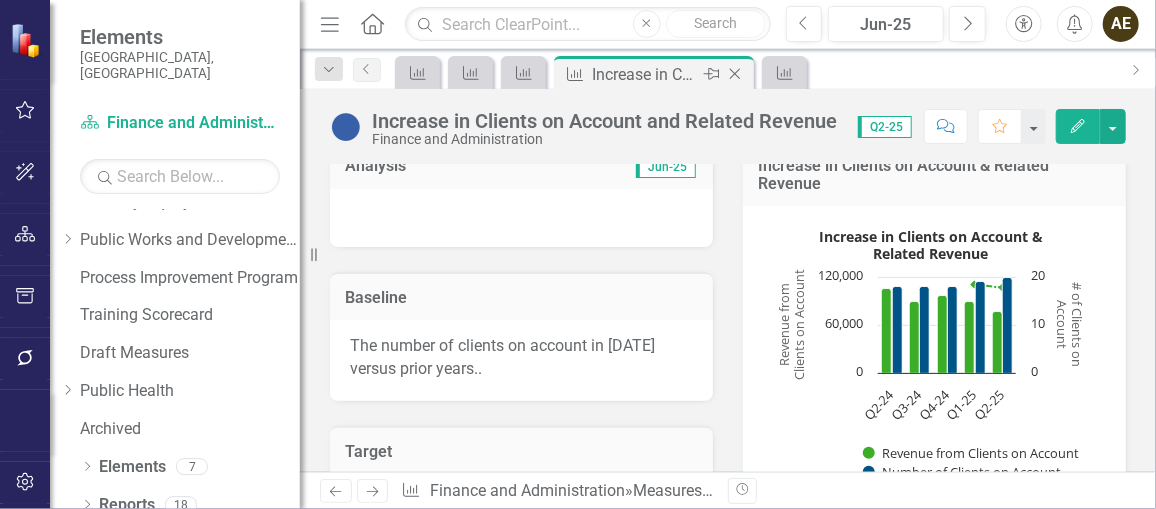 click on "Close" 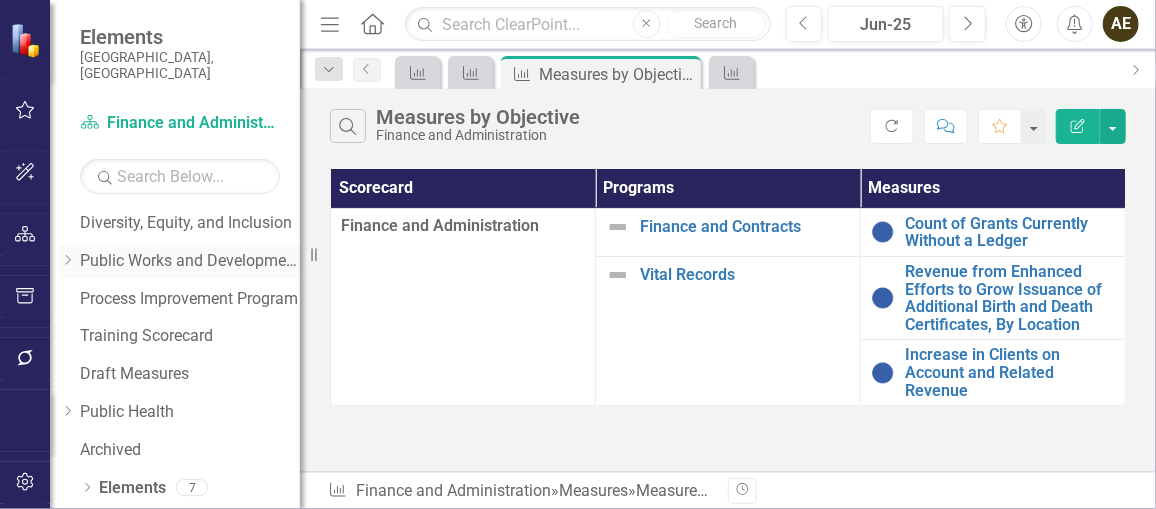 scroll, scrollTop: 137, scrollLeft: 0, axis: vertical 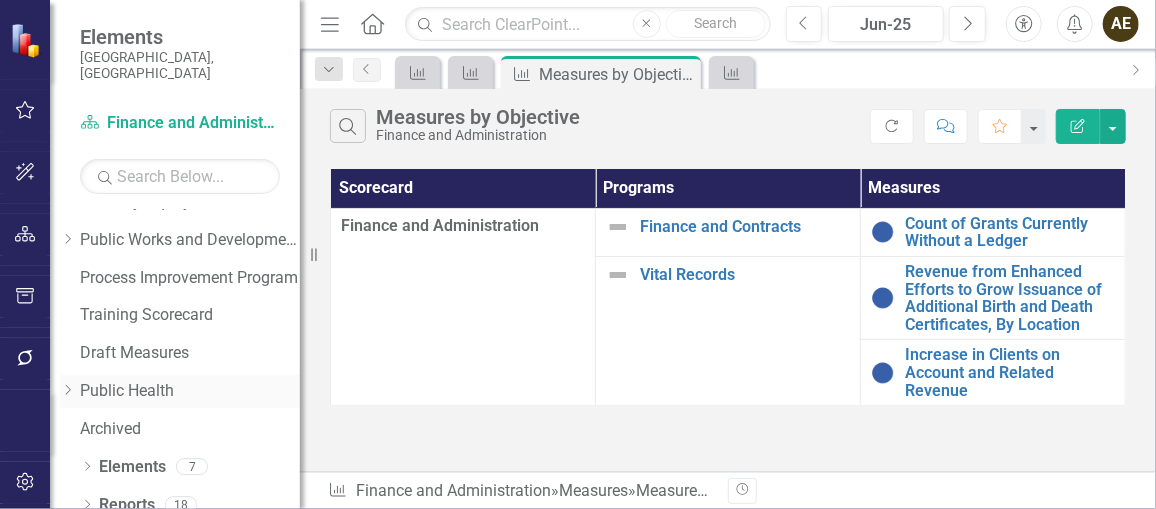 click on "Dropdown" 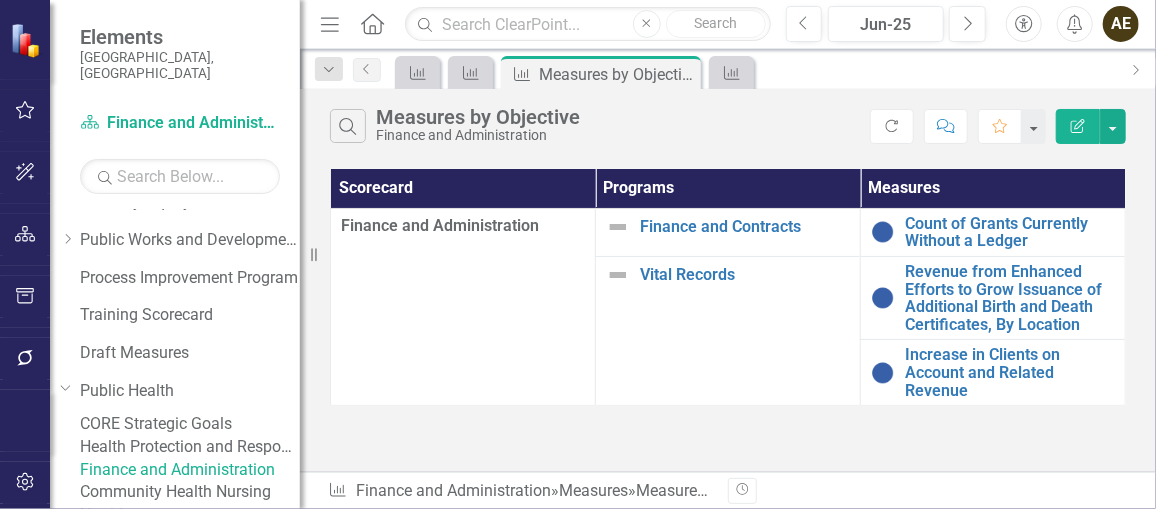 click on "CORE Strategic Goals" at bounding box center (190, 424) 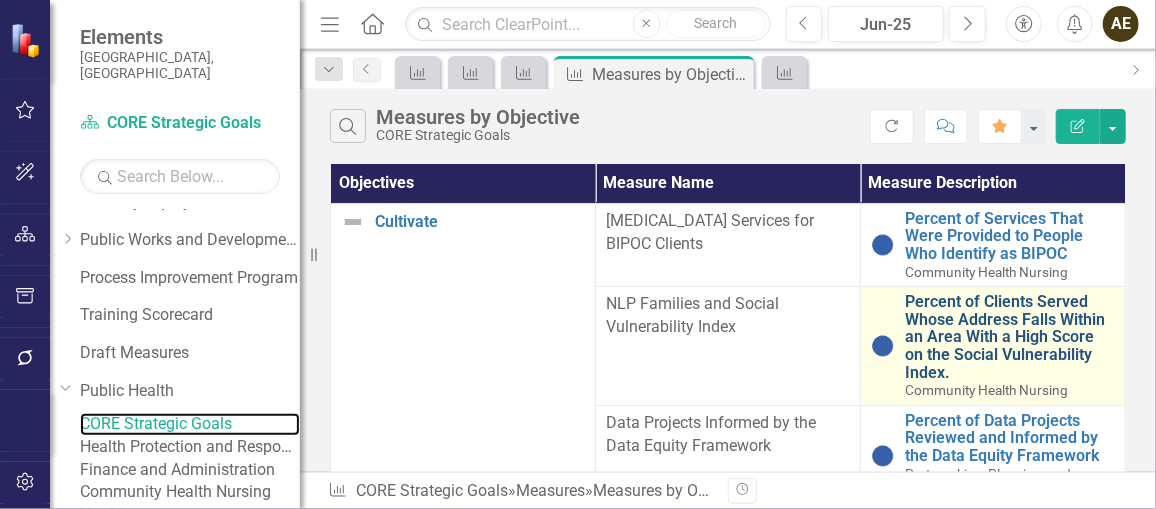 scroll, scrollTop: 1570, scrollLeft: 0, axis: vertical 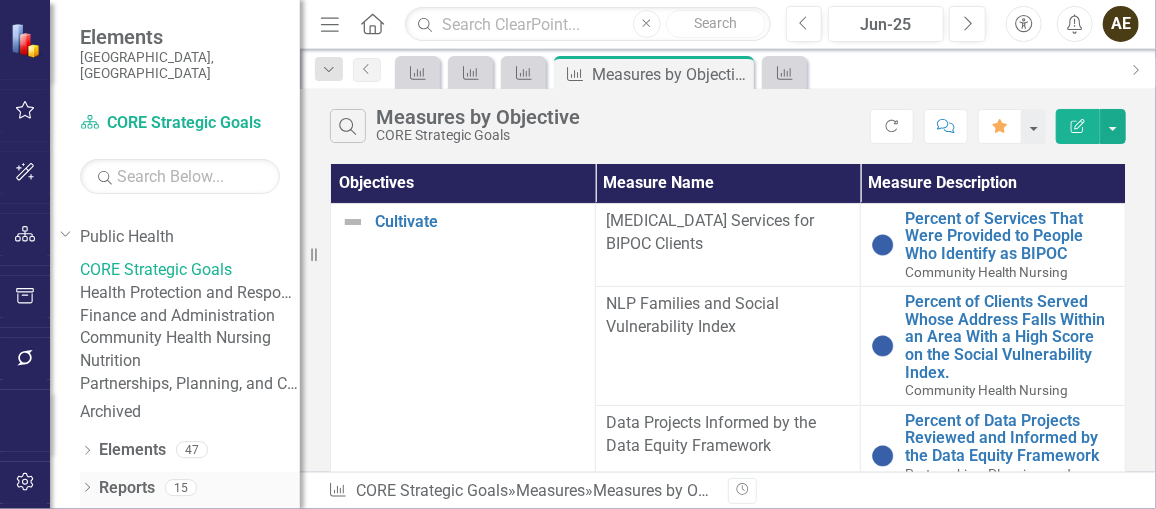 click on "Dropdown" 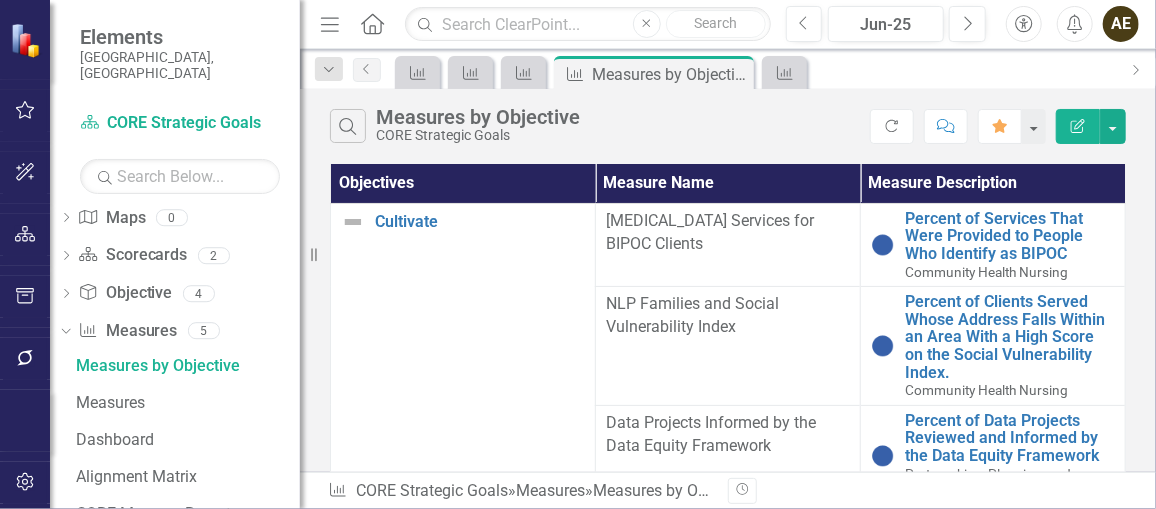 scroll, scrollTop: 595, scrollLeft: 0, axis: vertical 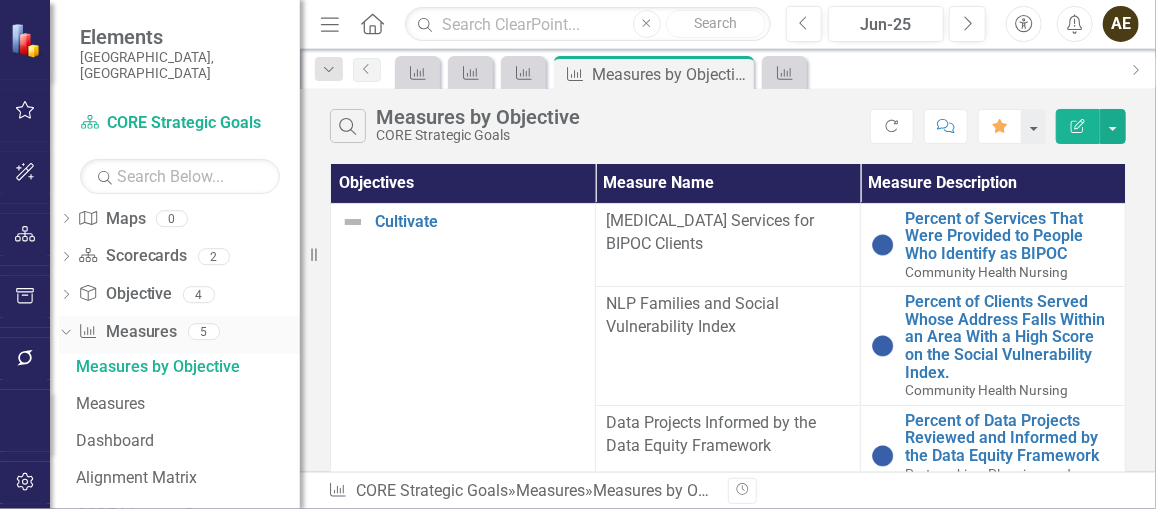 click on "Measure Measures 5" at bounding box center [189, 335] 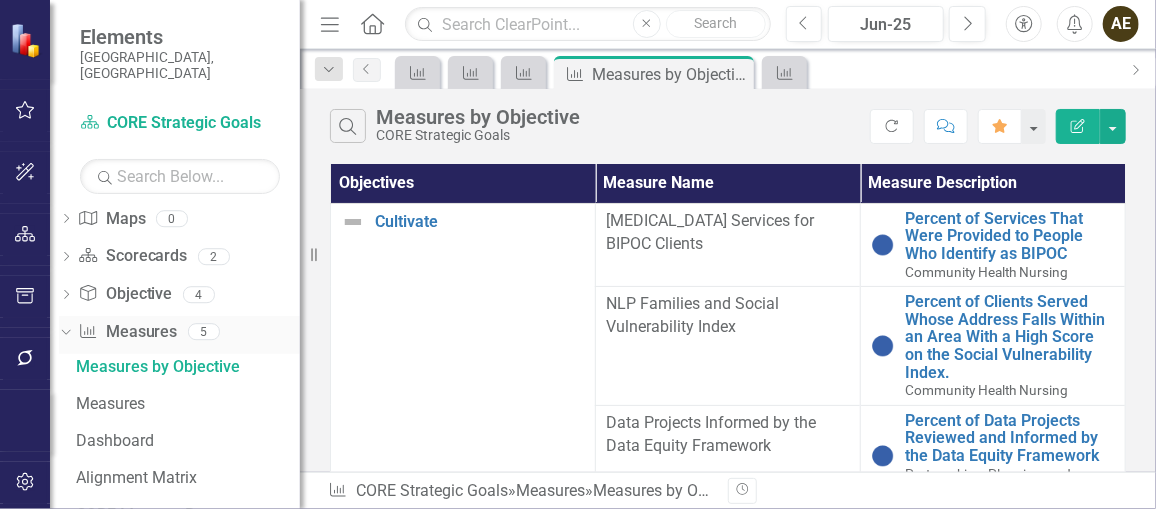 click on "Measure Measures" at bounding box center [127, 332] 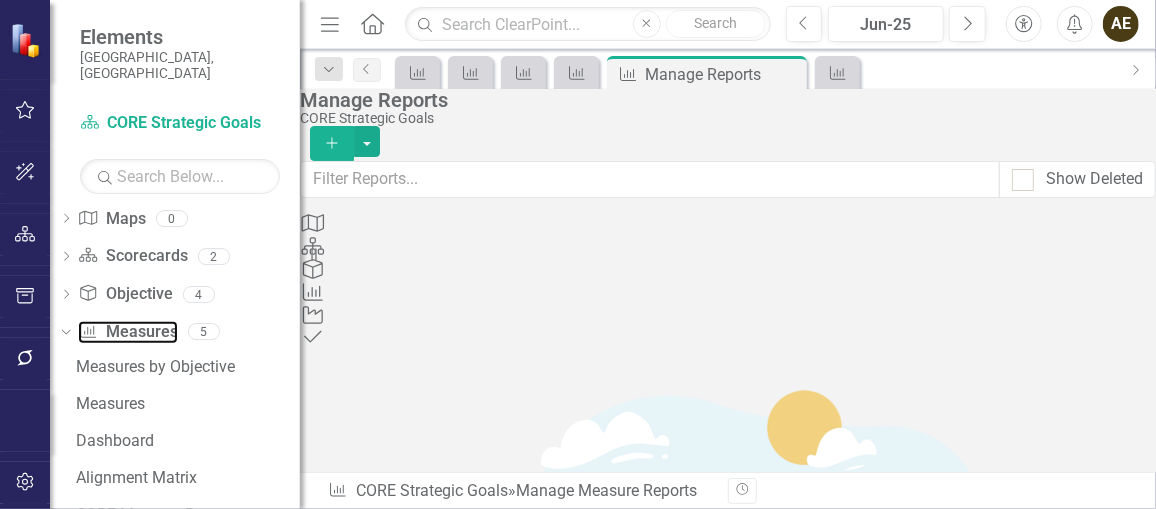 scroll, scrollTop: 47, scrollLeft: 0, axis: vertical 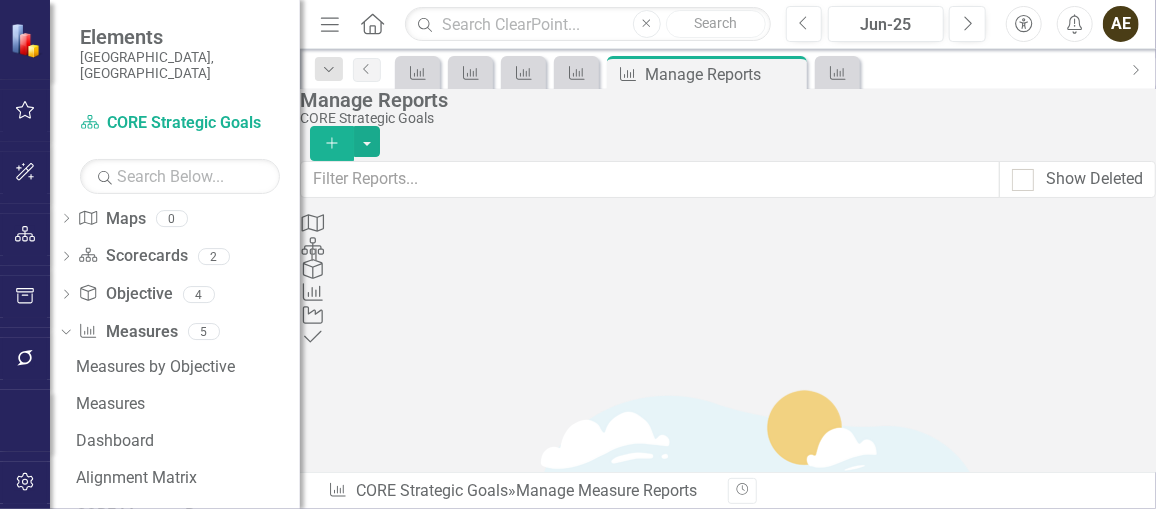 click on "Reports" at bounding box center [97, 184] 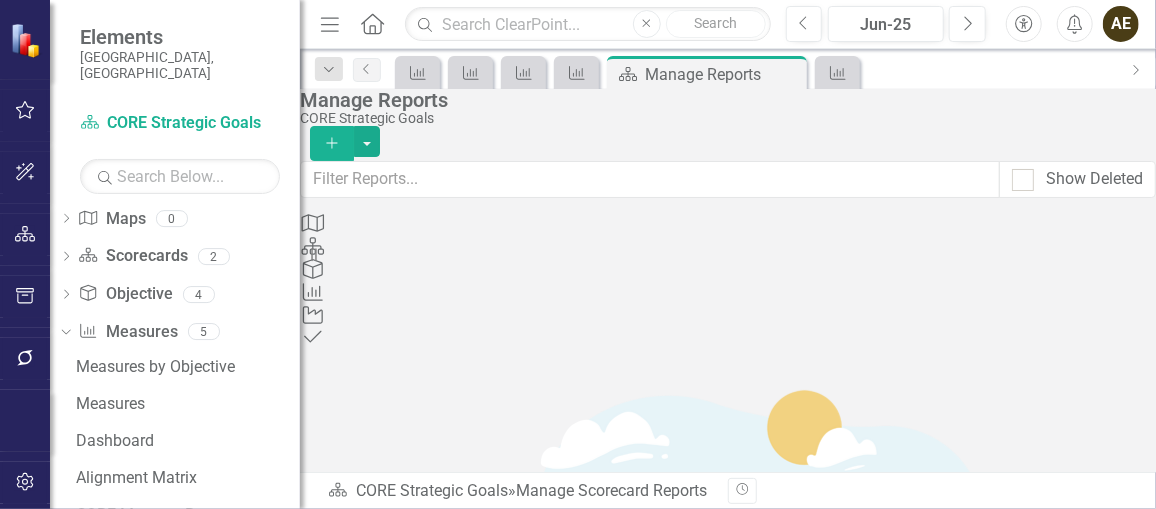 scroll, scrollTop: 76, scrollLeft: 0, axis: vertical 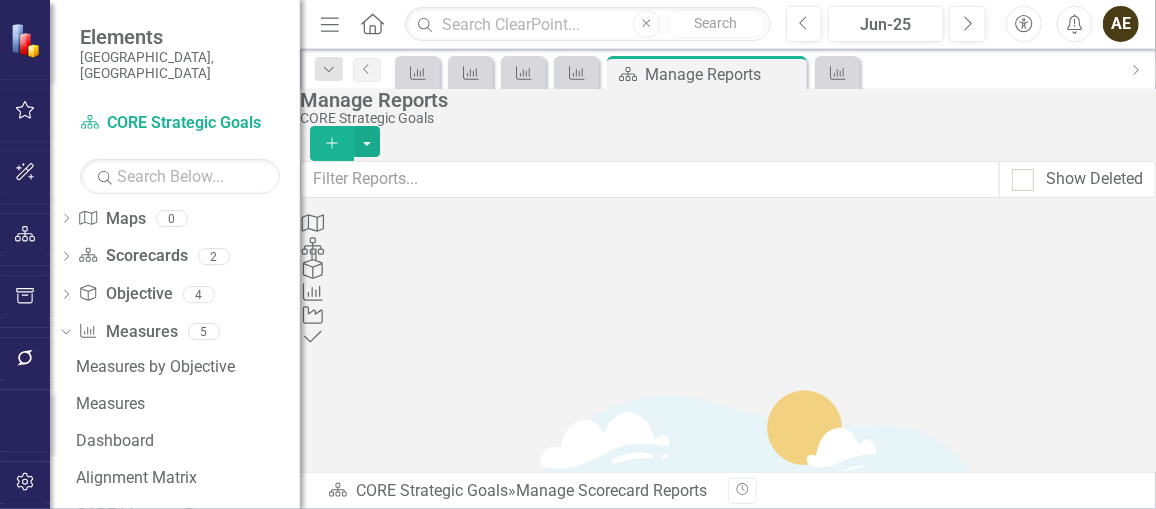 click on "Dropdown" 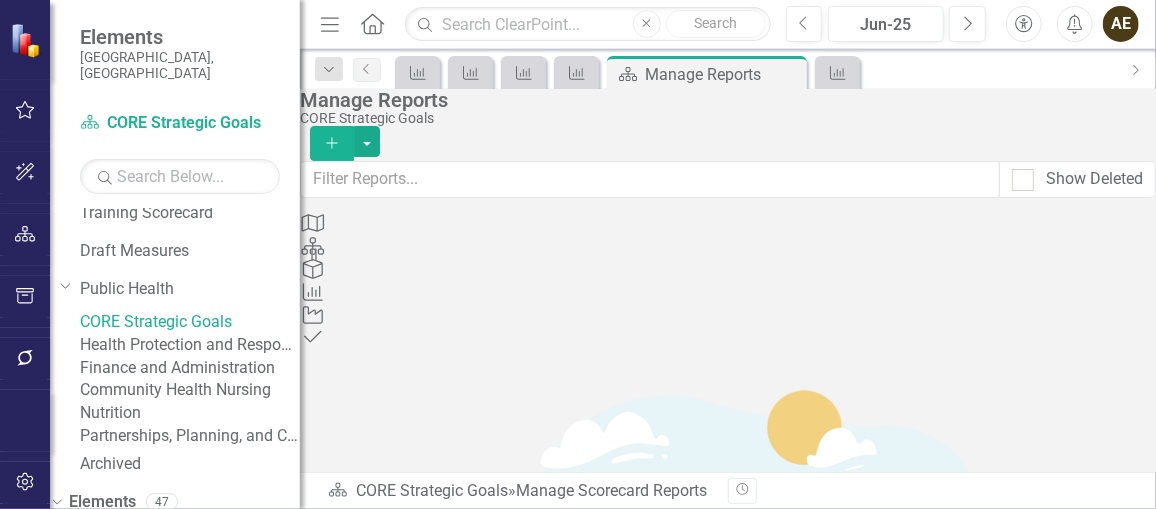 scroll, scrollTop: 232, scrollLeft: 0, axis: vertical 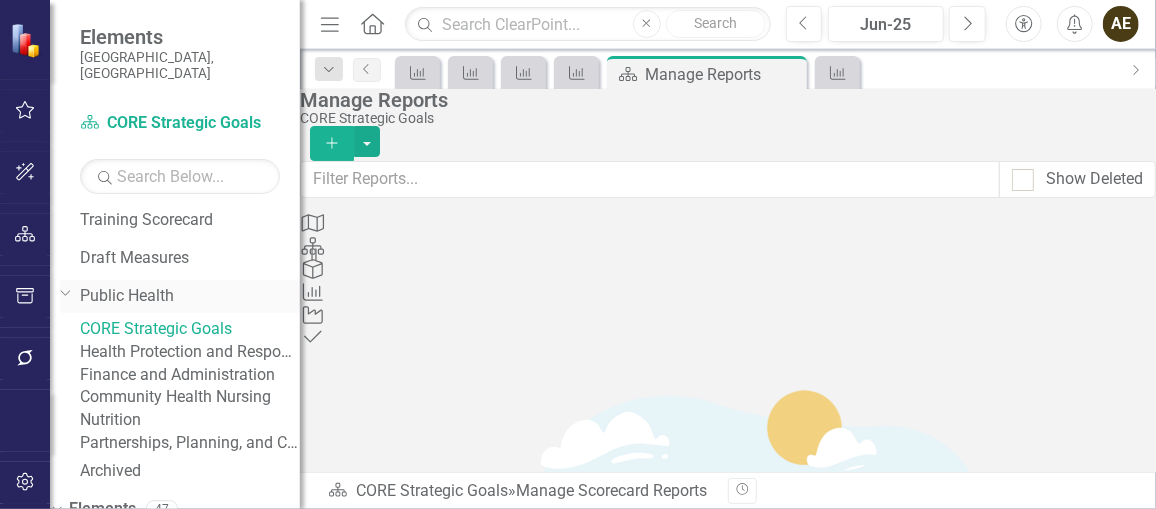 click on "Public Health" at bounding box center [190, 296] 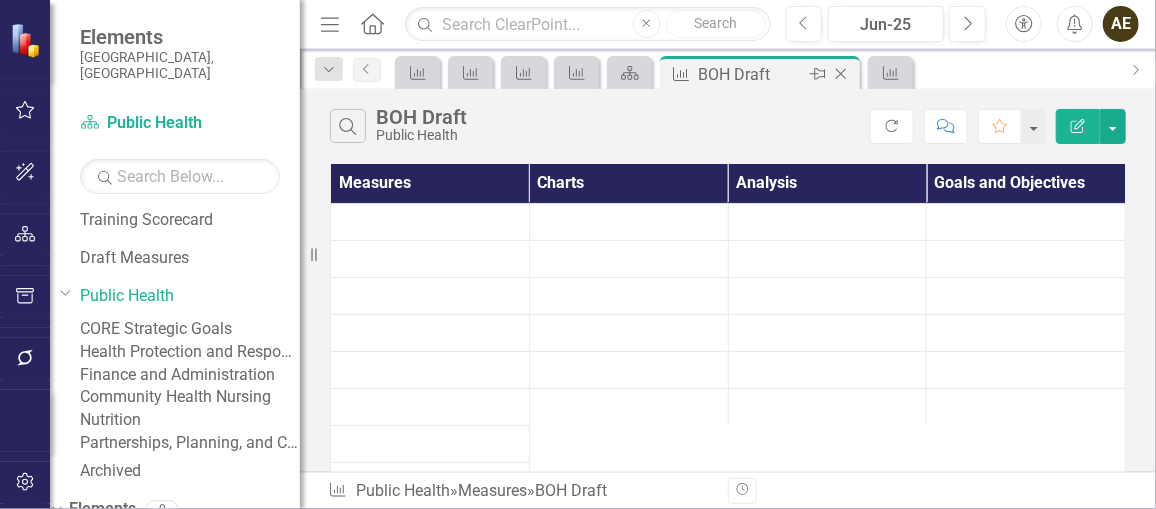 click 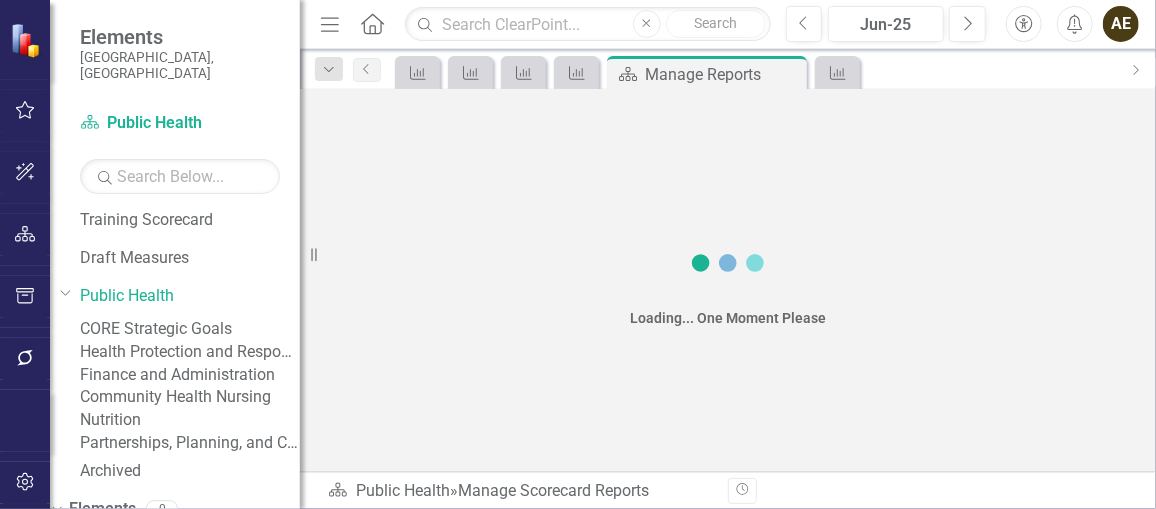 scroll, scrollTop: 804, scrollLeft: 0, axis: vertical 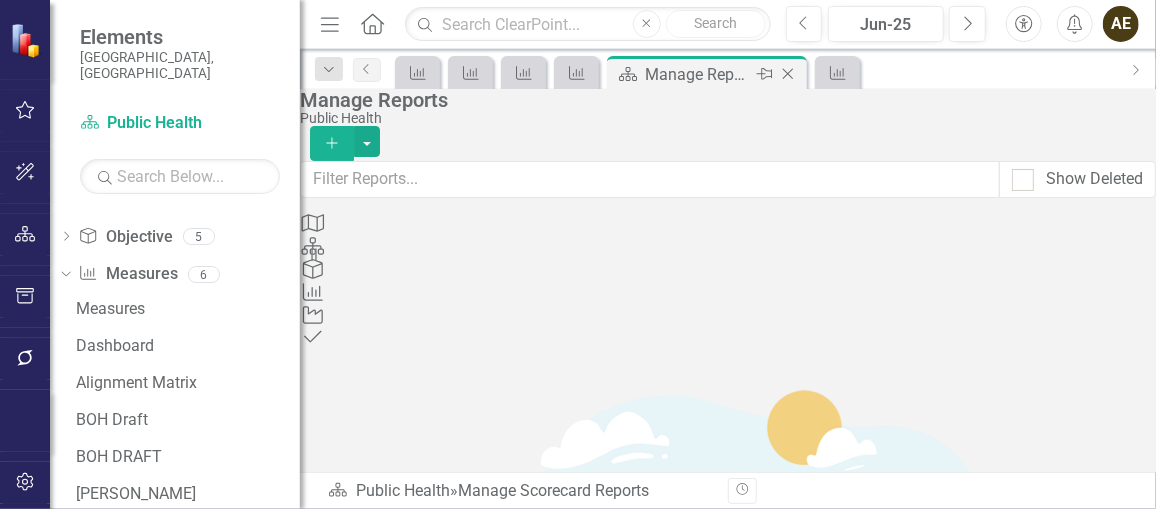 click on "Close" 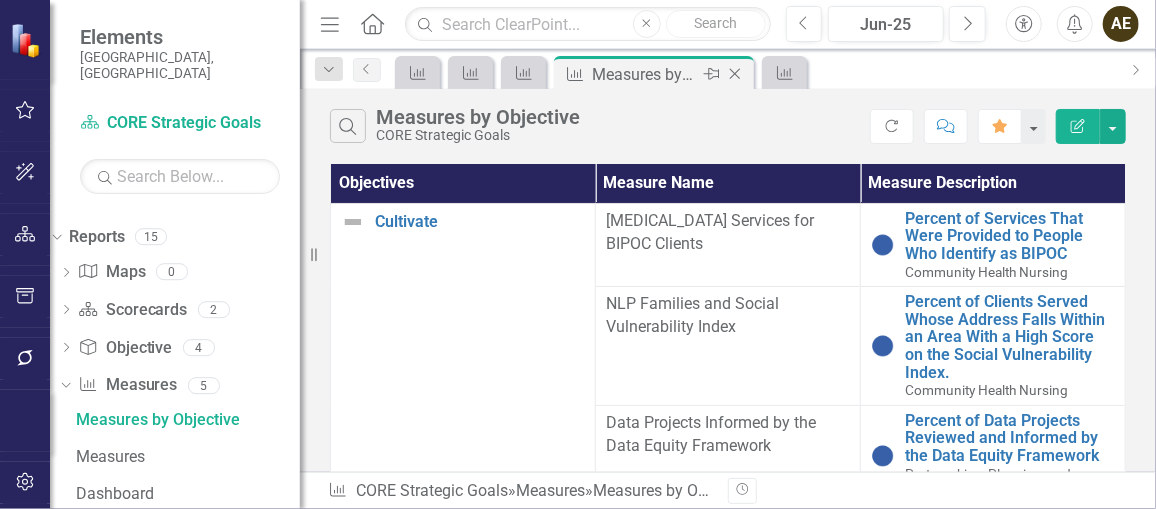 click on "Close" 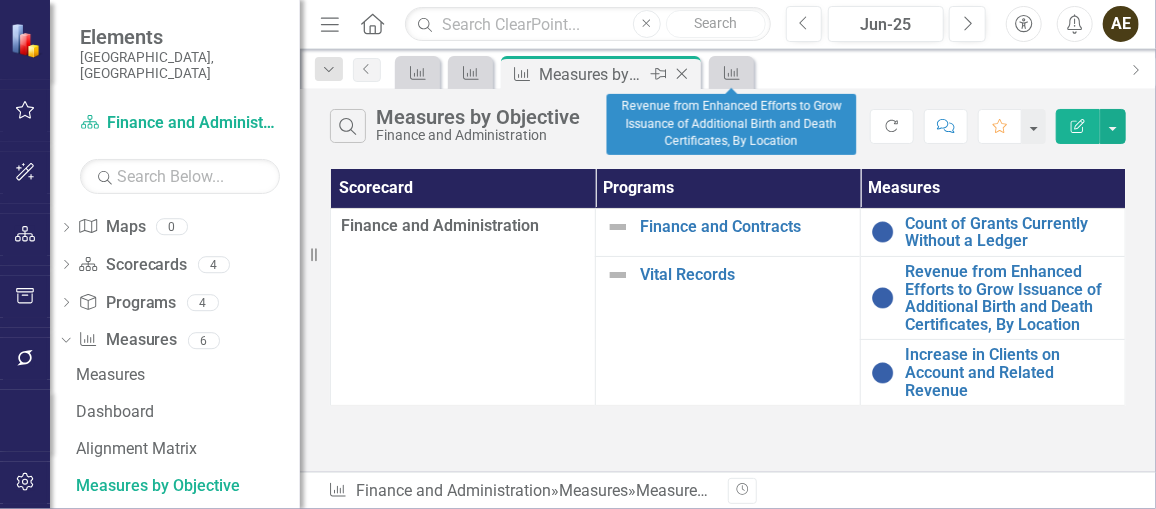 scroll, scrollTop: 804, scrollLeft: 0, axis: vertical 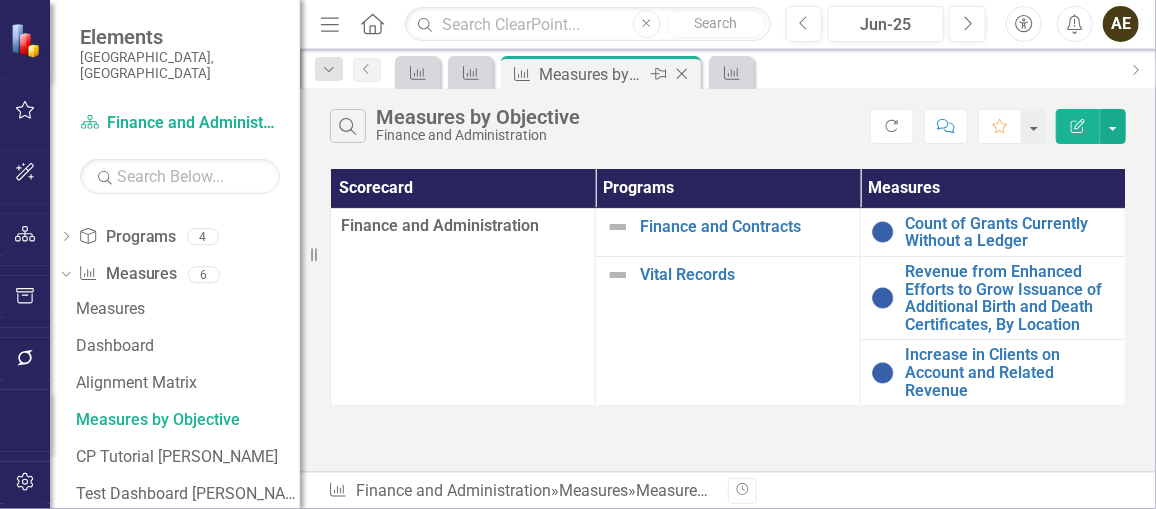 click on "Close" 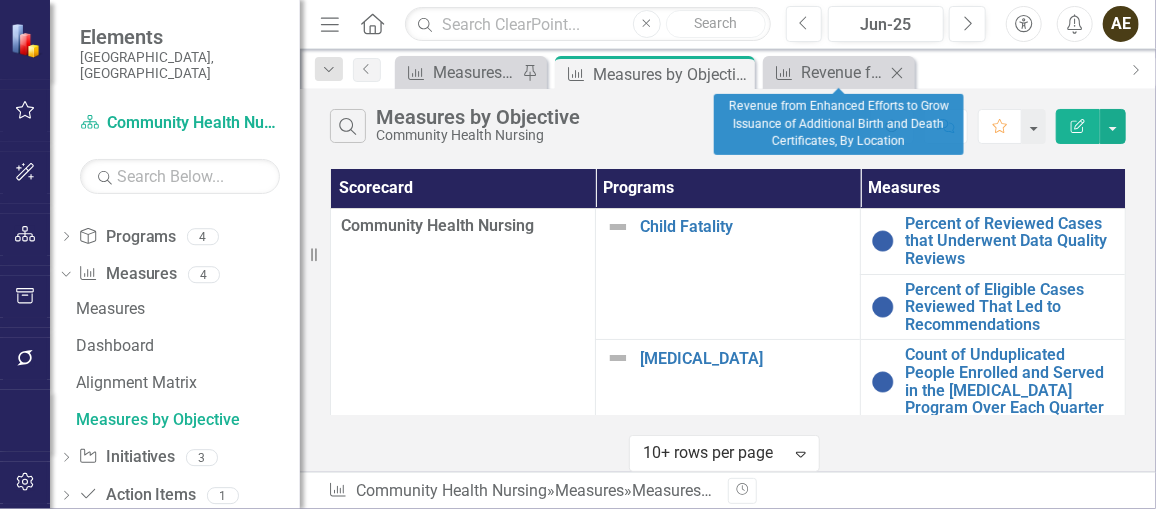 click 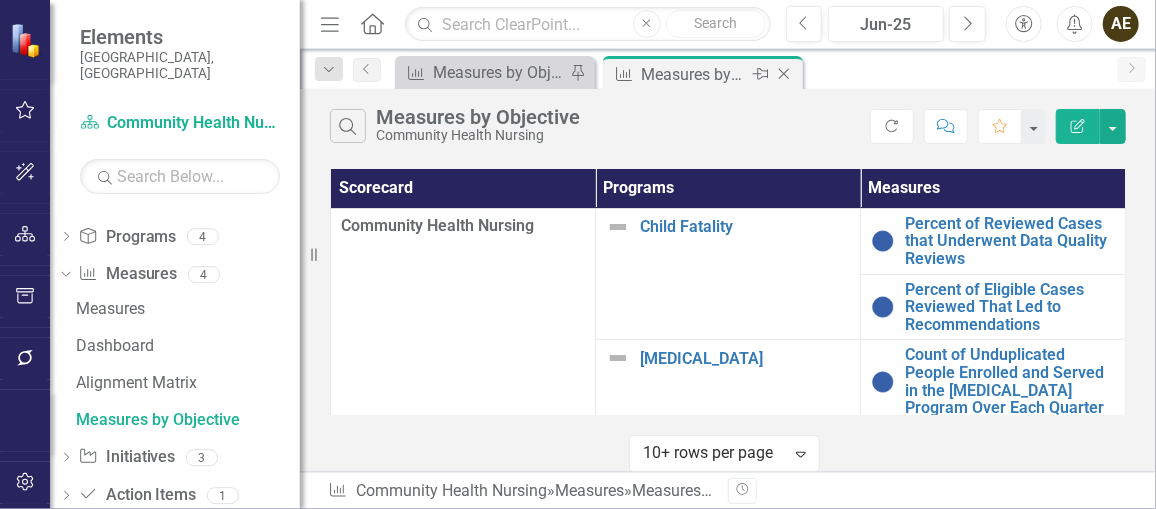 click on "Close" 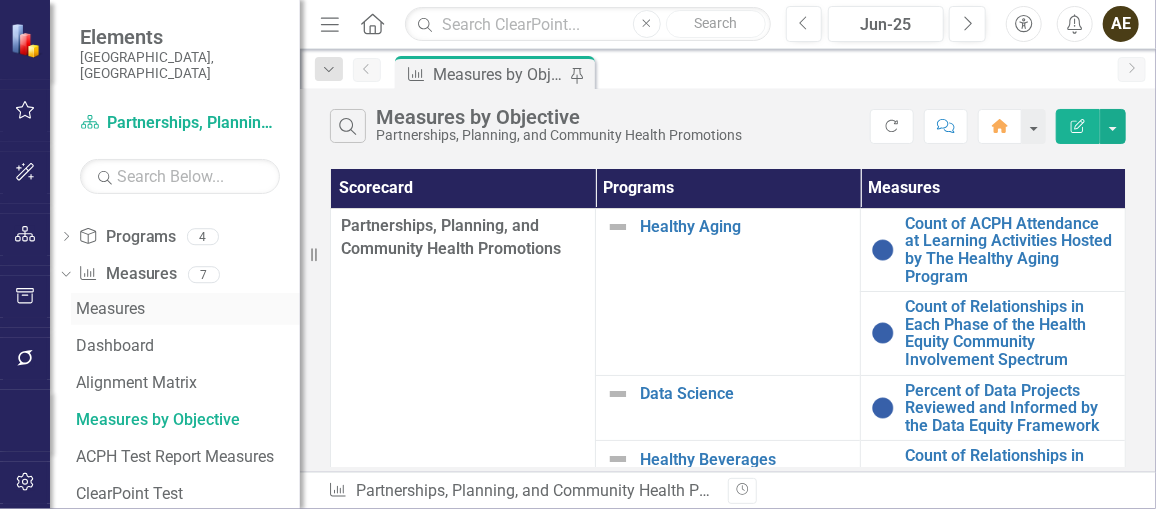 click on "Measures" at bounding box center (188, 309) 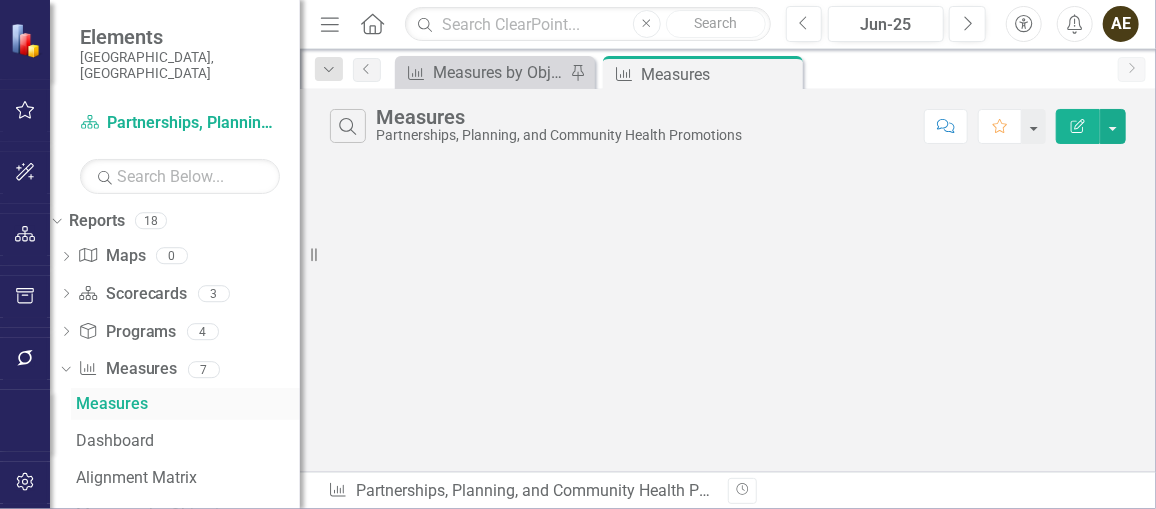 scroll, scrollTop: 693, scrollLeft: 0, axis: vertical 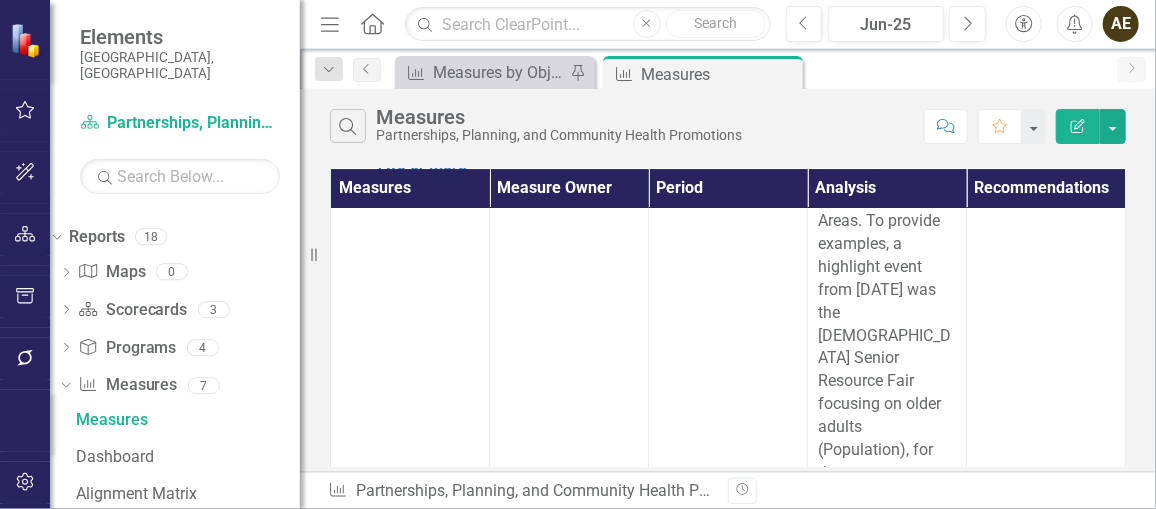 click on "Percent of ACPH Workforce Composition by Age Groups" at bounding box center [427, 1236] 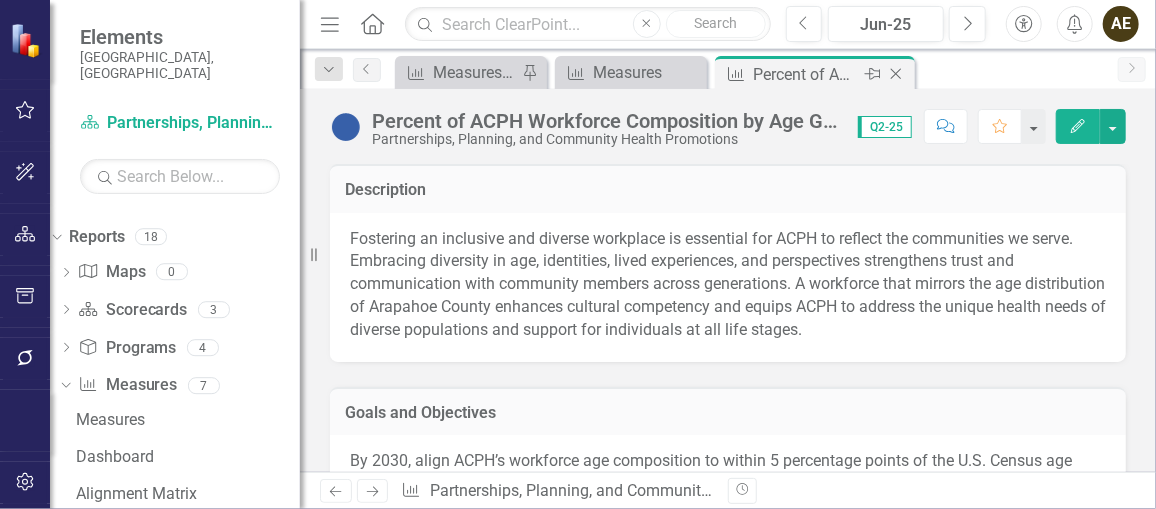 click on "Close" 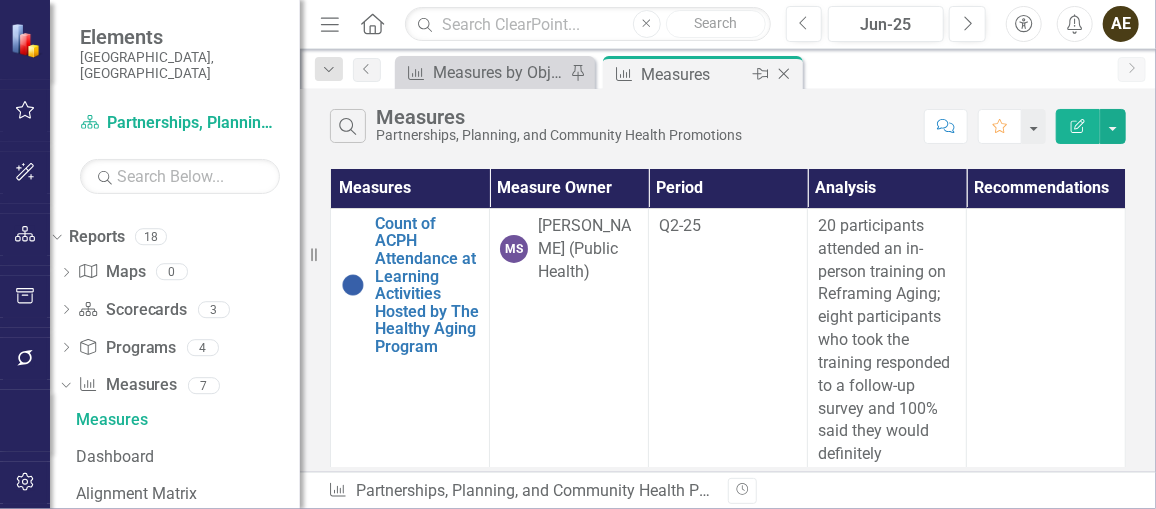 click on "Close" 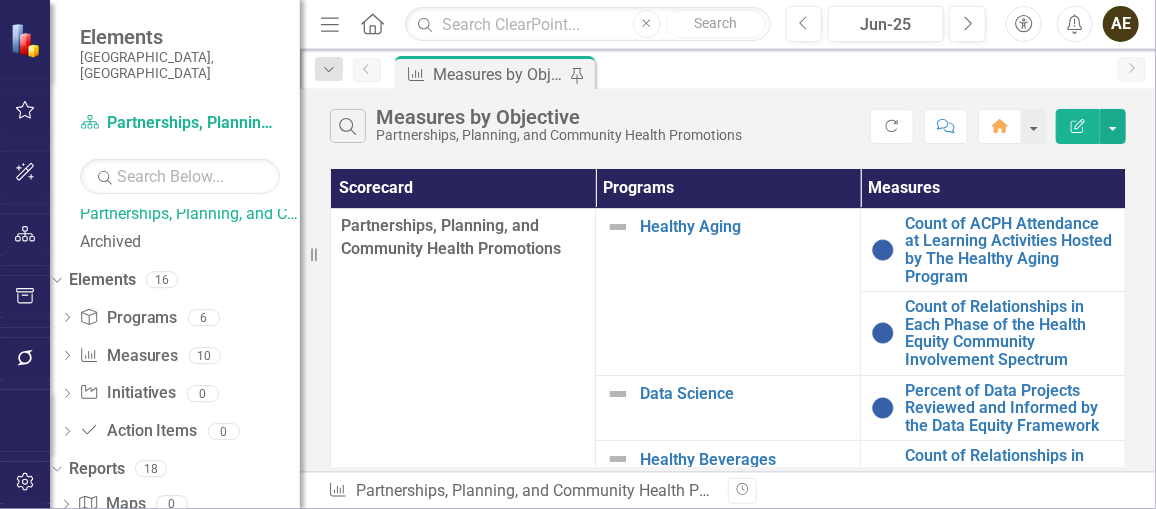 scroll, scrollTop: 460, scrollLeft: 0, axis: vertical 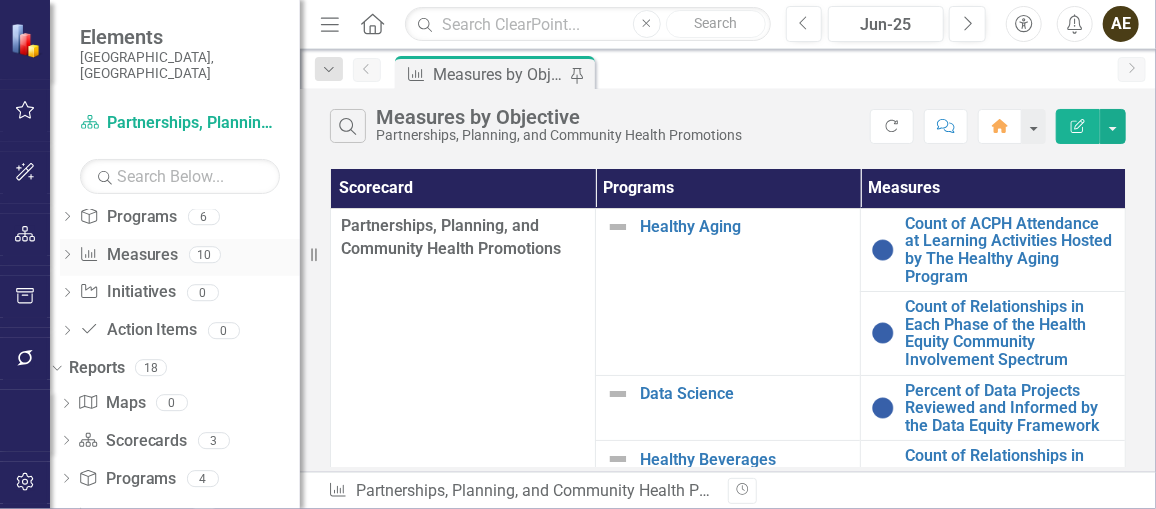 click on "Measure Measures" at bounding box center (128, 255) 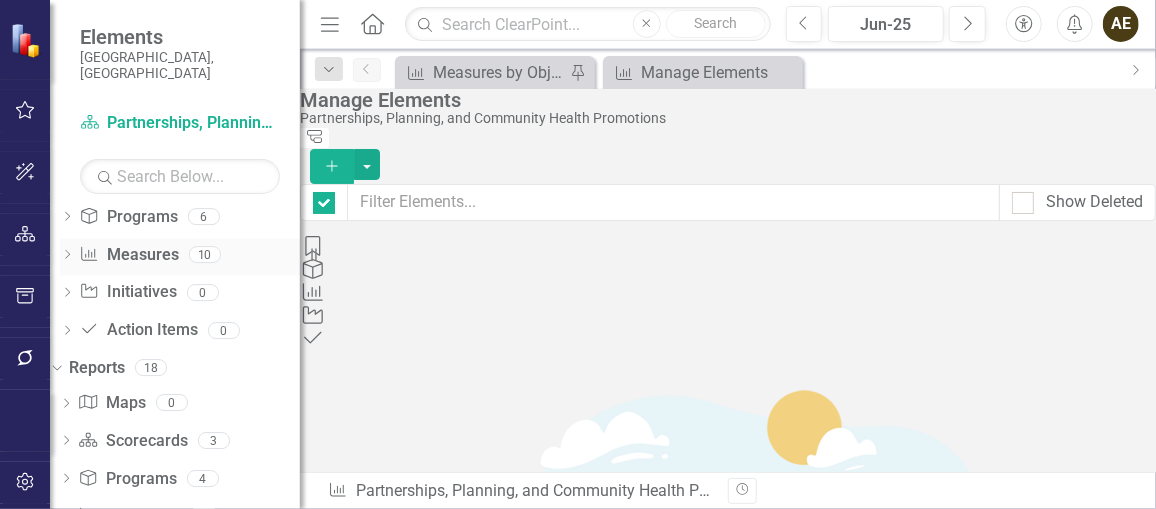 checkbox on "false" 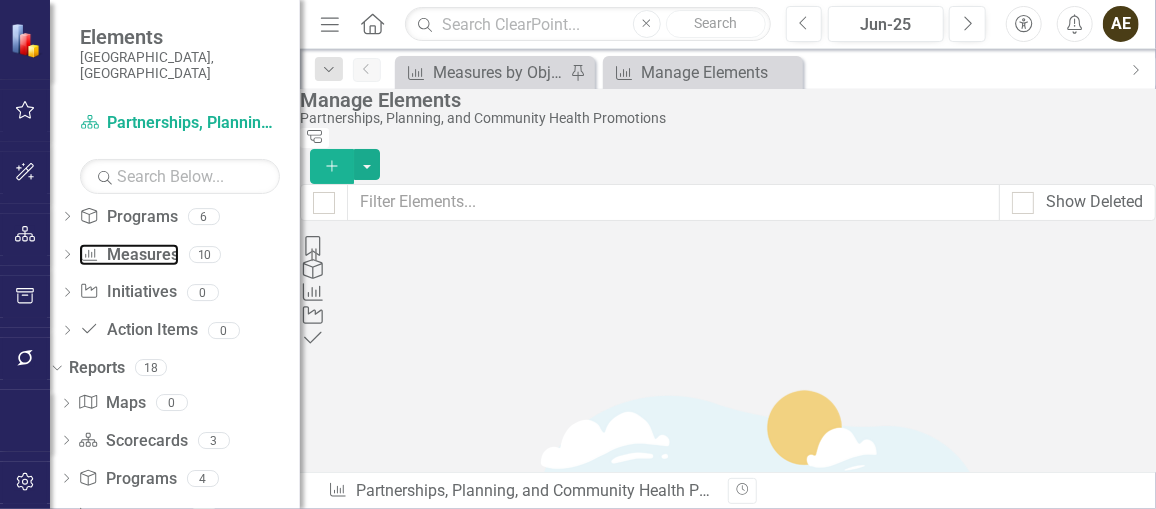 scroll, scrollTop: 472, scrollLeft: 0, axis: vertical 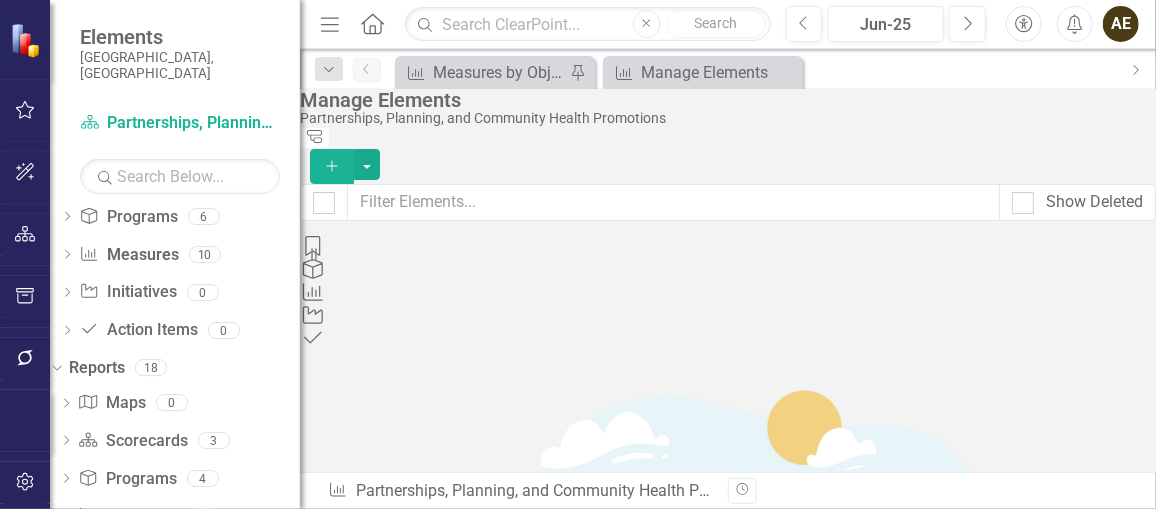 click on "Edit" 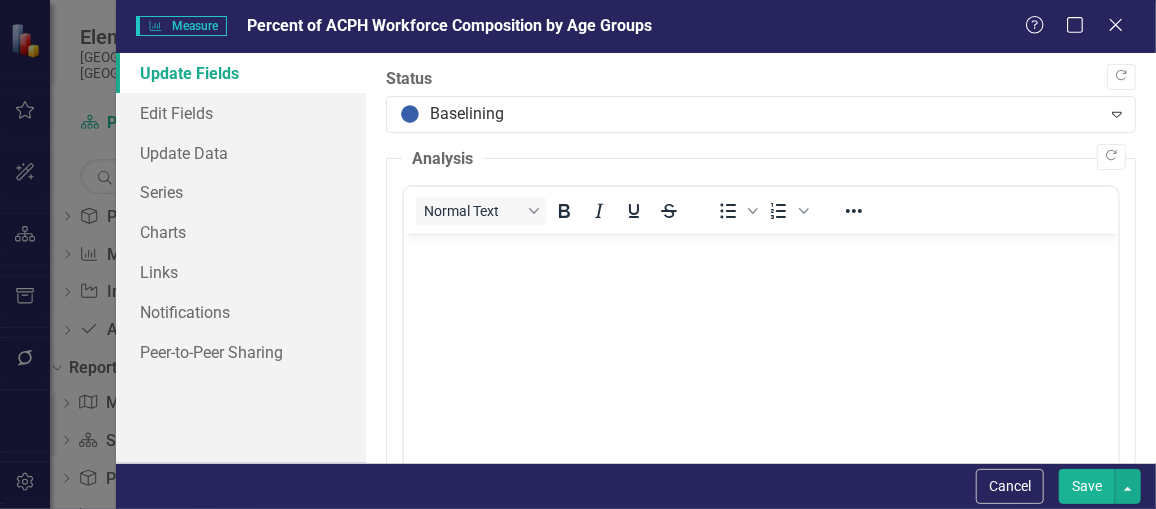 scroll, scrollTop: 0, scrollLeft: 0, axis: both 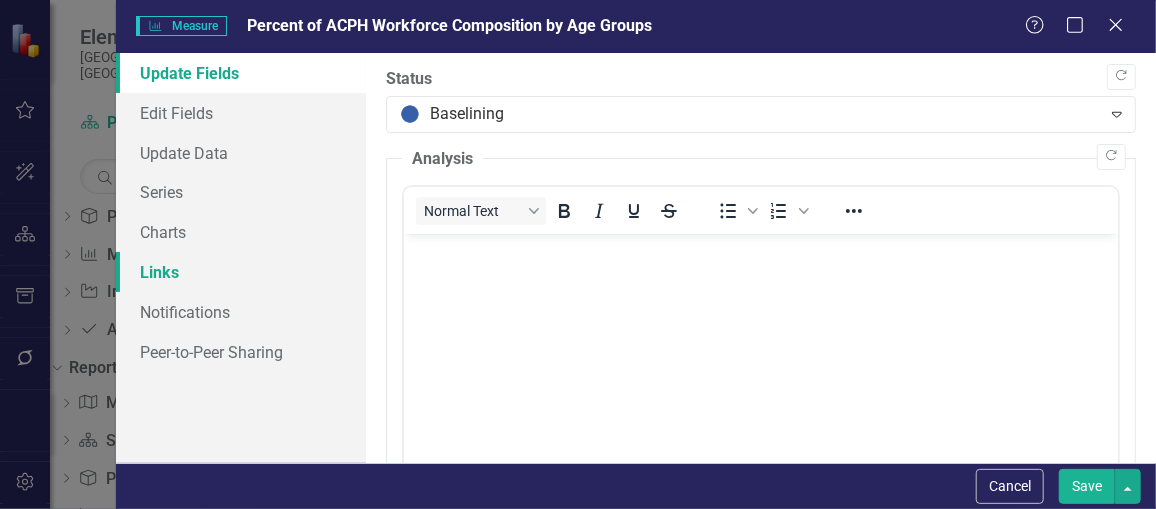 click on "Links" at bounding box center [241, 272] 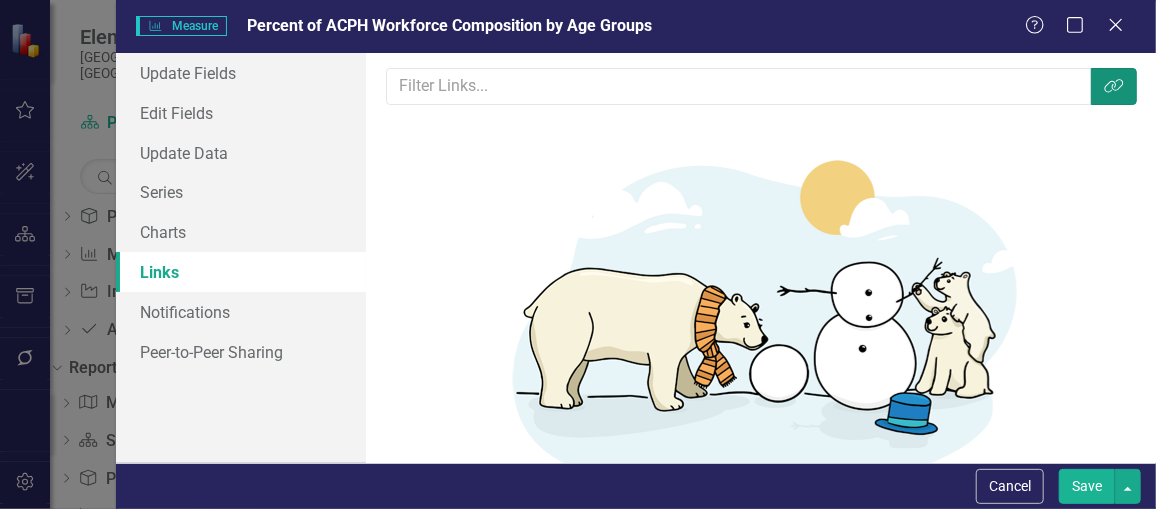 click on "Link Tag" at bounding box center [1114, 86] 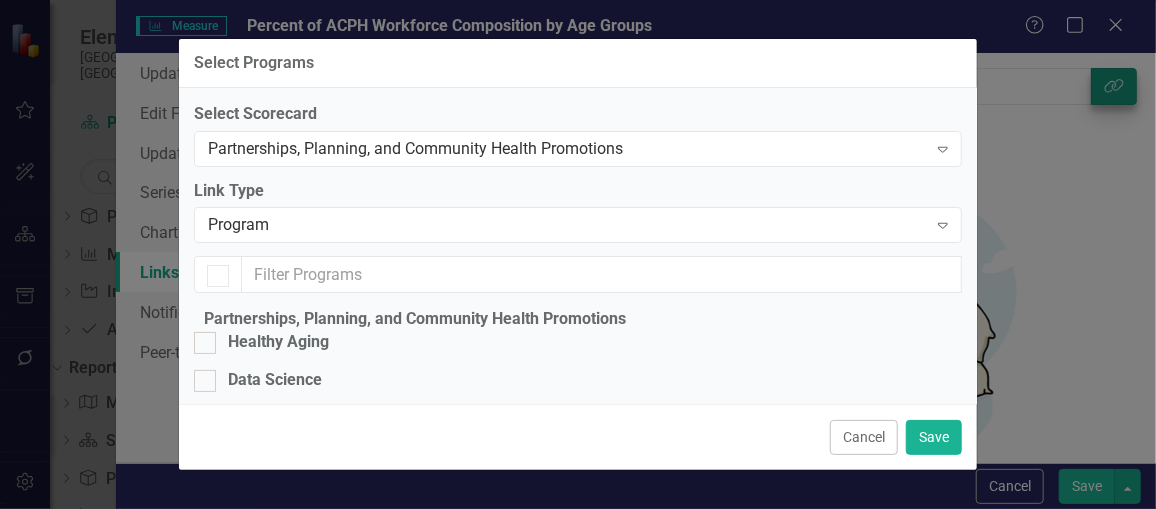 checkbox on "false" 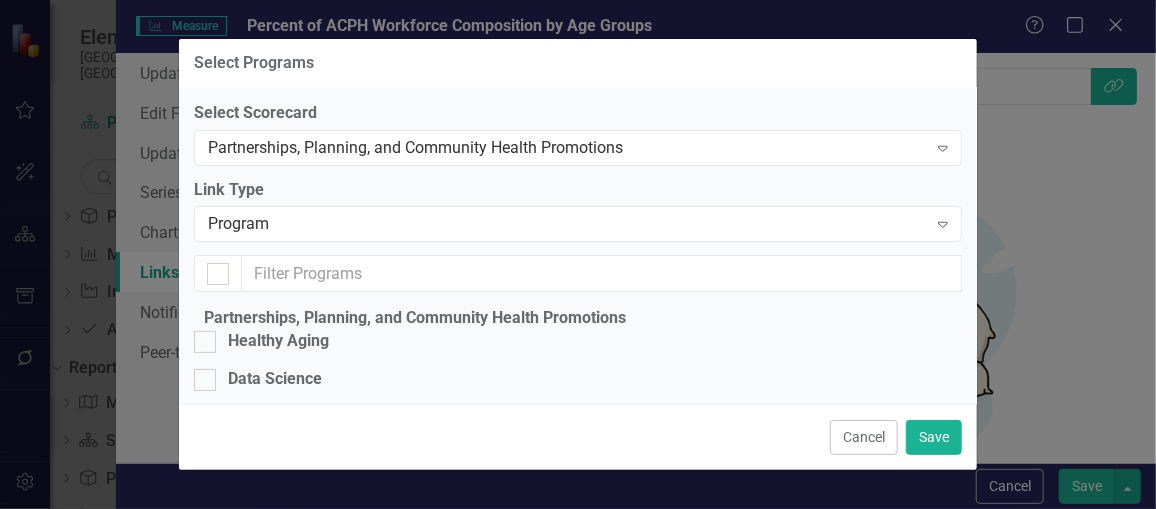 scroll, scrollTop: 0, scrollLeft: 0, axis: both 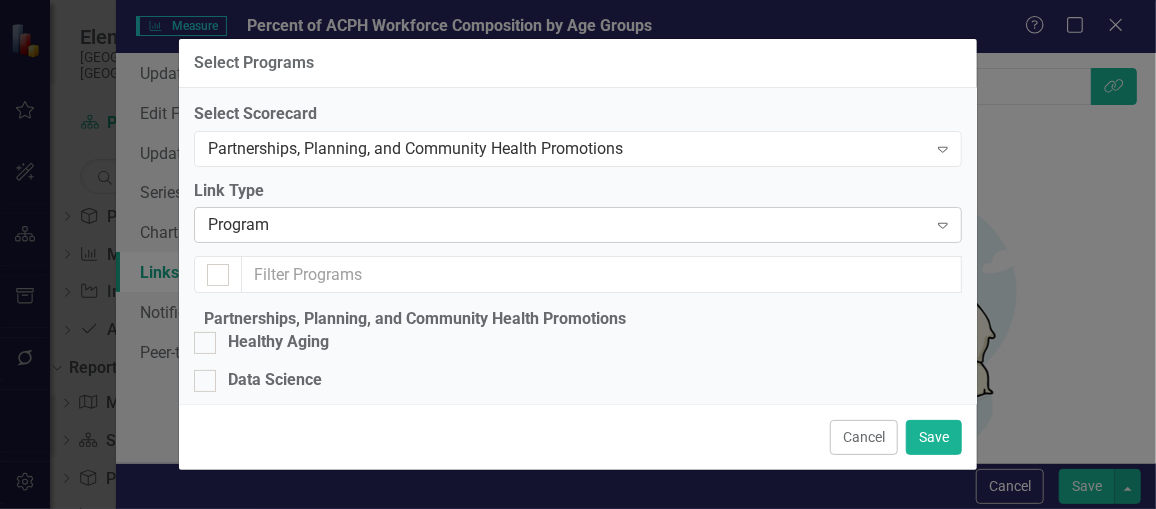 click on "Program" at bounding box center (567, 225) 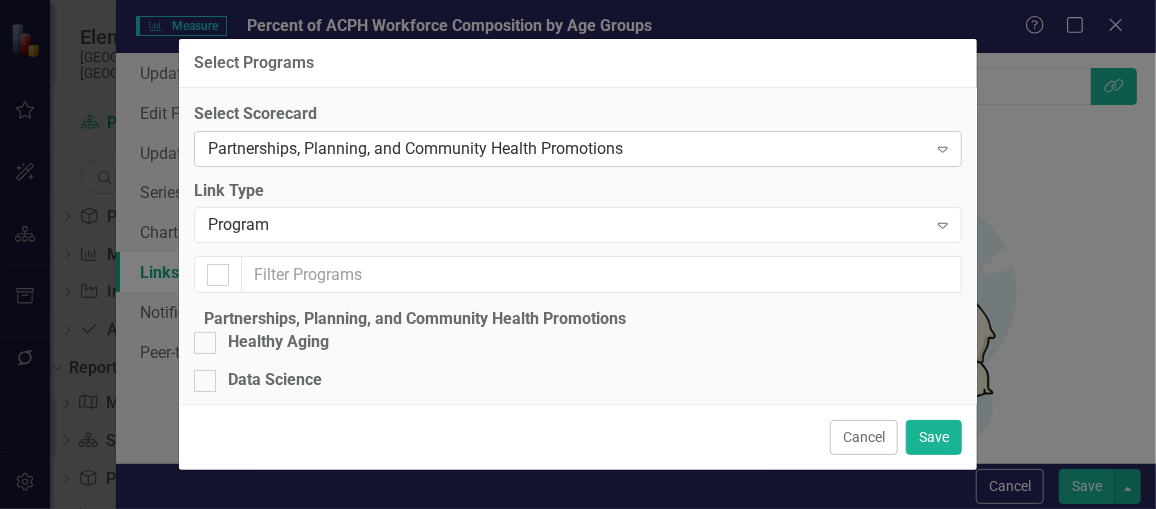 click on "Partnerships, Planning, and Community Health Promotions" at bounding box center (567, 148) 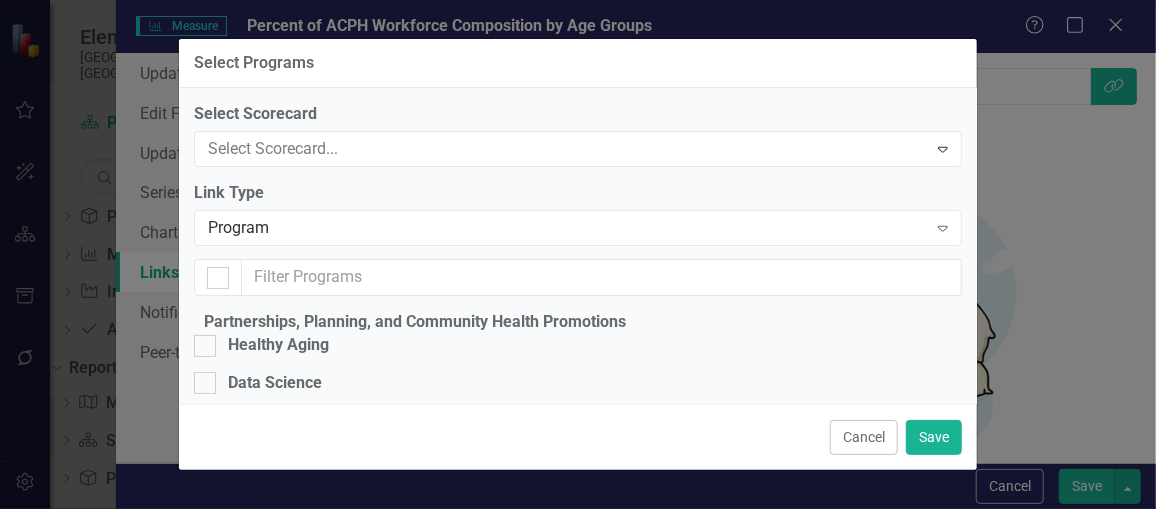 scroll, scrollTop: 541, scrollLeft: 0, axis: vertical 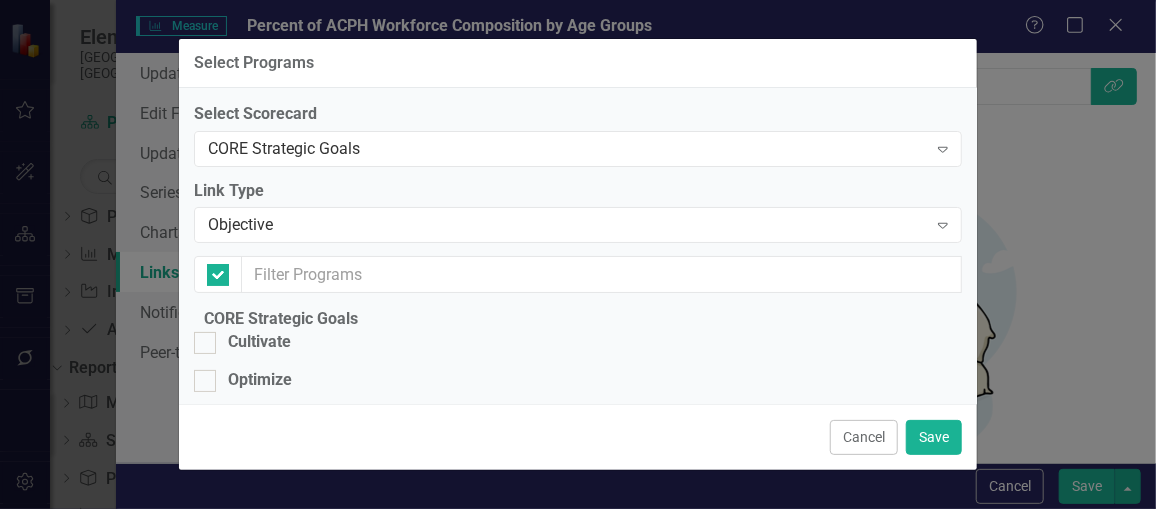 checkbox on "false" 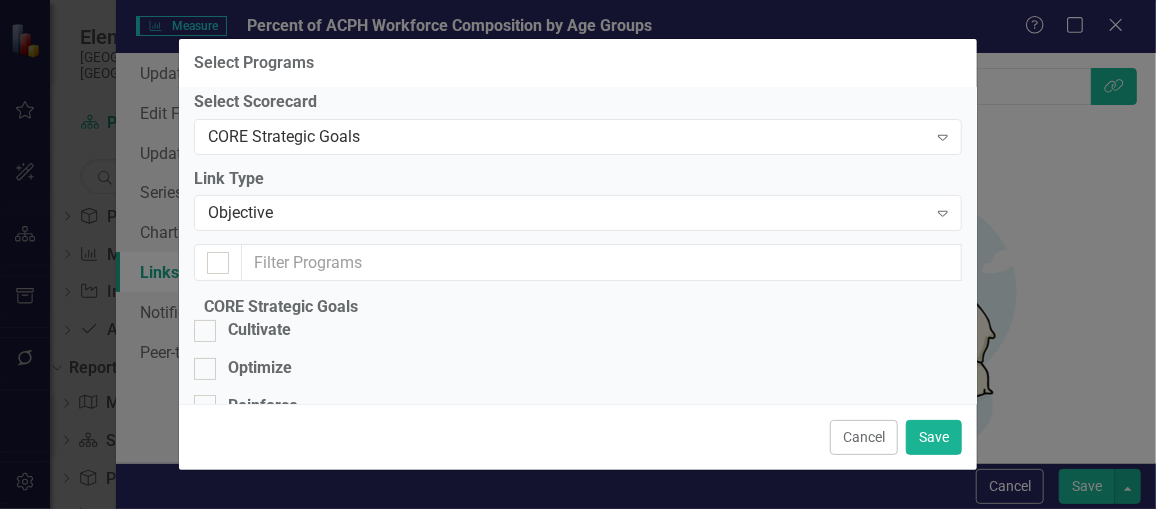 scroll, scrollTop: 0, scrollLeft: 0, axis: both 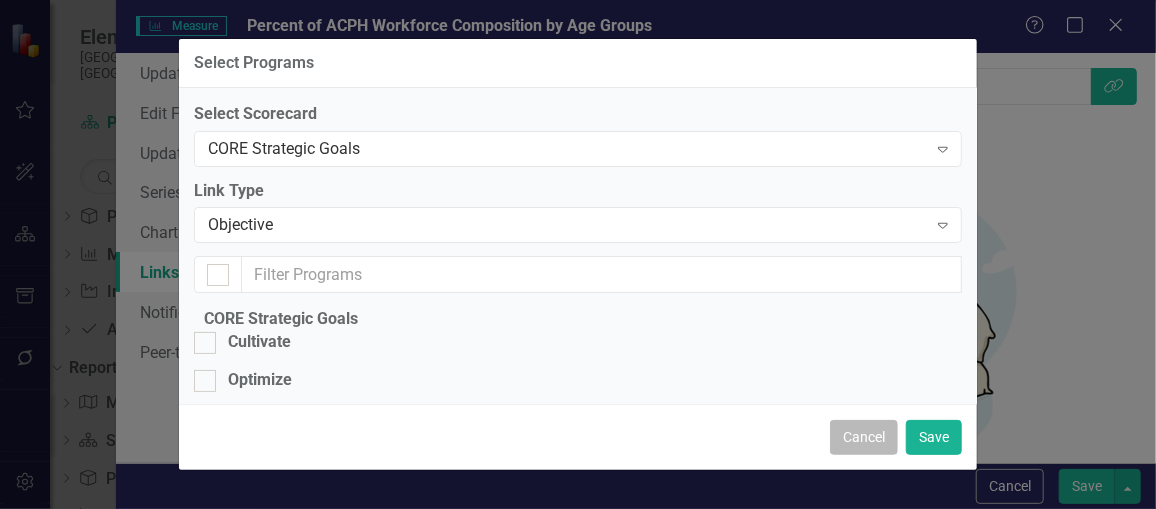 click on "Cancel" at bounding box center (864, 437) 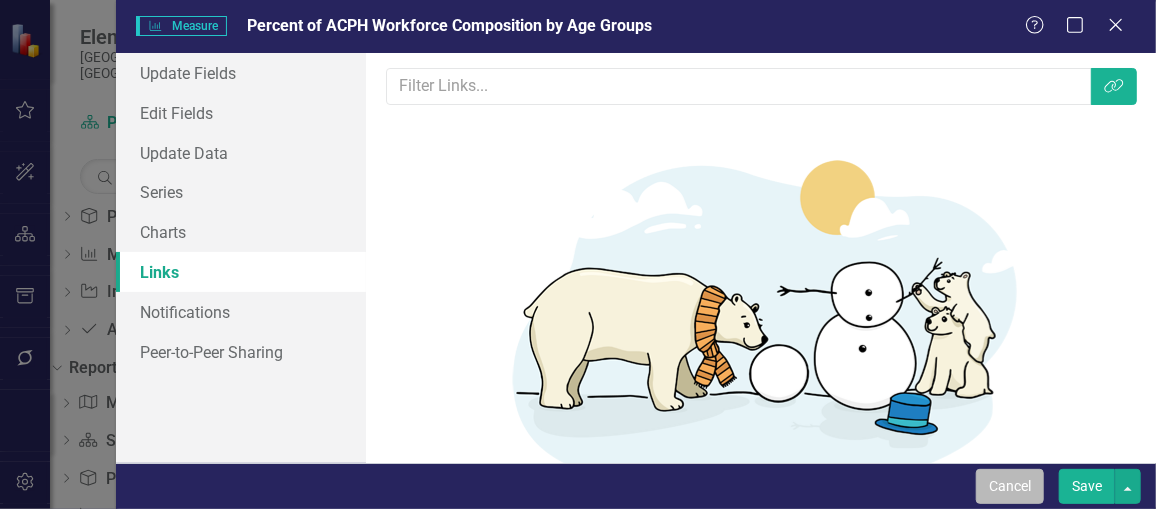 click on "Cancel" at bounding box center [1010, 486] 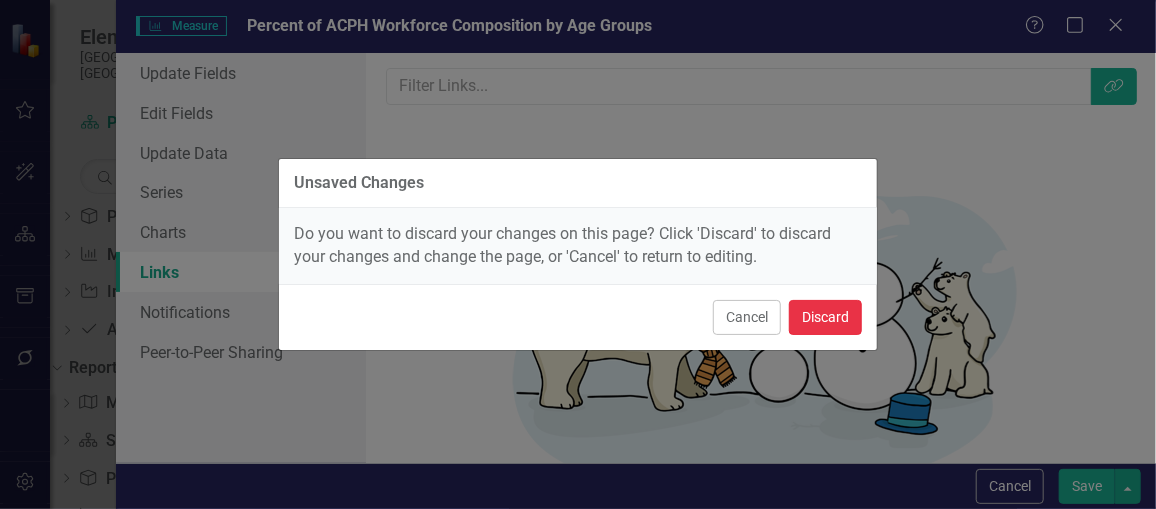 click on "Discard" at bounding box center [825, 317] 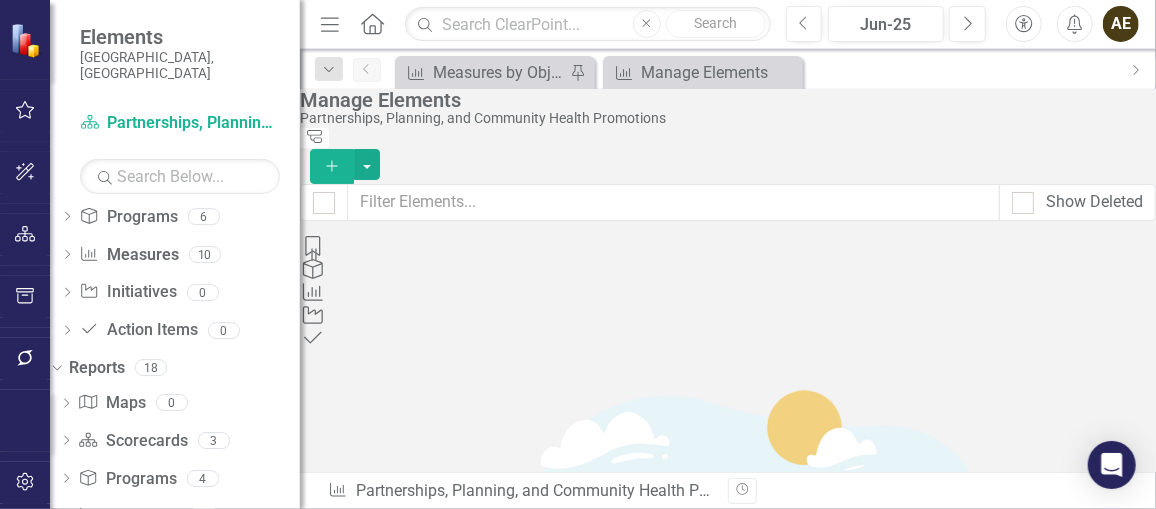 click on "Dropdown Menu" 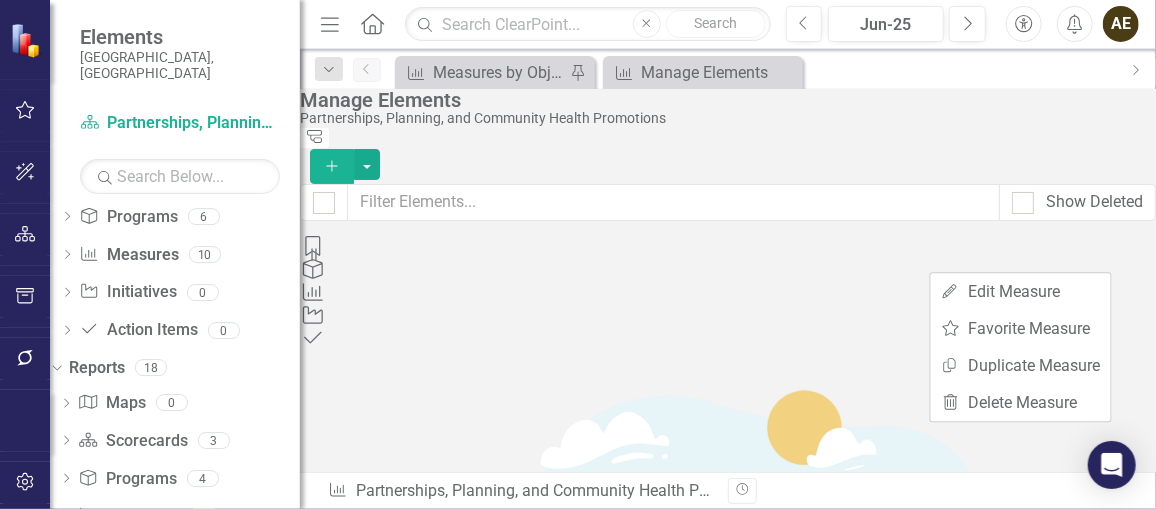 click on "Percent of ACPH Workforce Composition by Age Groups" at bounding box center [528, 1725] 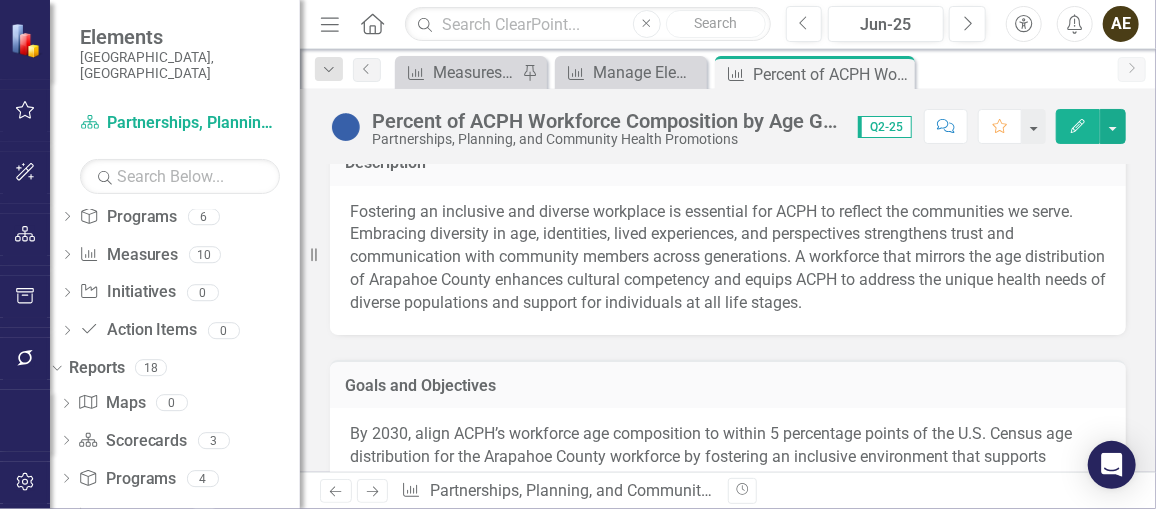 scroll, scrollTop: 26, scrollLeft: 0, axis: vertical 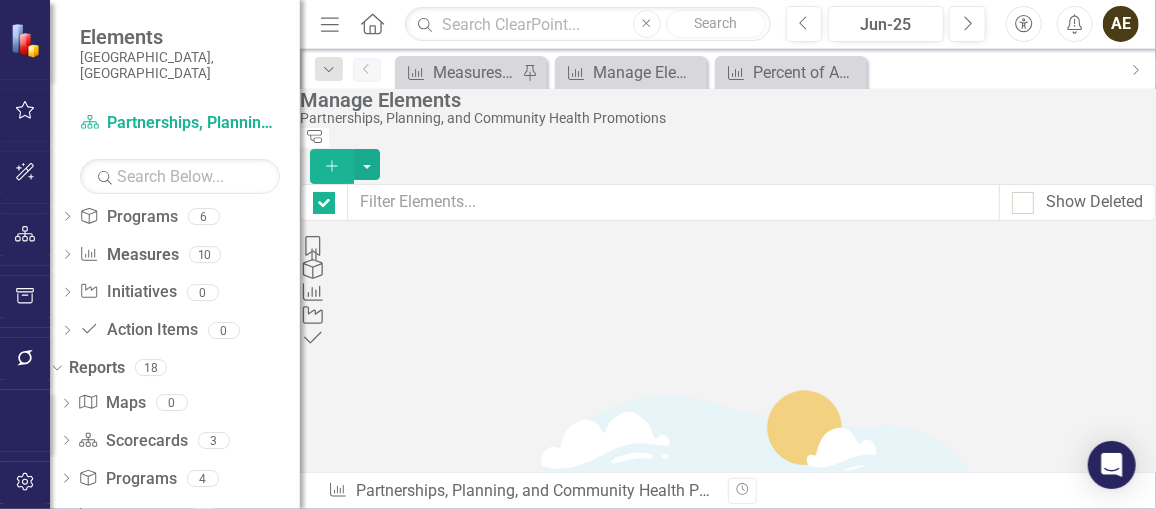 checkbox on "false" 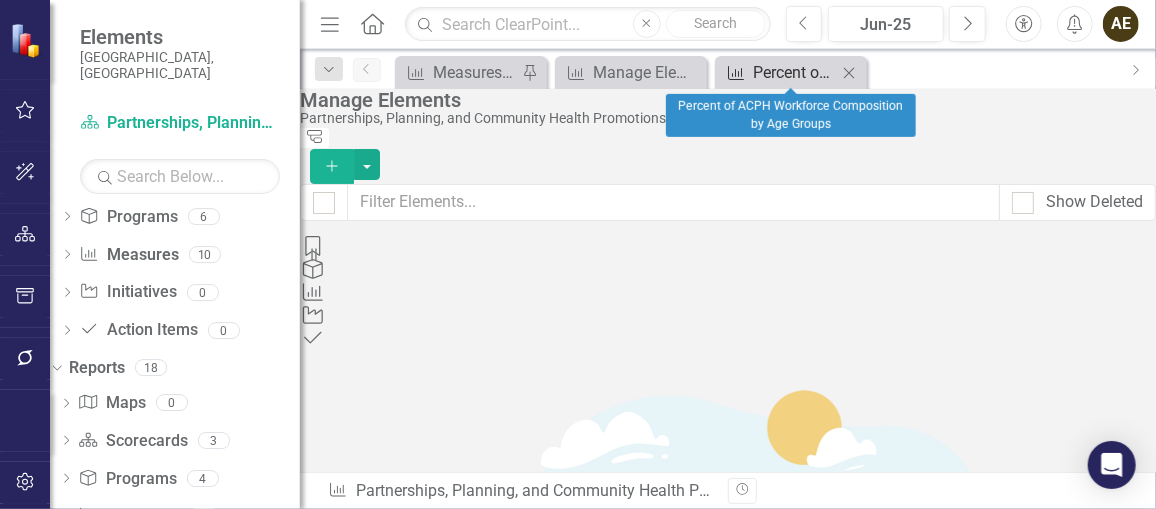 click on "Percent of ACPH Workforce Composition by Age Groups" at bounding box center (795, 72) 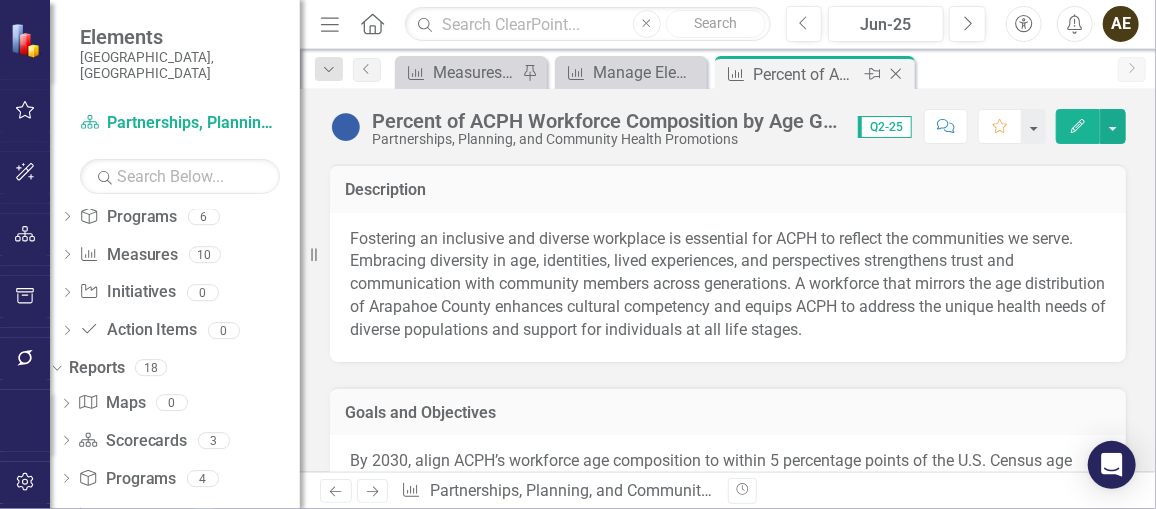 click on "Close" 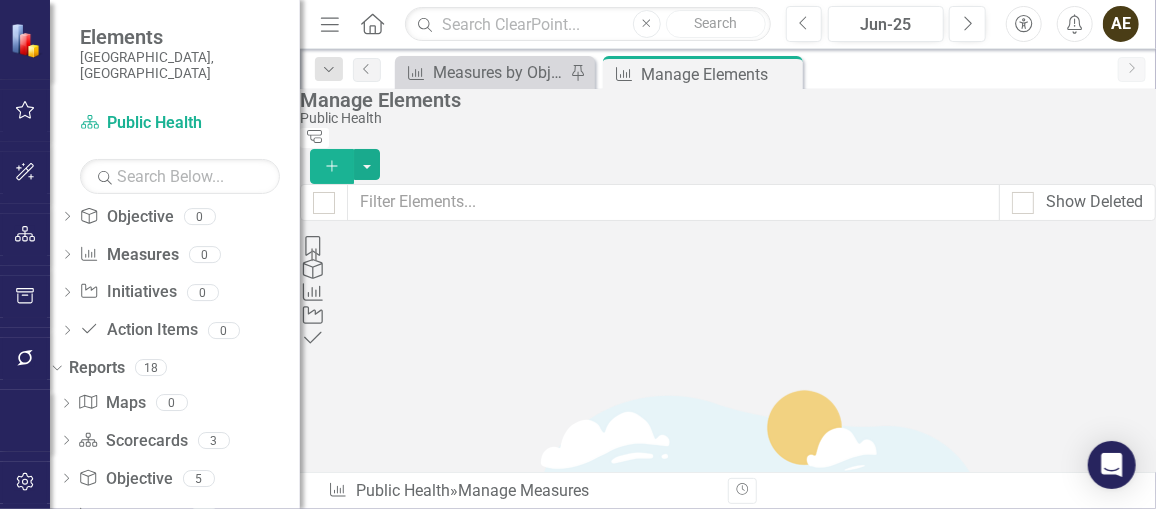 scroll, scrollTop: 0, scrollLeft: 0, axis: both 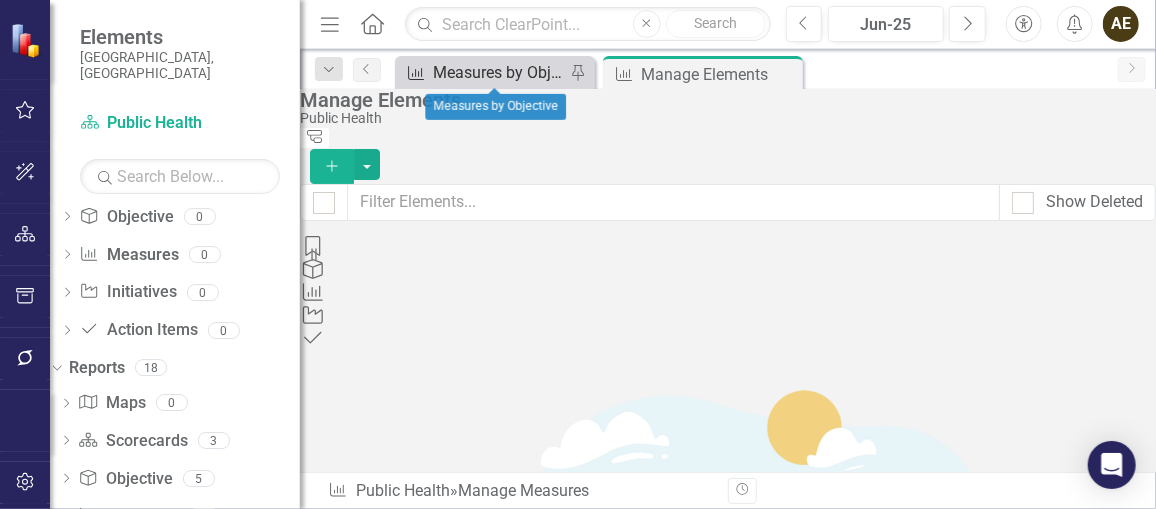 click on "Measures by Objective" at bounding box center [499, 72] 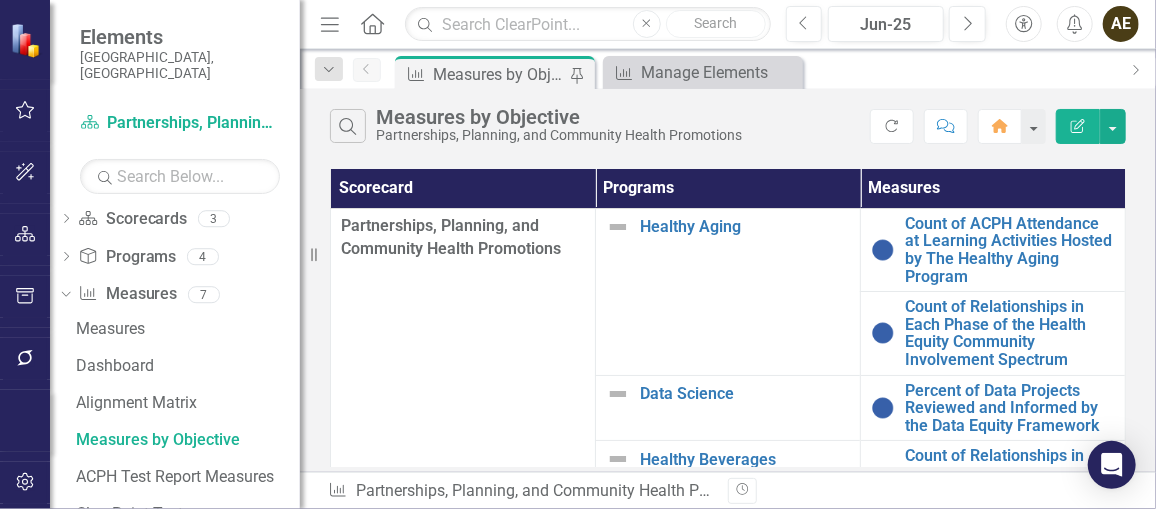 scroll, scrollTop: 804, scrollLeft: 0, axis: vertical 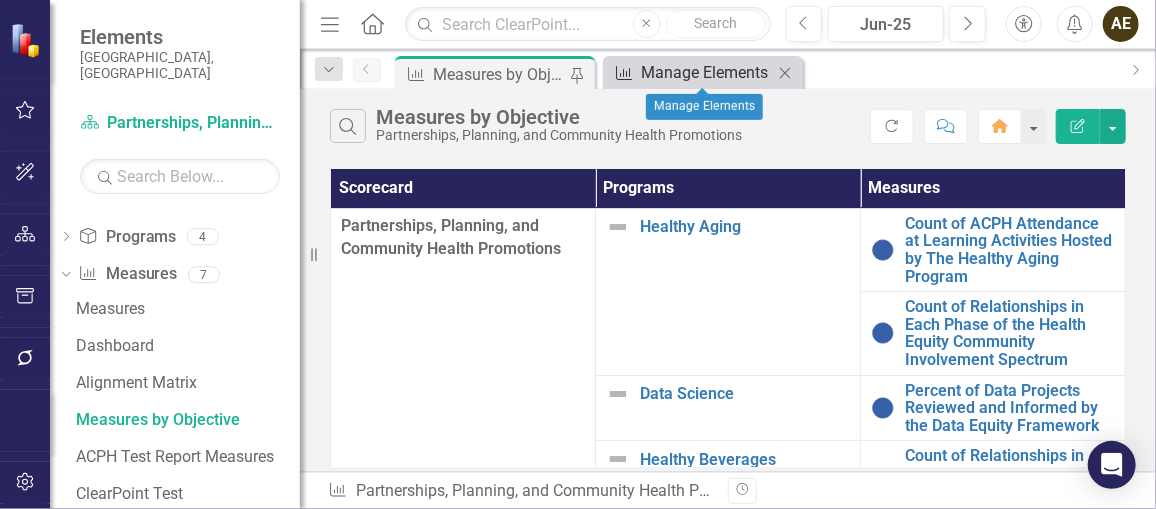click on "Manage Elements" at bounding box center (707, 72) 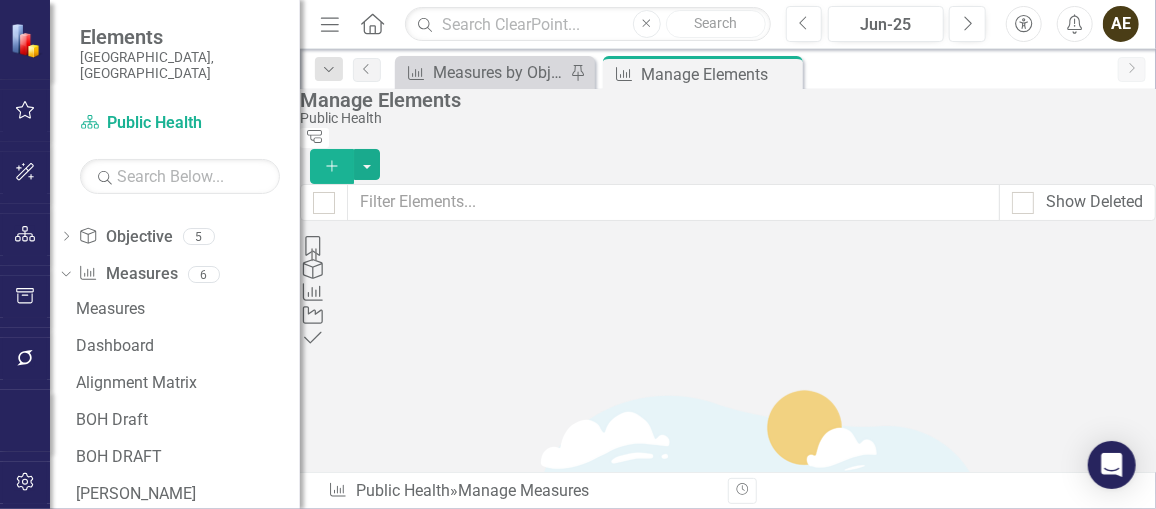 click on "Category" at bounding box center (728, 247) 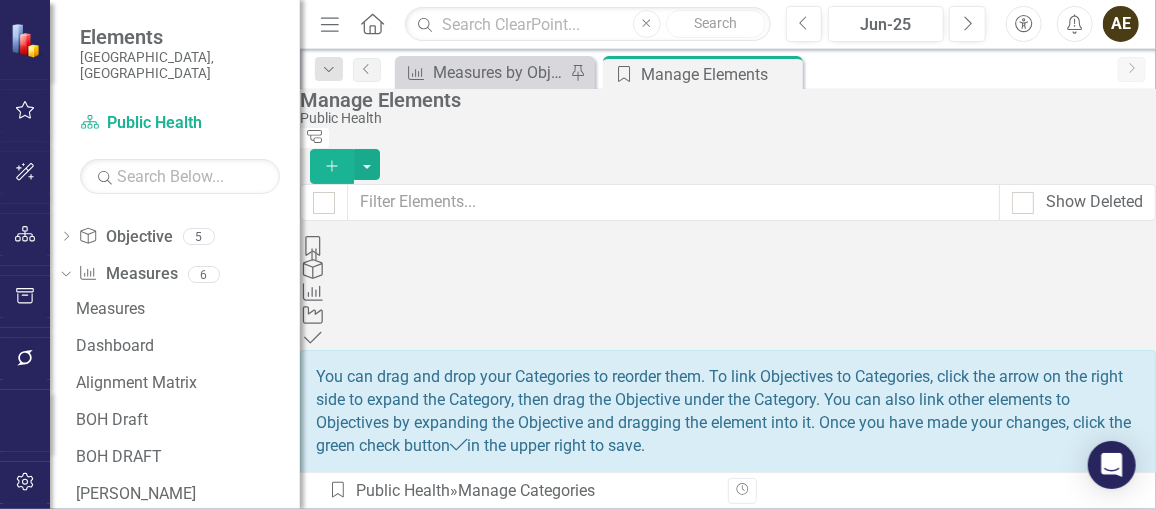 click on "Manage Elements Public Health Tree Explorer Add" at bounding box center [728, 136] 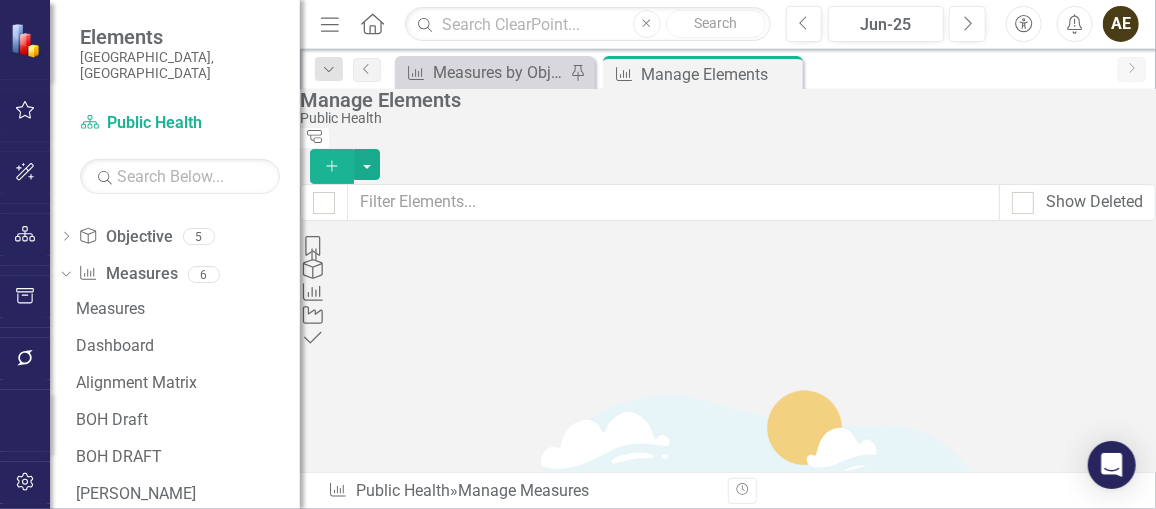 scroll, scrollTop: 365, scrollLeft: 0, axis: vertical 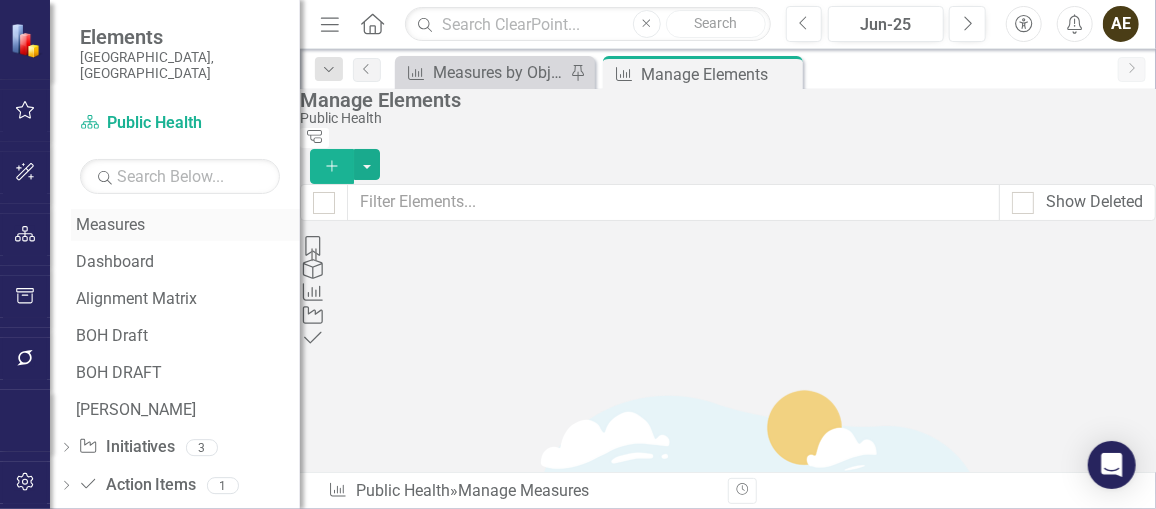 click on "Measures" at bounding box center (188, 225) 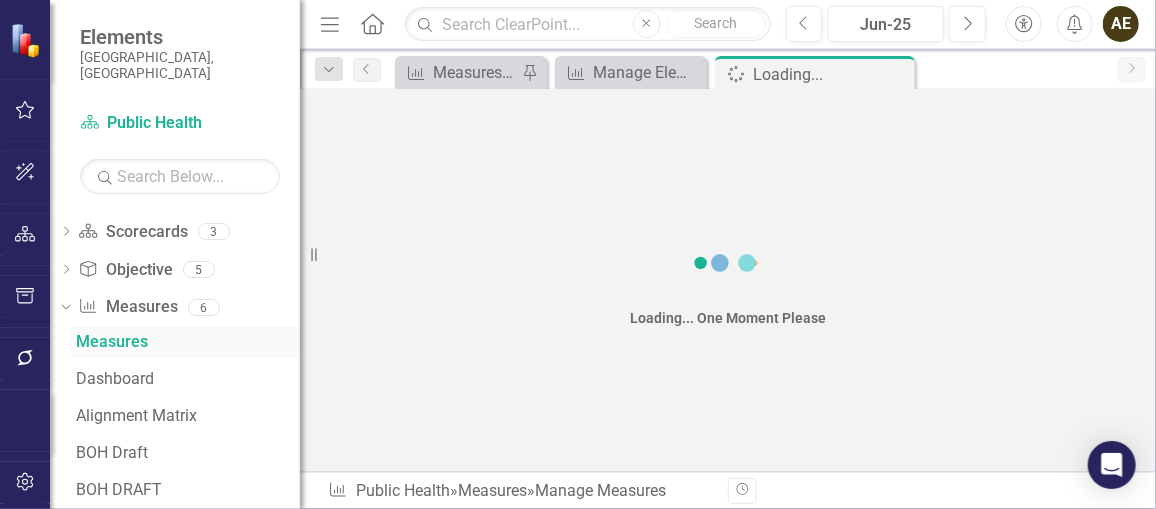 scroll, scrollTop: 693, scrollLeft: 0, axis: vertical 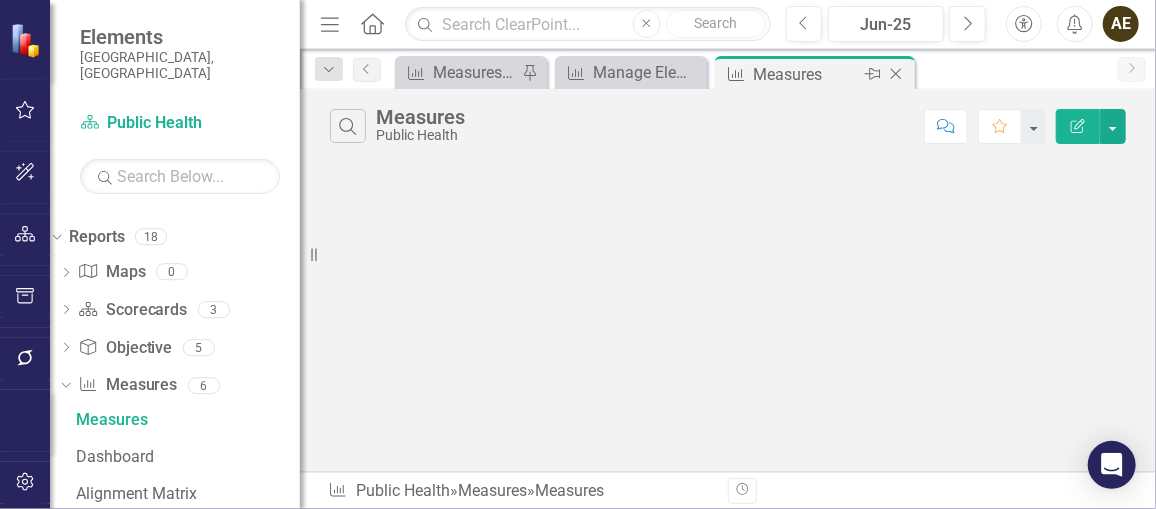 click on "Close" 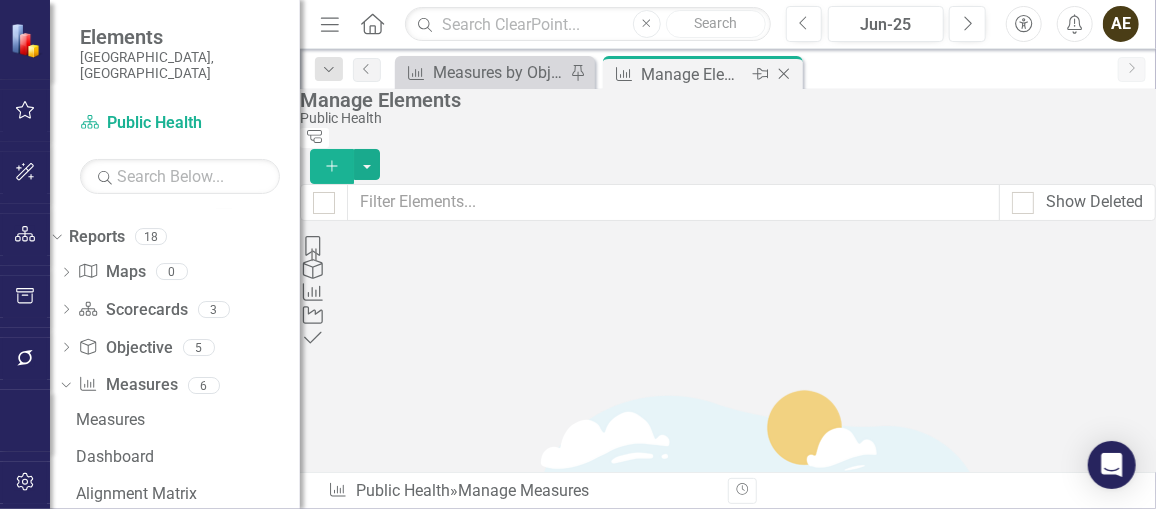 click 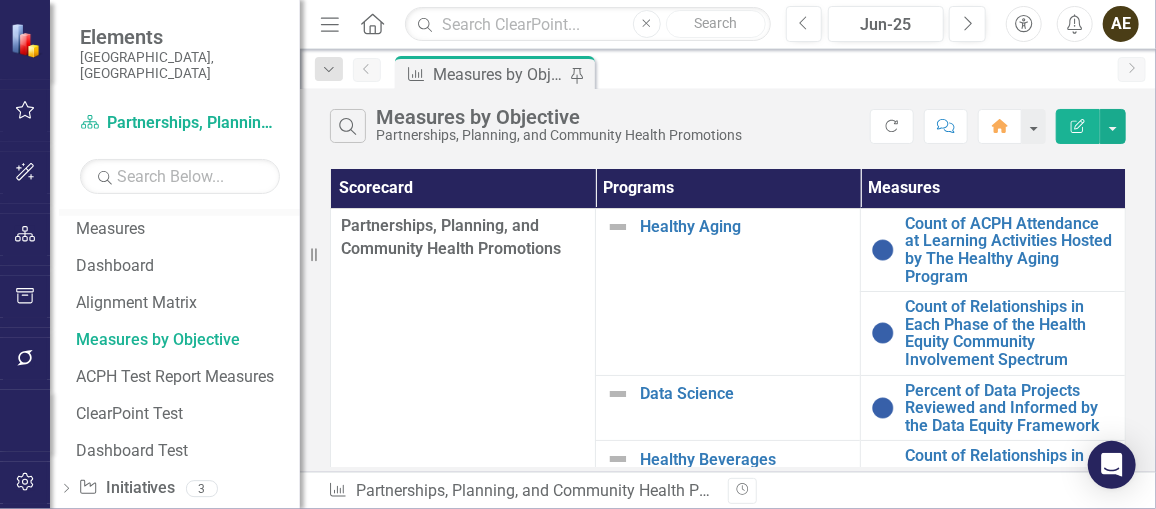 scroll, scrollTop: 890, scrollLeft: 0, axis: vertical 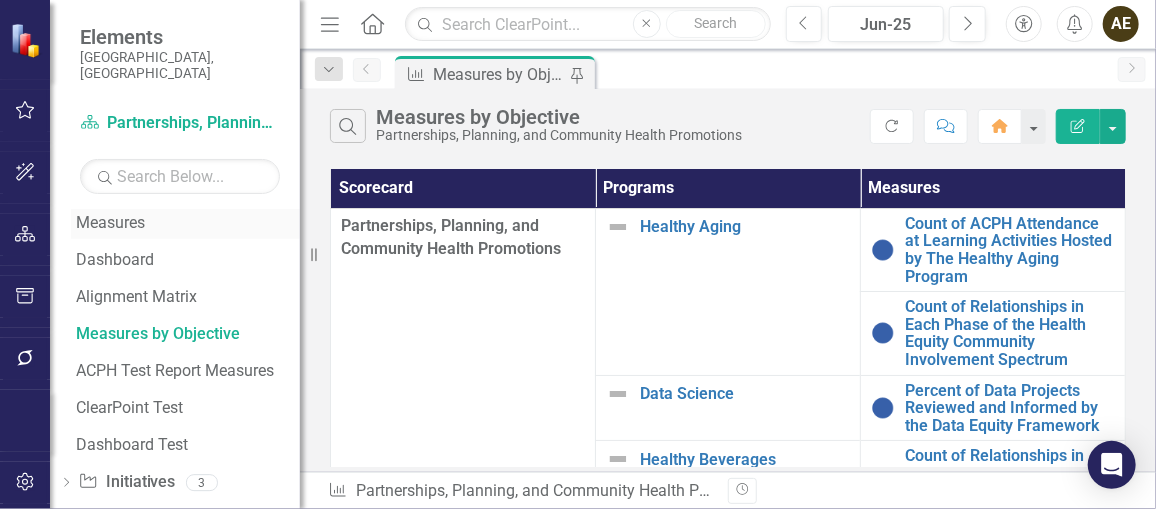 click on "Measures" at bounding box center [188, 223] 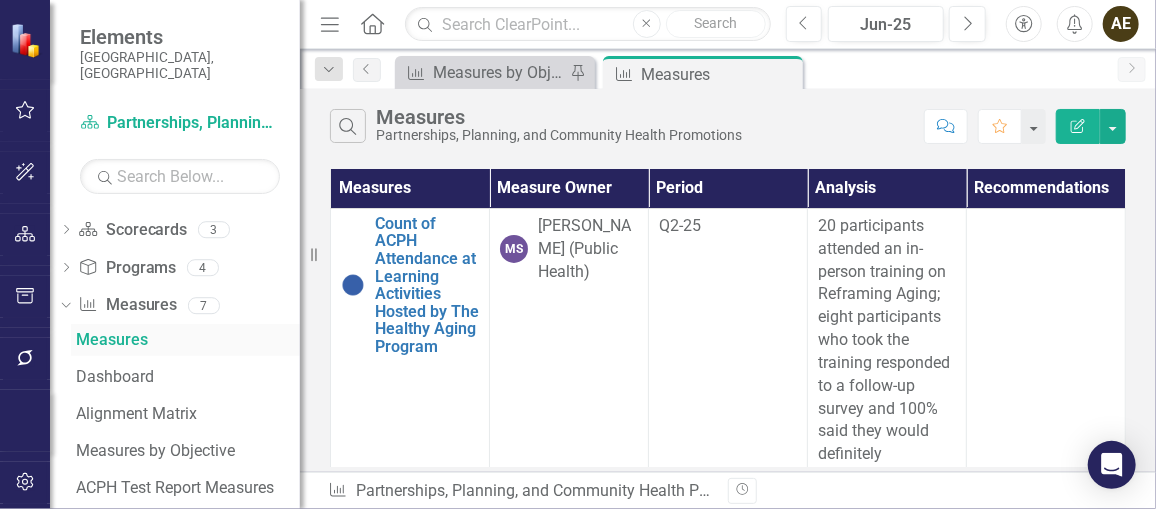 scroll, scrollTop: 693, scrollLeft: 0, axis: vertical 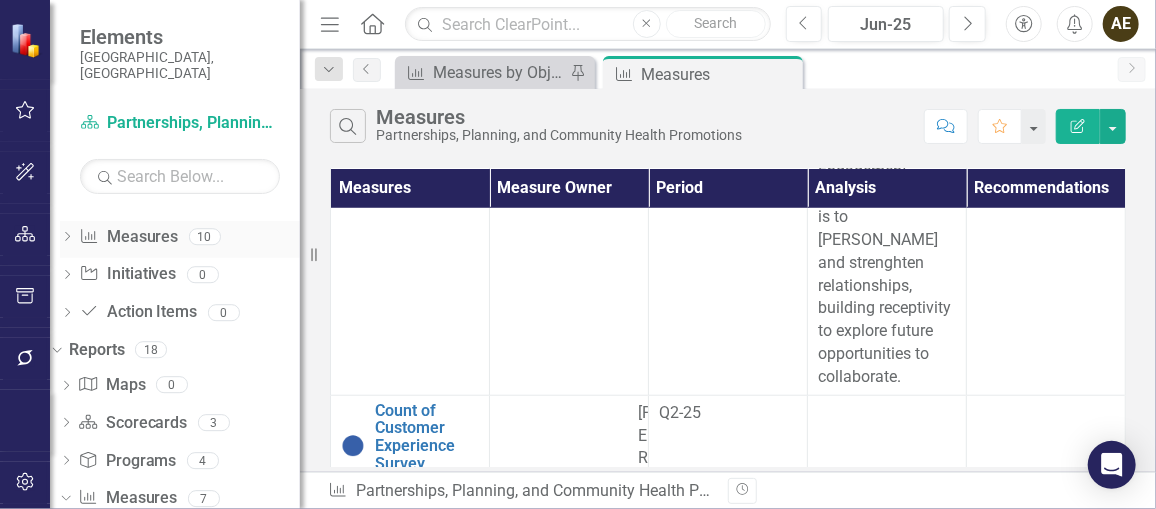 click on "Measure Measures" at bounding box center [128, 237] 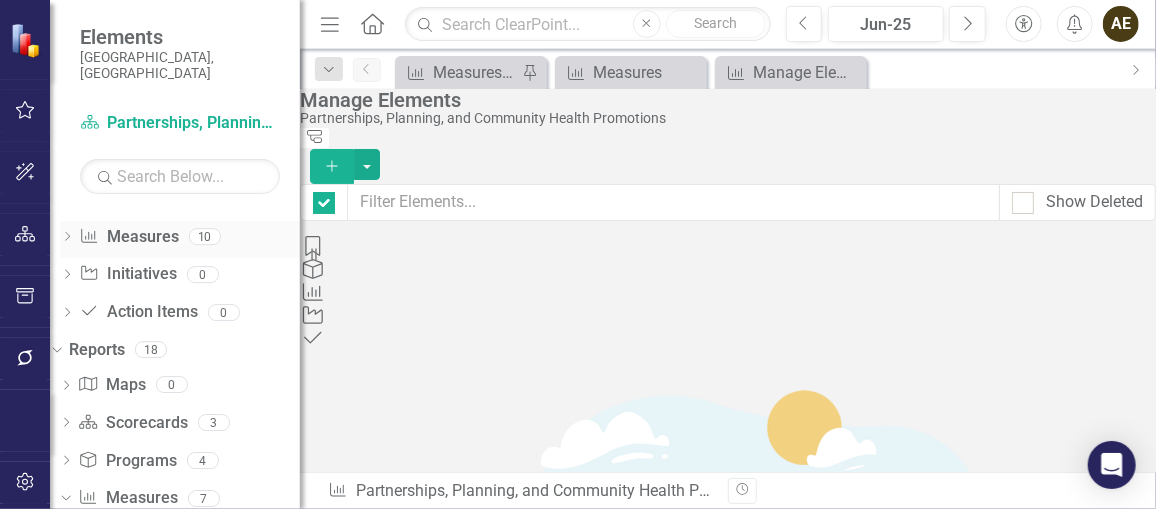 checkbox on "false" 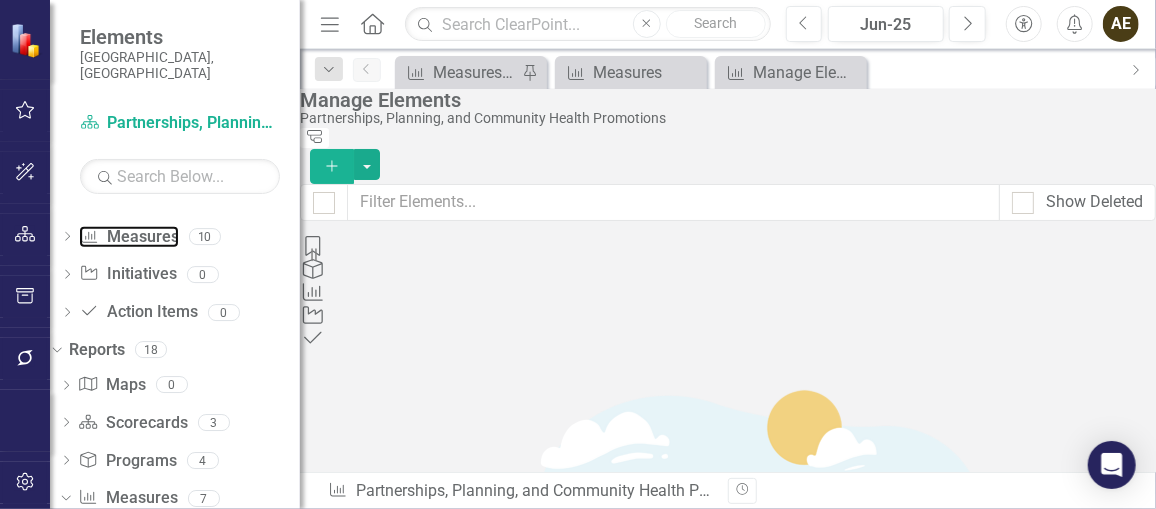 scroll, scrollTop: 472, scrollLeft: 0, axis: vertical 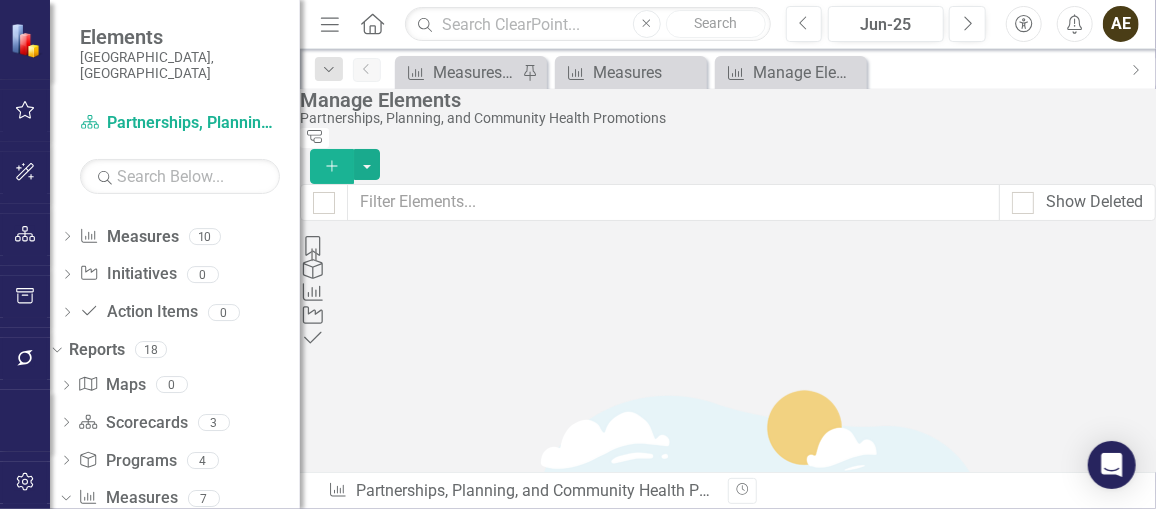 click on "Dropdown Menu" 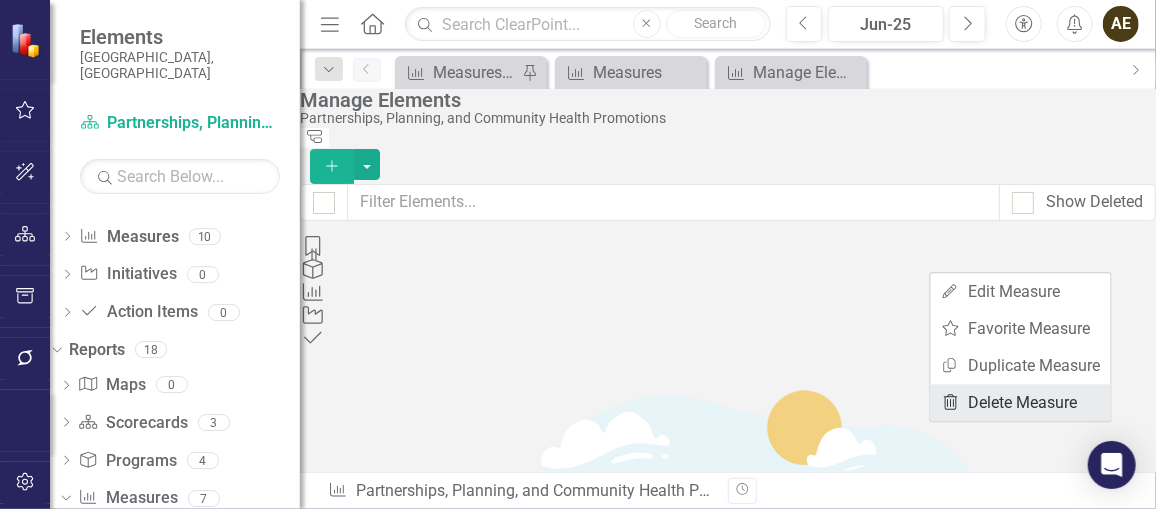 click on "Trash Delete Measure" at bounding box center [1021, 402] 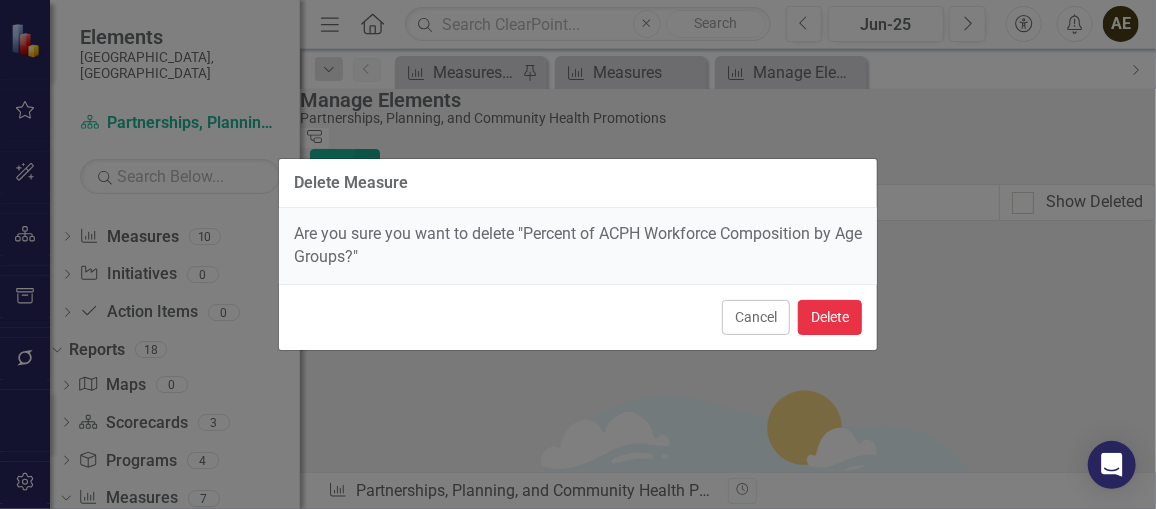 click on "Delete" at bounding box center (830, 317) 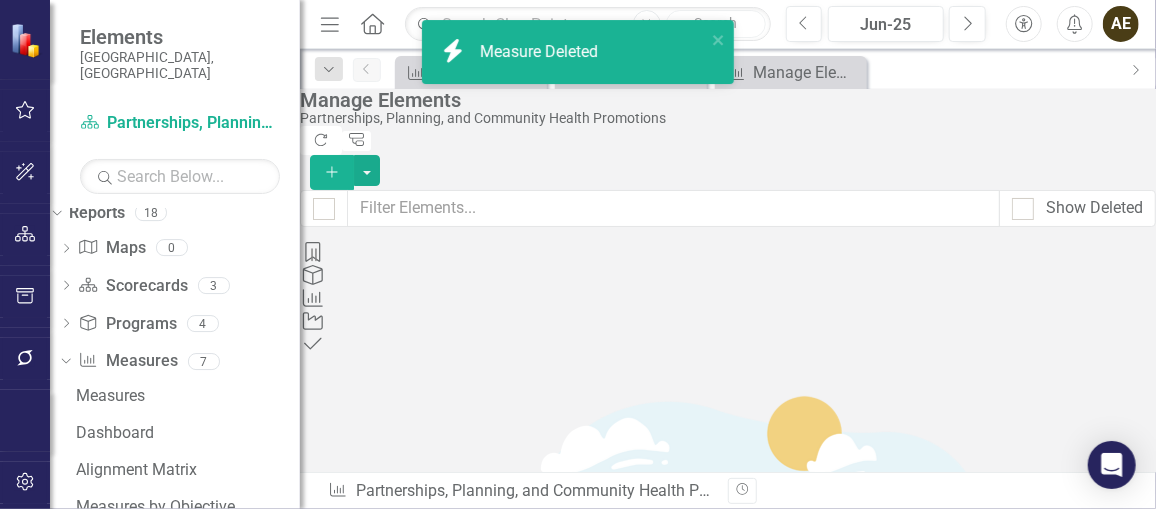 scroll, scrollTop: 409, scrollLeft: 0, axis: vertical 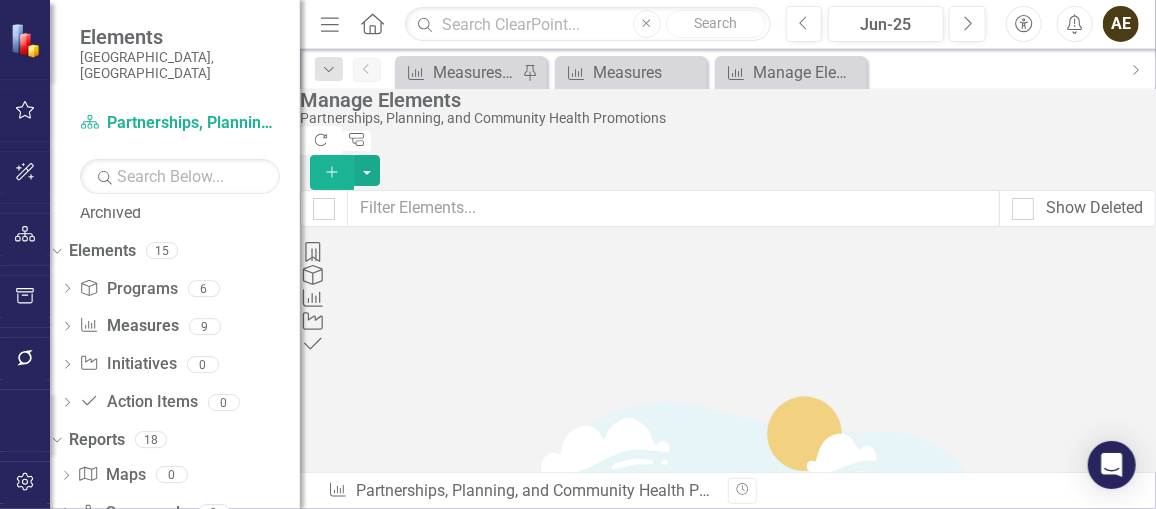 drag, startPoint x: 880, startPoint y: 227, endPoint x: 304, endPoint y: 249, distance: 576.42 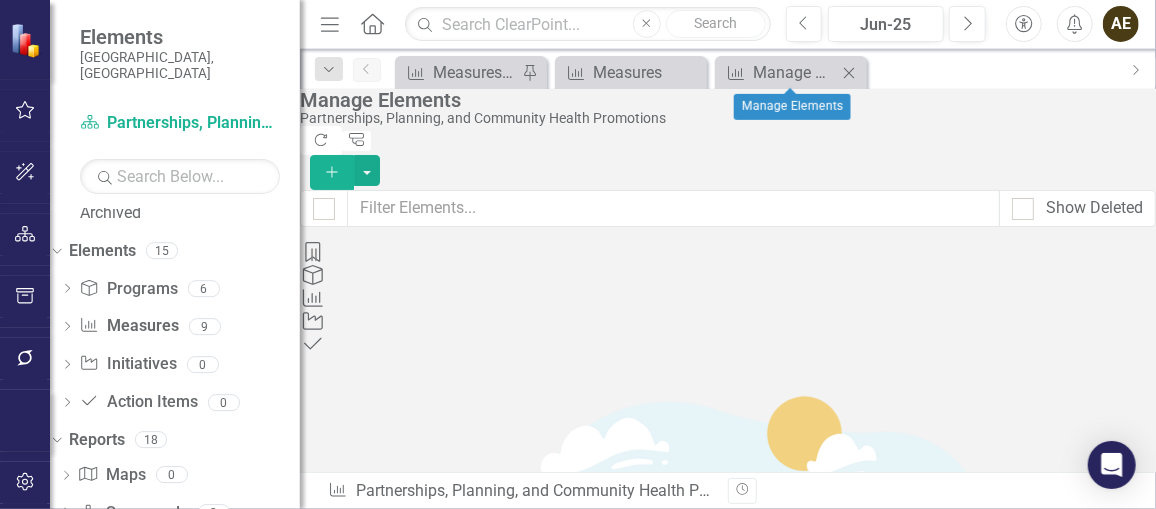 click 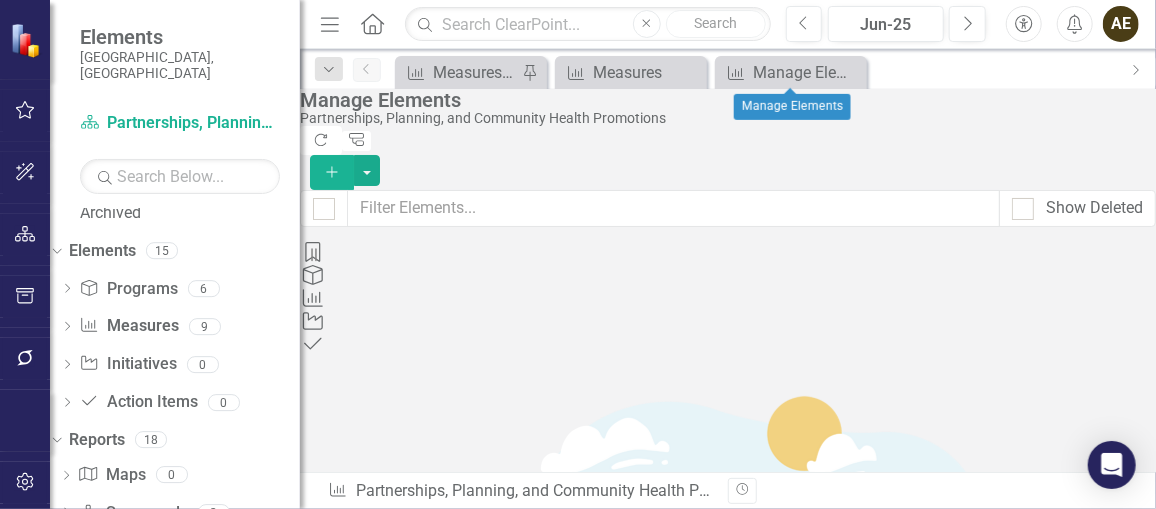 click on "Close" 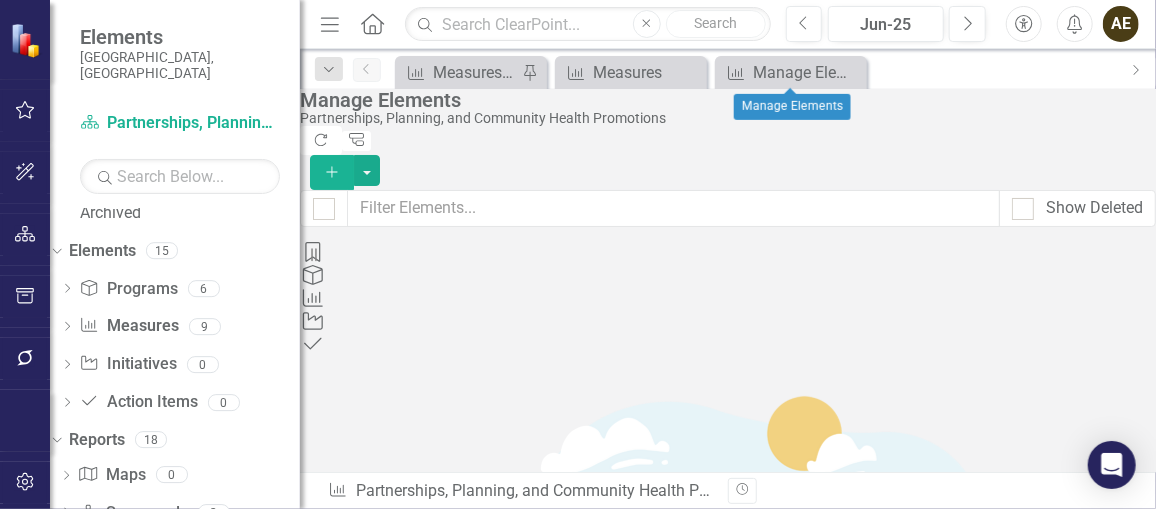 click on "Close" 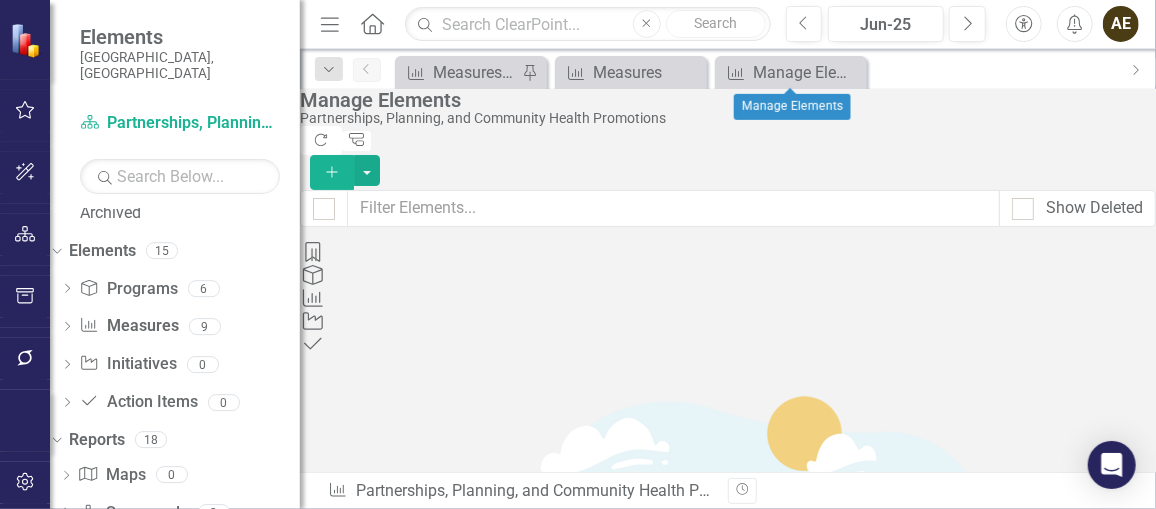 click on "Close" 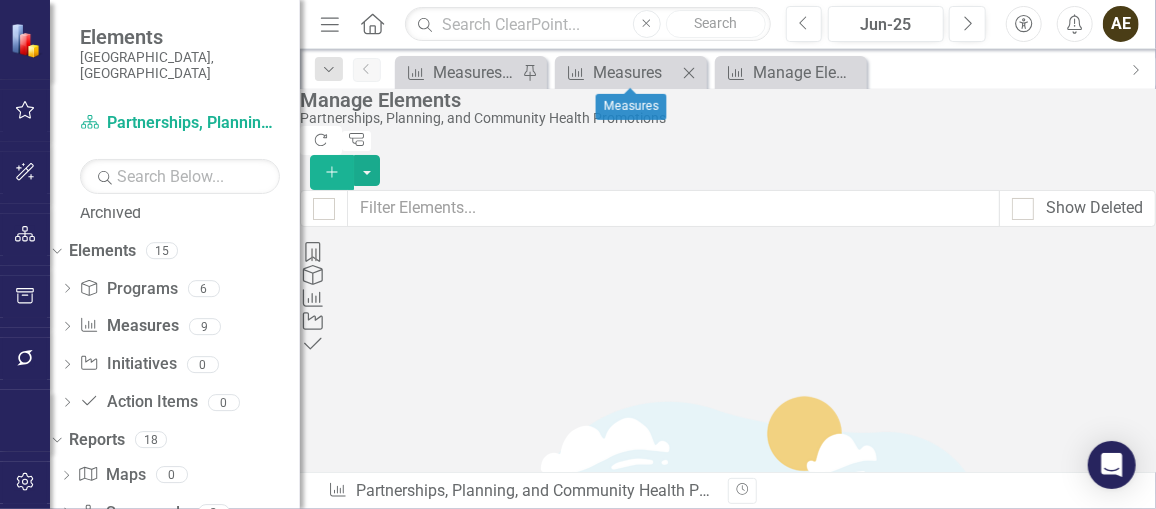 click on "Measure Measures Close" at bounding box center [631, 72] 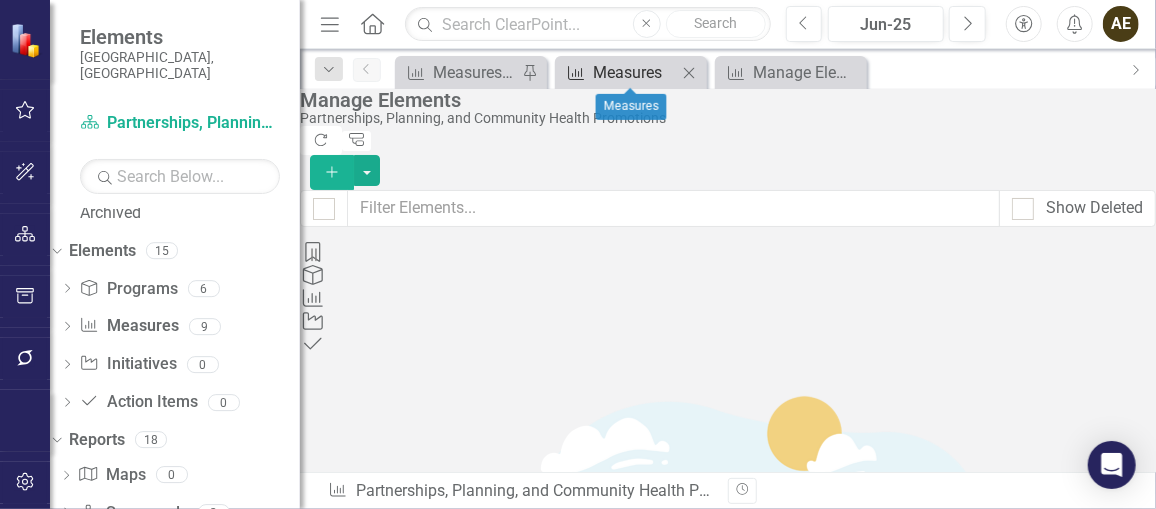 click on "Measures" at bounding box center (635, 72) 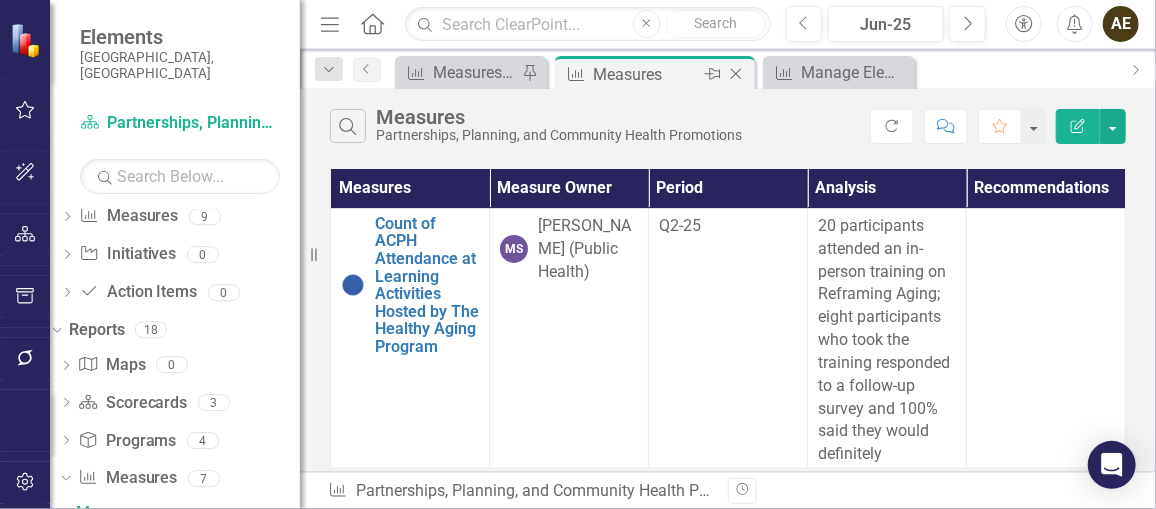 scroll, scrollTop: 466, scrollLeft: 0, axis: vertical 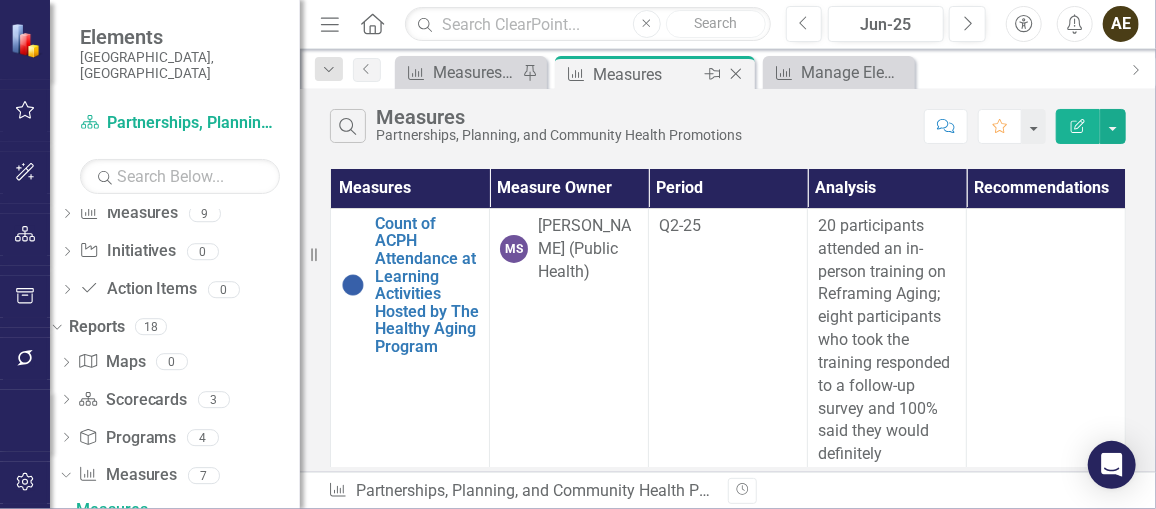 click on "Close" 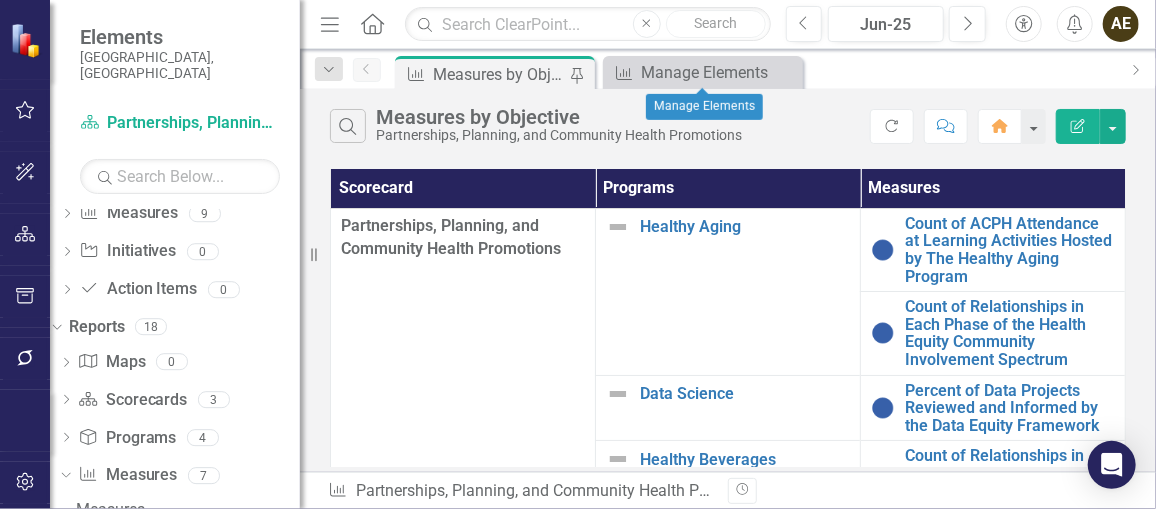 scroll, scrollTop: 577, scrollLeft: 0, axis: vertical 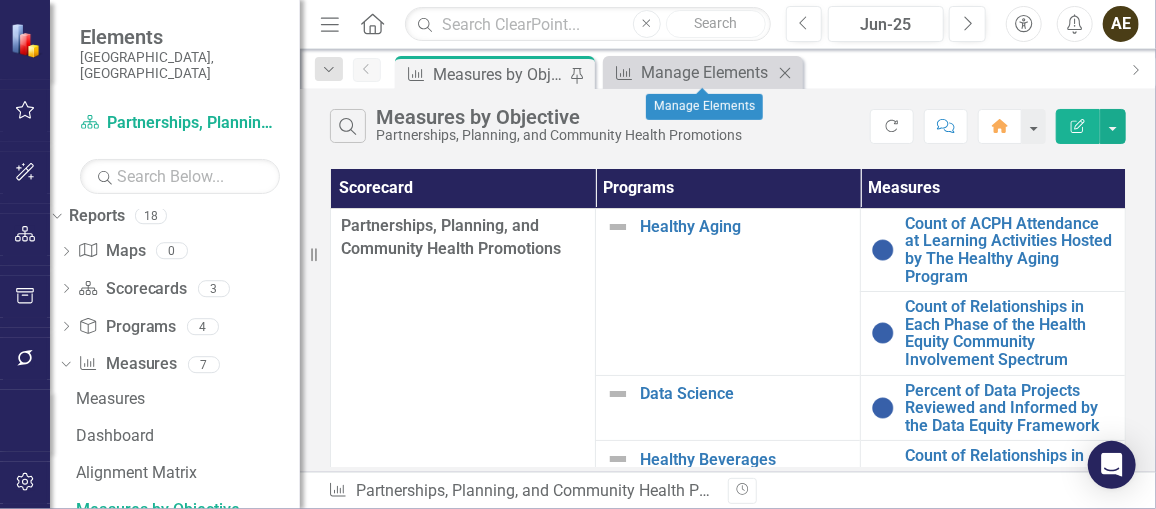 click 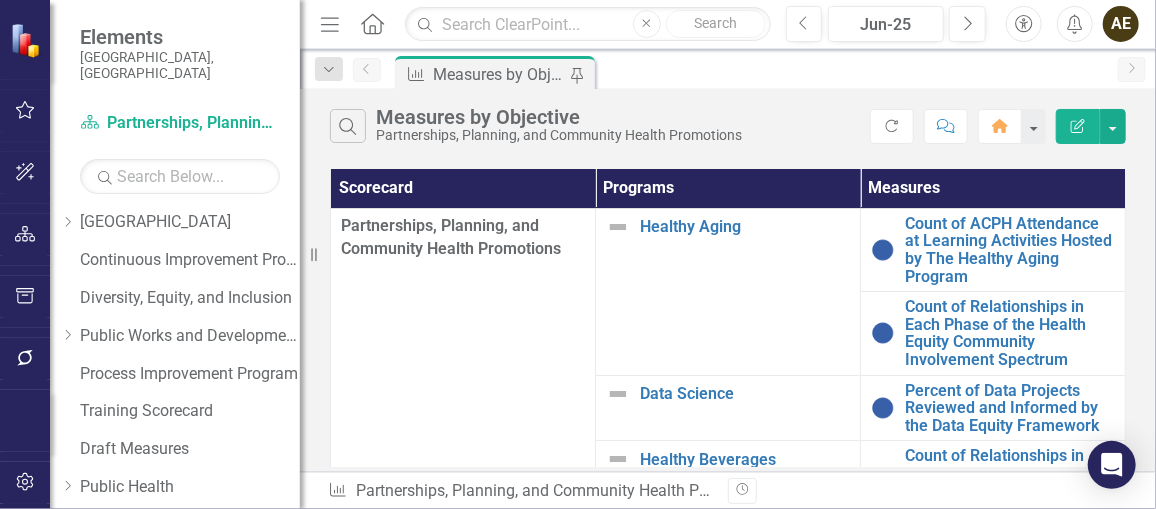 scroll, scrollTop: 35, scrollLeft: 0, axis: vertical 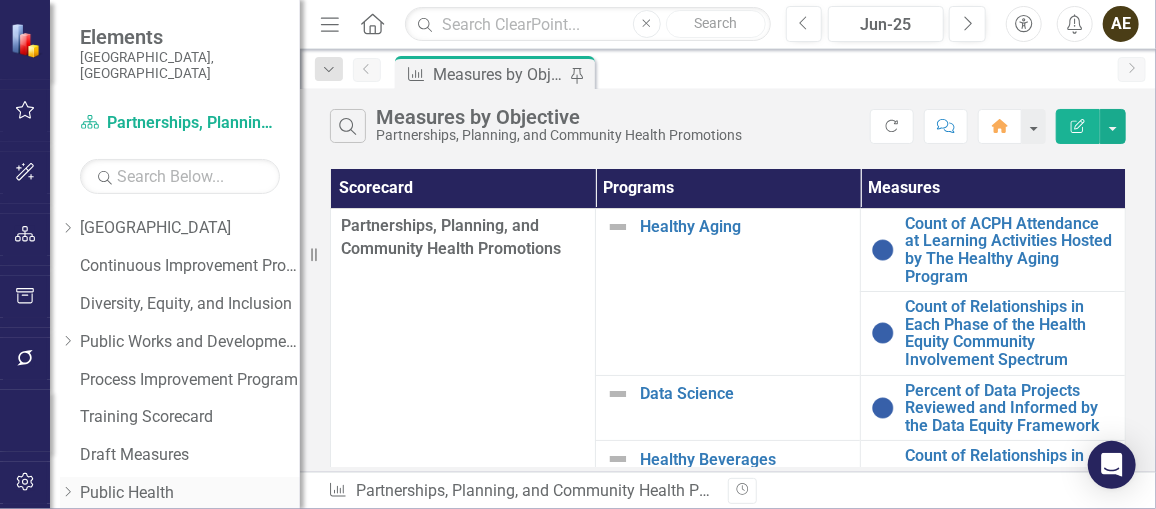 click on "Public Health" at bounding box center [190, 493] 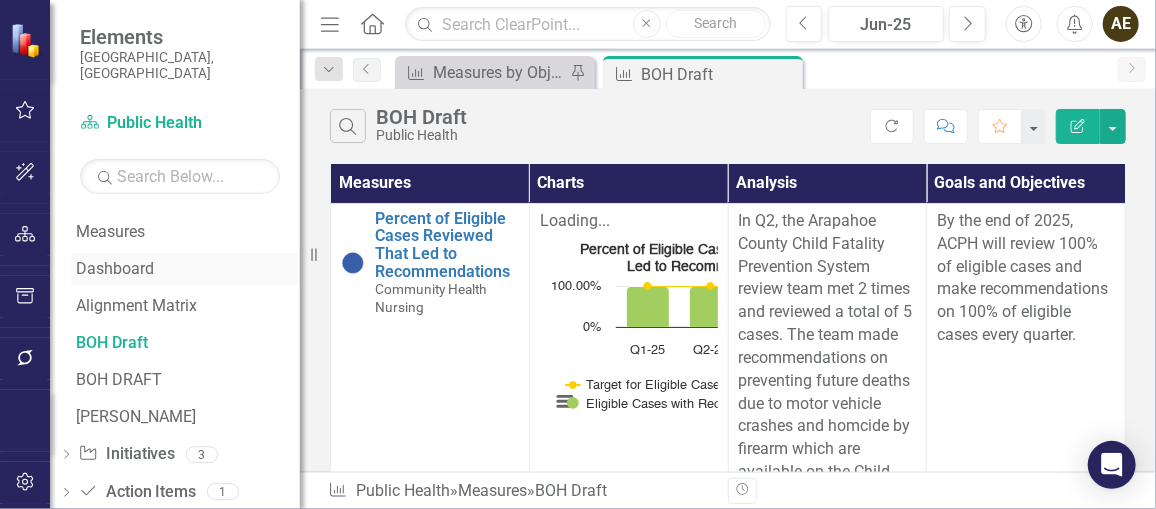 scroll, scrollTop: 753, scrollLeft: 0, axis: vertical 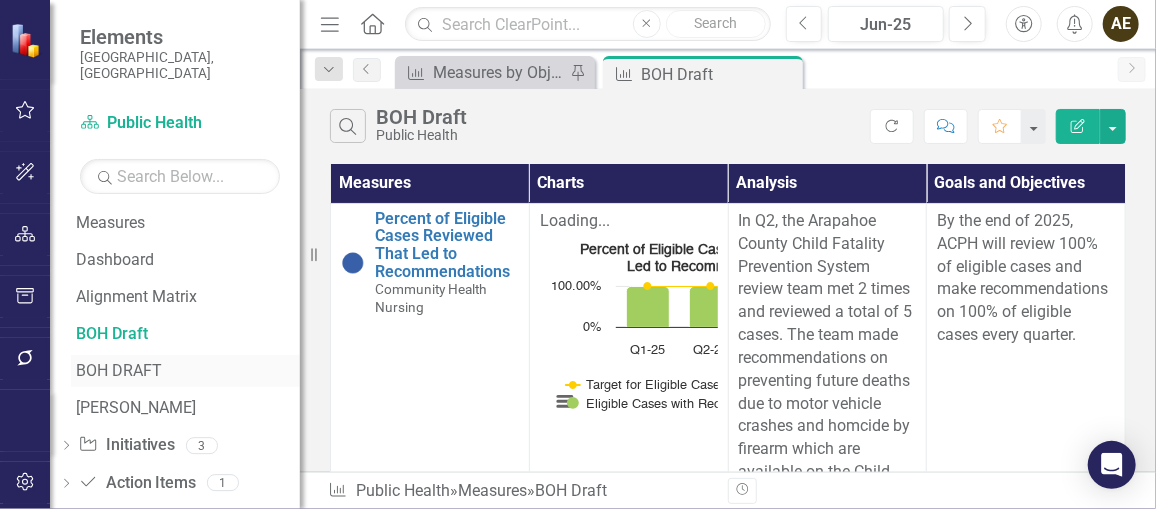 click on "BOH DRAFT" at bounding box center (188, 371) 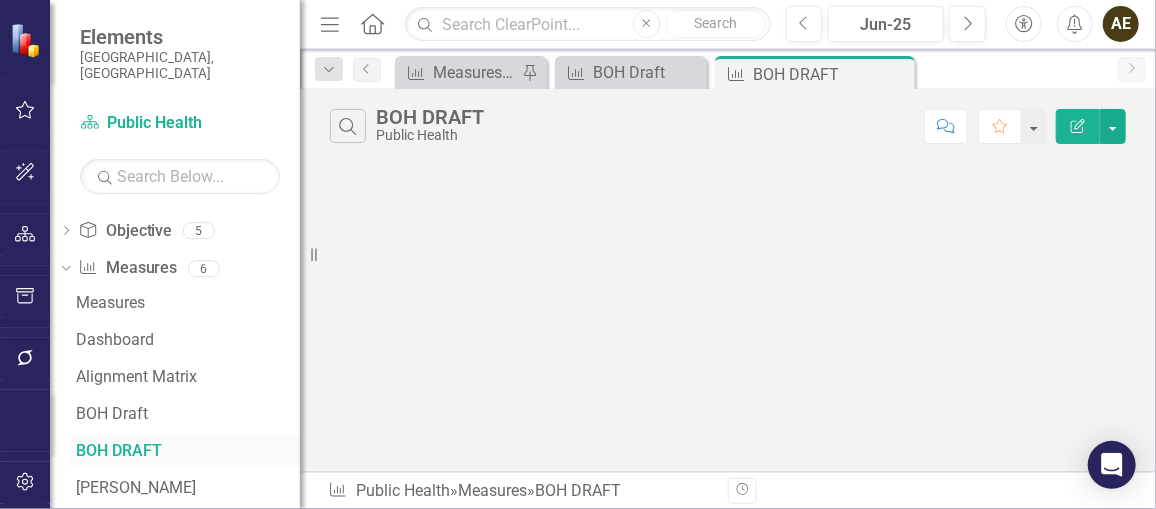 scroll, scrollTop: 614, scrollLeft: 0, axis: vertical 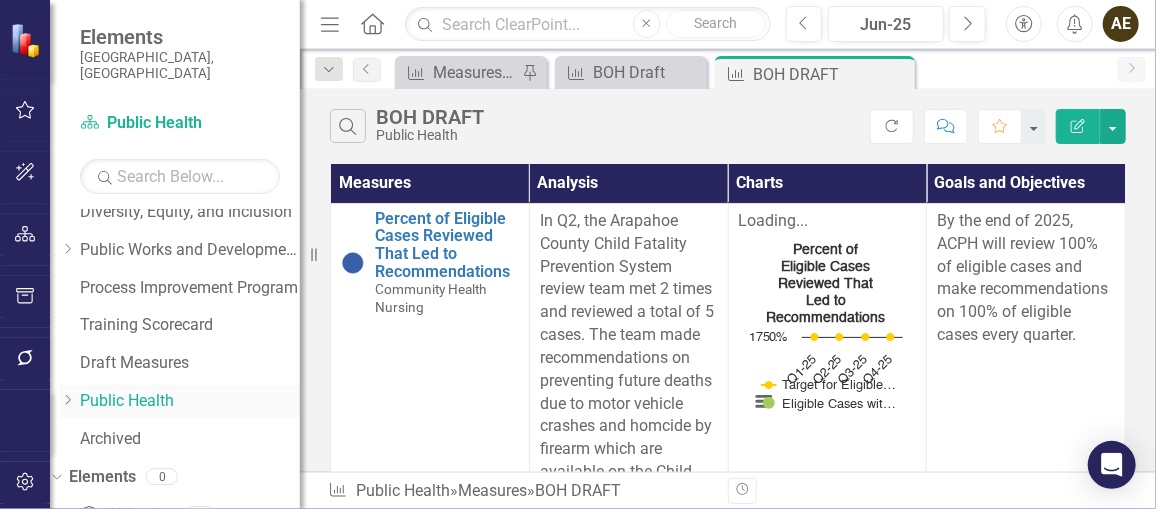 click on "Dropdown" 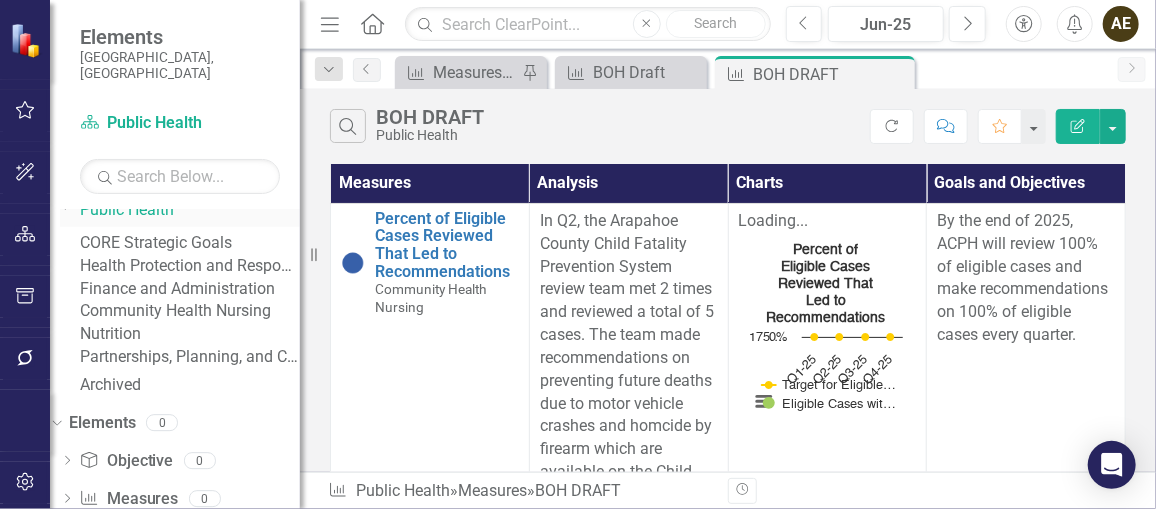 scroll, scrollTop: 390, scrollLeft: 0, axis: vertical 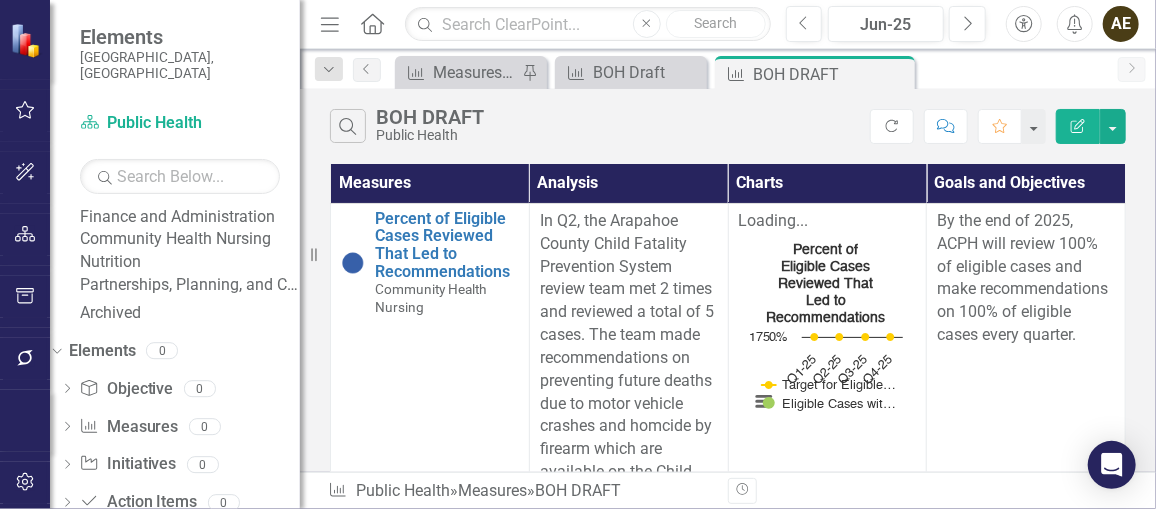 click on "Partnerships, Planning, and Community Health Promotions" at bounding box center [190, 285] 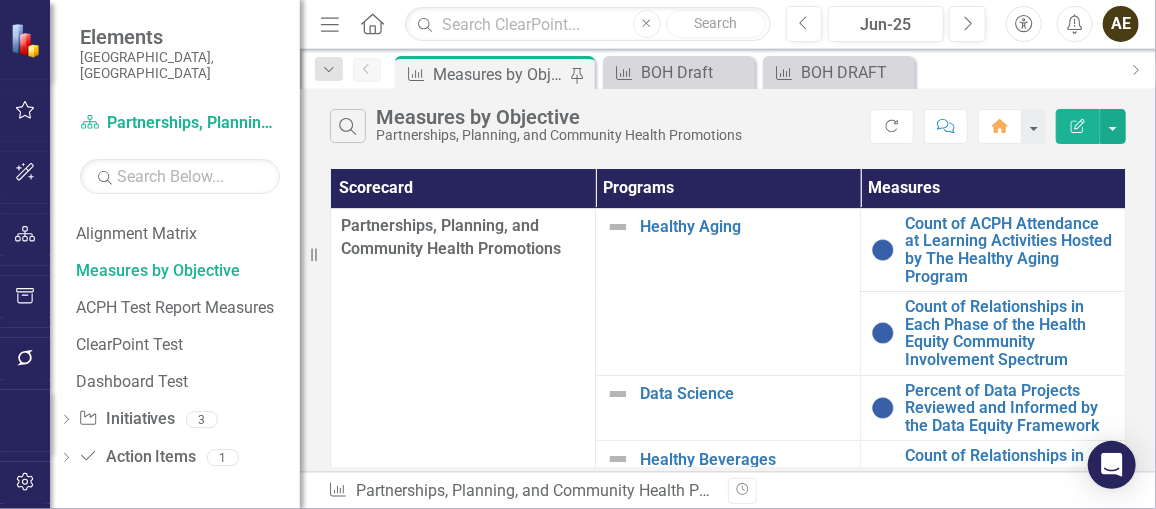 scroll, scrollTop: 1026, scrollLeft: 0, axis: vertical 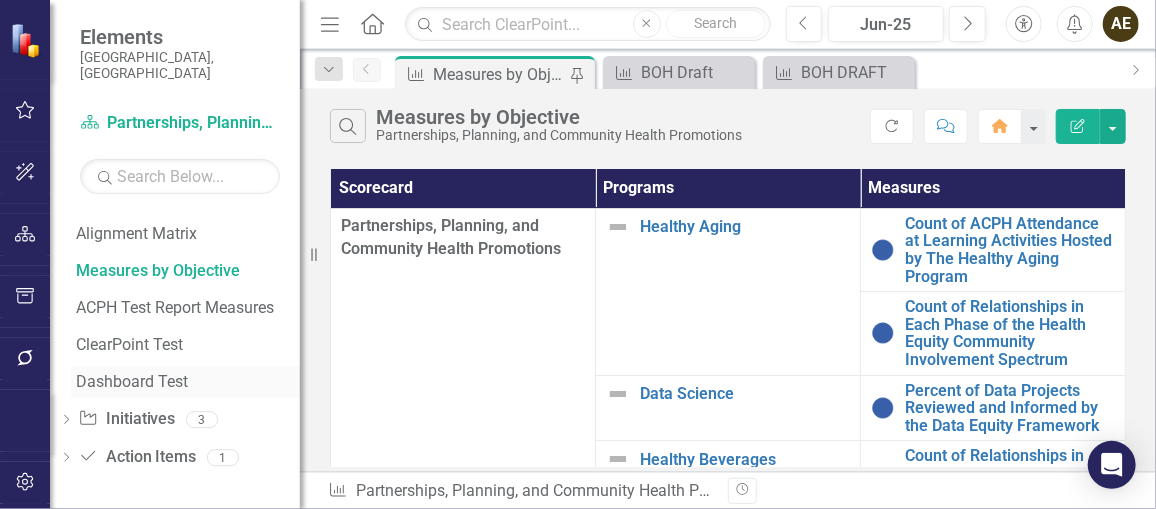 click on "Dashboard Test" at bounding box center (188, 382) 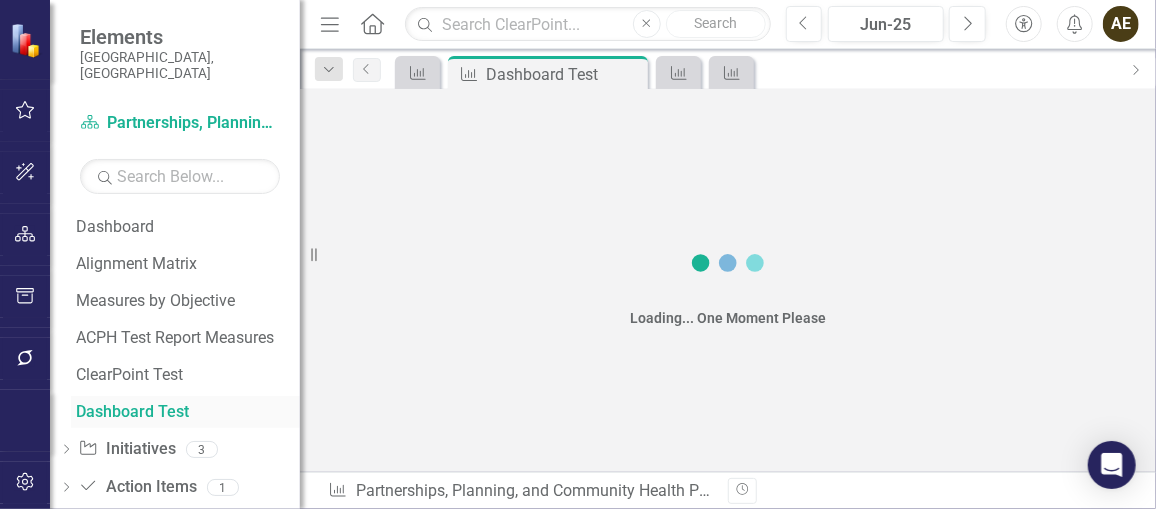 scroll, scrollTop: 915, scrollLeft: 0, axis: vertical 